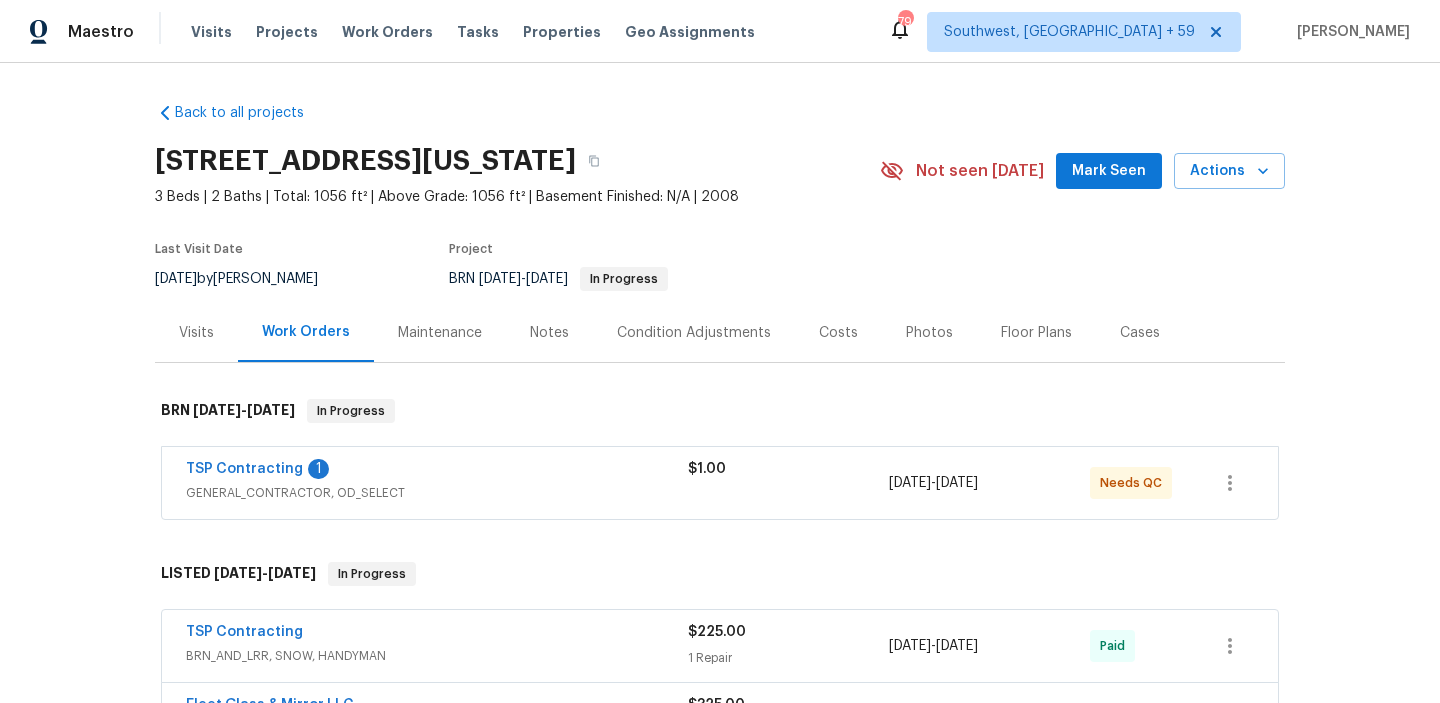 scroll, scrollTop: 0, scrollLeft: 0, axis: both 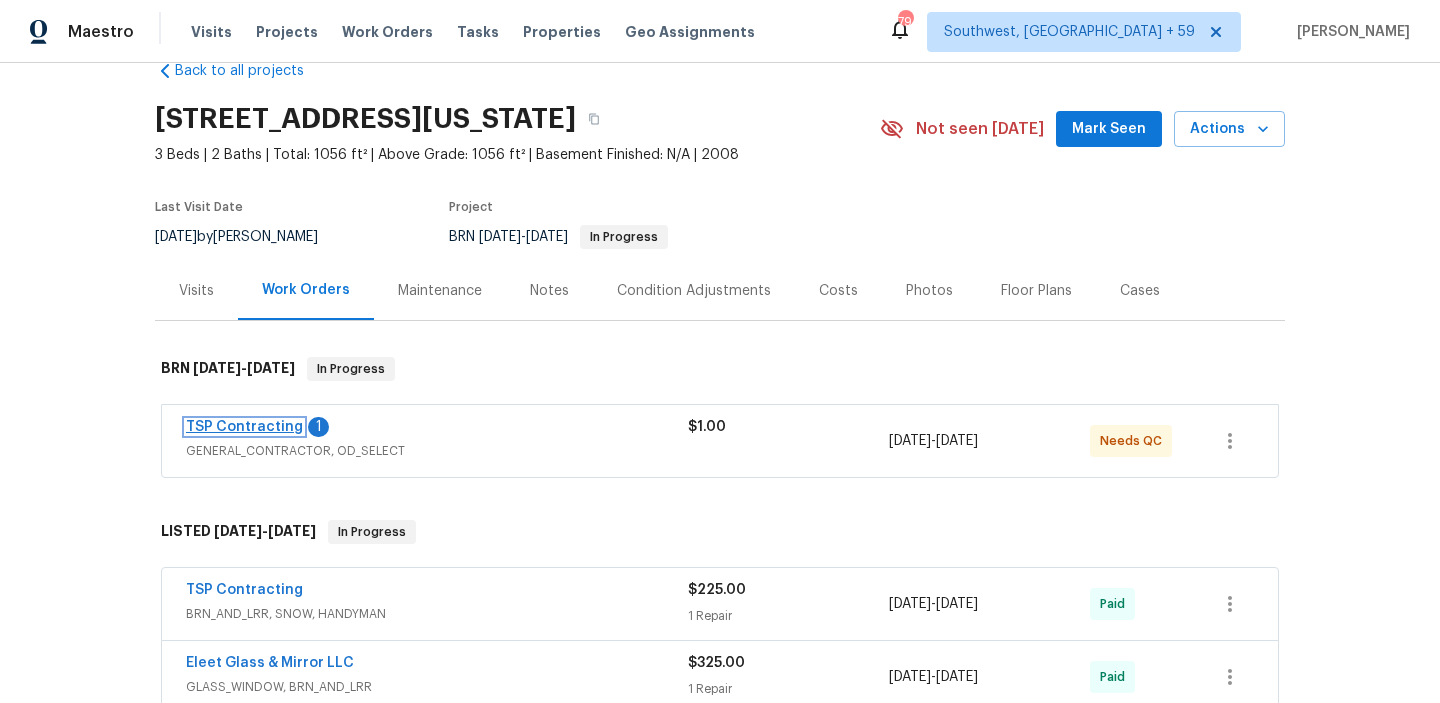 click on "TSP Contracting" at bounding box center [244, 427] 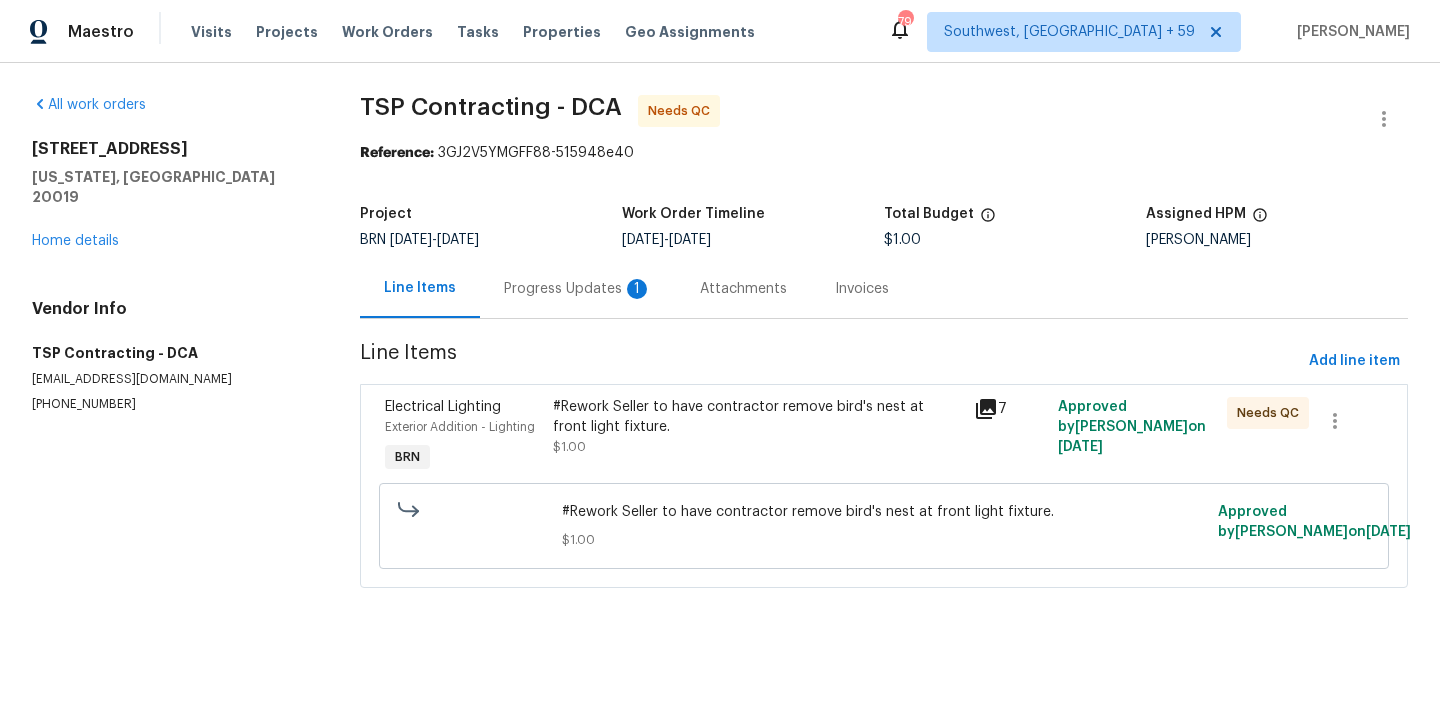 click on "Progress Updates 1" at bounding box center [578, 288] 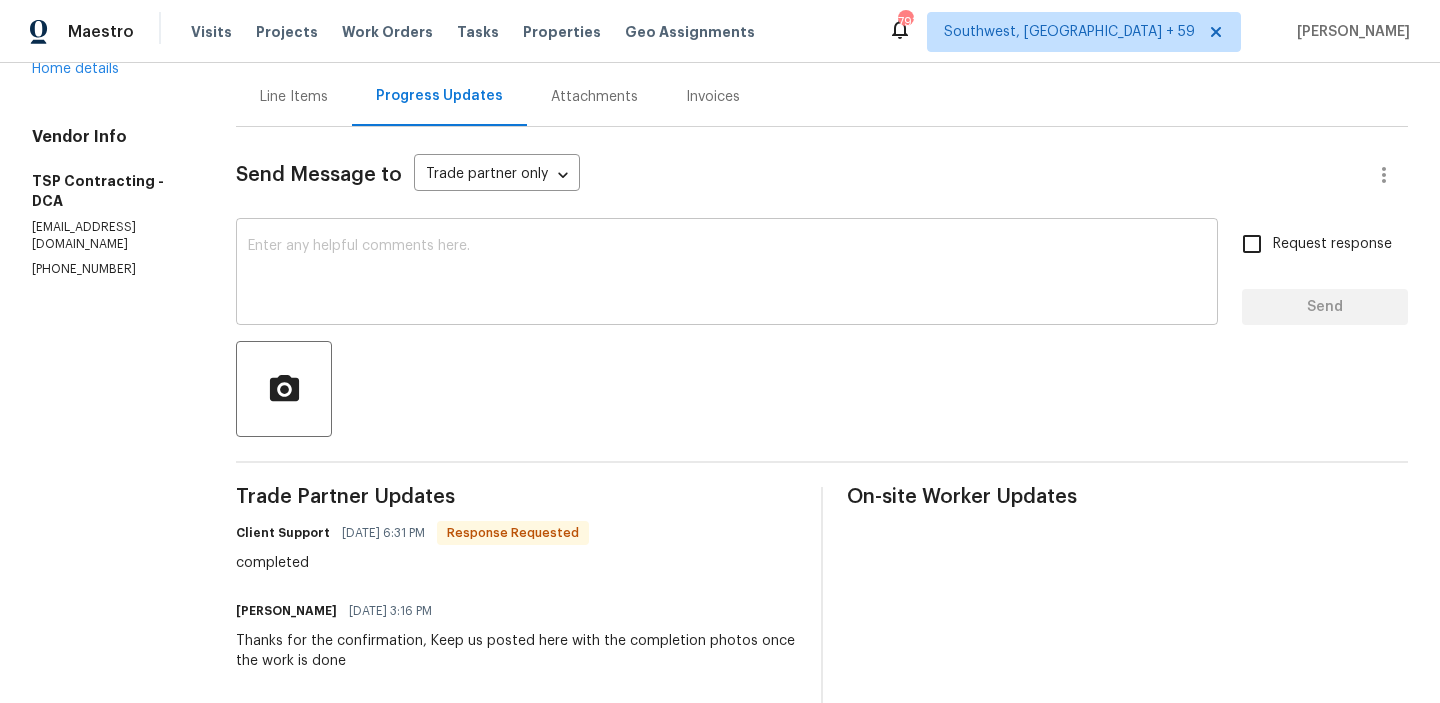 scroll, scrollTop: 0, scrollLeft: 0, axis: both 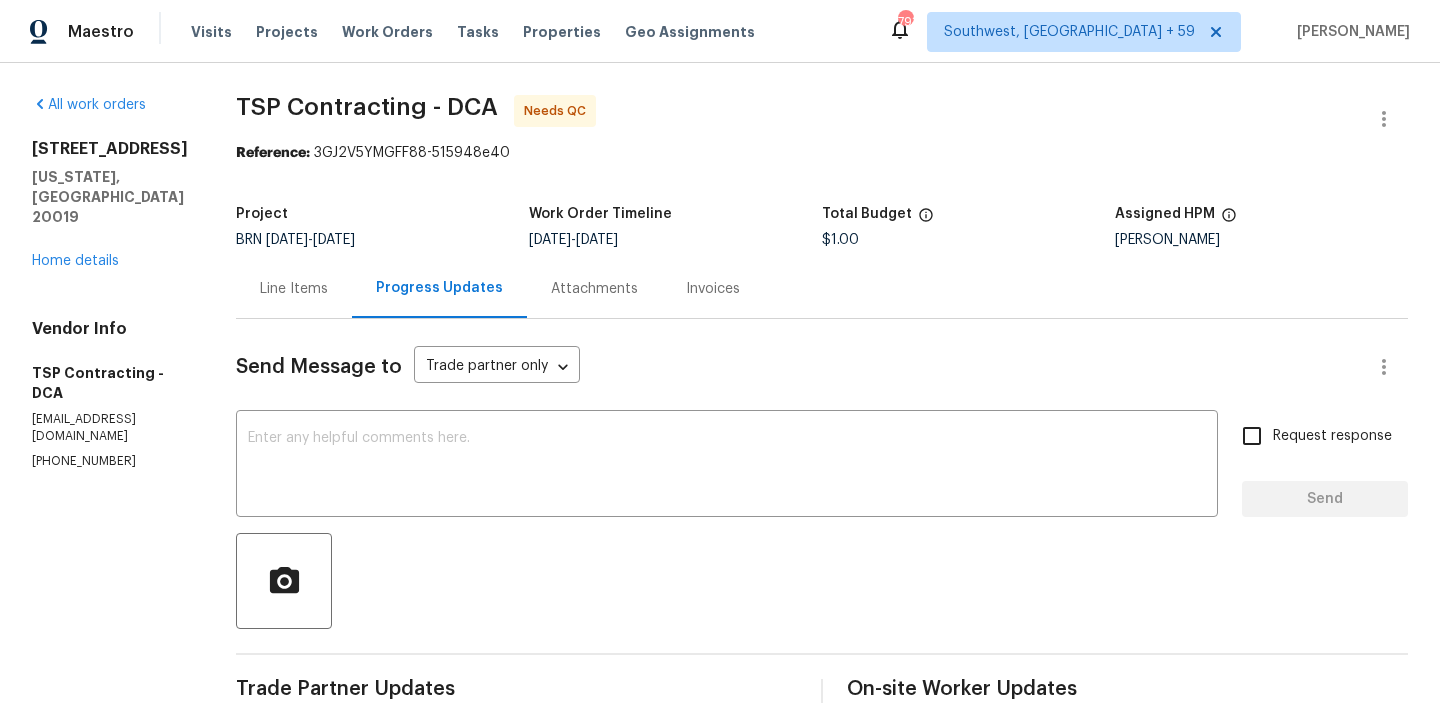 click on "Line Items" at bounding box center (294, 288) 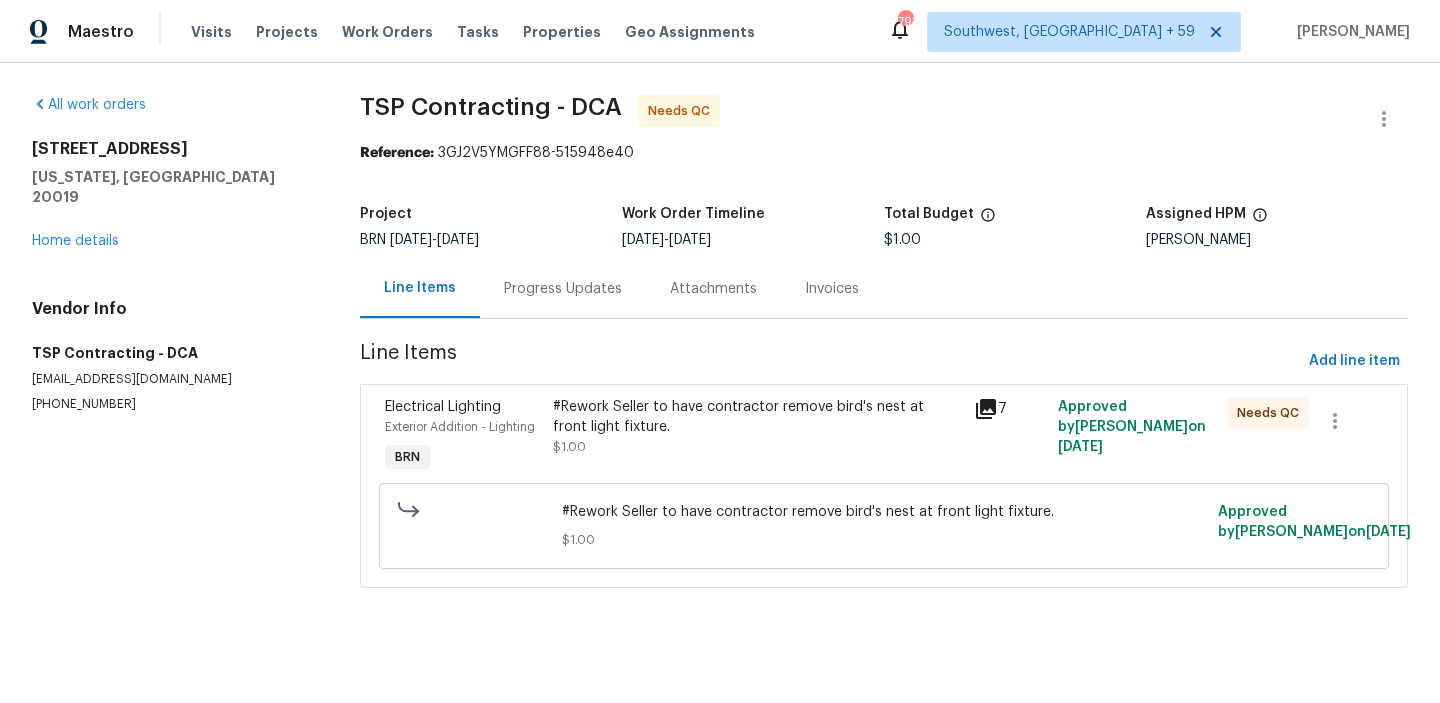 click on "#Rework Seller to have contractor remove bird's nest at front light fixture." at bounding box center [757, 417] 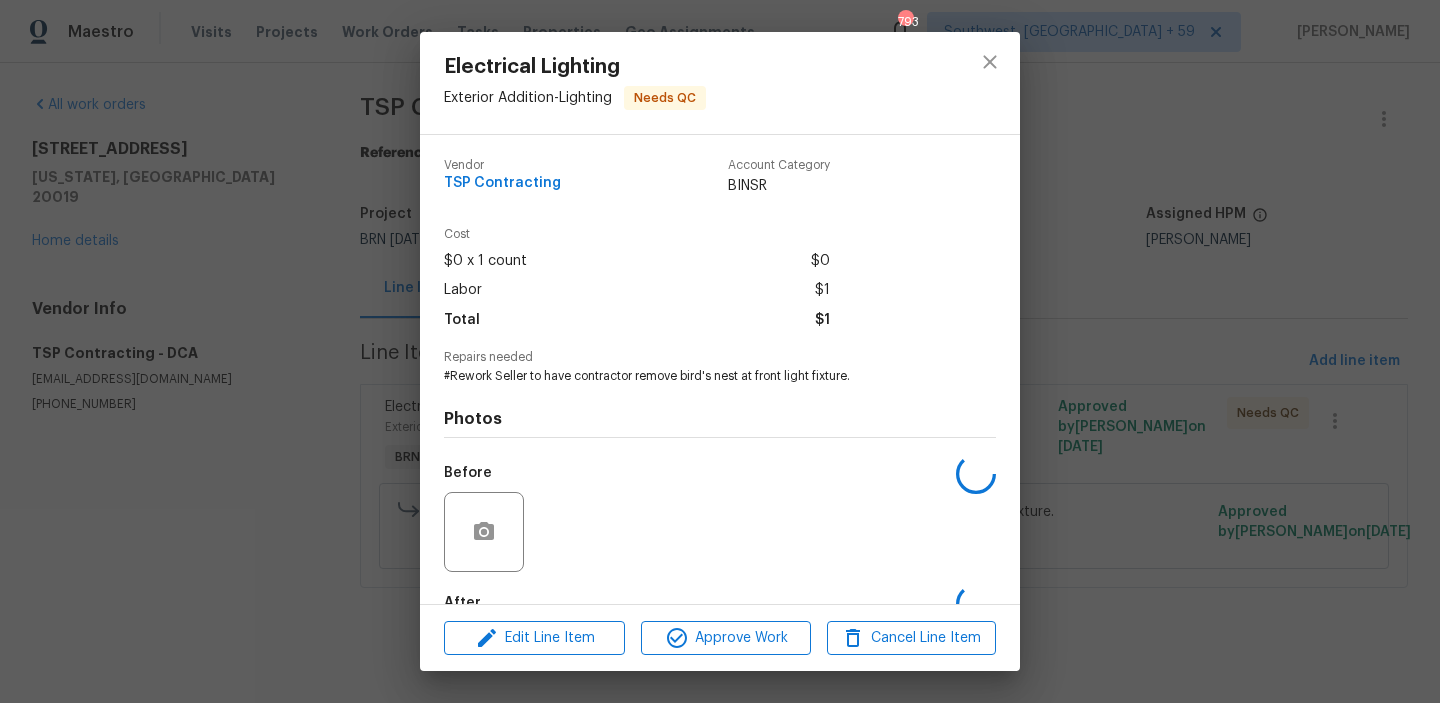 scroll, scrollTop: 118, scrollLeft: 0, axis: vertical 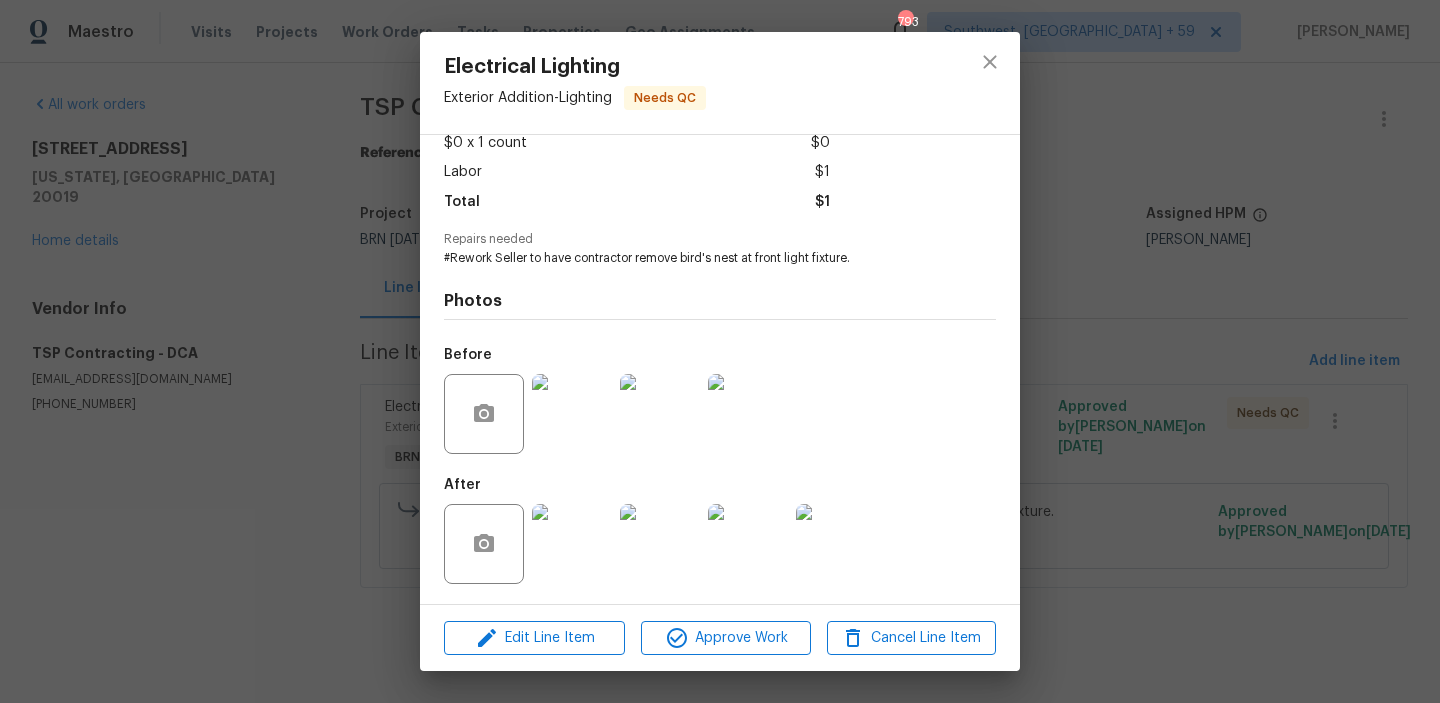 click at bounding box center (572, 414) 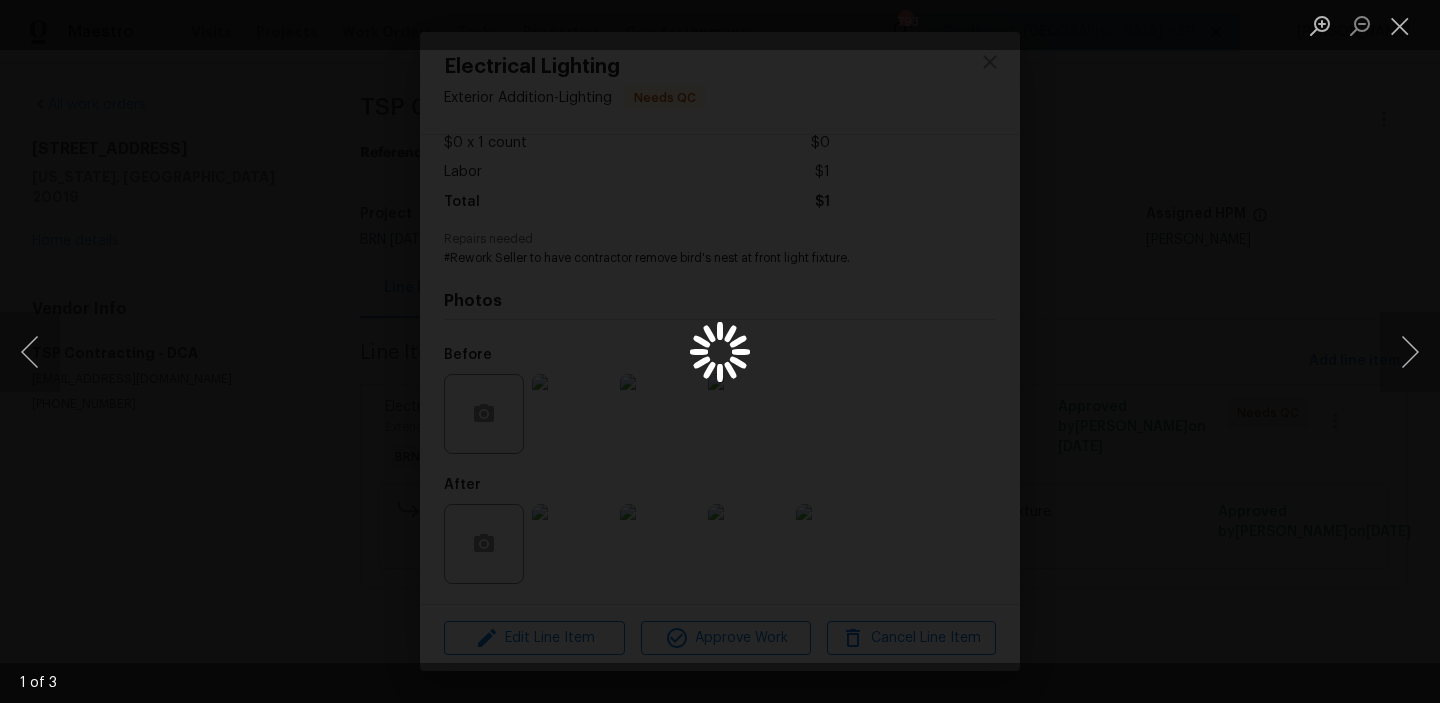 click at bounding box center [720, 351] 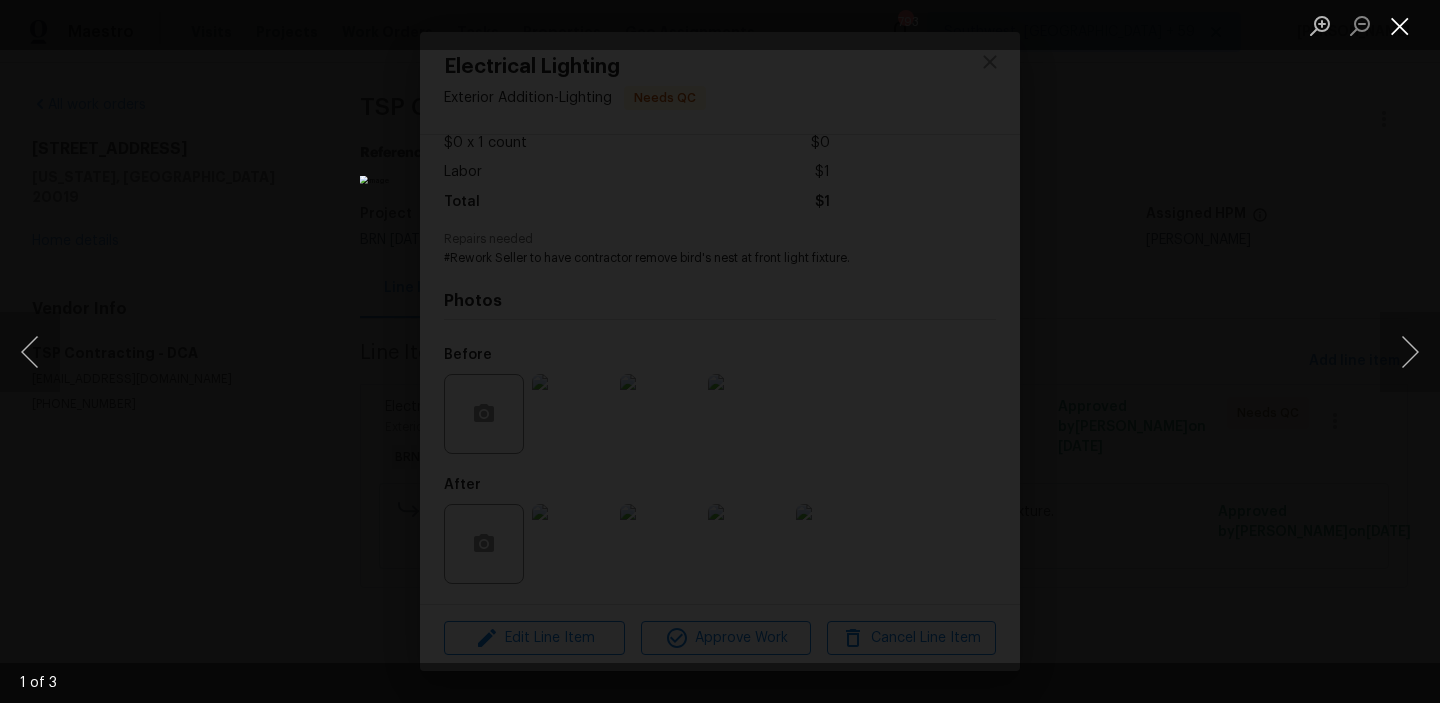 click at bounding box center [1400, 25] 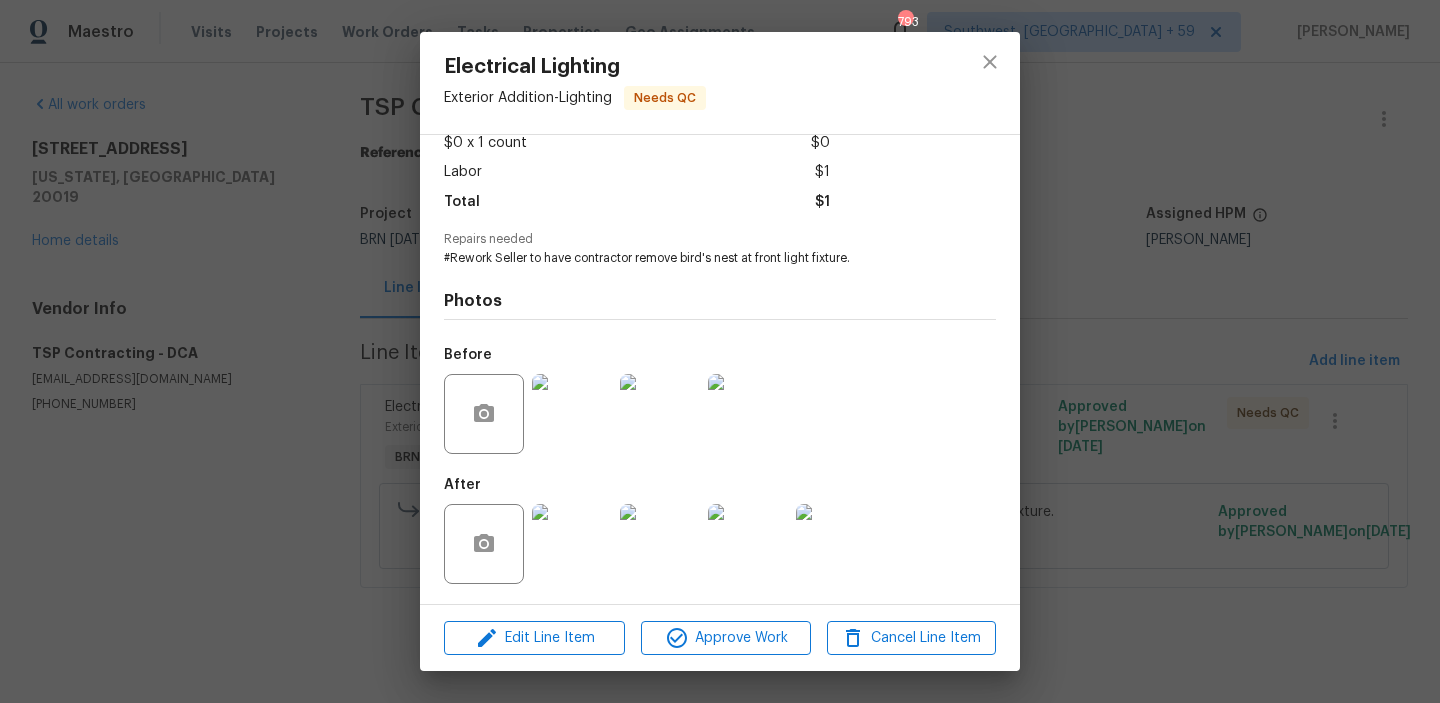 click at bounding box center (572, 544) 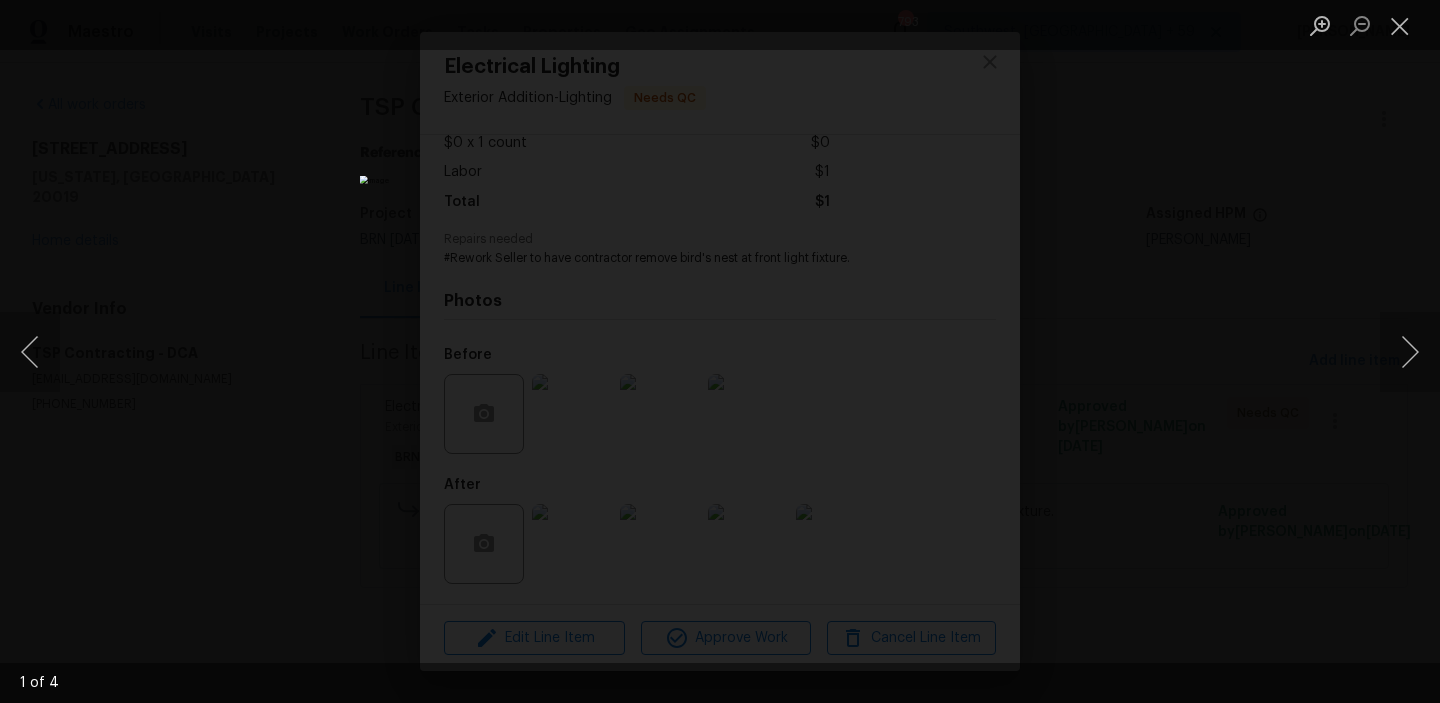 click at bounding box center [720, 351] 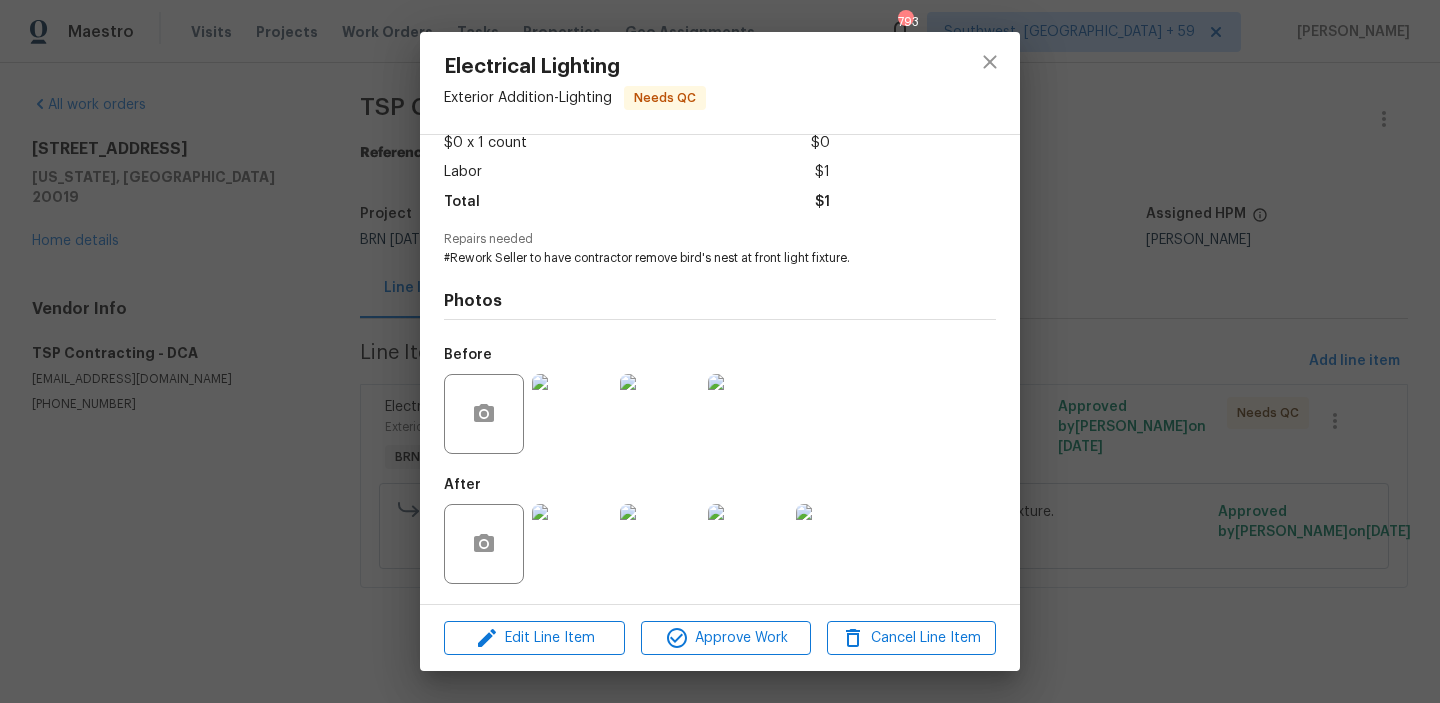 click at bounding box center [572, 414] 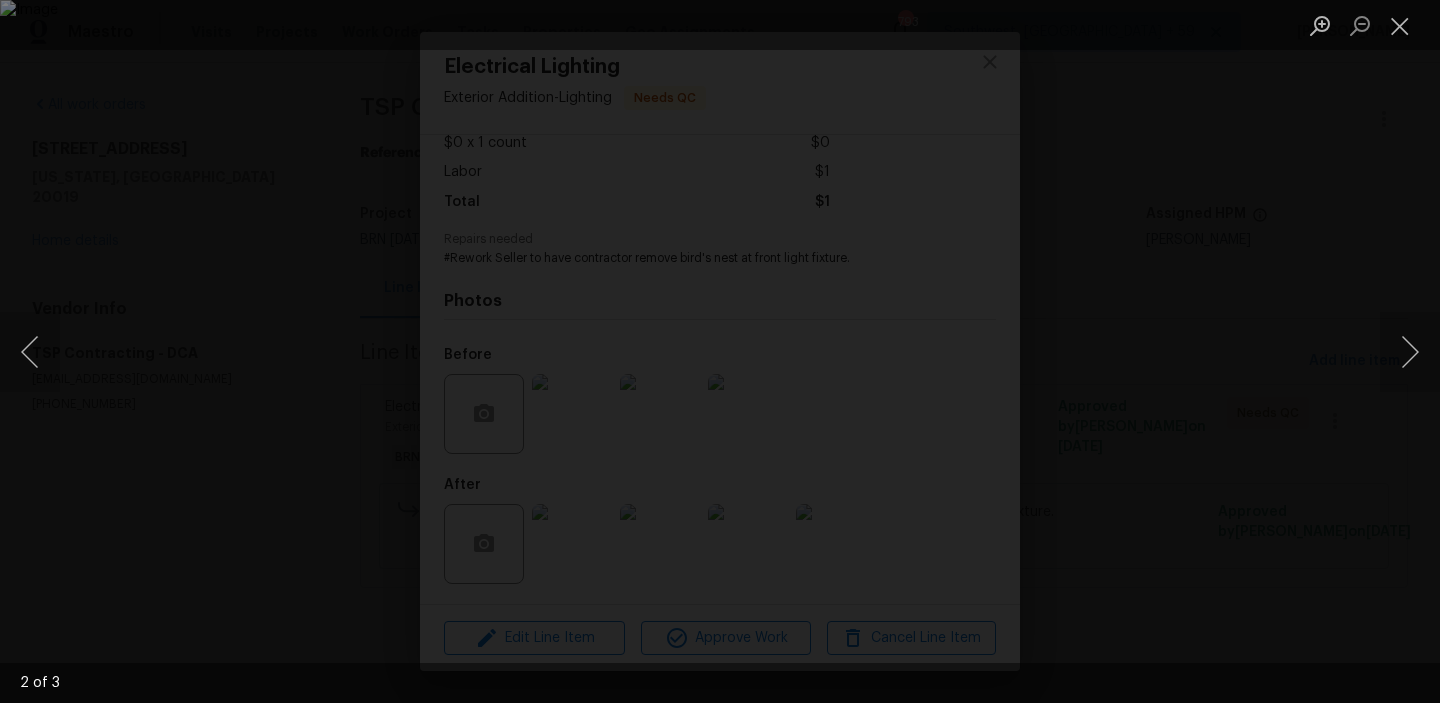 click at bounding box center [720, 351] 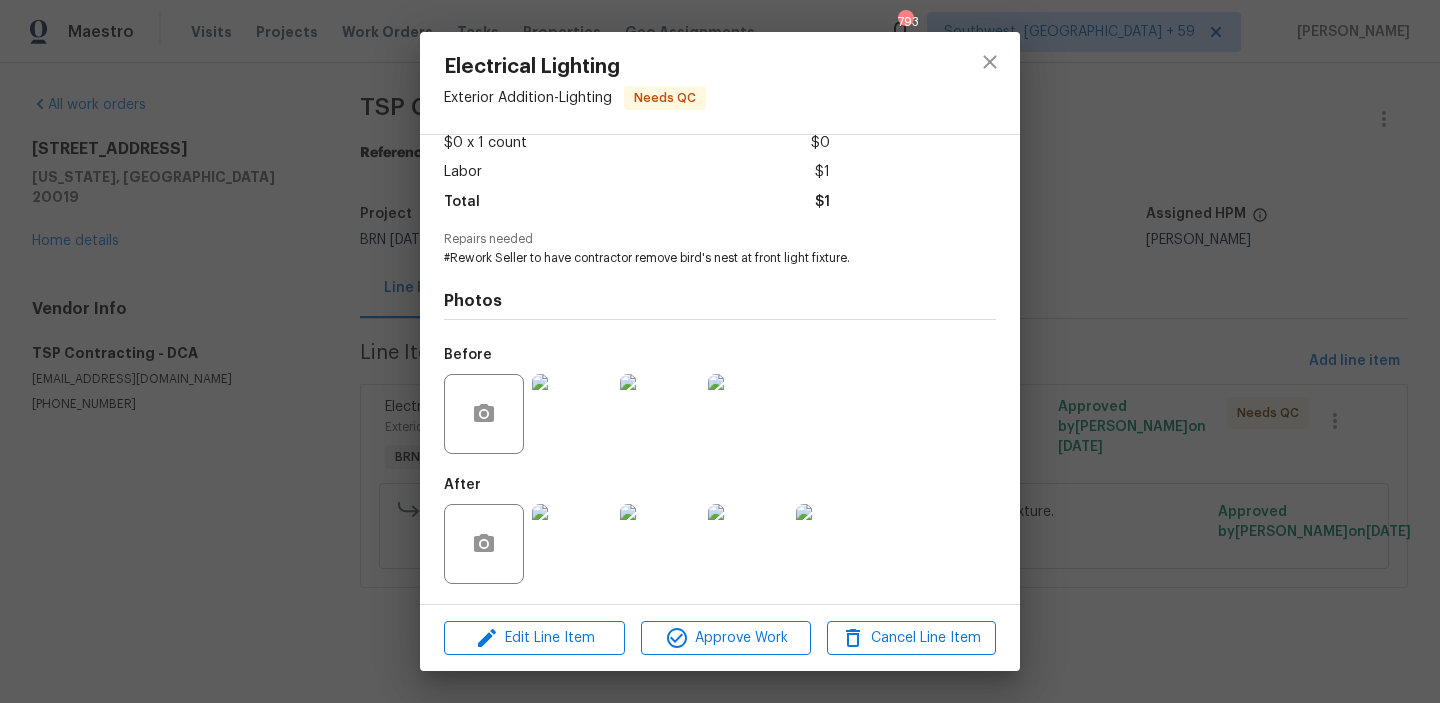 click at bounding box center (572, 544) 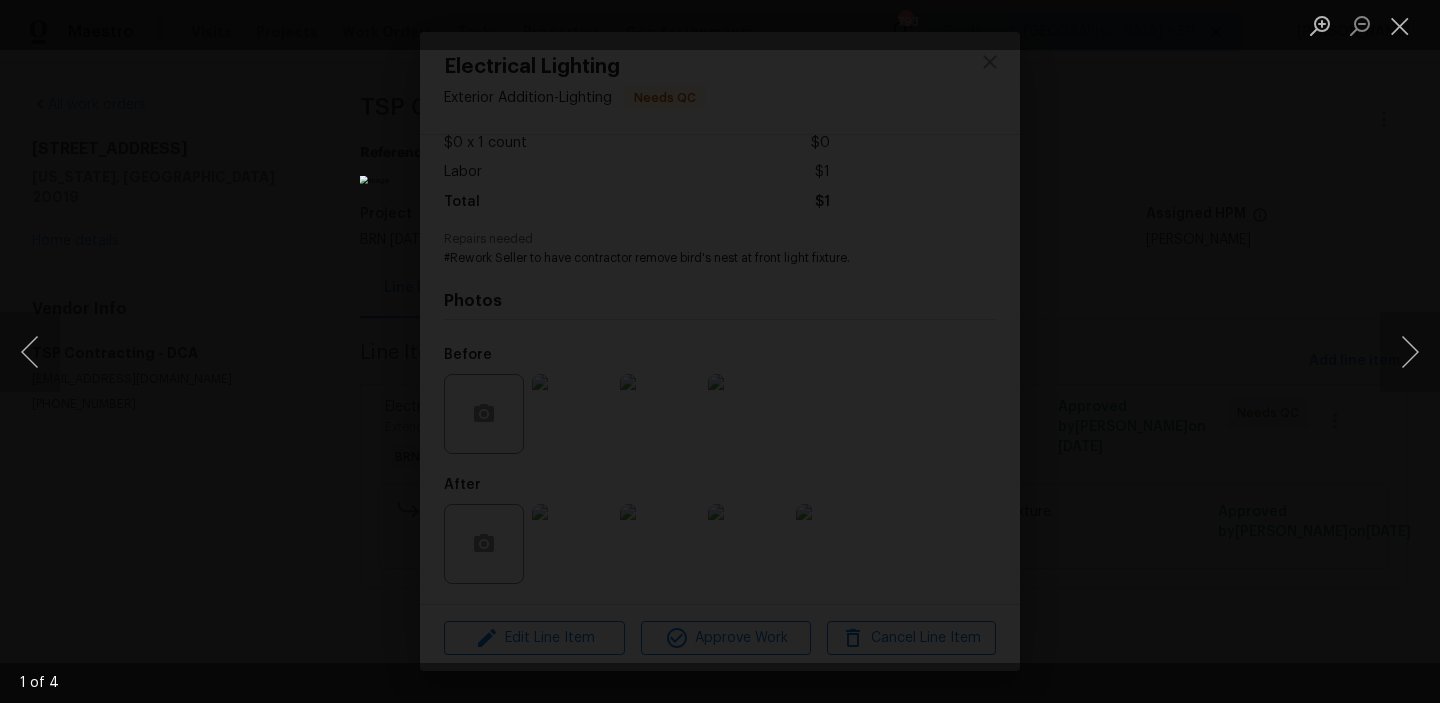 click at bounding box center (720, 351) 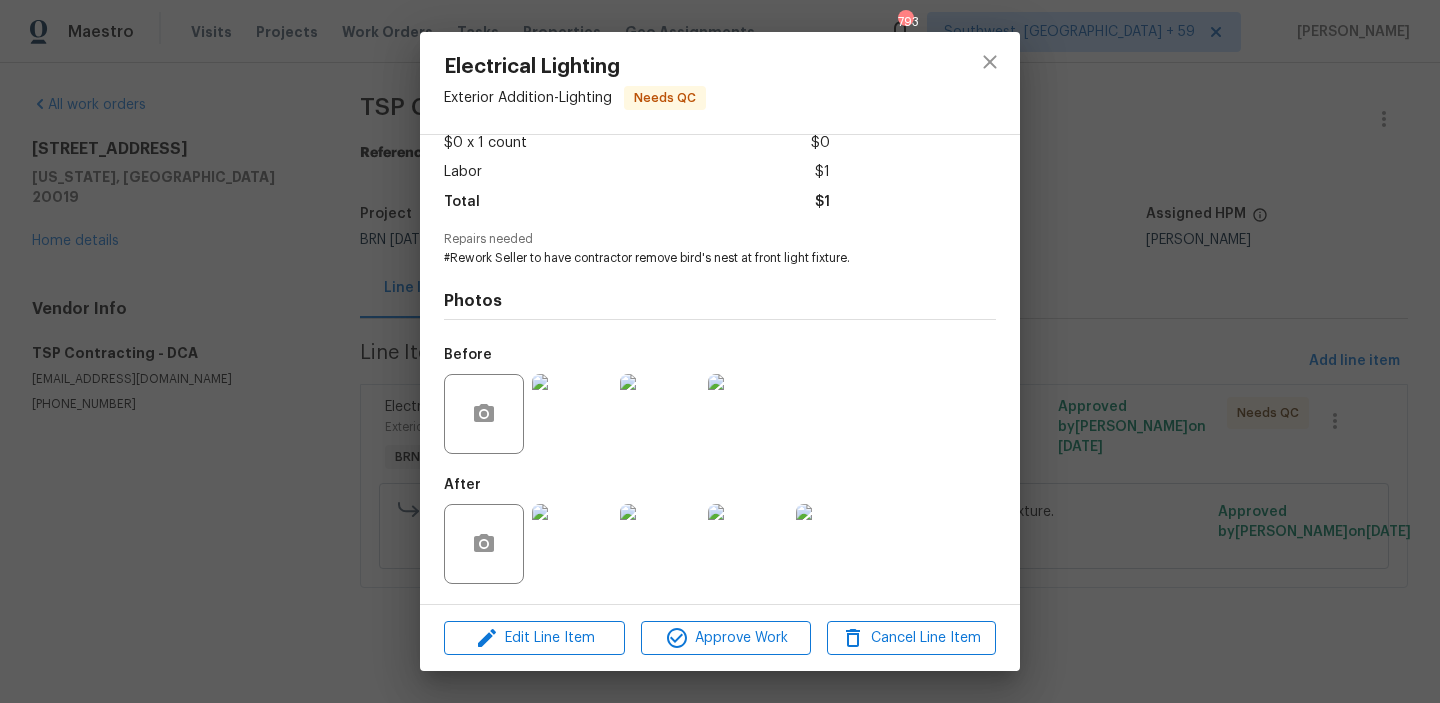 click on "Electrical Lighting Exterior Addition  -  Lighting Needs QC Vendor TSP Contracting Account Category BINSR Cost $0 x 1 count $0 Labor $1 Total $1 Repairs needed #Rework Seller to have contractor remove bird's nest at front light fixture. Photos Before After  Edit Line Item  Approve Work  Cancel Line Item" at bounding box center (720, 351) 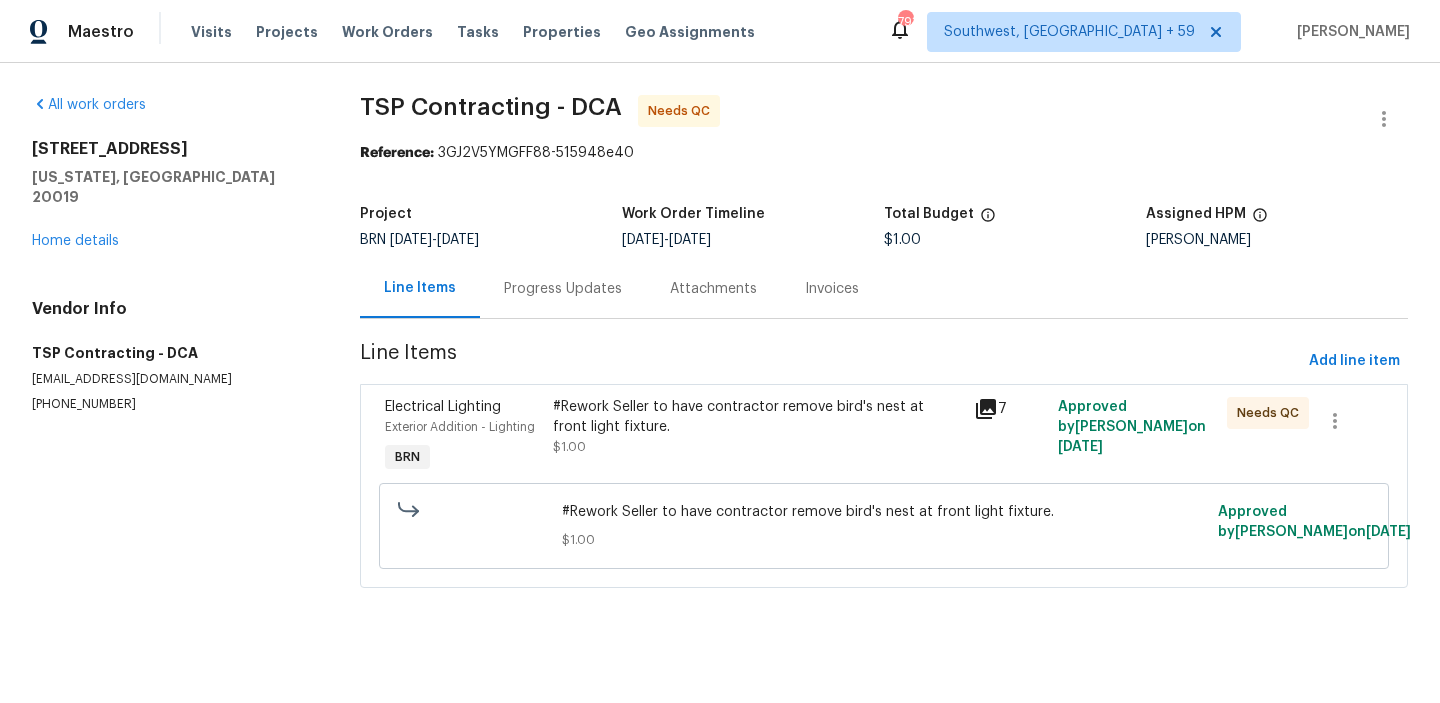 click on "Progress Updates" at bounding box center [563, 288] 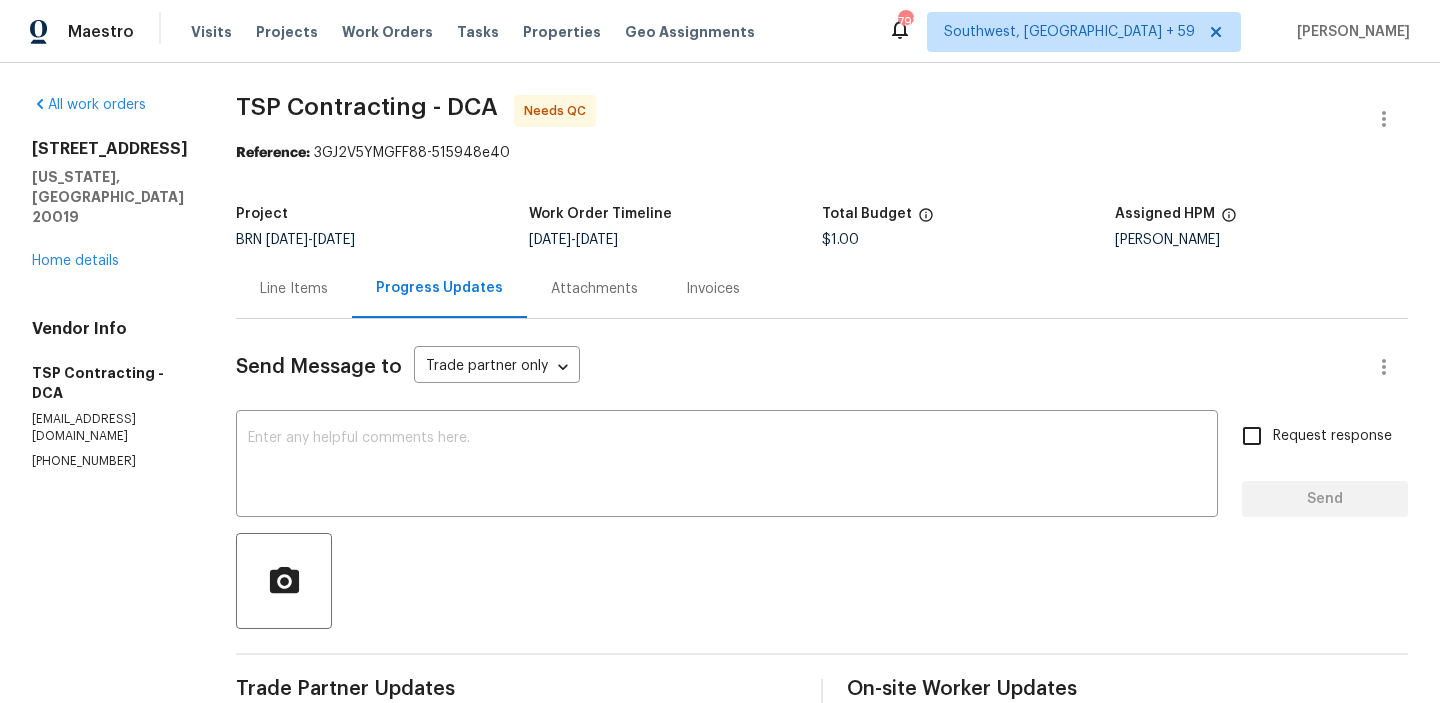 click on "Line Items" at bounding box center [294, 289] 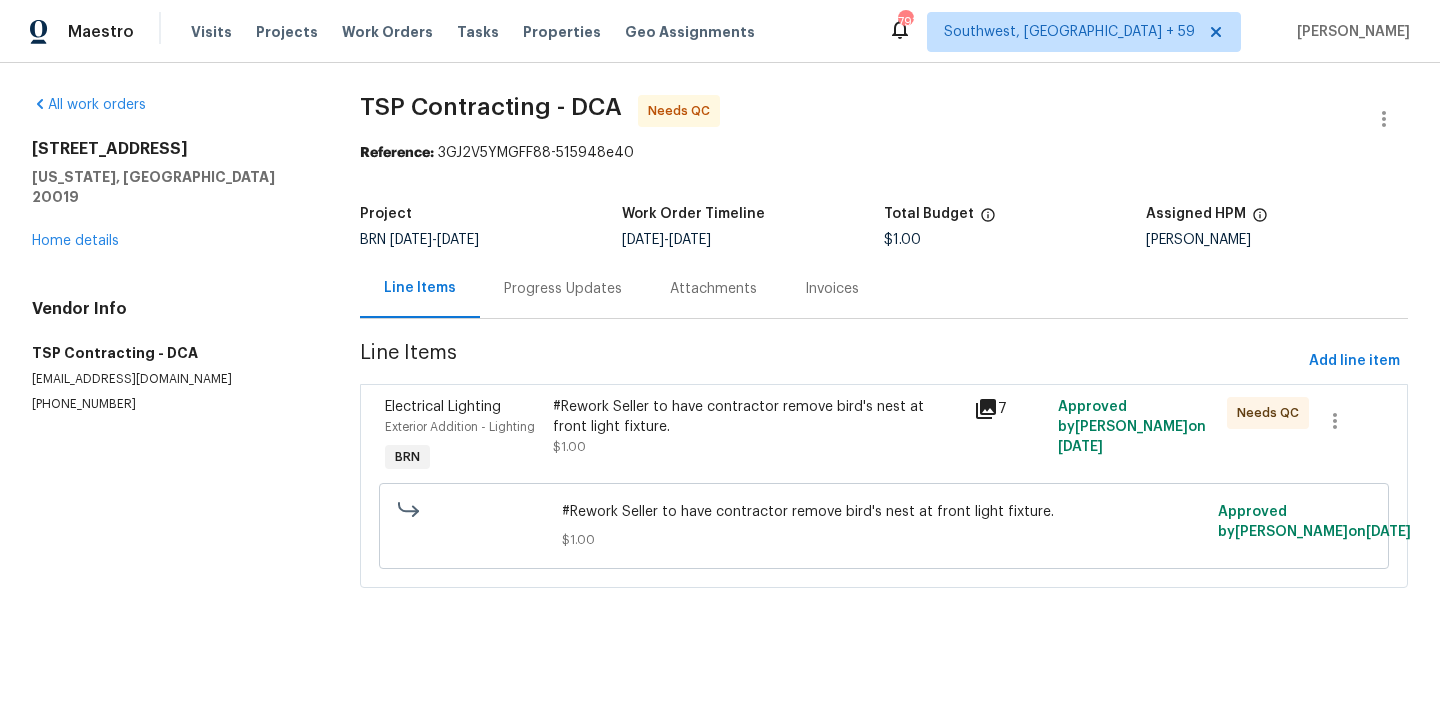 click on "#Rework Seller to have contractor remove bird's nest at front light fixture." at bounding box center (757, 417) 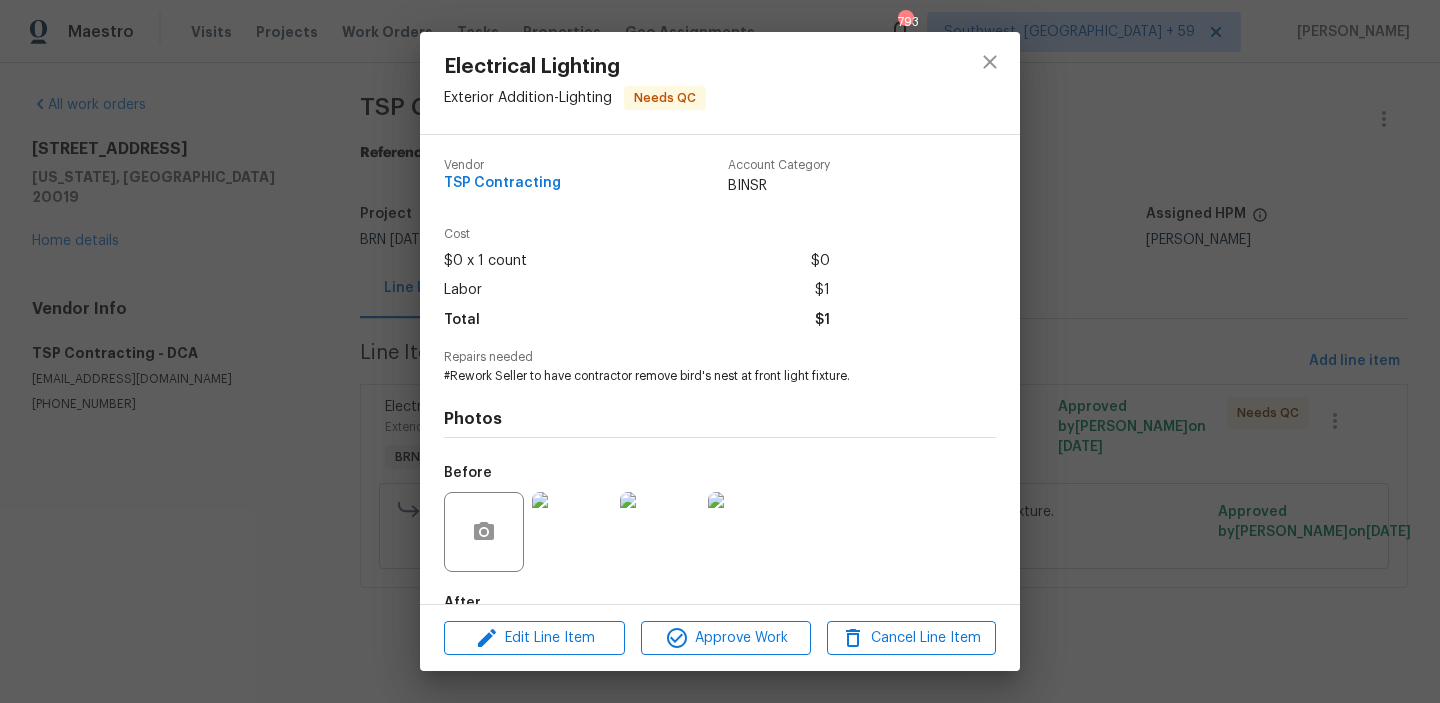 scroll, scrollTop: 118, scrollLeft: 0, axis: vertical 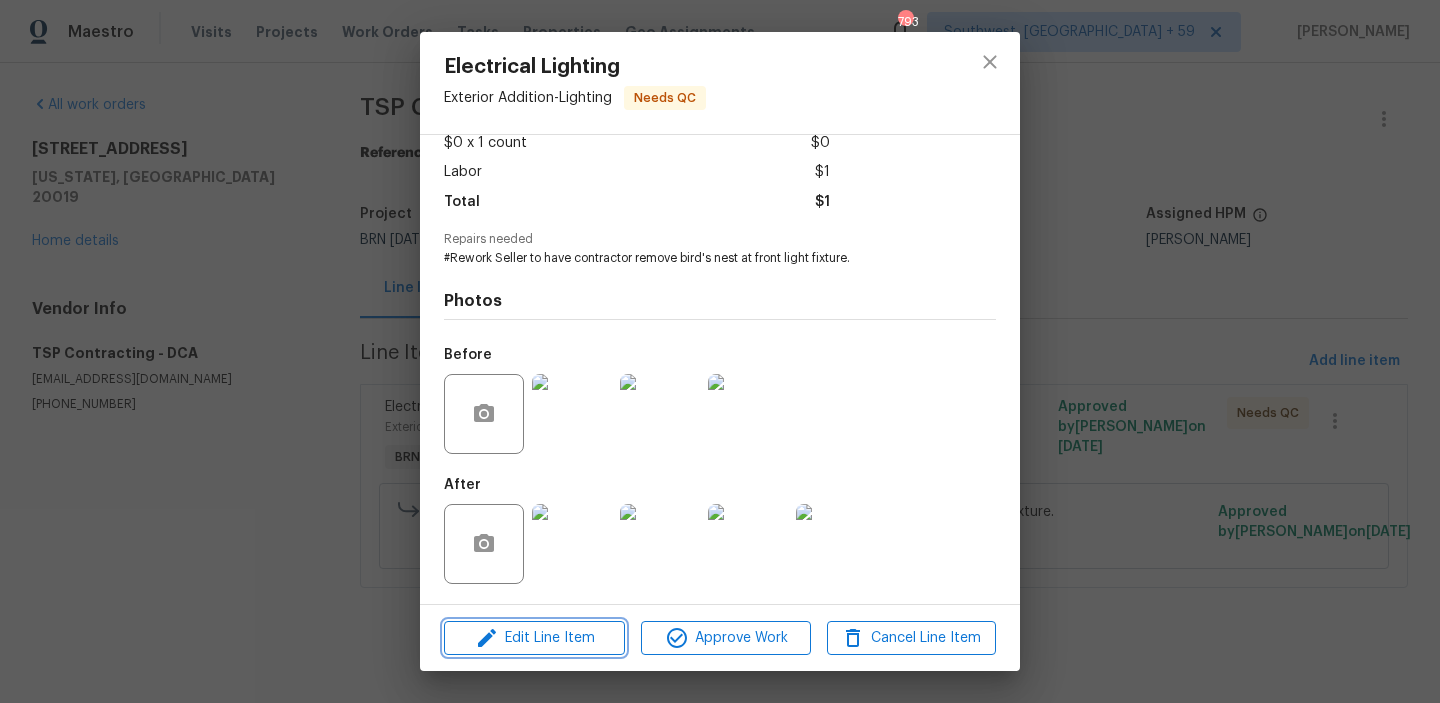 click on "Edit Line Item" at bounding box center [534, 638] 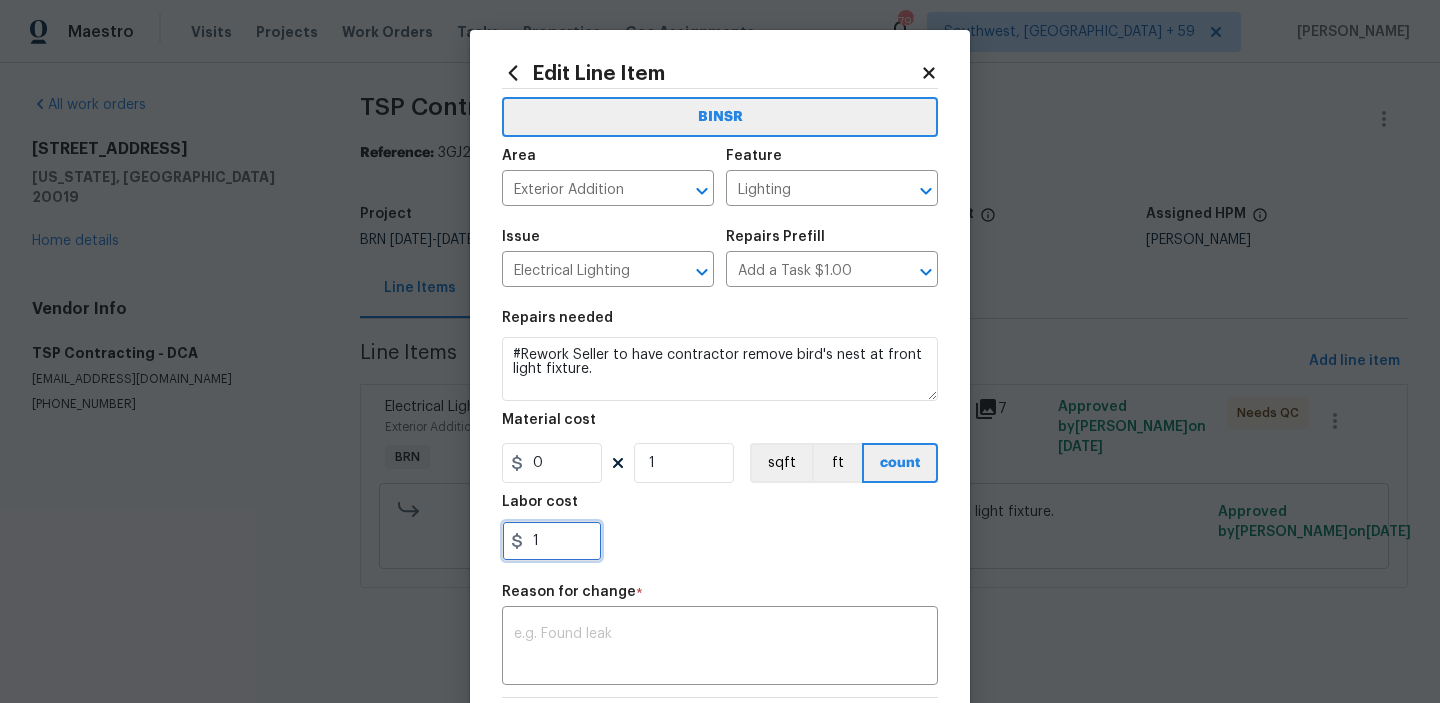 click on "1" at bounding box center [552, 541] 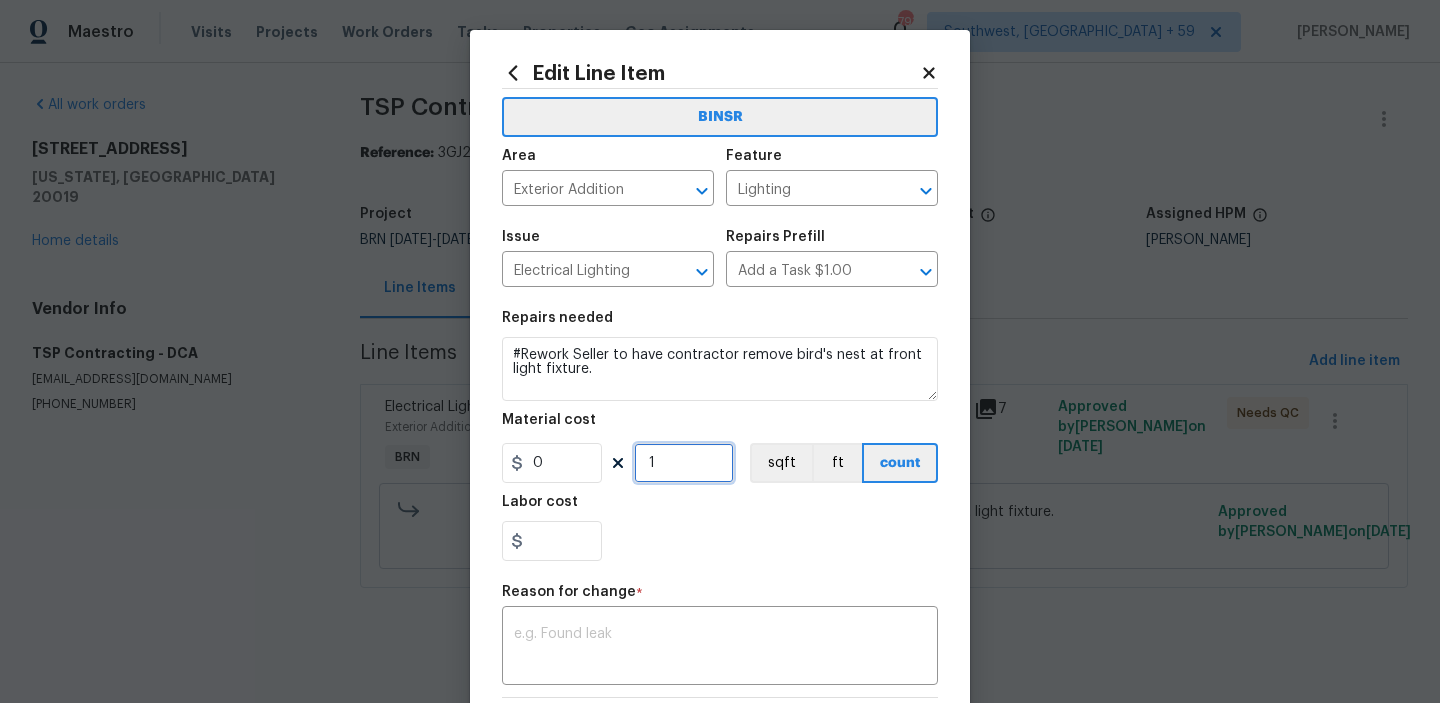 type on "0" 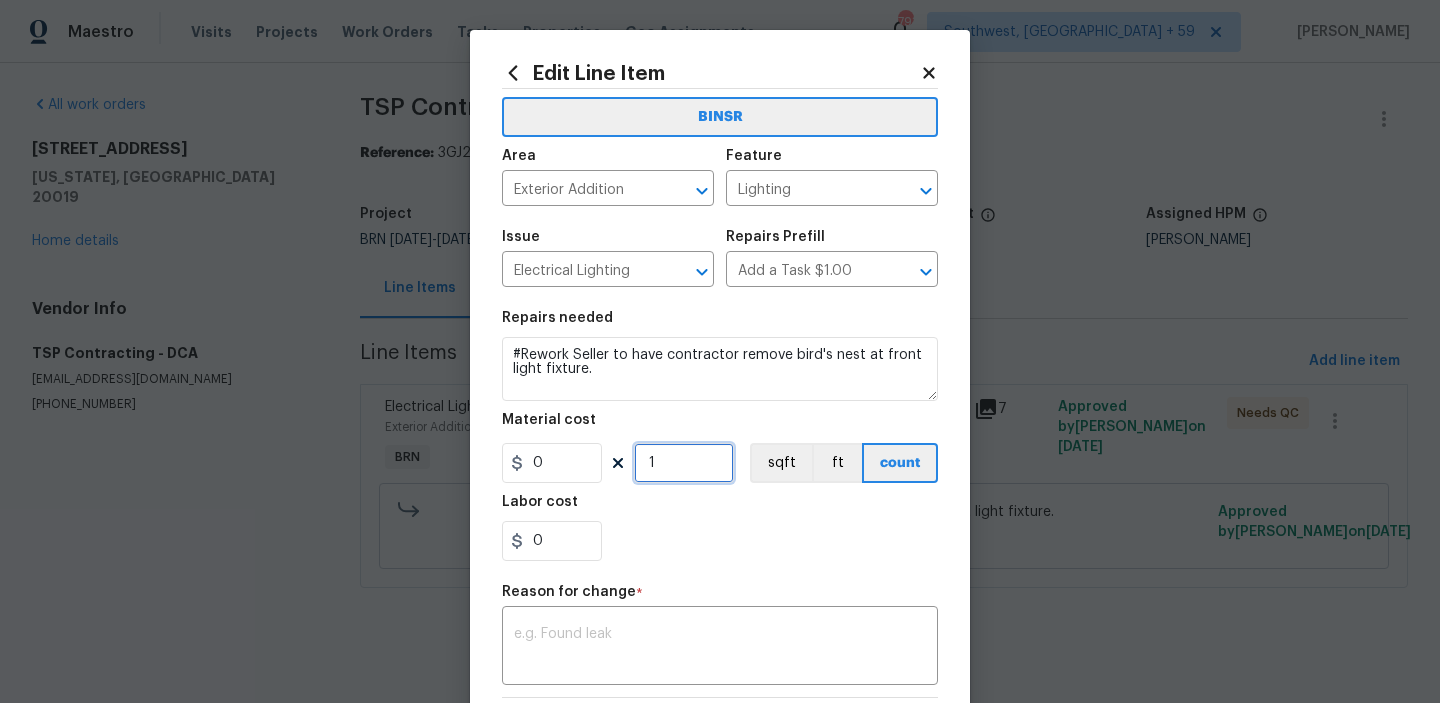 click on "1" at bounding box center [684, 463] 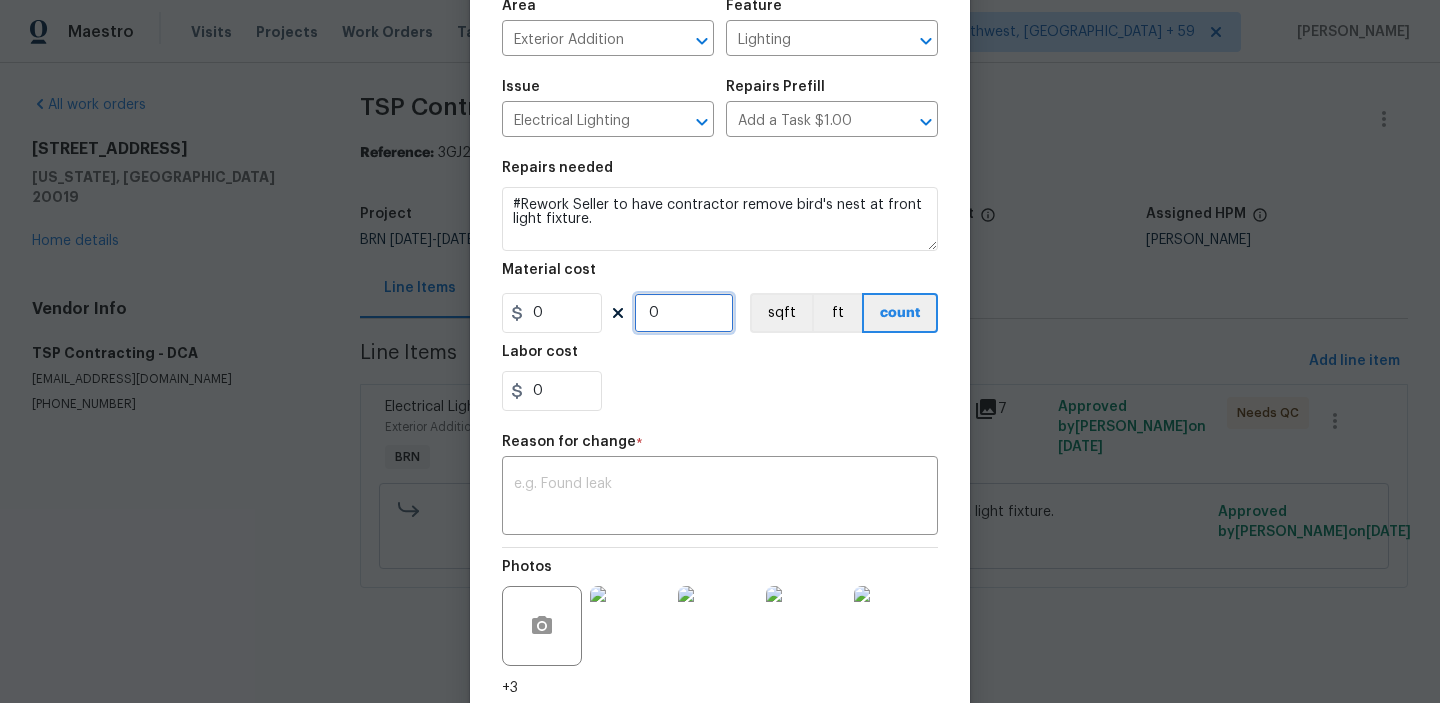 scroll, scrollTop: 303, scrollLeft: 0, axis: vertical 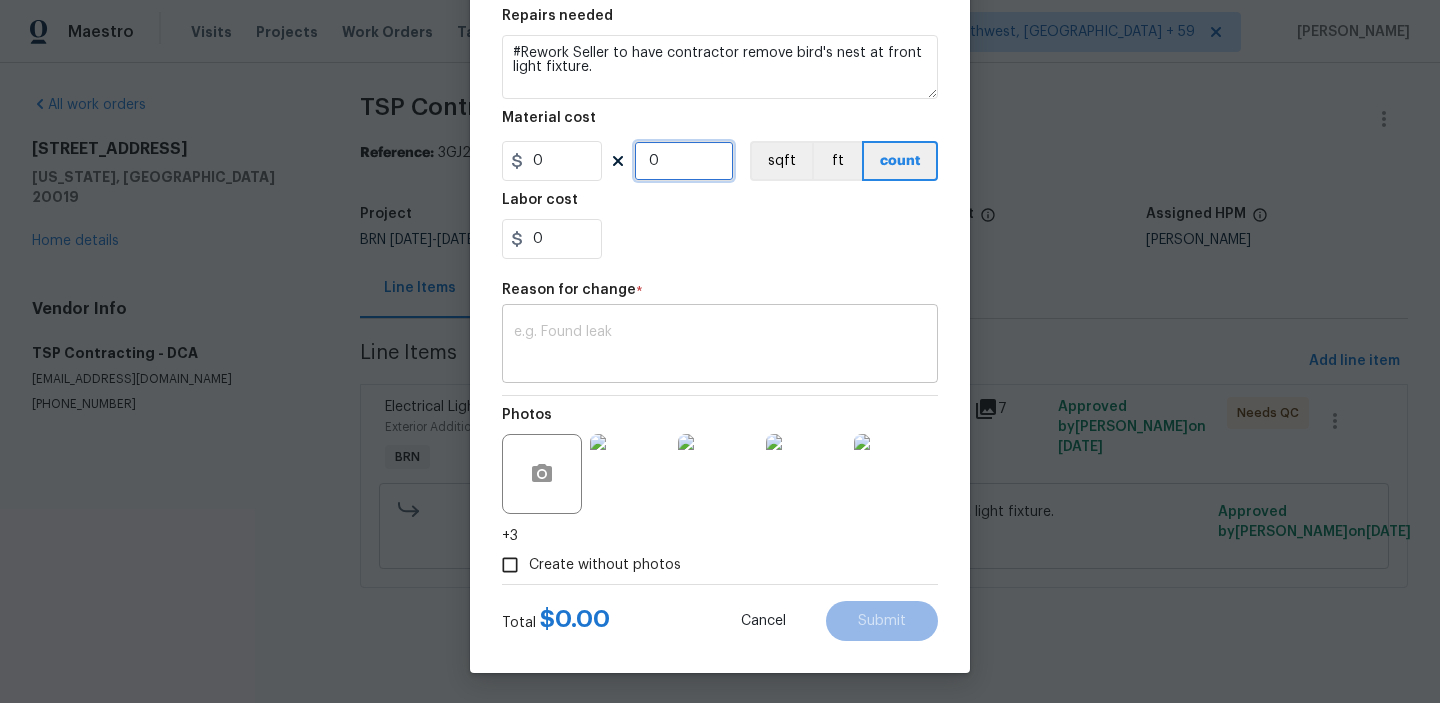 type on "0" 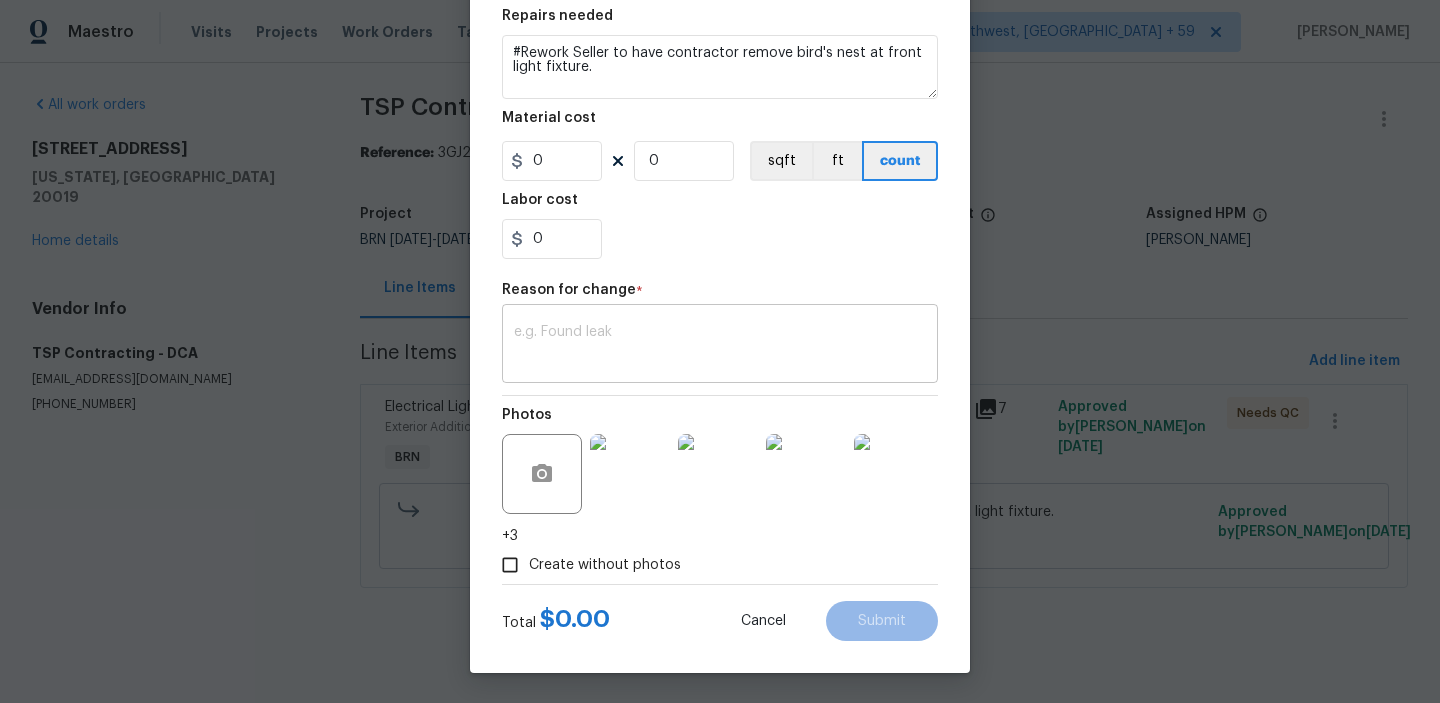 click at bounding box center (720, 346) 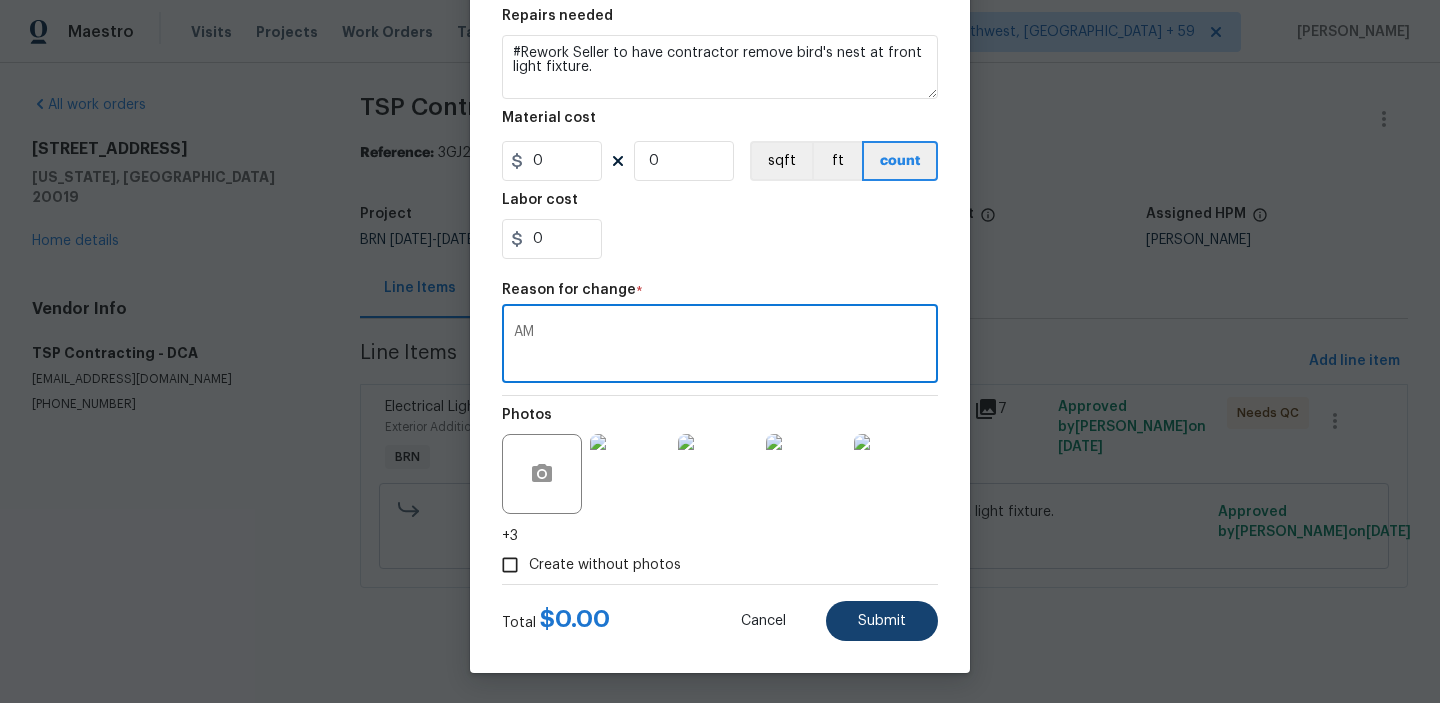 type on "AM" 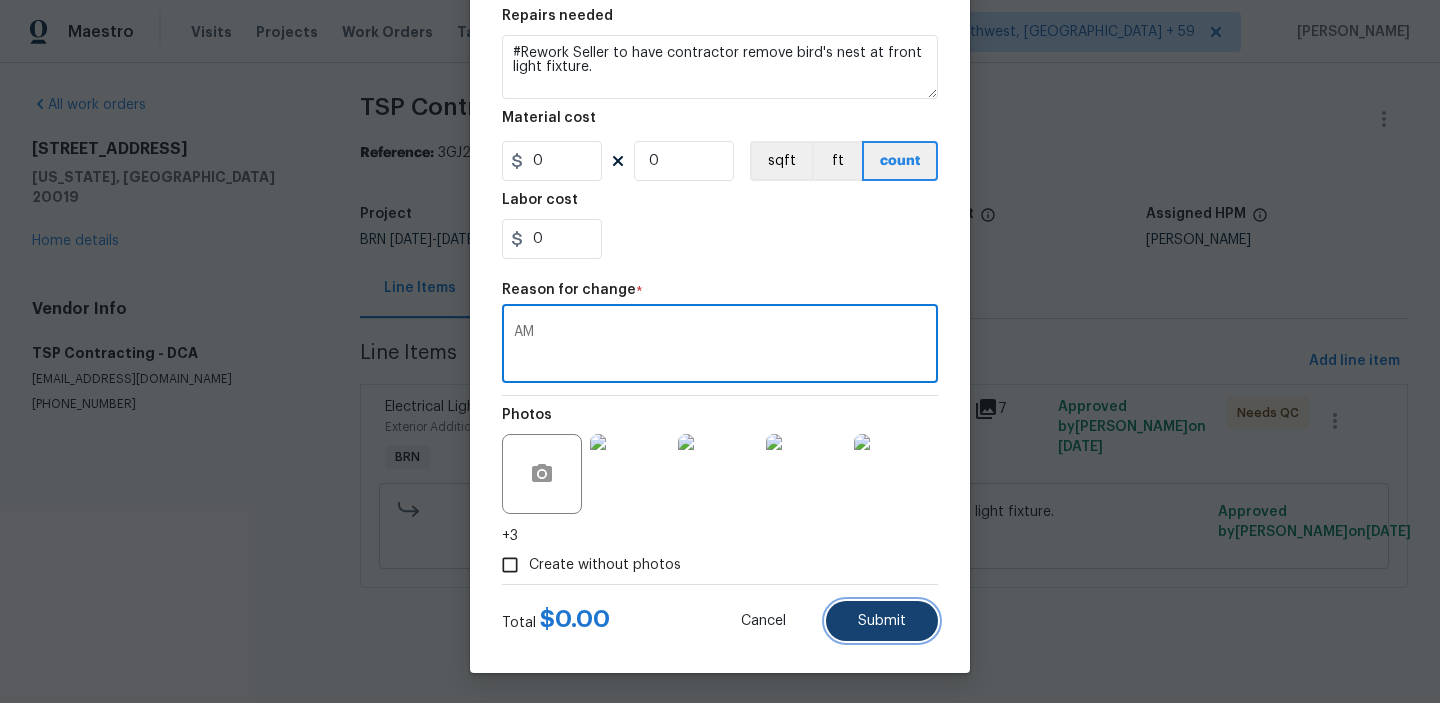 click on "Submit" at bounding box center [882, 621] 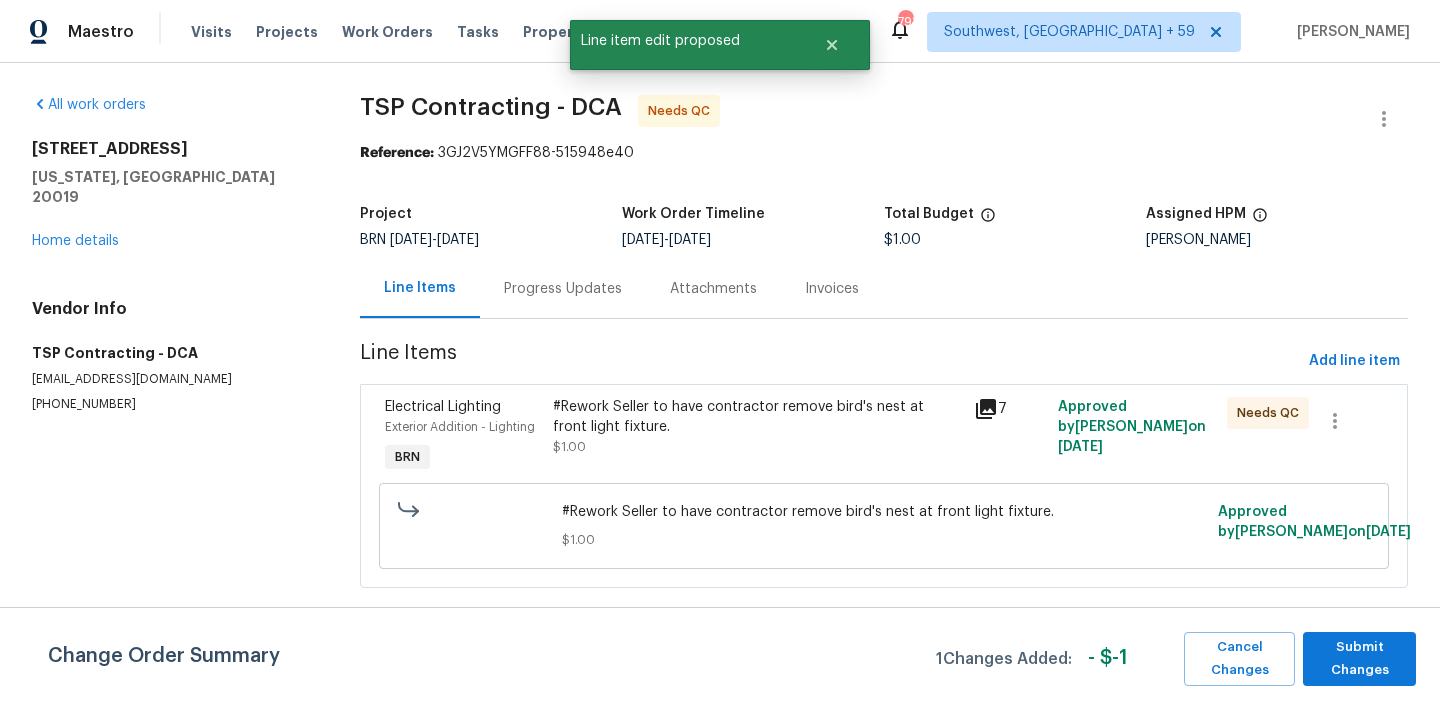 scroll, scrollTop: 0, scrollLeft: 0, axis: both 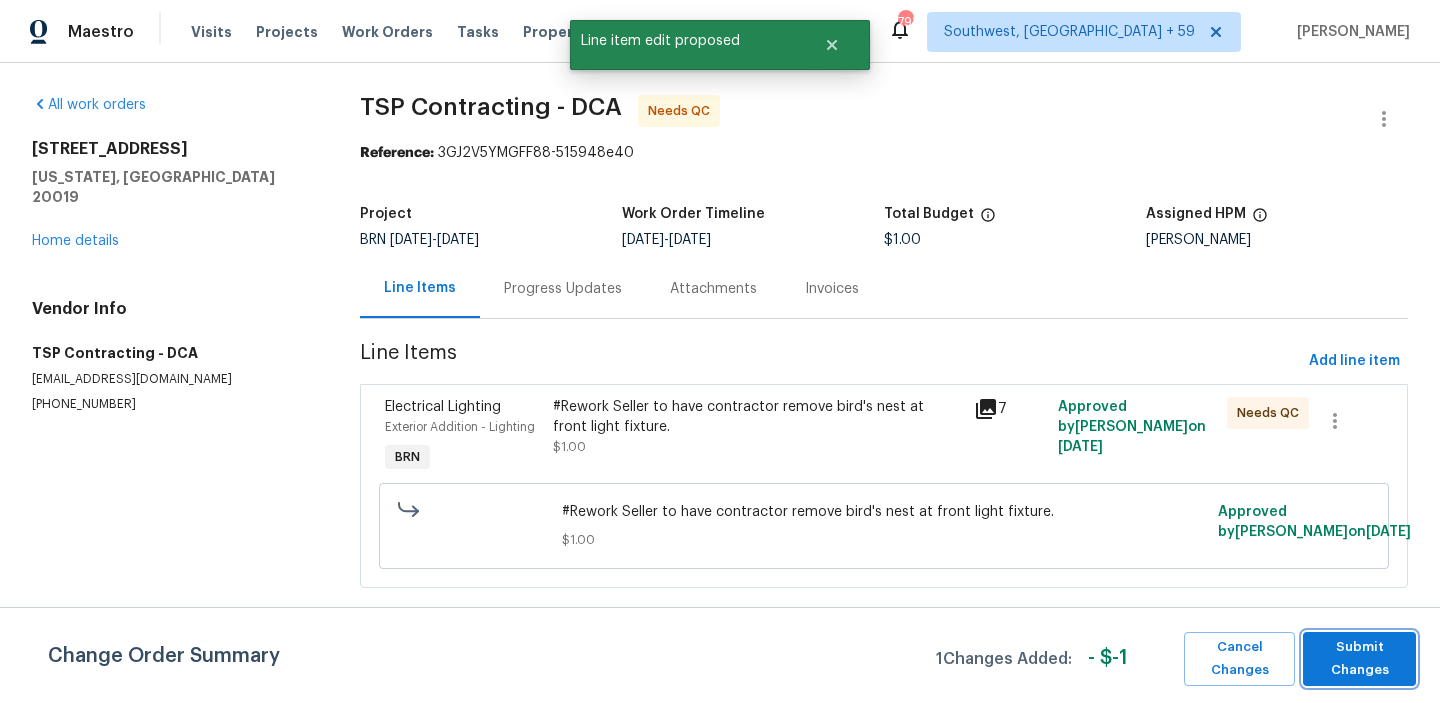 click on "Submit Changes" at bounding box center [1359, 659] 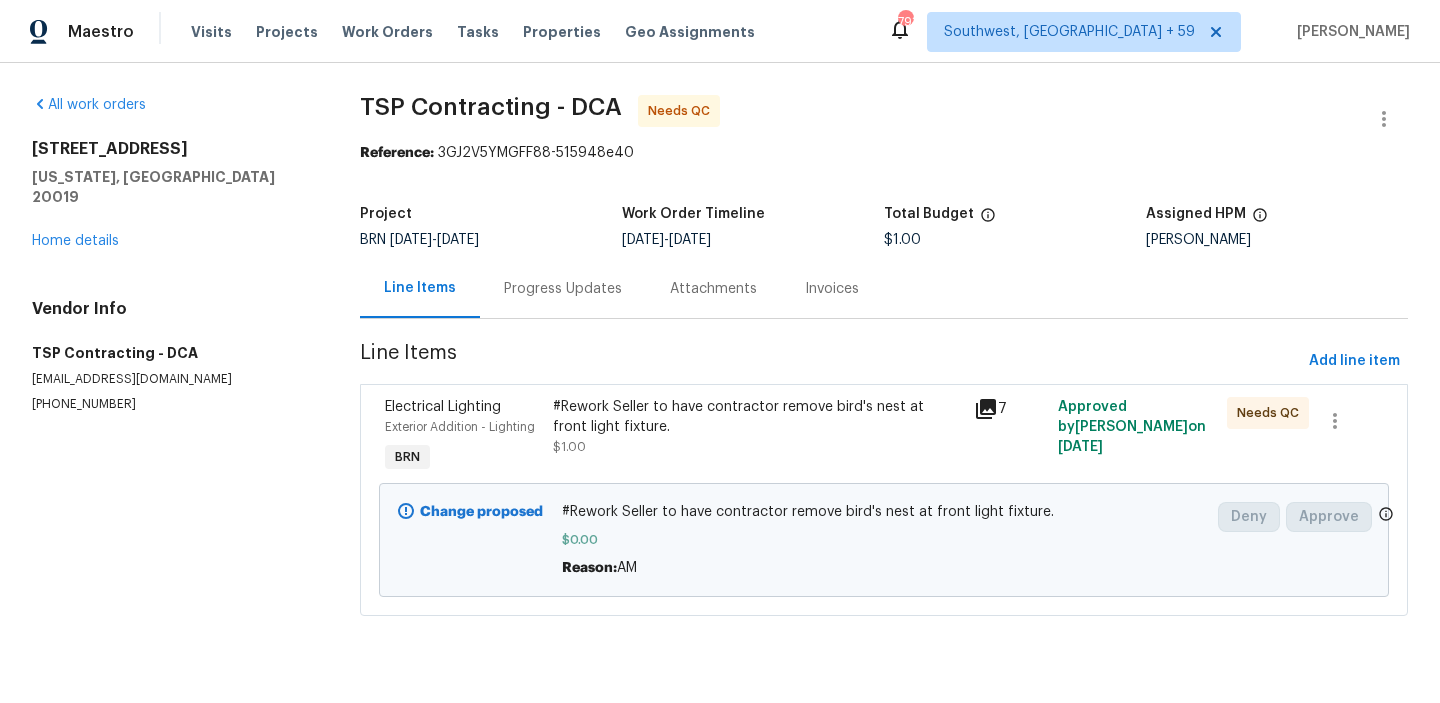 click on "Progress Updates" at bounding box center (563, 289) 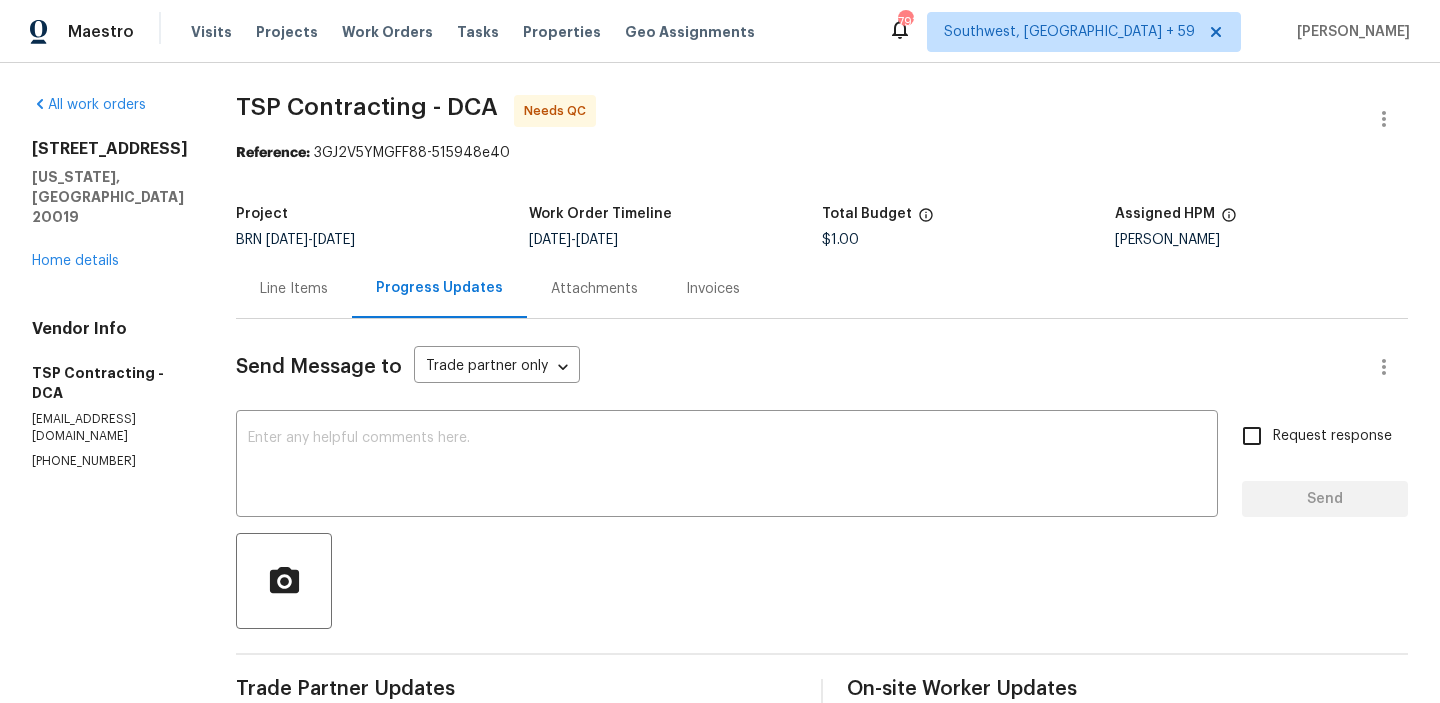 click on "Line Items" at bounding box center [294, 288] 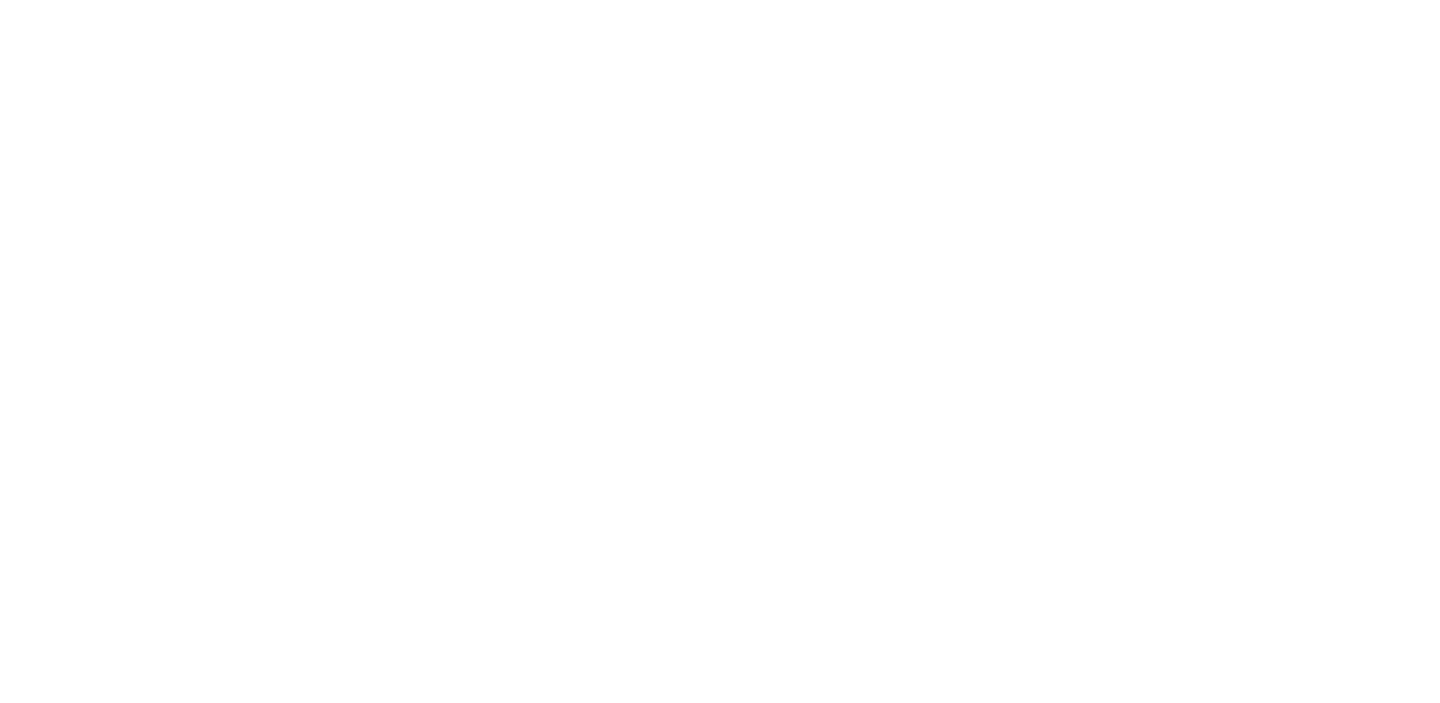 scroll, scrollTop: 0, scrollLeft: 0, axis: both 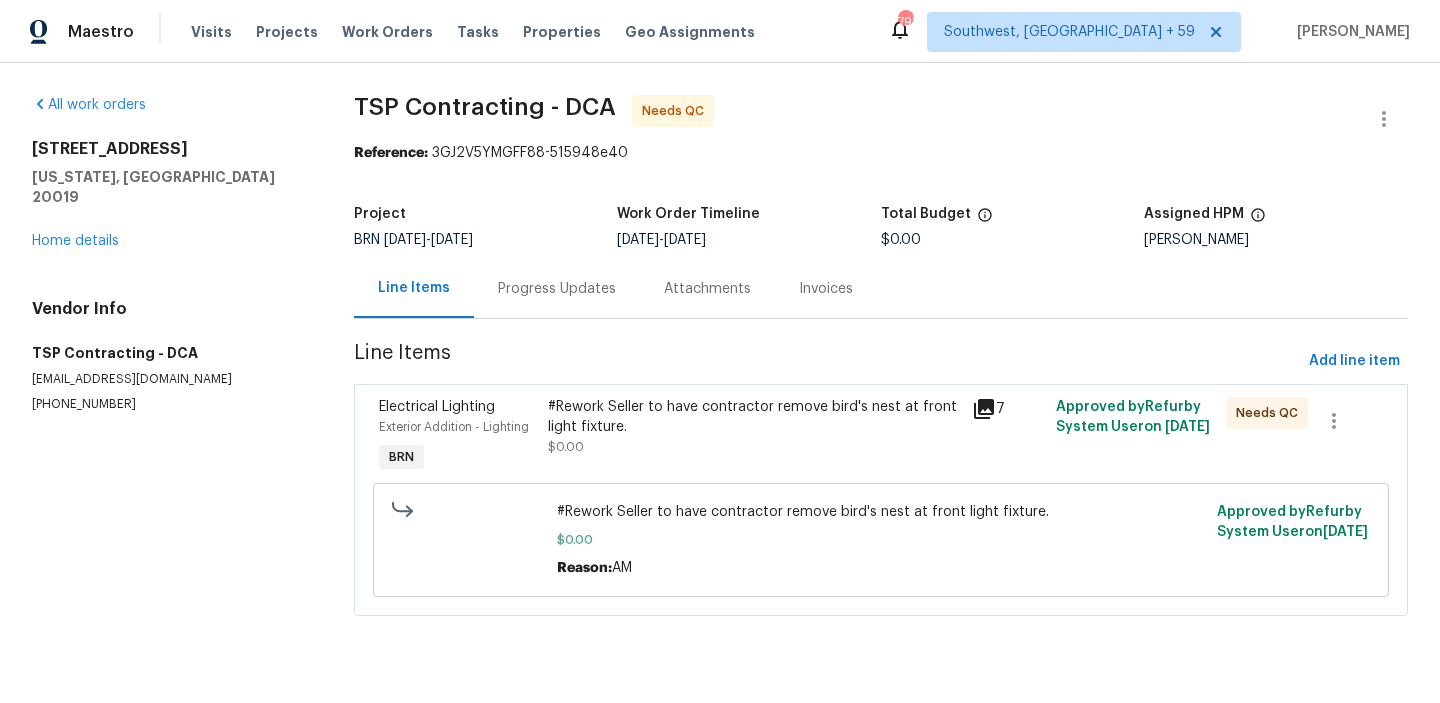 click on "Progress Updates" at bounding box center (557, 289) 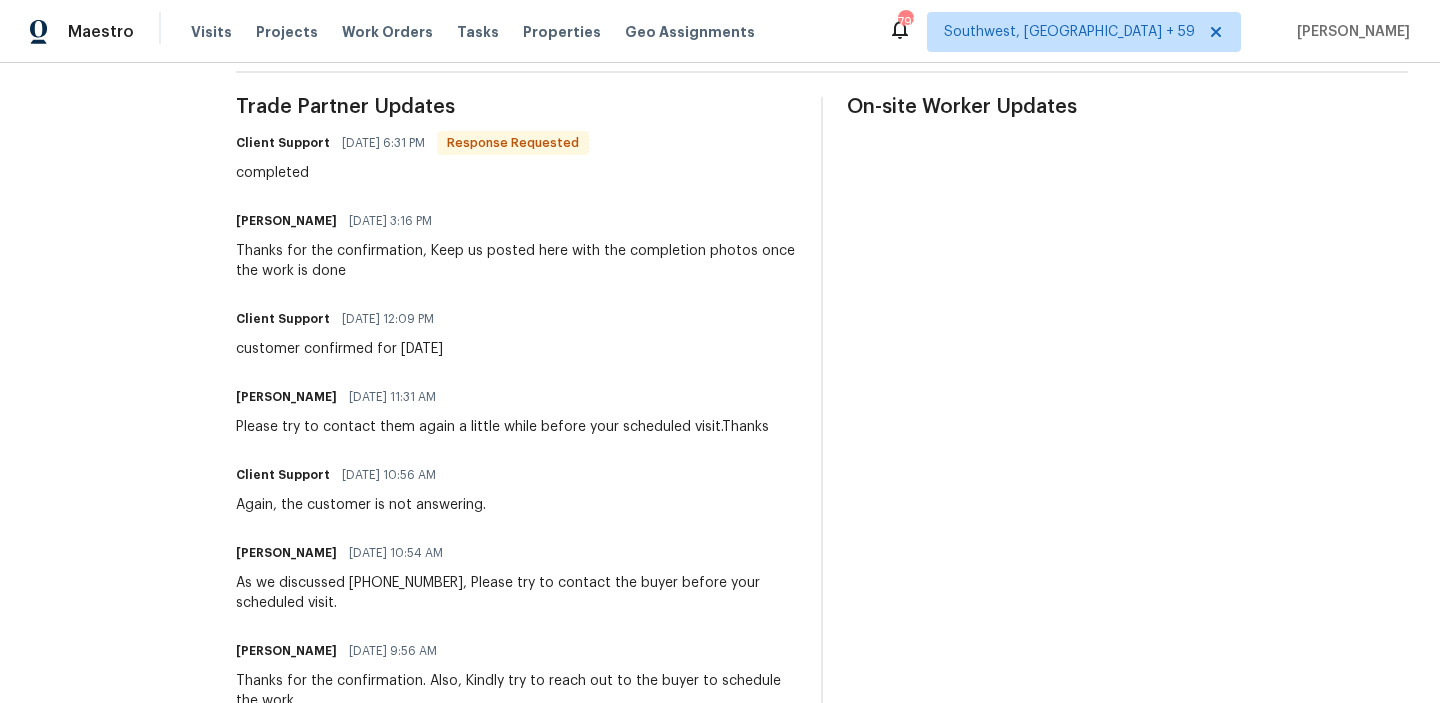 scroll, scrollTop: 0, scrollLeft: 0, axis: both 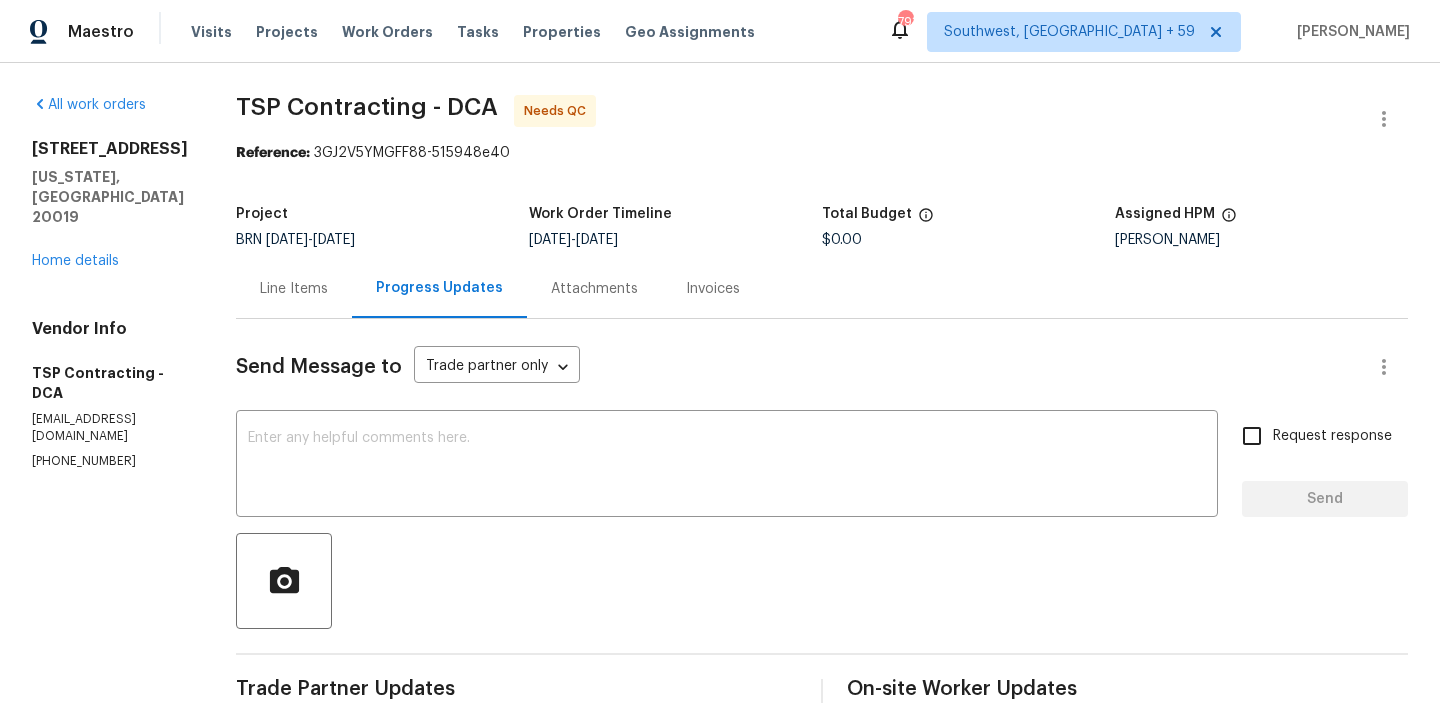 click on "Line Items" at bounding box center (294, 288) 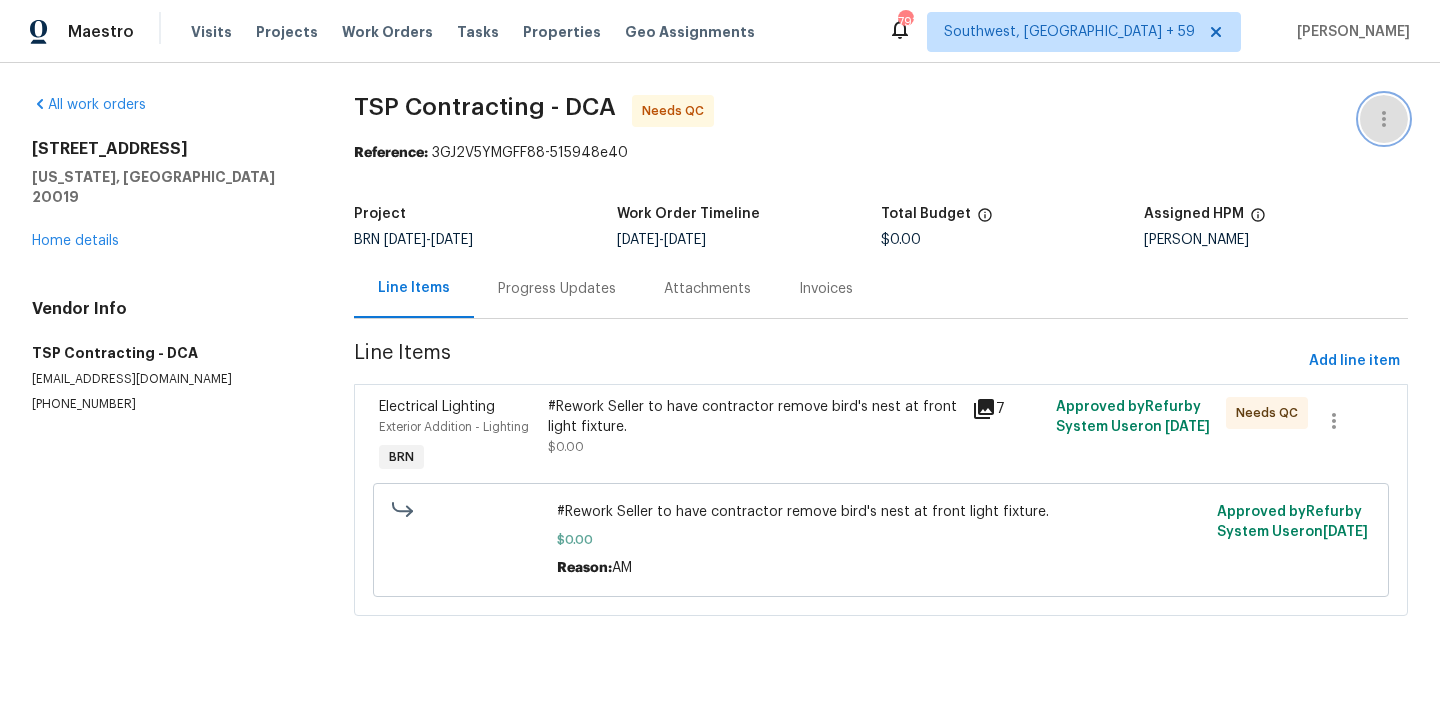 click at bounding box center (1384, 119) 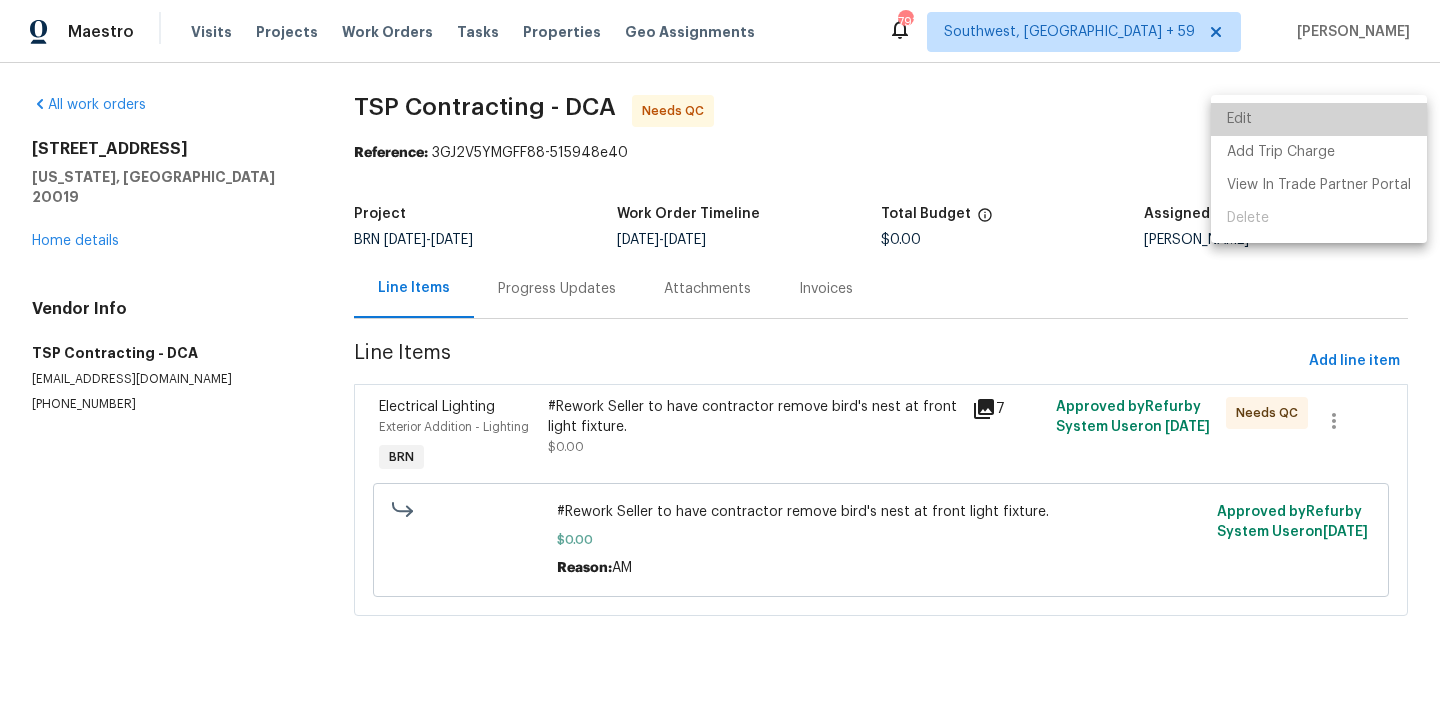 click on "Edit" at bounding box center (1319, 119) 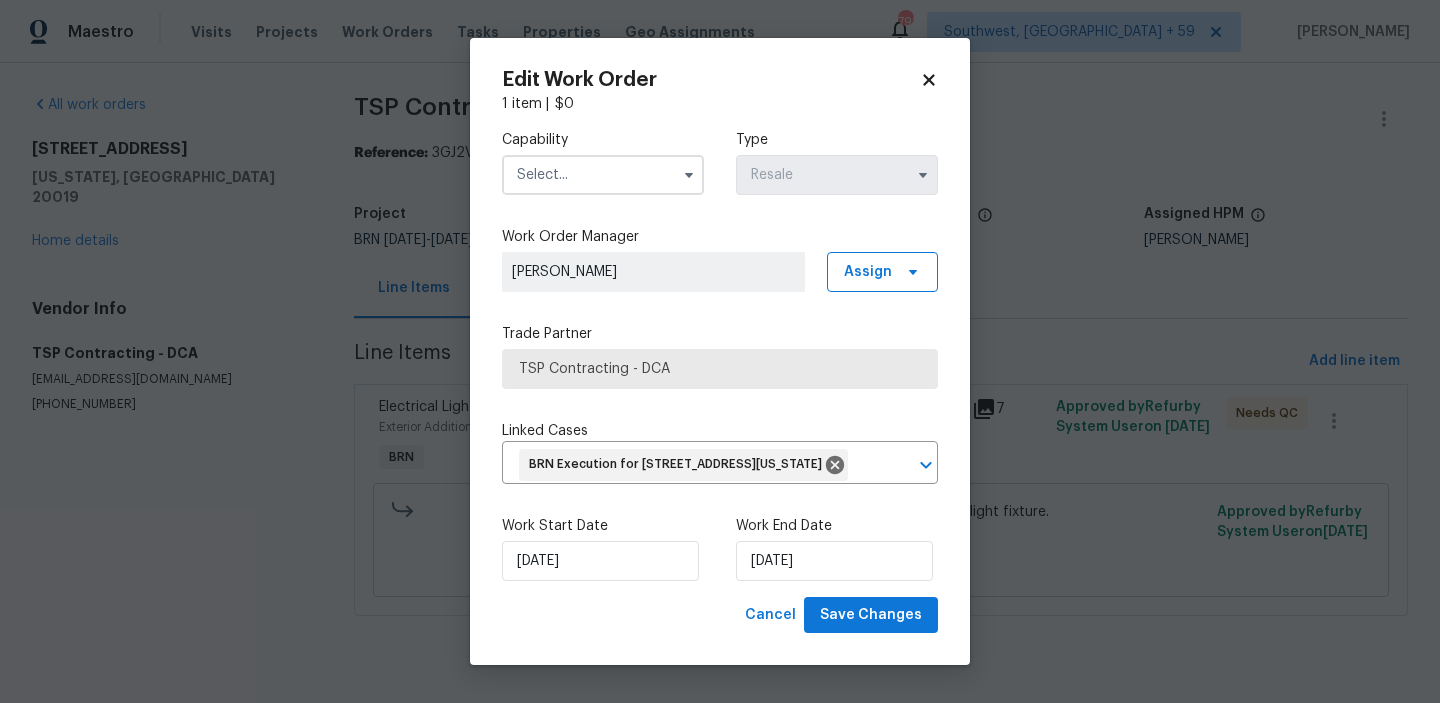click at bounding box center (603, 175) 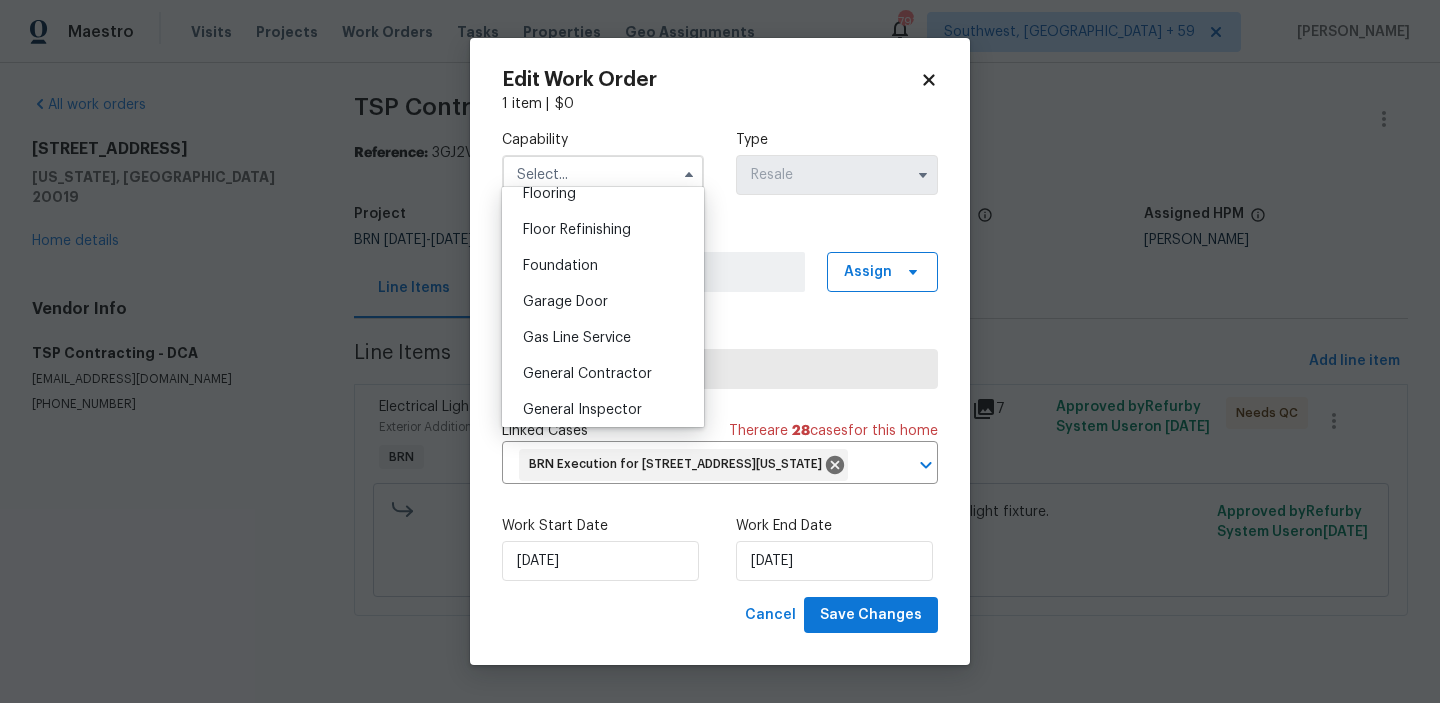 scroll, scrollTop: 799, scrollLeft: 0, axis: vertical 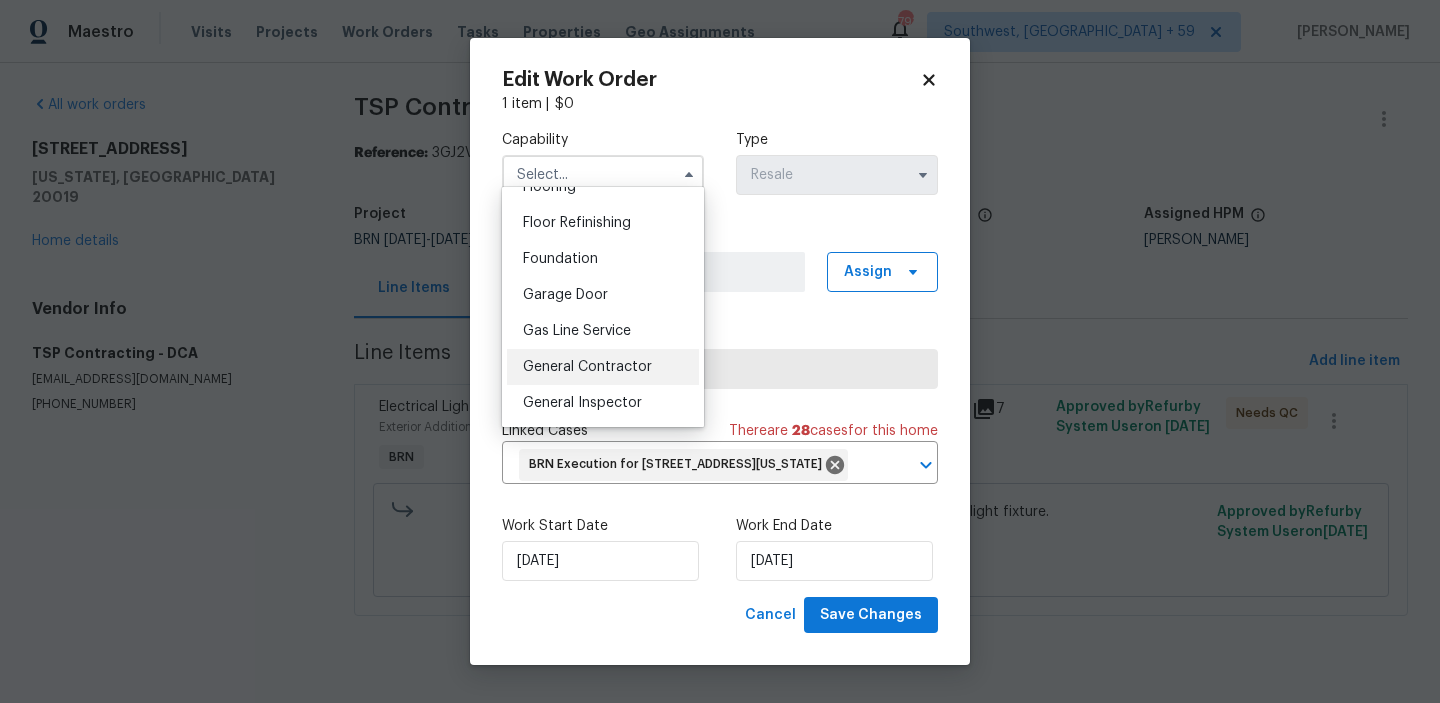click on "General Contractor" at bounding box center [587, 367] 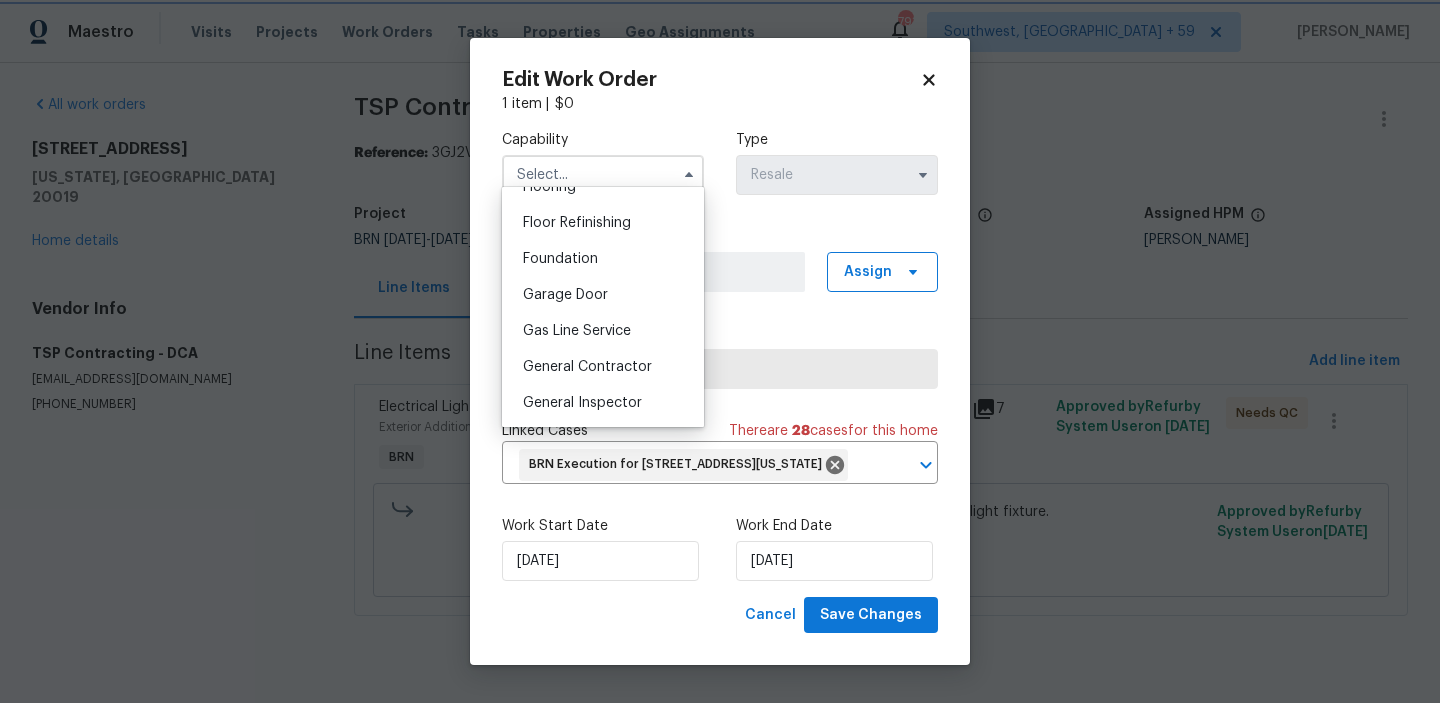 type on "General Contractor" 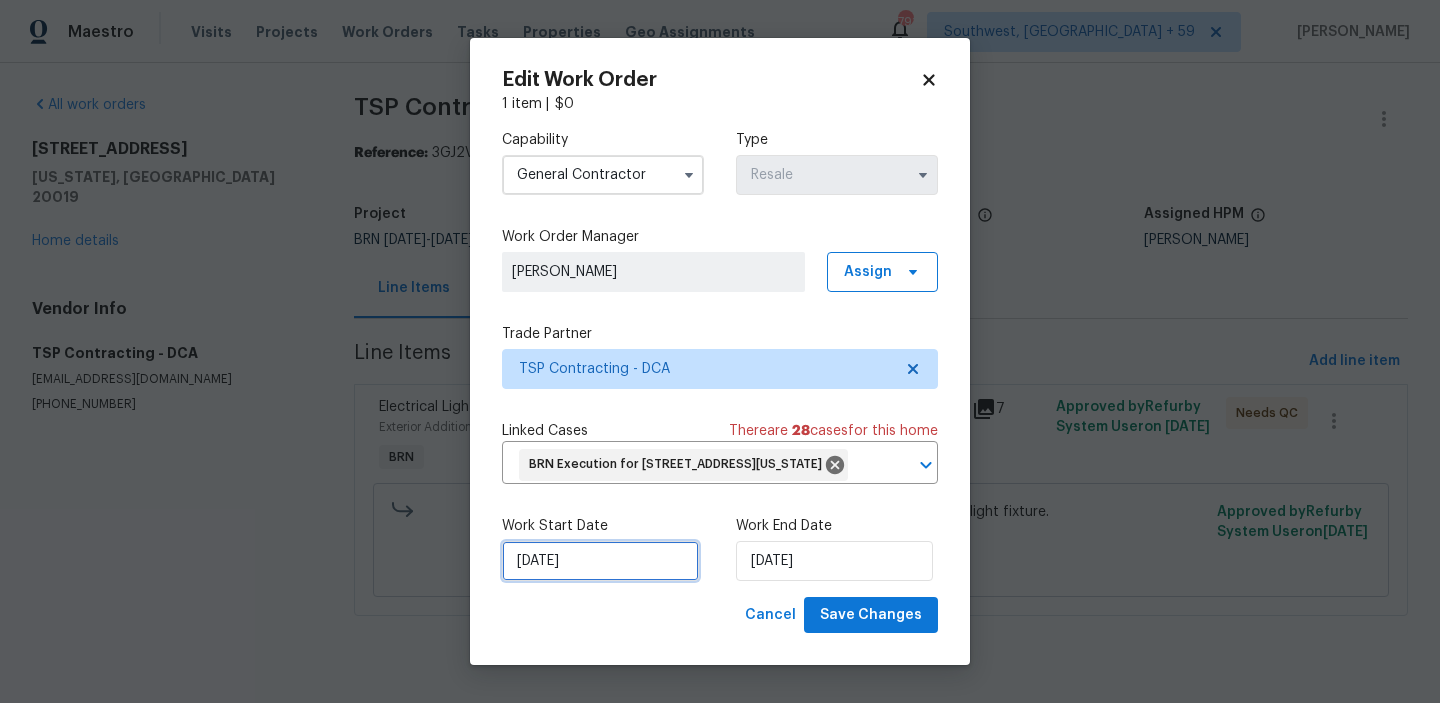 click on "11/07/2025" at bounding box center [600, 561] 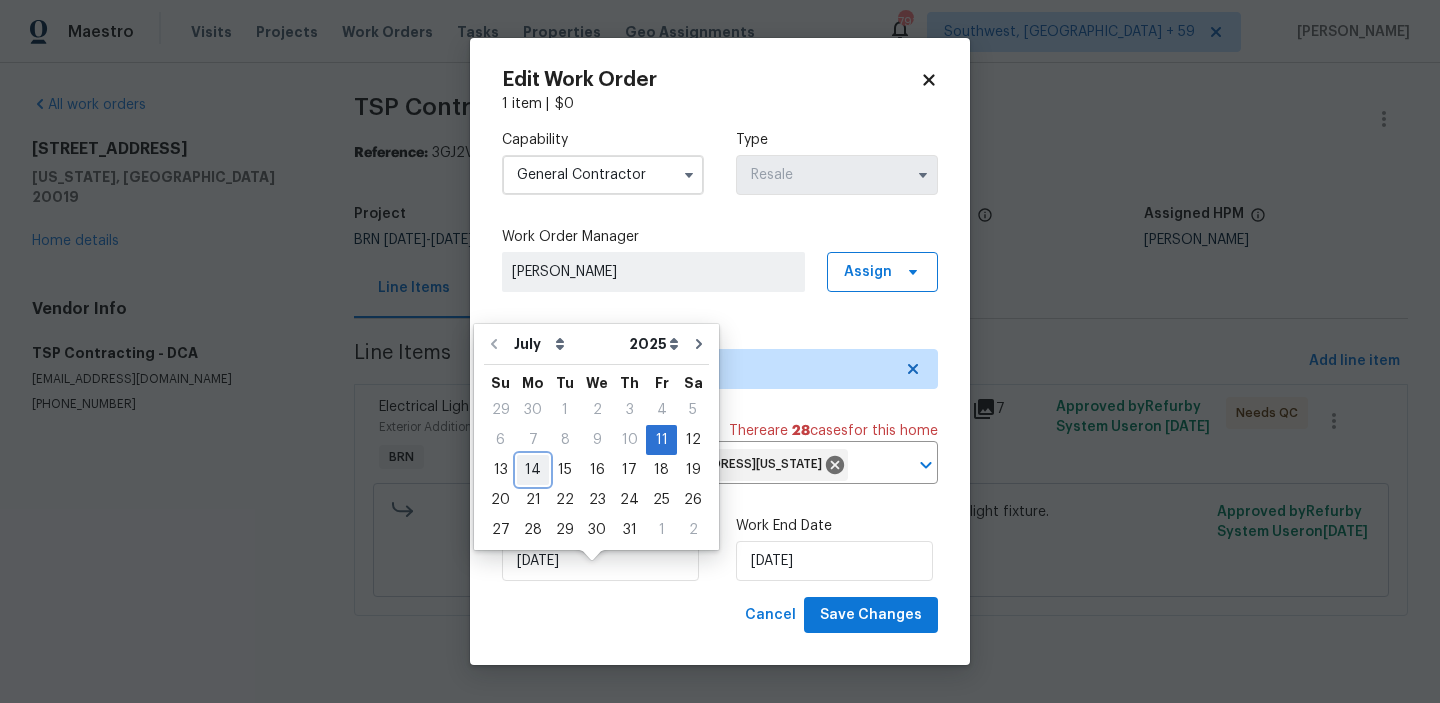 click on "14" at bounding box center (533, 470) 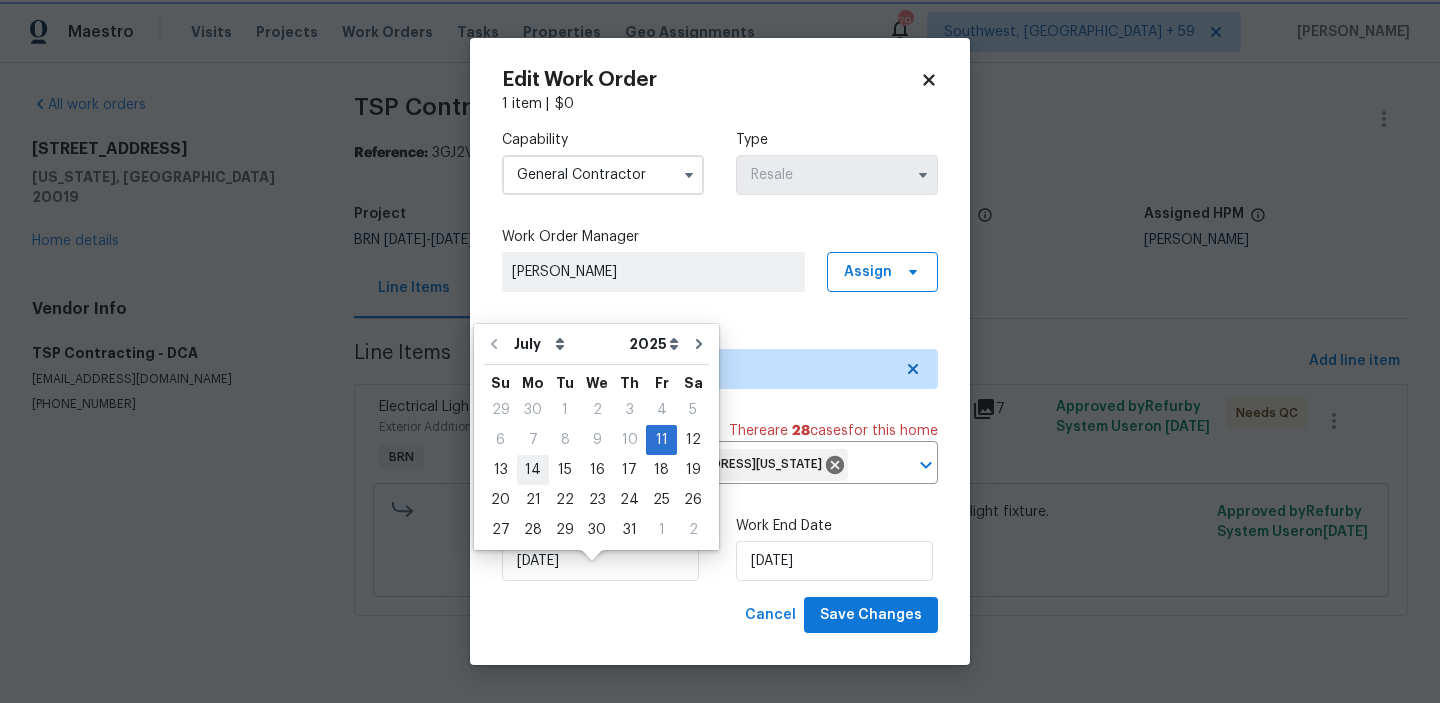 type on "14/07/2025" 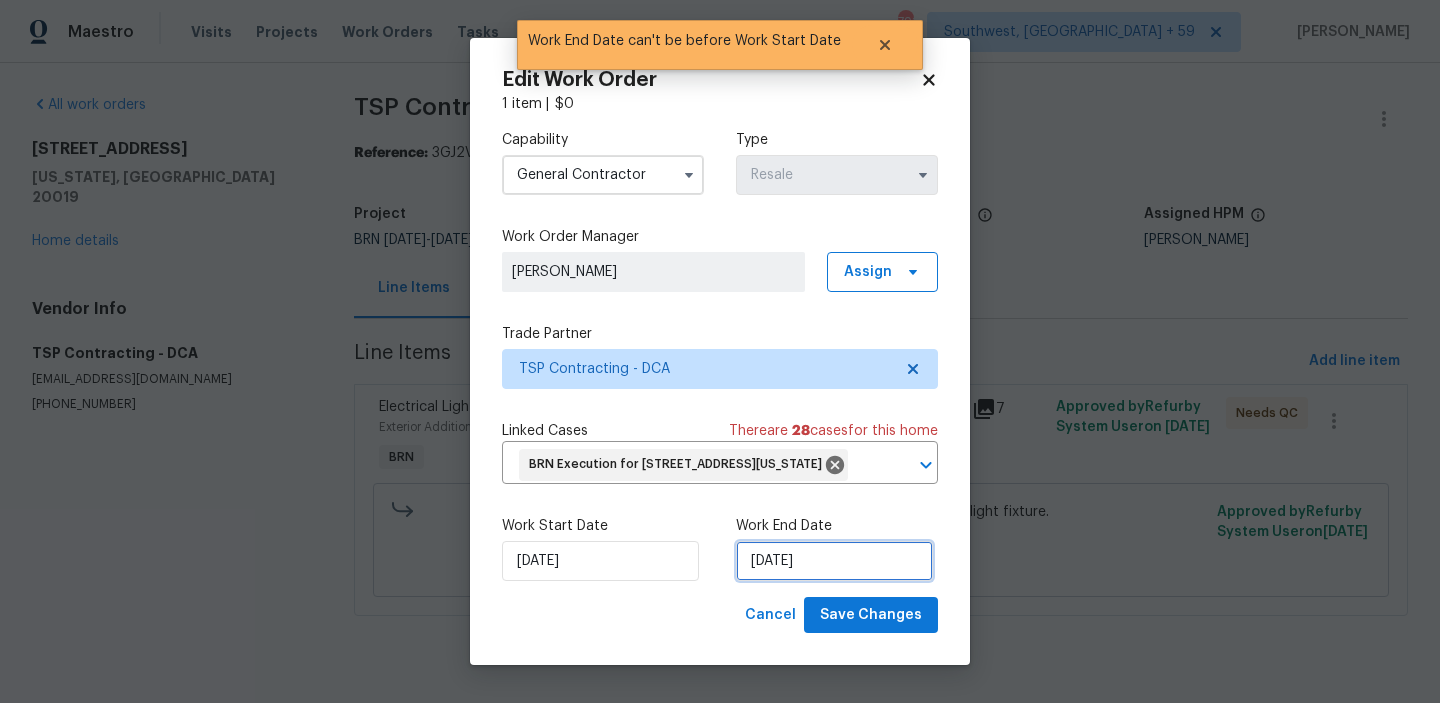 click on "14/07/2025" at bounding box center (834, 561) 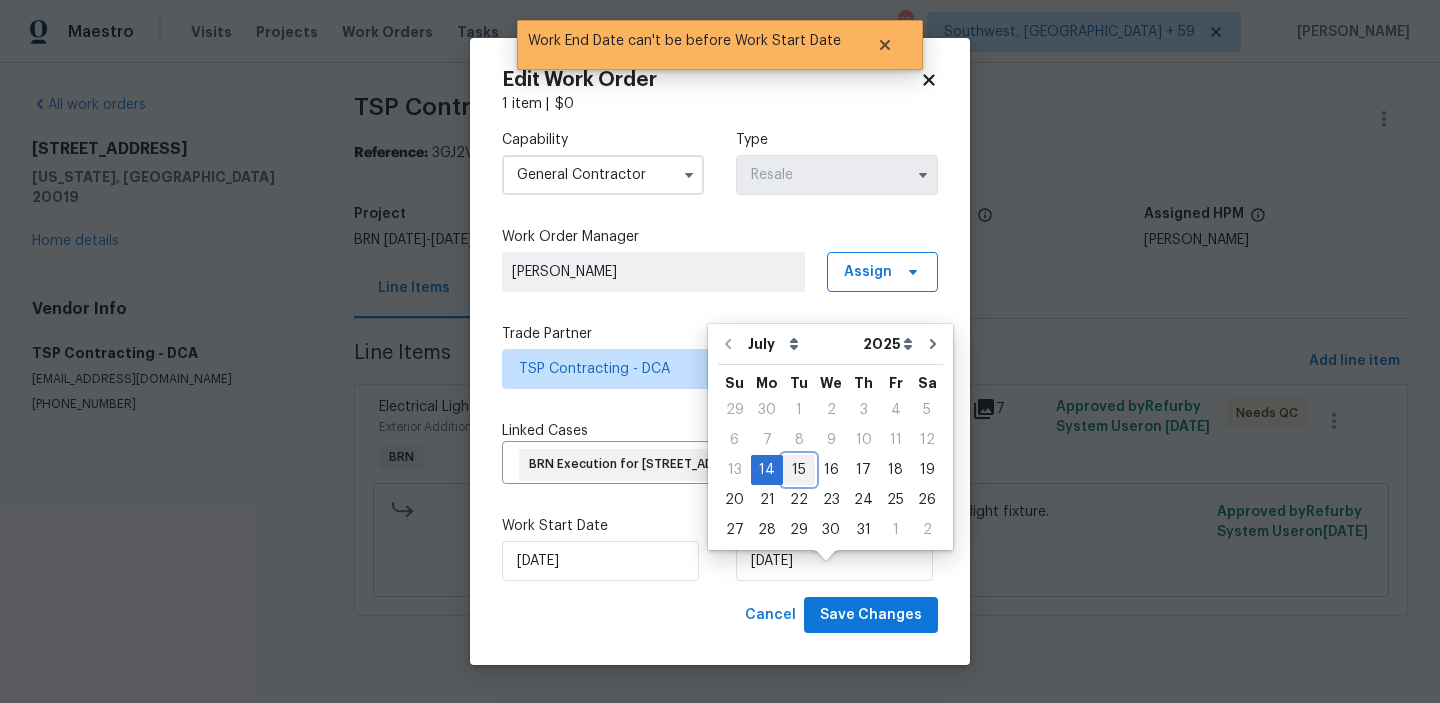 click on "15" at bounding box center [799, 470] 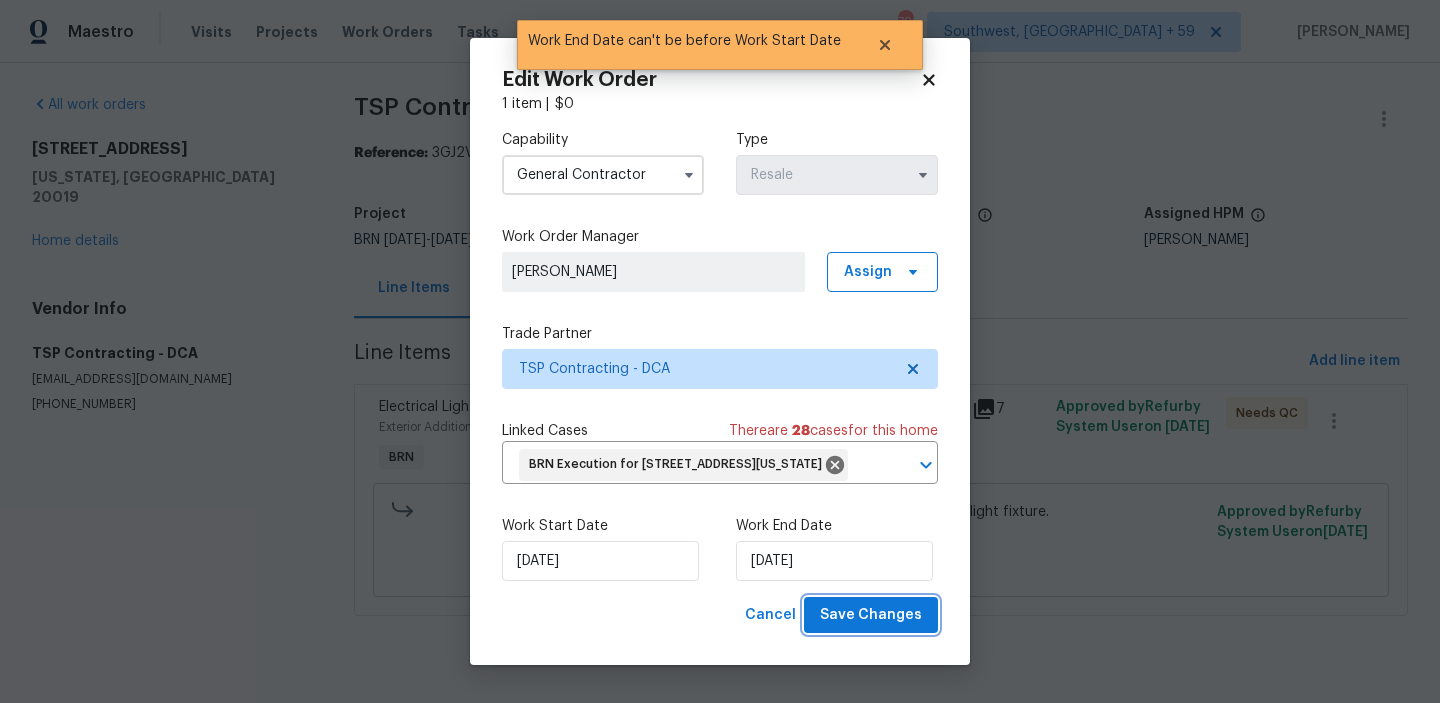 click on "Save Changes" at bounding box center (871, 615) 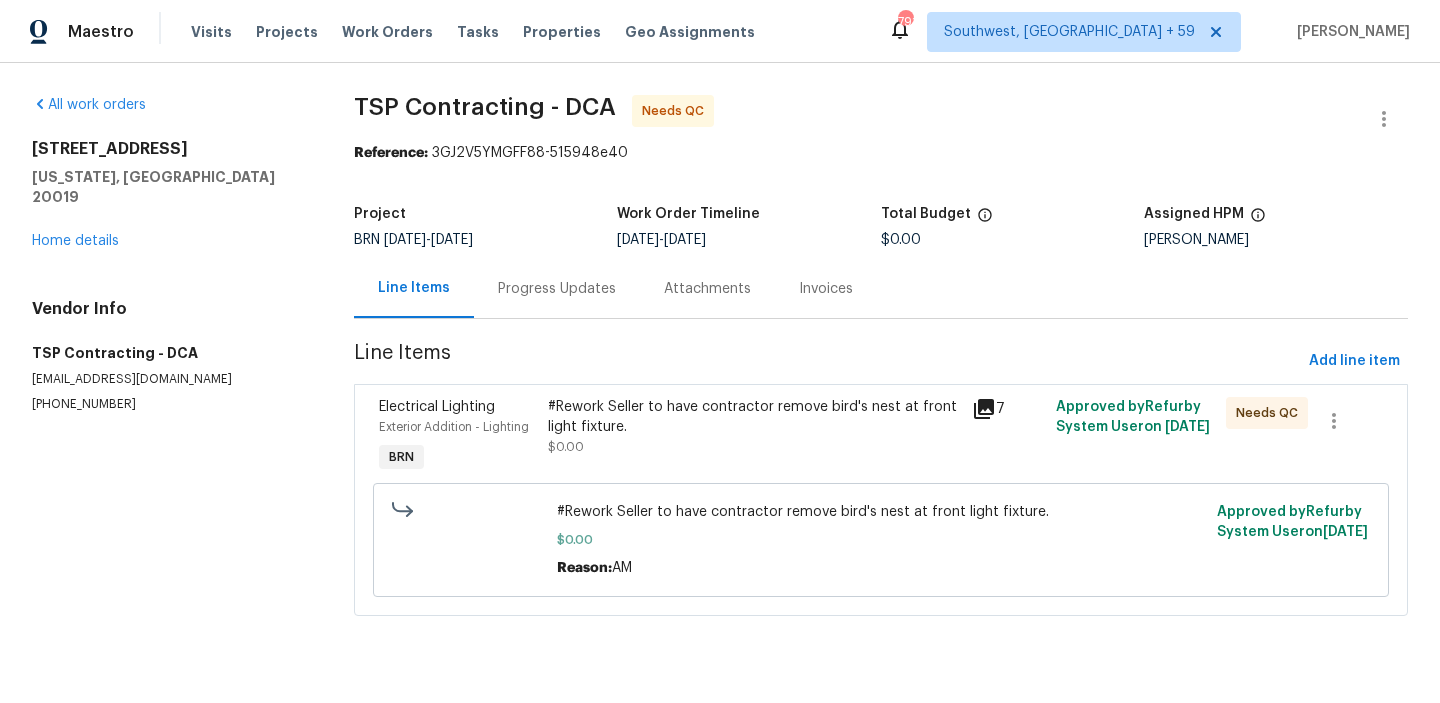 scroll, scrollTop: 0, scrollLeft: 0, axis: both 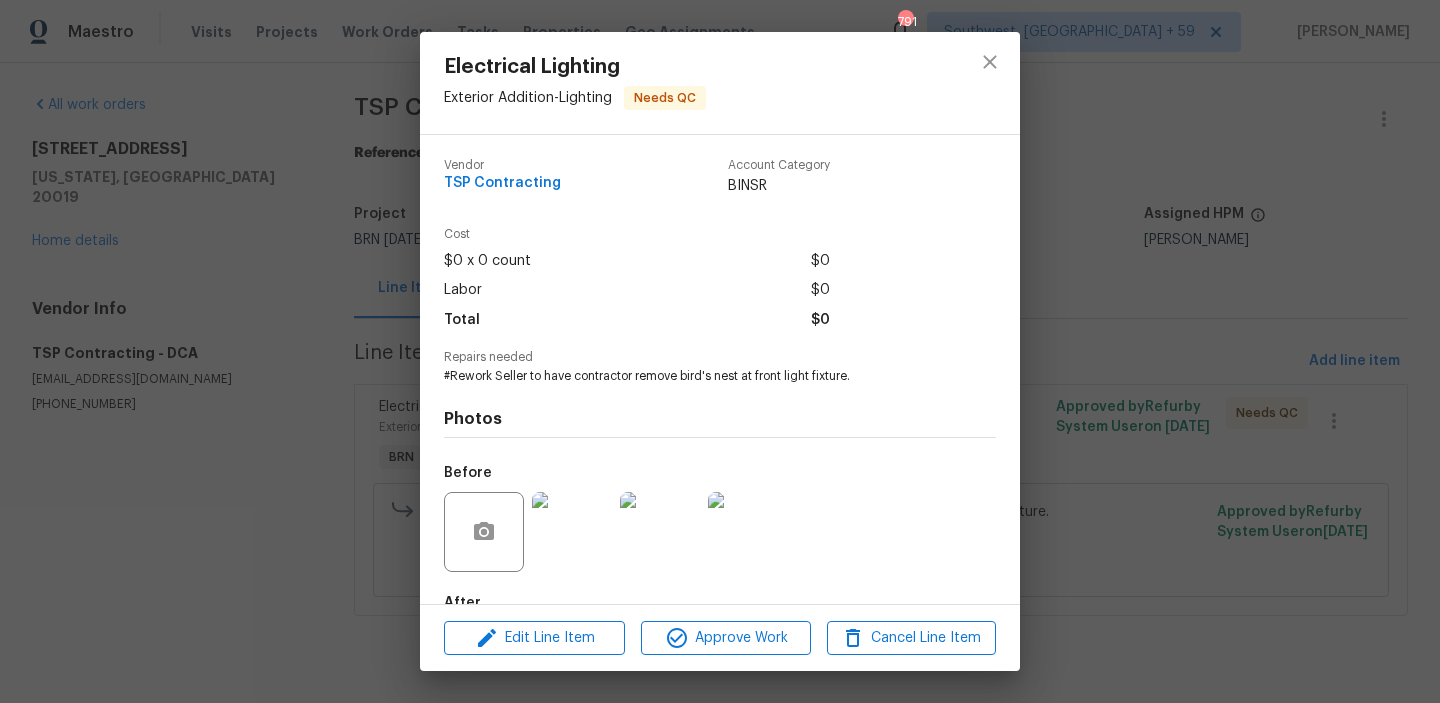click on "#Rework Seller to have contractor remove bird's nest at front light fixture." at bounding box center [692, 376] 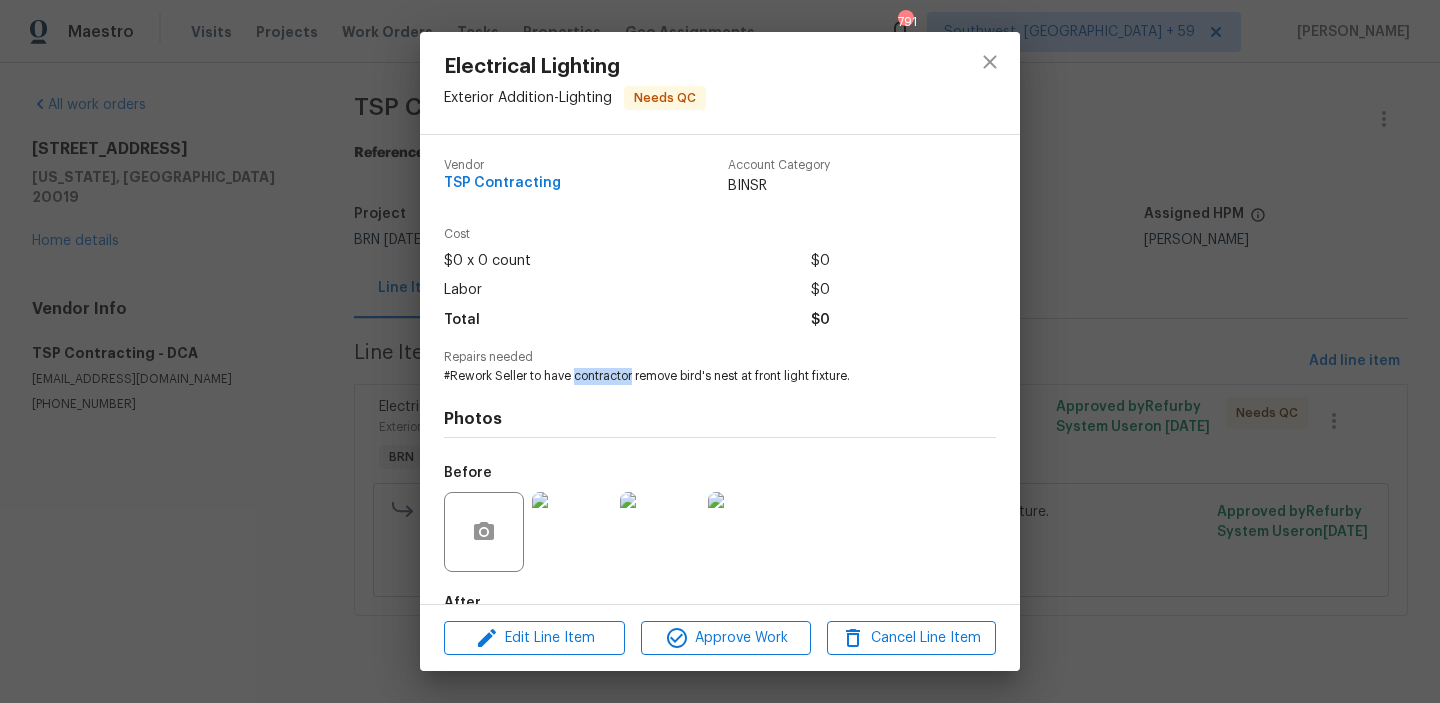 click on "#Rework Seller to have contractor remove bird's nest at front light fixture." at bounding box center [692, 376] 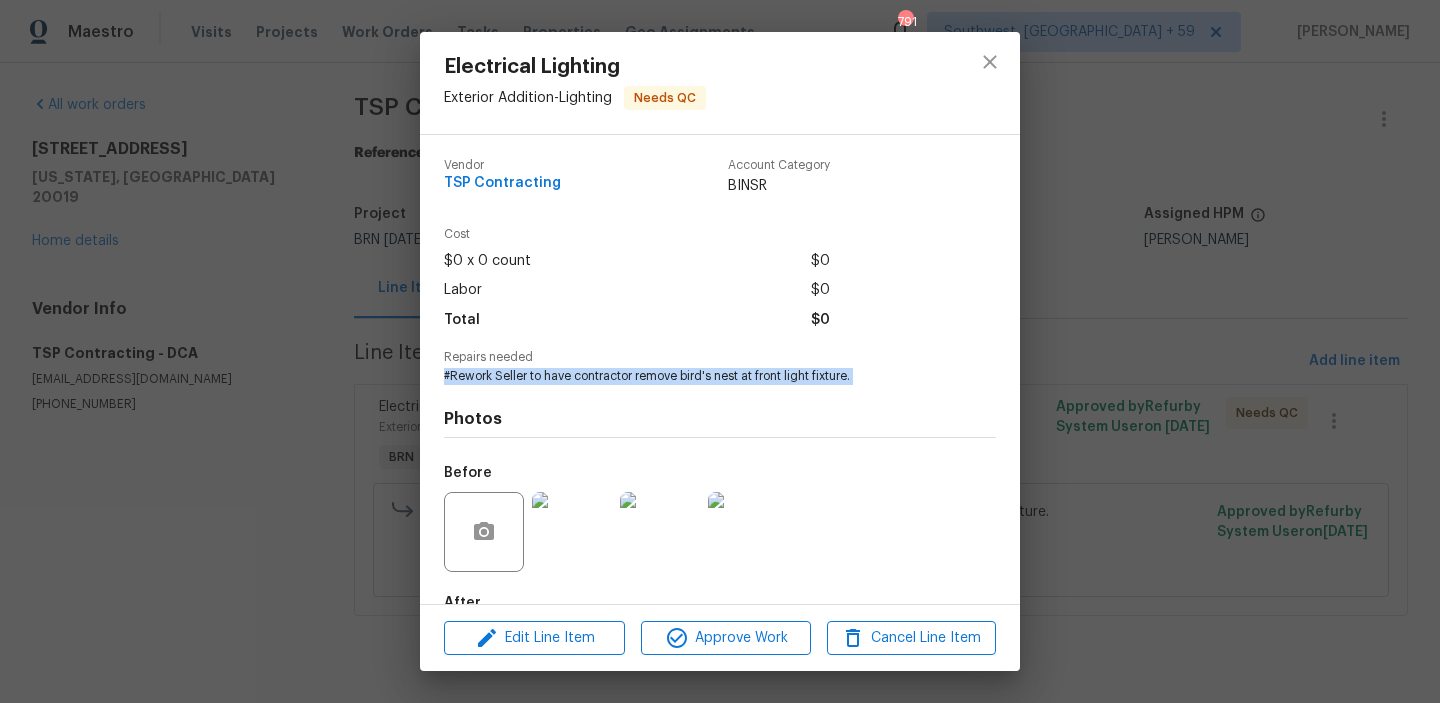 click on "#Rework Seller to have contractor remove bird's nest at front light fixture." at bounding box center (692, 376) 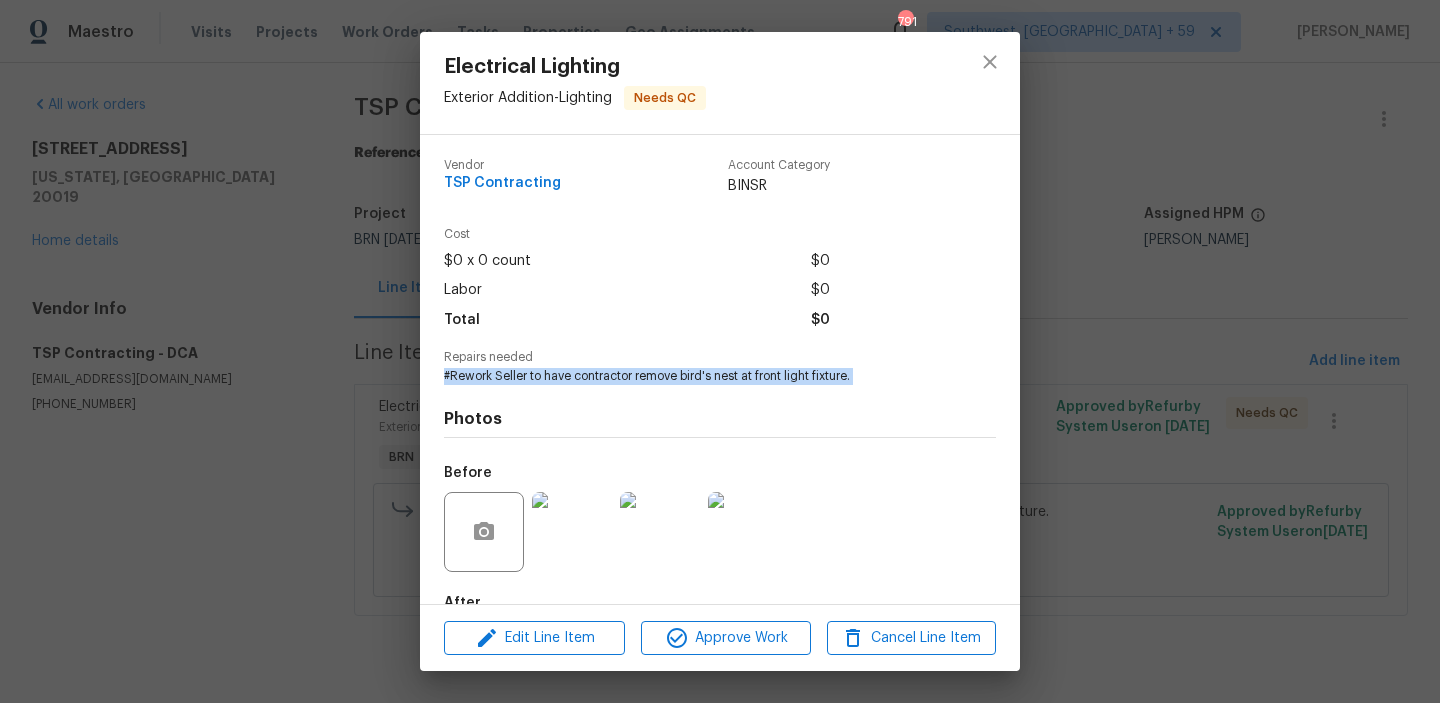 scroll, scrollTop: 118, scrollLeft: 0, axis: vertical 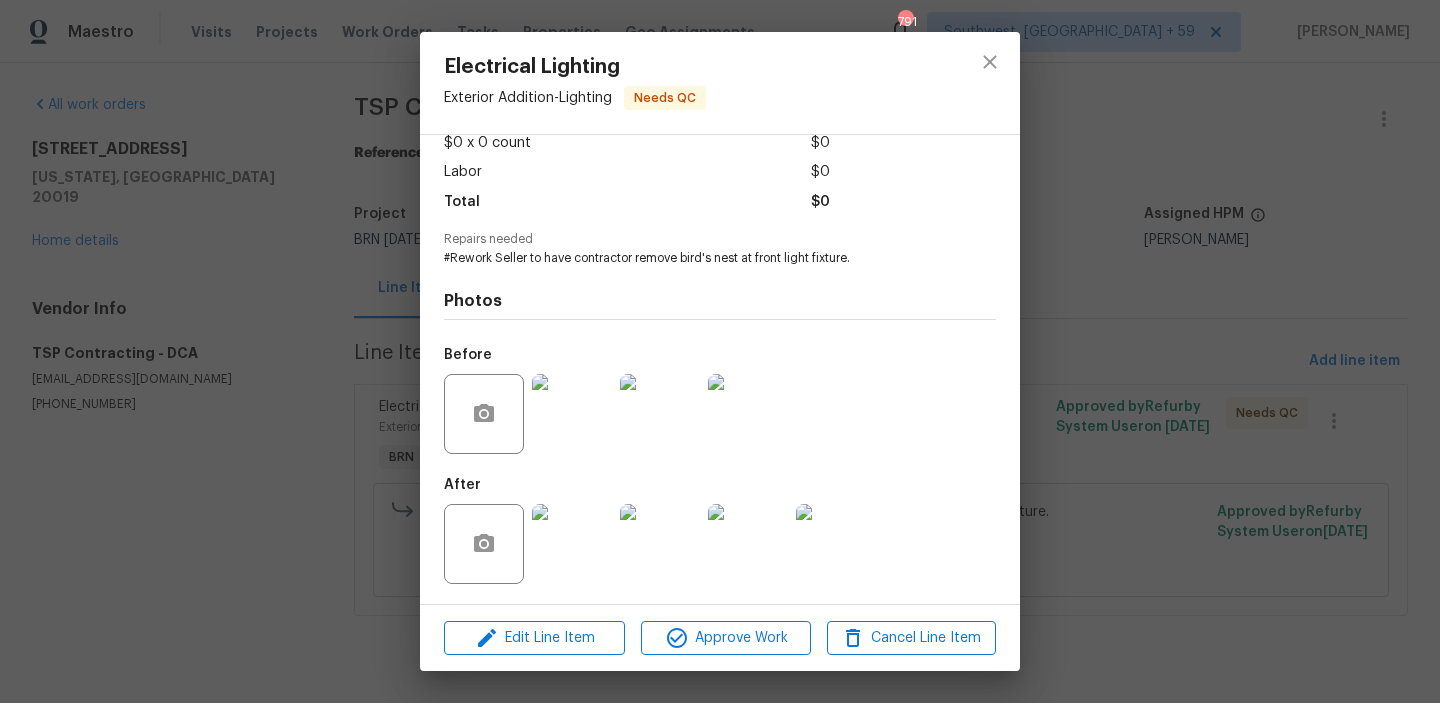 click at bounding box center (572, 414) 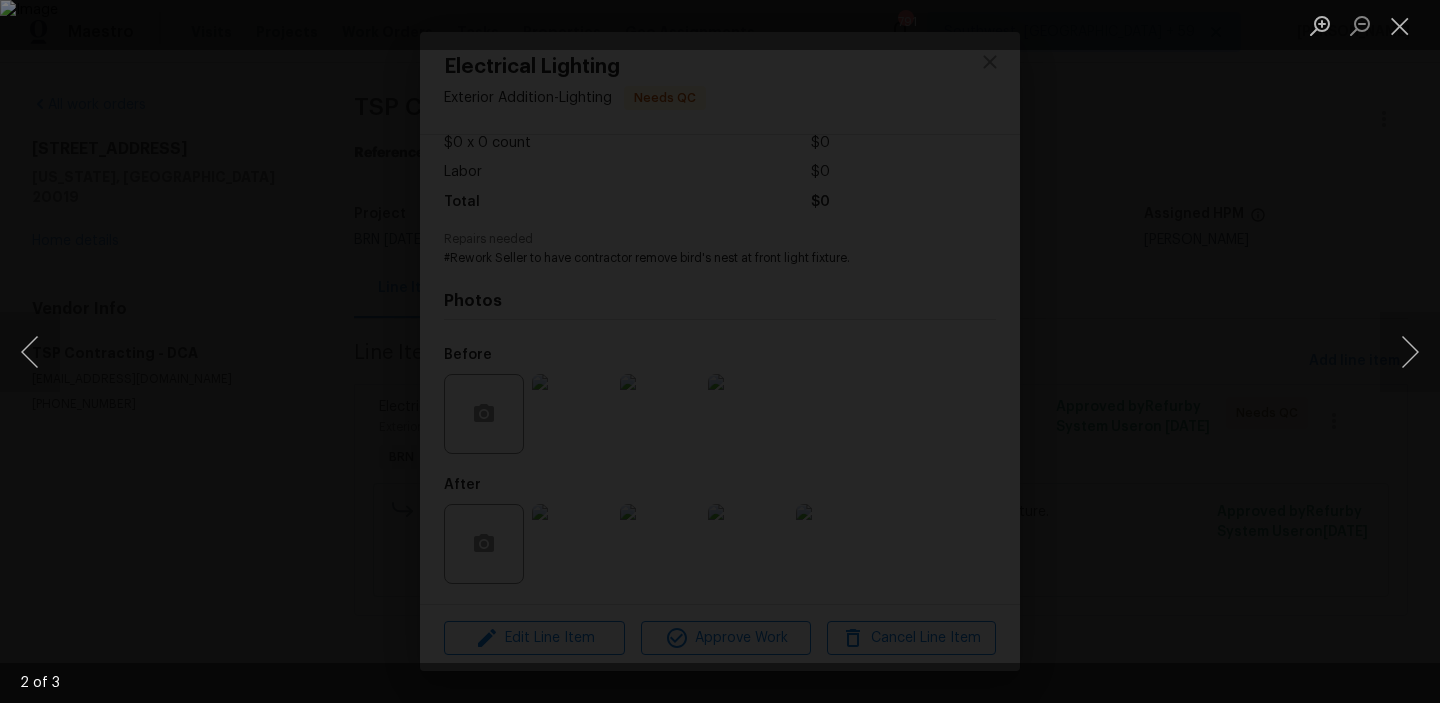 click at bounding box center (720, 351) 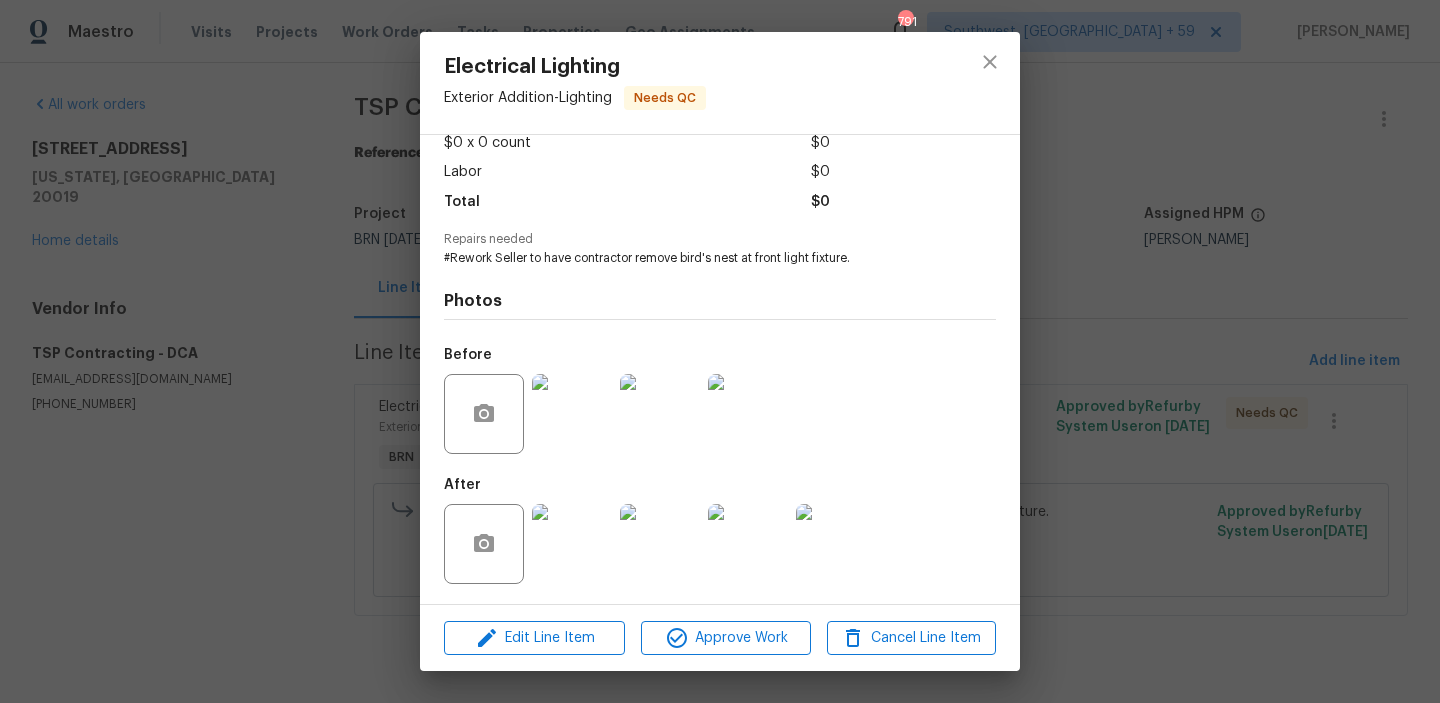 click at bounding box center (572, 544) 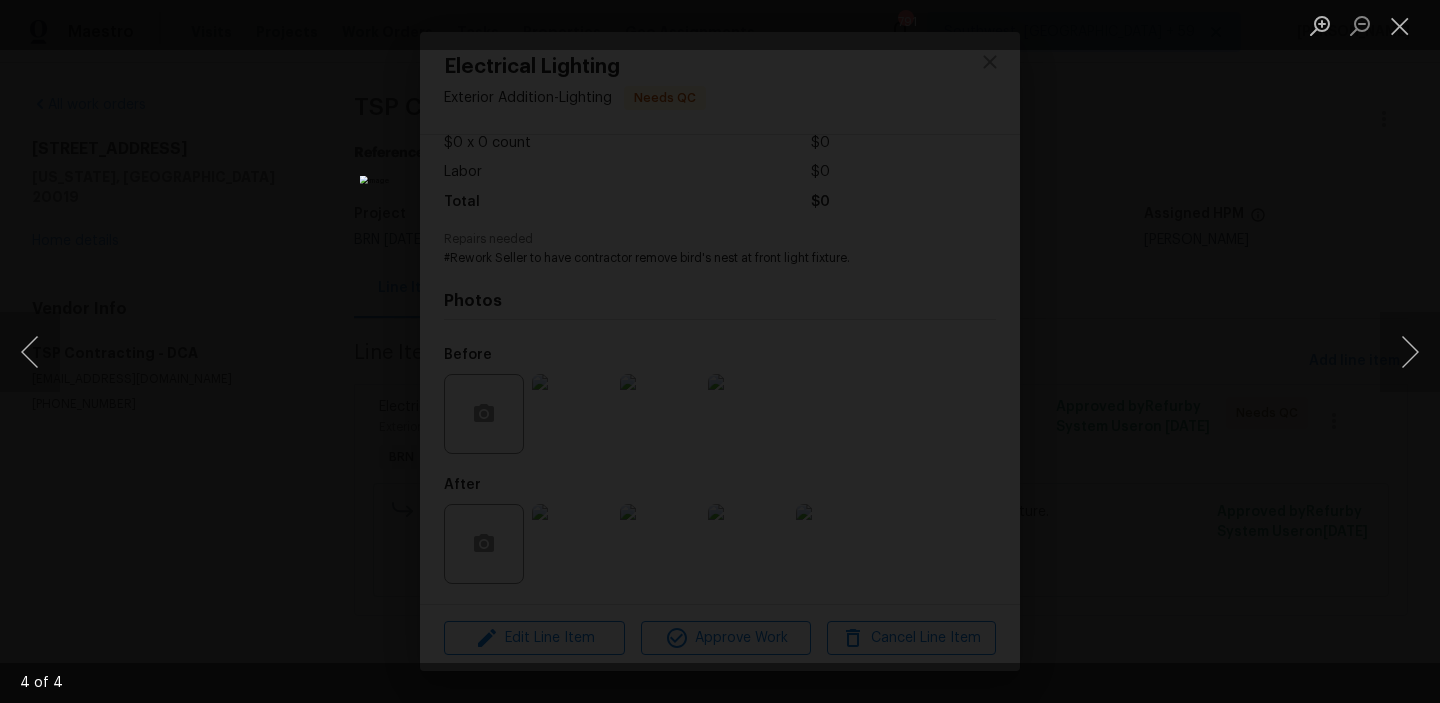 click at bounding box center (720, 351) 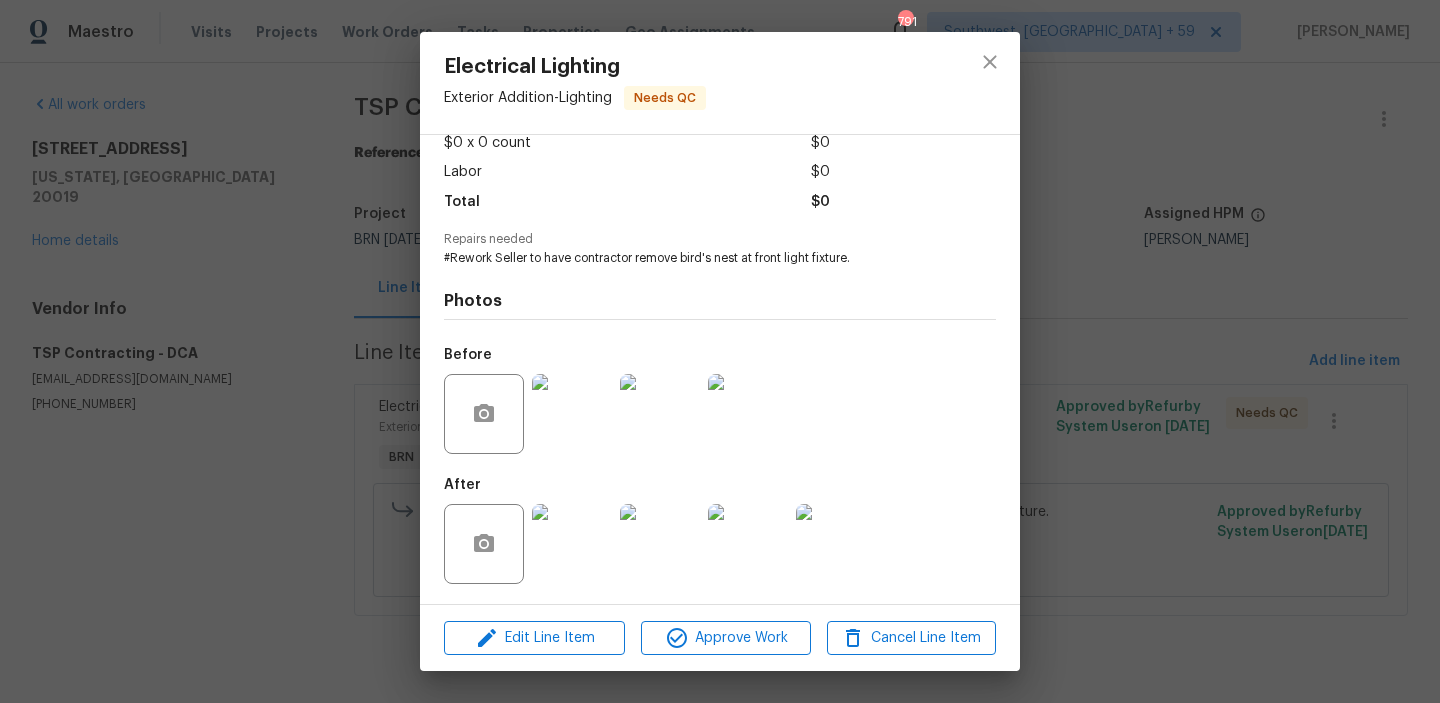 click on "Electrical Lighting Exterior Addition  -  Lighting Needs QC Vendor TSP Contracting Account Category BINSR Cost $0 x 0 count $0 Labor $0 Total $0 Repairs needed #Rework Seller to have contractor remove bird's nest at front light fixture. Photos Before After  Edit Line Item  Approve Work  Cancel Line Item" at bounding box center [720, 351] 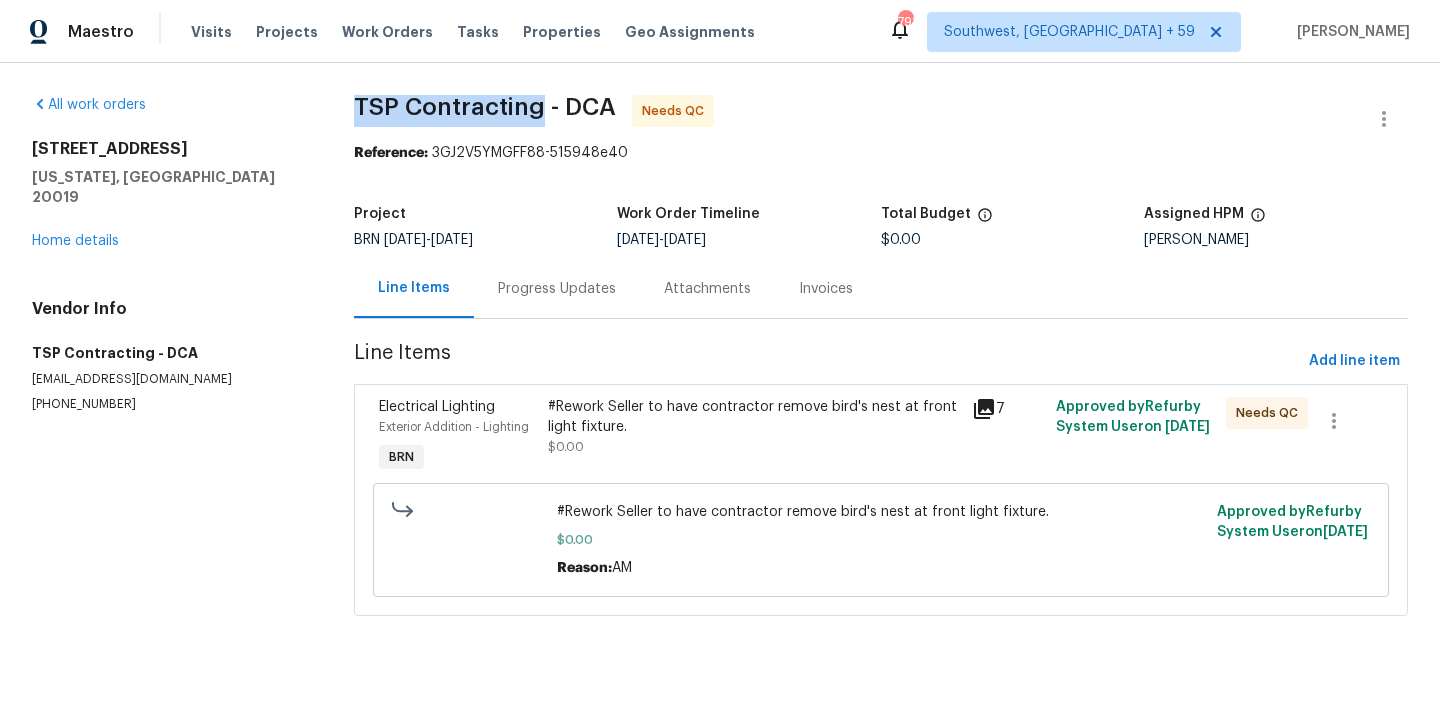 drag, startPoint x: 344, startPoint y: 107, endPoint x: 542, endPoint y: 107, distance: 198 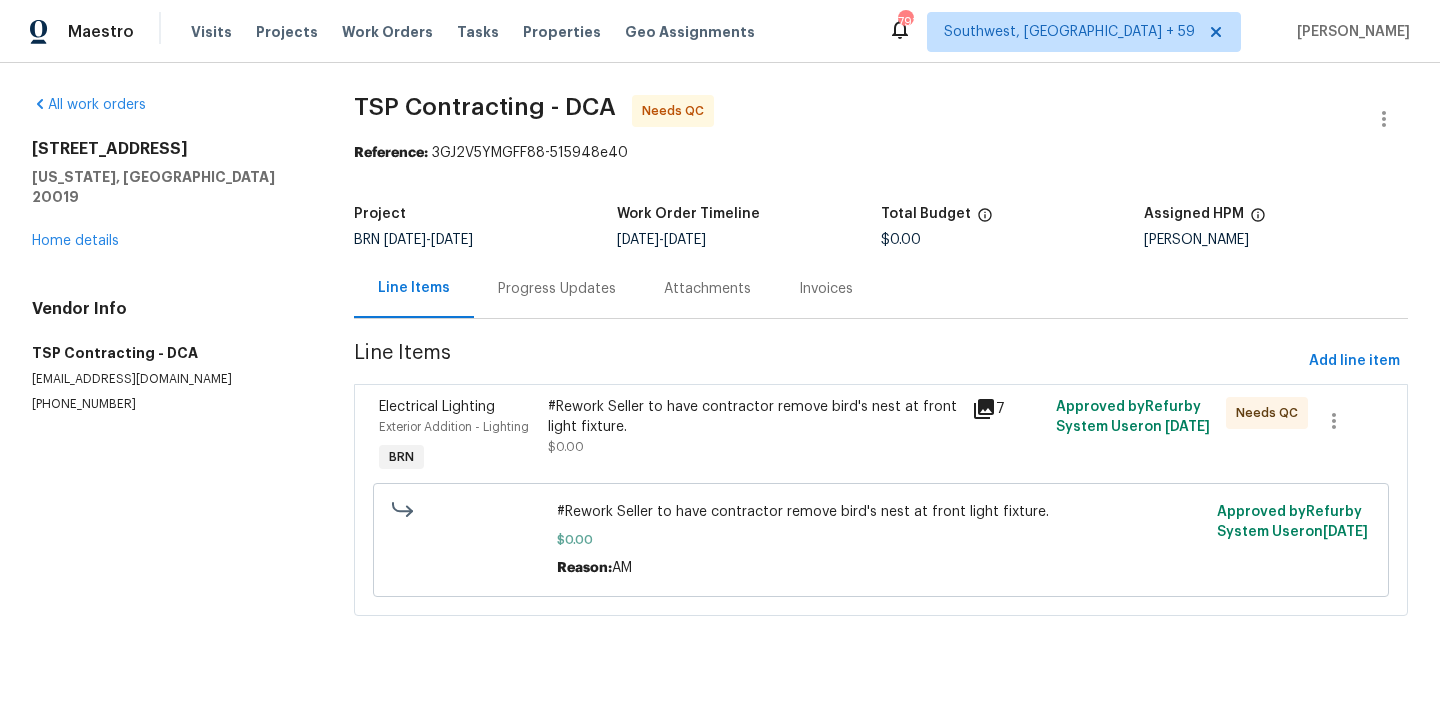 click on "Progress Updates" at bounding box center (557, 288) 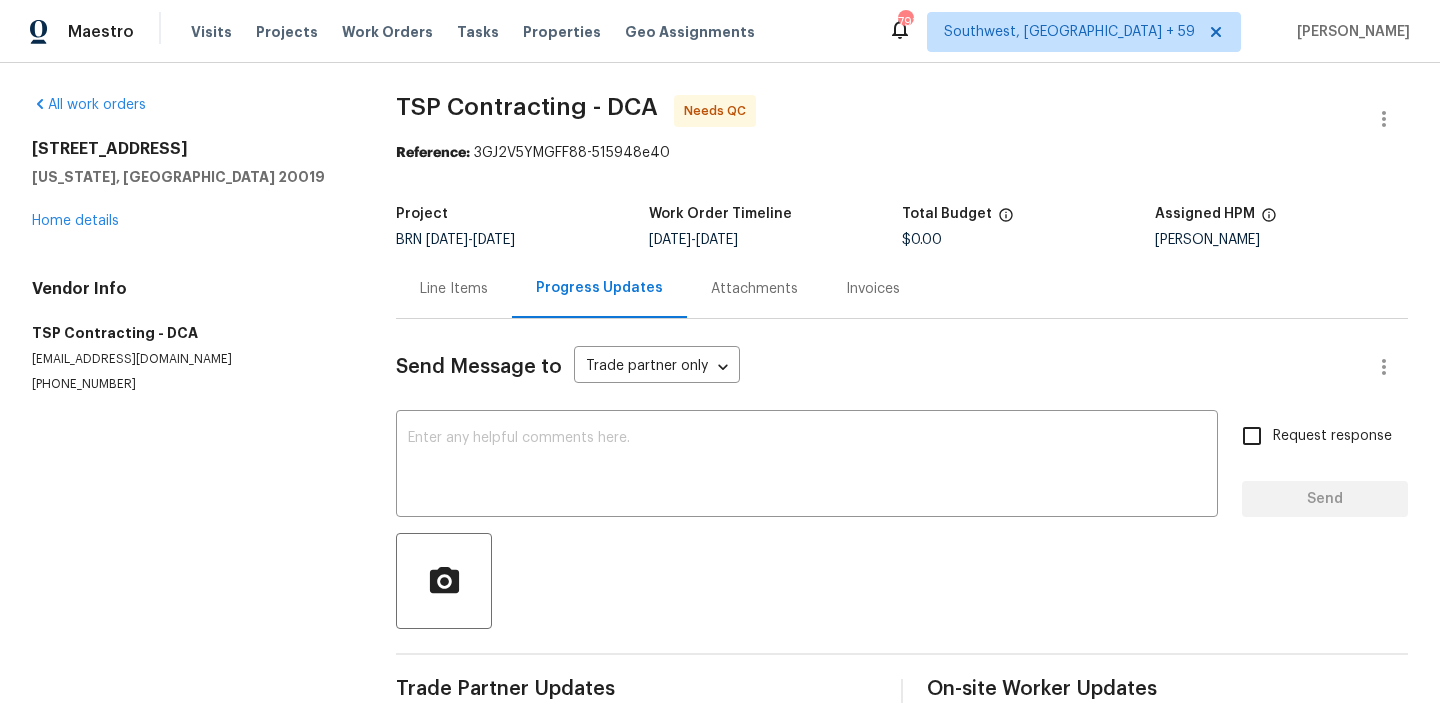 click on "Line Items" at bounding box center (454, 289) 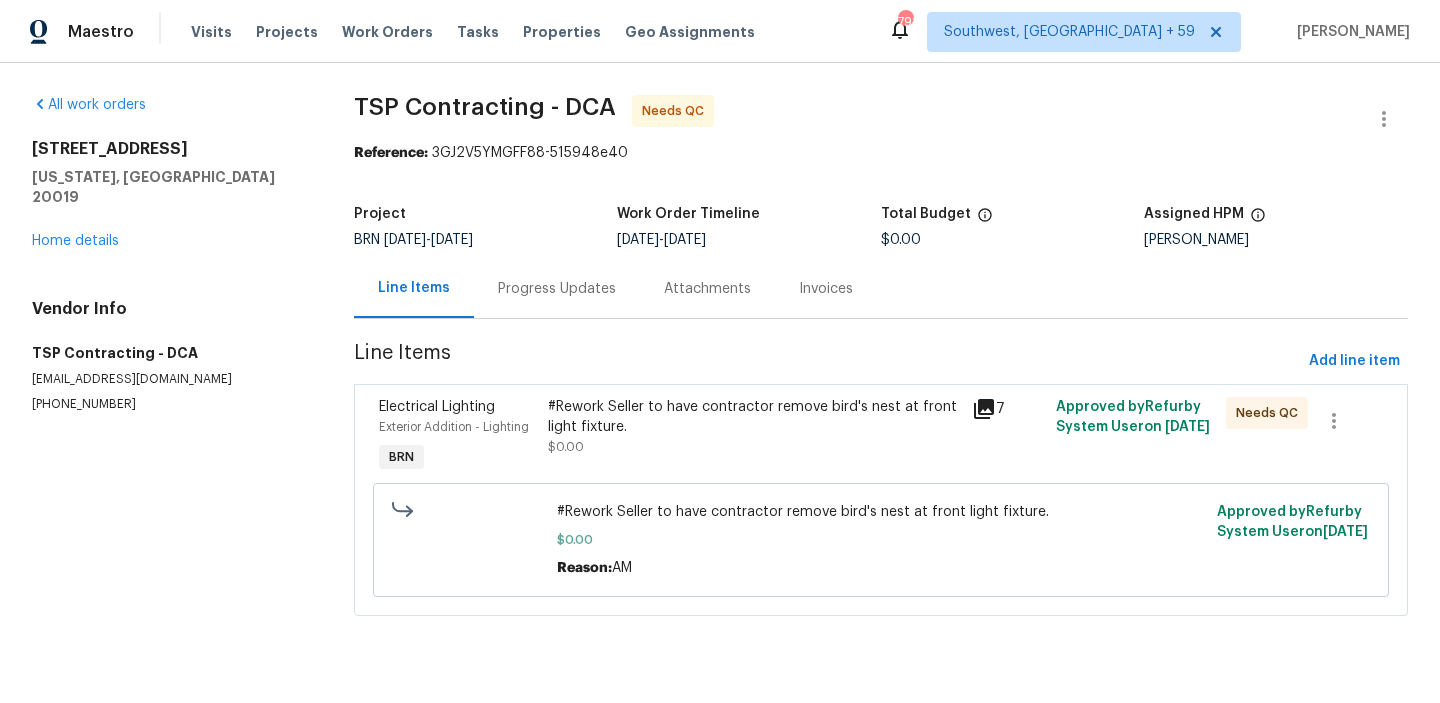 click on "#Rework Seller to have contractor remove bird's nest at front light fixture." at bounding box center [753, 417] 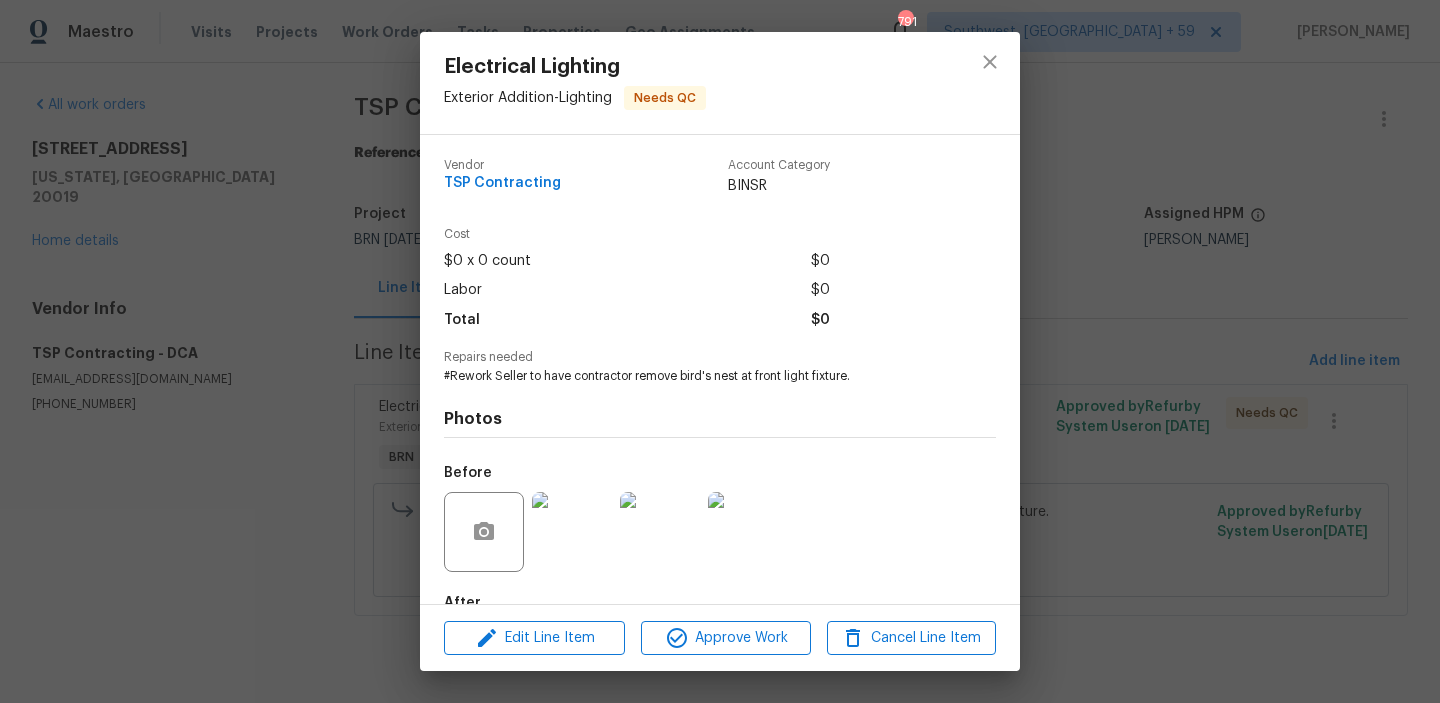 scroll, scrollTop: 118, scrollLeft: 0, axis: vertical 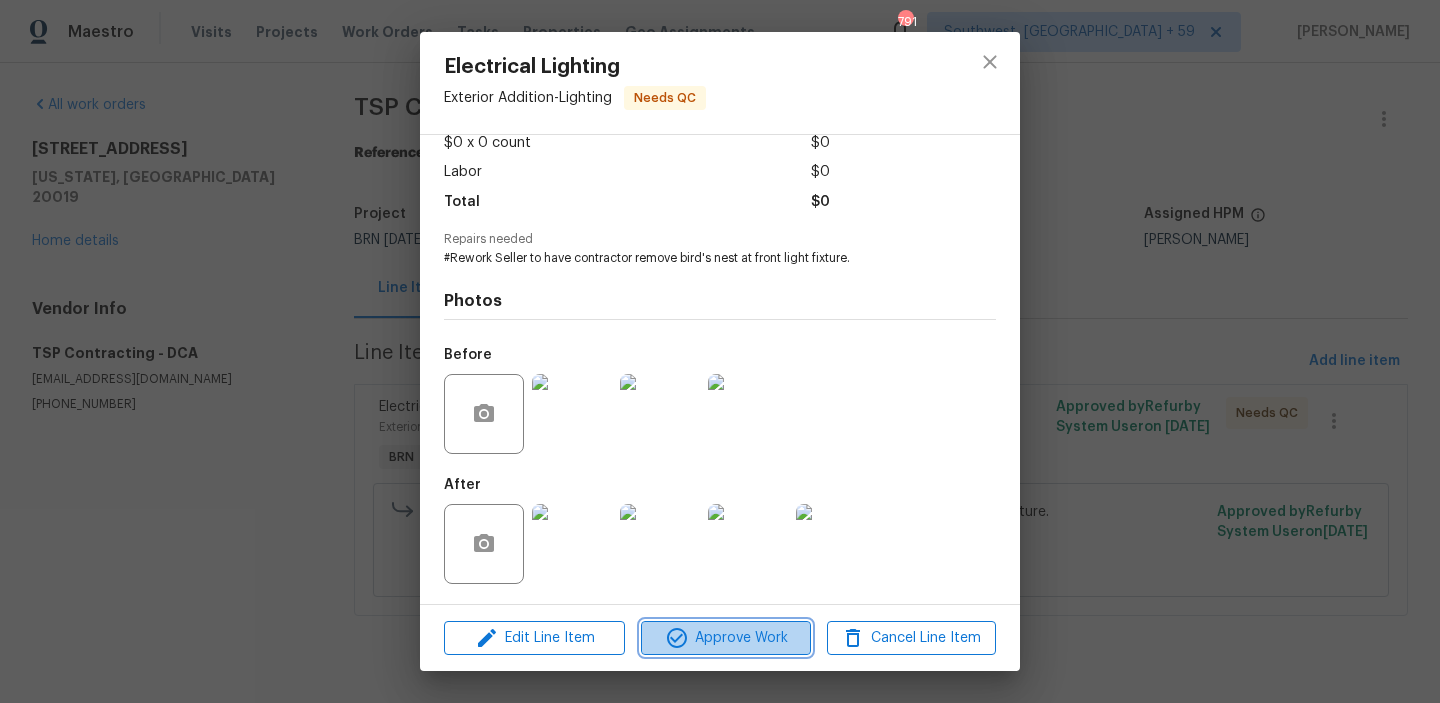 click 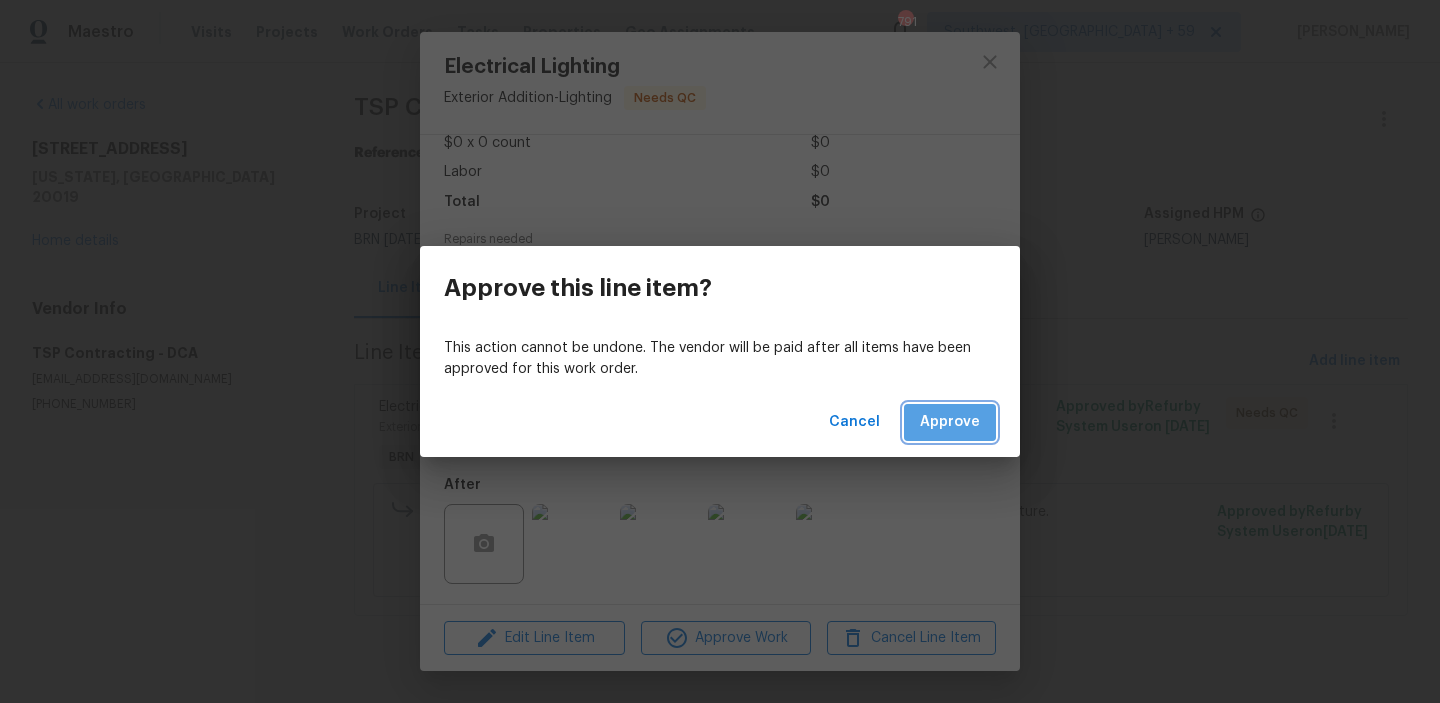 click on "Approve" at bounding box center (950, 422) 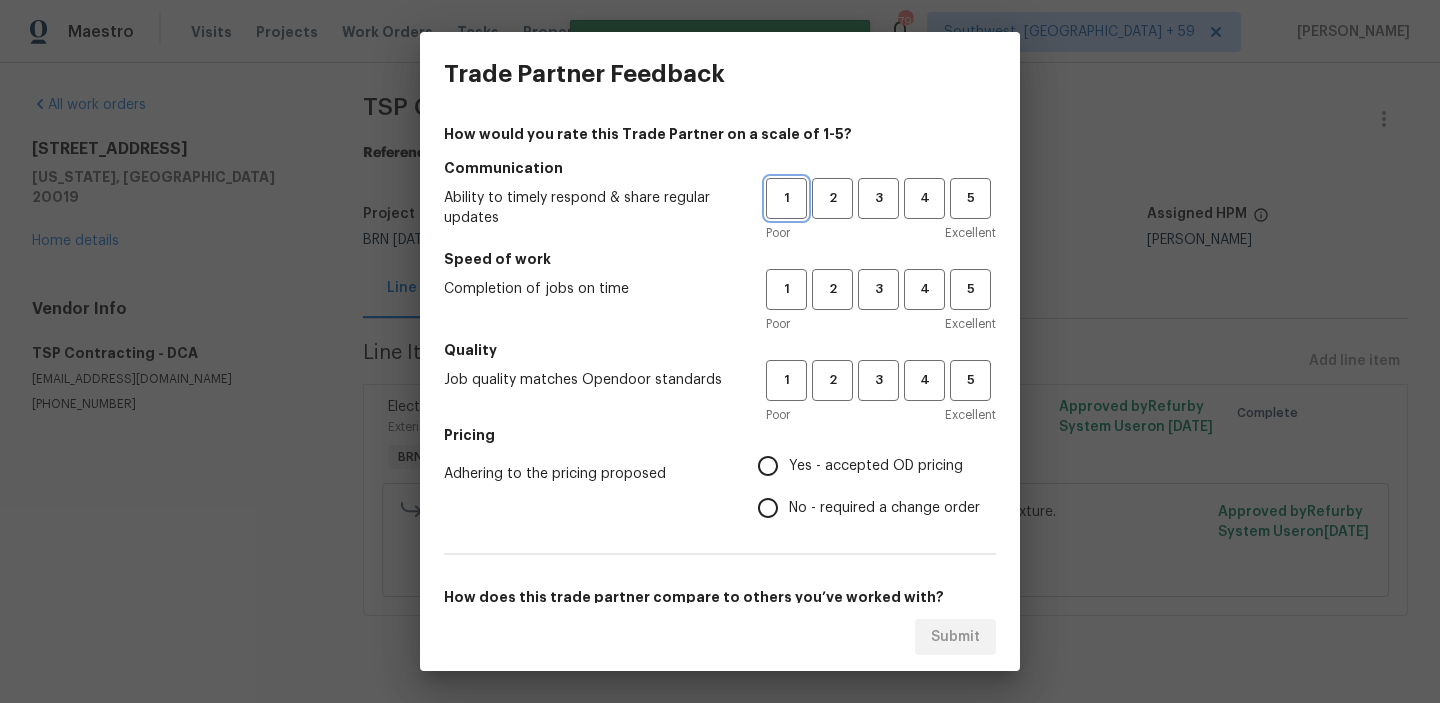click on "1" at bounding box center [786, 198] 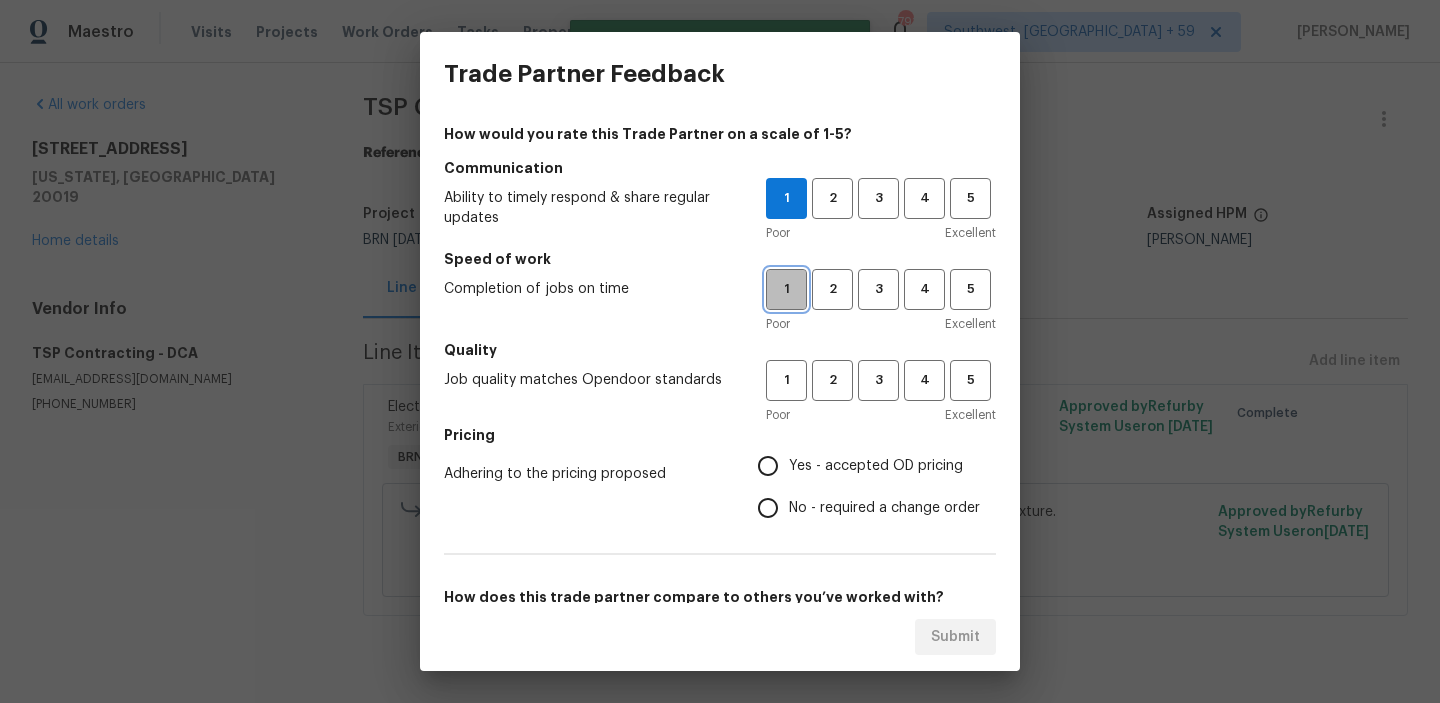 click on "1" at bounding box center [786, 289] 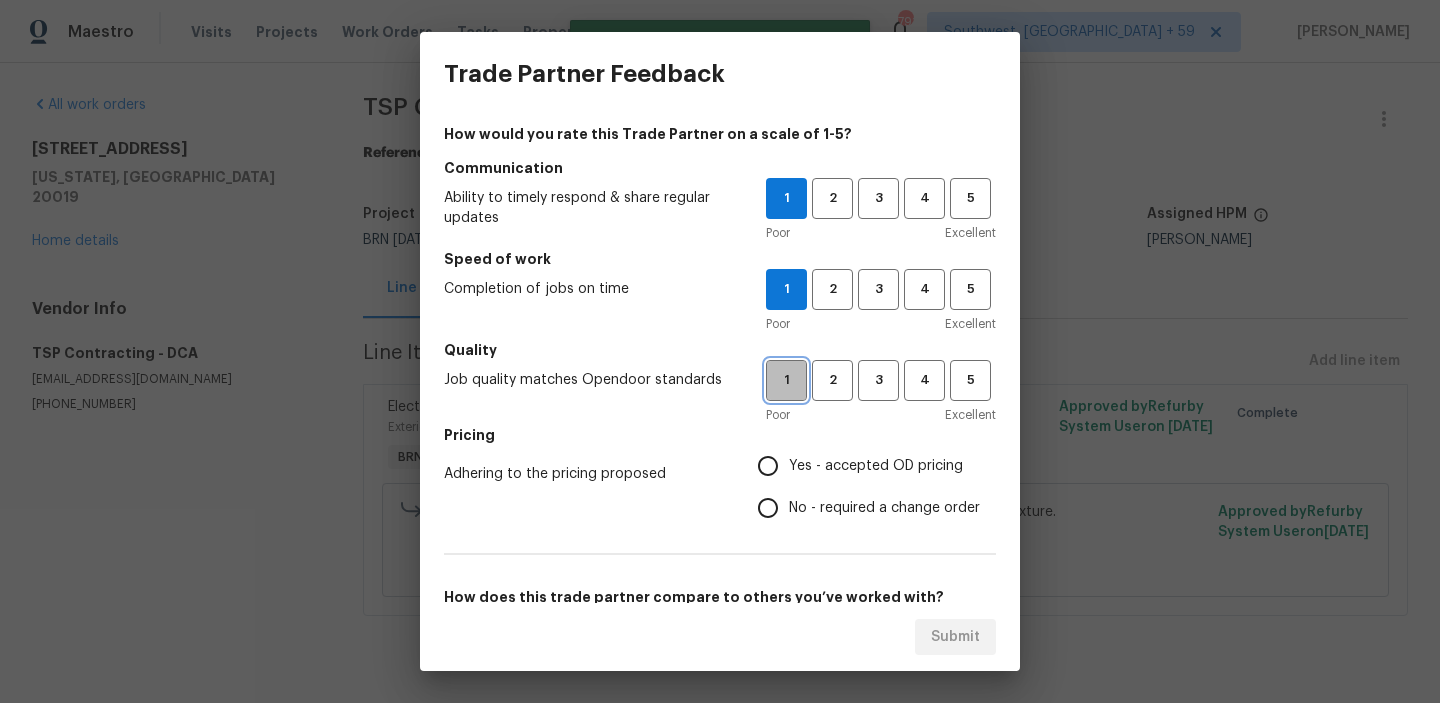 click on "1" at bounding box center [786, 380] 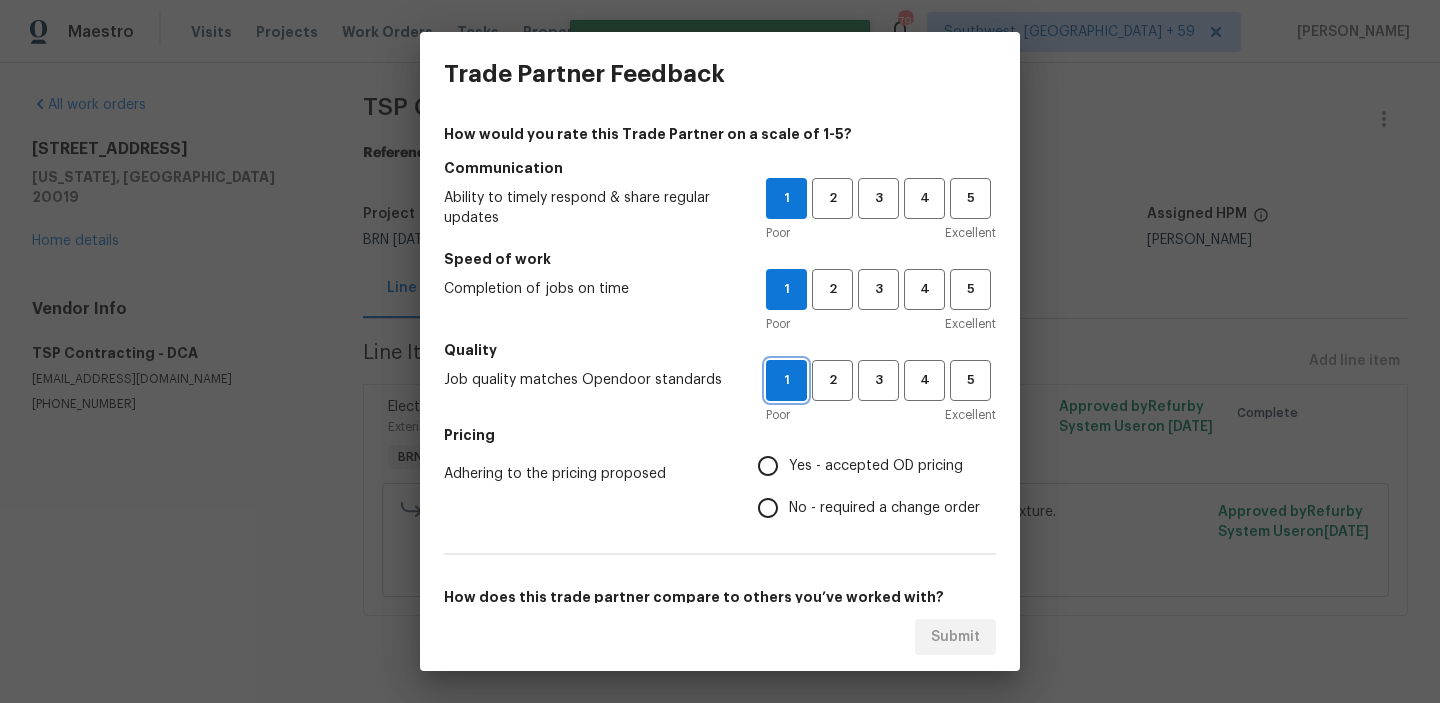 scroll, scrollTop: 116, scrollLeft: 0, axis: vertical 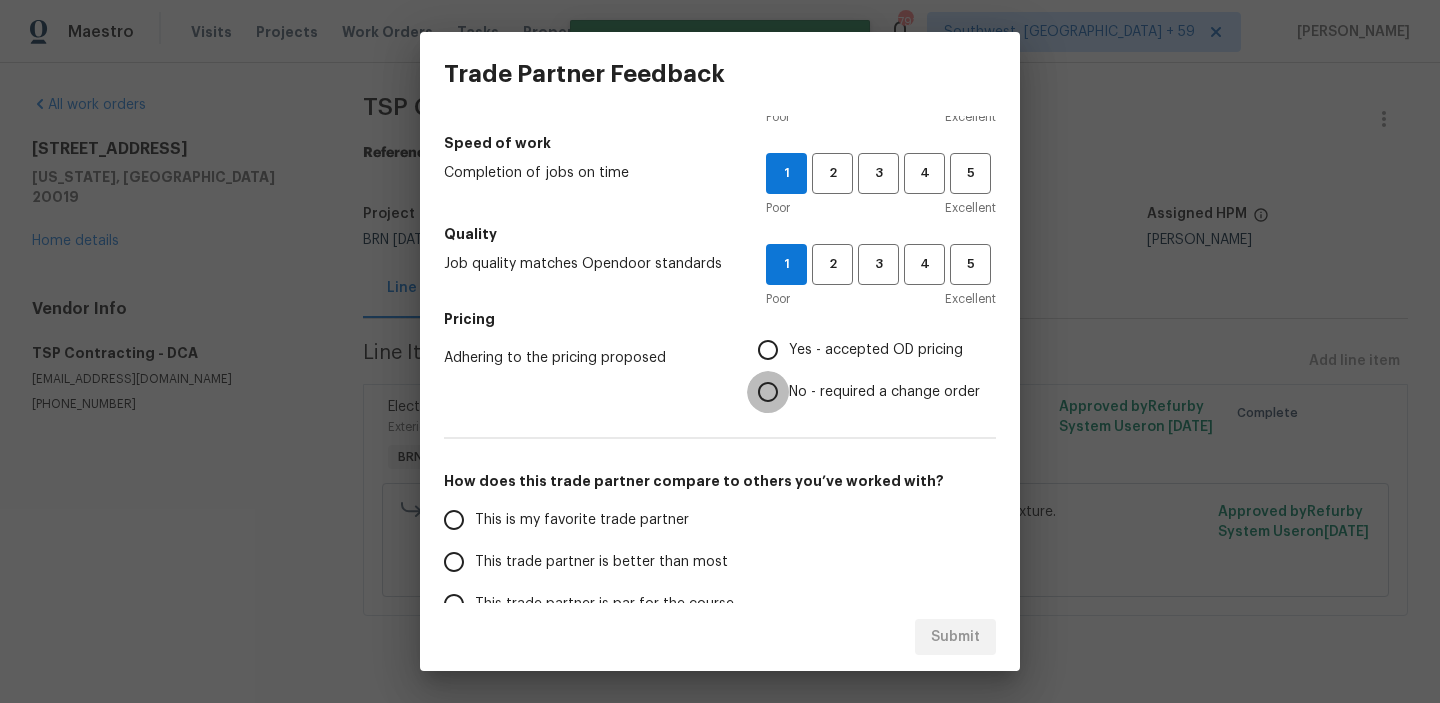 click on "No - required a change order" at bounding box center (768, 392) 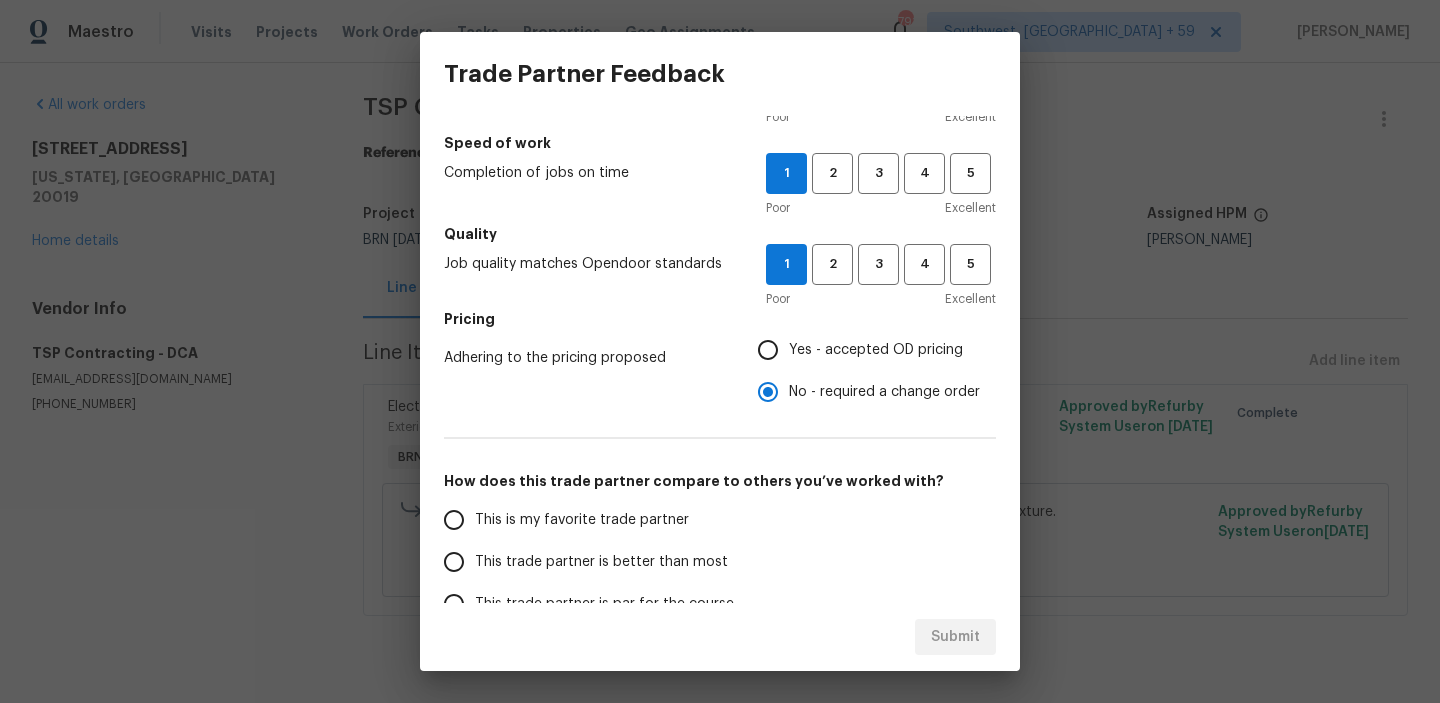 click on "Yes - accepted OD pricing" at bounding box center (768, 350) 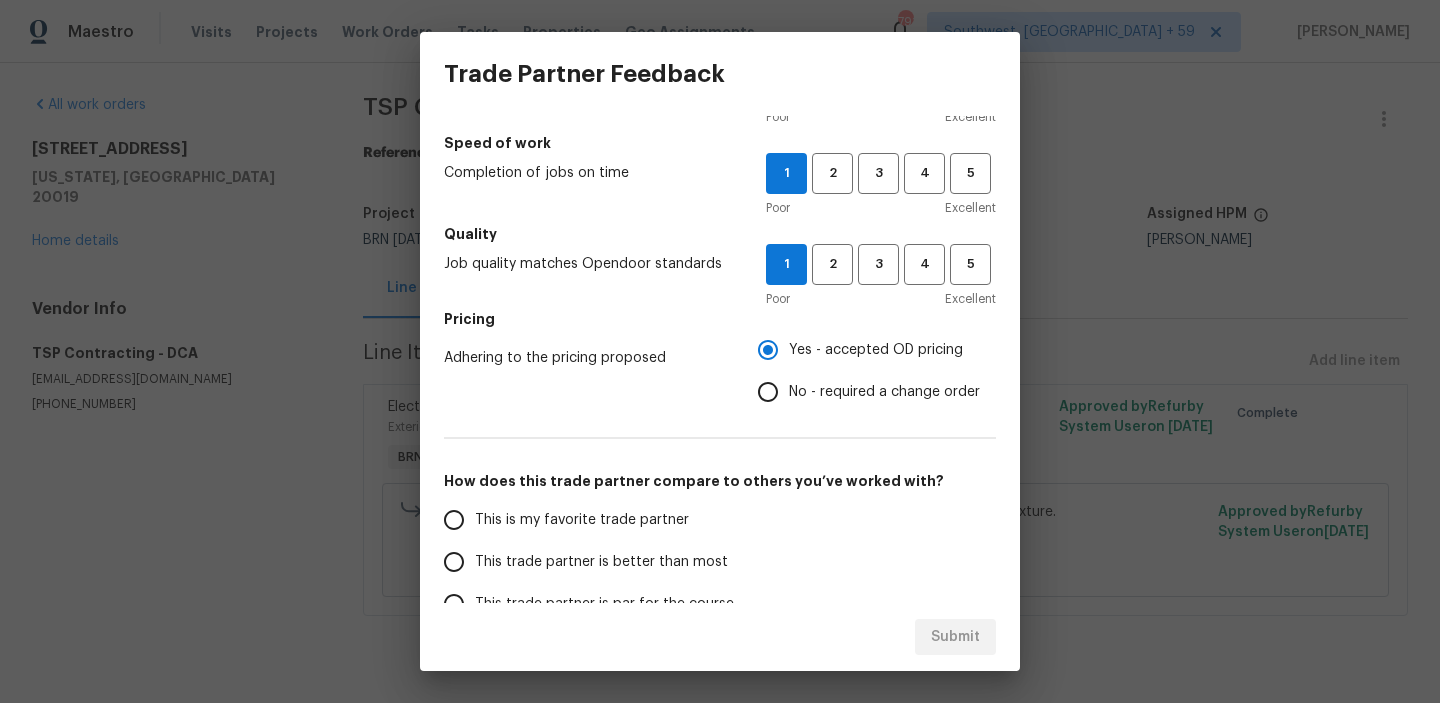 click on "This trade partner is better than most" at bounding box center (601, 562) 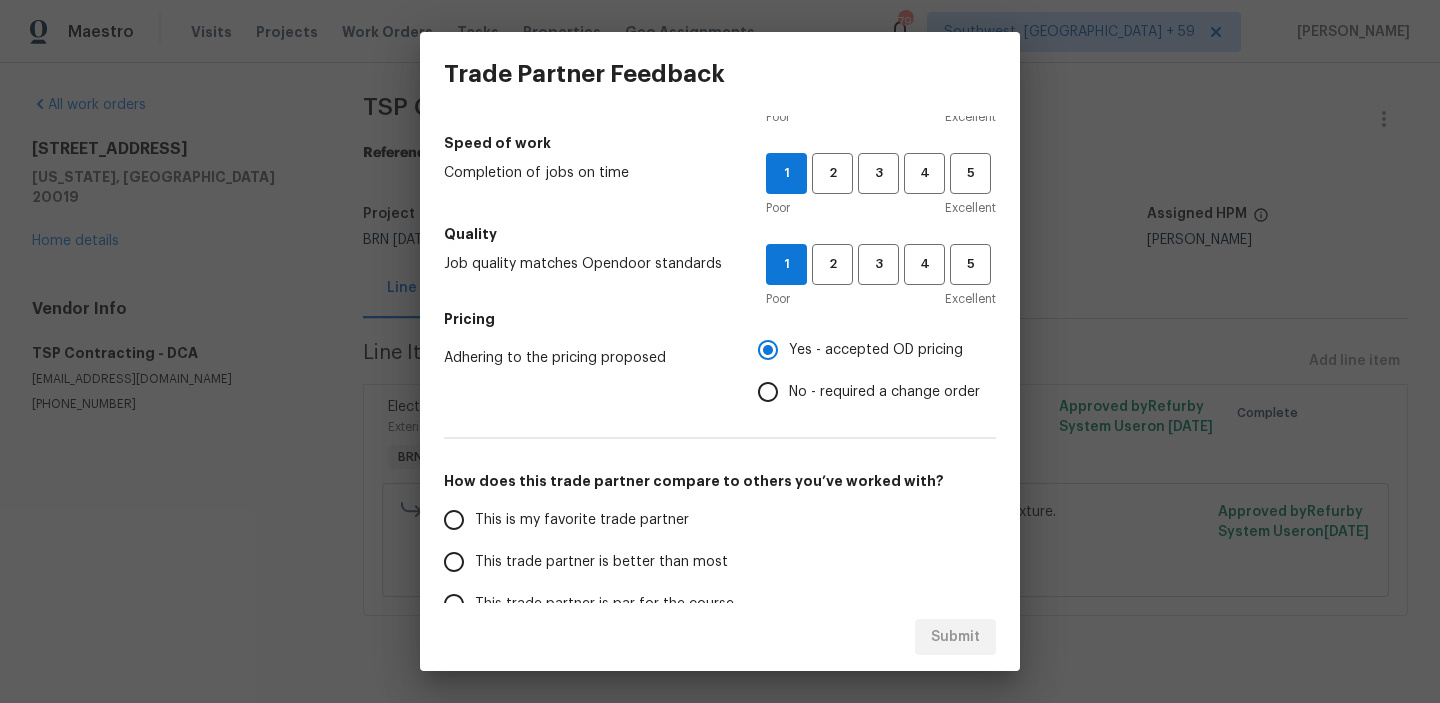 click on "This trade partner is better than most" at bounding box center (454, 562) 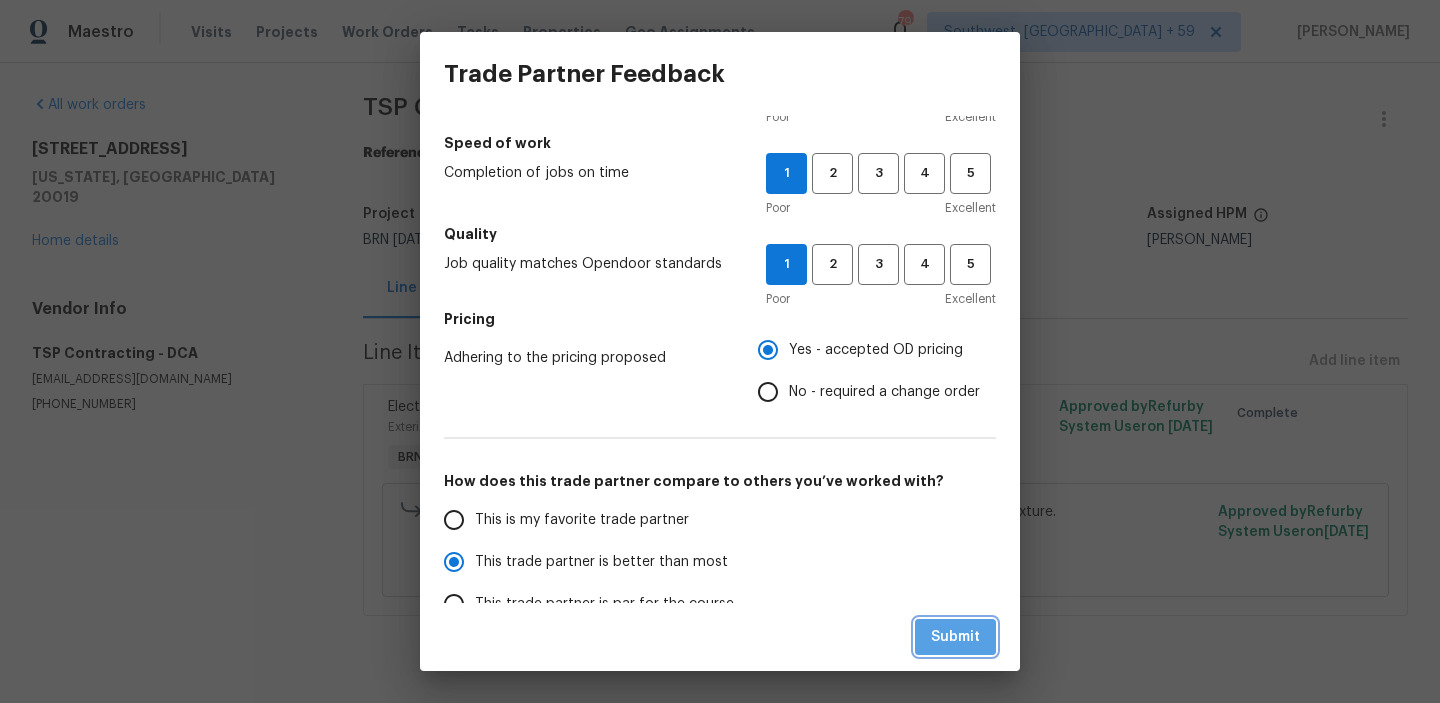 click on "Submit" at bounding box center (955, 637) 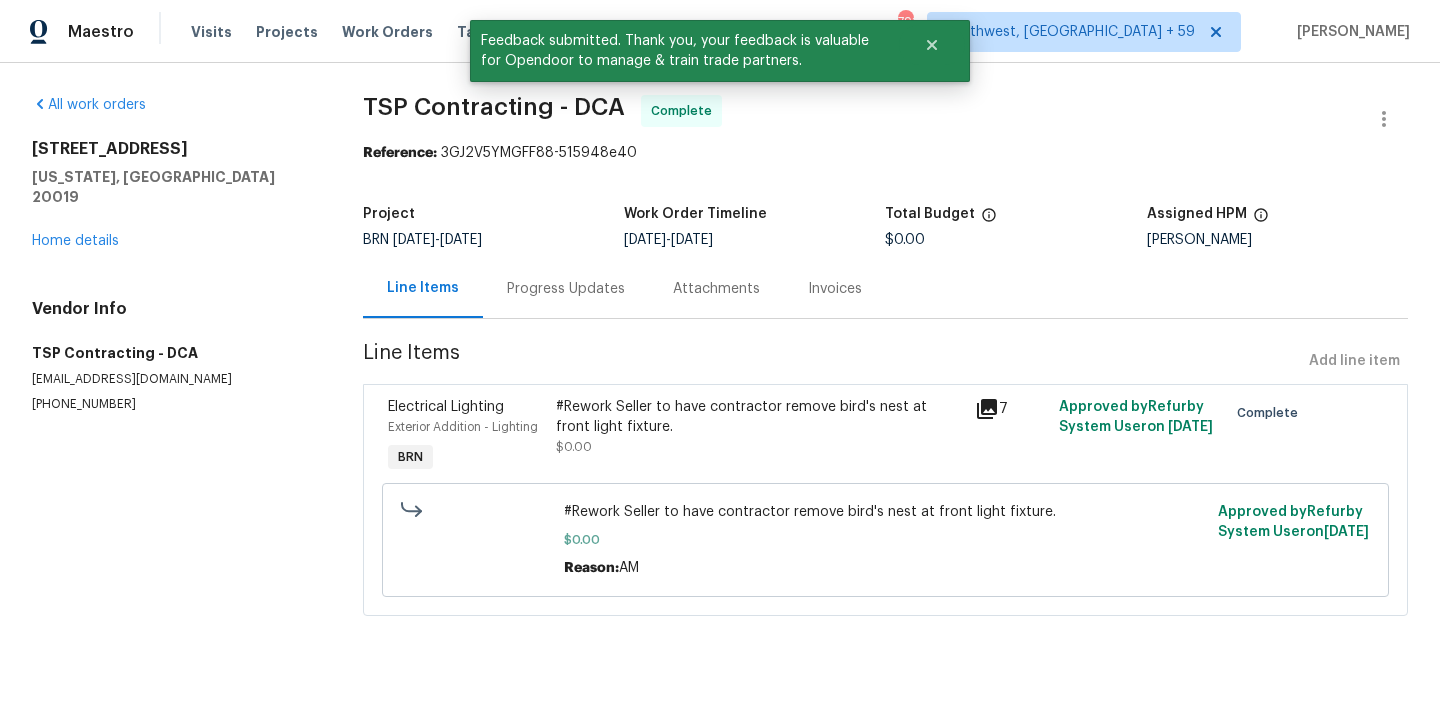 click on "Progress Updates" at bounding box center [566, 289] 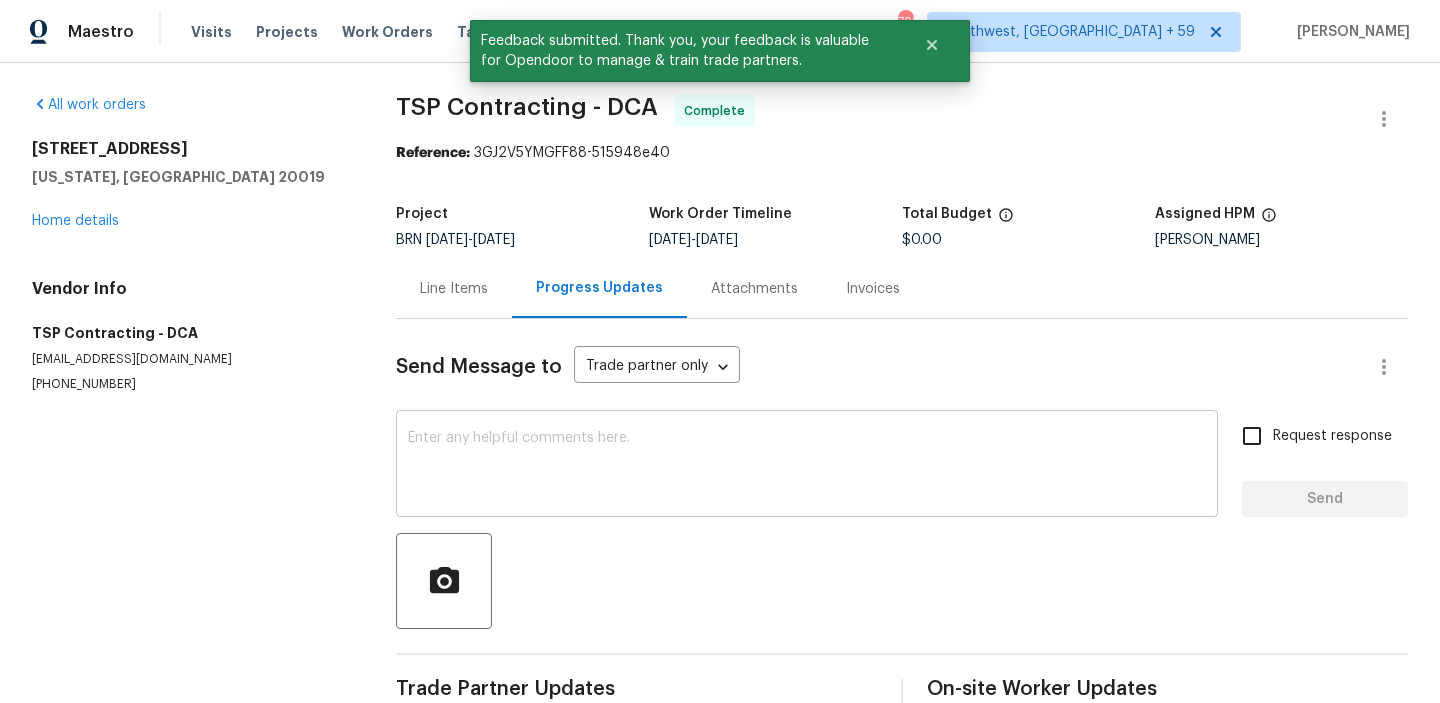 click at bounding box center (807, 466) 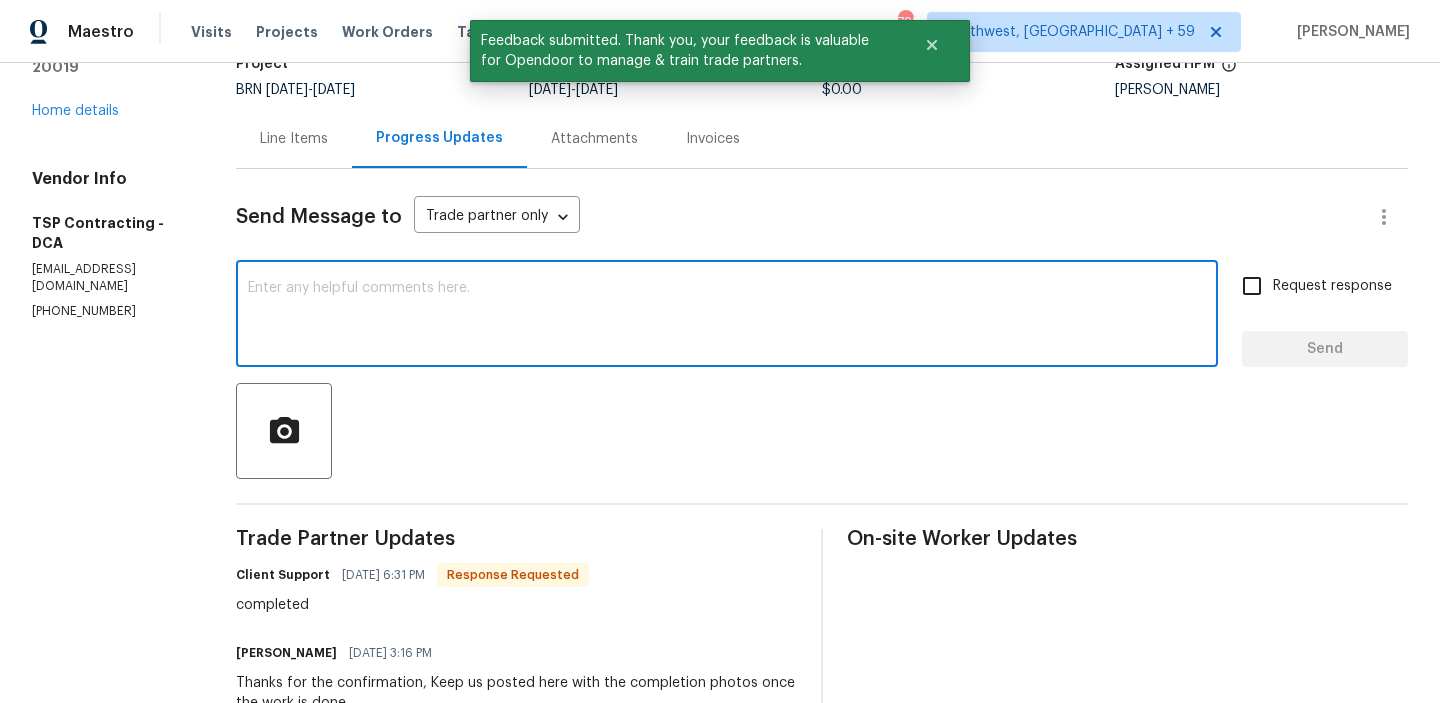 scroll, scrollTop: 151, scrollLeft: 0, axis: vertical 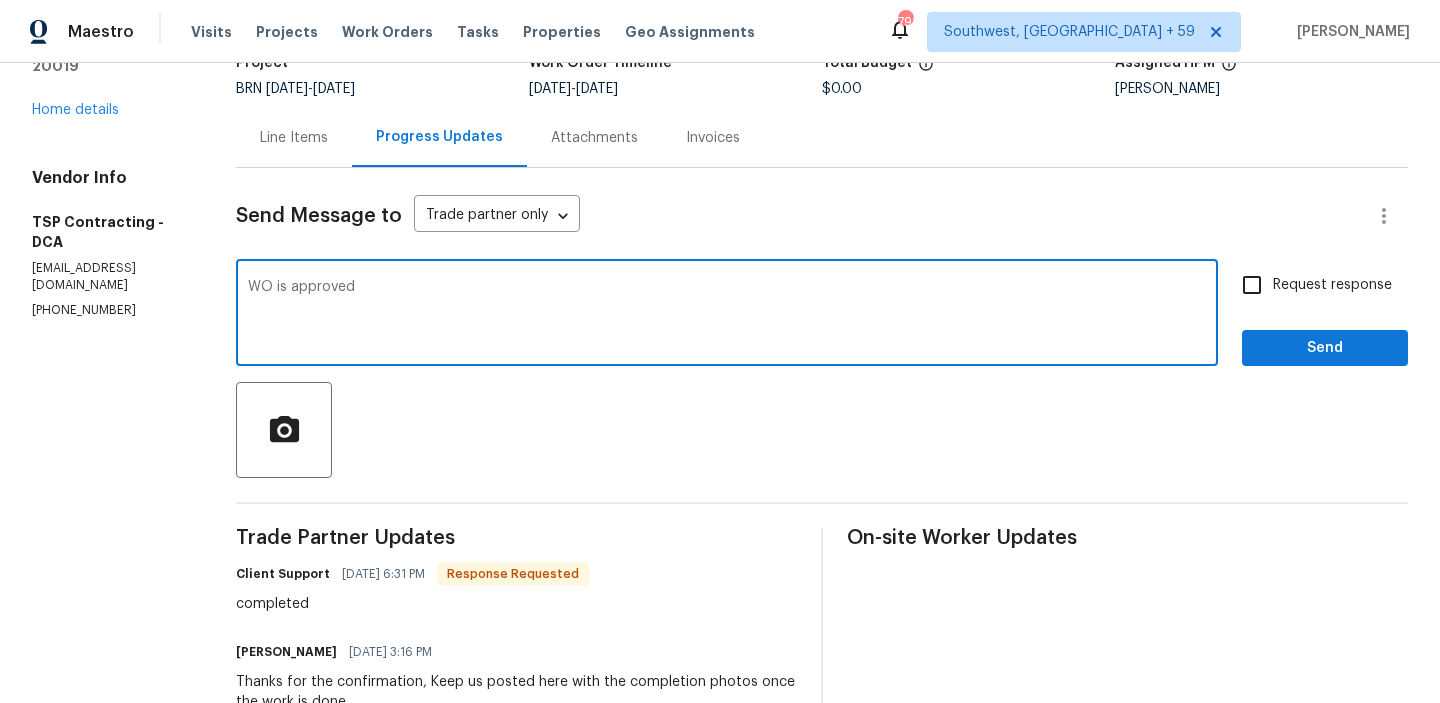 type on "WO is approved" 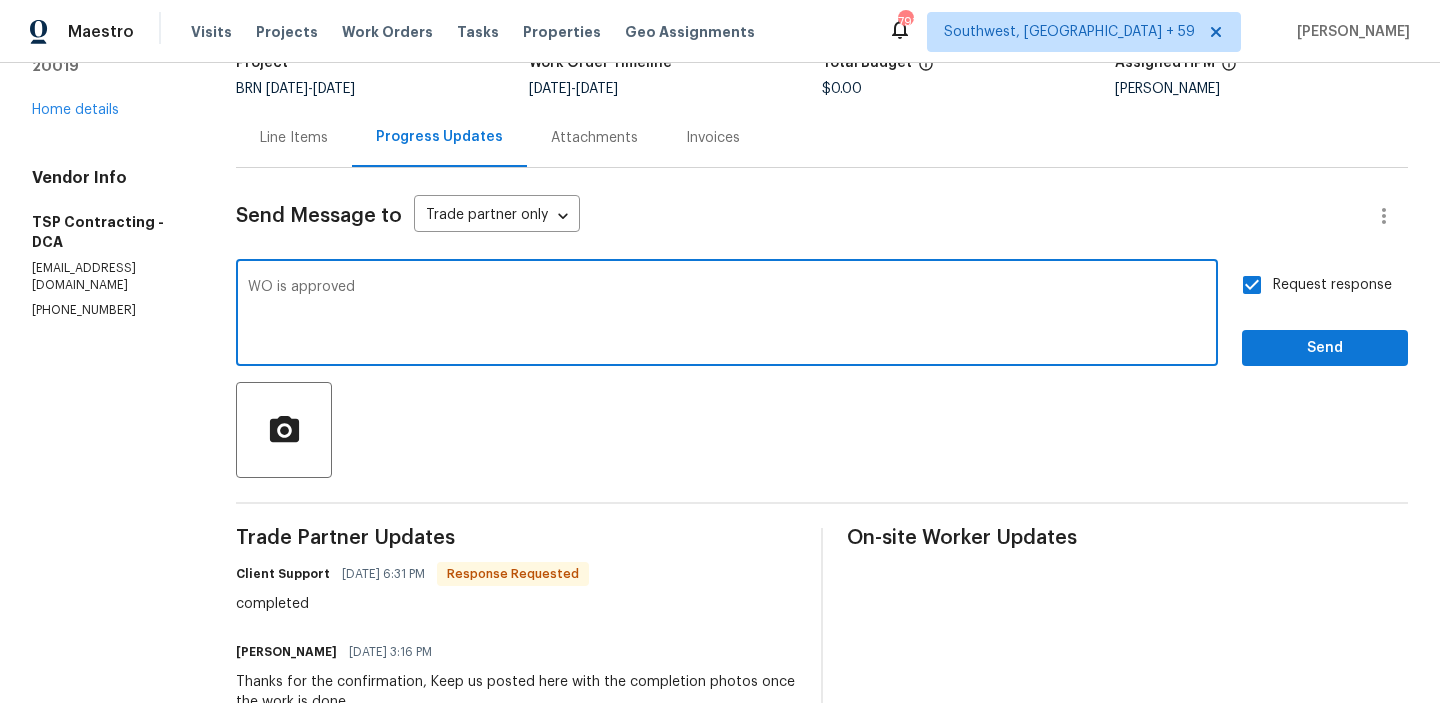 click on "WO is approved" at bounding box center (727, 315) 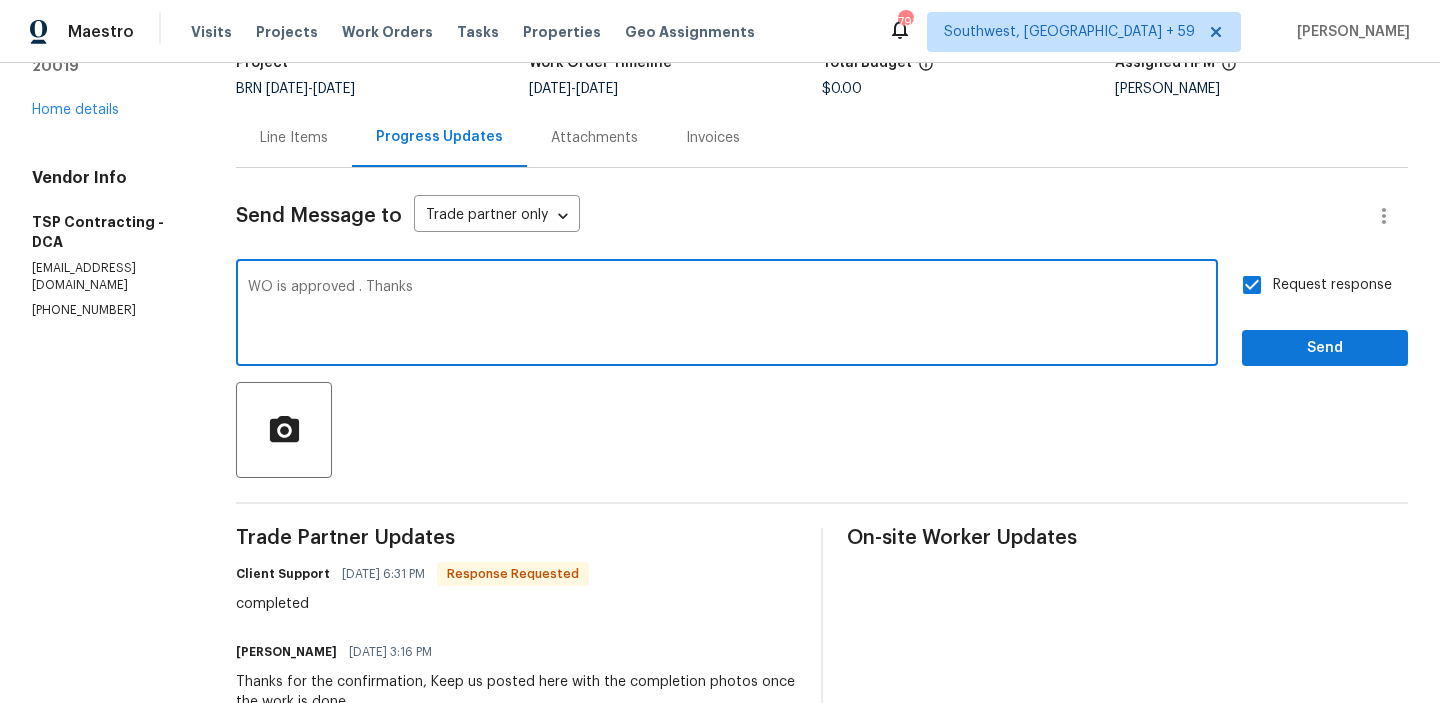 type on "WO is approved . Thanks" 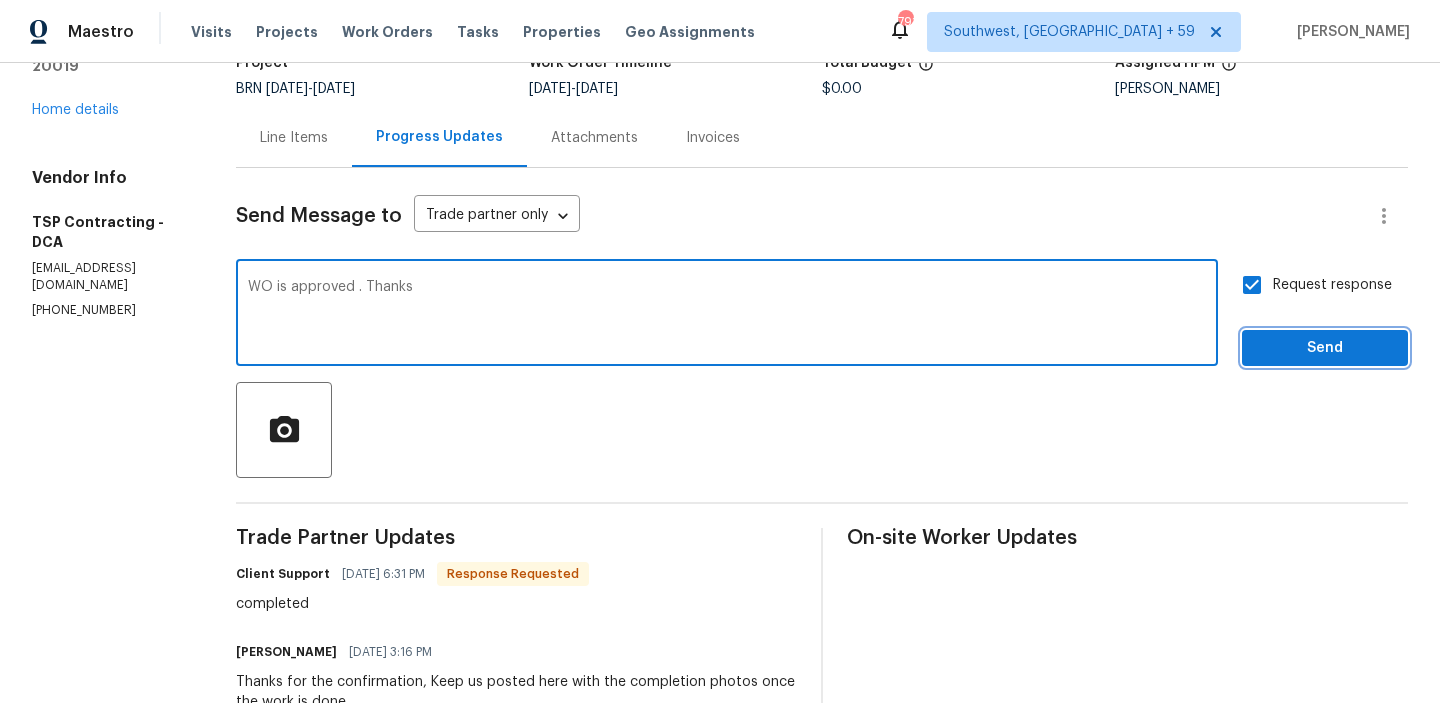 click on "Send" at bounding box center [1325, 348] 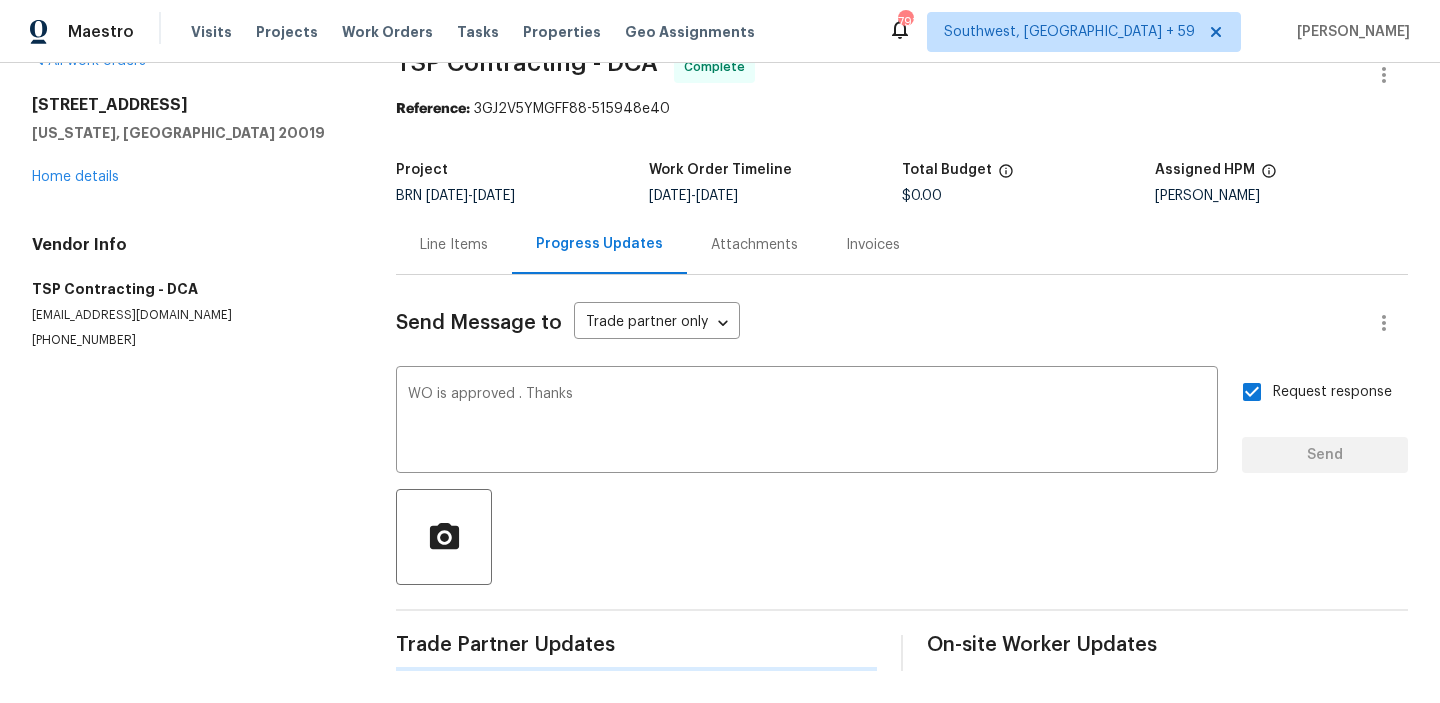 type 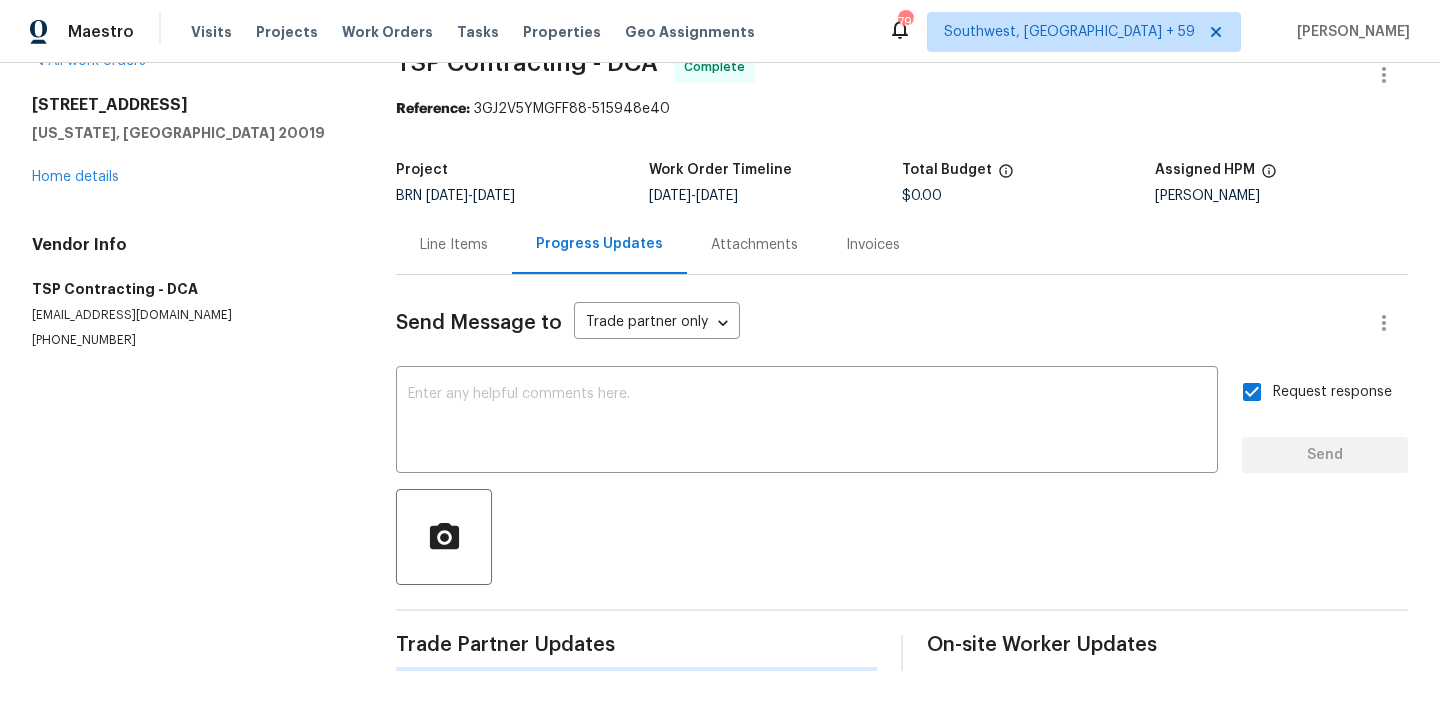 scroll, scrollTop: 151, scrollLeft: 0, axis: vertical 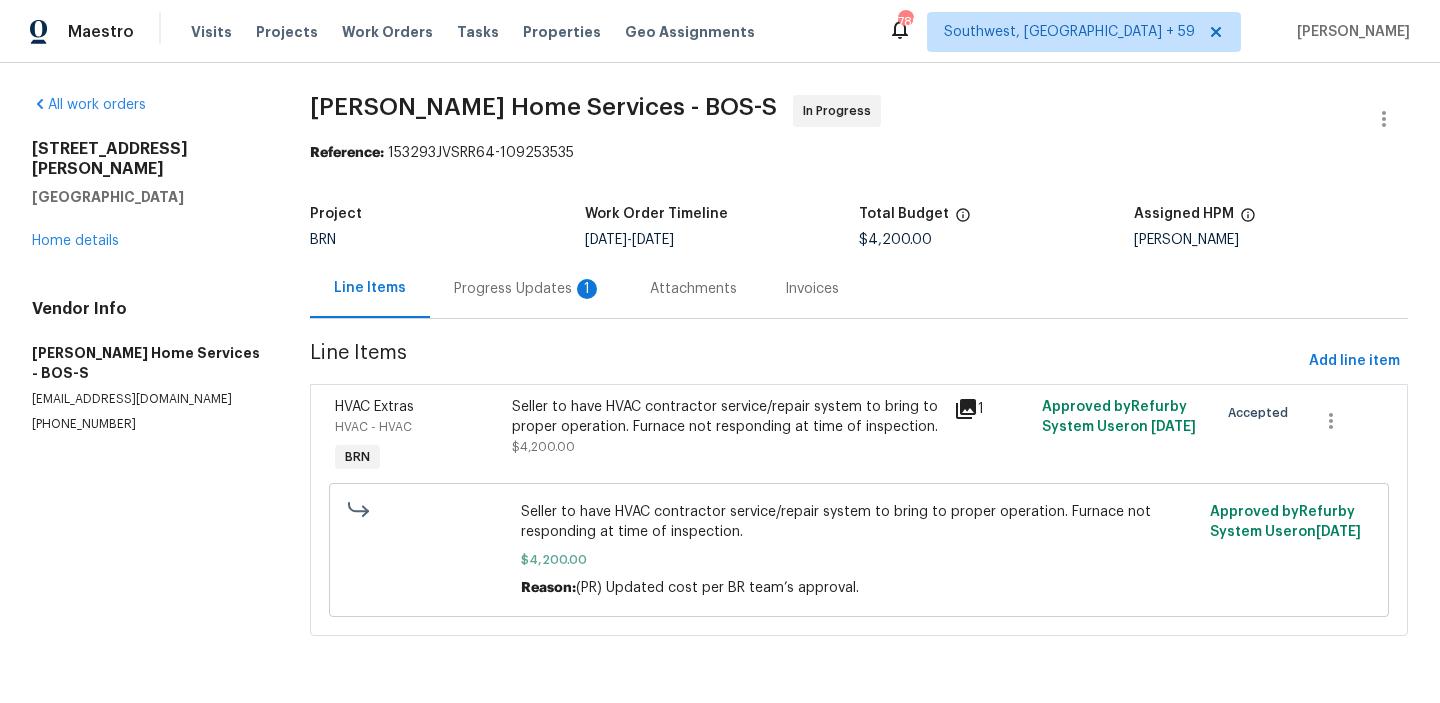 click on "Progress Updates 1" at bounding box center (528, 289) 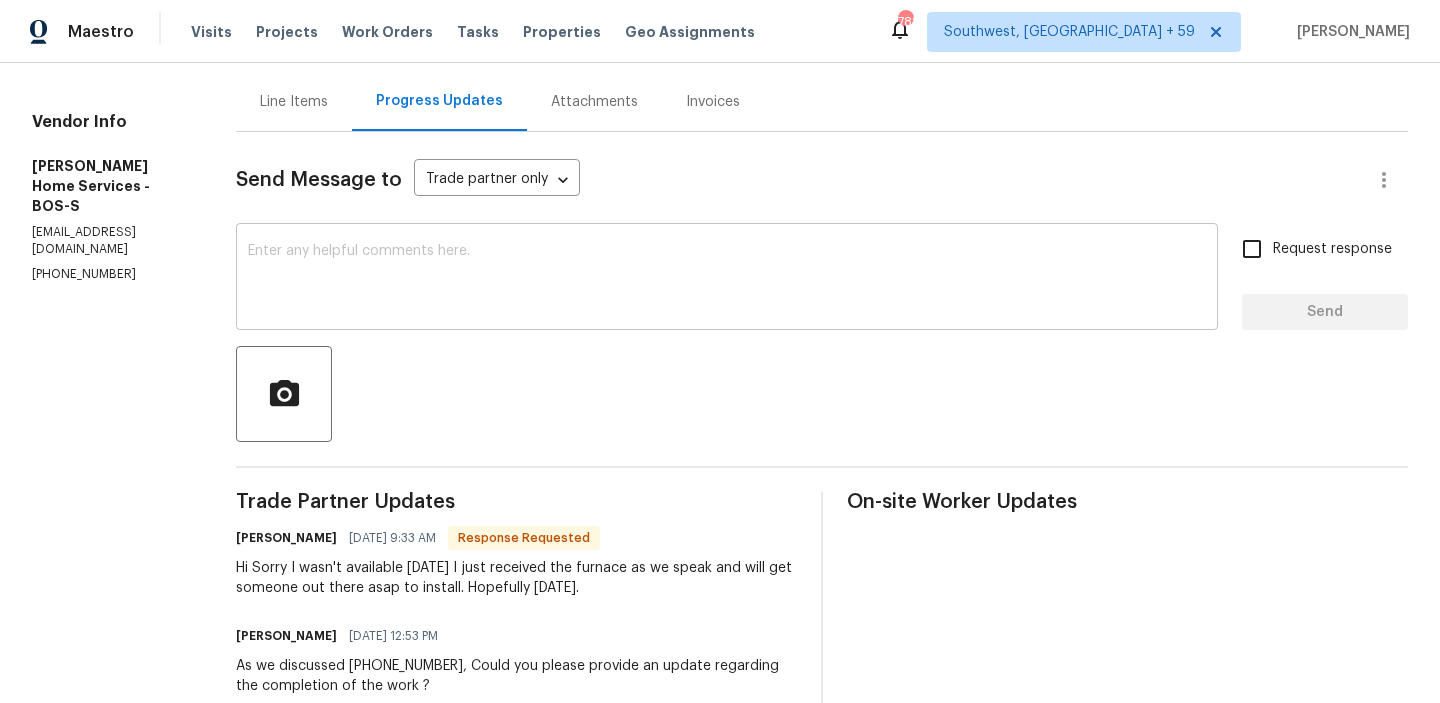 scroll, scrollTop: 205, scrollLeft: 0, axis: vertical 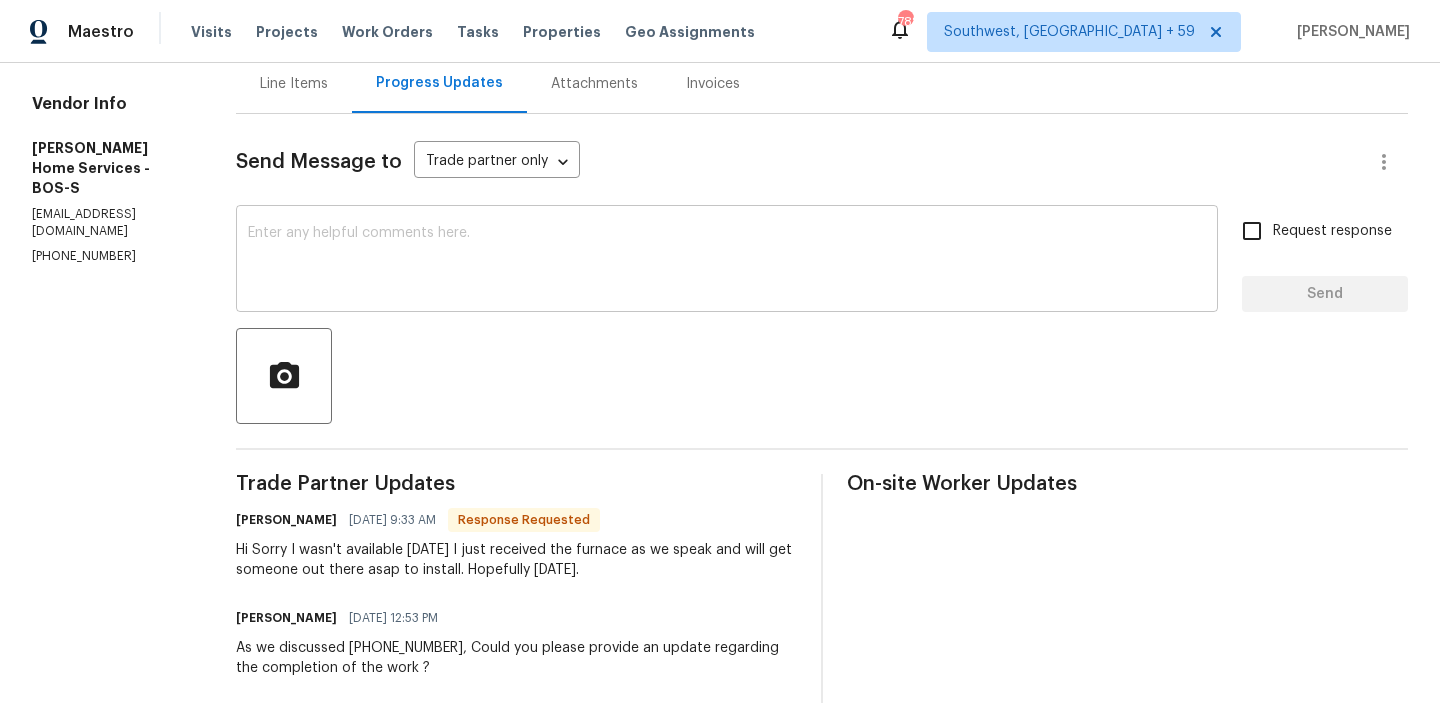 click at bounding box center (727, 261) 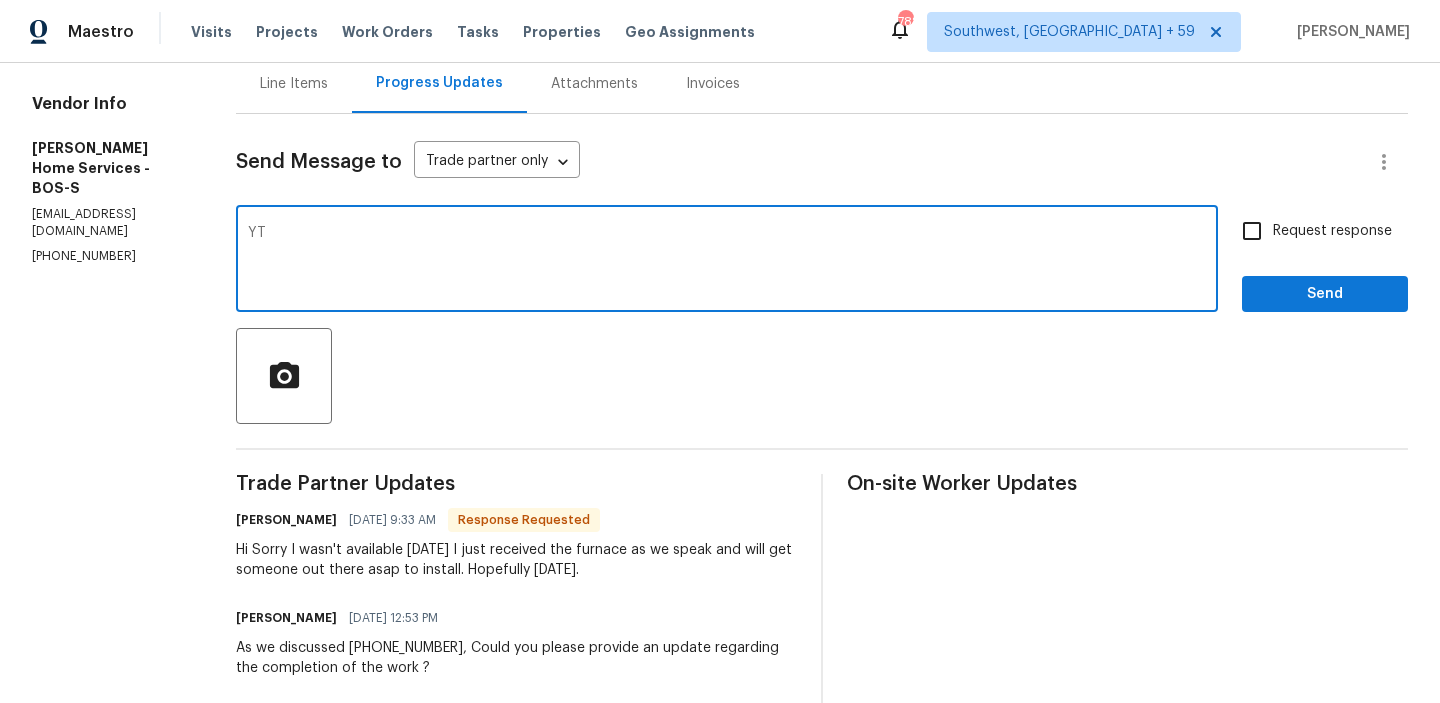 type on "Y" 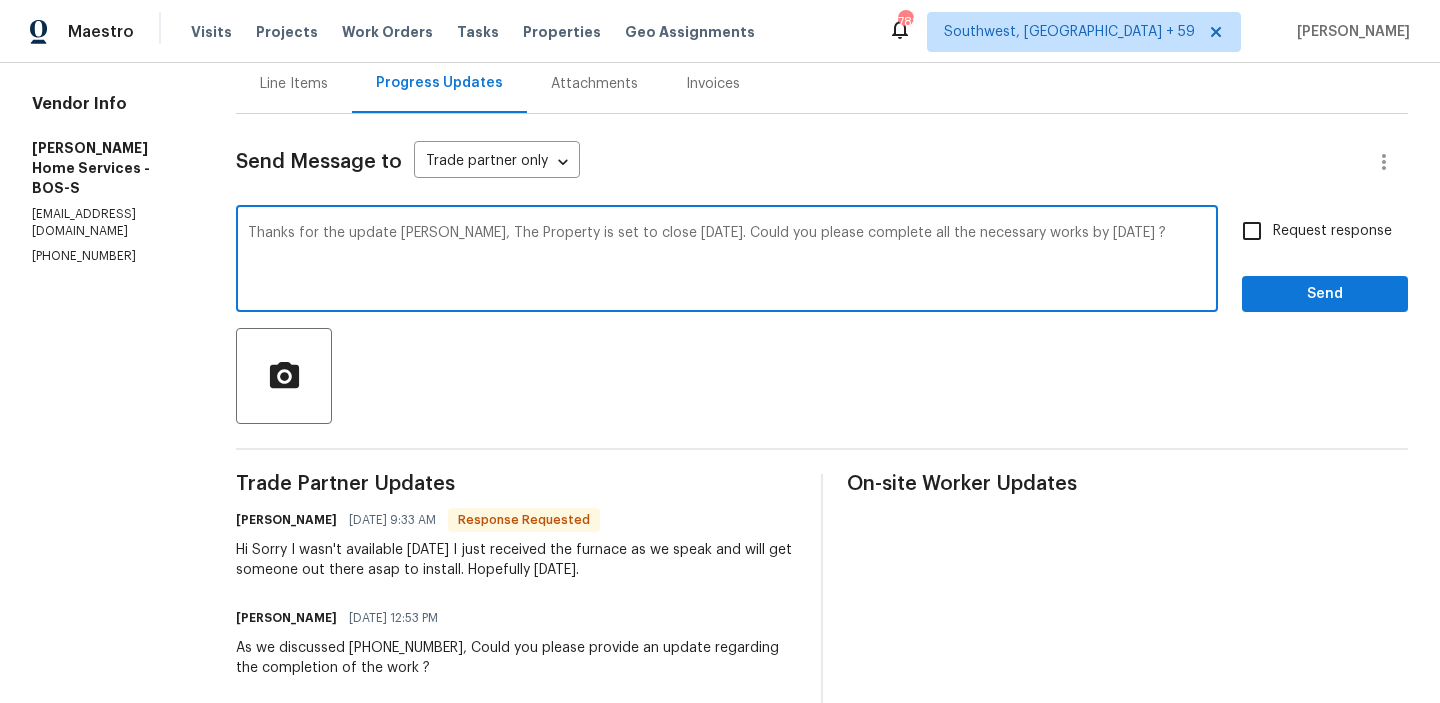 type on "Thanks for the update Ryan, The Property is set to close Today. Could you please complete all the necessary works by Today ?" 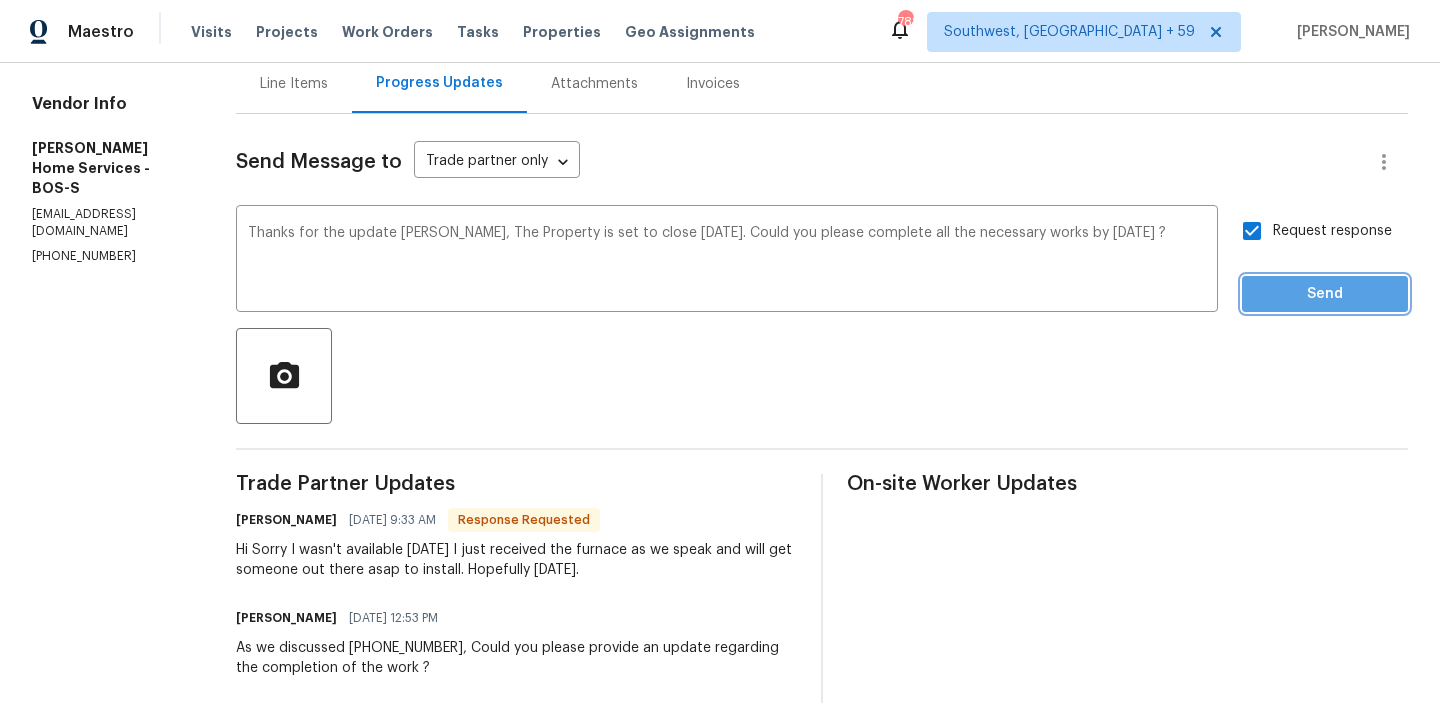 click on "Send" at bounding box center [1325, 294] 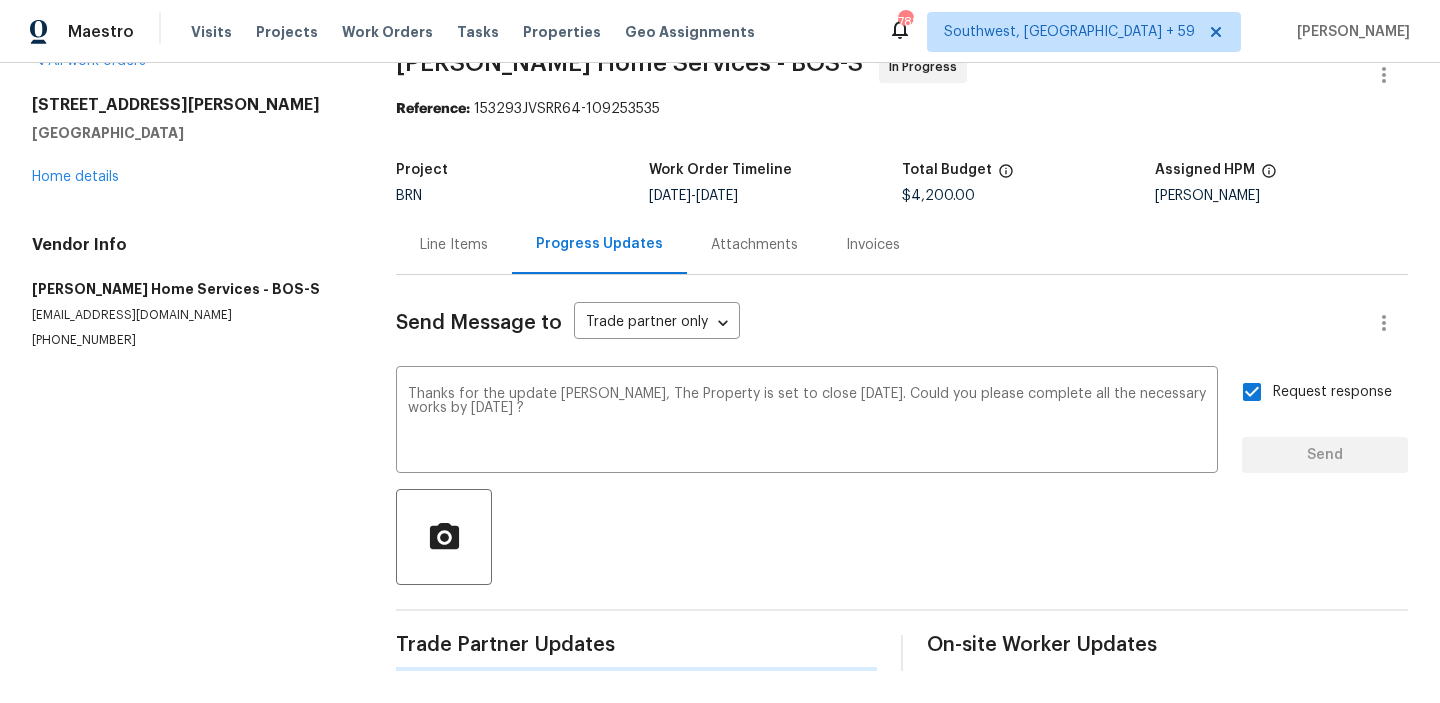 scroll, scrollTop: 0, scrollLeft: 0, axis: both 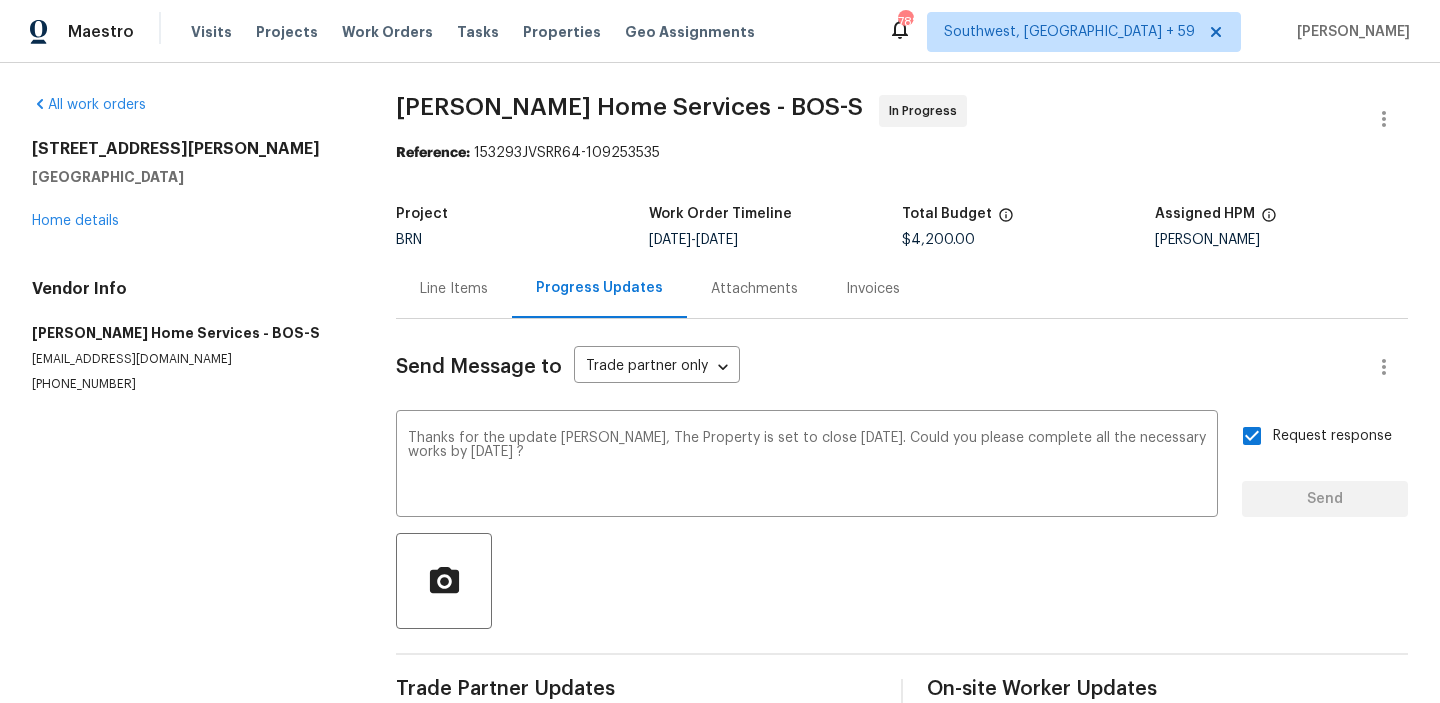 type 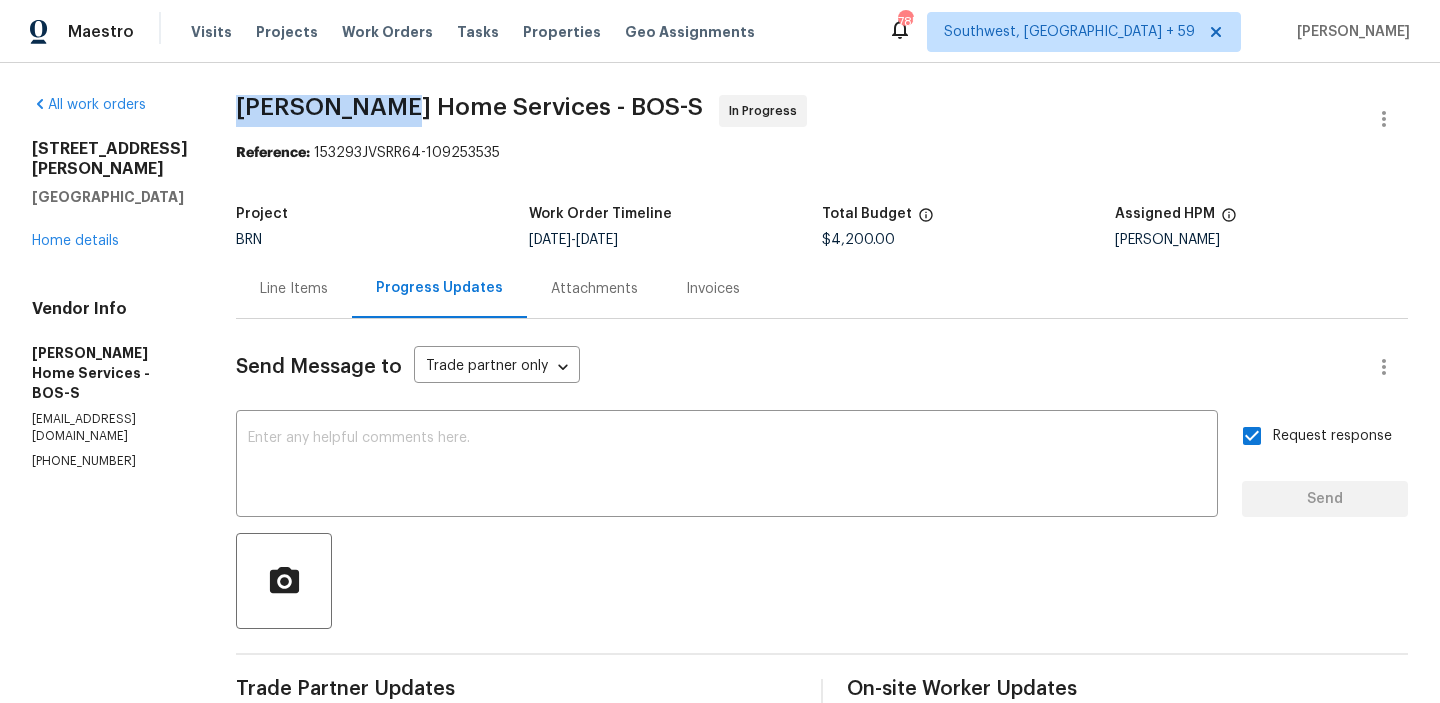 drag, startPoint x: 256, startPoint y: 109, endPoint x: 413, endPoint y: 109, distance: 157 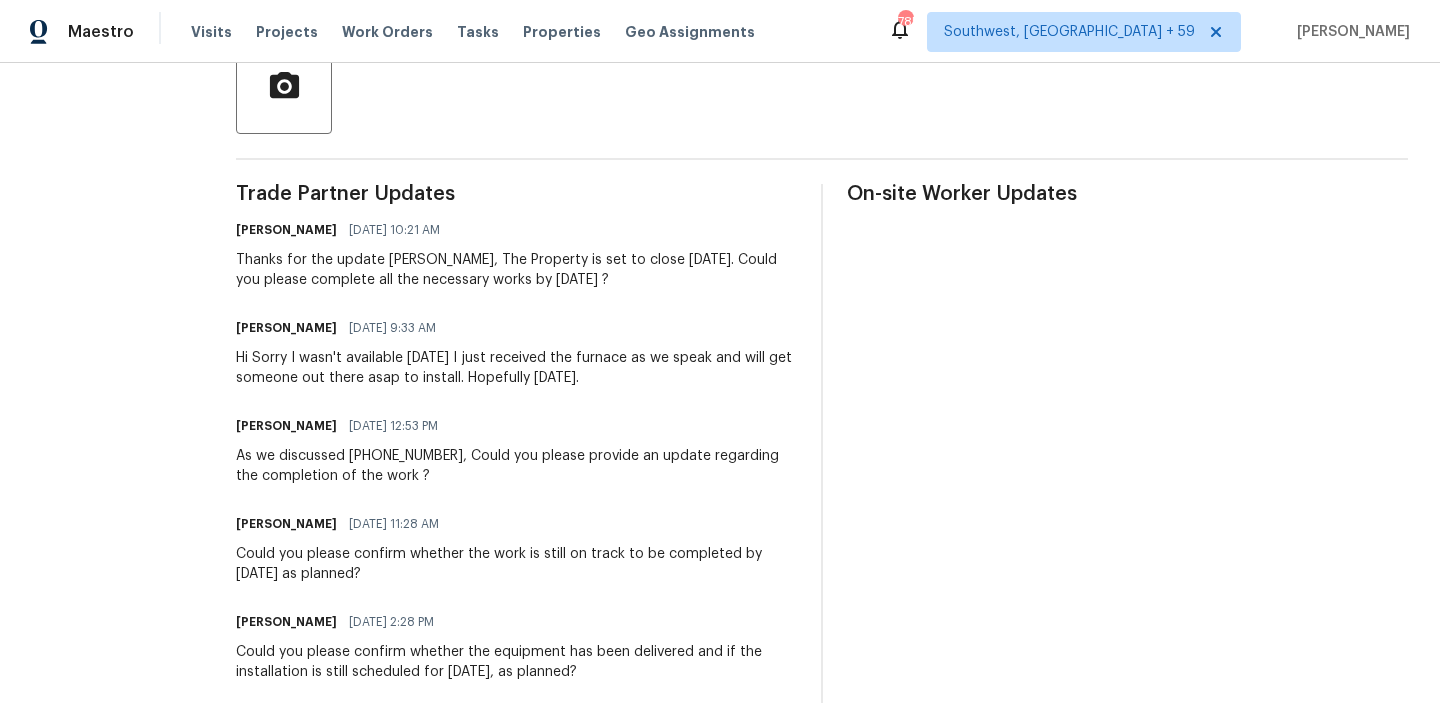 scroll, scrollTop: 511, scrollLeft: 0, axis: vertical 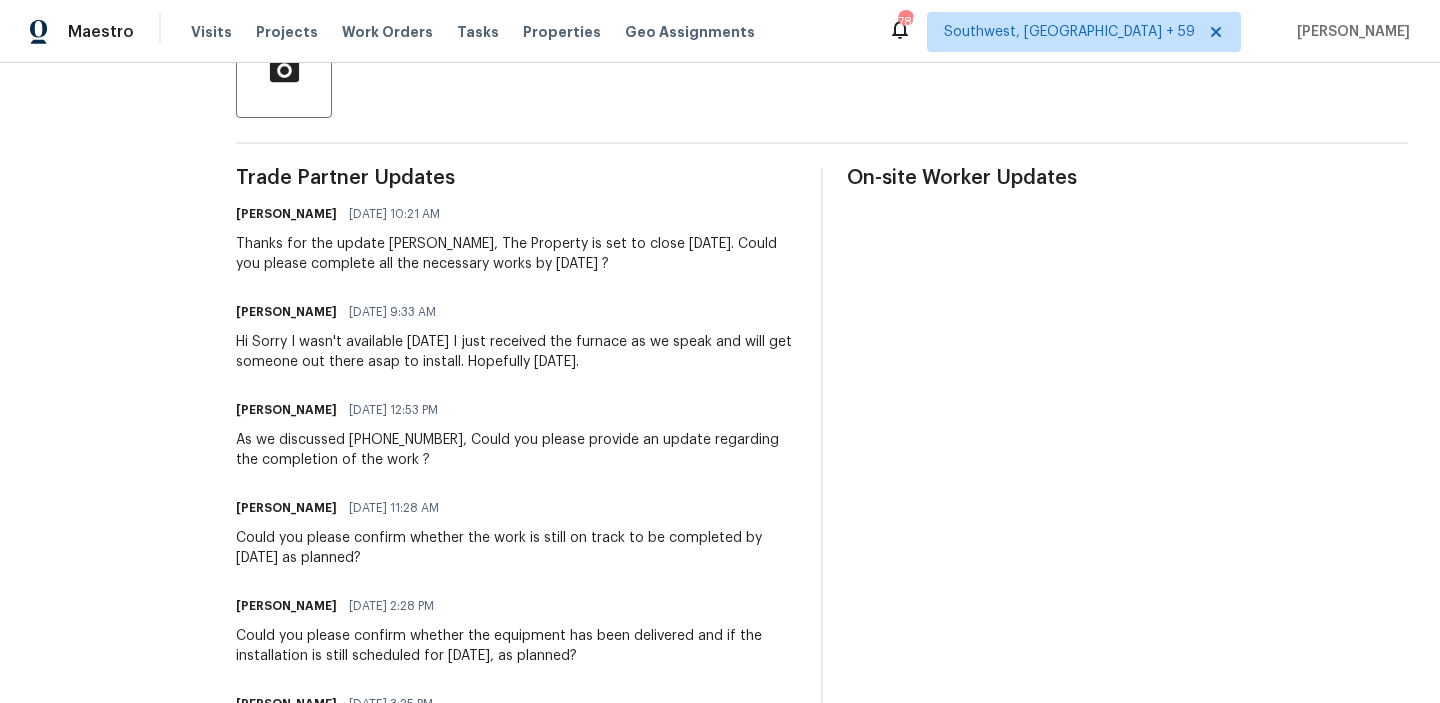 drag, startPoint x: 313, startPoint y: 340, endPoint x: 627, endPoint y: 365, distance: 314.99365 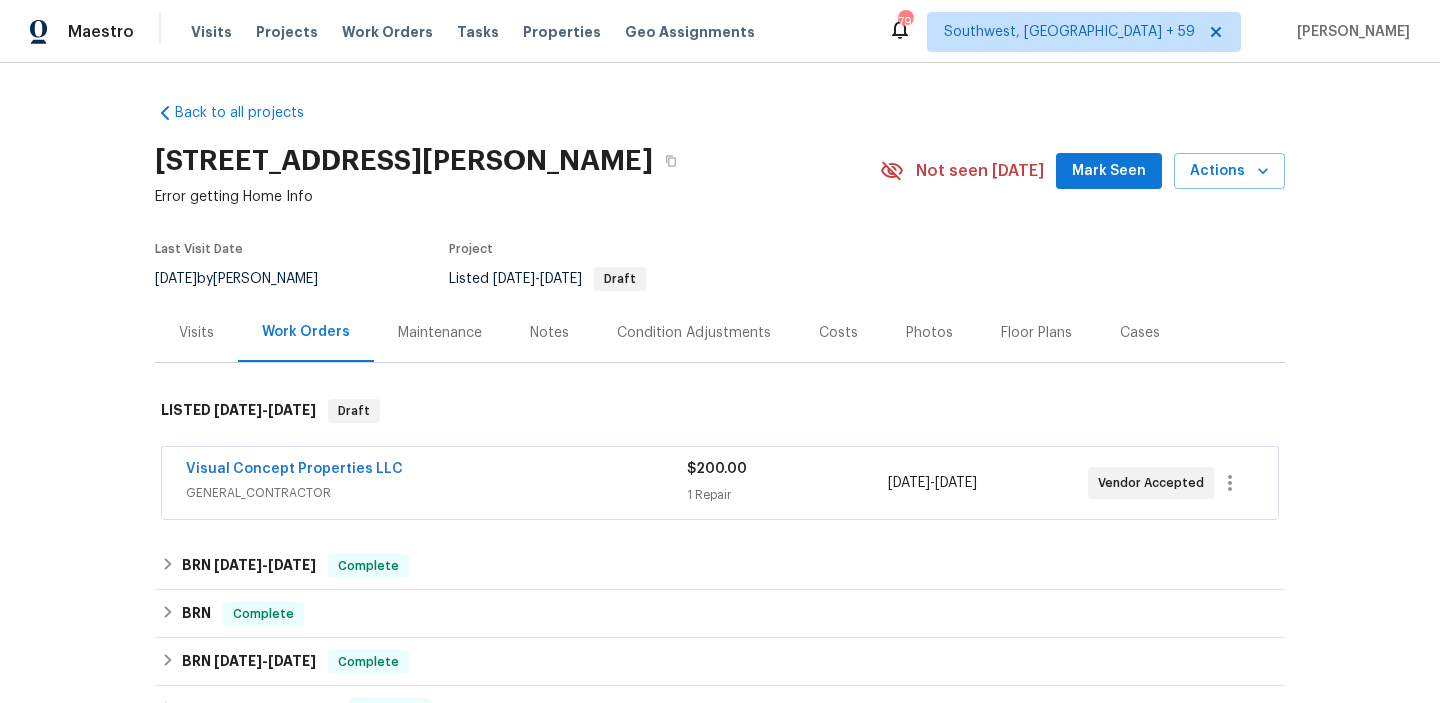 scroll, scrollTop: 0, scrollLeft: 0, axis: both 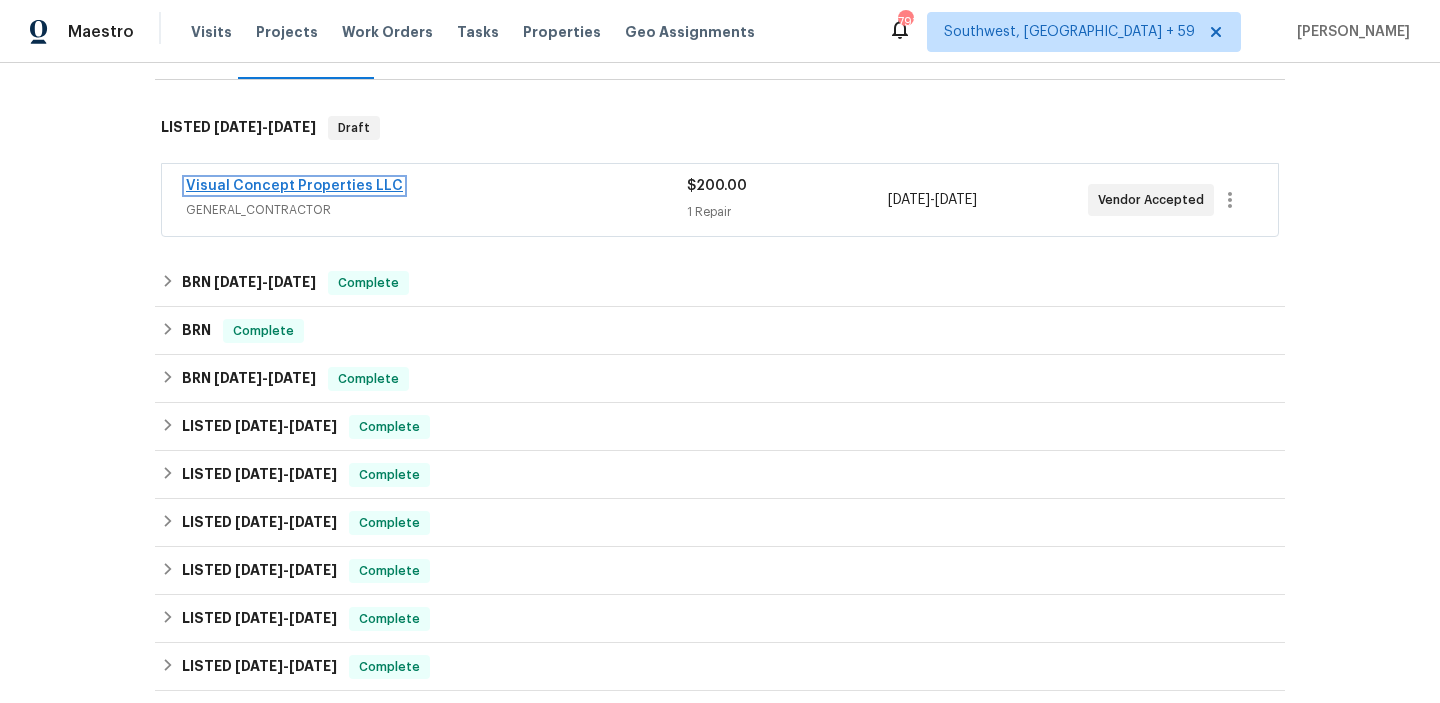 click on "Visual Concept Properties LLC" at bounding box center (294, 186) 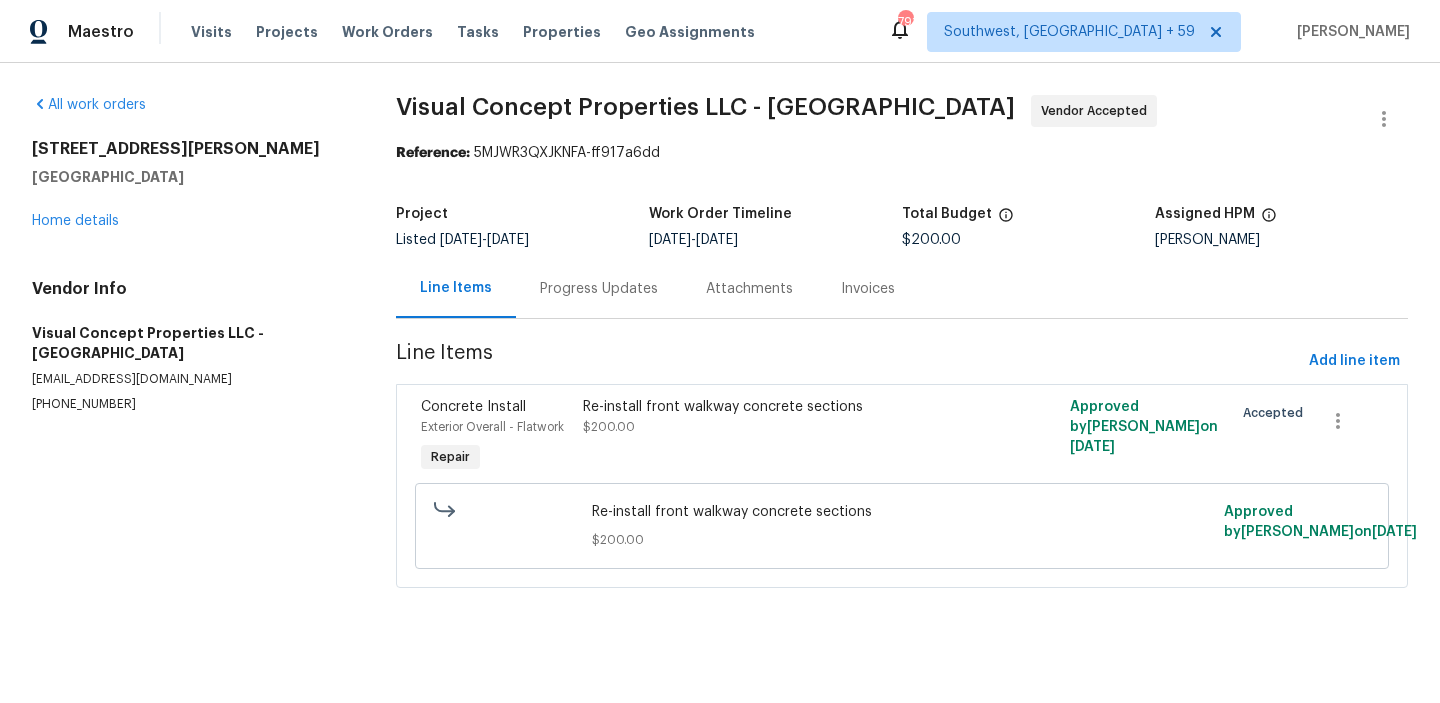 click on "Progress Updates" at bounding box center [599, 289] 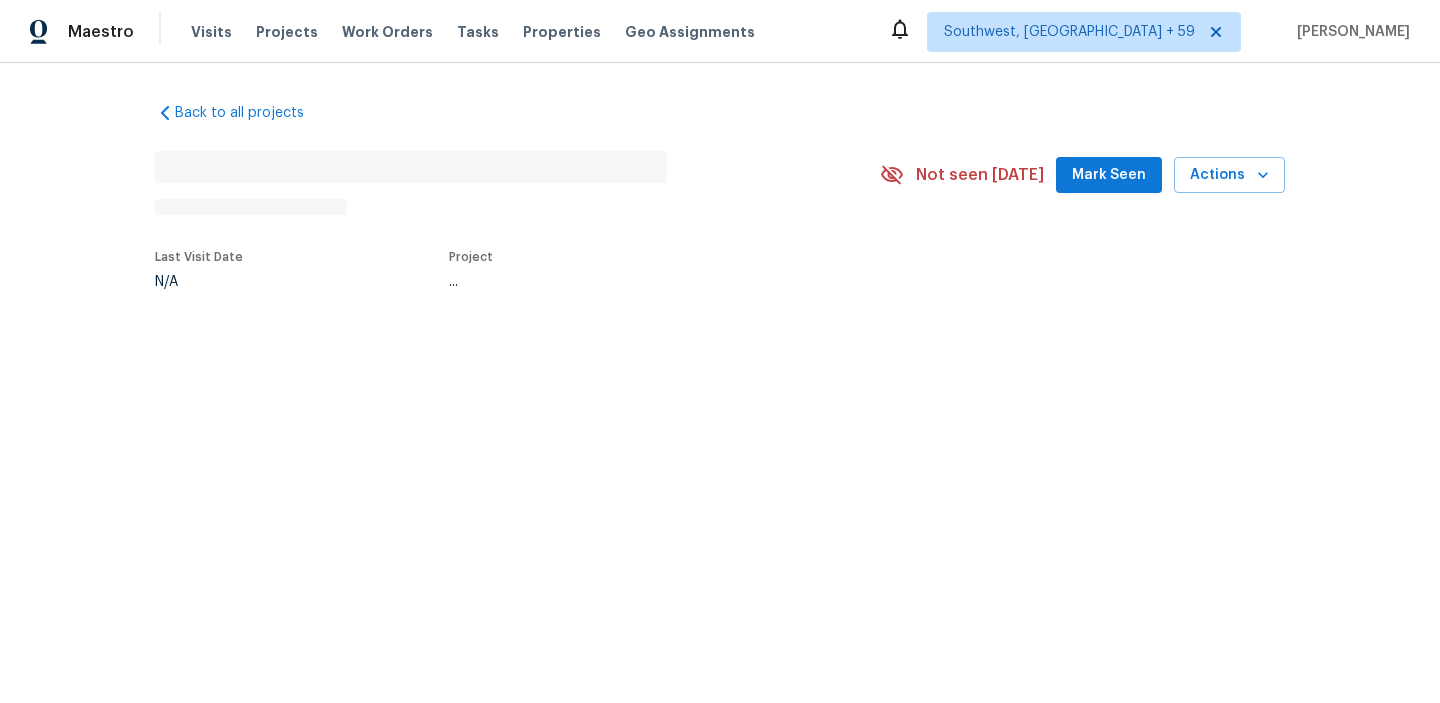 scroll, scrollTop: 0, scrollLeft: 0, axis: both 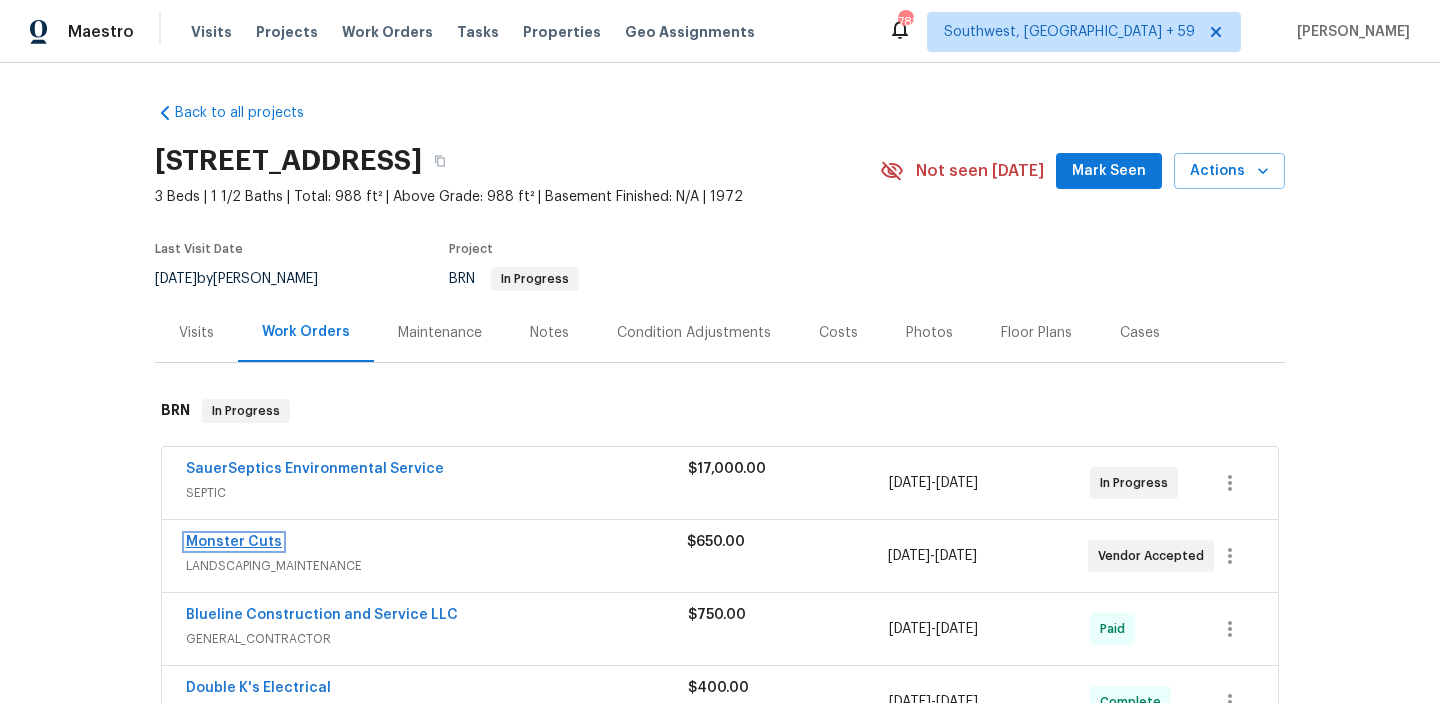 click on "Monster Cuts" at bounding box center [234, 542] 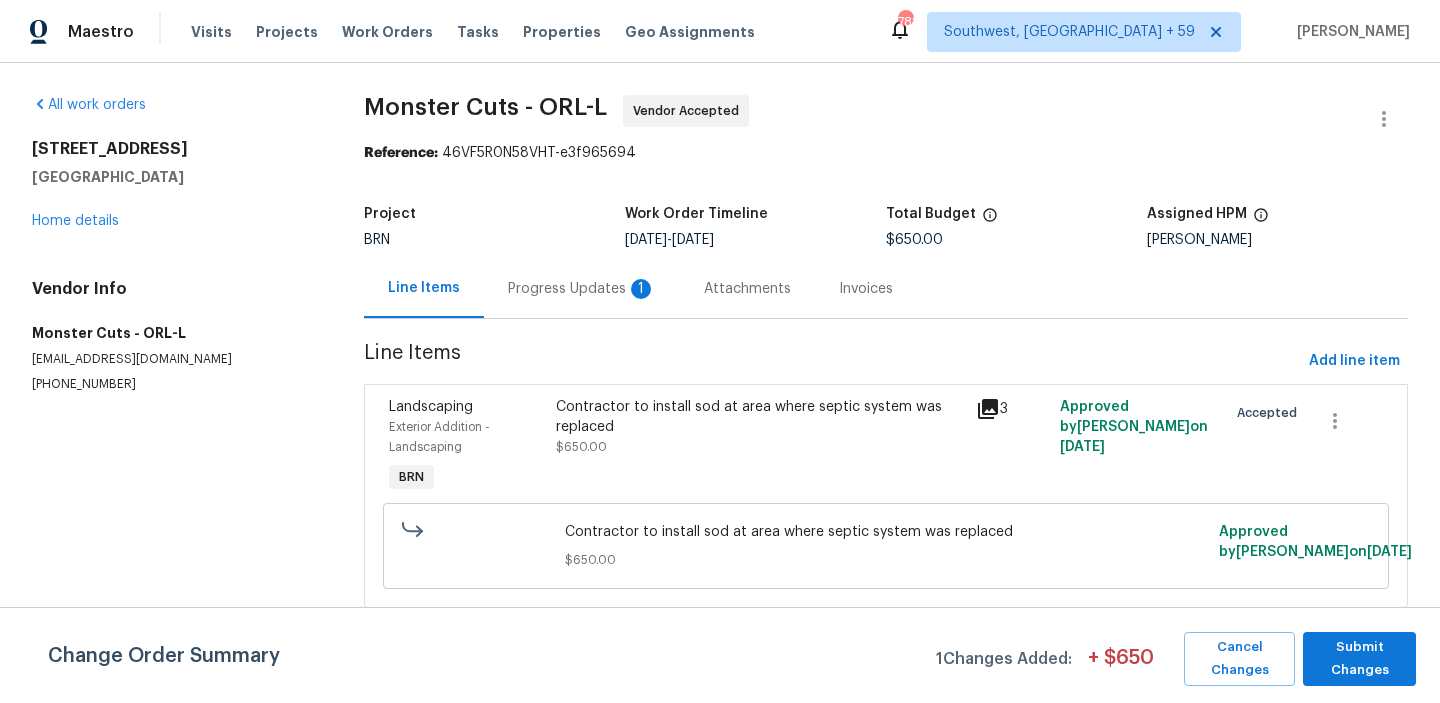 click on "Progress Updates 1" at bounding box center [582, 289] 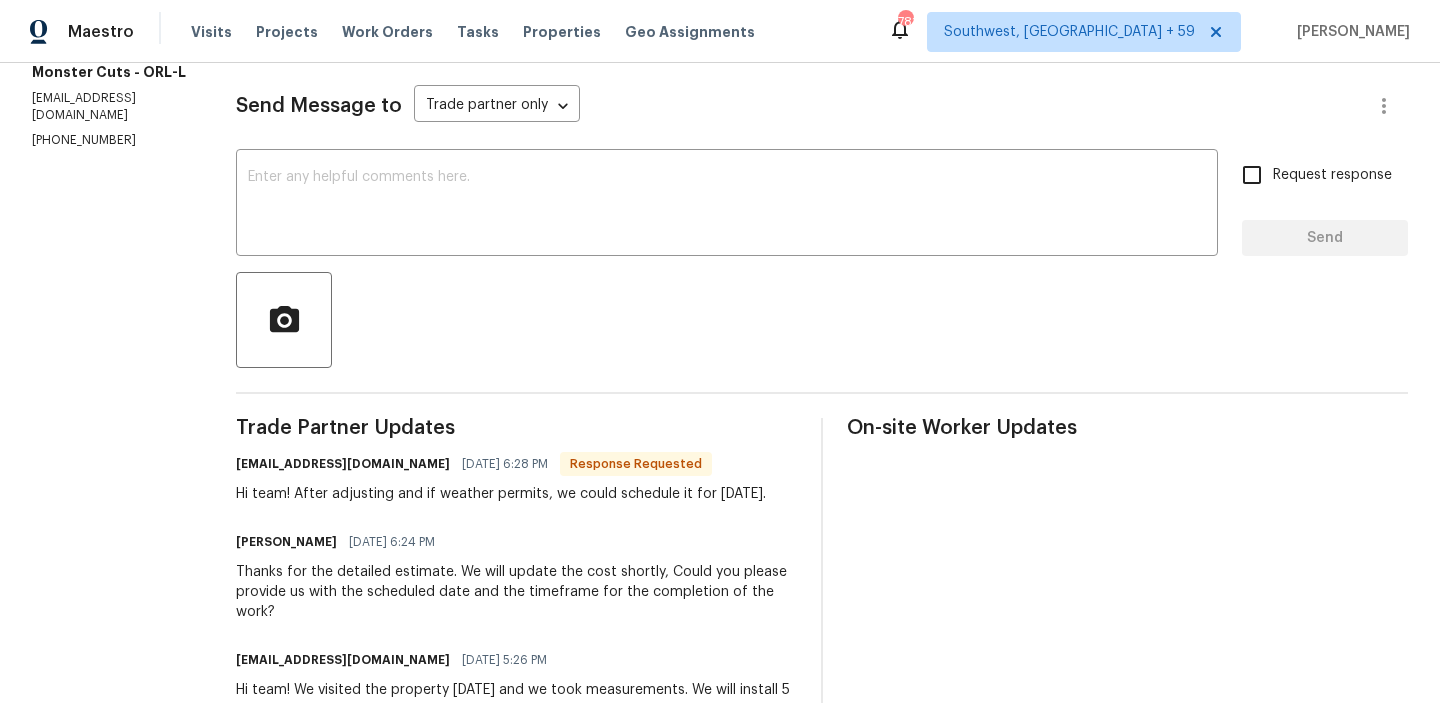 scroll, scrollTop: 186, scrollLeft: 0, axis: vertical 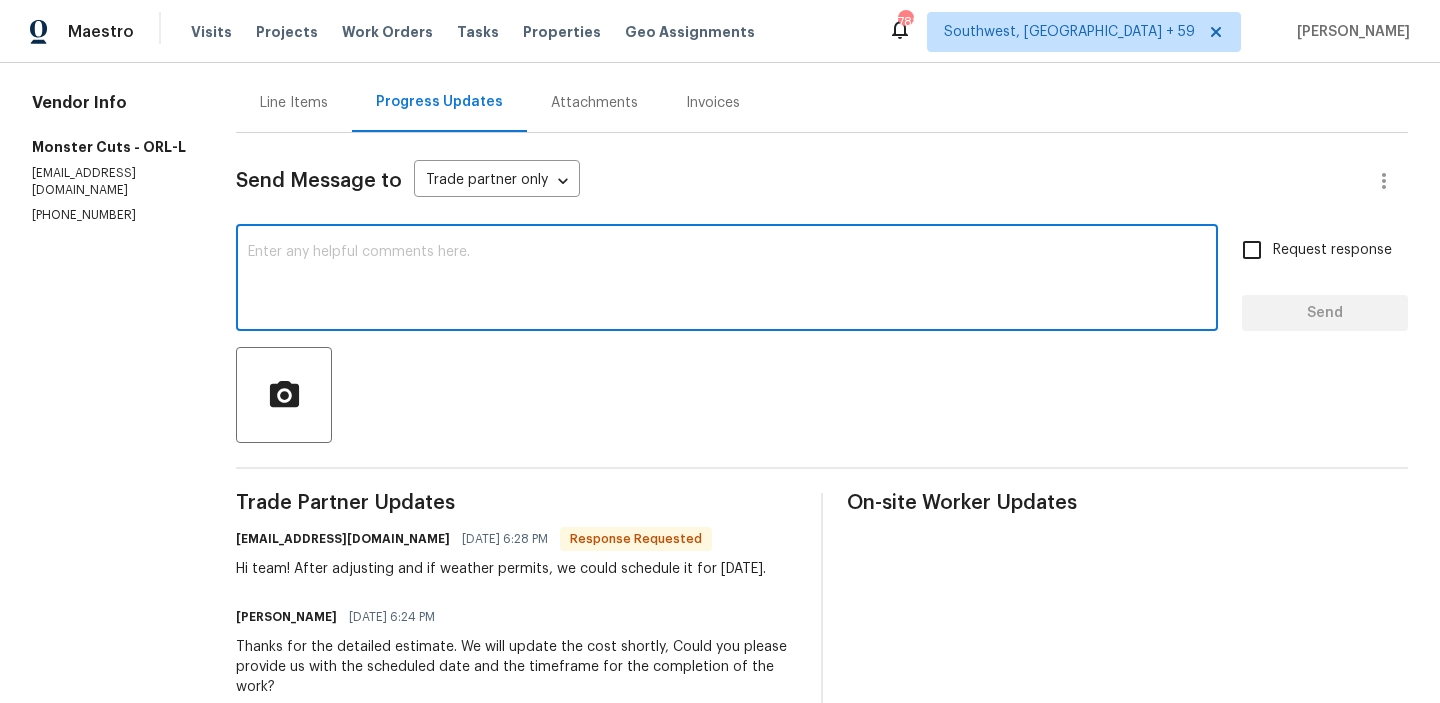 click at bounding box center [727, 280] 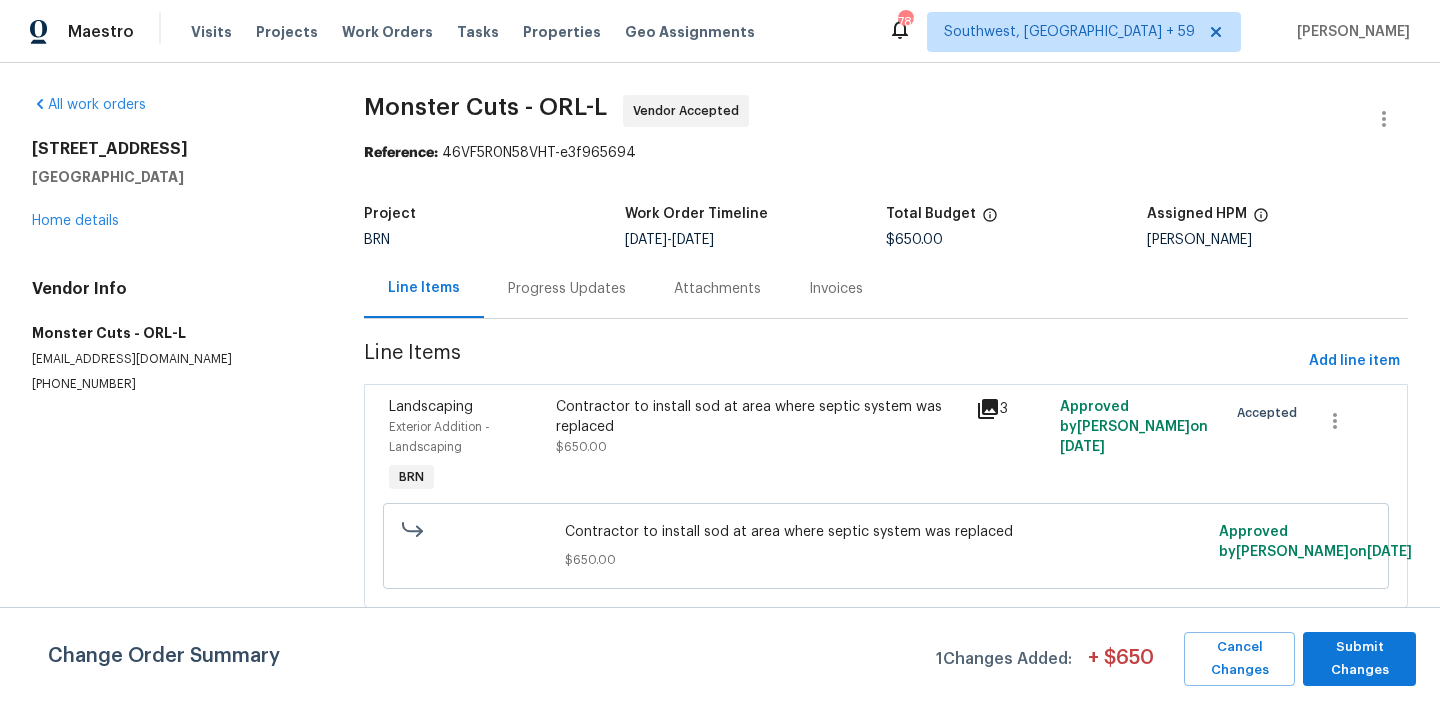 click on "Contractor to install sod at area where septic system was replaced" at bounding box center (759, 417) 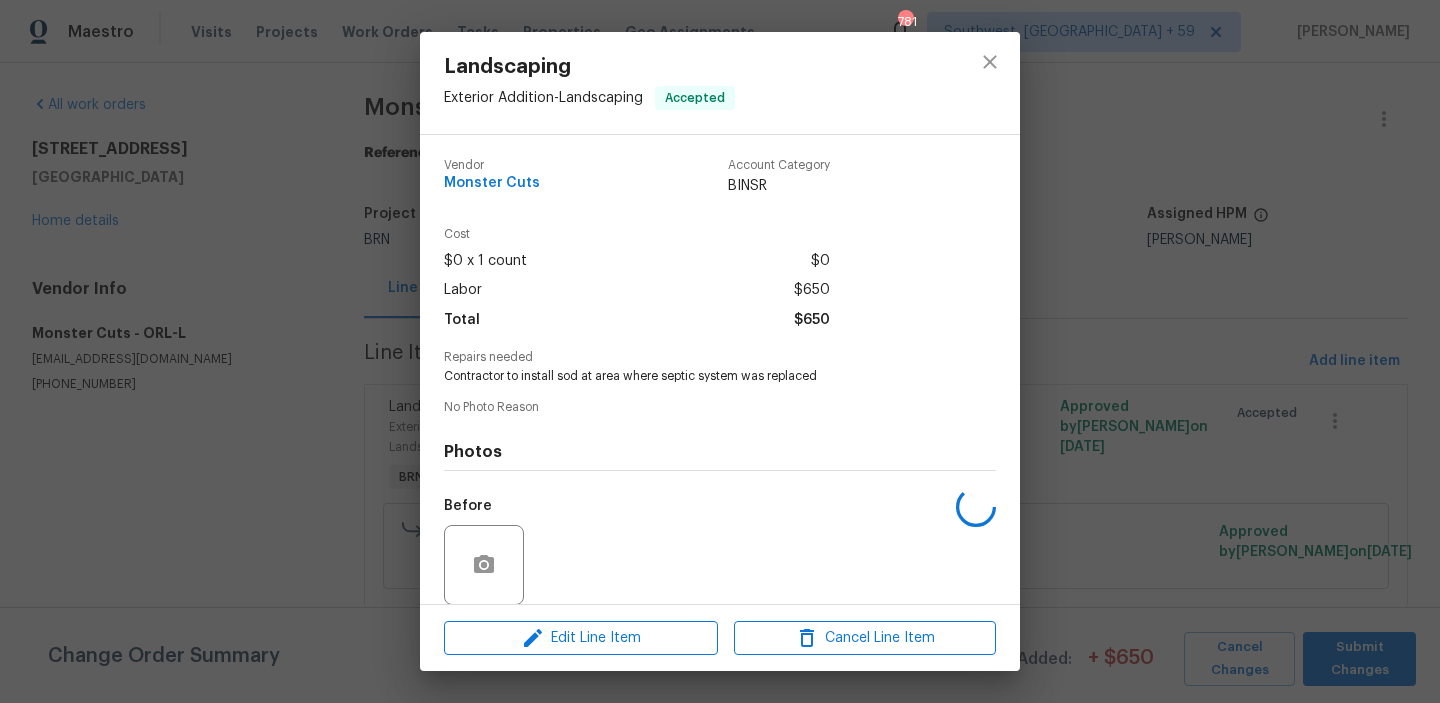 scroll, scrollTop: 150, scrollLeft: 0, axis: vertical 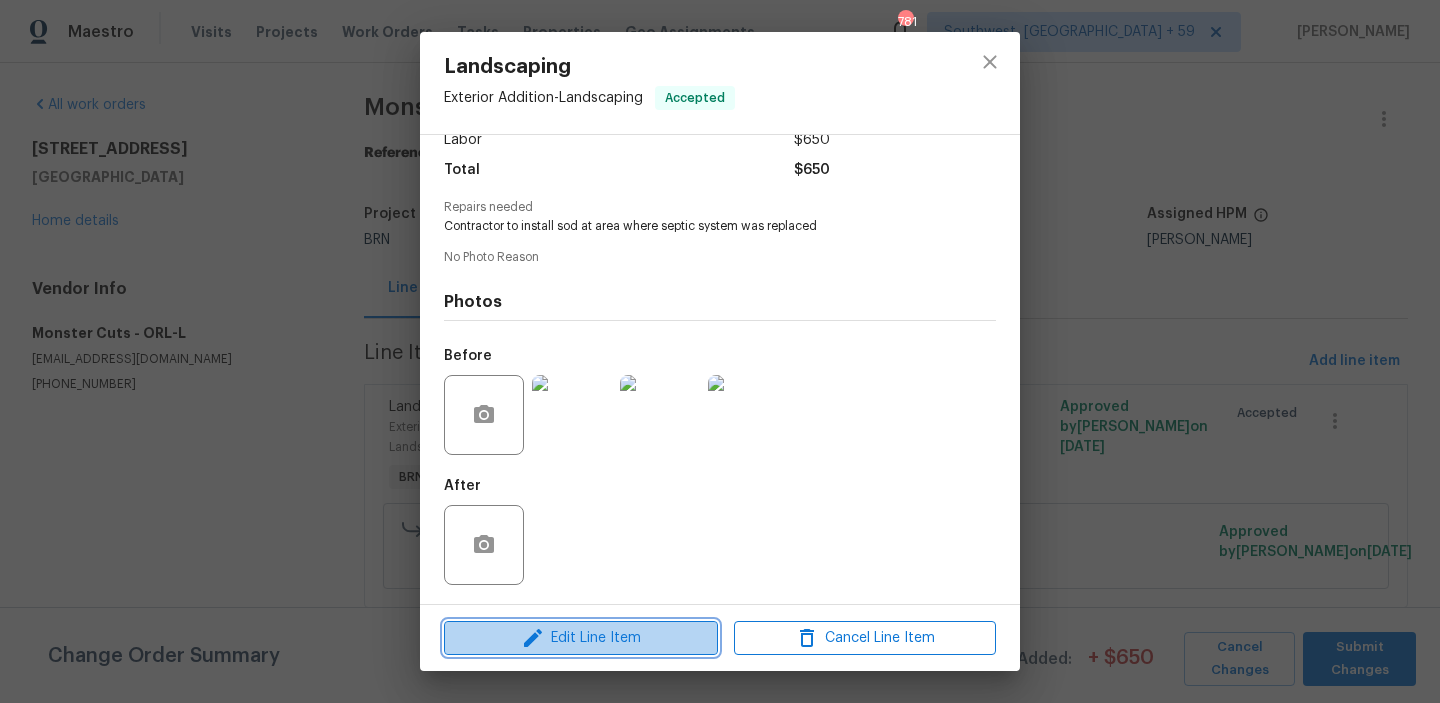 click on "Edit Line Item" at bounding box center (581, 638) 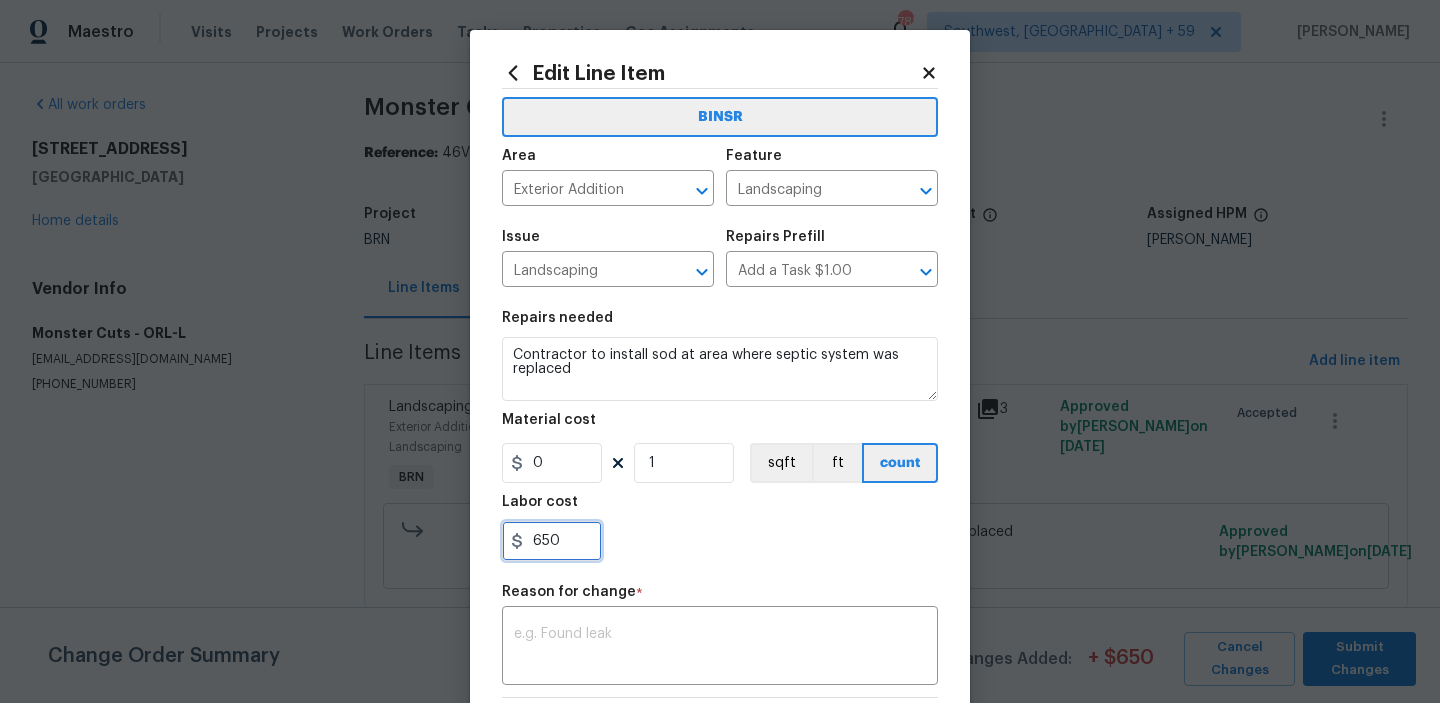 click on "650" at bounding box center [552, 541] 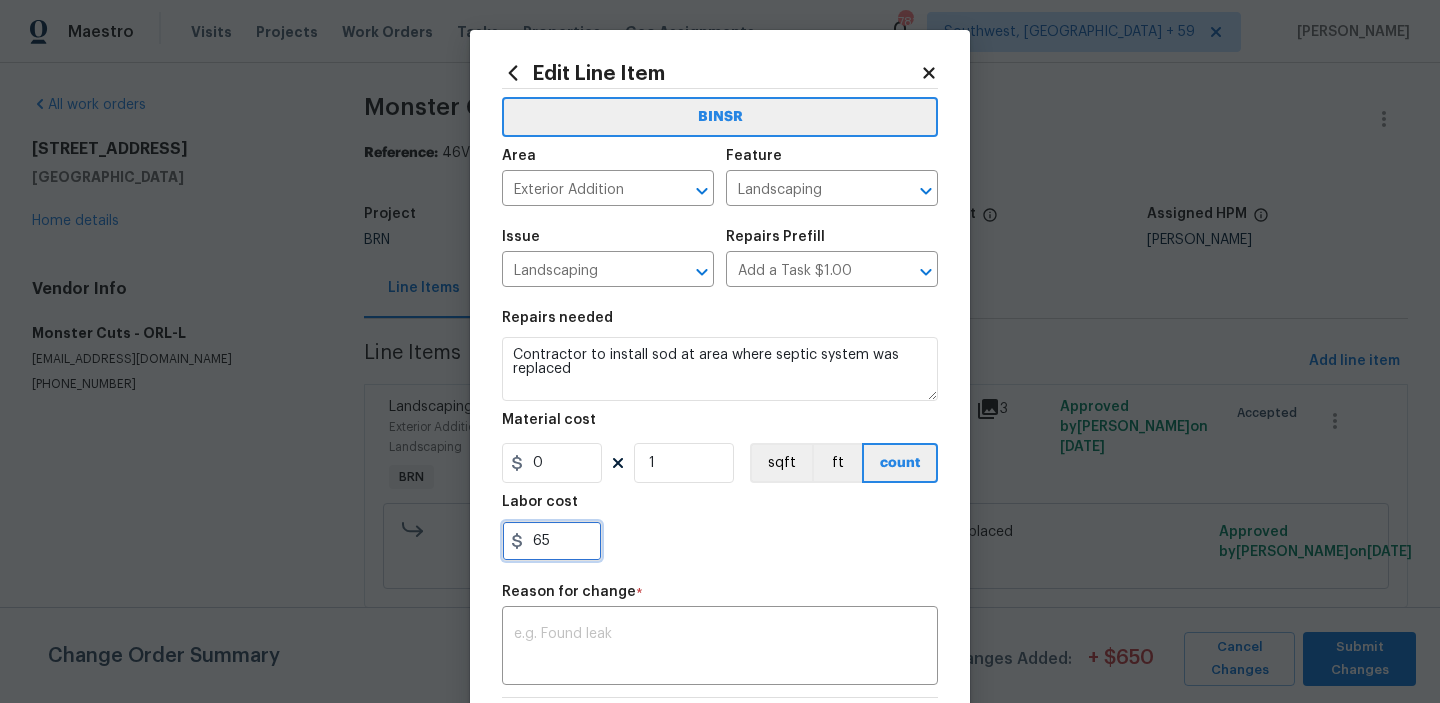 type on "6" 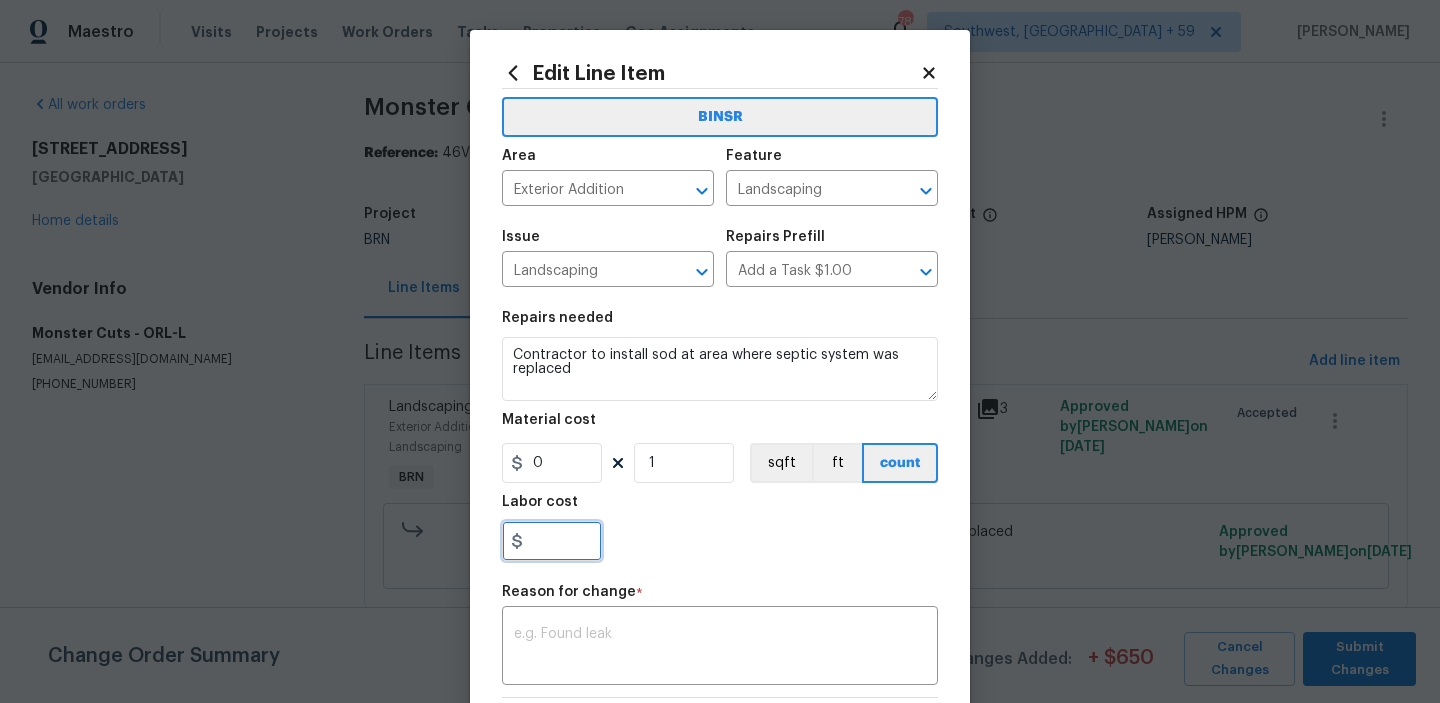 paste on "2250" 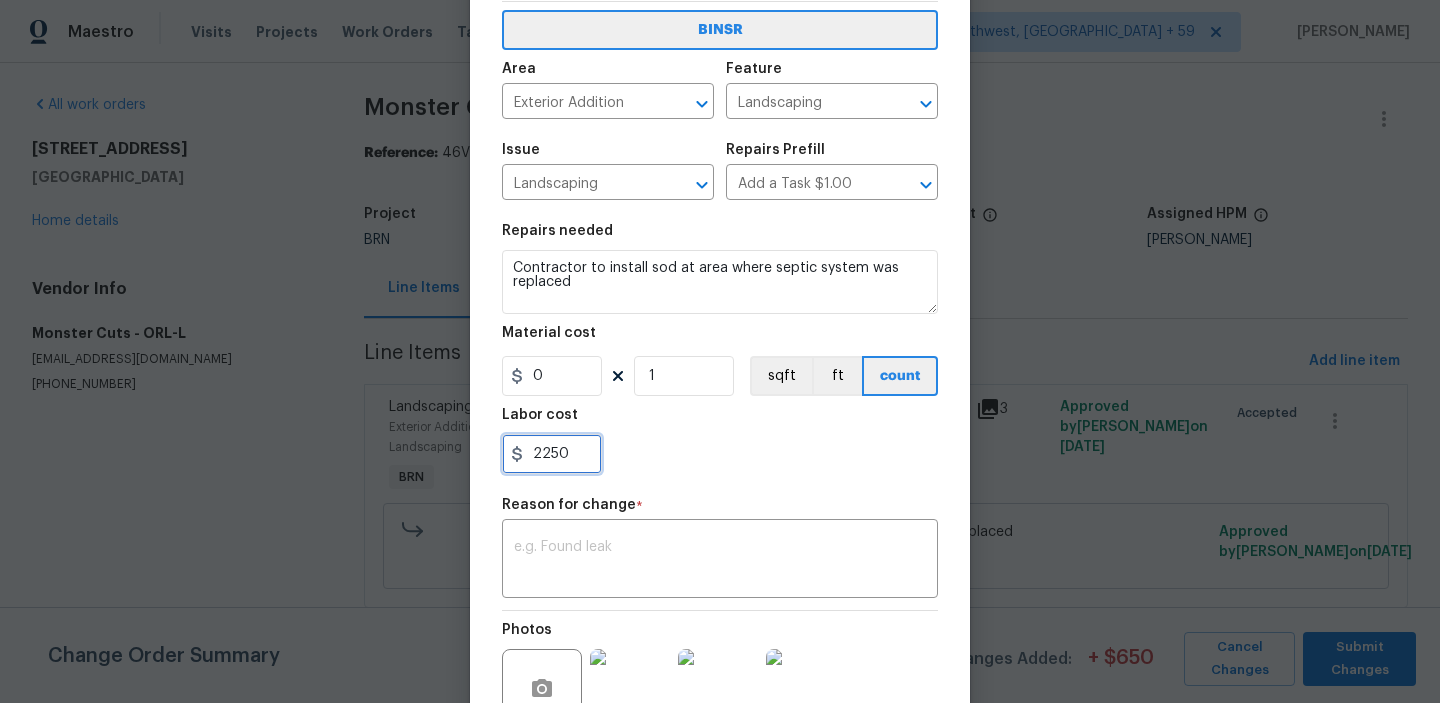 scroll, scrollTop: 153, scrollLeft: 0, axis: vertical 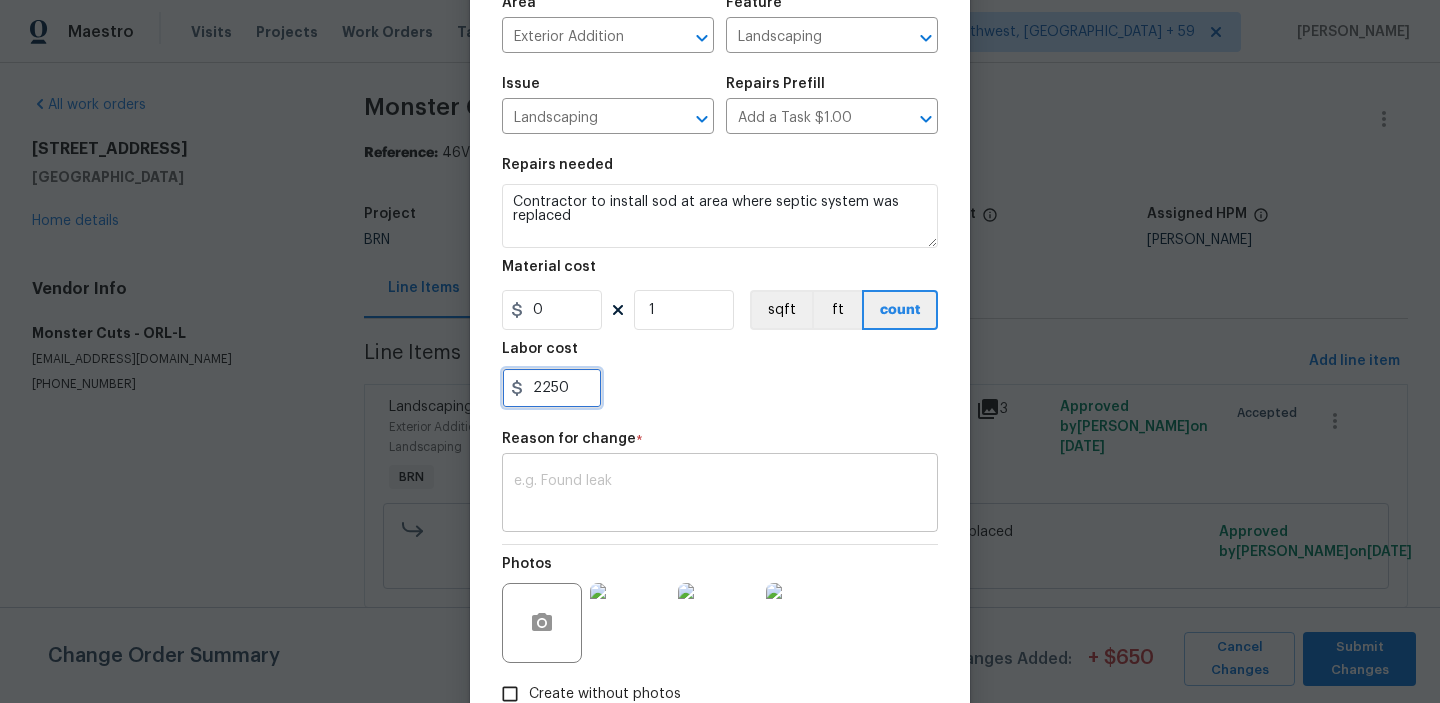 type on "2250" 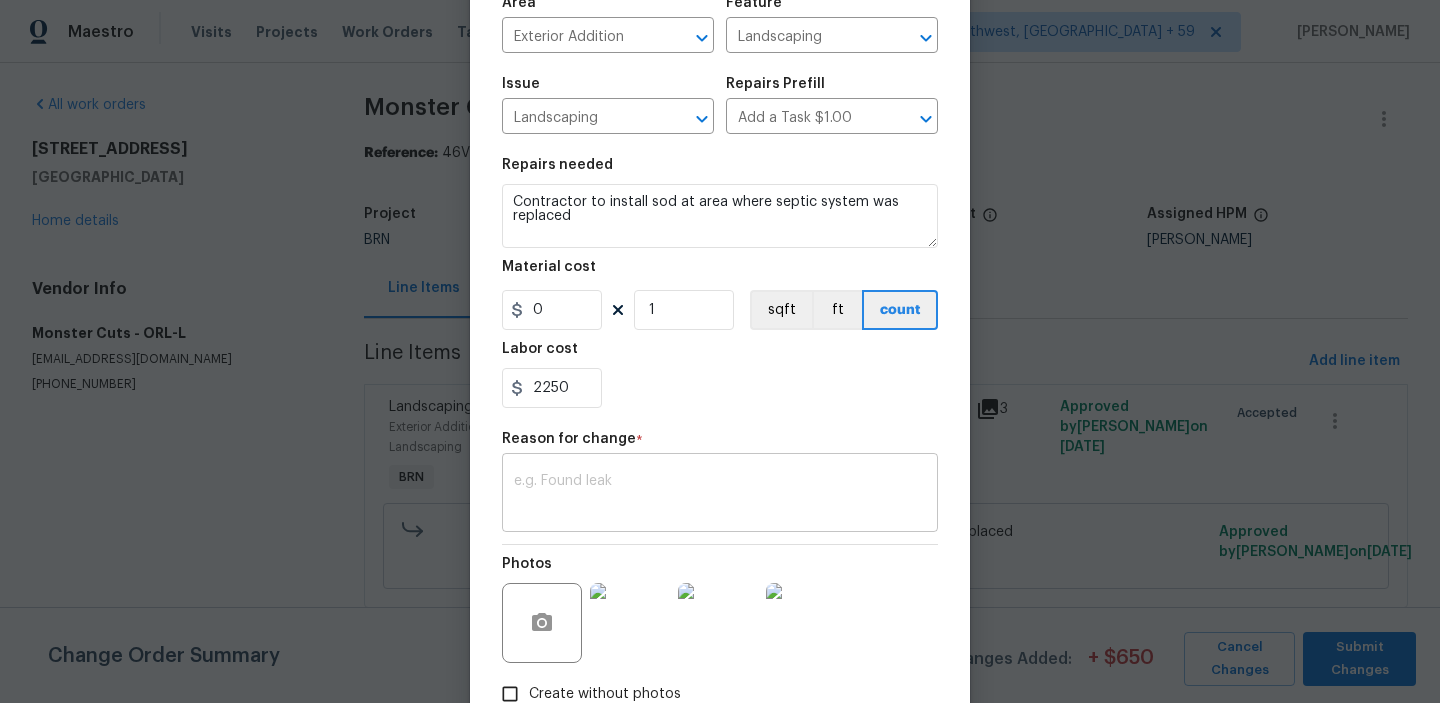 click at bounding box center [720, 495] 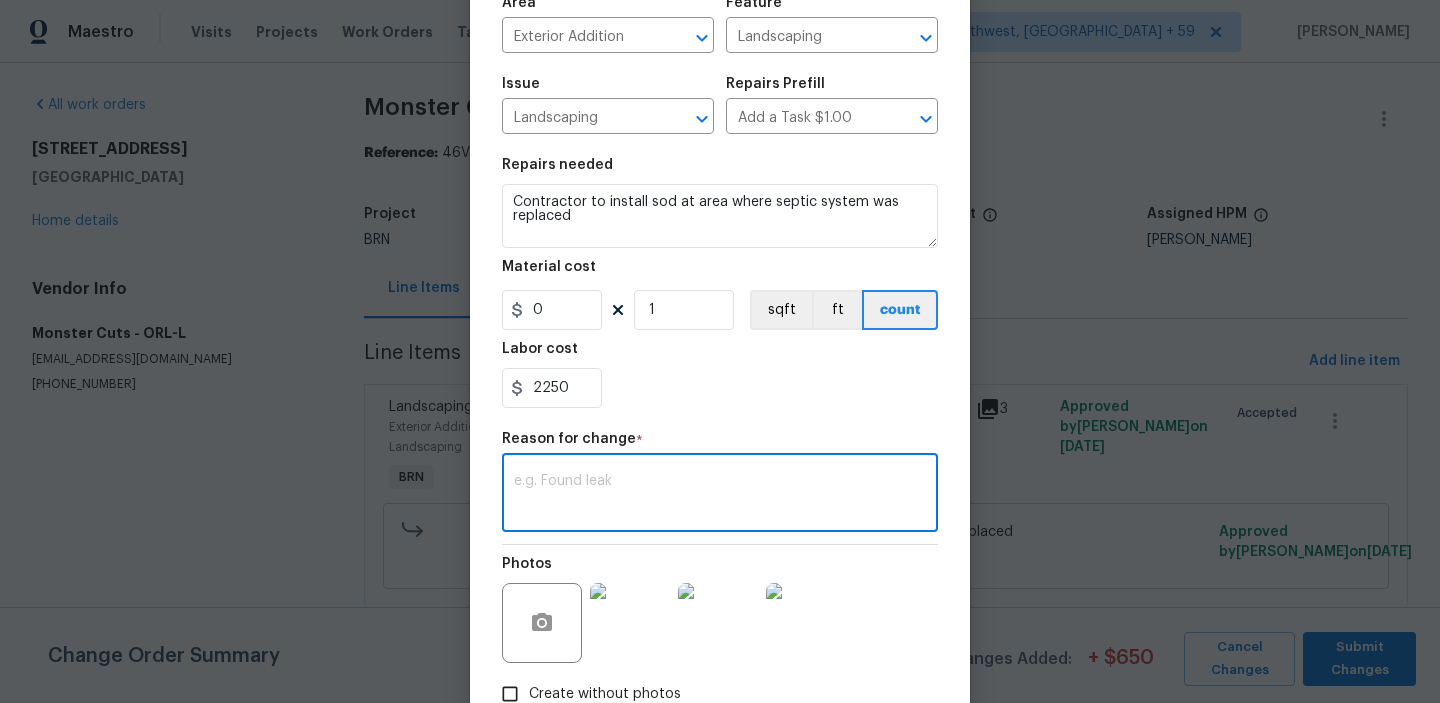 paste on "(AM) Updated per BR approval" 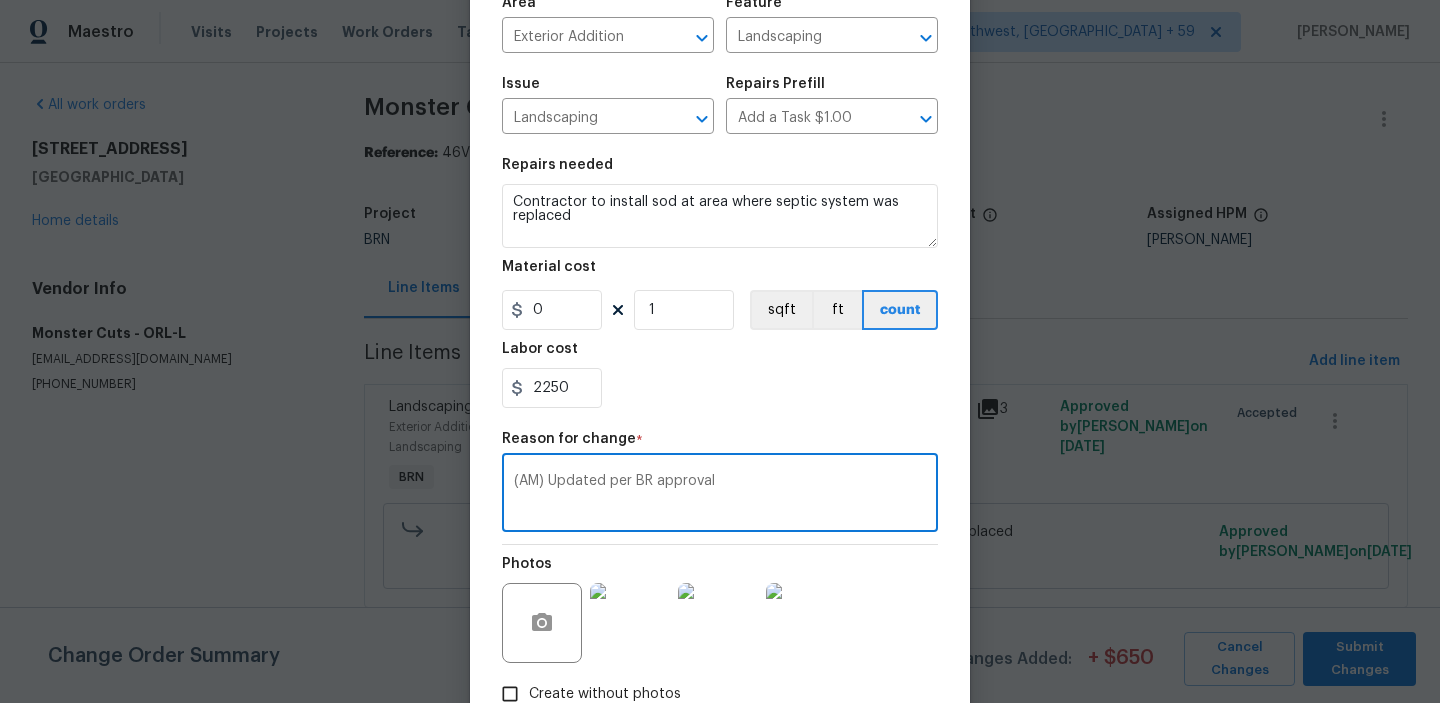scroll, scrollTop: 283, scrollLeft: 0, axis: vertical 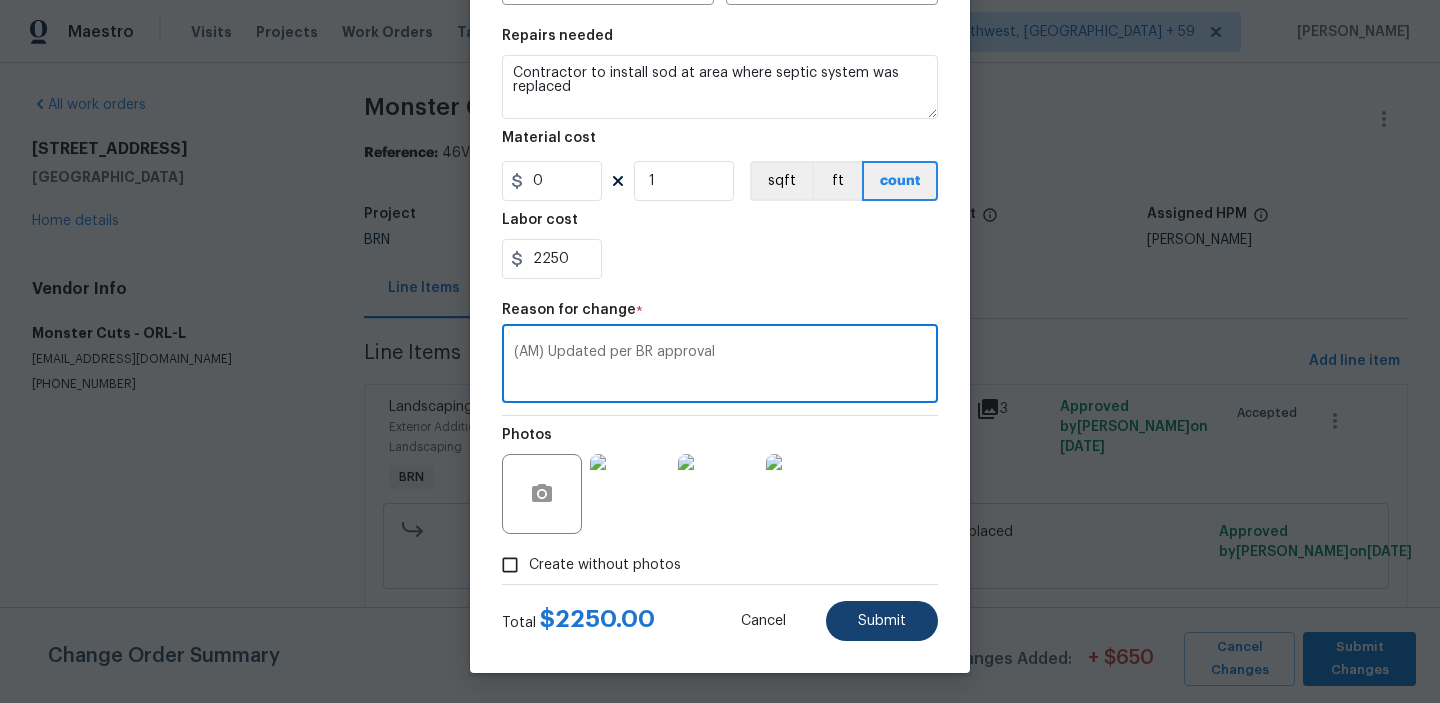 type on "(AM) Updated per BR approval" 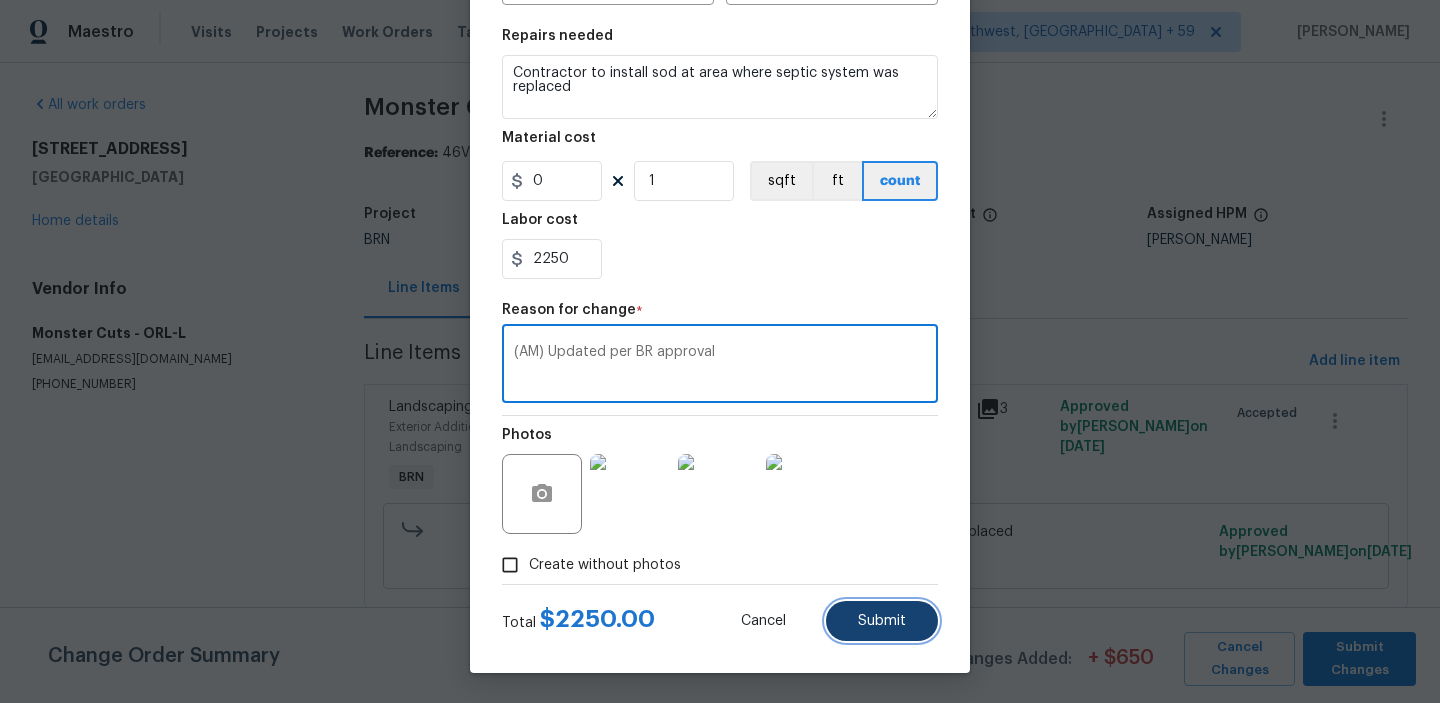 click on "Submit" at bounding box center [882, 621] 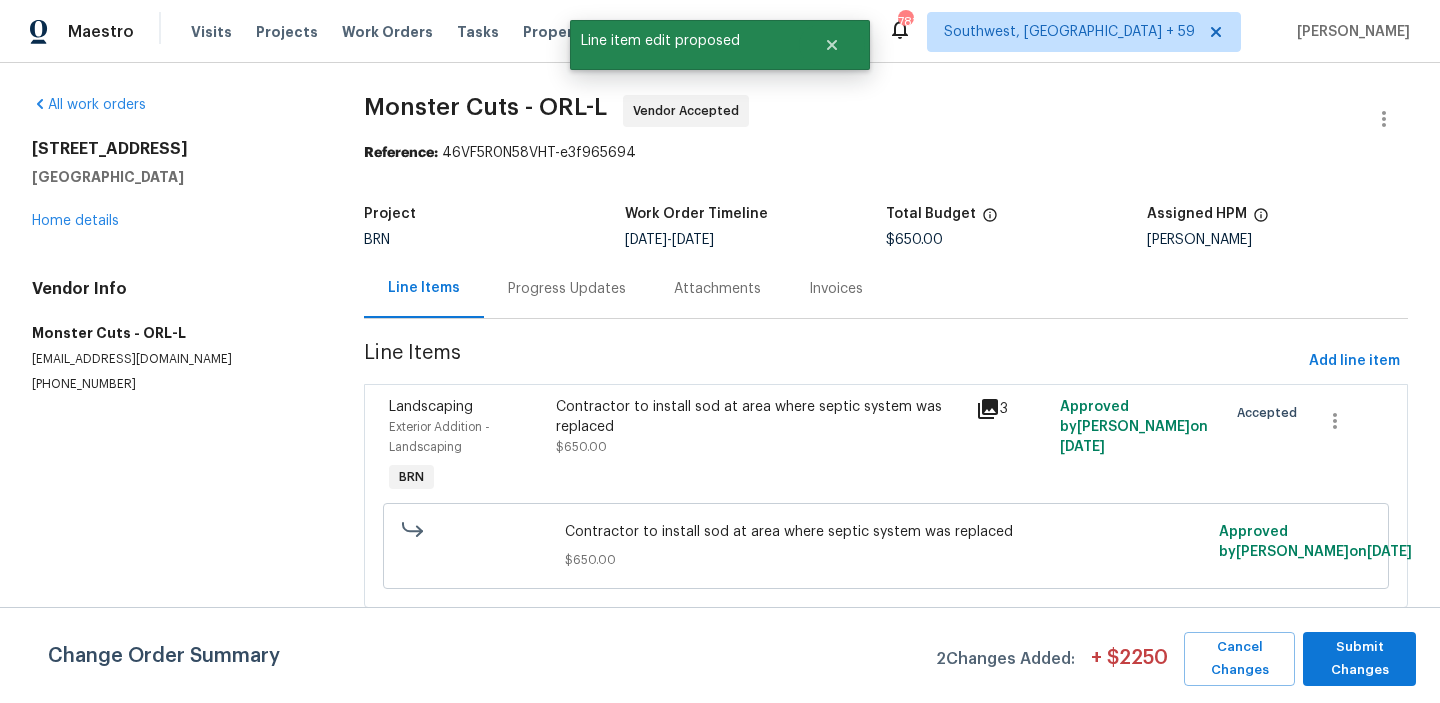 scroll, scrollTop: 0, scrollLeft: 0, axis: both 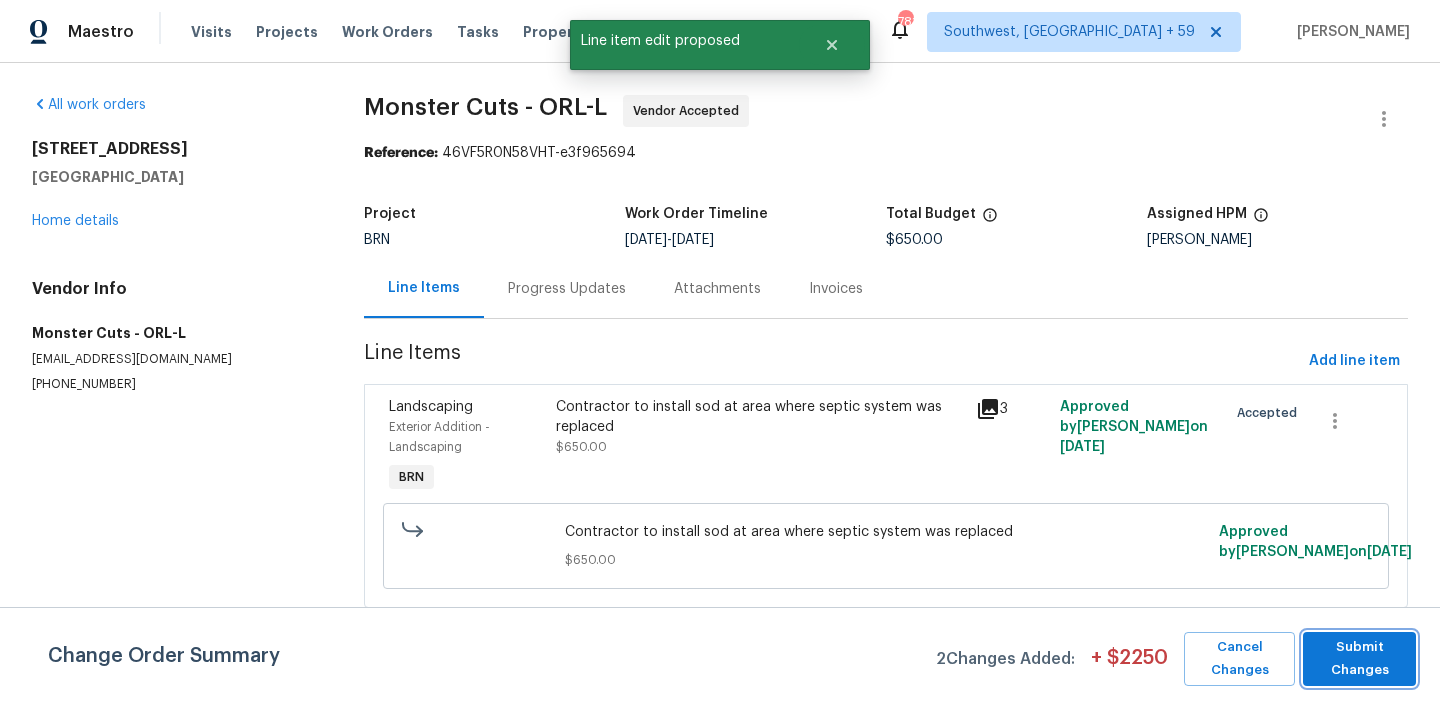 click on "Submit Changes" at bounding box center (1359, 659) 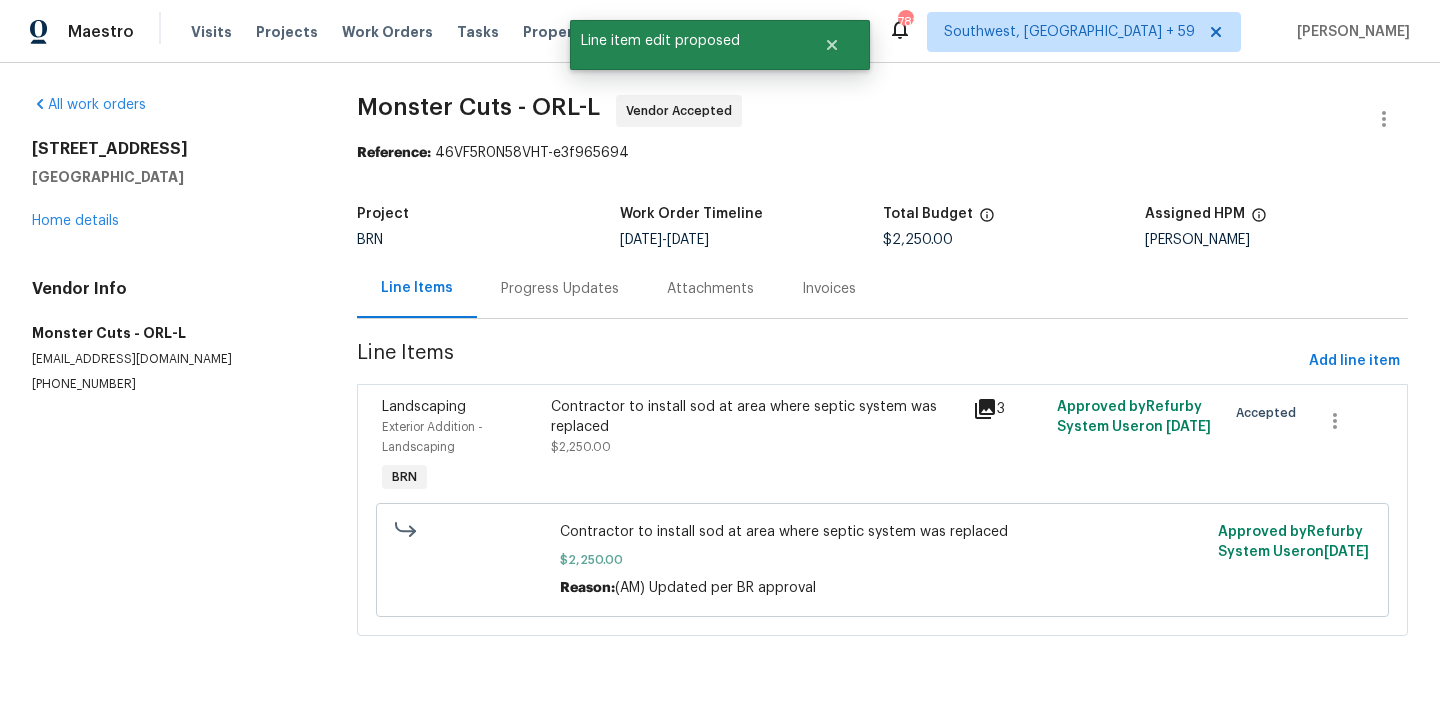 click on "Progress Updates" at bounding box center [560, 288] 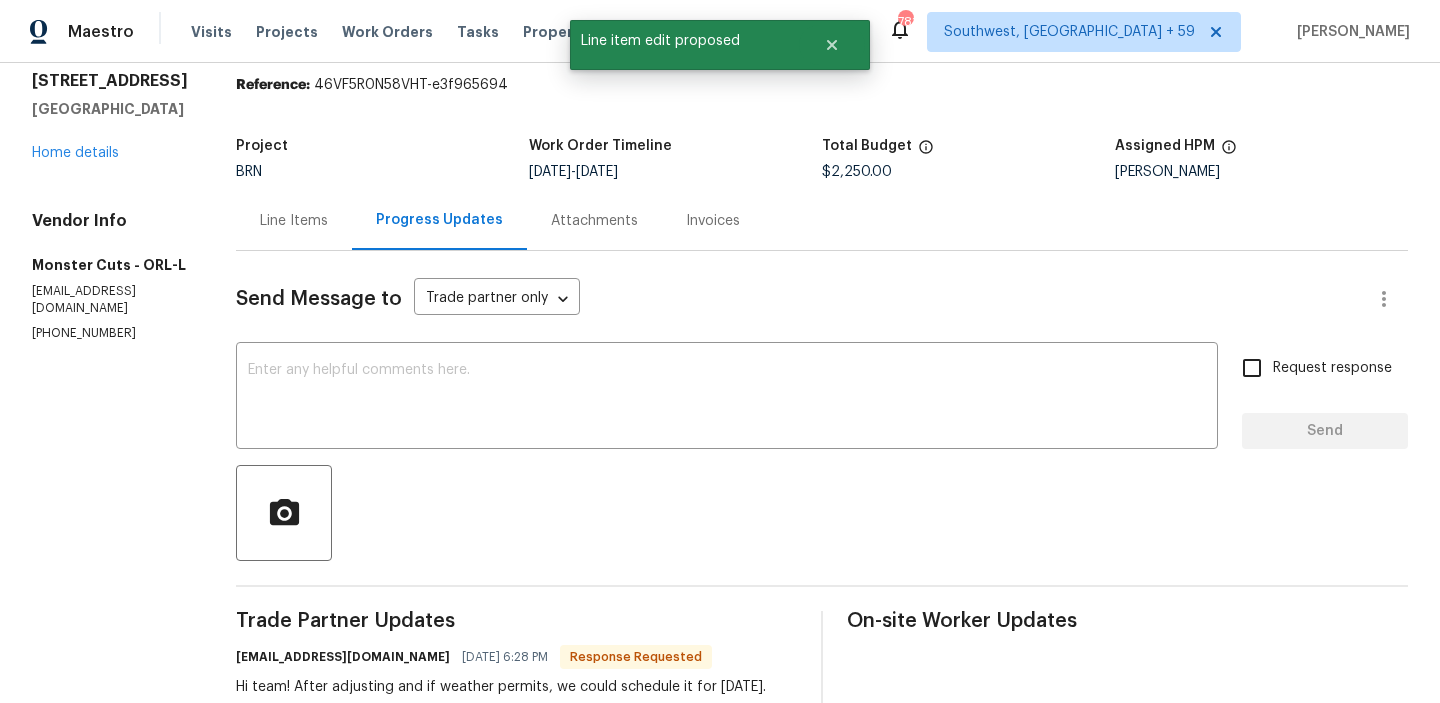 scroll, scrollTop: 84, scrollLeft: 0, axis: vertical 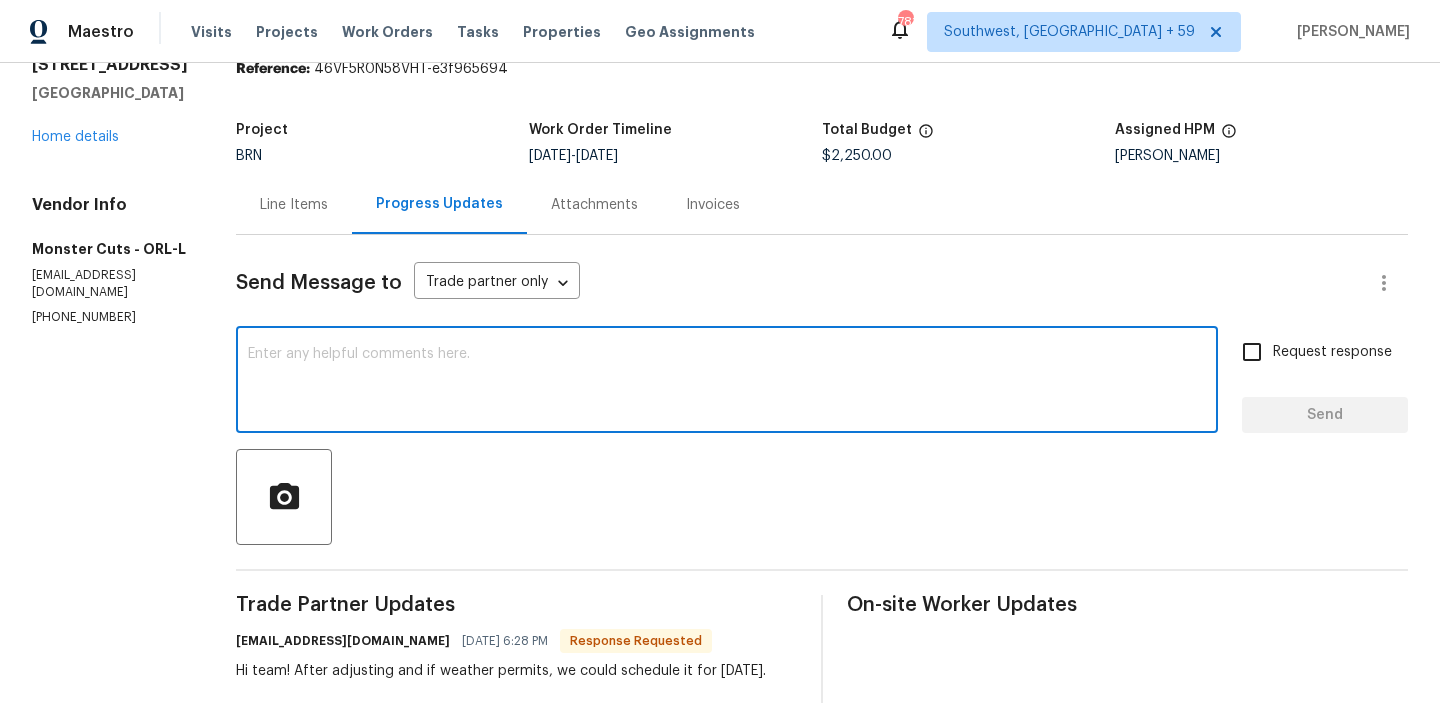 click at bounding box center [727, 382] 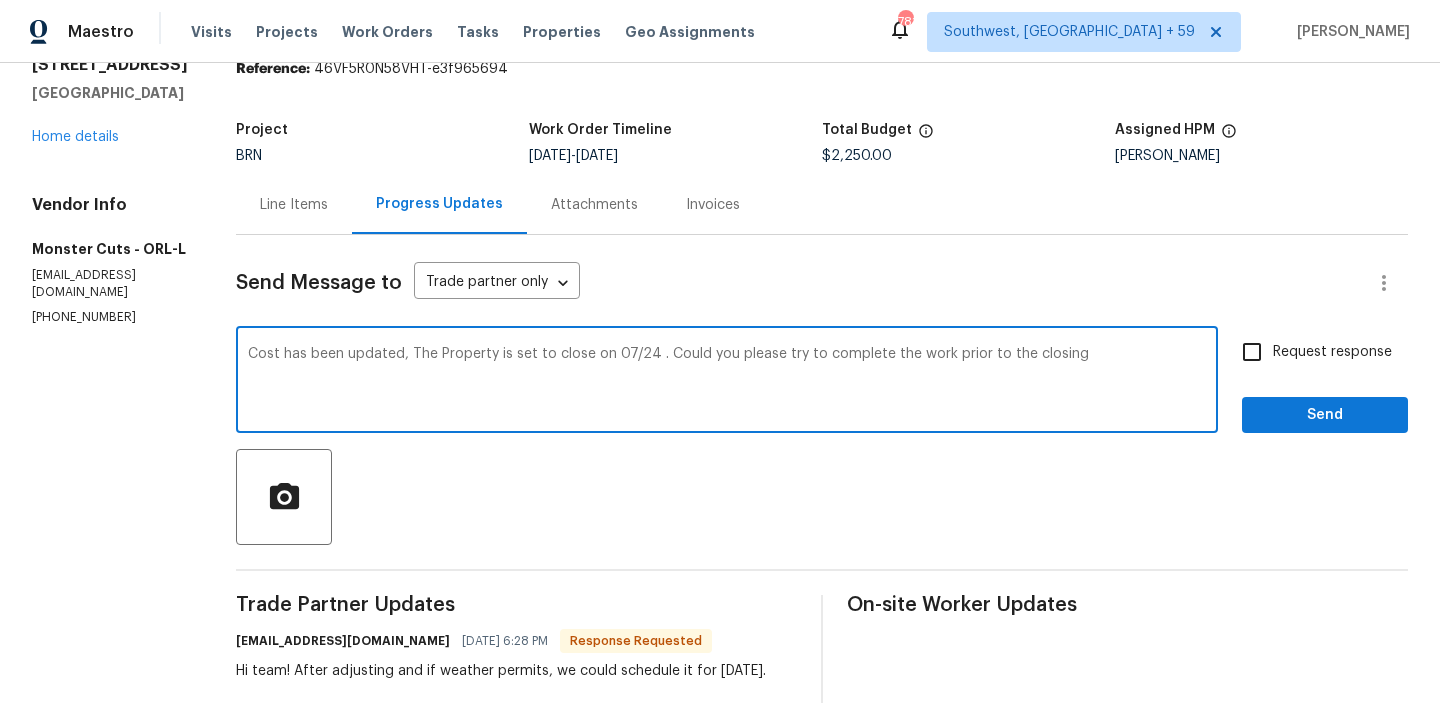 type on "Cost has been updated, The Property is set to close on 07/24 . Could you please try to complete the work prior to the closing" 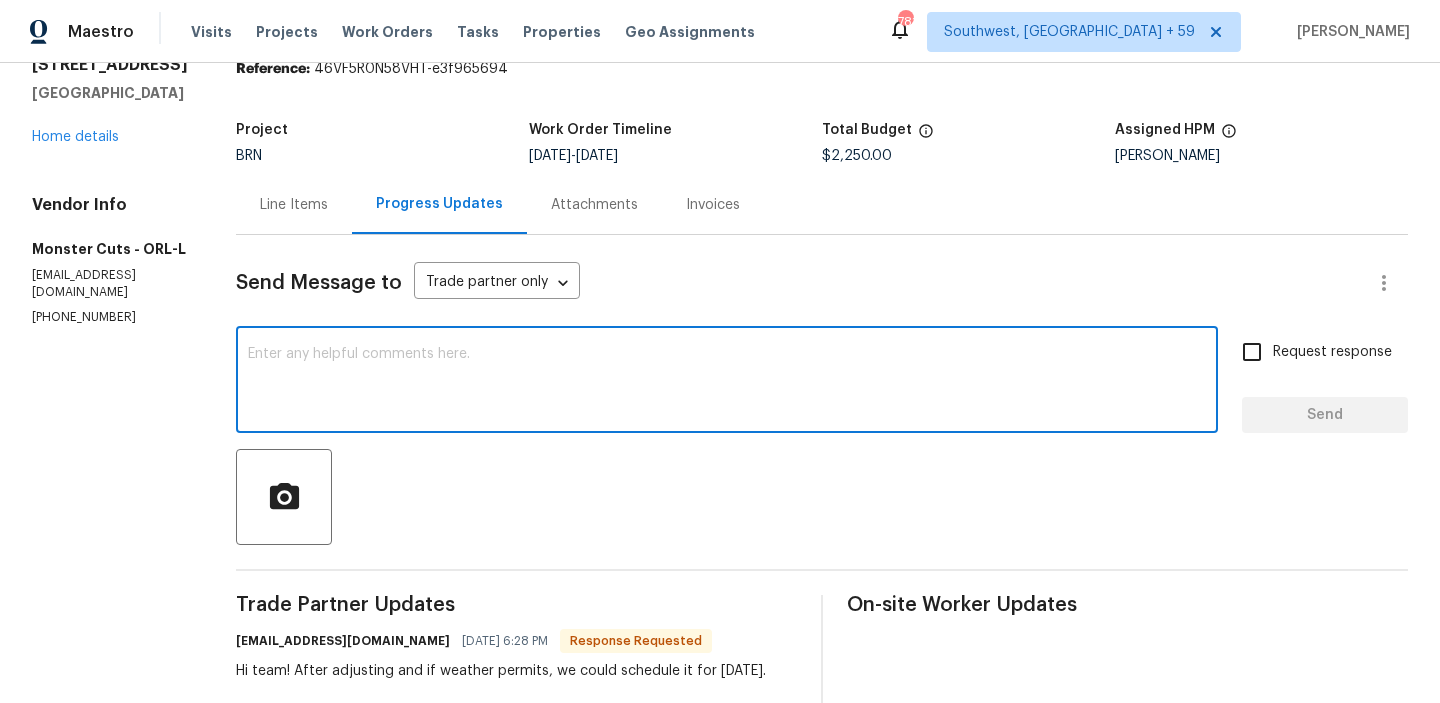 paste on "The cost has been updated, and the property is scheduled to close on 07/24. Please try to complete the work before the closing date" 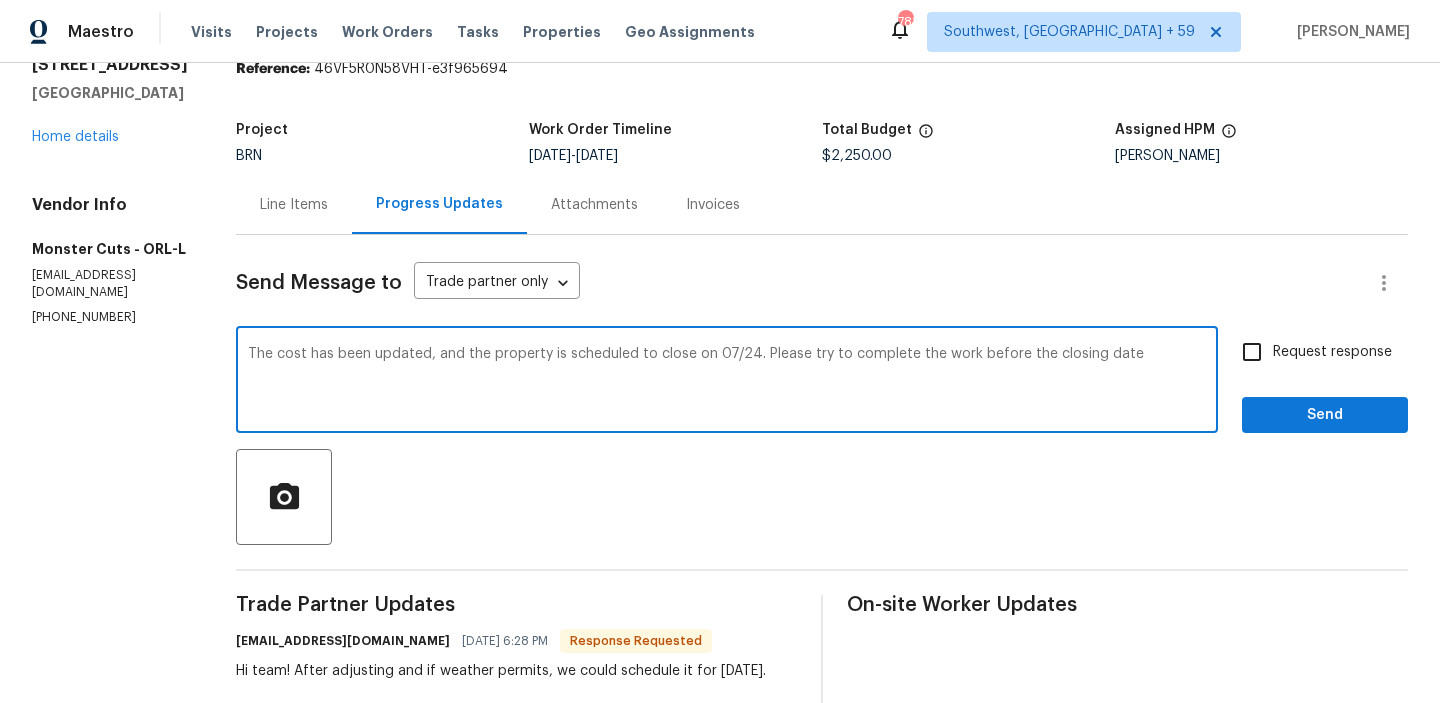drag, startPoint x: 216, startPoint y: 354, endPoint x: 121, endPoint y: 354, distance: 95 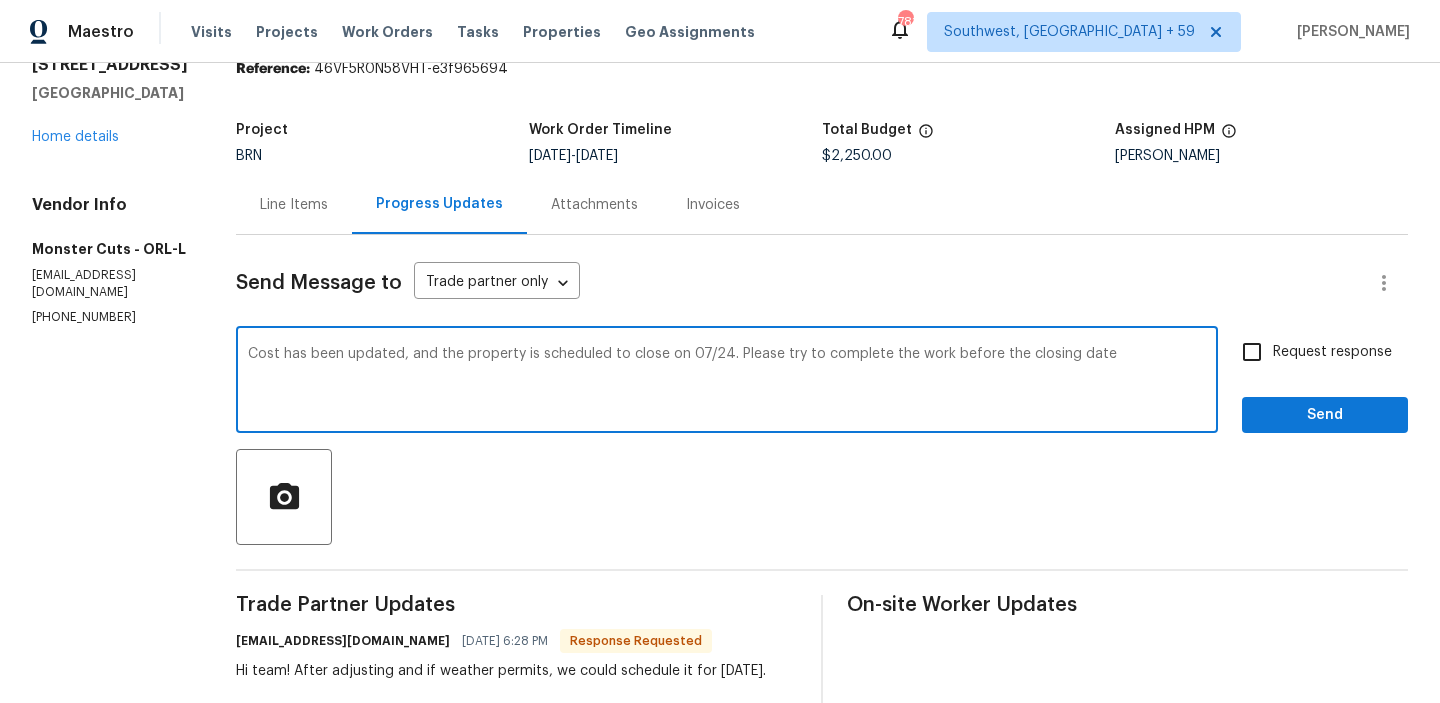 drag, startPoint x: 673, startPoint y: 355, endPoint x: 801, endPoint y: 330, distance: 130.41856 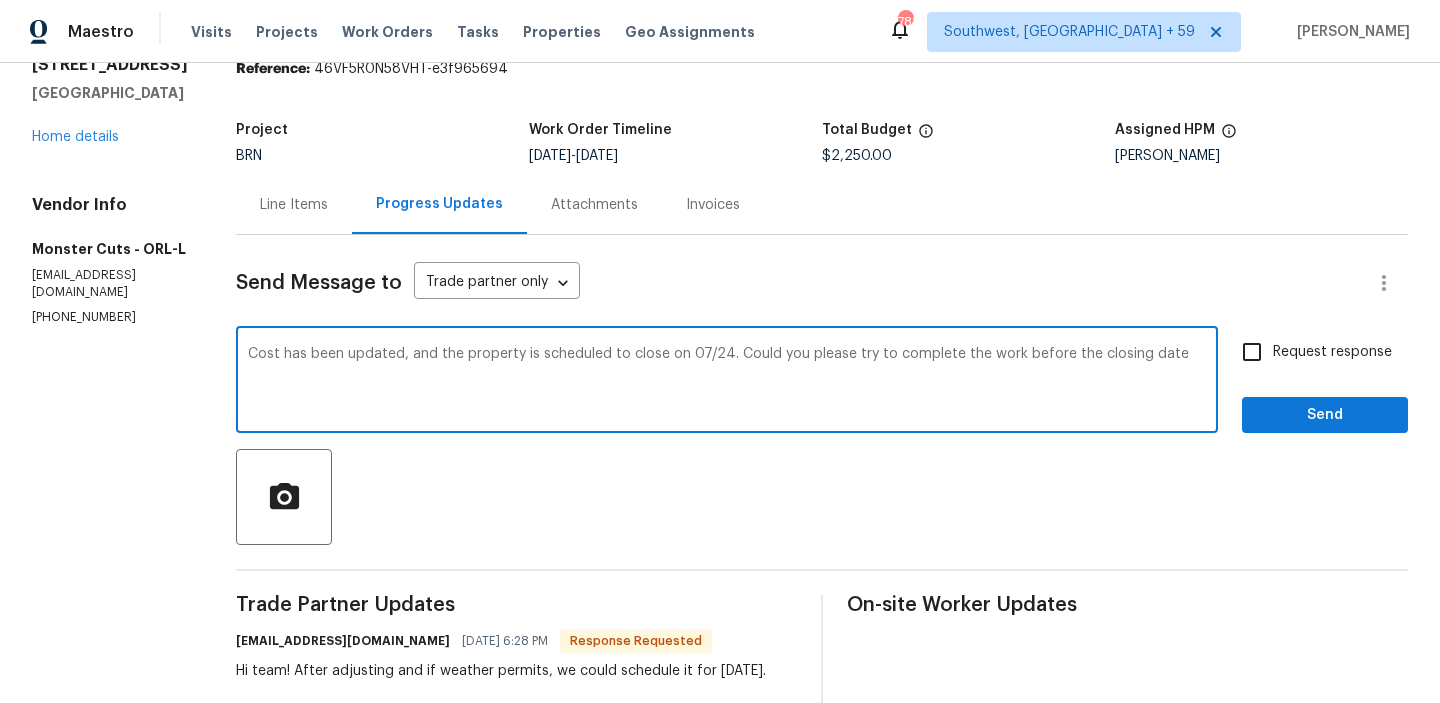 click on "Cost has been updated, and the property is scheduled to close on 07/24. Could you please try to complete the work before the closing date" at bounding box center (727, 382) 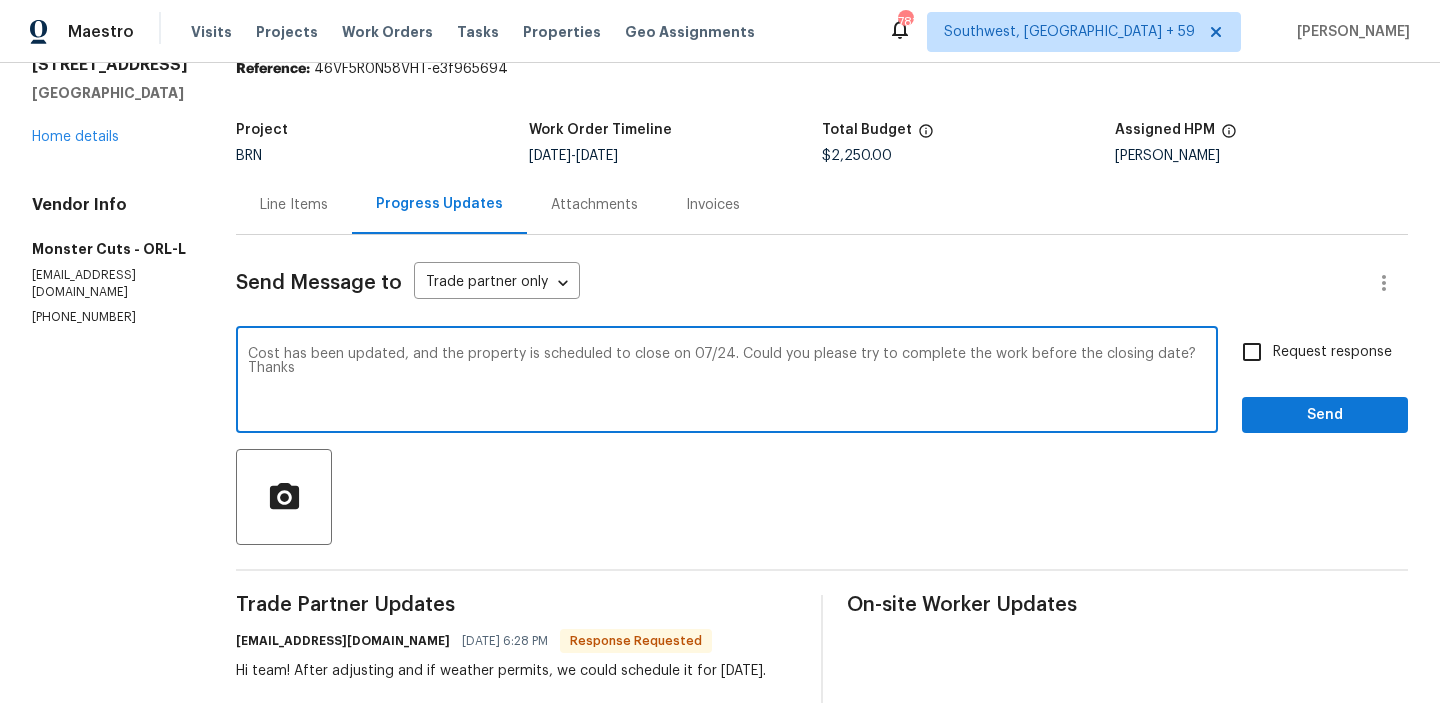type on "Cost has been updated, and the property is scheduled to close on 07/24. Could you please try to complete the work before the closing date? Thanks" 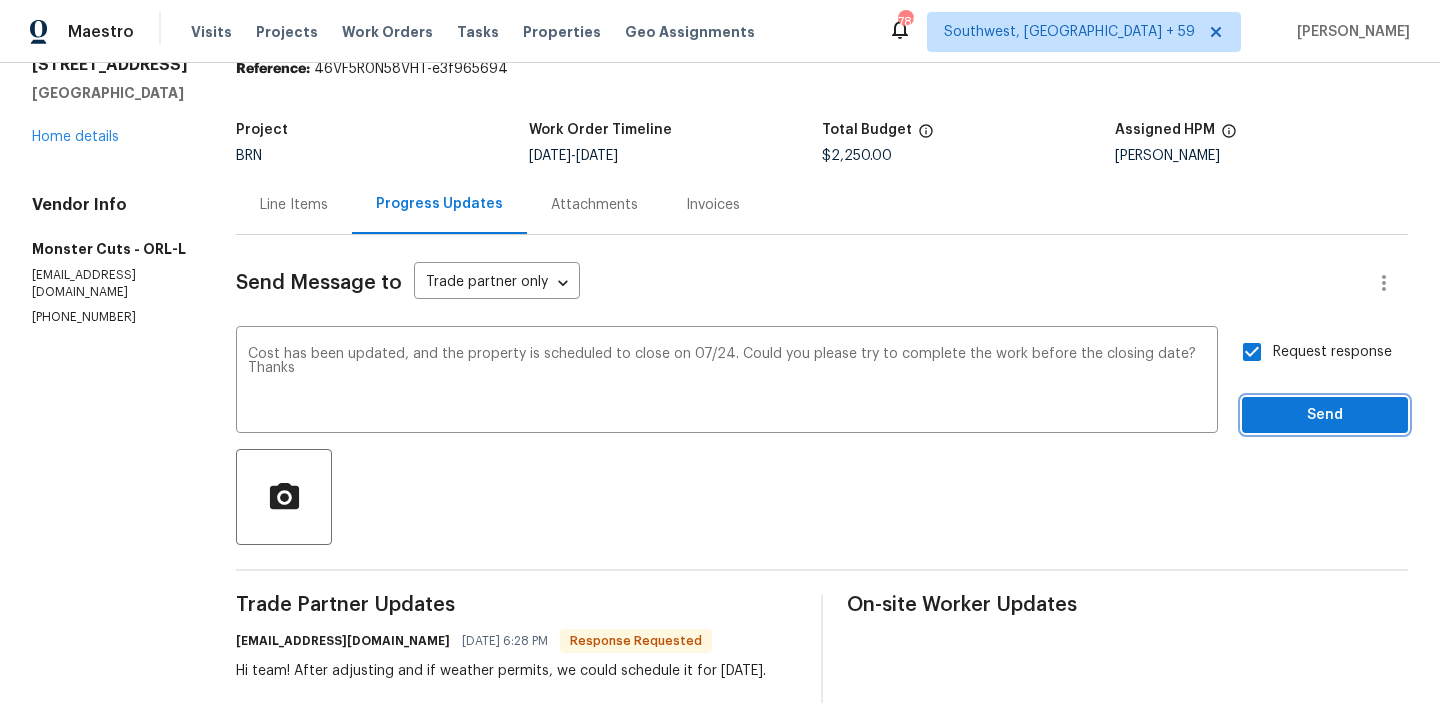 click on "Send" at bounding box center (1325, 415) 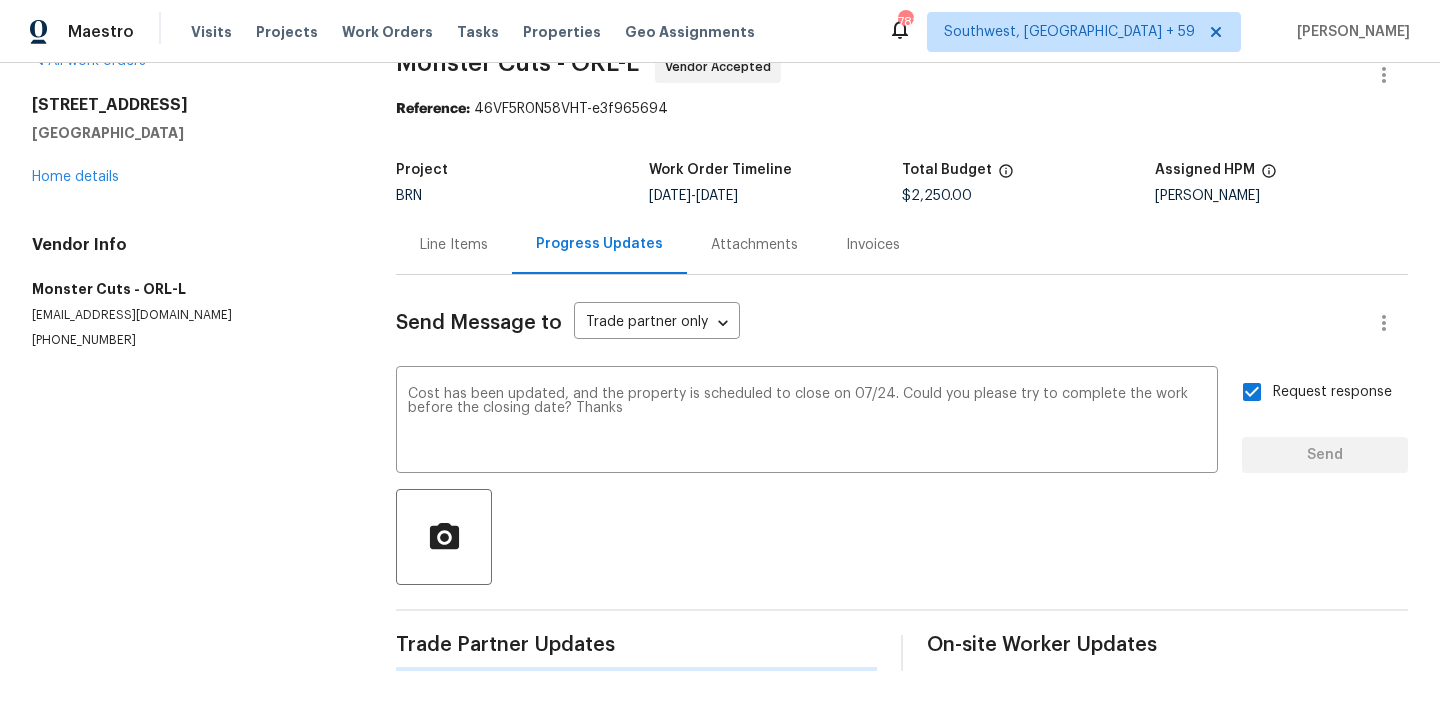scroll, scrollTop: 0, scrollLeft: 0, axis: both 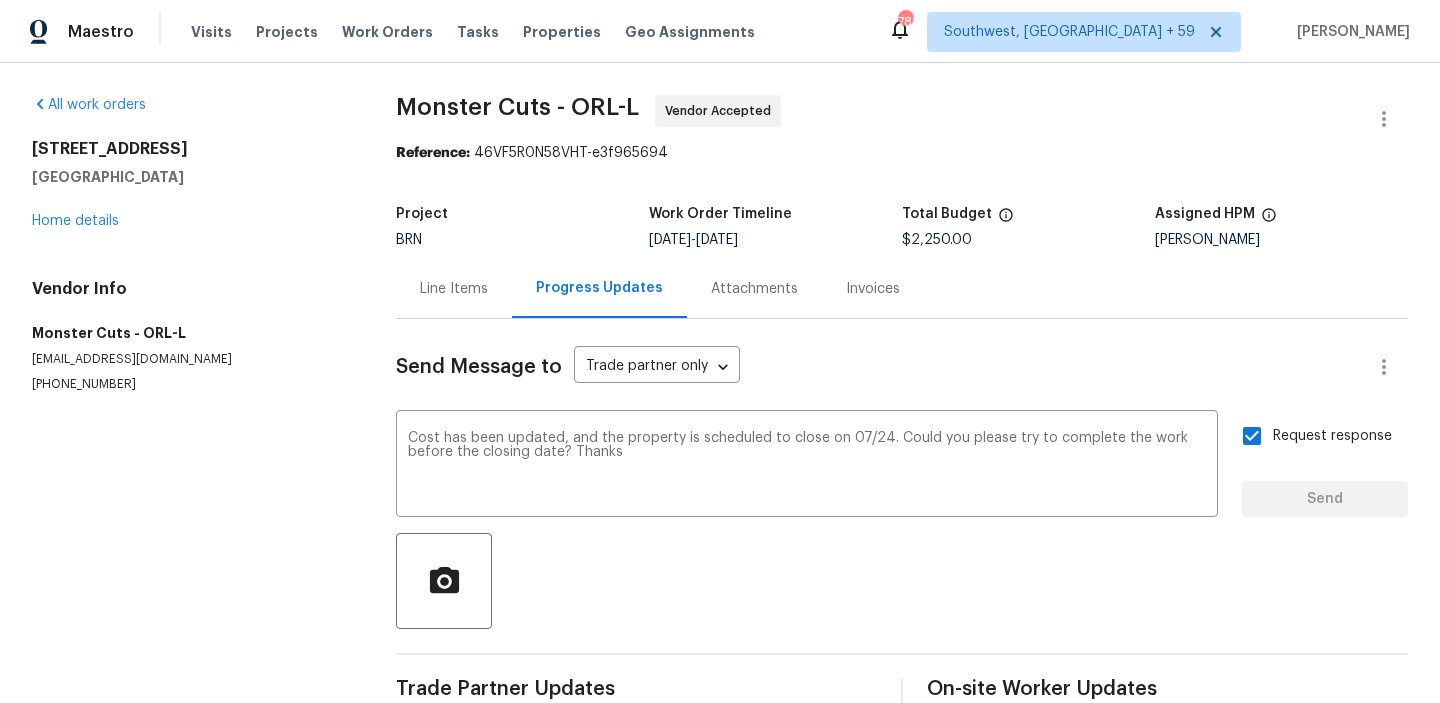 type 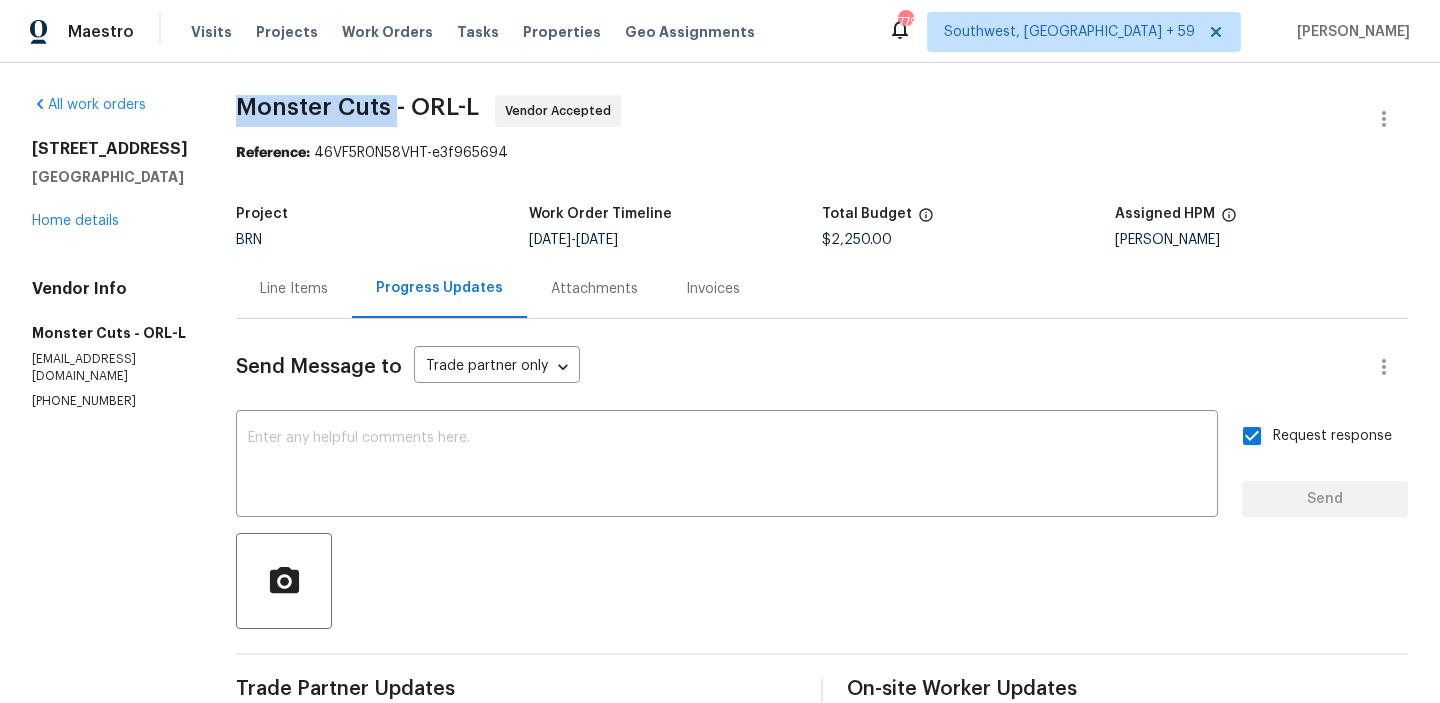 drag, startPoint x: 166, startPoint y: 108, endPoint x: 330, endPoint y: 110, distance: 164.01219 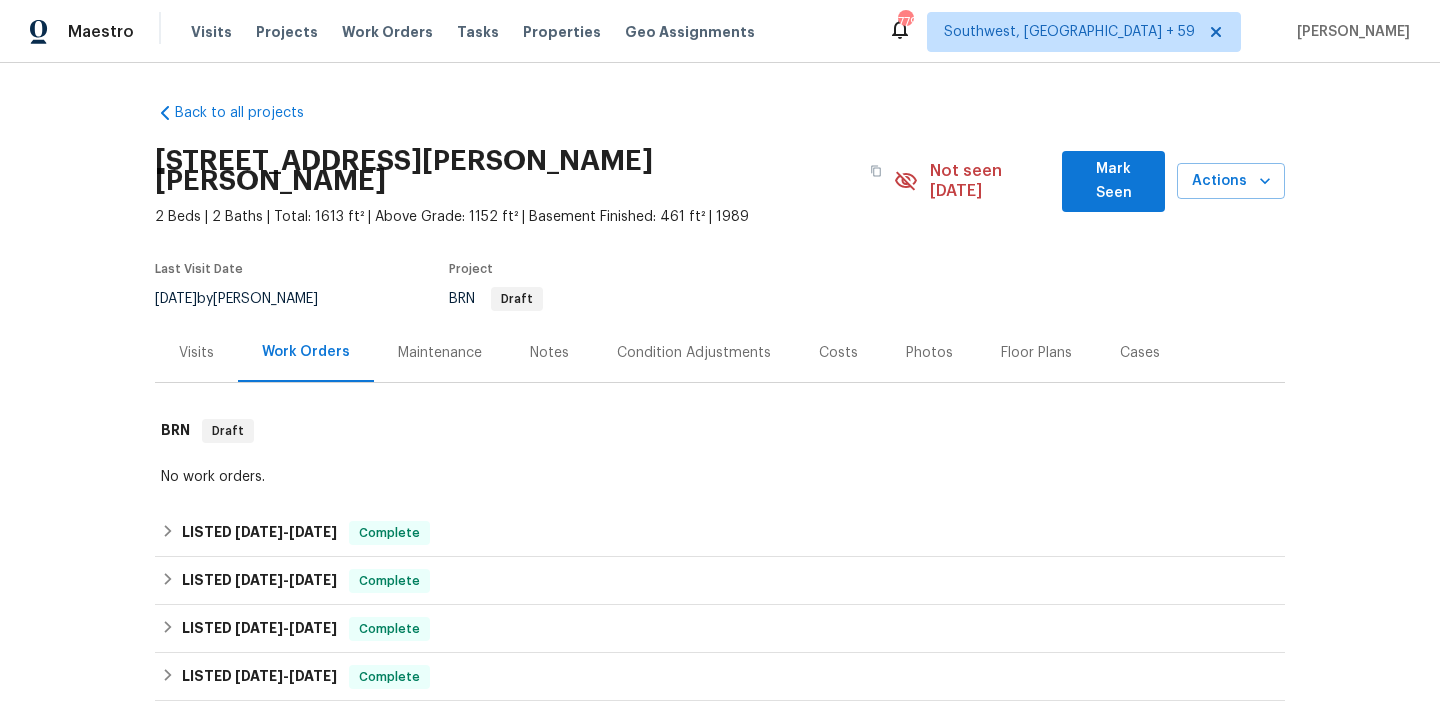 scroll, scrollTop: 0, scrollLeft: 0, axis: both 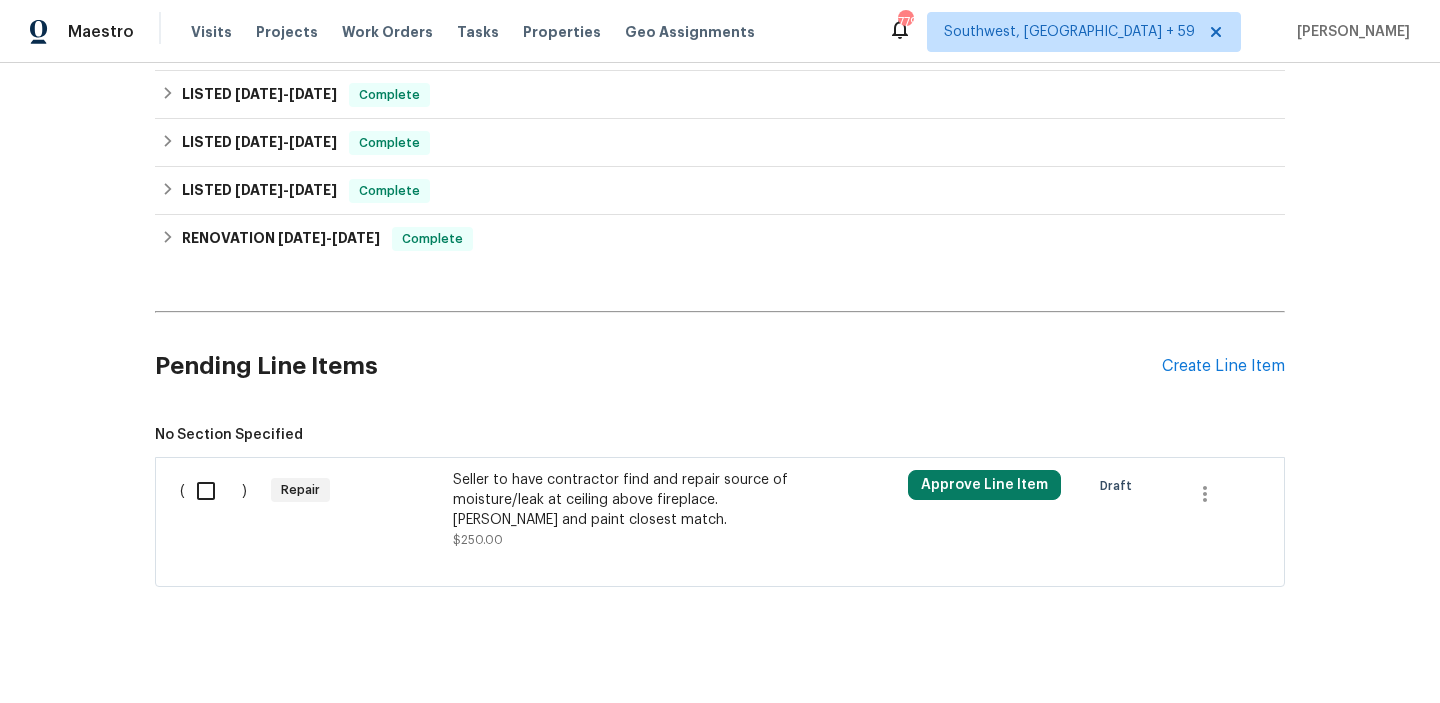 click at bounding box center (720, 562) 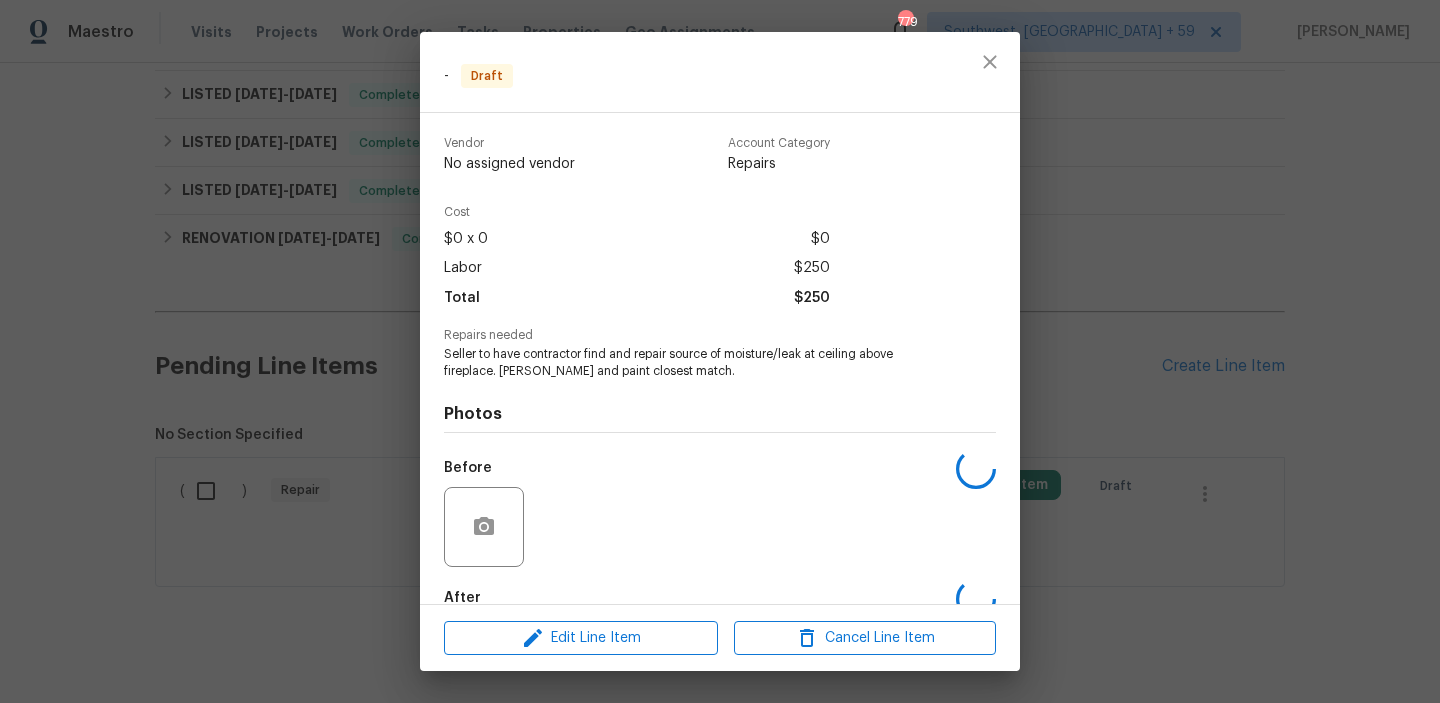 scroll, scrollTop: 113, scrollLeft: 0, axis: vertical 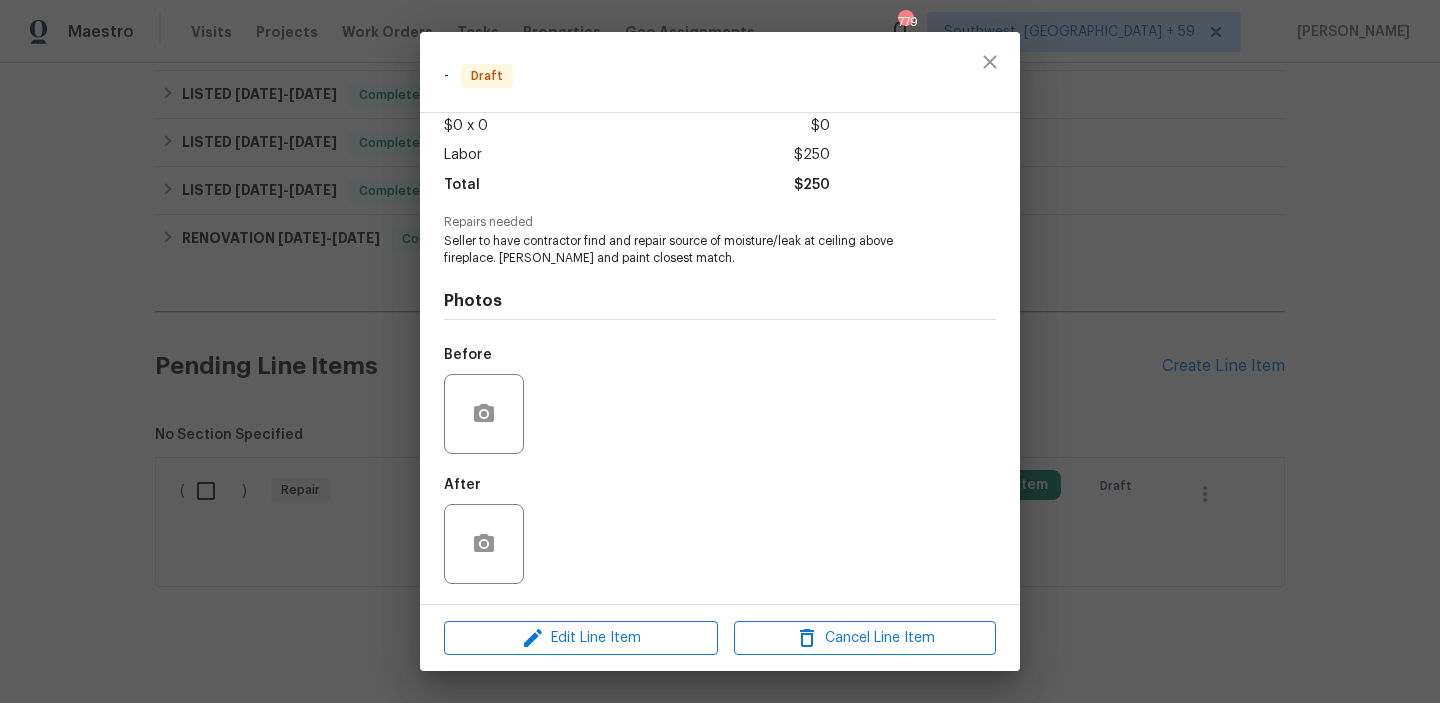 click on "Edit Line Item  Cancel Line Item" at bounding box center (720, 638) 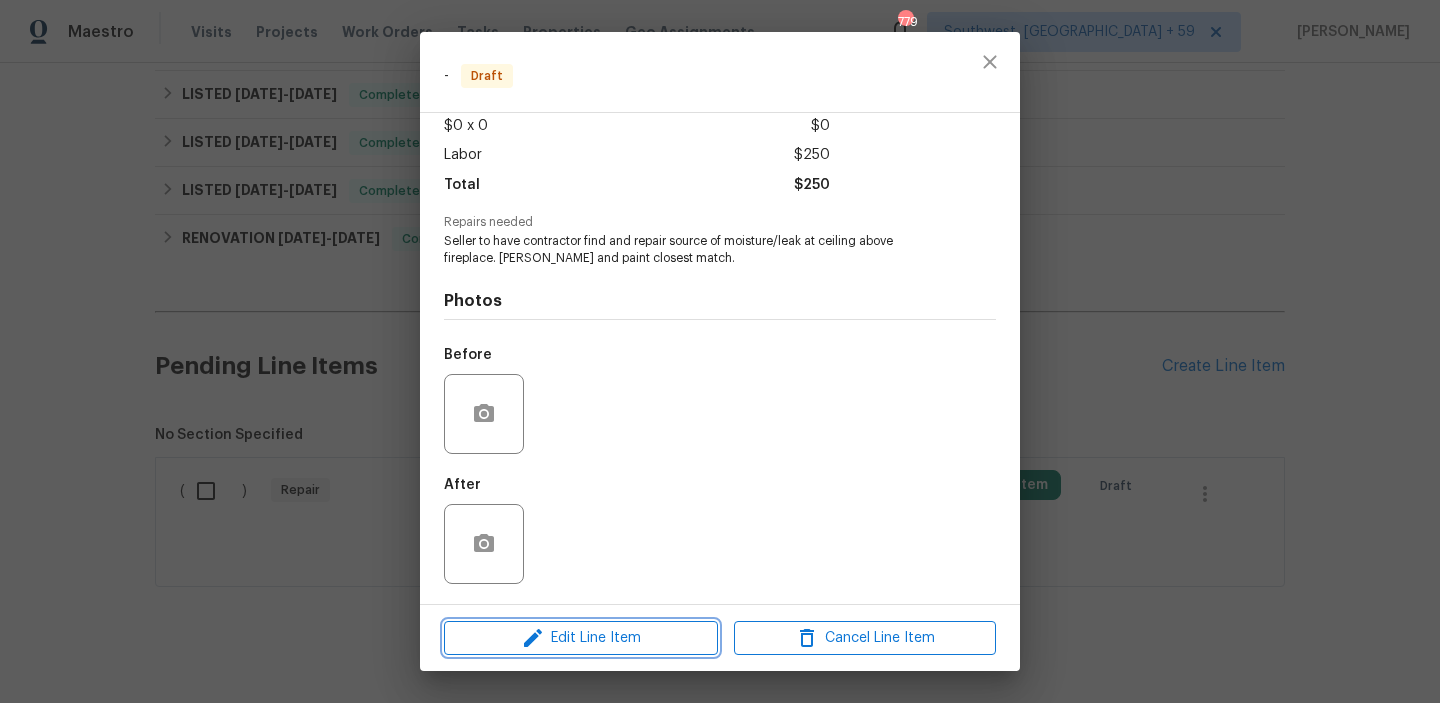 click 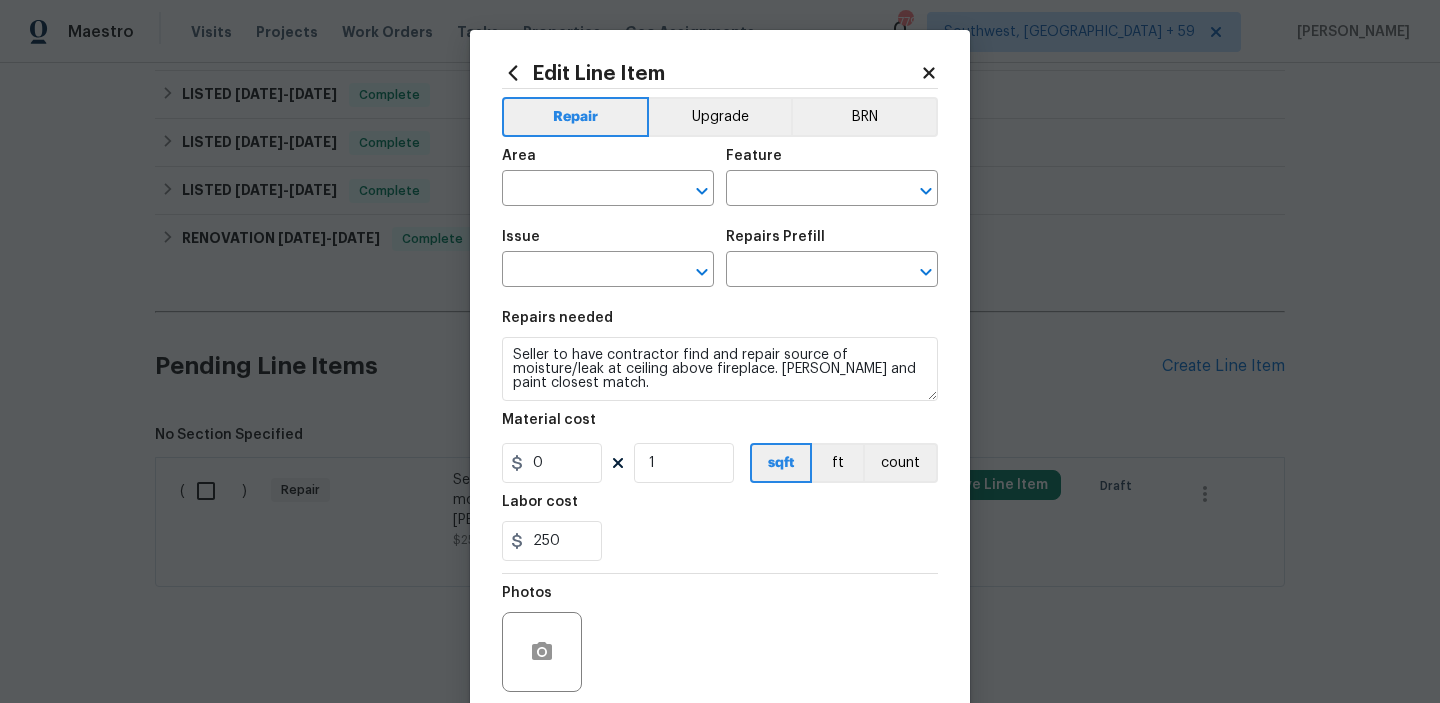 click on "Area ​ Feature ​" at bounding box center (720, 177) 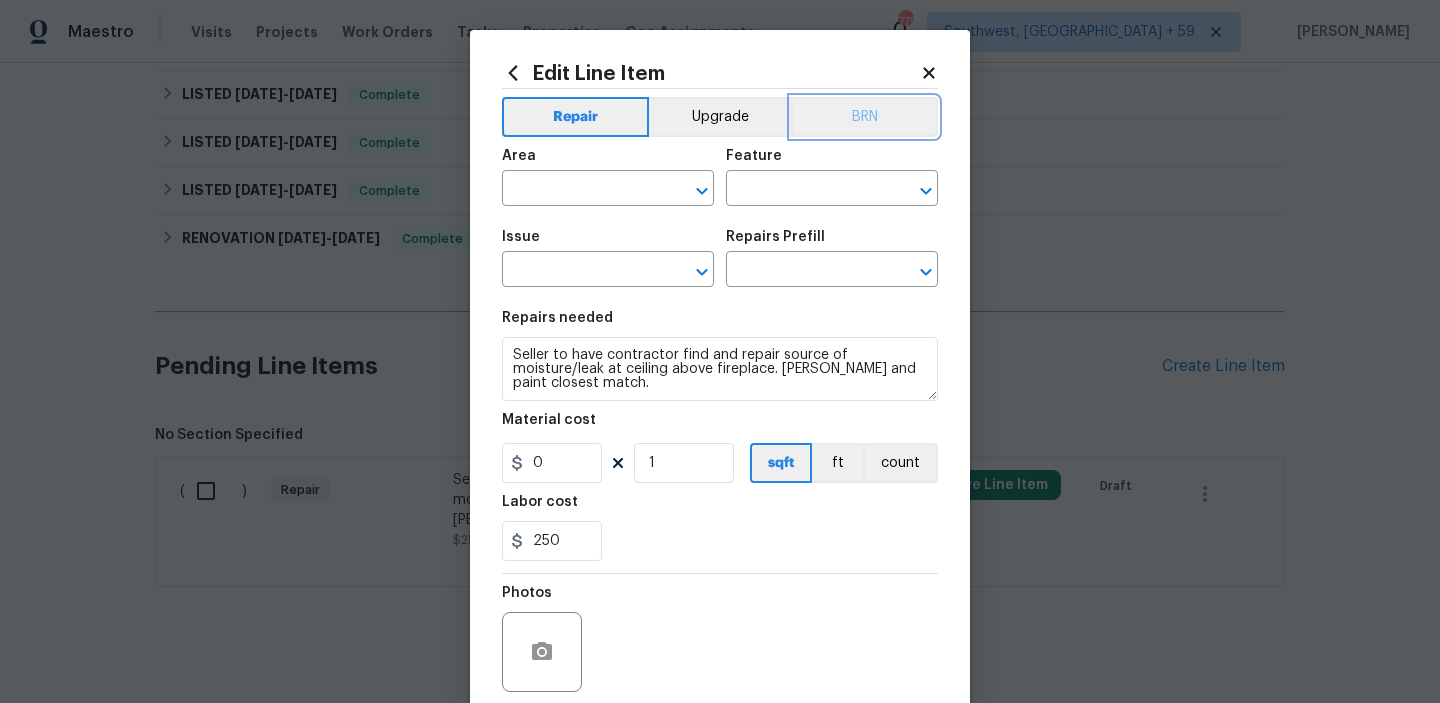 click on "BRN" at bounding box center [864, 117] 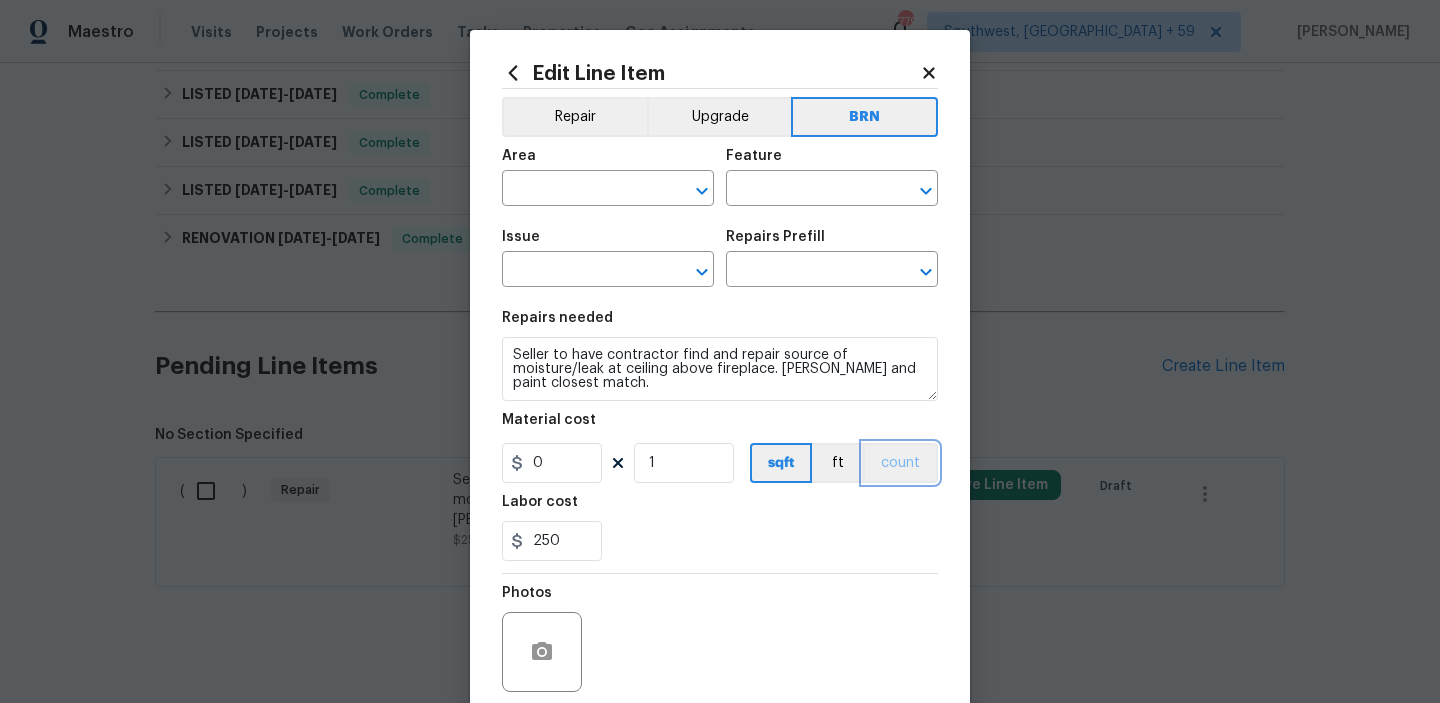 click on "count" at bounding box center [900, 463] 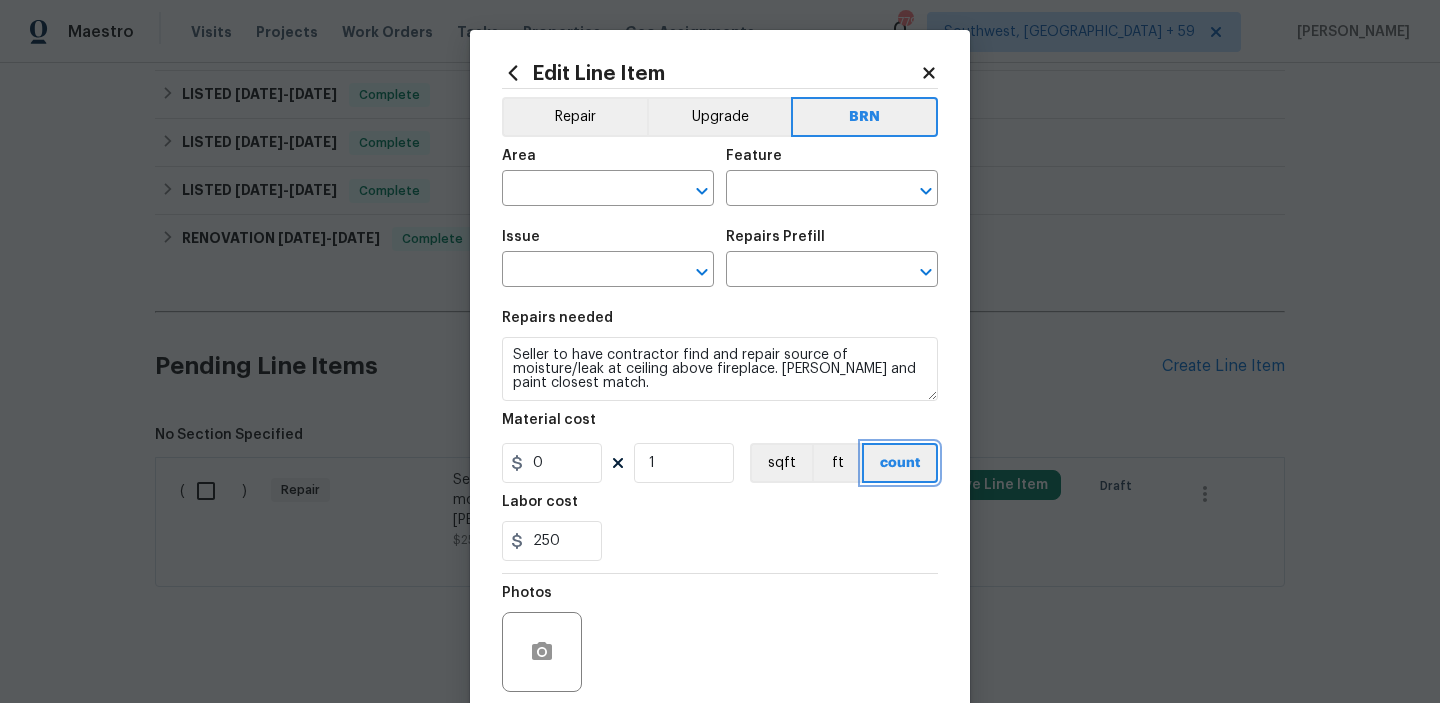 scroll, scrollTop: 159, scrollLeft: 0, axis: vertical 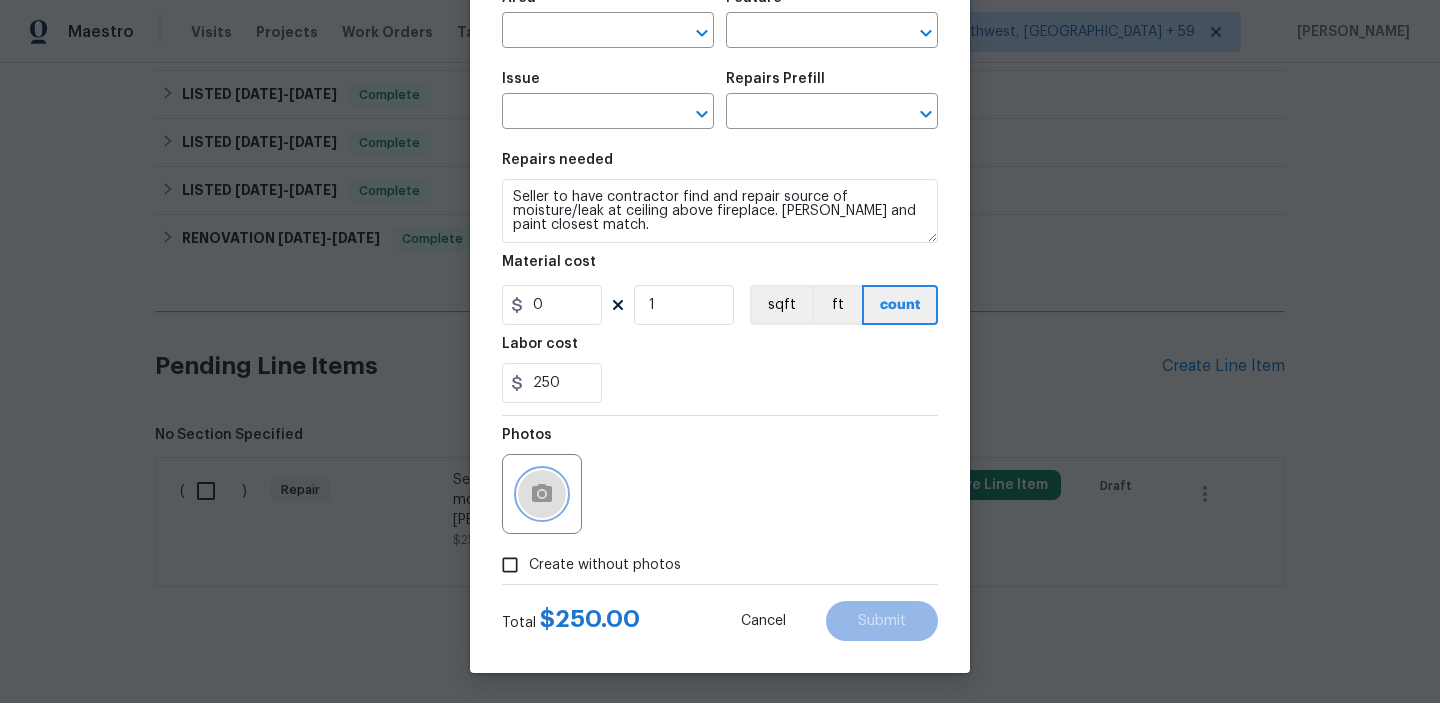 click at bounding box center [542, 494] 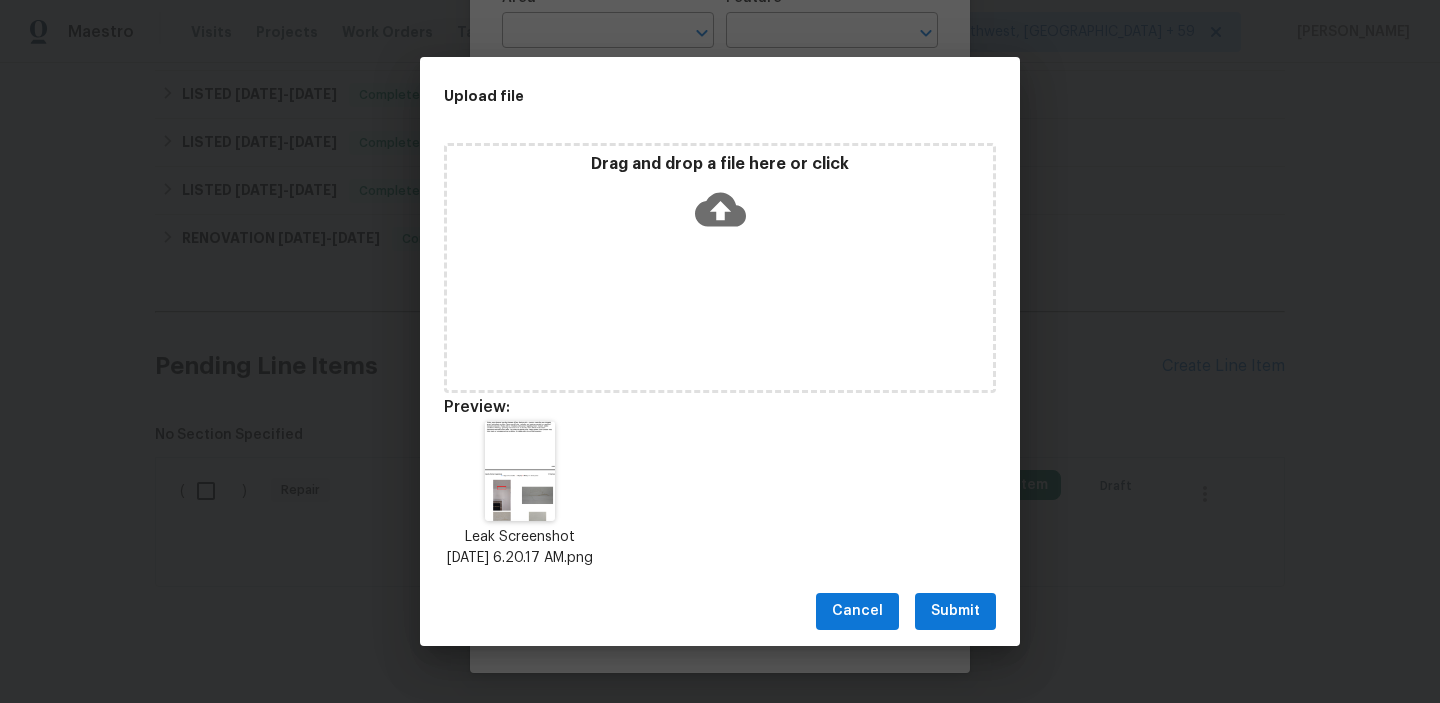 click on "Submit" at bounding box center (955, 611) 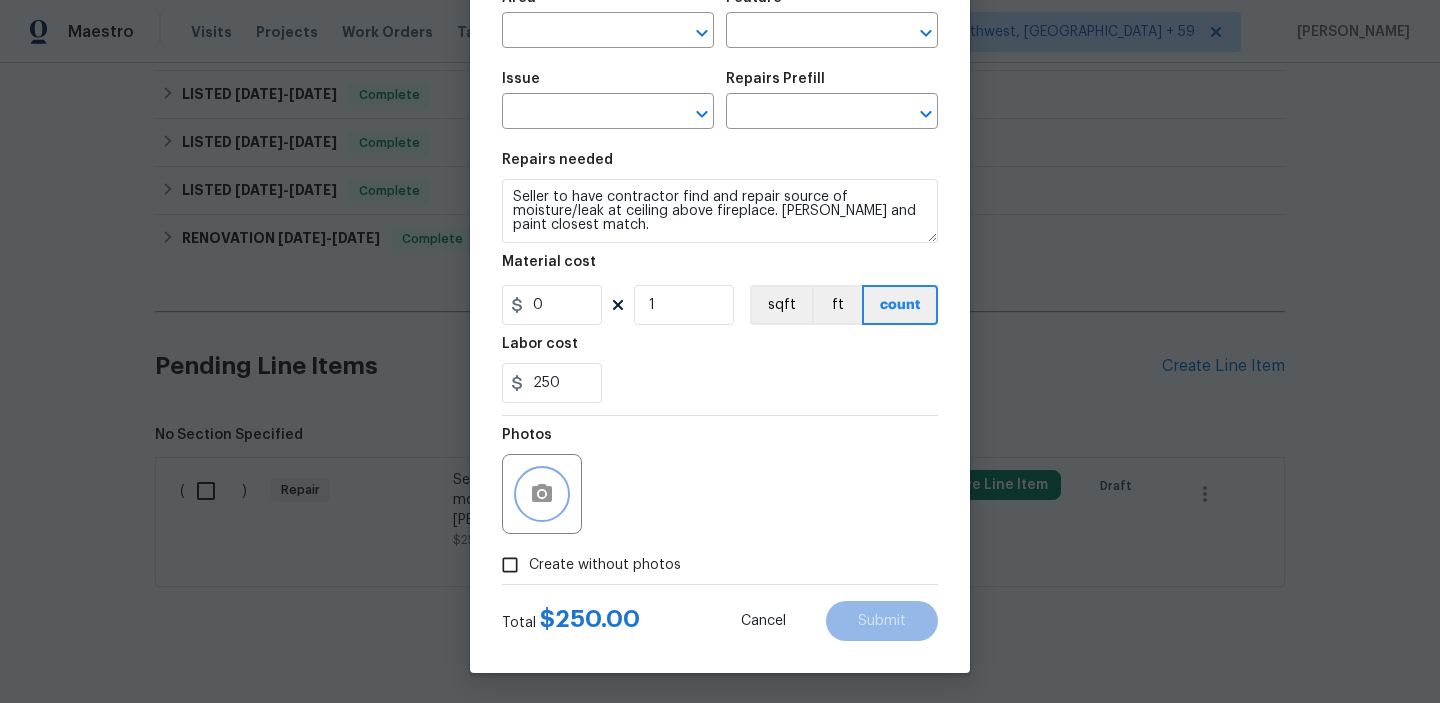 scroll, scrollTop: 0, scrollLeft: 0, axis: both 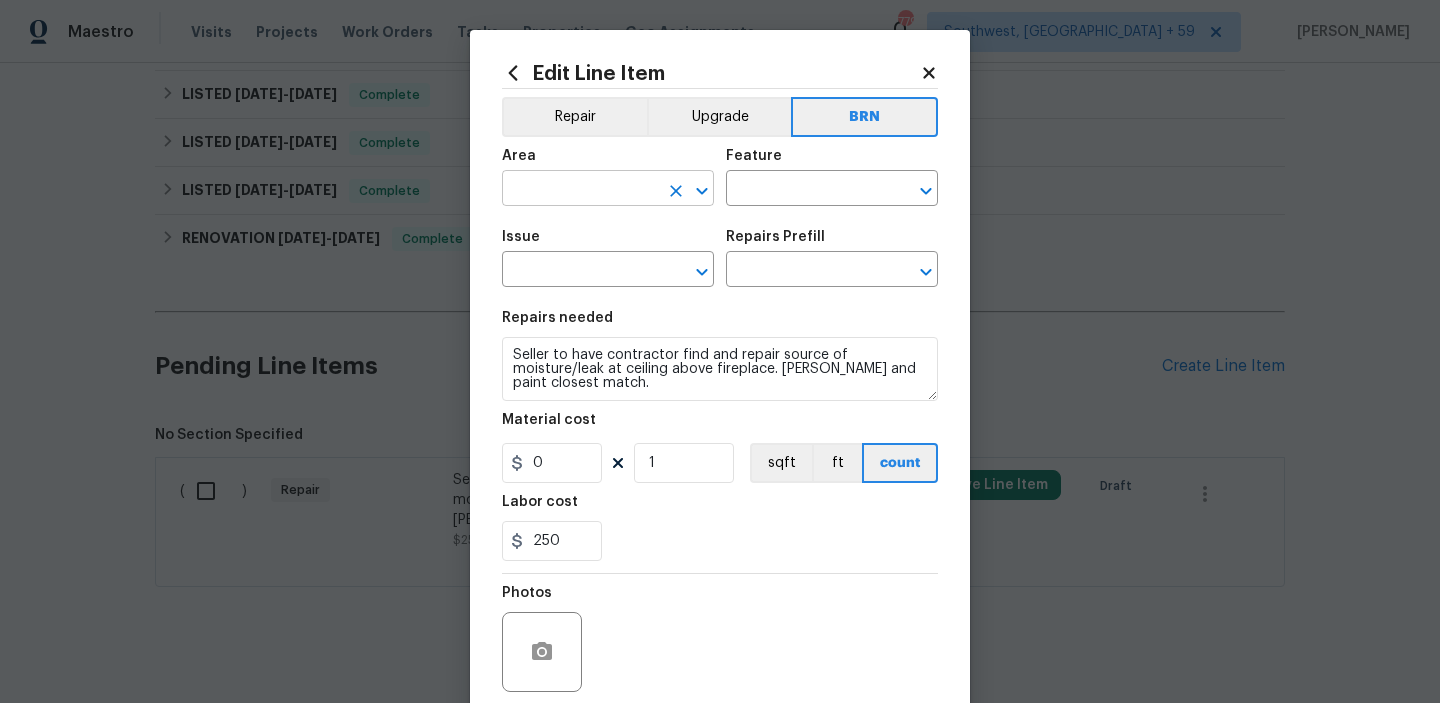 click at bounding box center [580, 190] 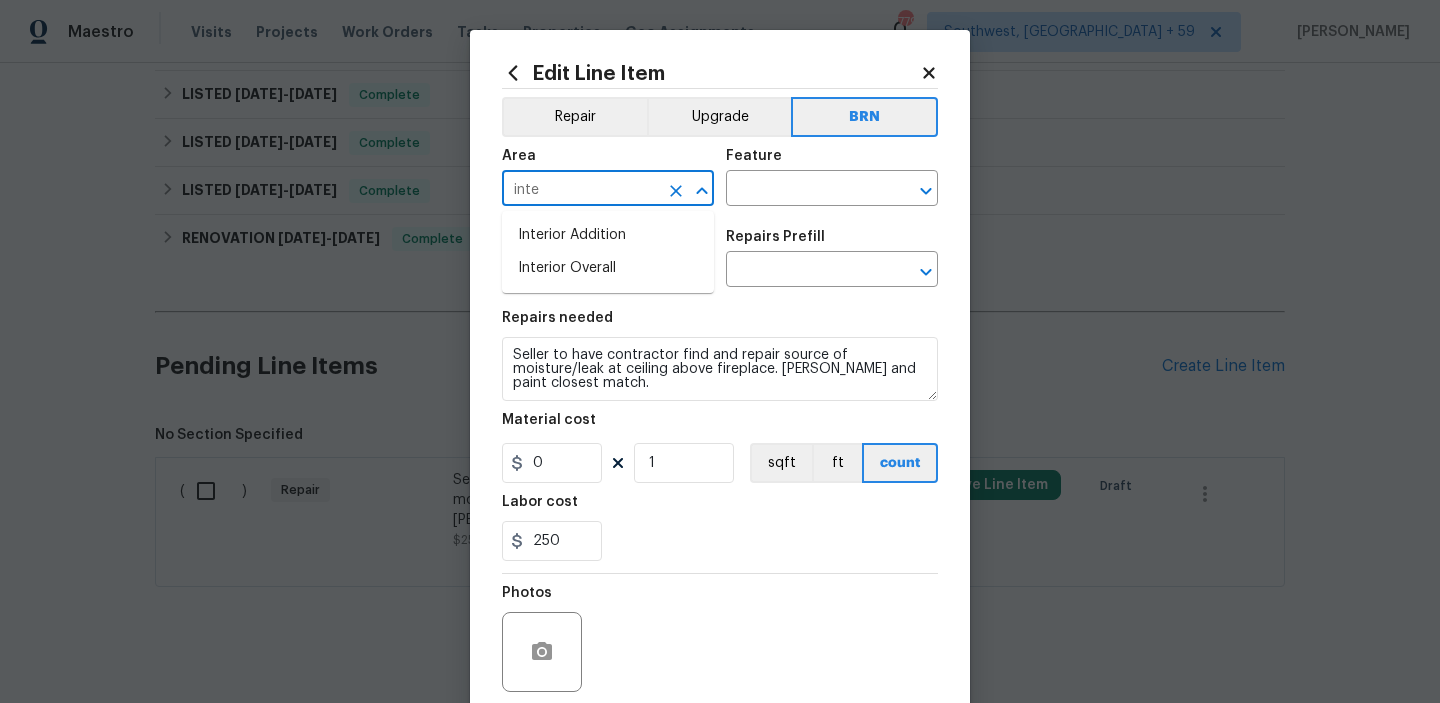type on "inter" 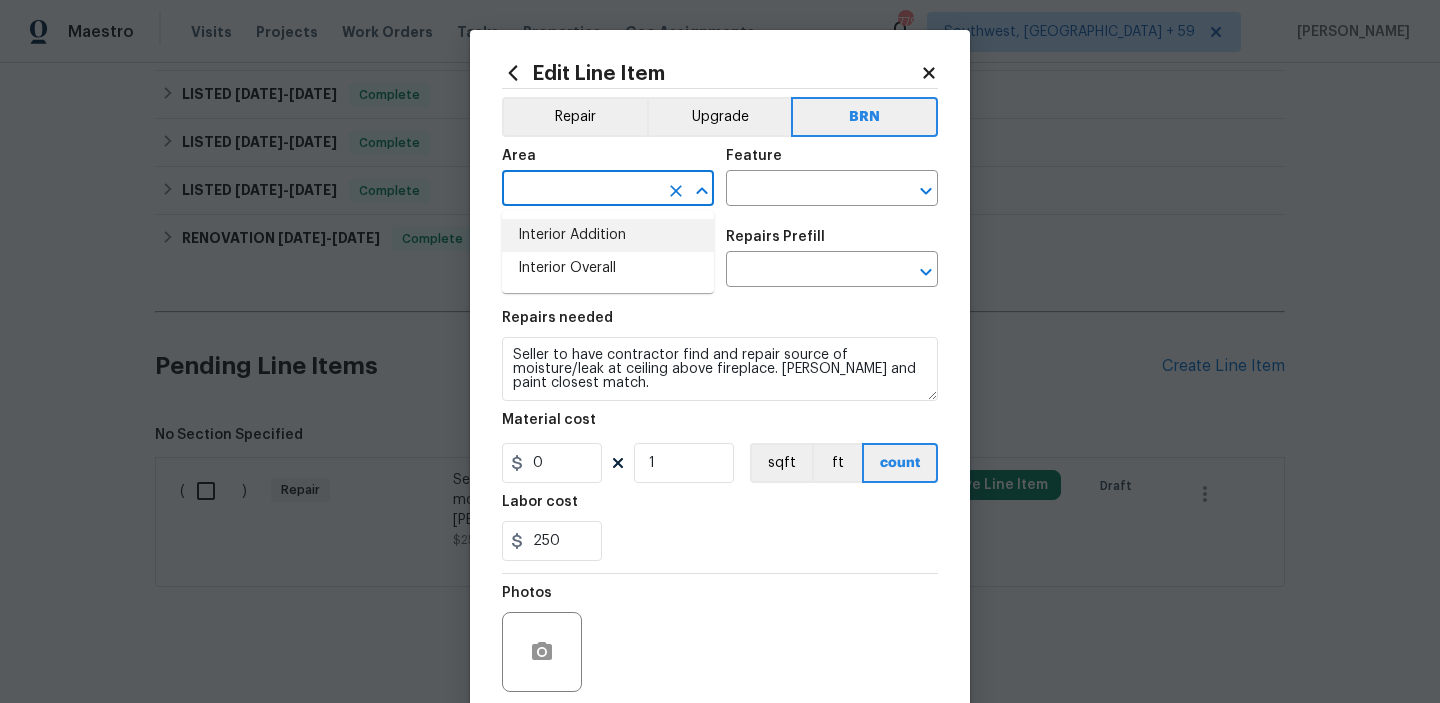 click on "Interior Addition" at bounding box center (608, 235) 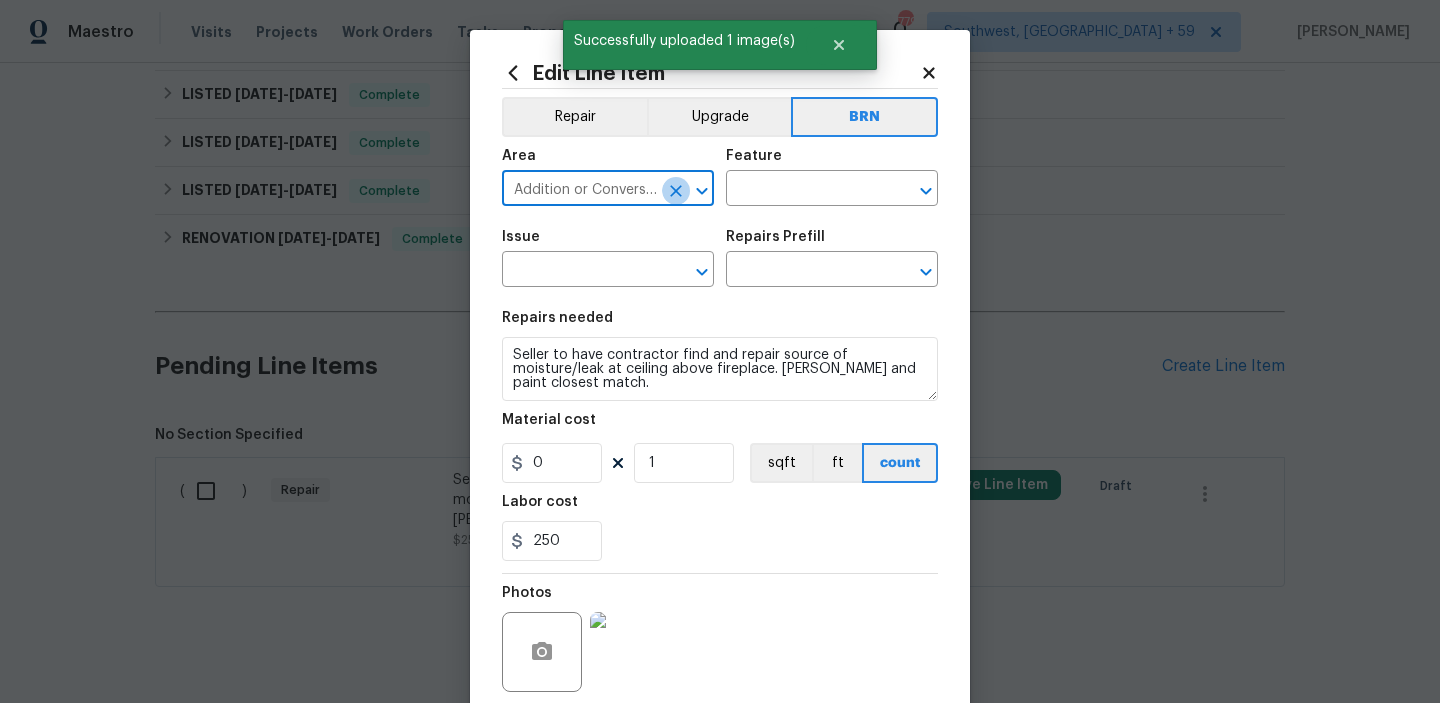 click 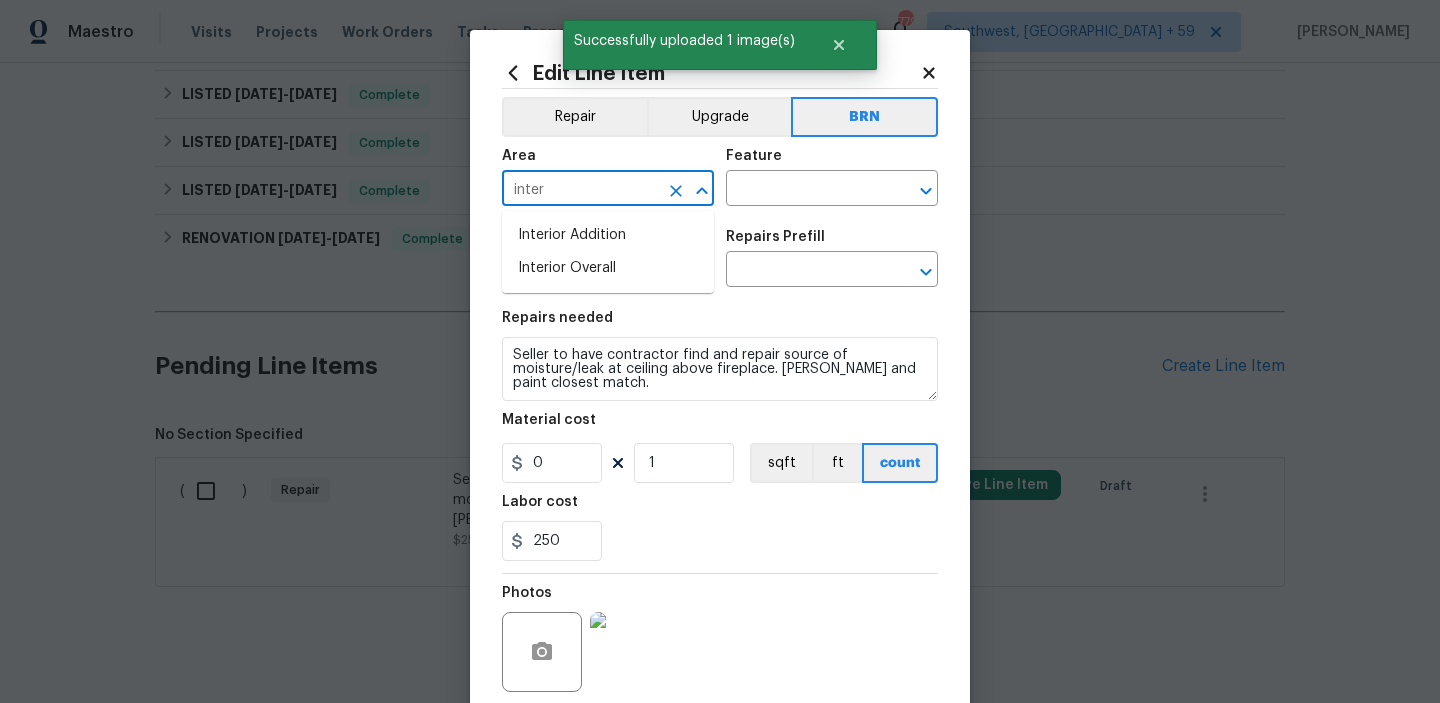 click on "Interior Addition" at bounding box center (608, 235) 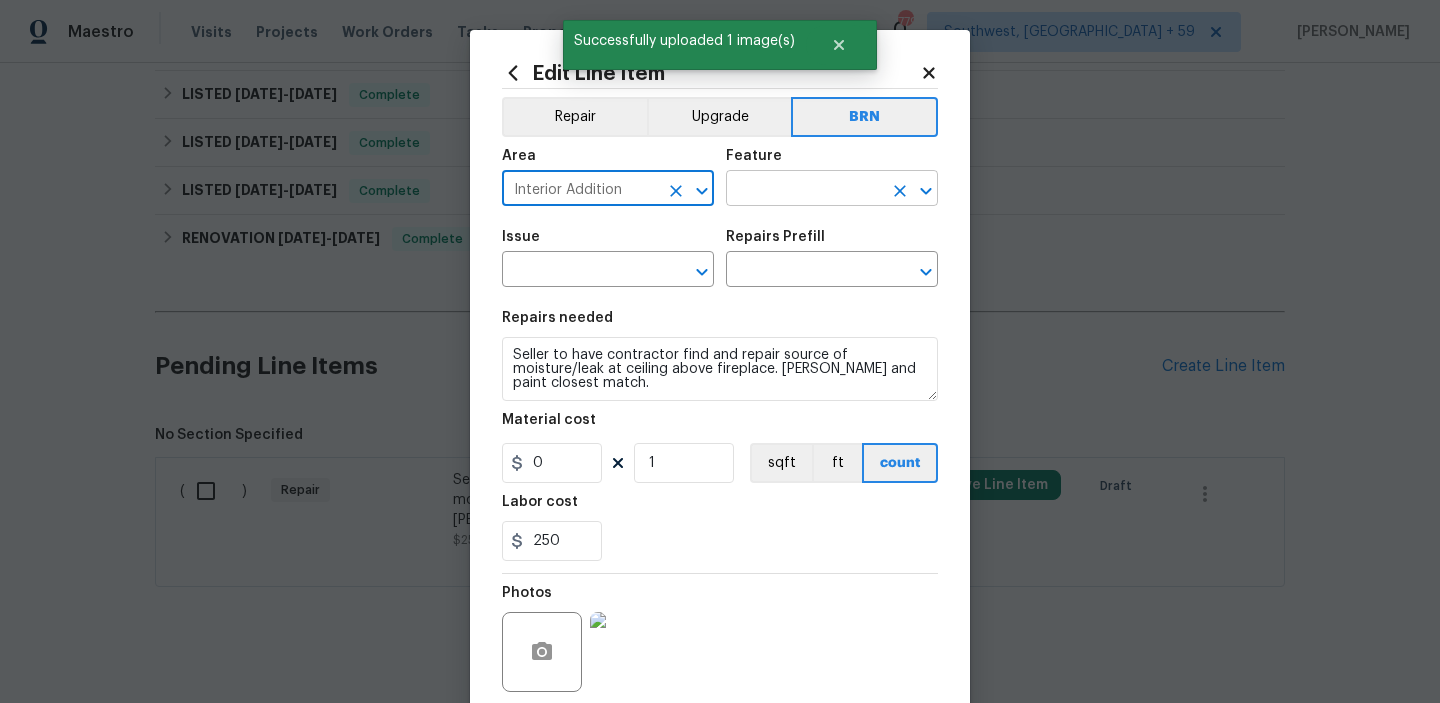type on "Interior Addition" 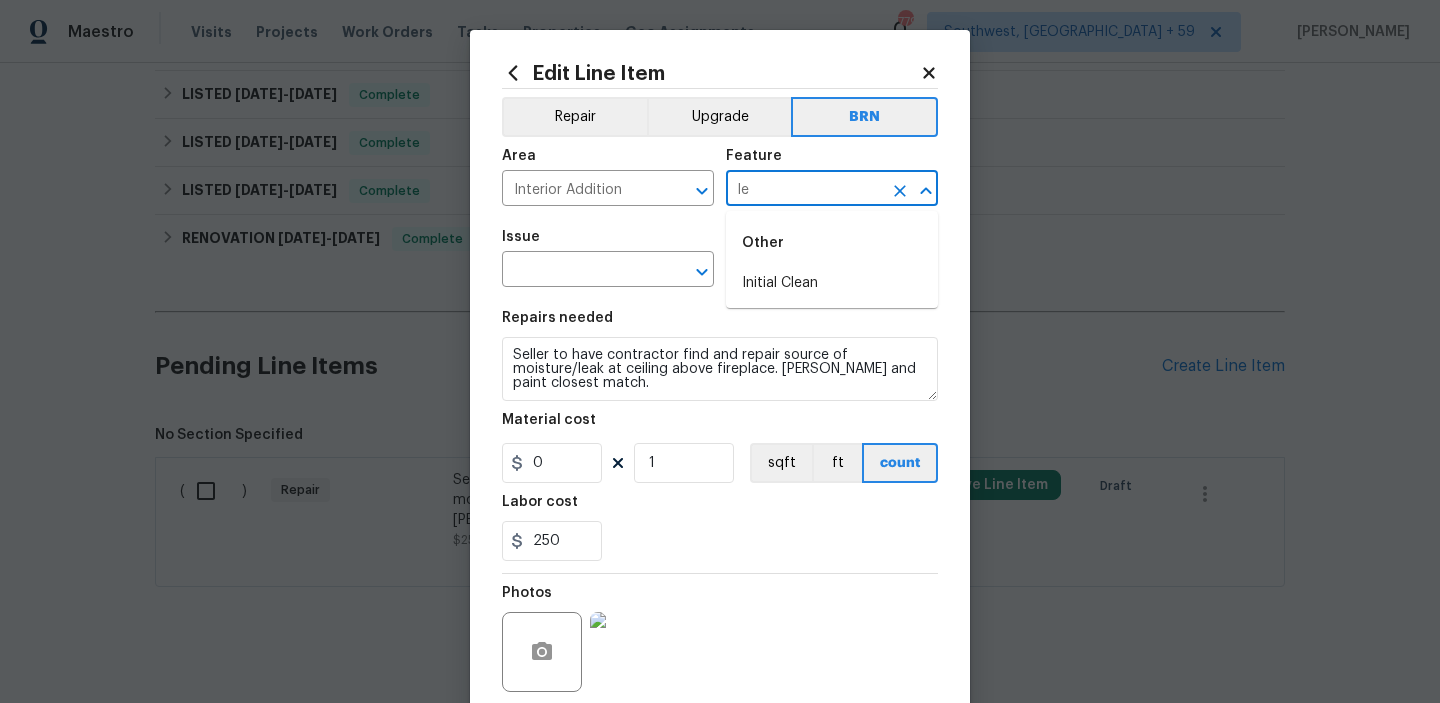 type on "l" 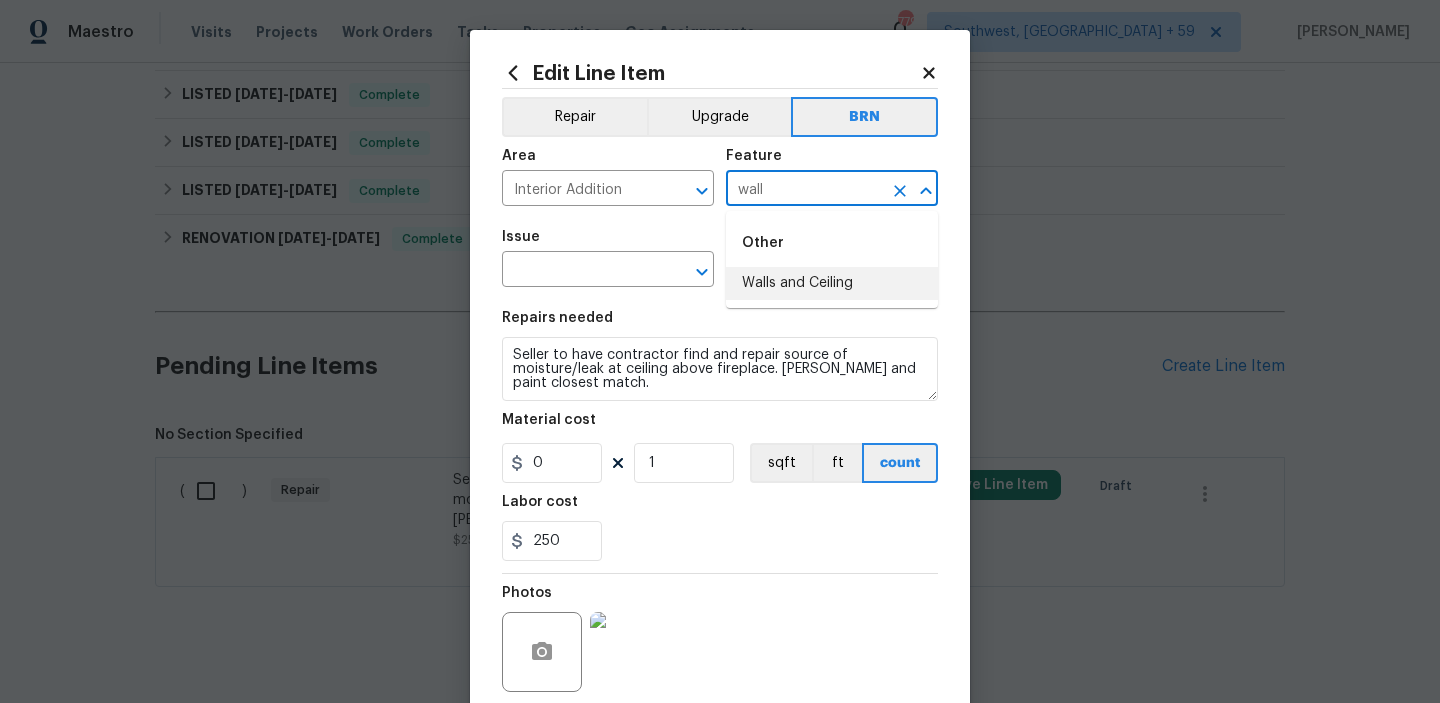 click on "Walls and Ceiling" at bounding box center (832, 283) 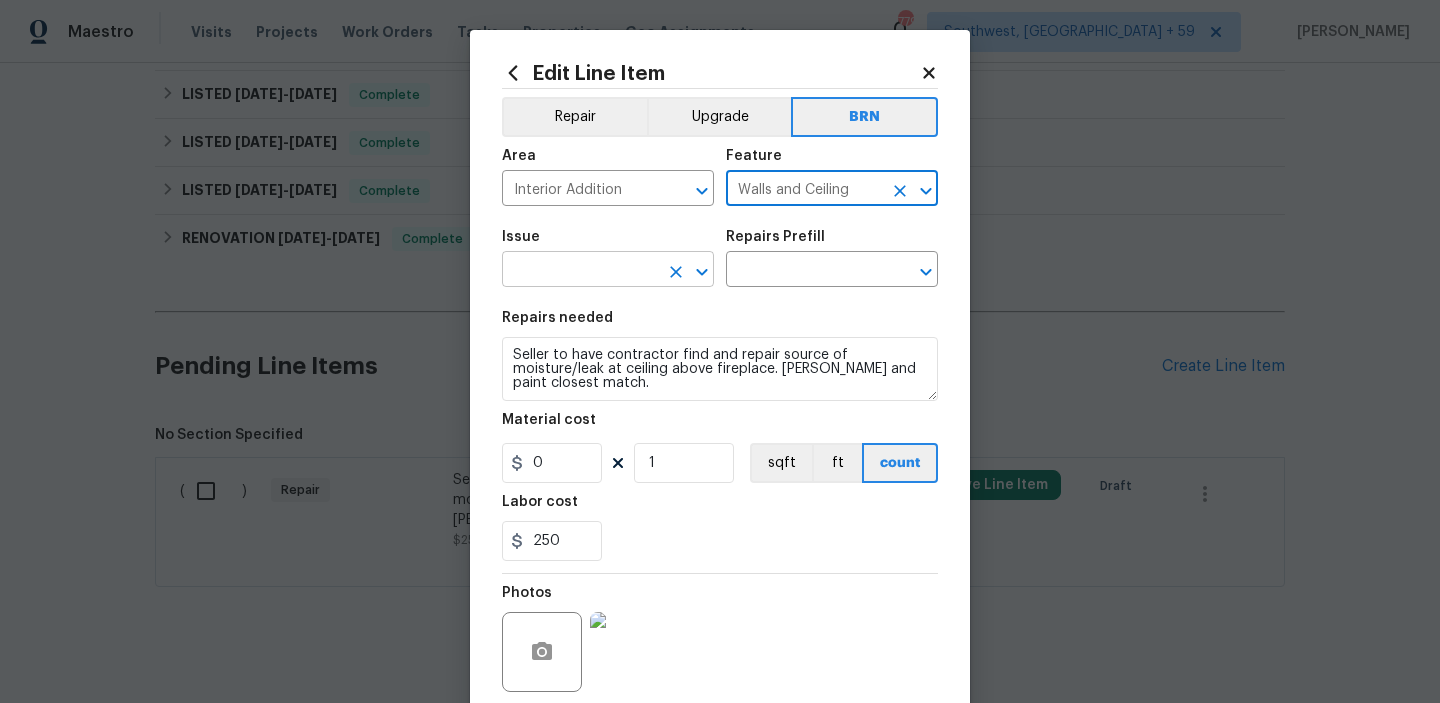 type on "Walls and Ceiling" 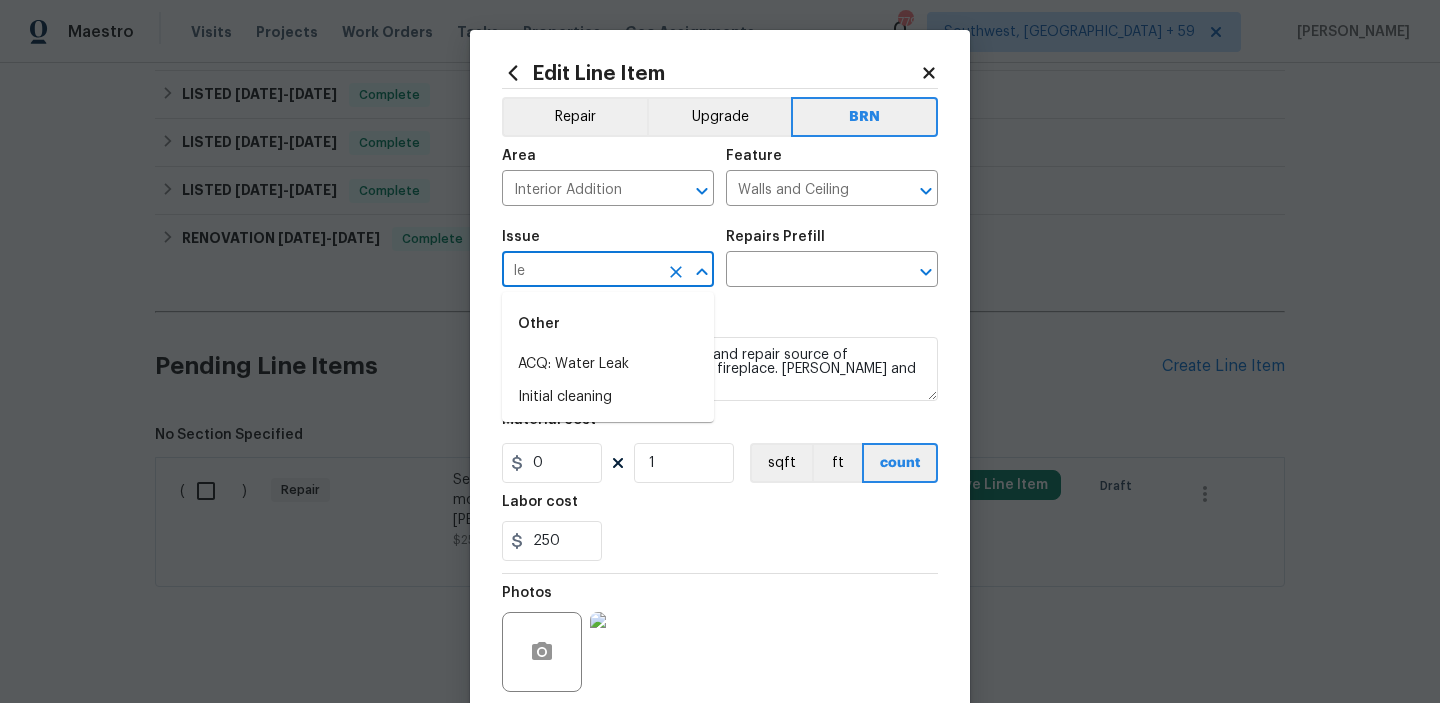 type on "l" 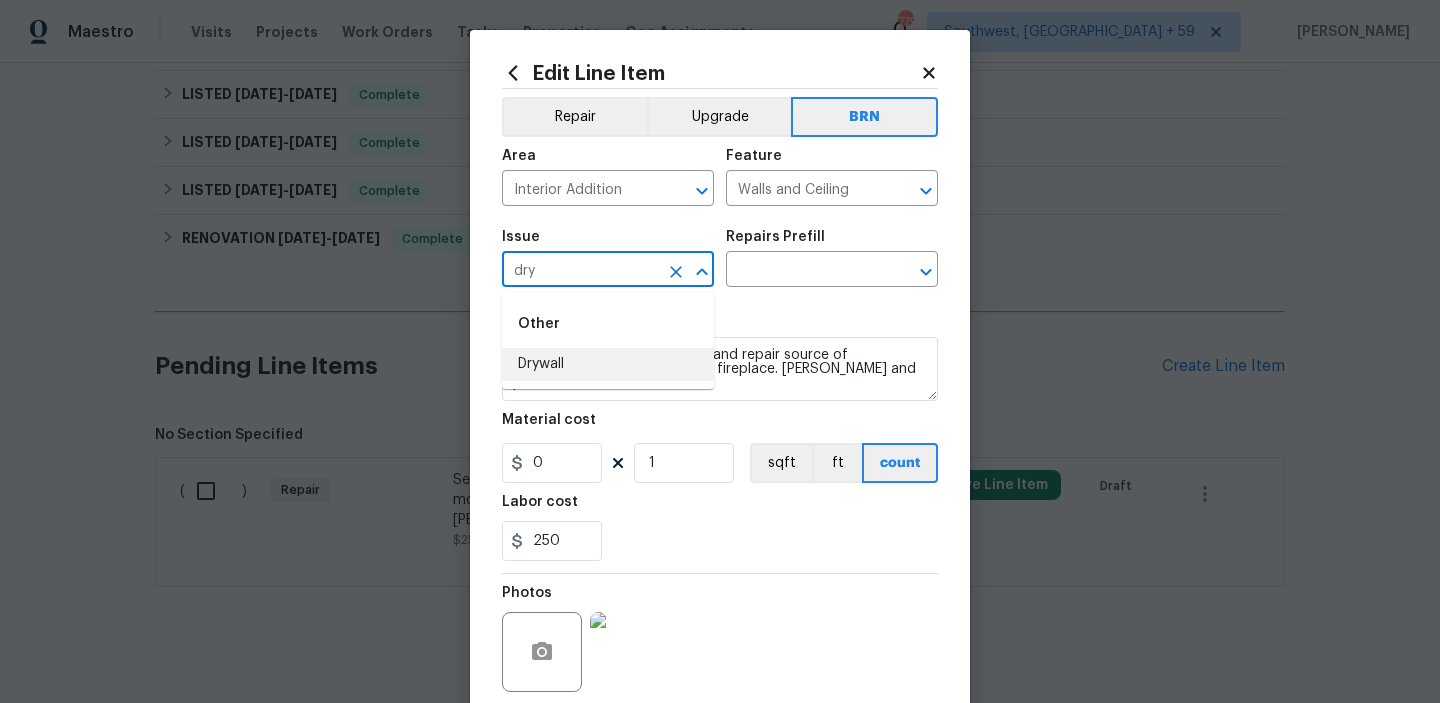 click on "Drywall" at bounding box center [608, 364] 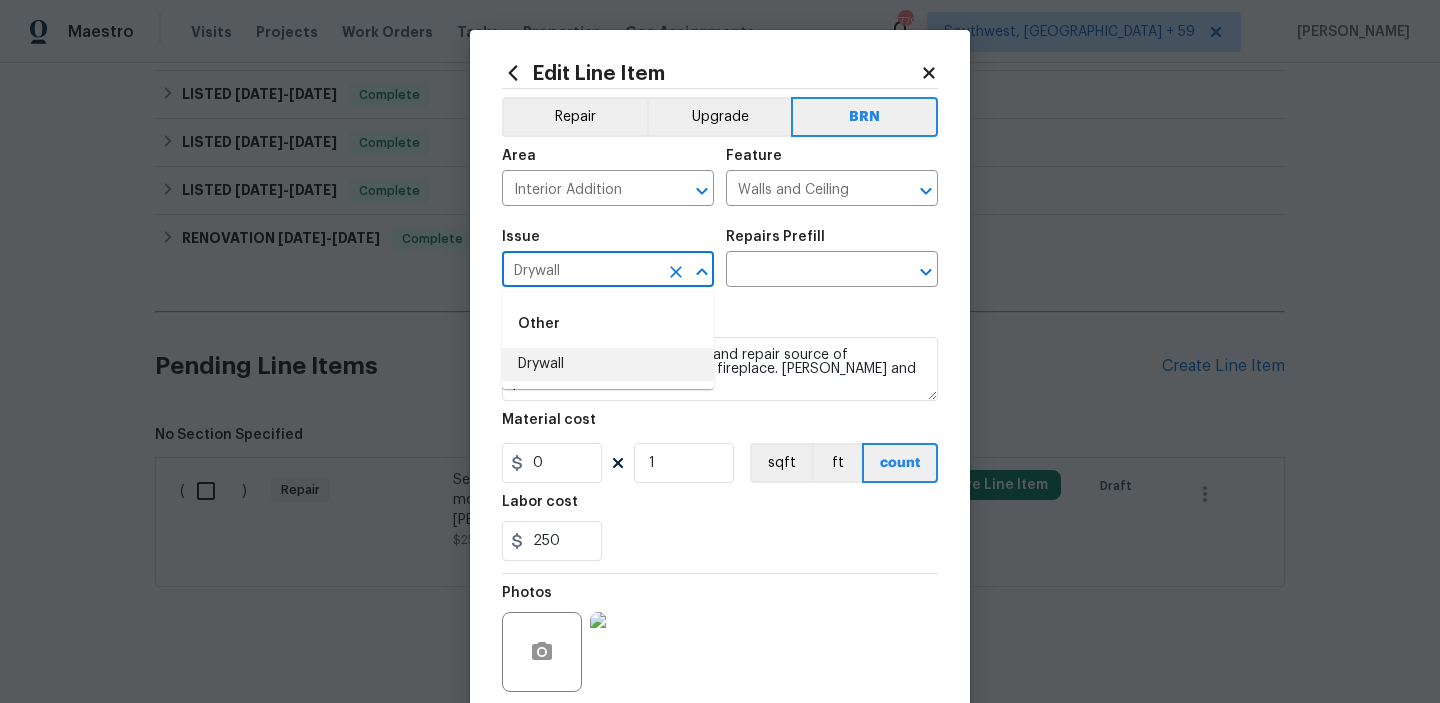 type on "Drywall" 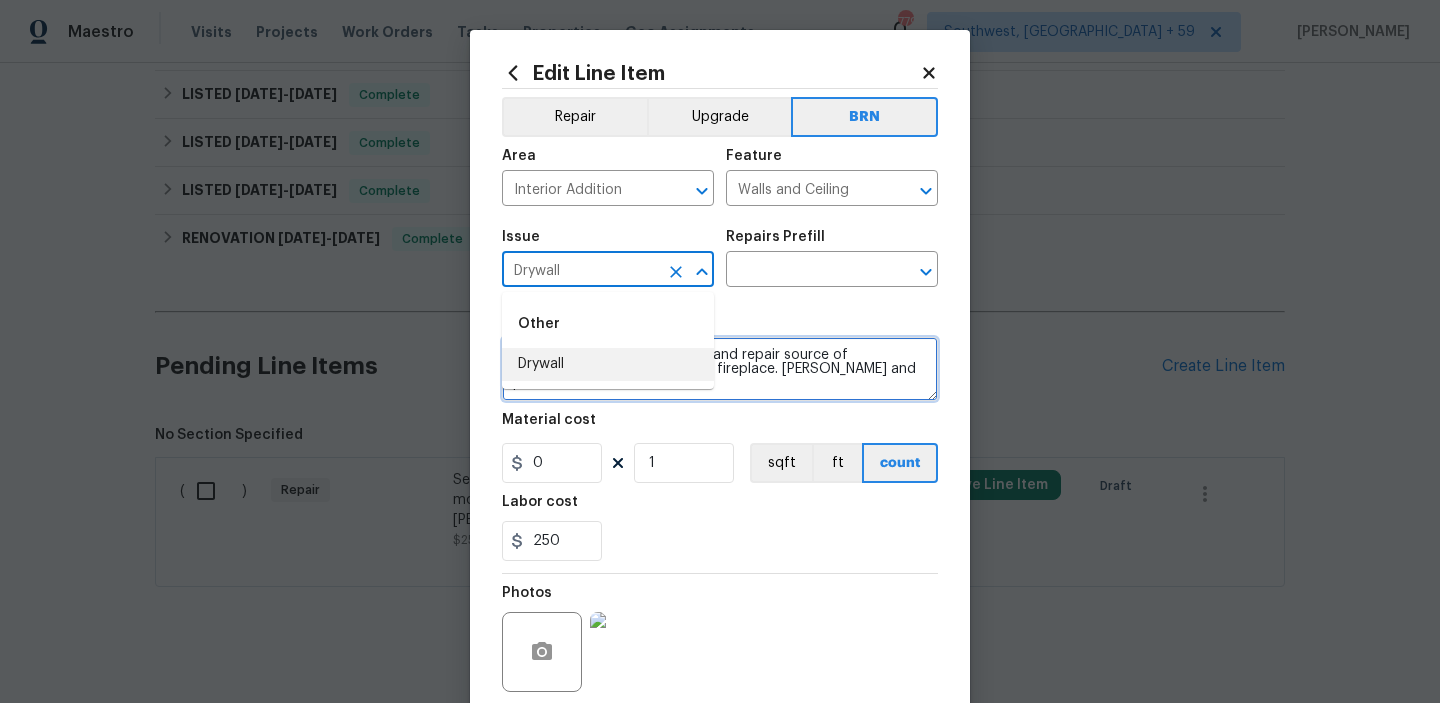 click on "Seller to have contractor find and repair source of moisture/leak at ceiling above fireplace. Kilz and paint closest match." at bounding box center (720, 369) 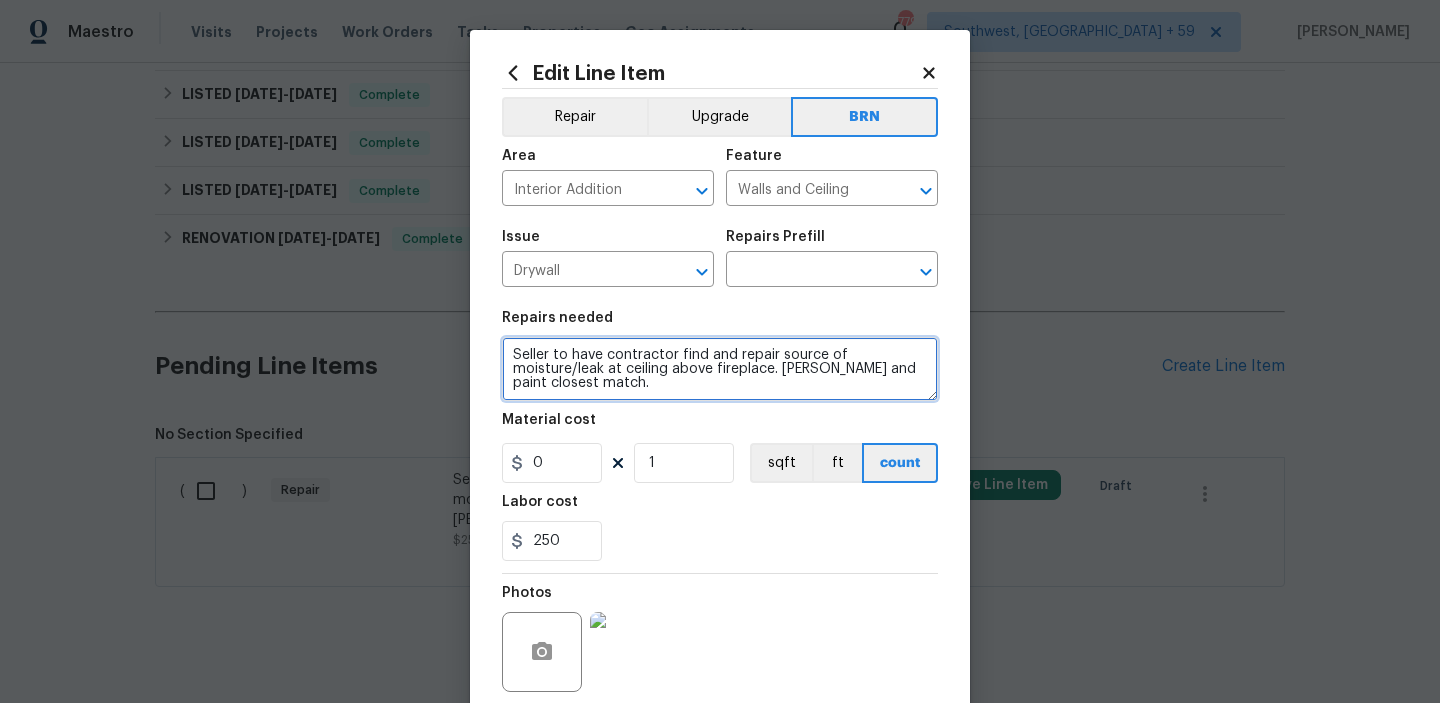 click on "Seller to have contractor find and repair source of moisture/leak at ceiling above fireplace. Kilz and paint closest match." at bounding box center (720, 369) 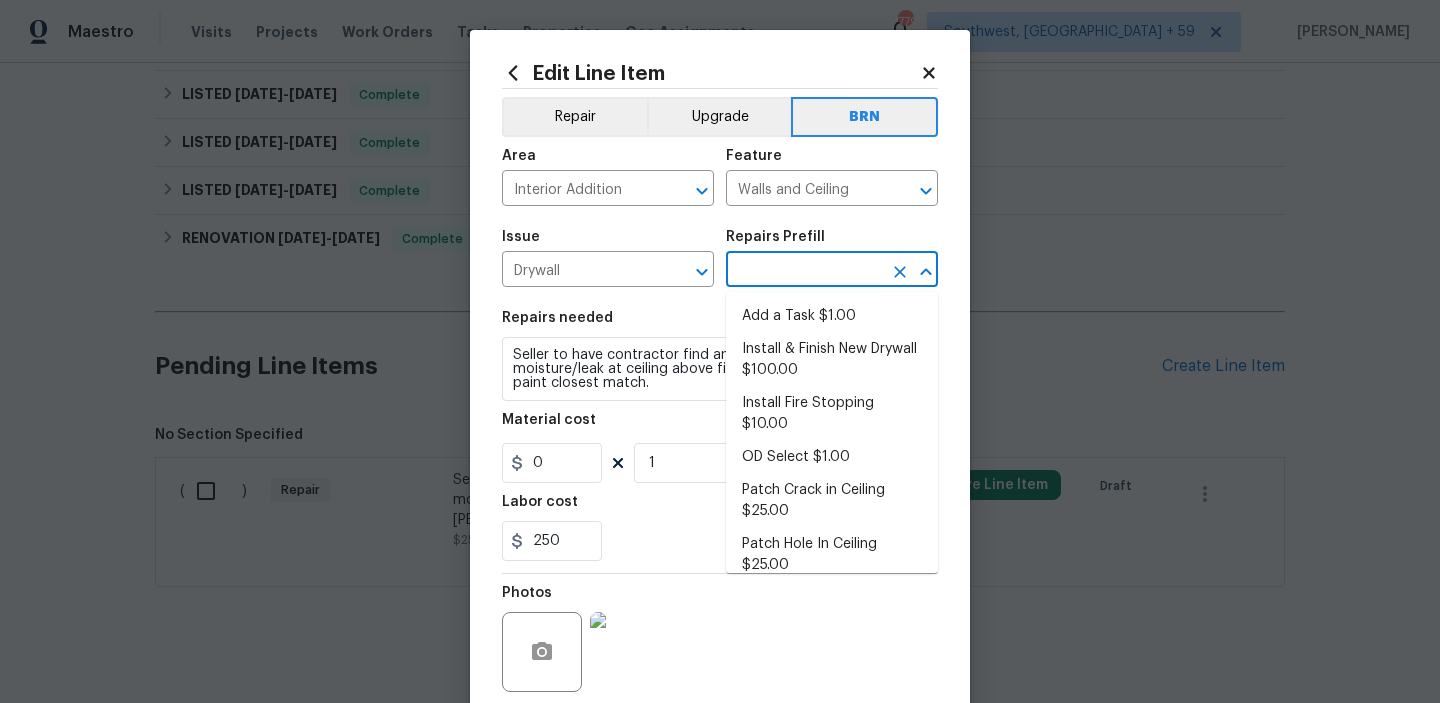 click at bounding box center (804, 271) 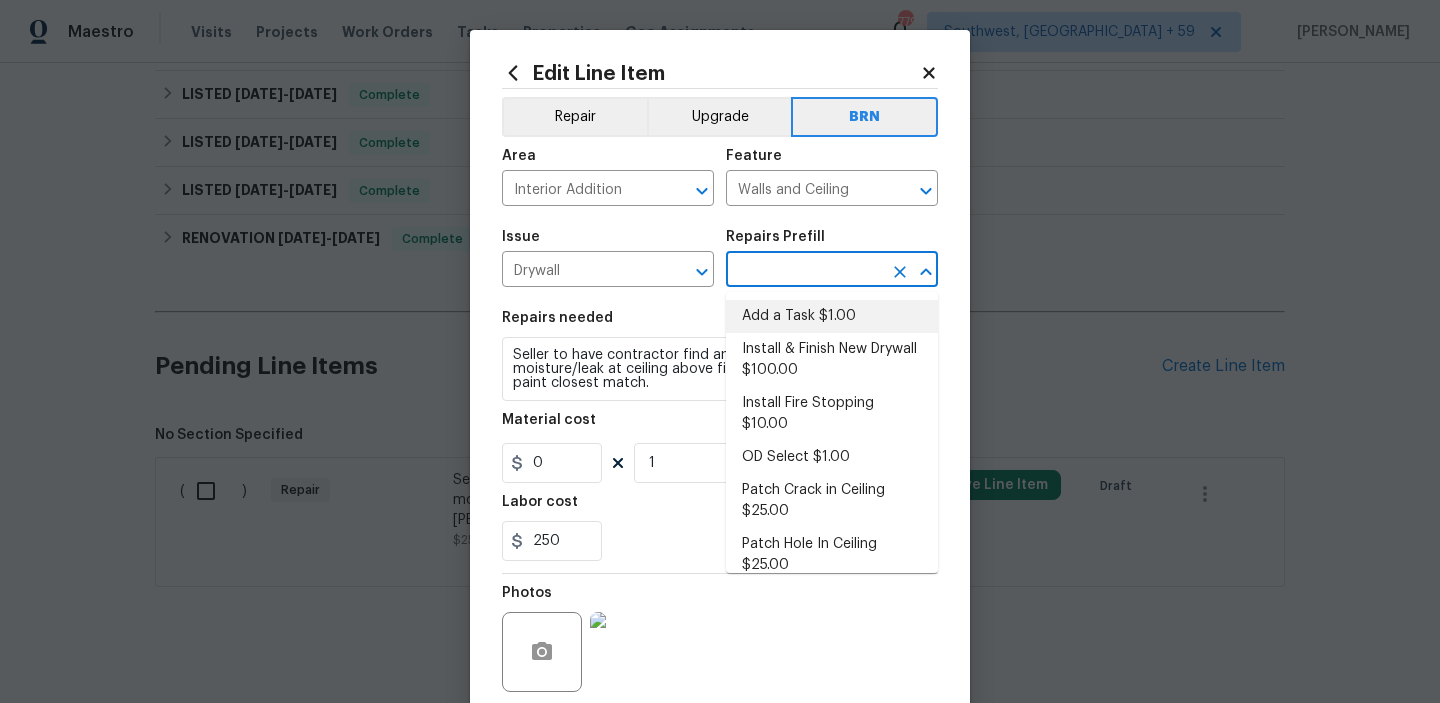 click on "Add a Task $1.00" at bounding box center [832, 316] 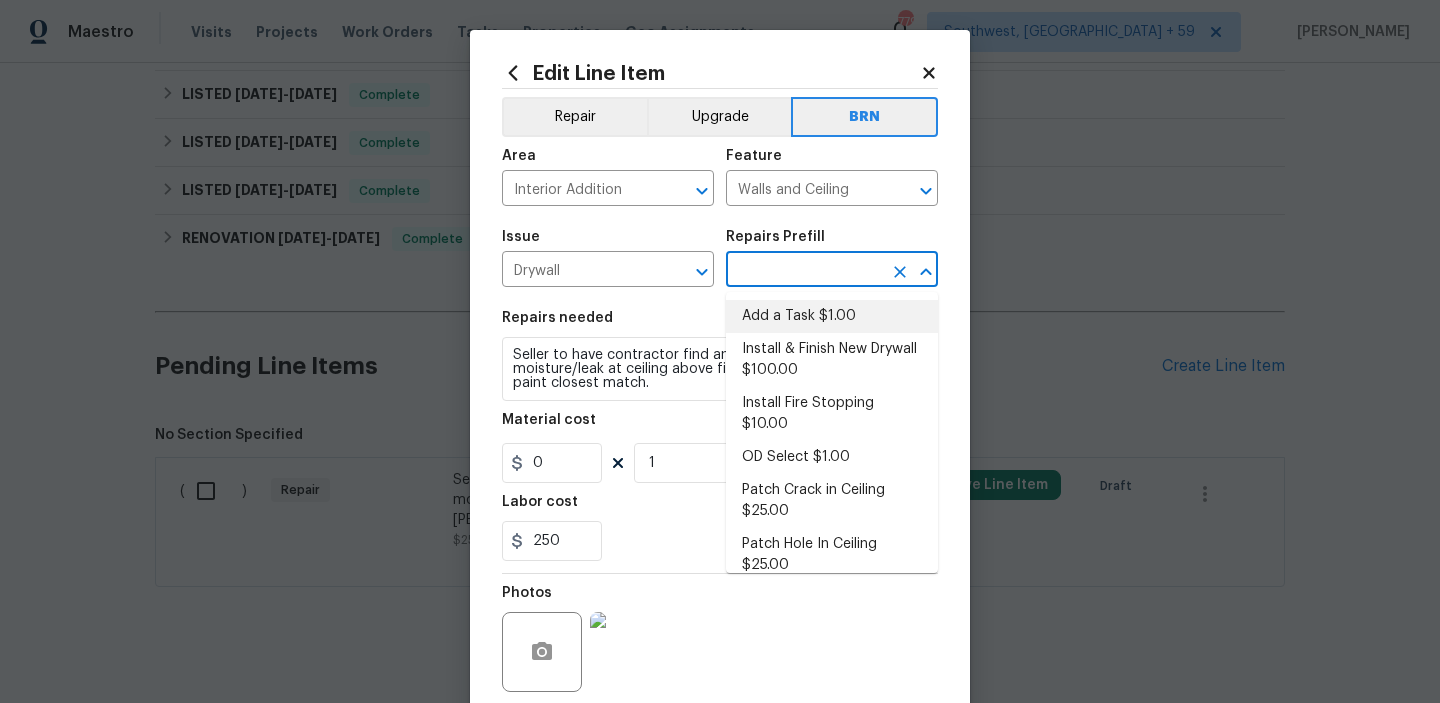 type on "HPM to detail" 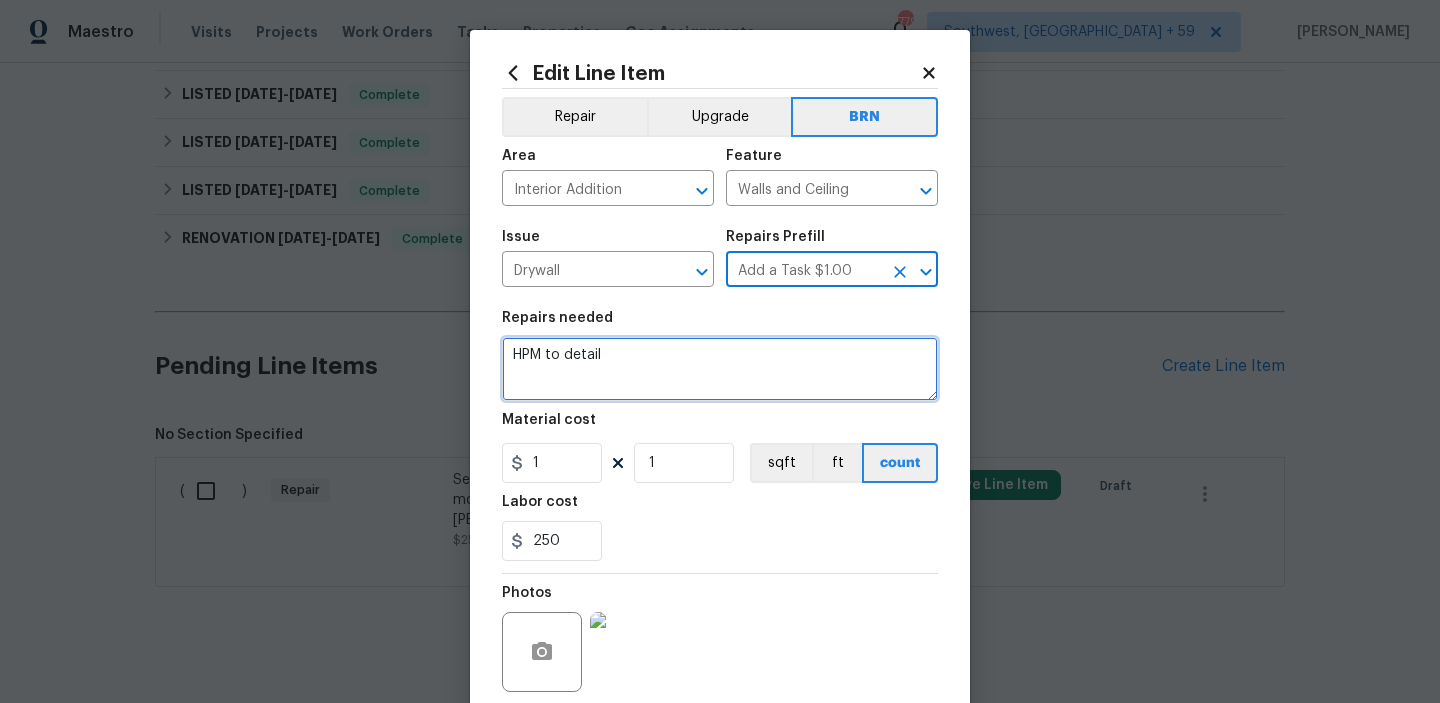 click on "HPM to detail" at bounding box center [720, 369] 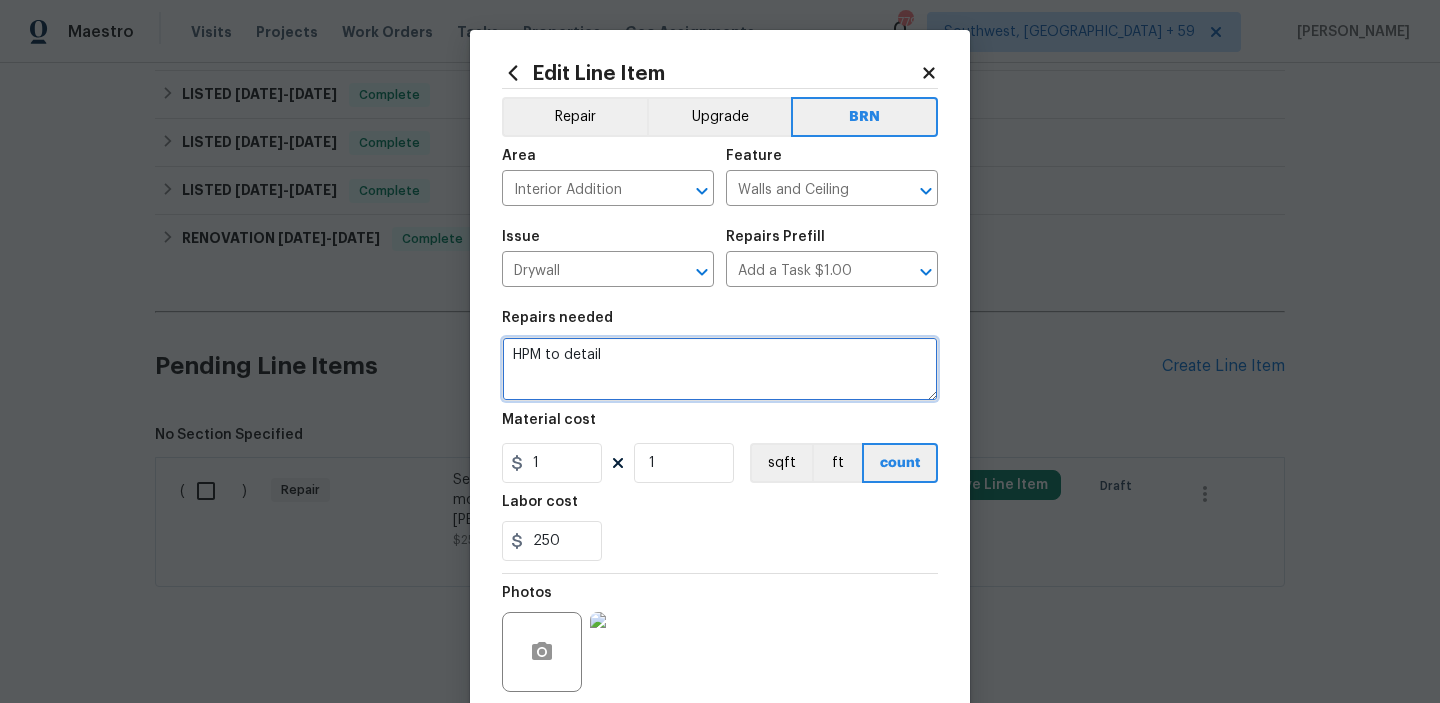 click on "HPM to detail" at bounding box center (720, 369) 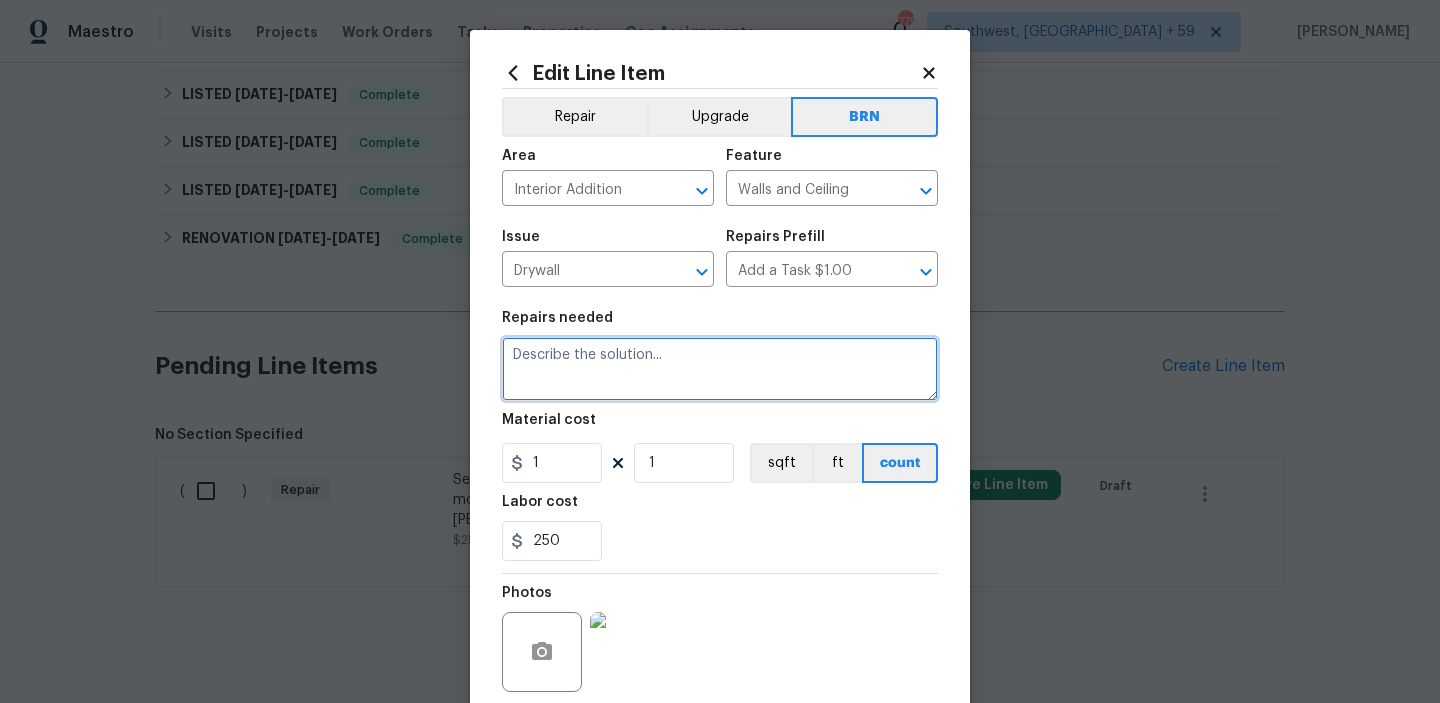 paste on "Seller to have contractor find and repair source of moisture/leak at ceiling above fireplace. Kilz and paint closest match." 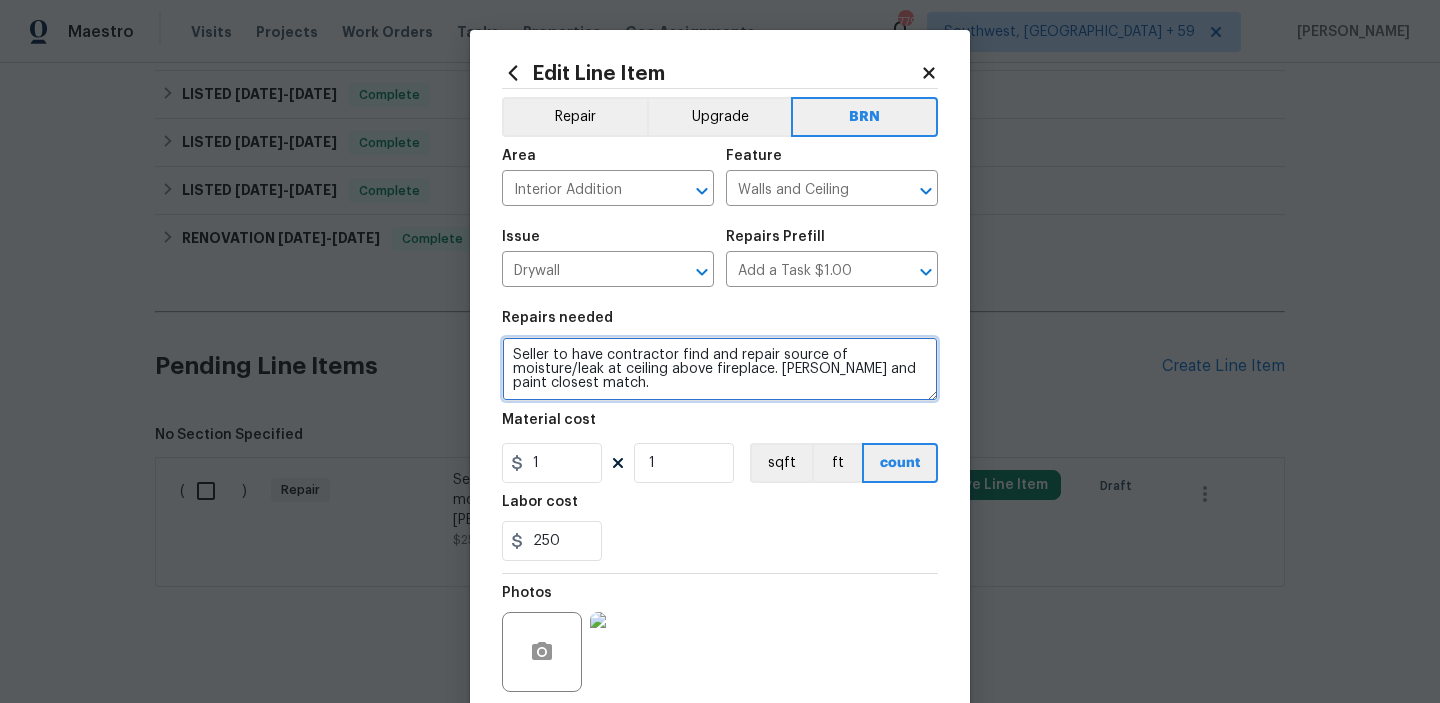 type on "Seller to have contractor find and repair source of moisture/leak at ceiling above fireplace. Kilz and paint closest match." 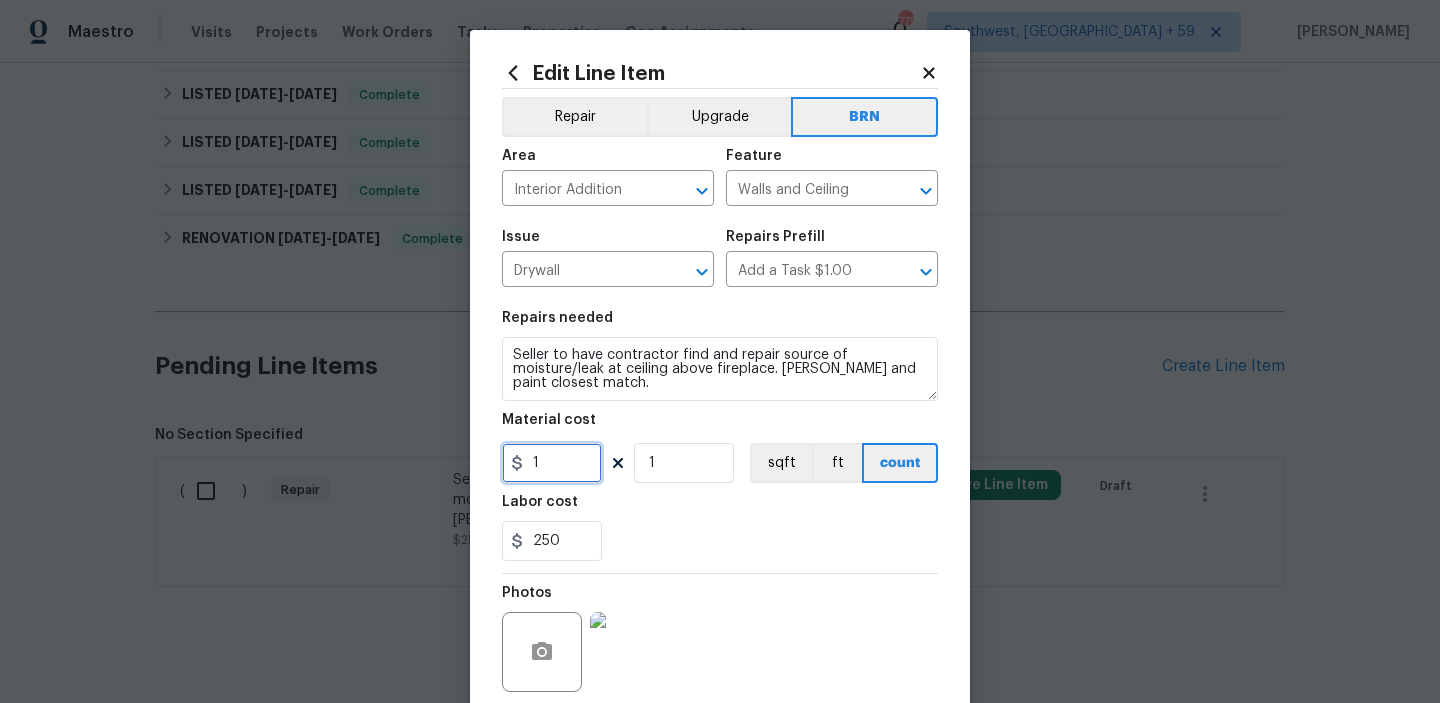 click on "1" at bounding box center (552, 463) 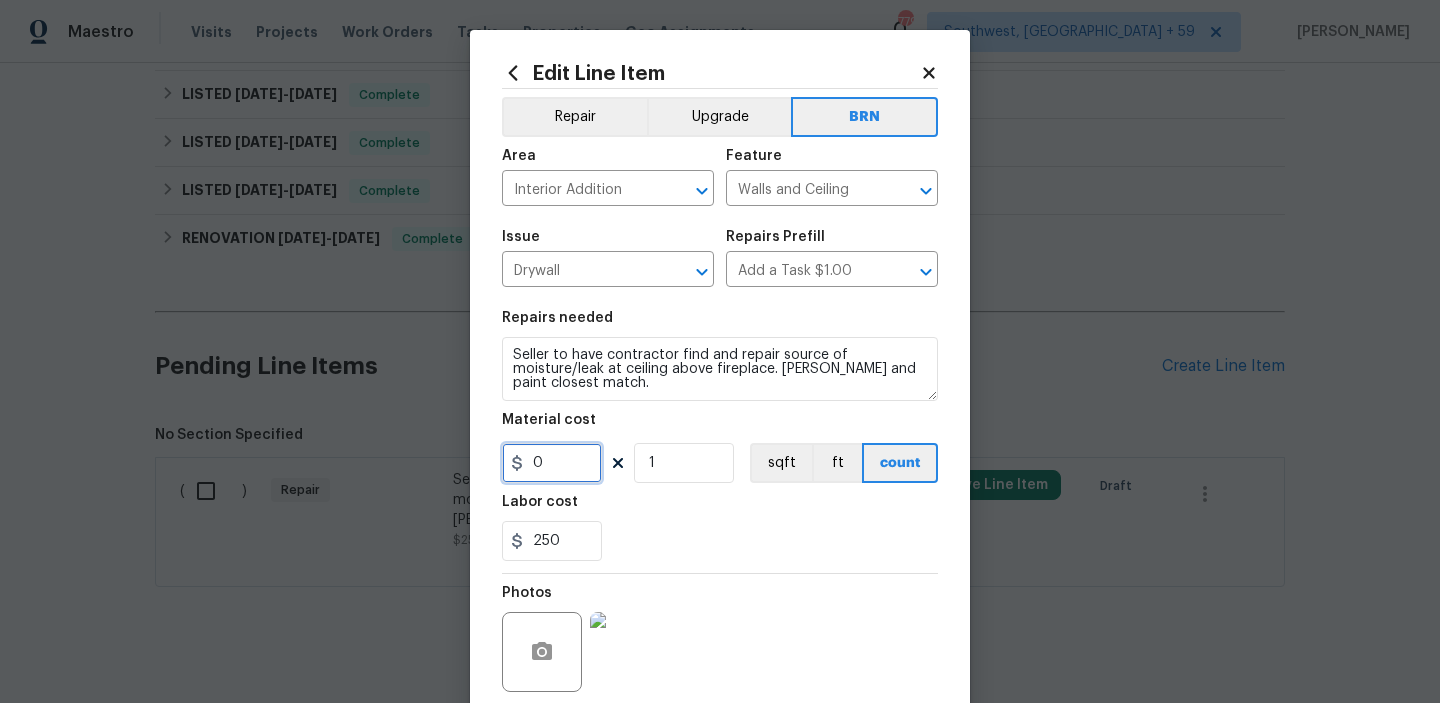 scroll, scrollTop: 159, scrollLeft: 0, axis: vertical 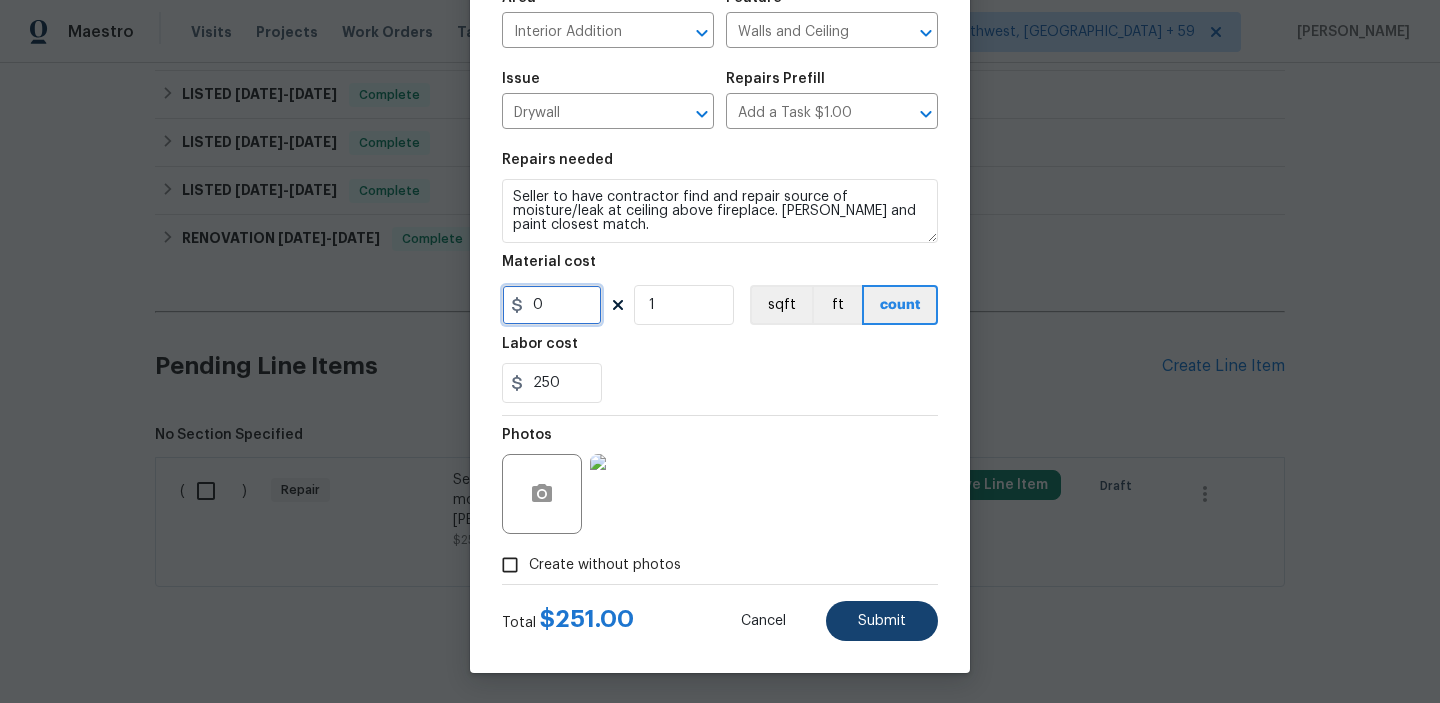 type on "0" 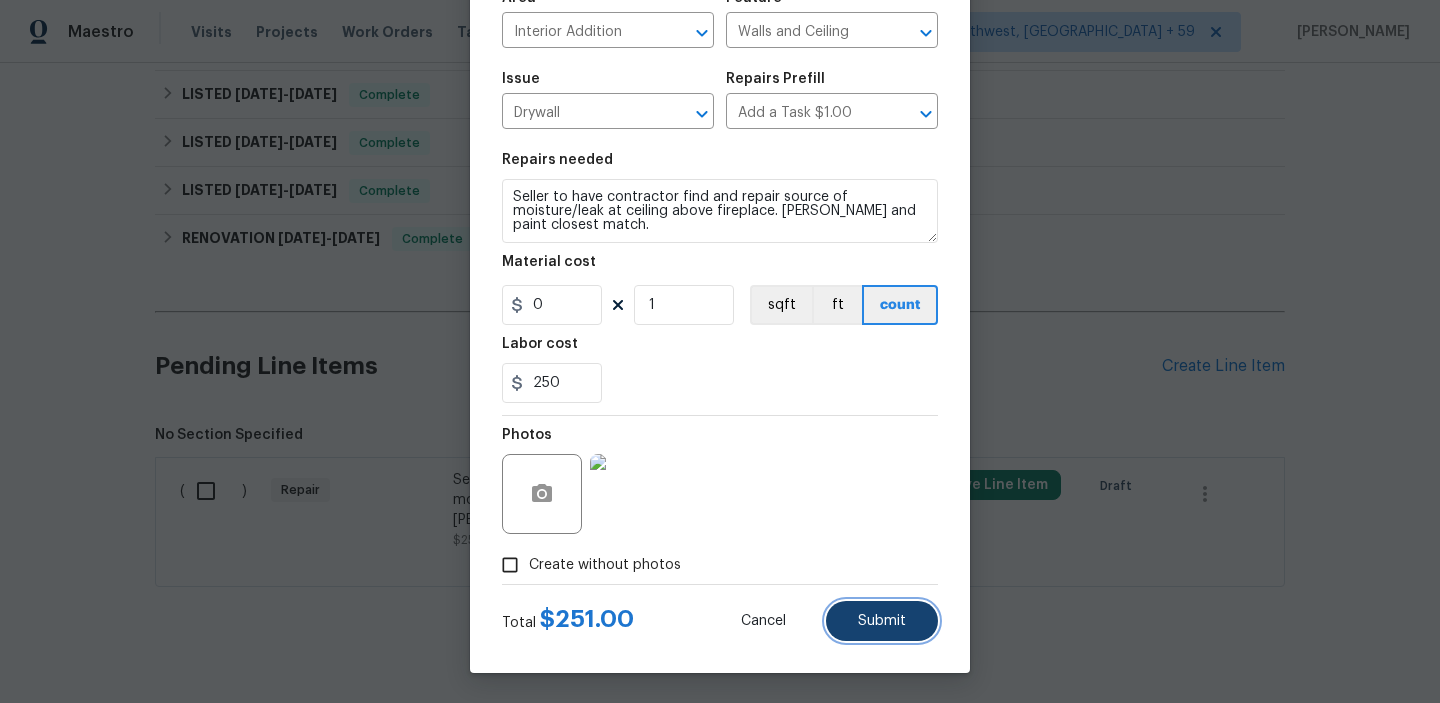 click on "Submit" at bounding box center [882, 621] 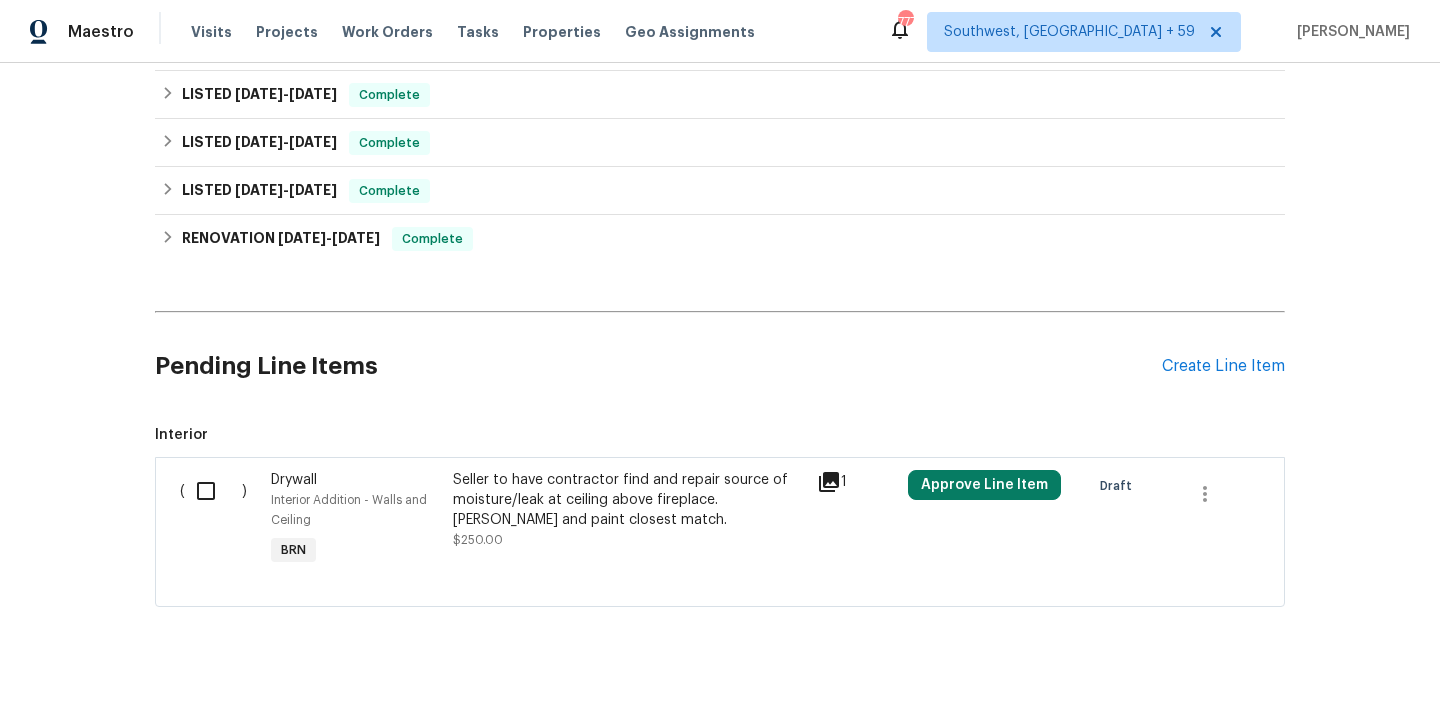 click on "Pending Line Items" at bounding box center (658, 366) 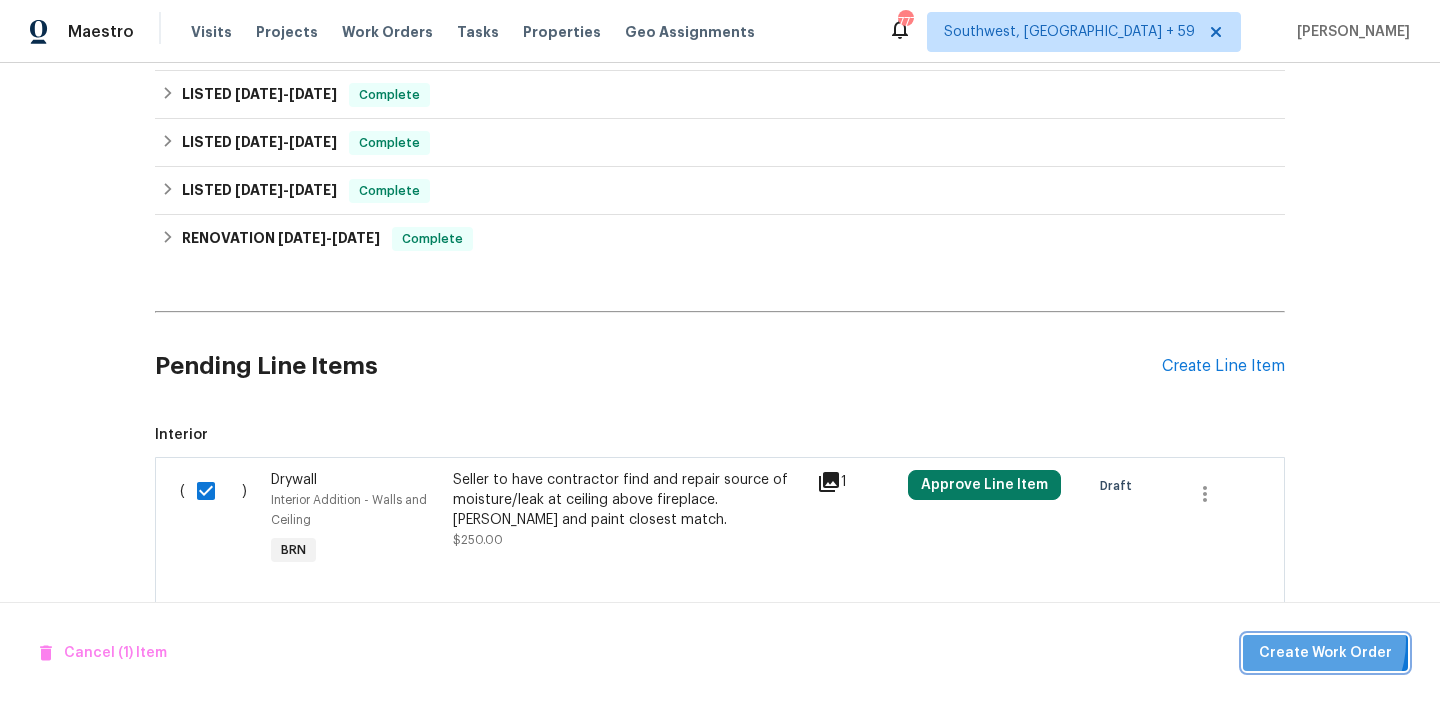 click on "Create Work Order" at bounding box center [1325, 653] 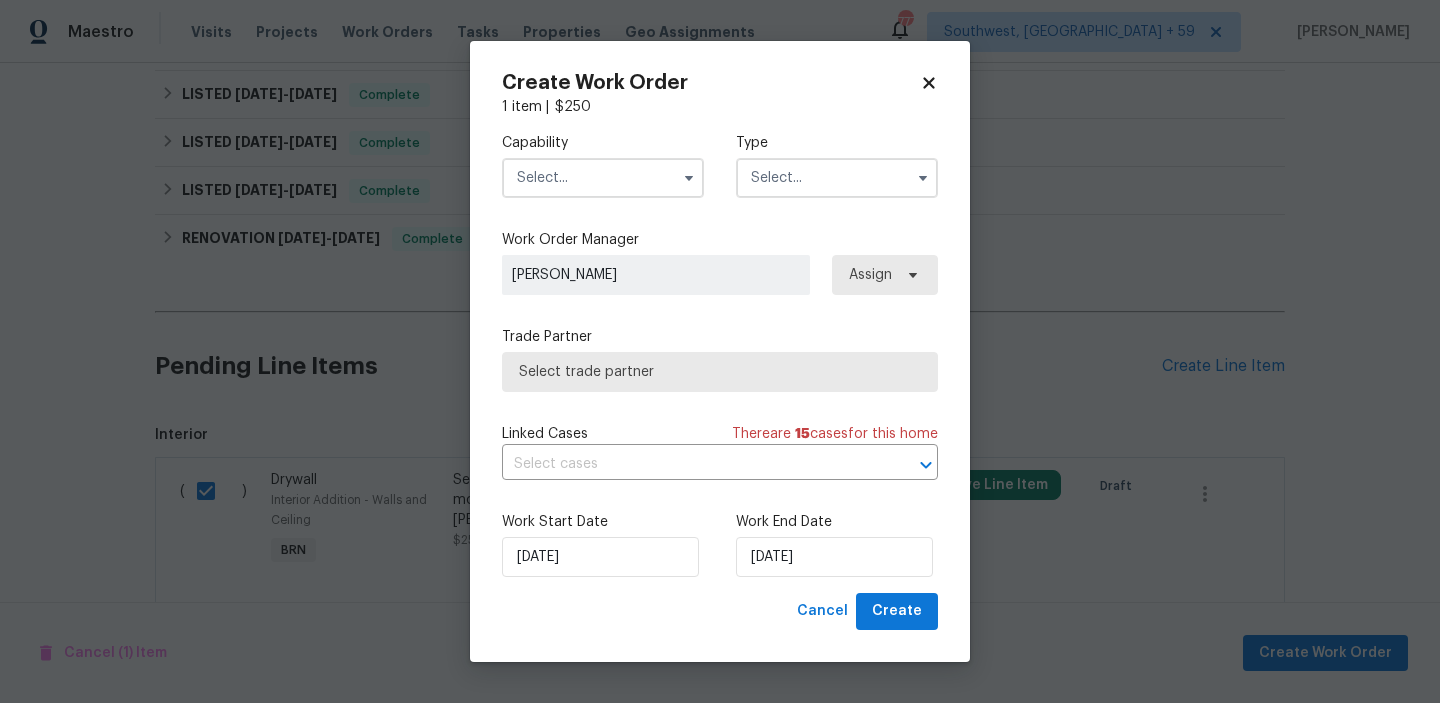 click at bounding box center [603, 178] 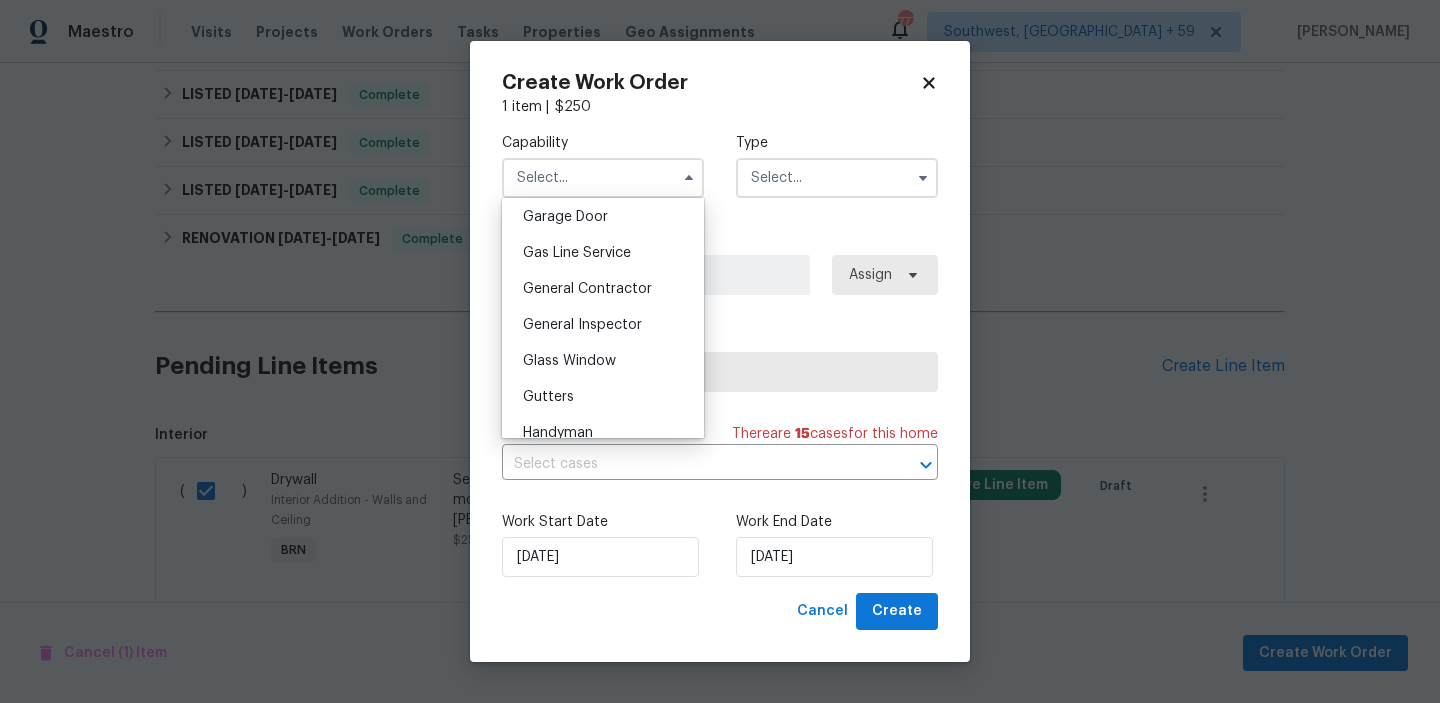 scroll, scrollTop: 901, scrollLeft: 0, axis: vertical 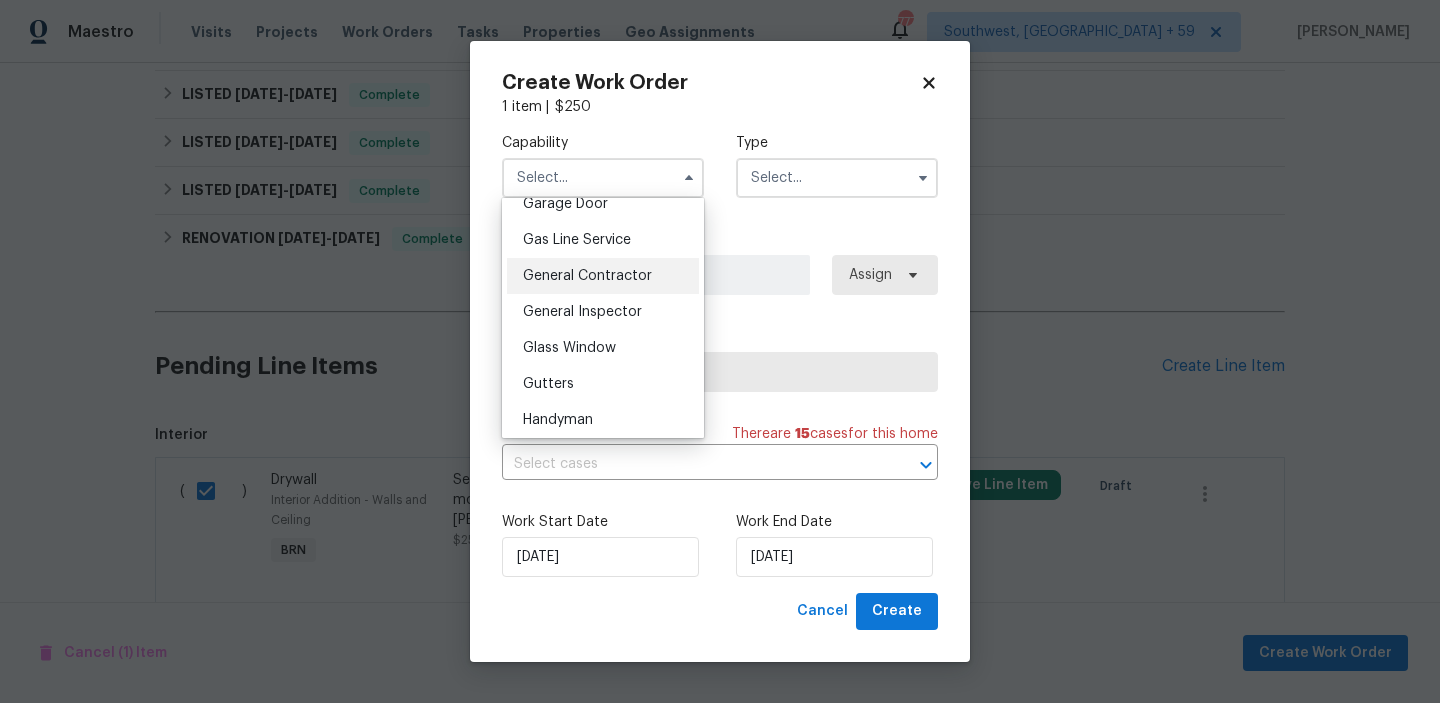 click on "General Contractor" at bounding box center [603, 276] 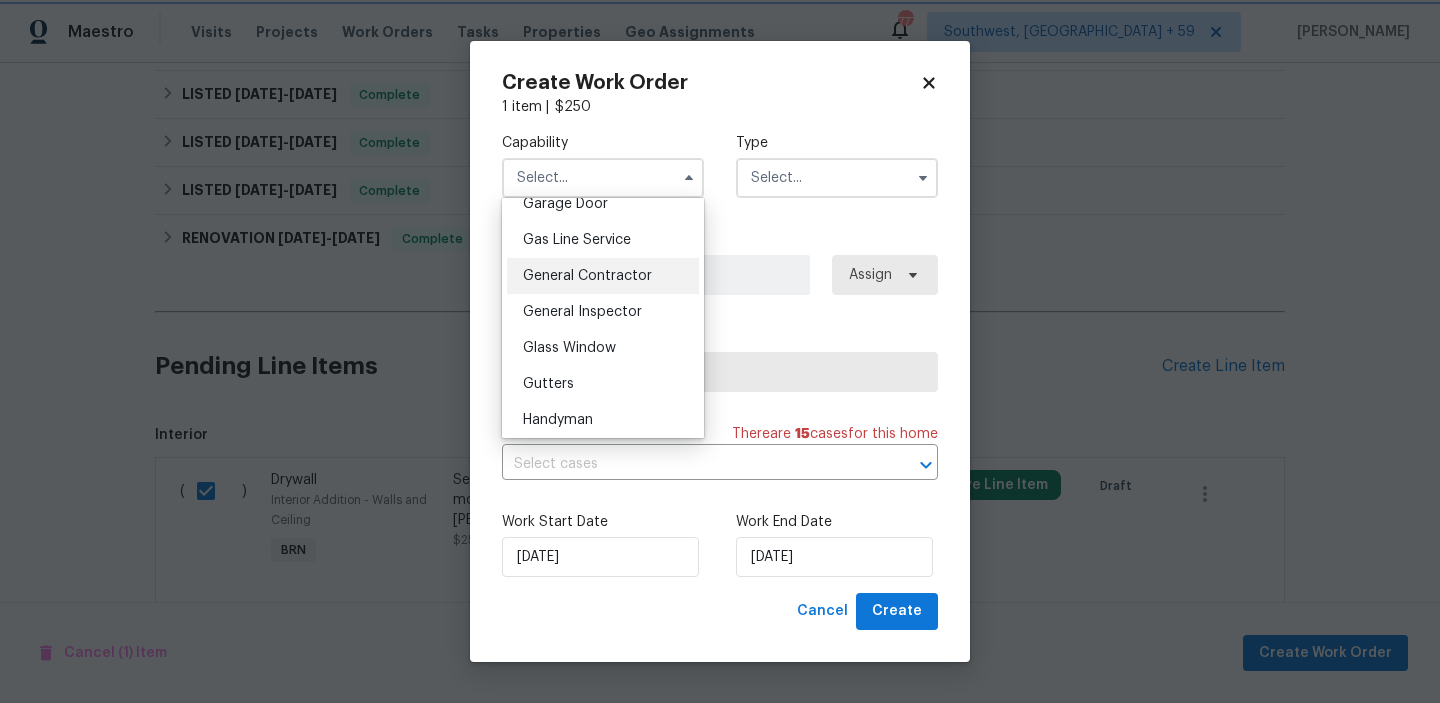 type on "General Contractor" 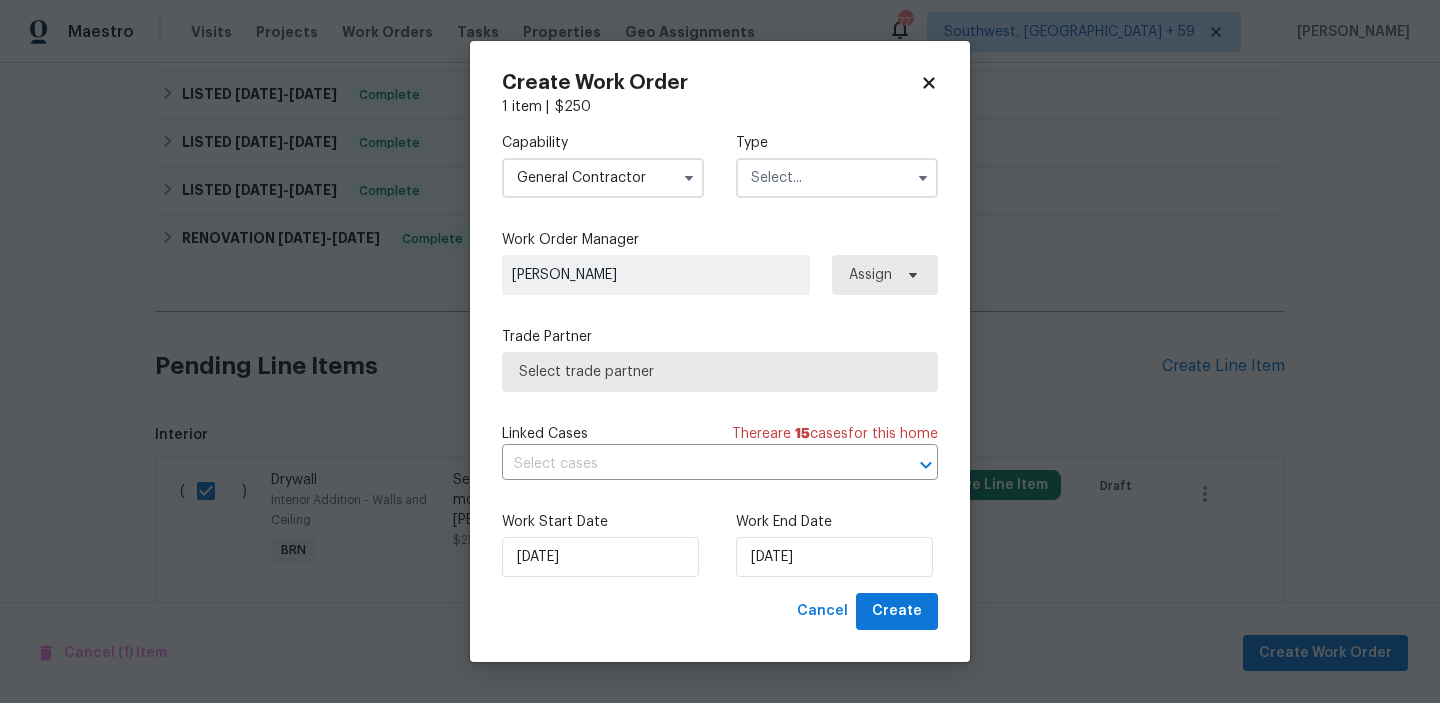 click on "Capability   General Contractor Agent Appliance Bathtub Resurfacing BRN And Lrr Broker Cabinets Carpet Cleaning Chimney Cleaning Cleaning Maintenance Concrete Flatwork Countertop Countertop Resurfacing Crawl Space Data Labeling Day One Walk Dispatch Electrical Engineering Fencing Fireplace Flooring Floor Refinishing Foundation Garage Door Gas Line Service General Contractor General Inspector Glass Window Gutters Handyman Hardscape Landscape Home Assessment HVAC Irrigation Junk Removal Landscaping Maintenance Land Surveying Living Area Measurement Locksmith Masonry Mold Remediation Odor Remediation Od Select Oil Tank Services Painting Pests Photography Plumbing Pool Pool Repair Pressure Washing Radon Testing Reno Valuations Restoration Roof Security Septic Sewer Inspections And Repairs Siding Snow Structural Tree Services Valuations Wells Wildlife Type" at bounding box center (720, 165) 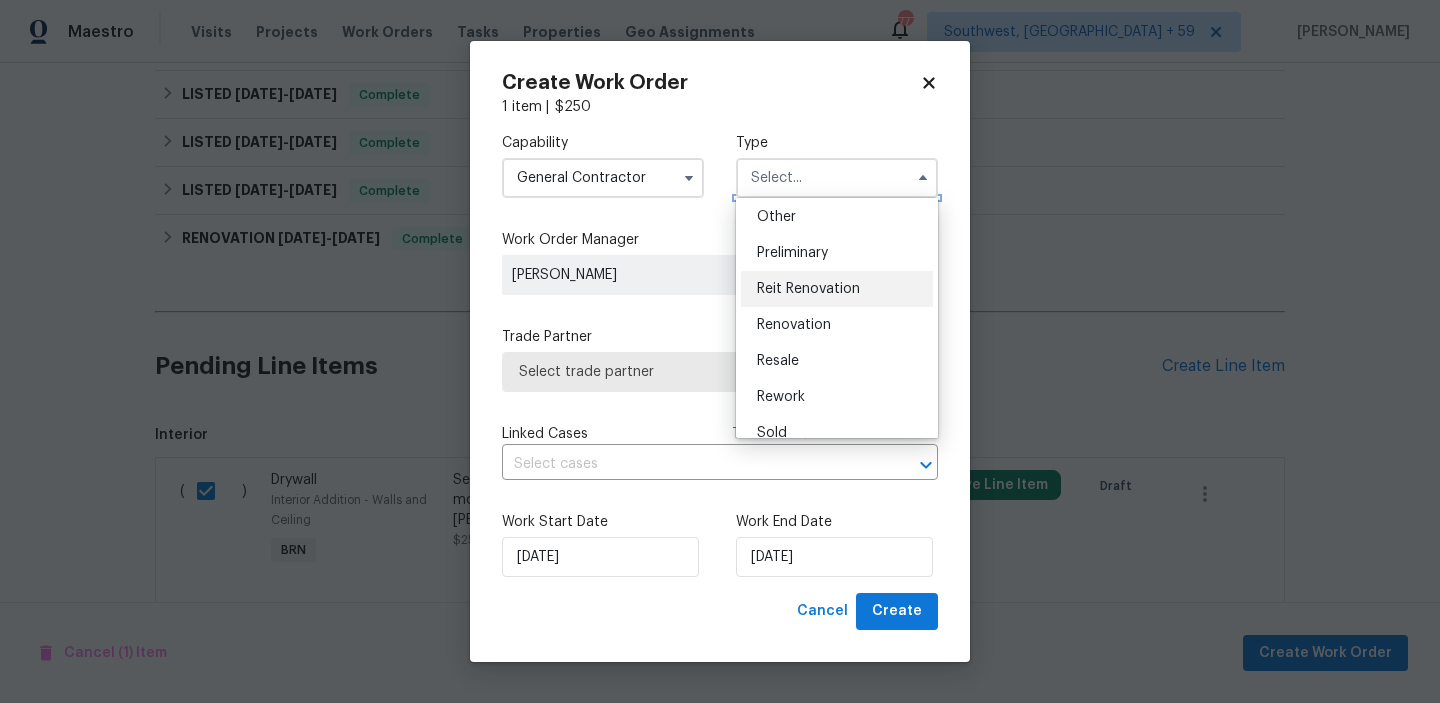 scroll, scrollTop: 450, scrollLeft: 0, axis: vertical 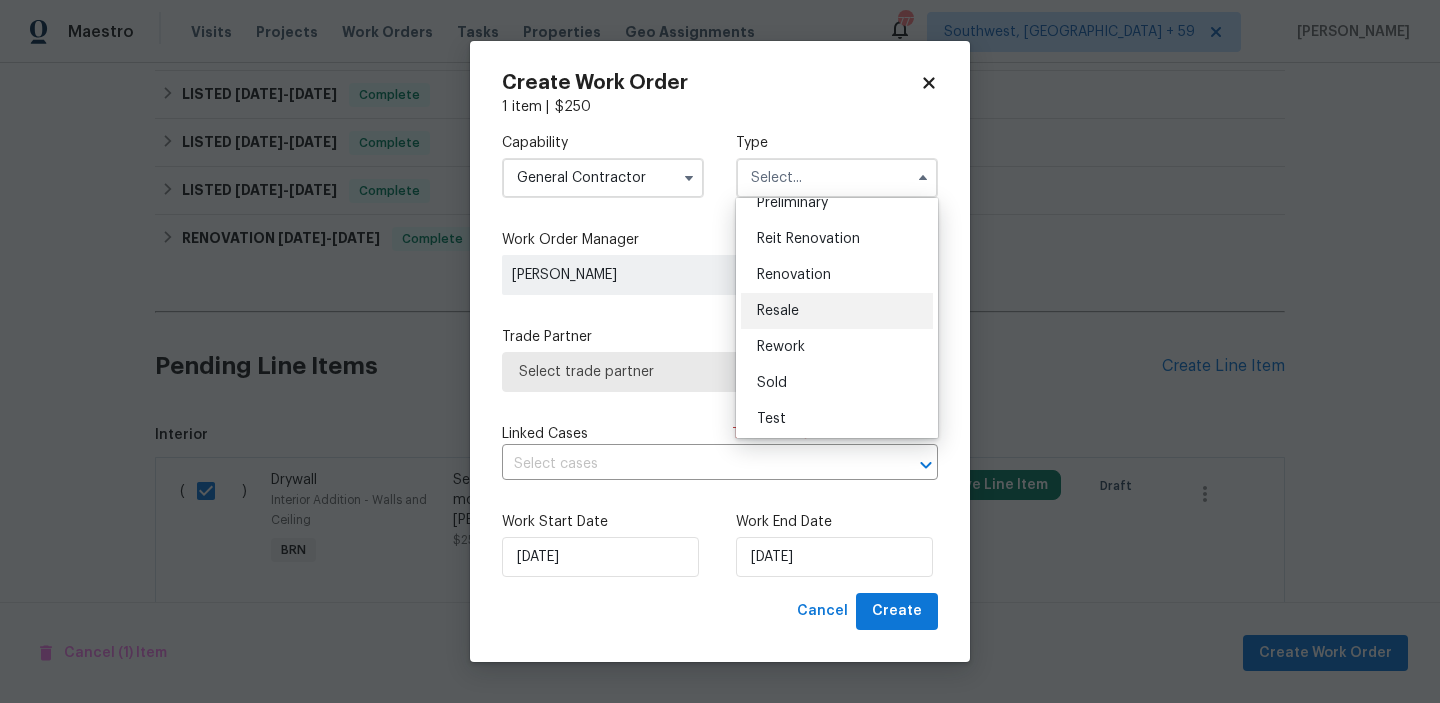 click on "Resale" at bounding box center (837, 311) 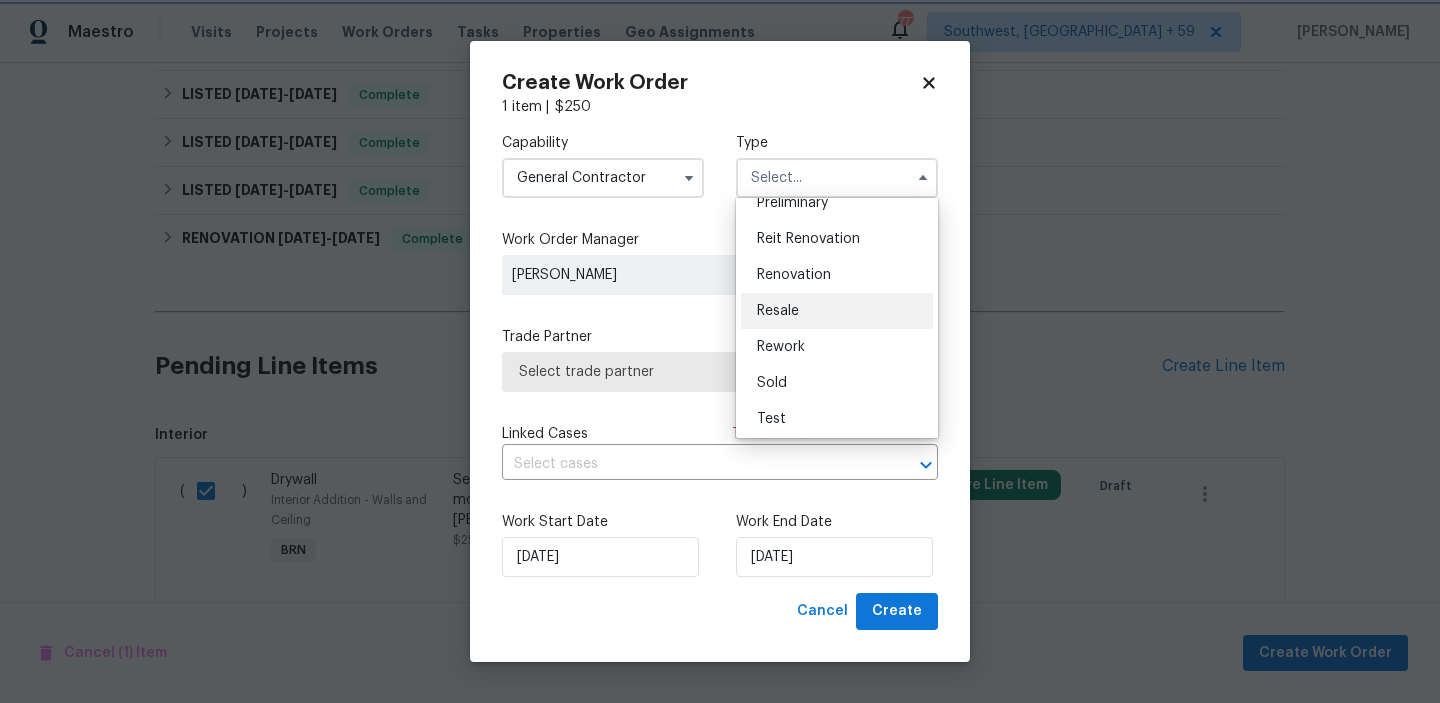 type on "Resale" 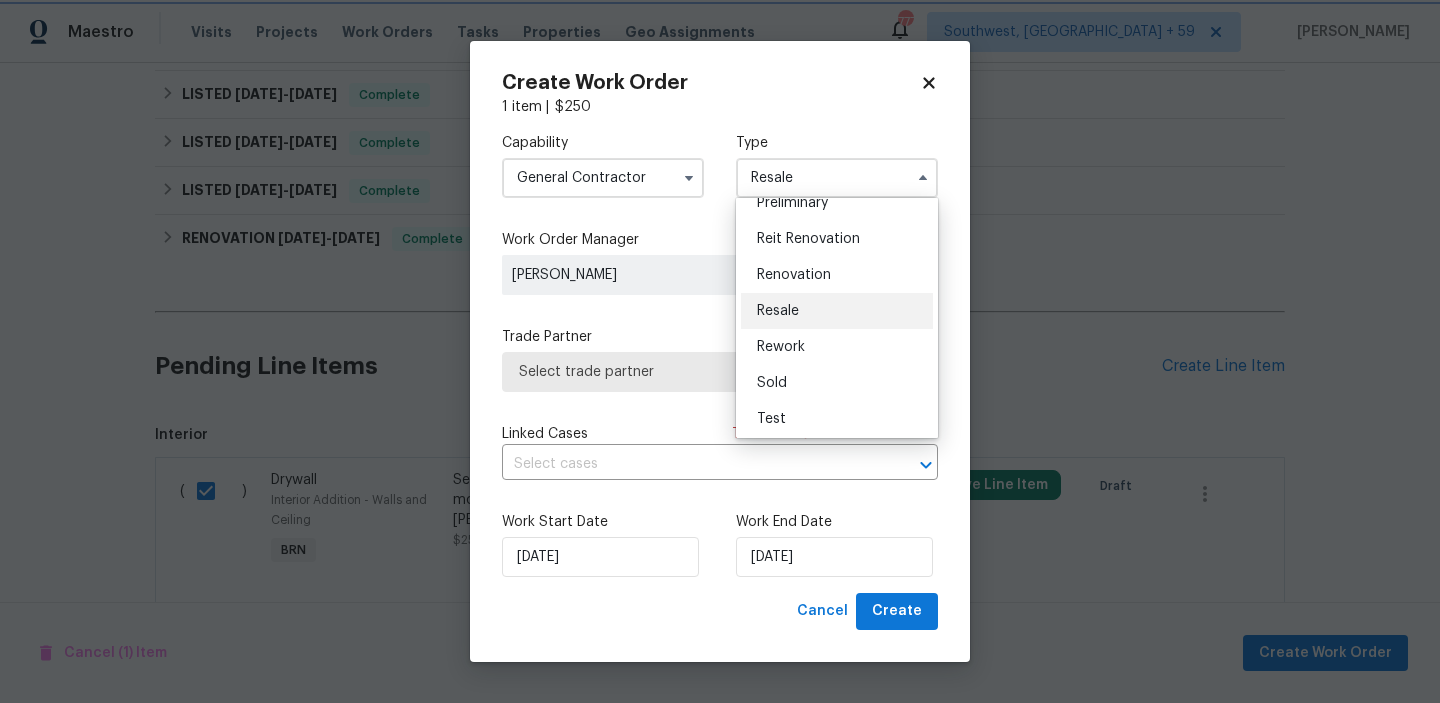 scroll, scrollTop: 0, scrollLeft: 0, axis: both 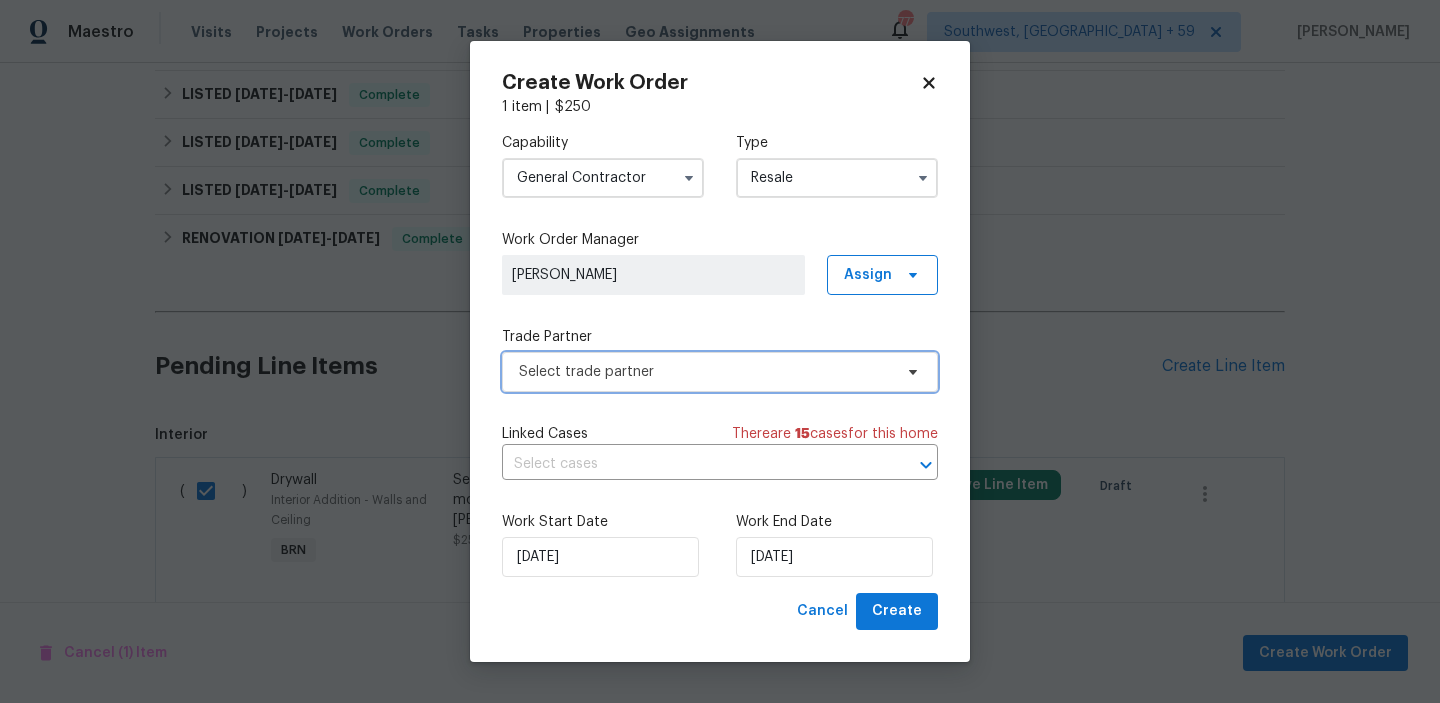 click on "Select trade partner" at bounding box center (720, 372) 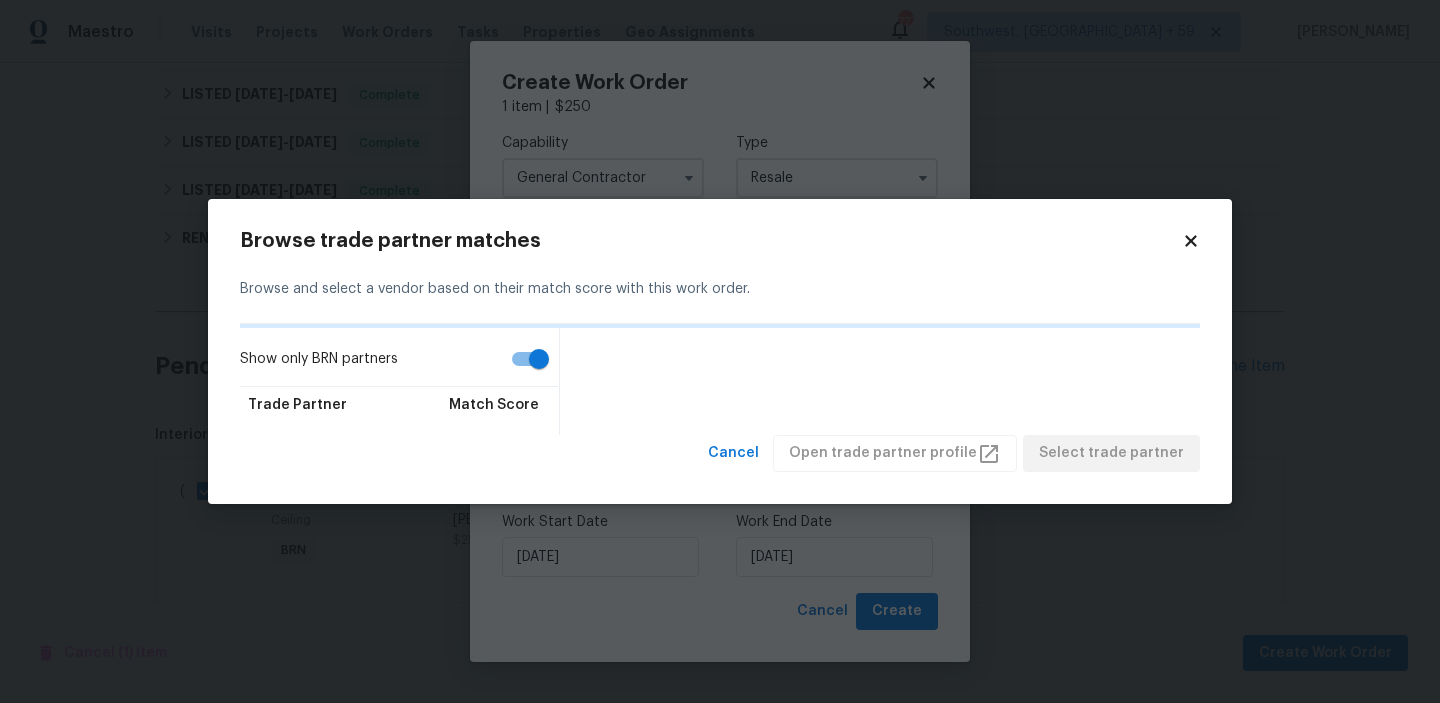 click on "Show only BRN partners" at bounding box center [539, 359] 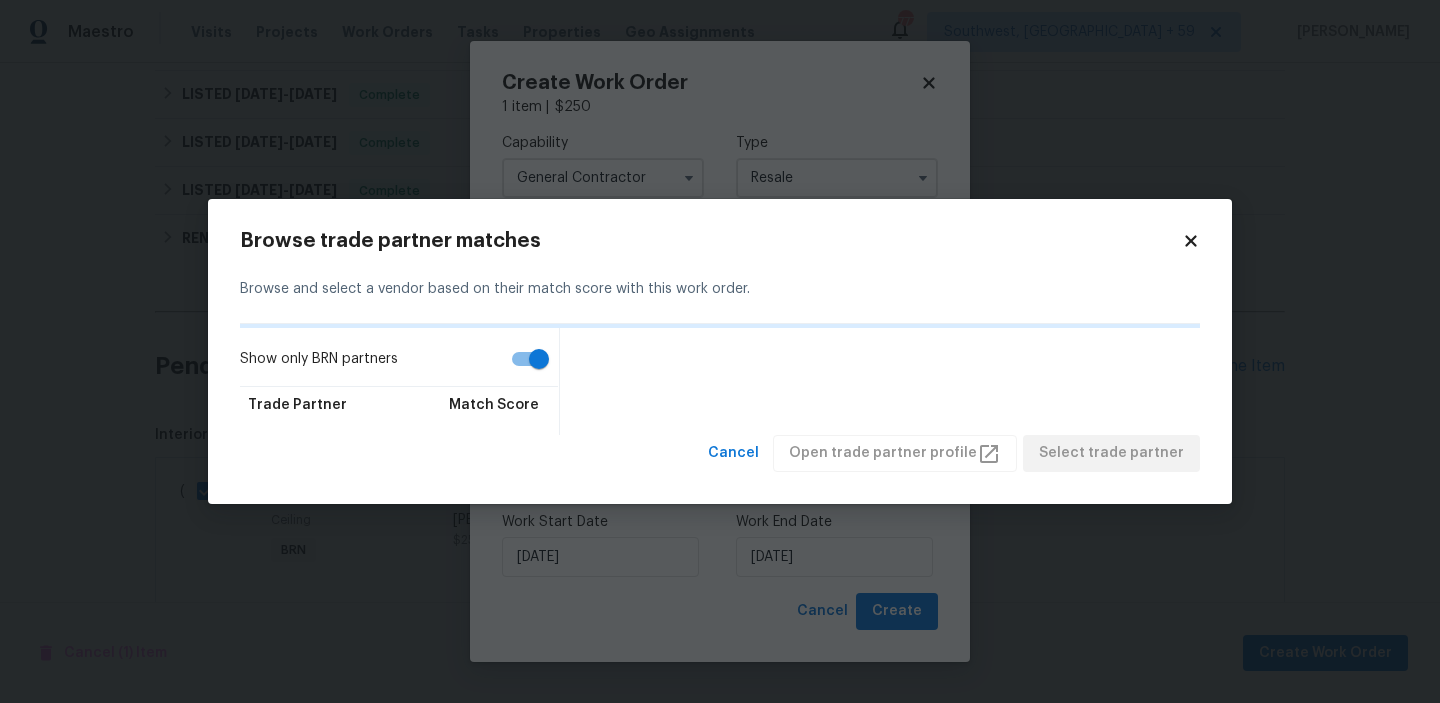 checkbox on "false" 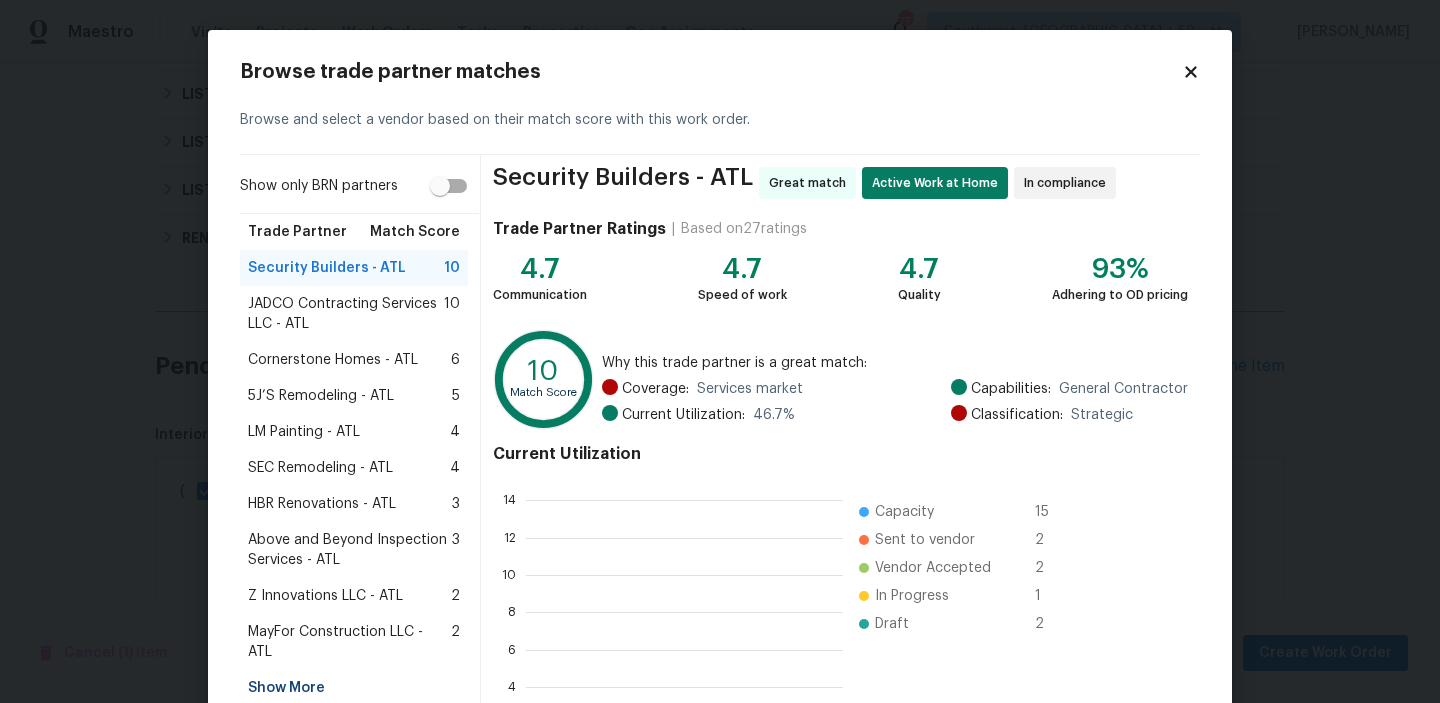 scroll, scrollTop: 2, scrollLeft: 2, axis: both 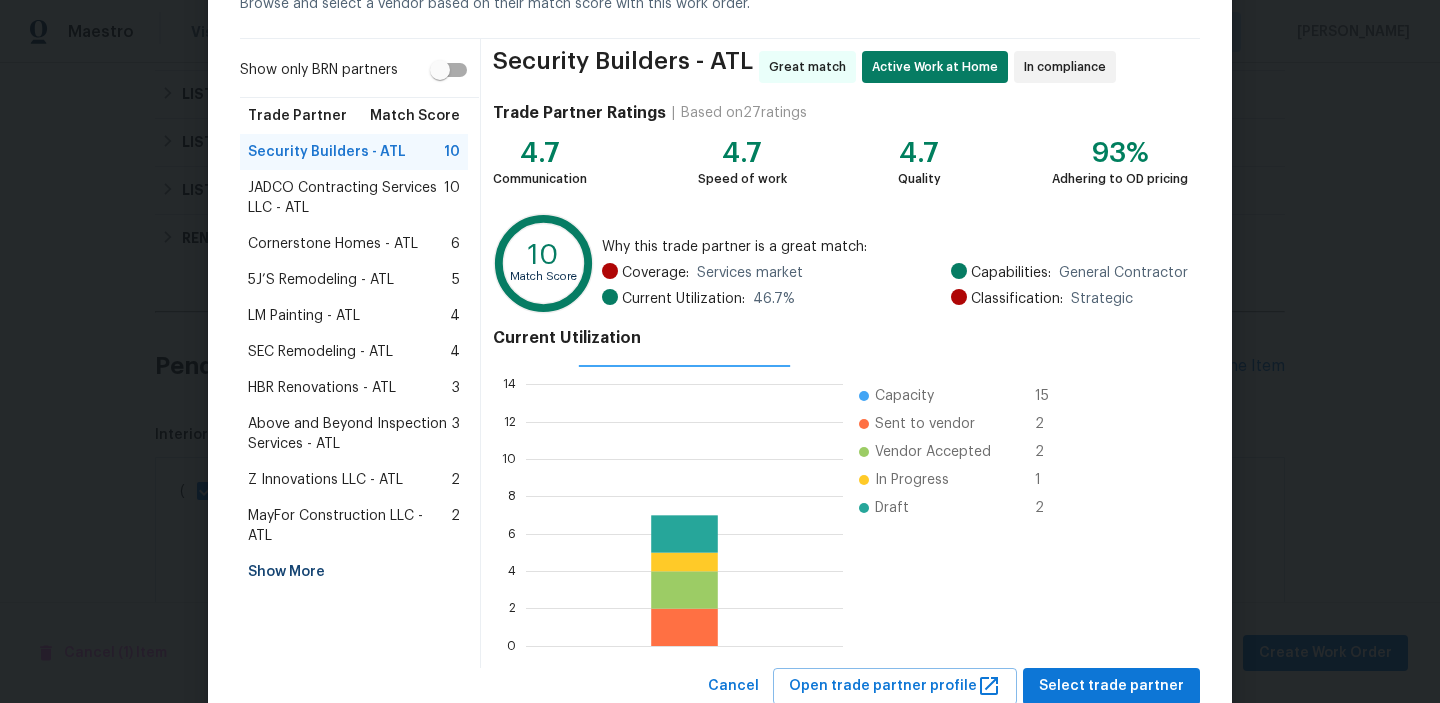 click on "Show More" at bounding box center [354, 572] 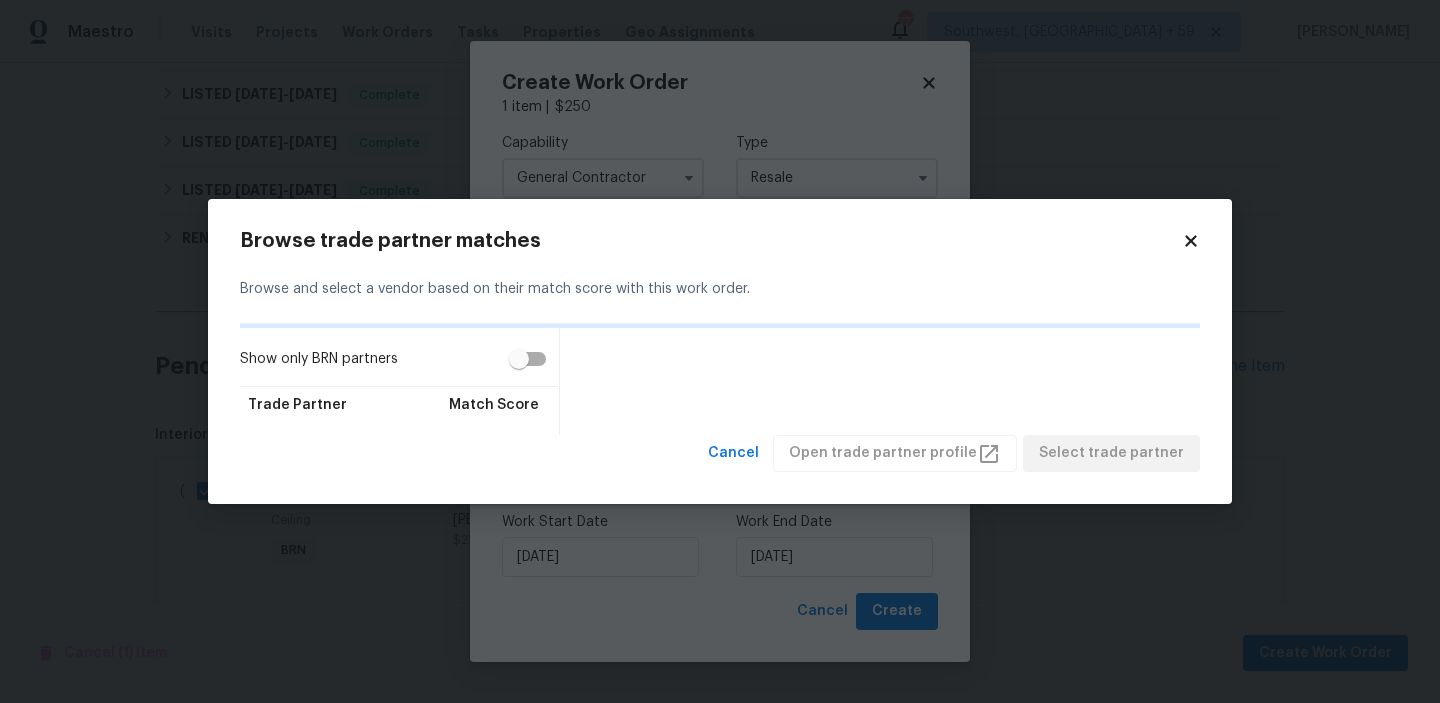 scroll, scrollTop: 0, scrollLeft: 0, axis: both 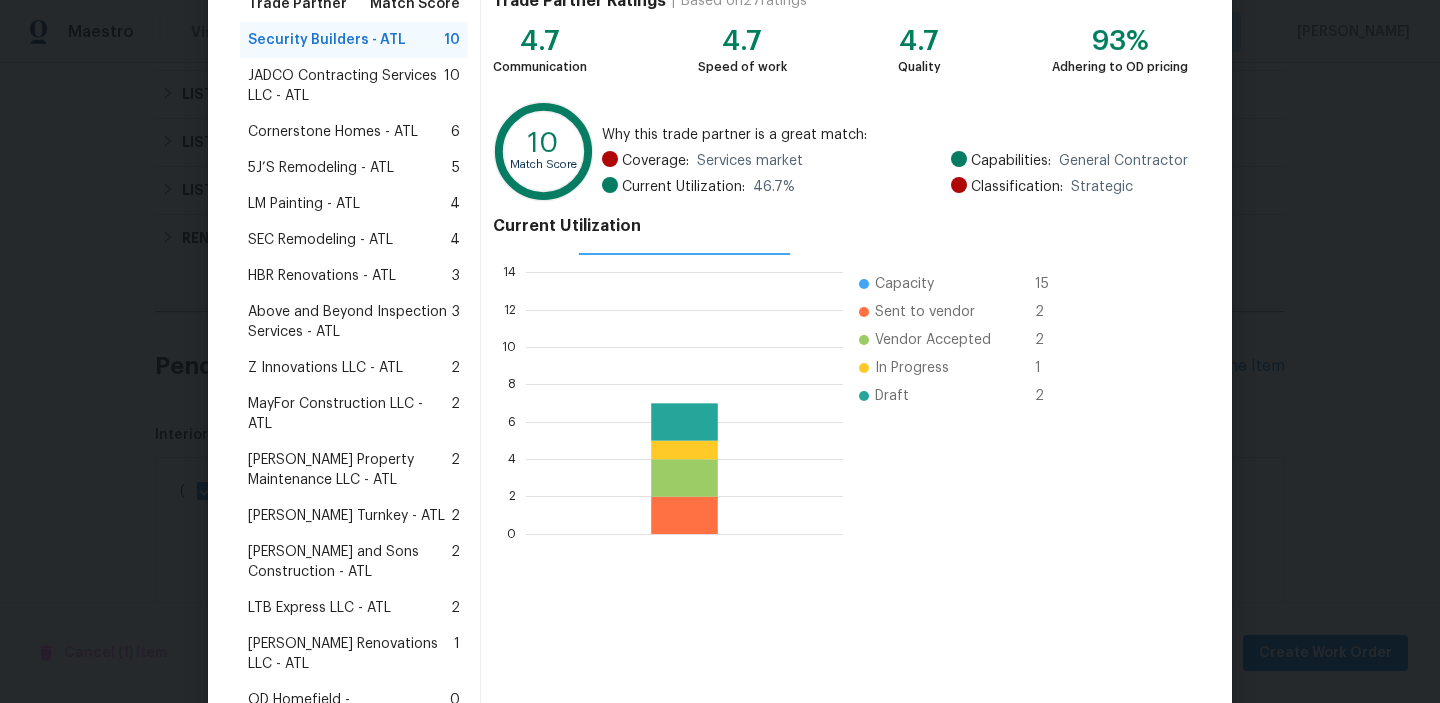 click on "Glen Property Maintenance LLC - ATL" at bounding box center (349, 470) 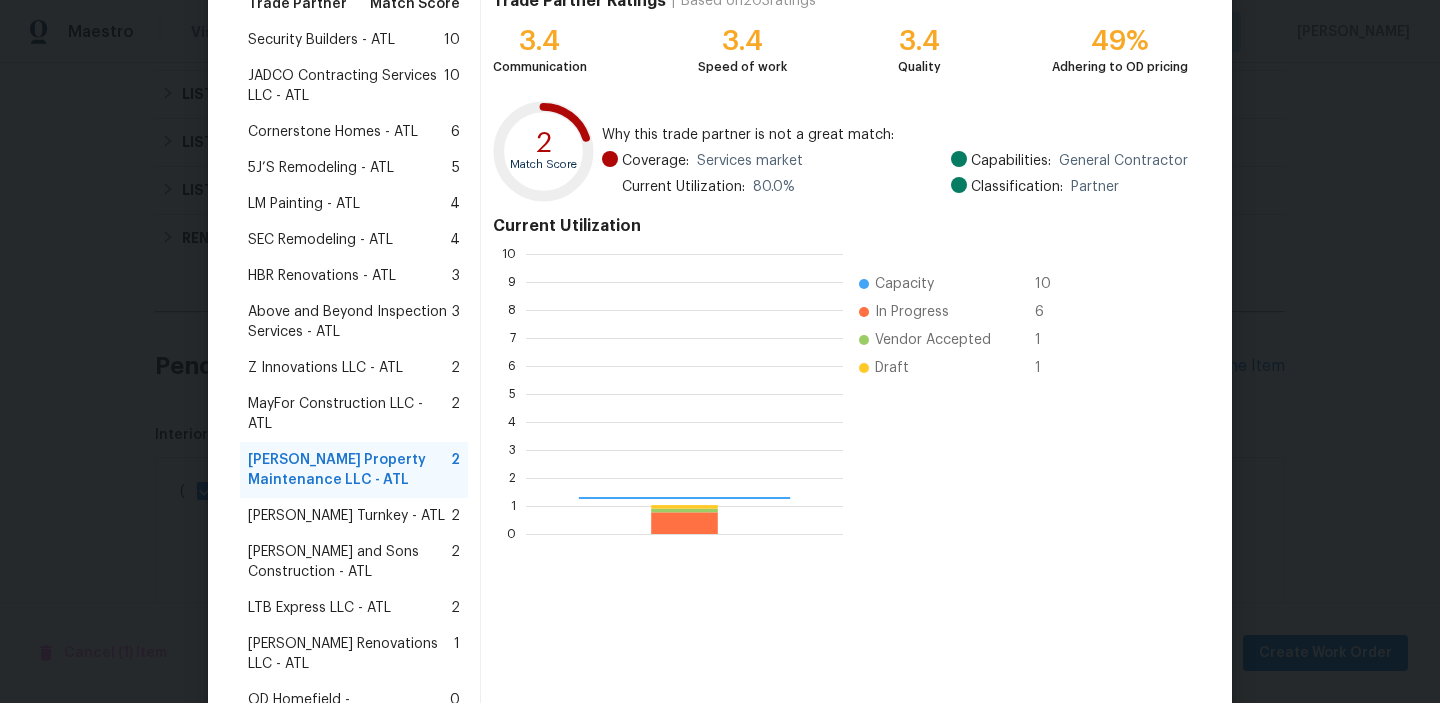 scroll, scrollTop: 2, scrollLeft: 2, axis: both 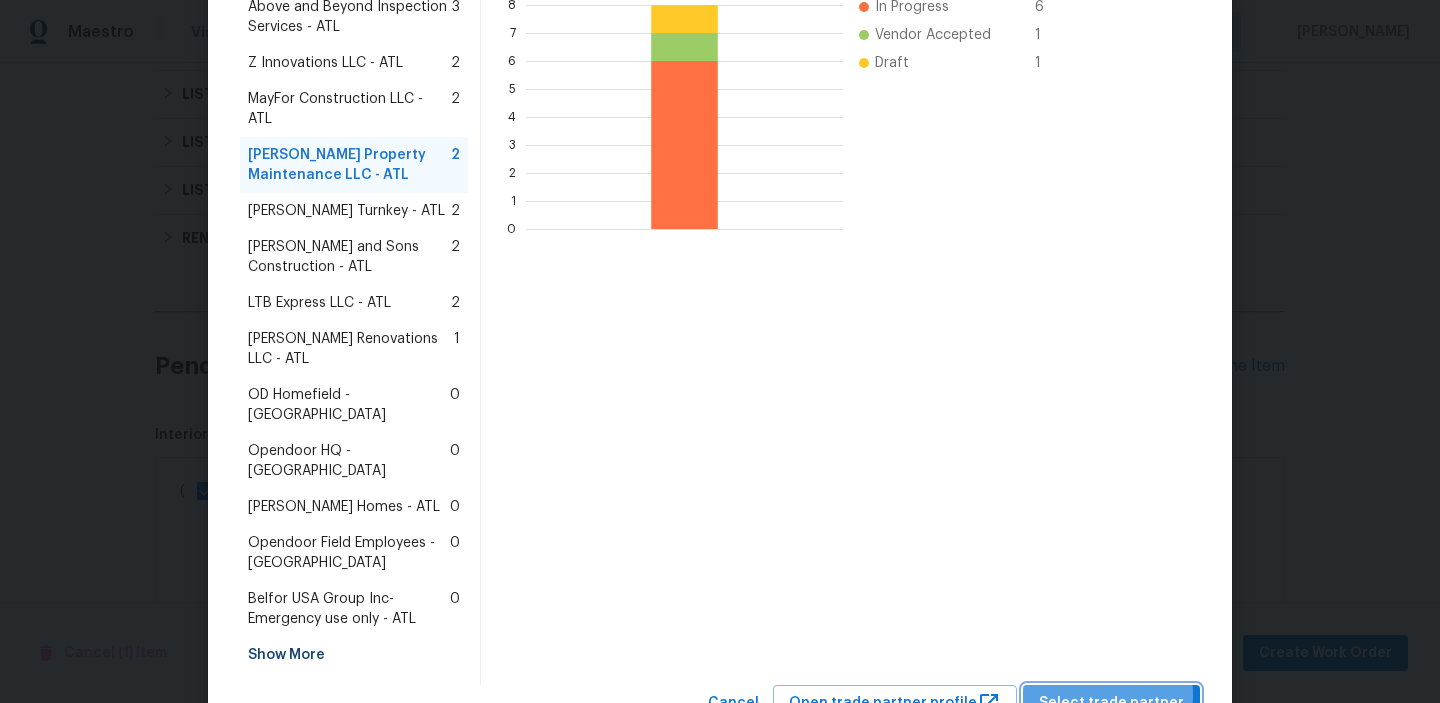 click on "Select trade partner" at bounding box center [1111, 703] 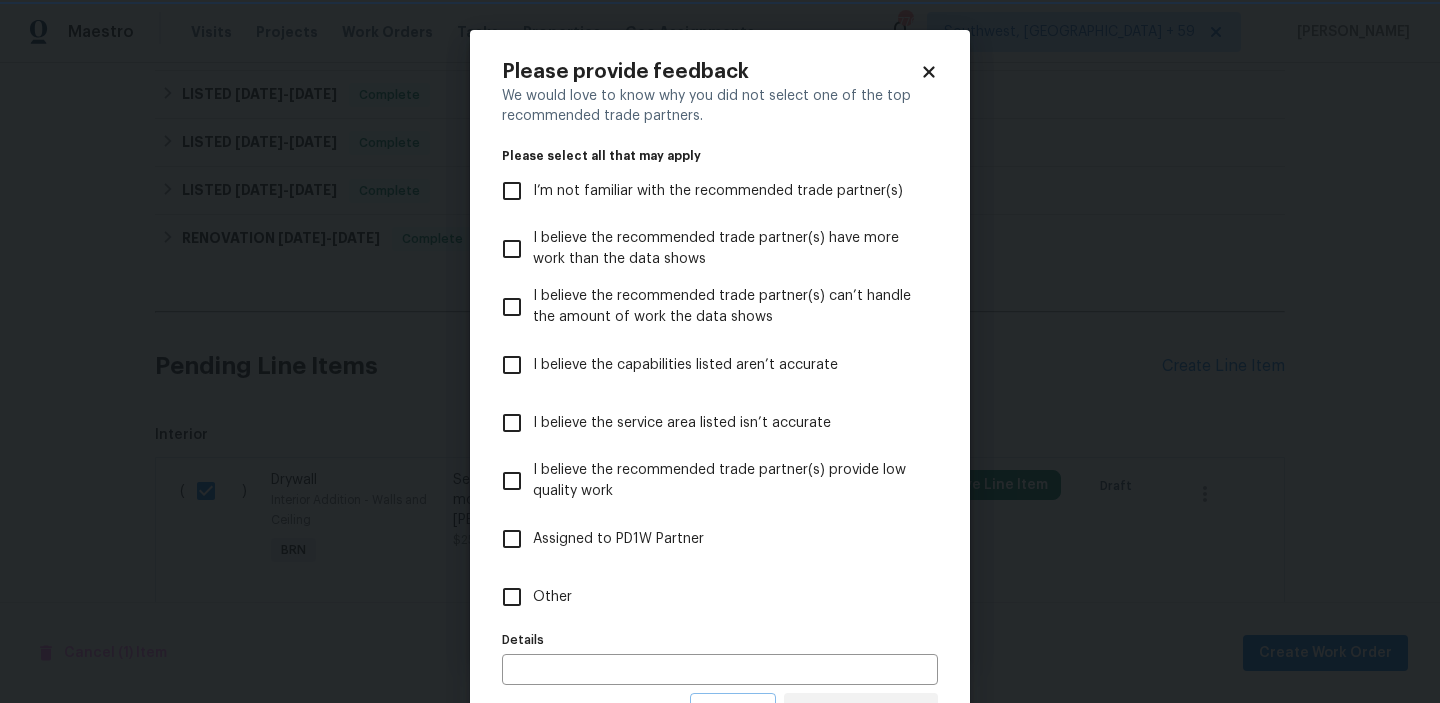 scroll, scrollTop: 0, scrollLeft: 0, axis: both 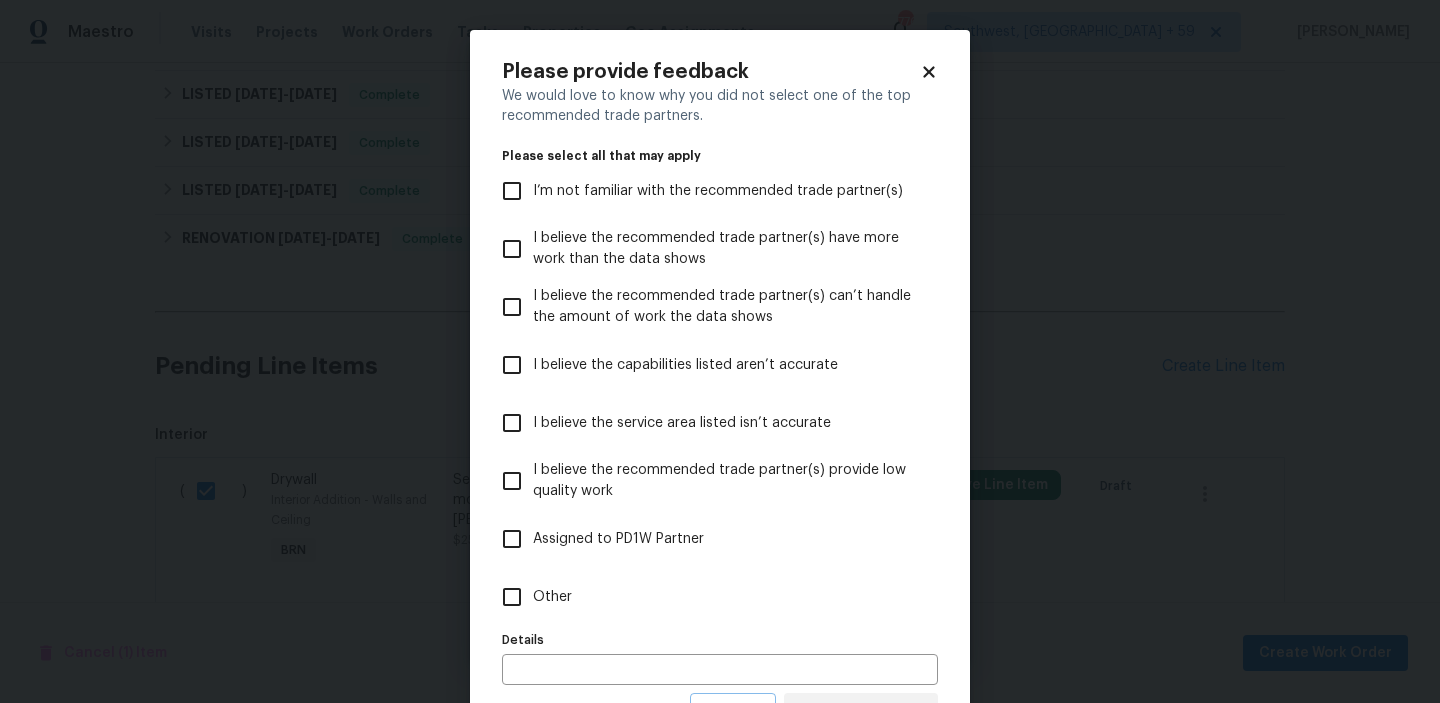 click on "Other" at bounding box center [512, 597] 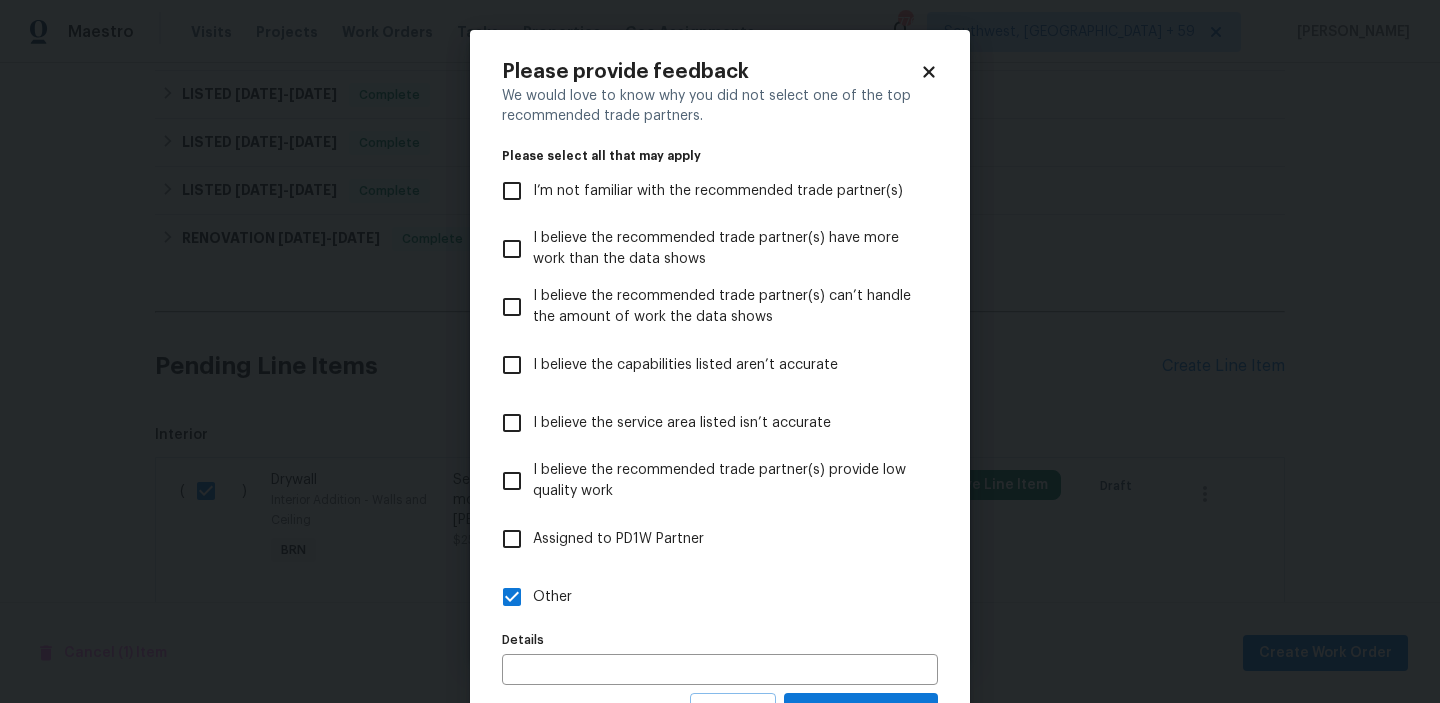scroll, scrollTop: 89, scrollLeft: 0, axis: vertical 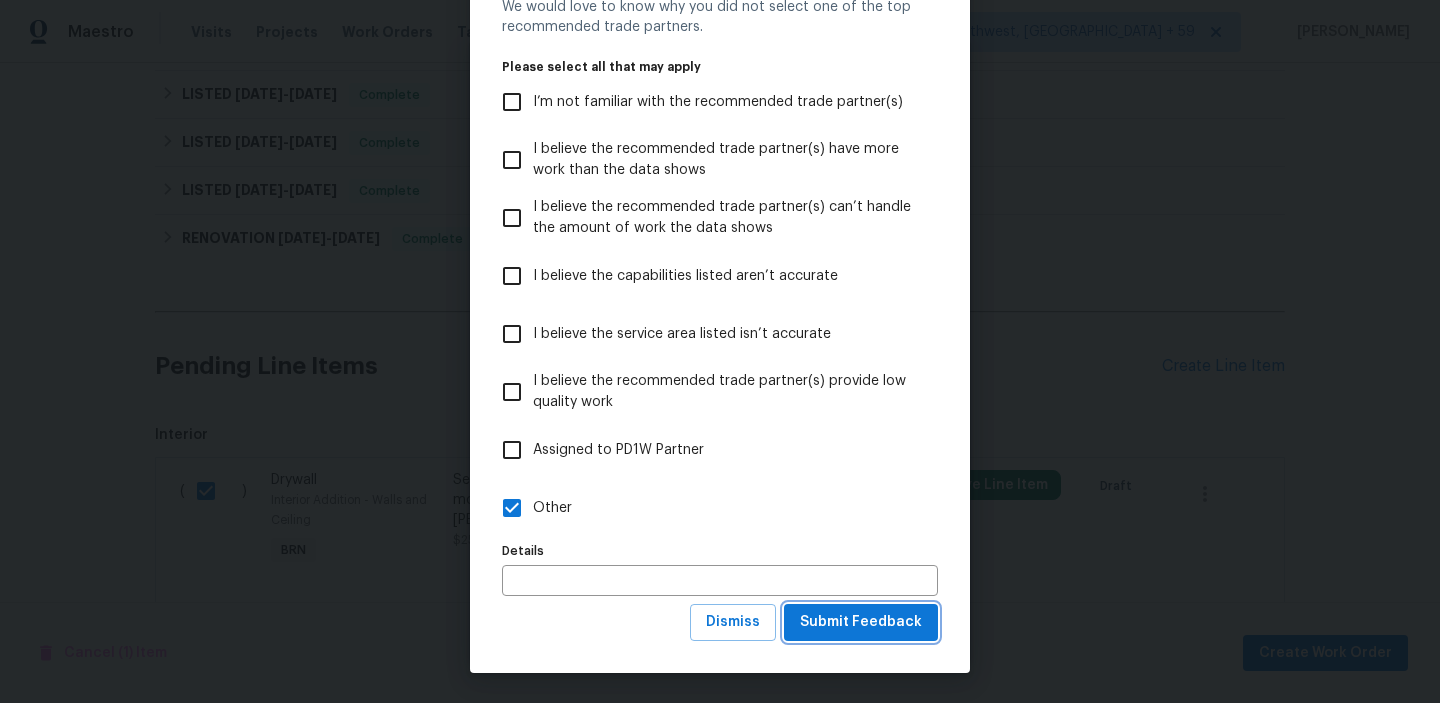 click on "Submit Feedback" at bounding box center (861, 622) 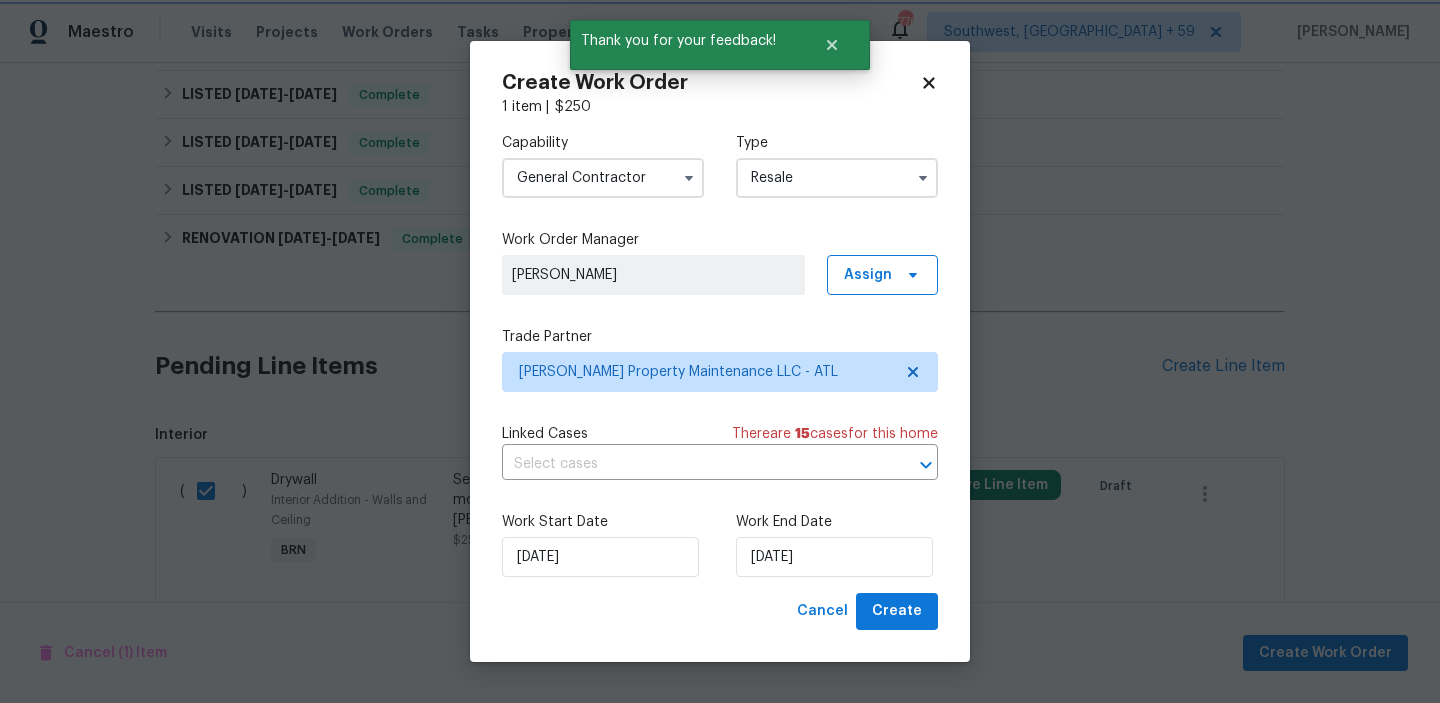 scroll, scrollTop: 0, scrollLeft: 0, axis: both 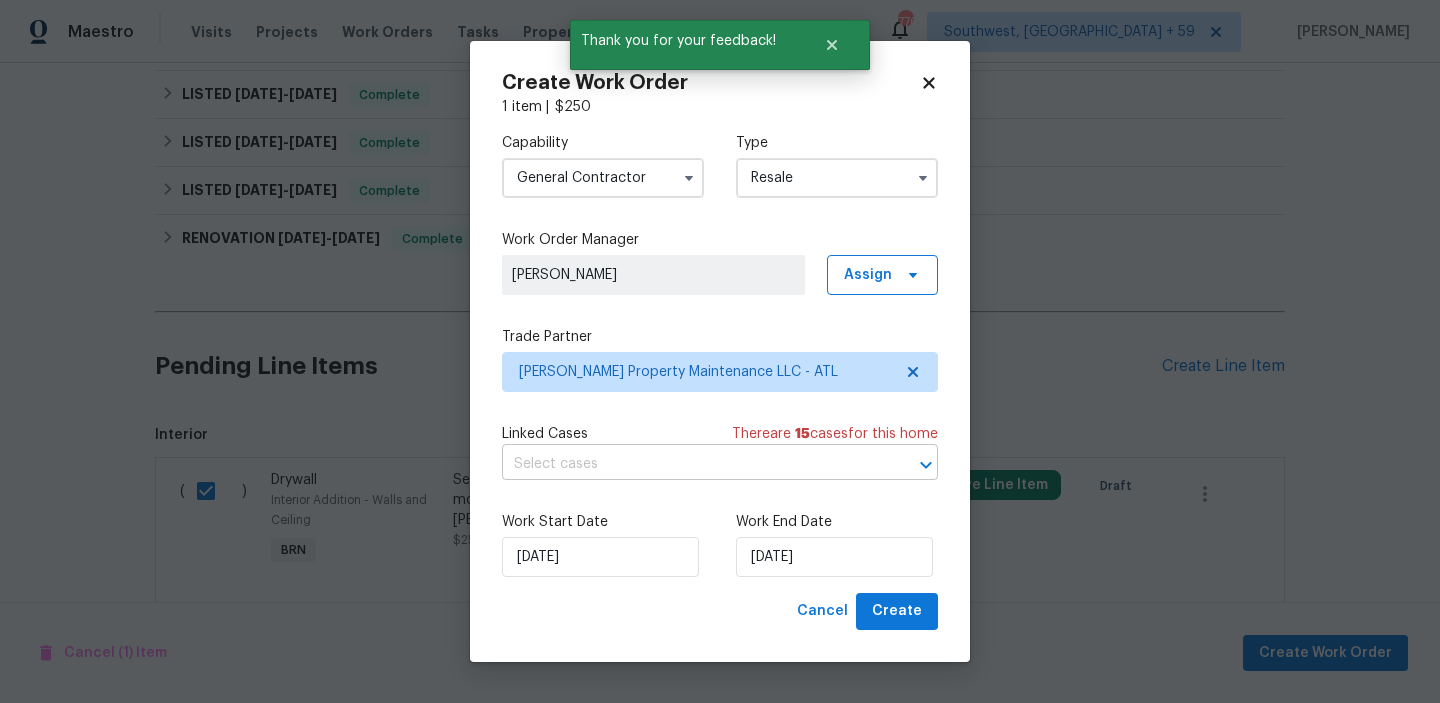 click at bounding box center [692, 464] 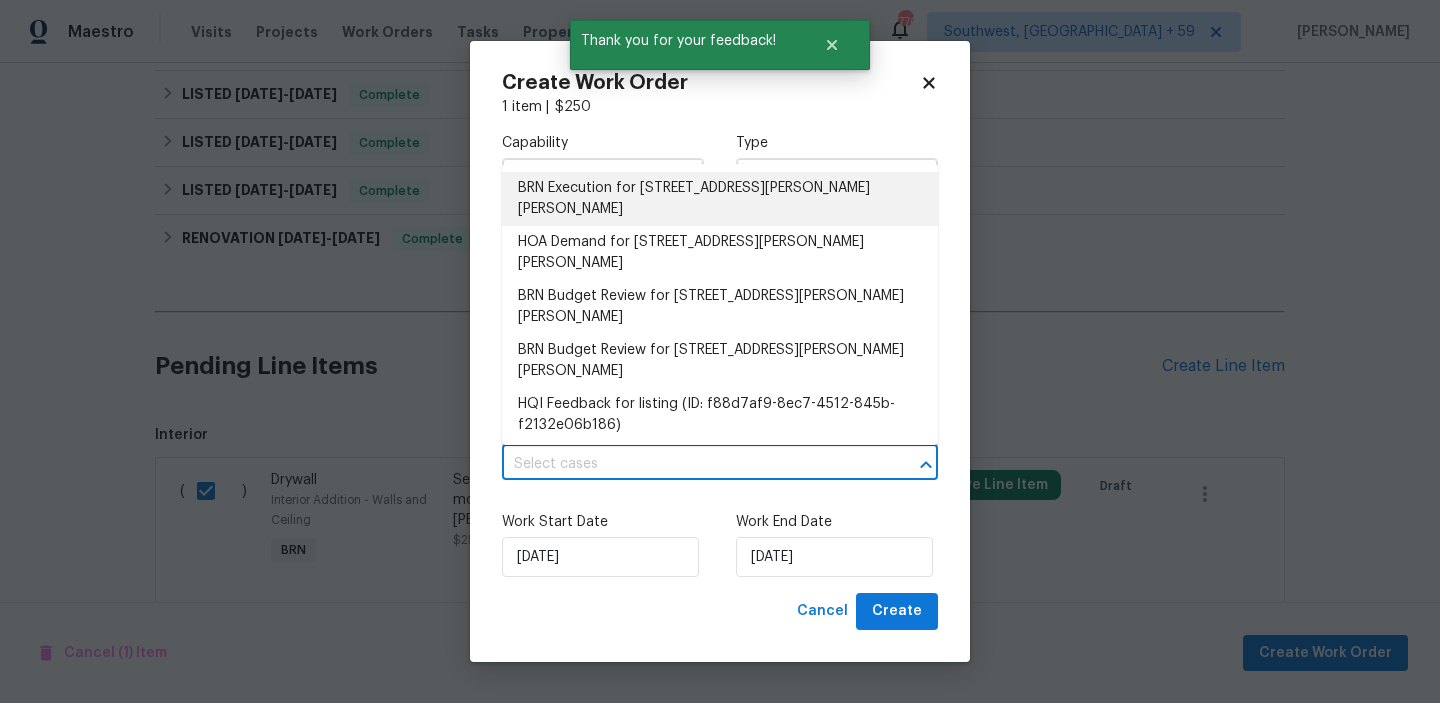 click on "BRN Execution for 4425 Amy Rd, Snellville, GA 30039" at bounding box center (720, 199) 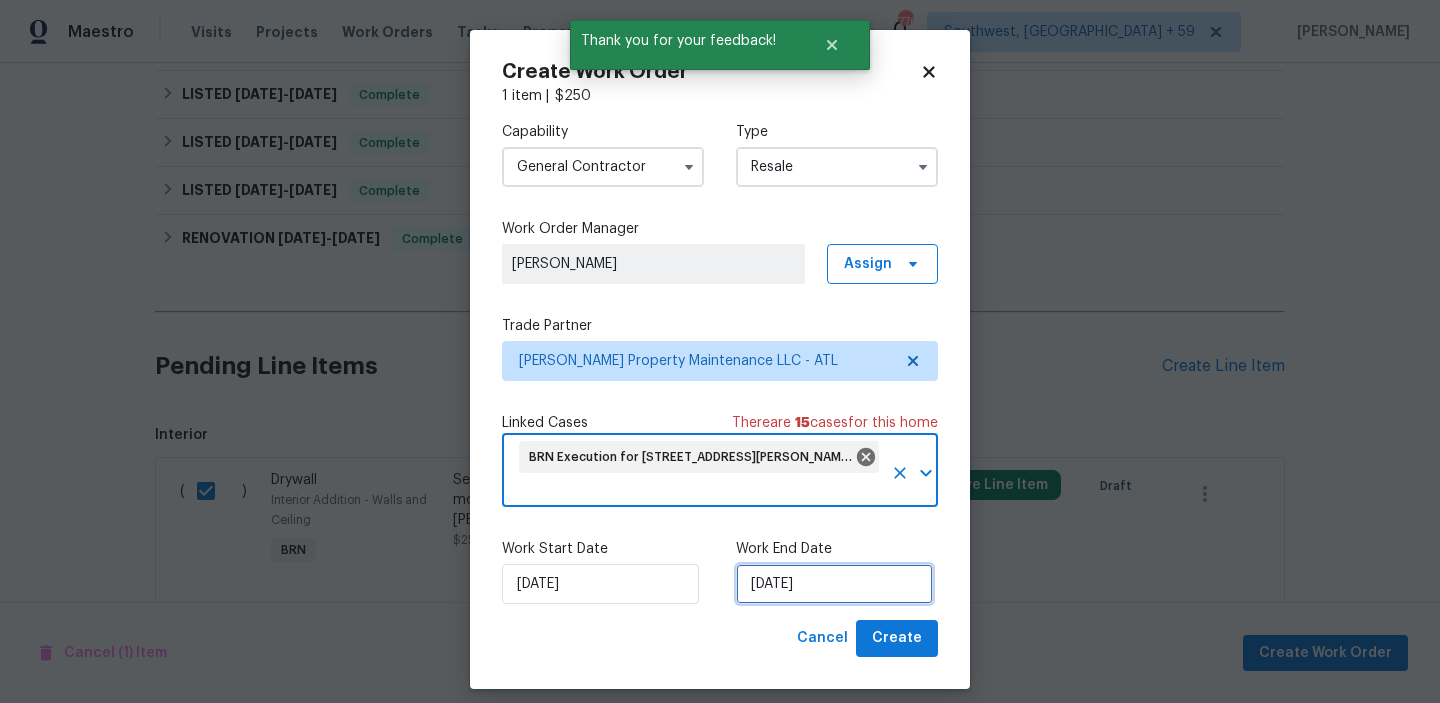 click on "16/07/2025" at bounding box center [834, 584] 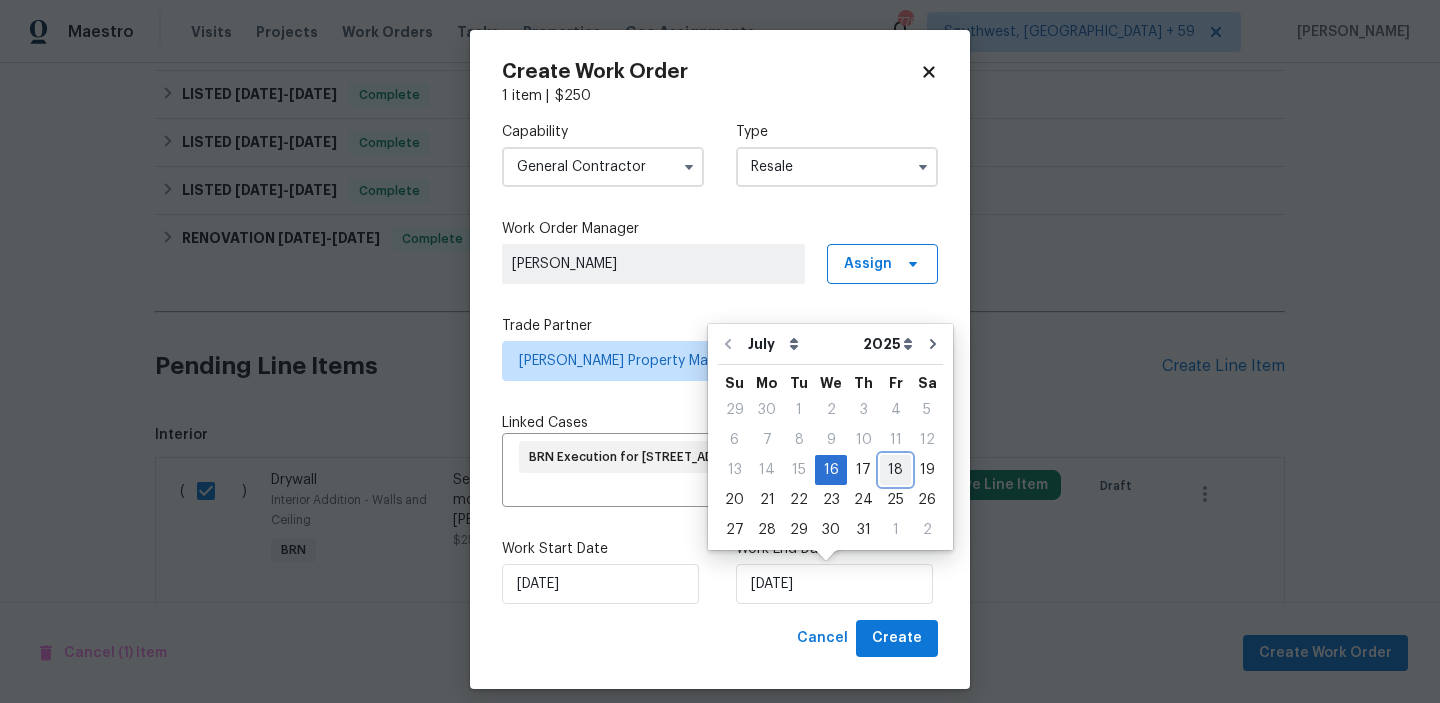 click on "18" at bounding box center (895, 470) 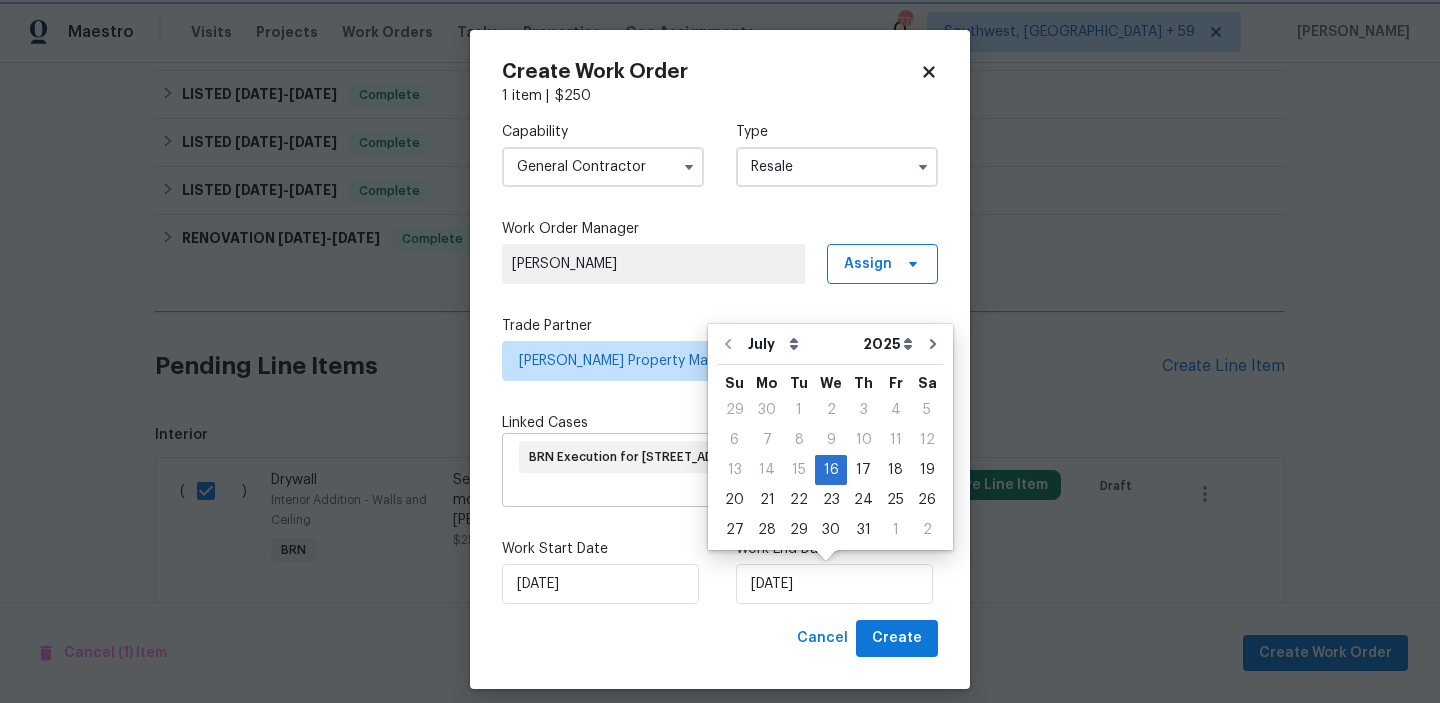 type on "18/07/2025" 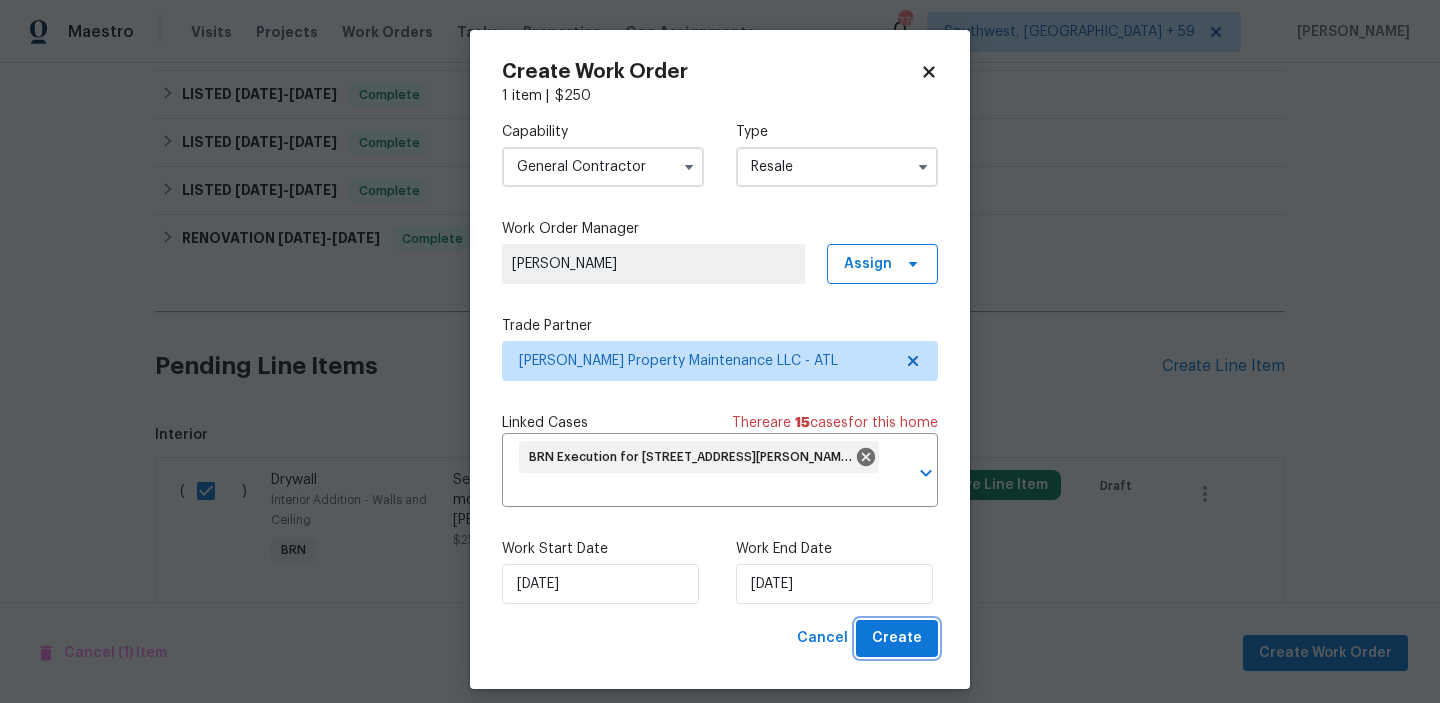 click on "Create" at bounding box center [897, 638] 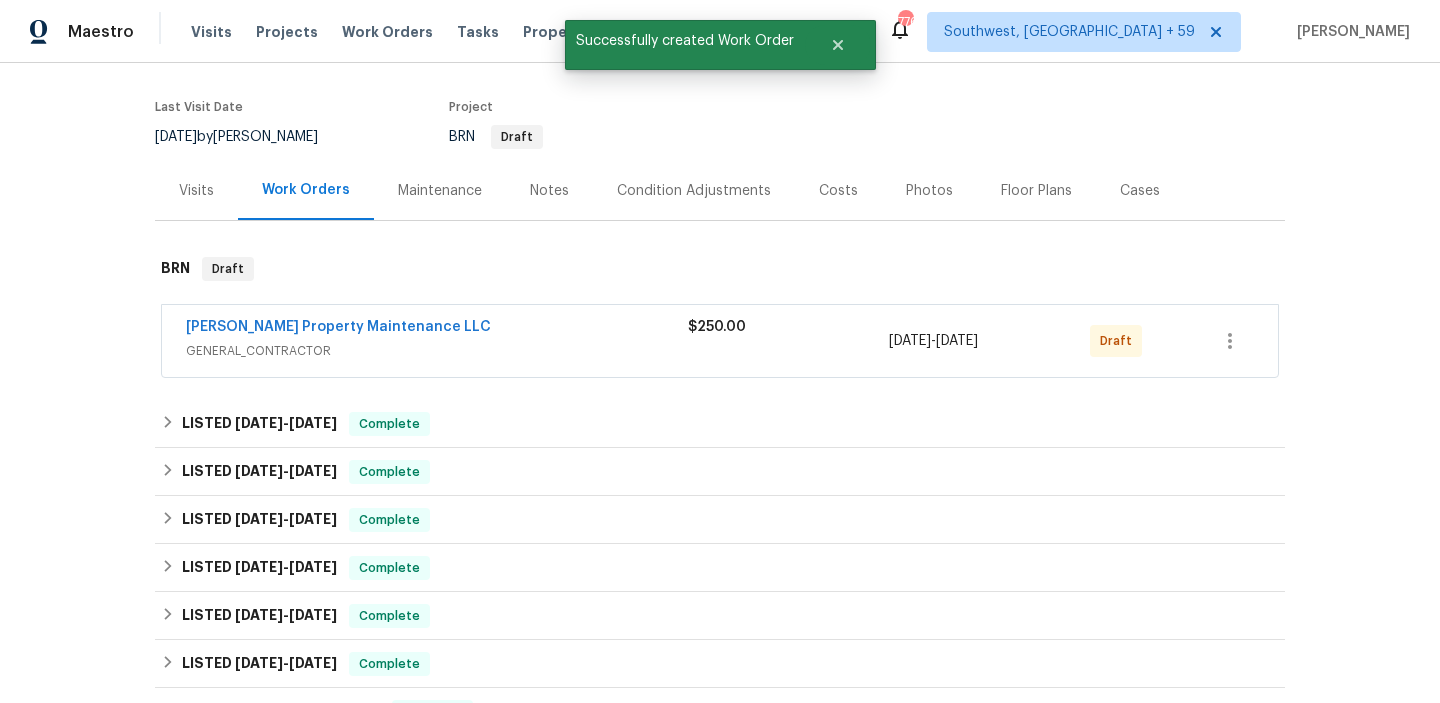 scroll, scrollTop: 156, scrollLeft: 0, axis: vertical 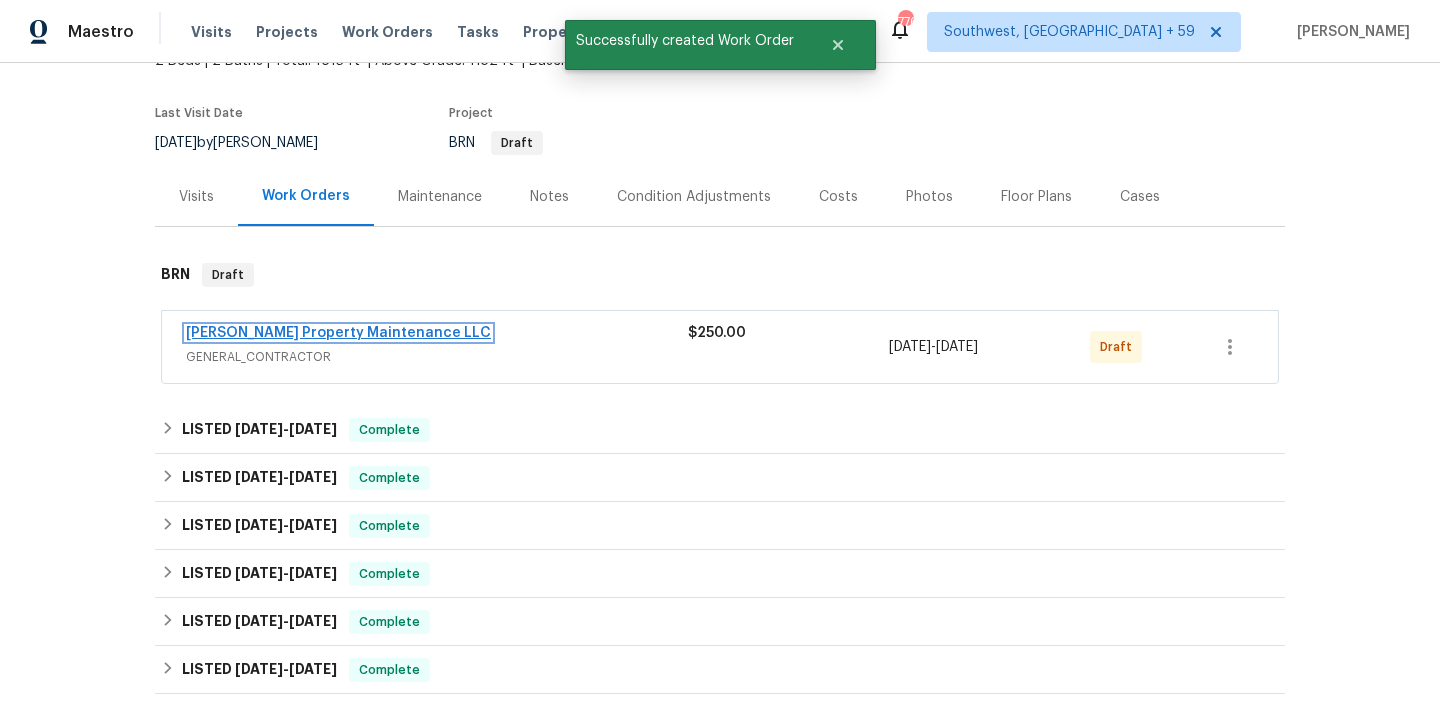 click on "Glen Property Maintenance LLC" at bounding box center [338, 333] 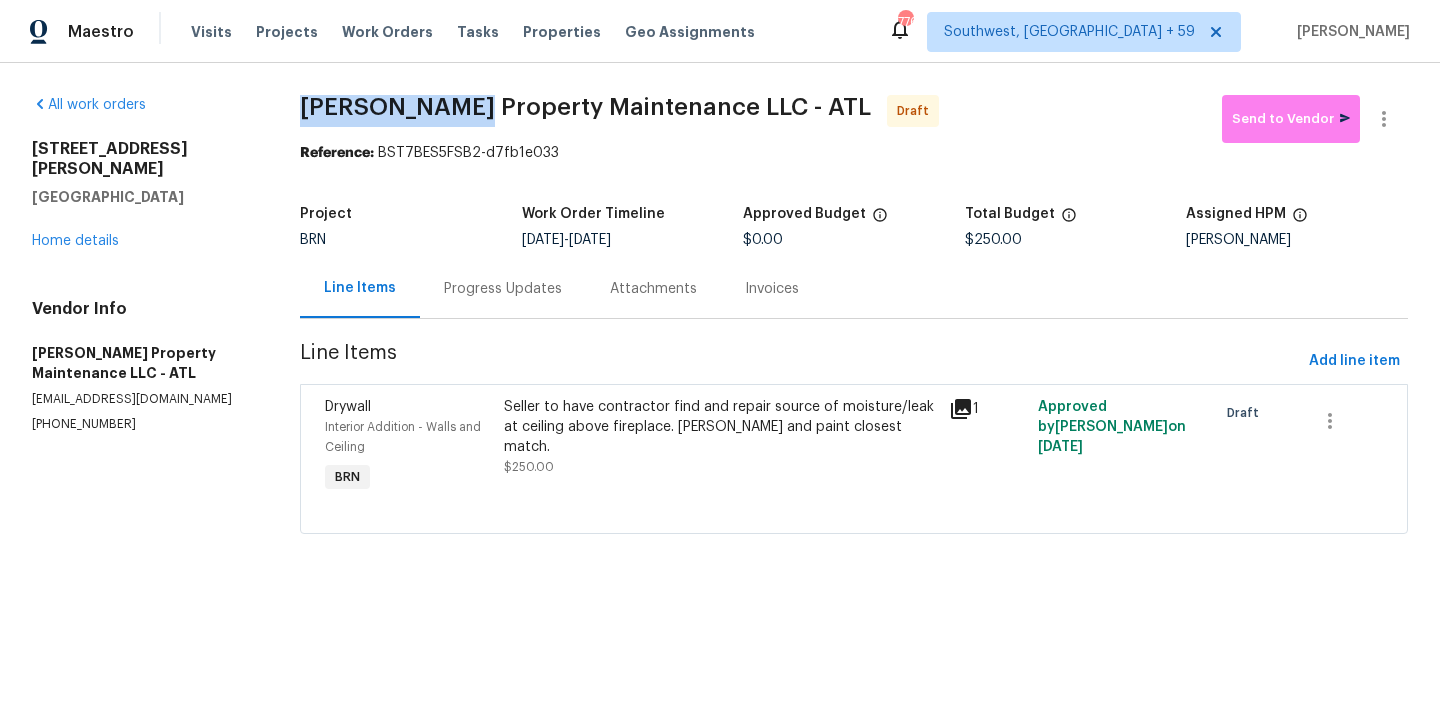 drag, startPoint x: 297, startPoint y: 111, endPoint x: 462, endPoint y: 111, distance: 165 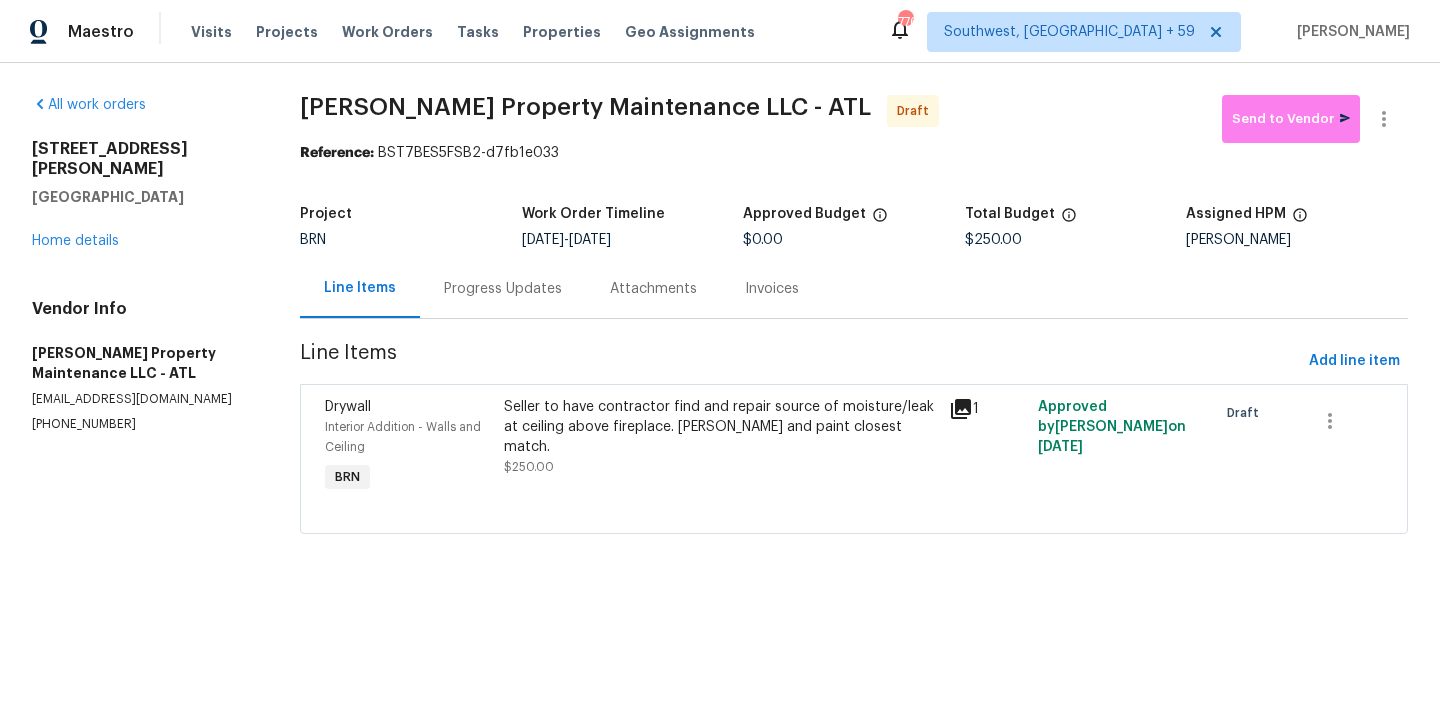 click on "All work orders 4425 Amy Rd Snellville, GA 30039 Home details Vendor Info Glen Property Maintenance LLC - ATL glenproperty23@yahoo.com (770) 235-8482 Glen Property Maintenance LLC - ATL Draft Send to Vendor   Reference:   BST7BES5FSB2-d7fb1e033 Project BRN   Work Order Timeline 7/16/2025  -  7/18/2025 Approved Budget $0.00 Total Budget $250.00 Assigned HPM Michael Durham Line Items Progress Updates Attachments Invoices Line Items Add line item Drywall Interior Addition - Walls and Ceiling BRN Seller to have contractor find and repair source of moisture/leak at ceiling above fireplace. Kilz and paint closest match. $250.00   1 Approved by  Ananthi Mahendran  on   7/16/2025 Draft" at bounding box center [720, 326] 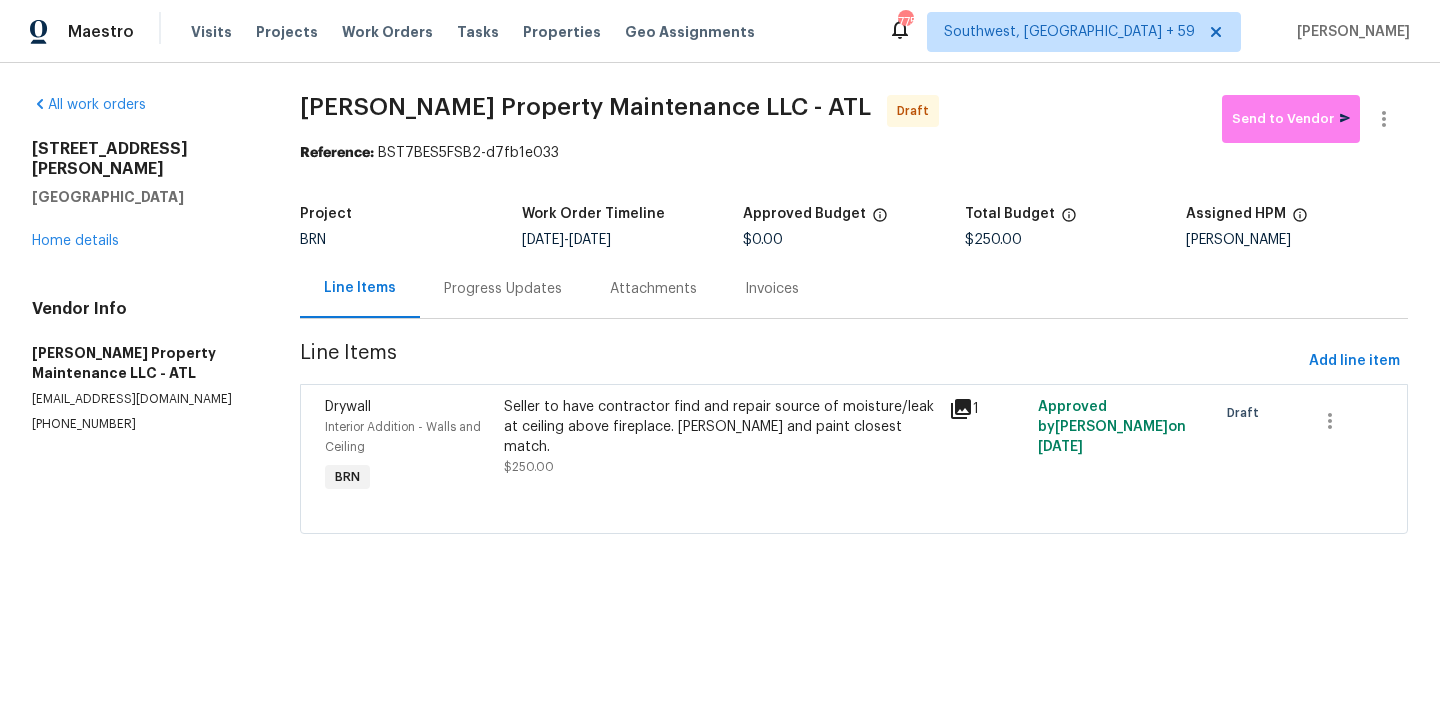 click on "Progress Updates" at bounding box center [503, 289] 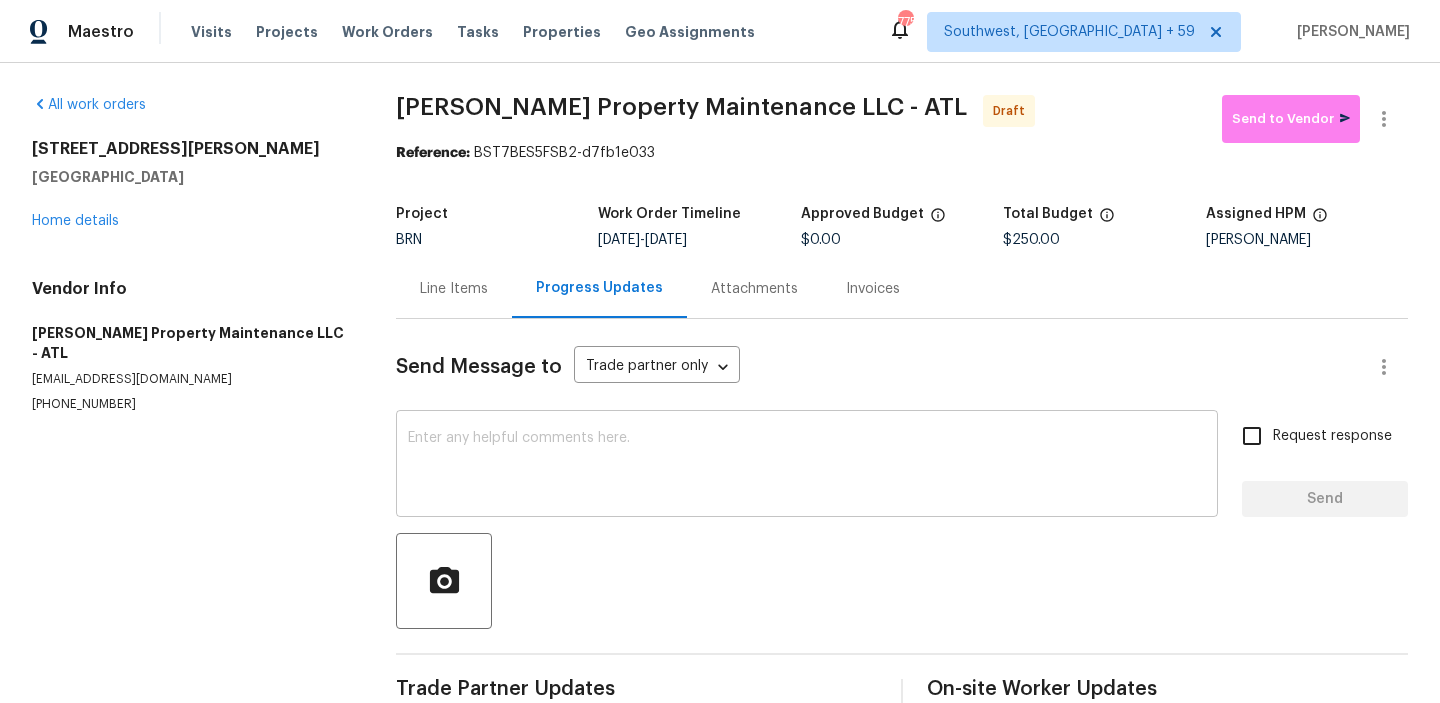 click at bounding box center [807, 466] 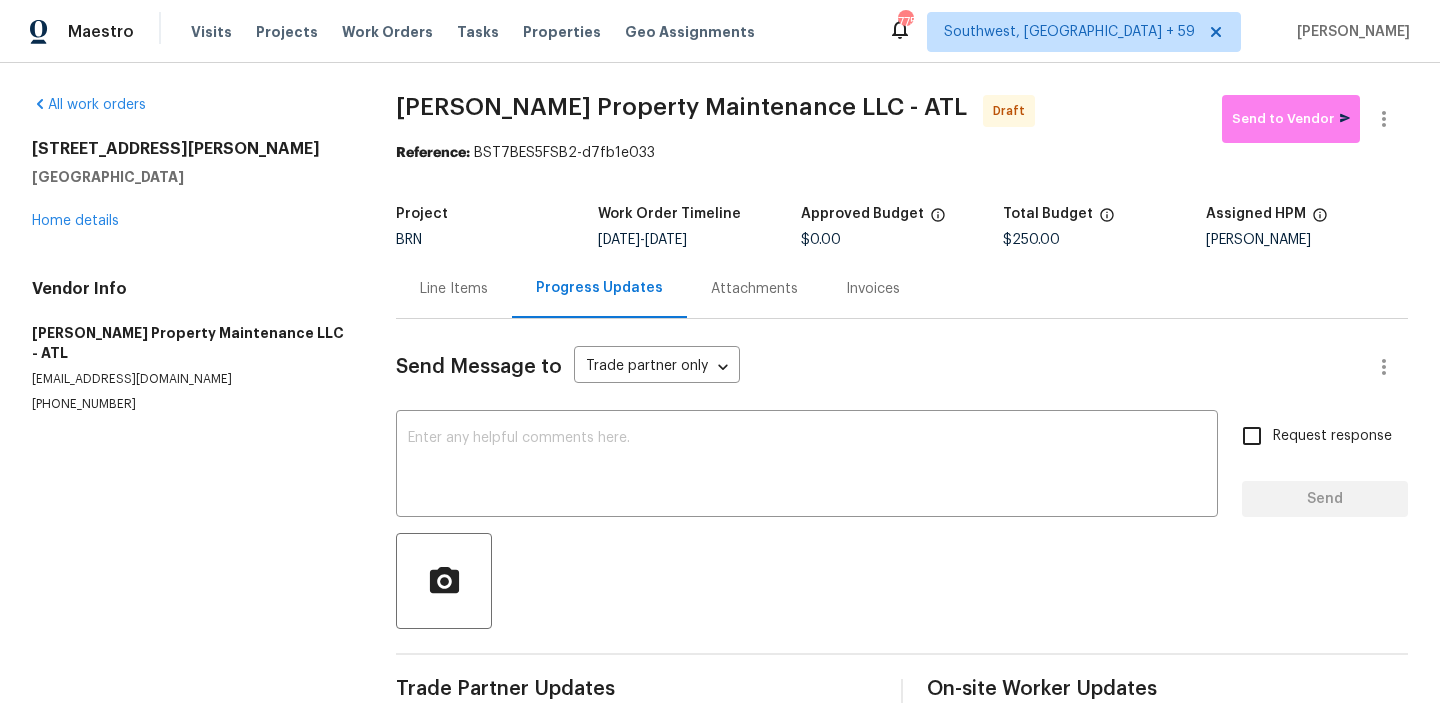 paste on "Hi, I'm Ananthi from Opendoor. Just wanted to check if you received the WO for (Property address), due on (Target date). Please review and accept it within 24 hours and provide a schedule by then. Reach out to me via the portal or call/text at 650-800-9524 for any questions or additional details and change orders for this work order." 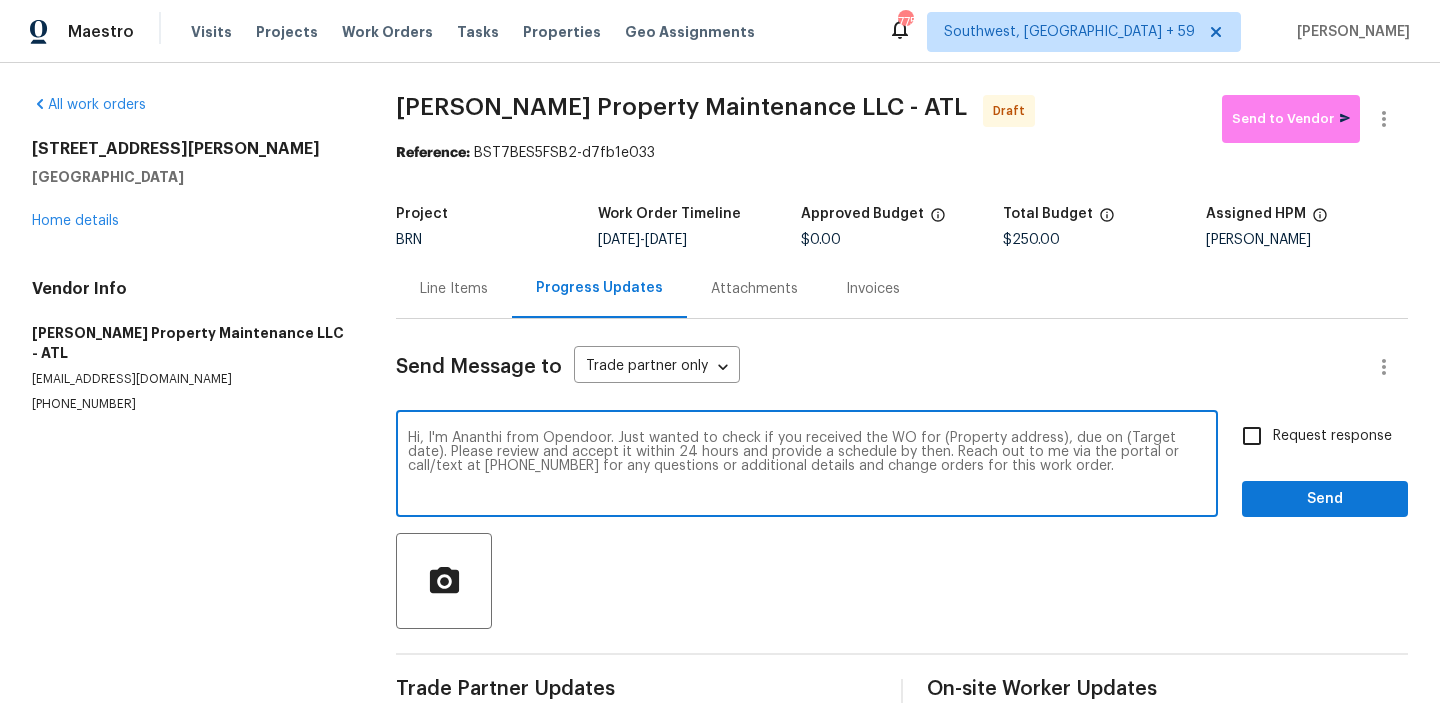 drag, startPoint x: 1048, startPoint y: 436, endPoint x: 941, endPoint y: 436, distance: 107 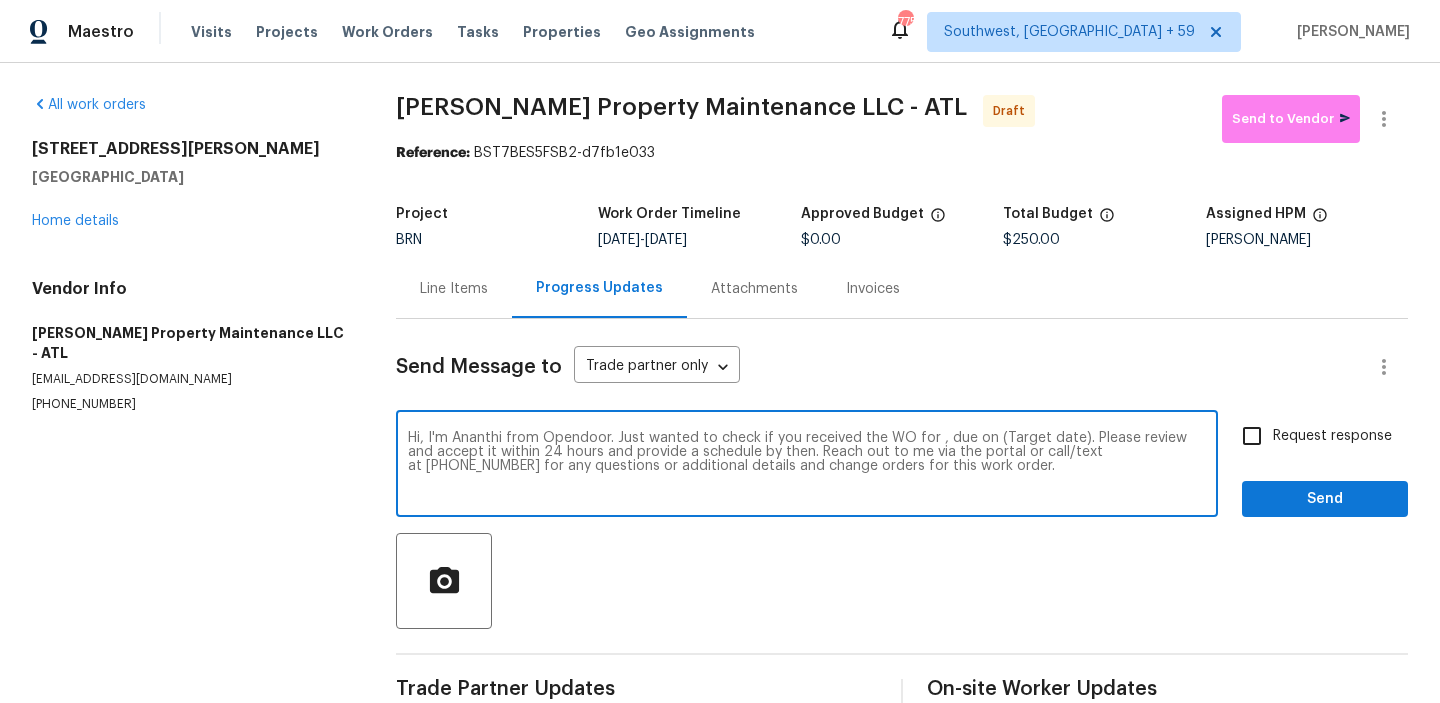 paste on "4425 Amy Rd, Snellville, GA 30039" 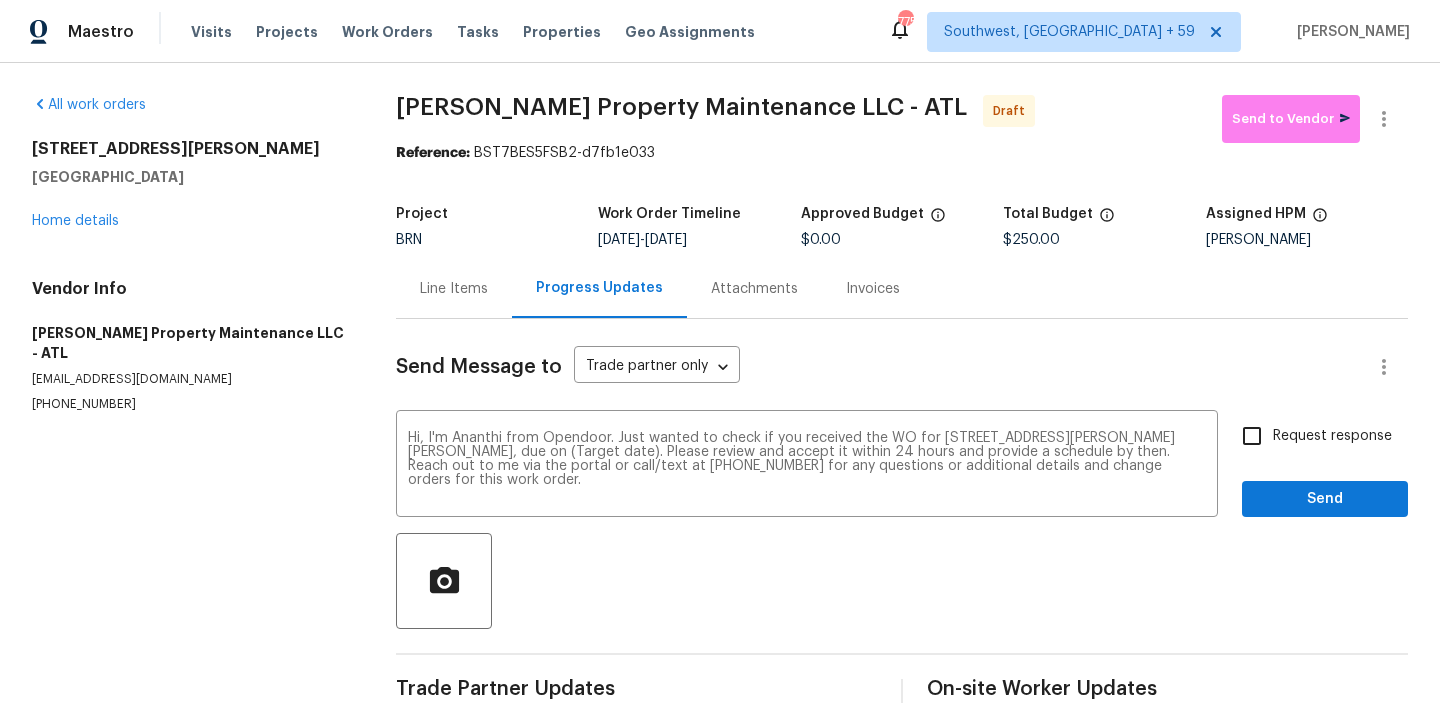 drag, startPoint x: 675, startPoint y: 242, endPoint x: 767, endPoint y: 242, distance: 92 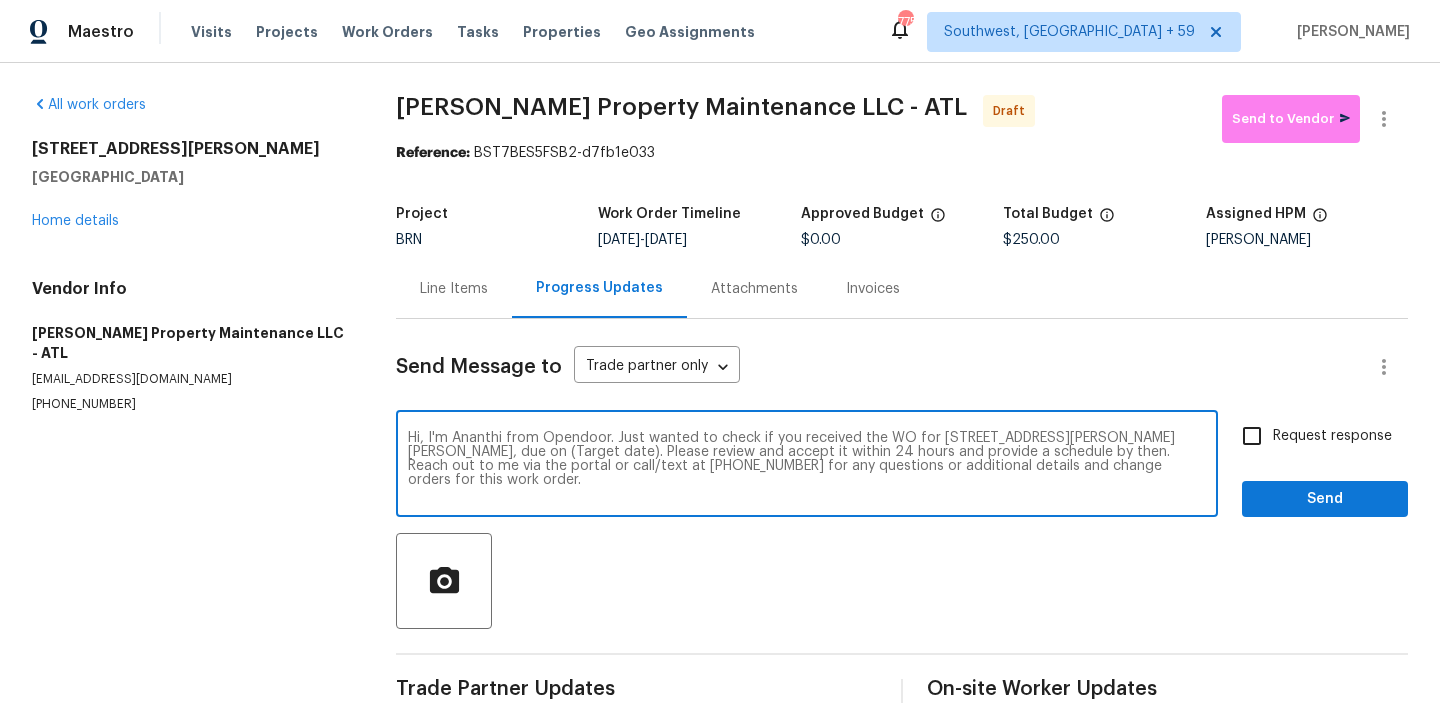 drag, startPoint x: 512, startPoint y: 455, endPoint x: 430, endPoint y: 455, distance: 82 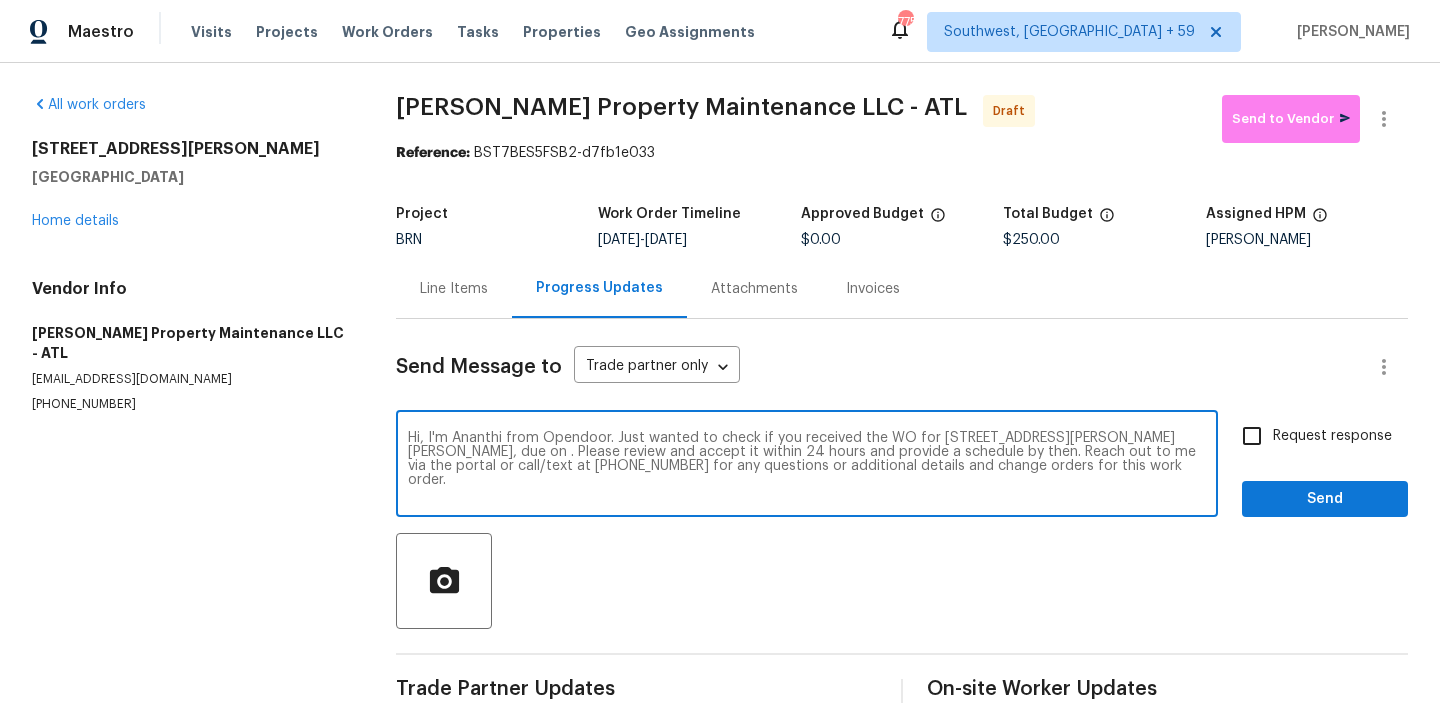 paste on "7/18/2025" 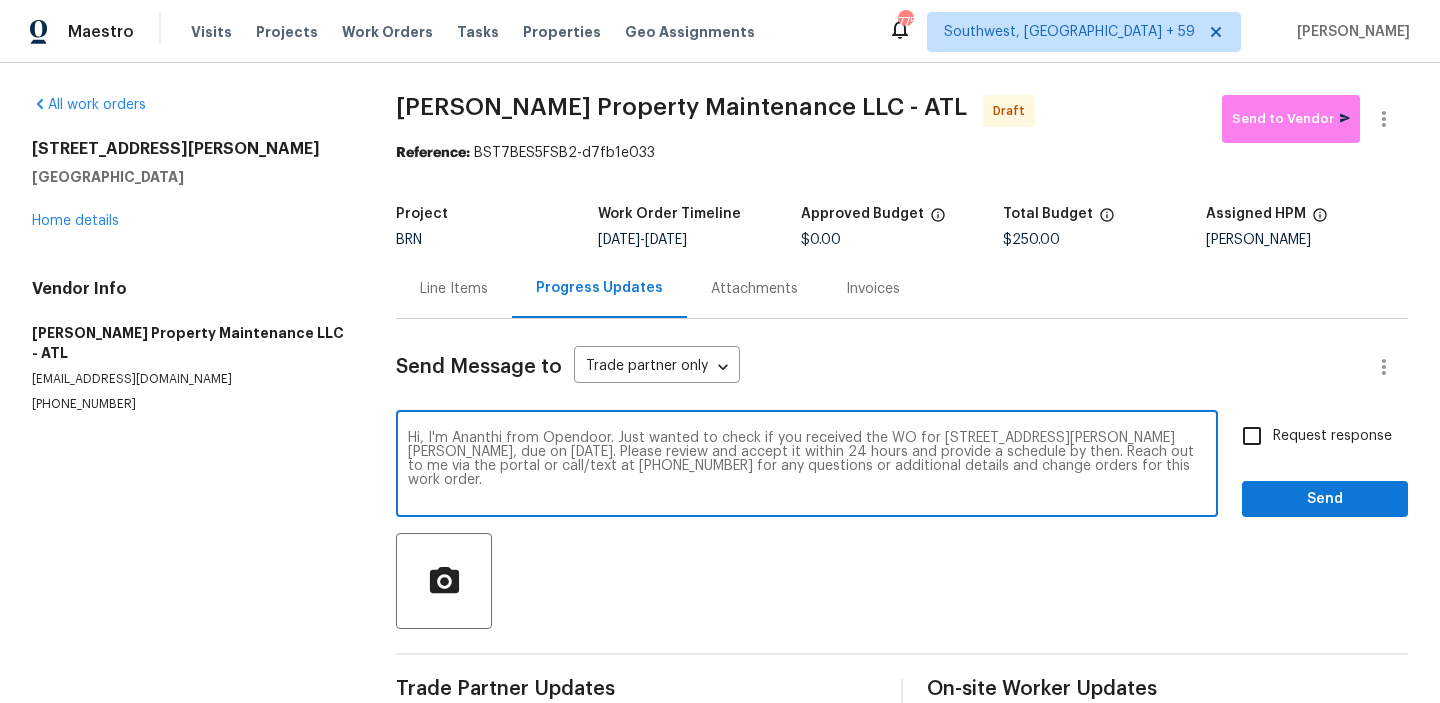 type on "Hi, I'm Ananthi from Opendoor. Just wanted to check if you received the WO for 4425 Amy Rd, Snellville, GA 30039, due on 7/18/2025. Please review and accept it within 24 hours and provide a schedule by then. Reach out to me via the portal or call/text at 650-800-9524 for any questions or additional details and change orders for this work order." 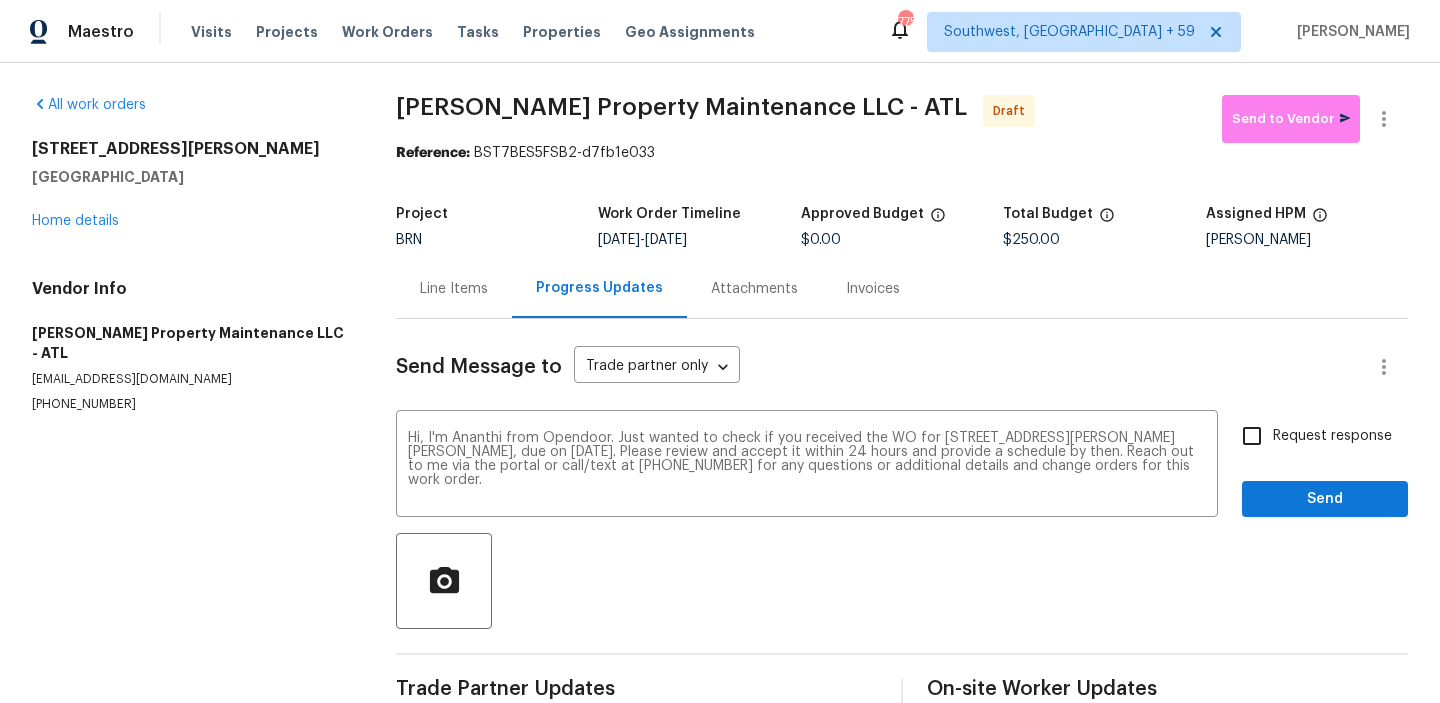 click on "Request response" at bounding box center [1332, 436] 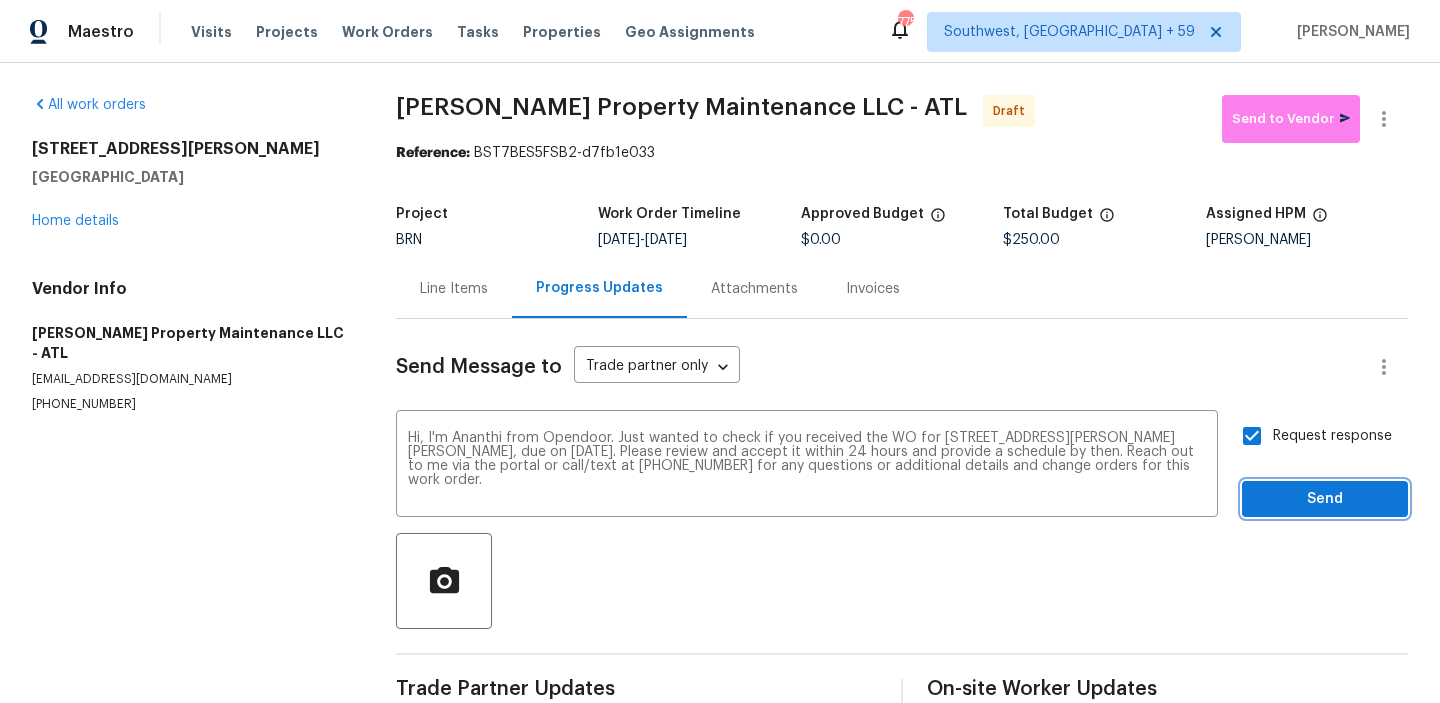 click on "Send" at bounding box center (1325, 499) 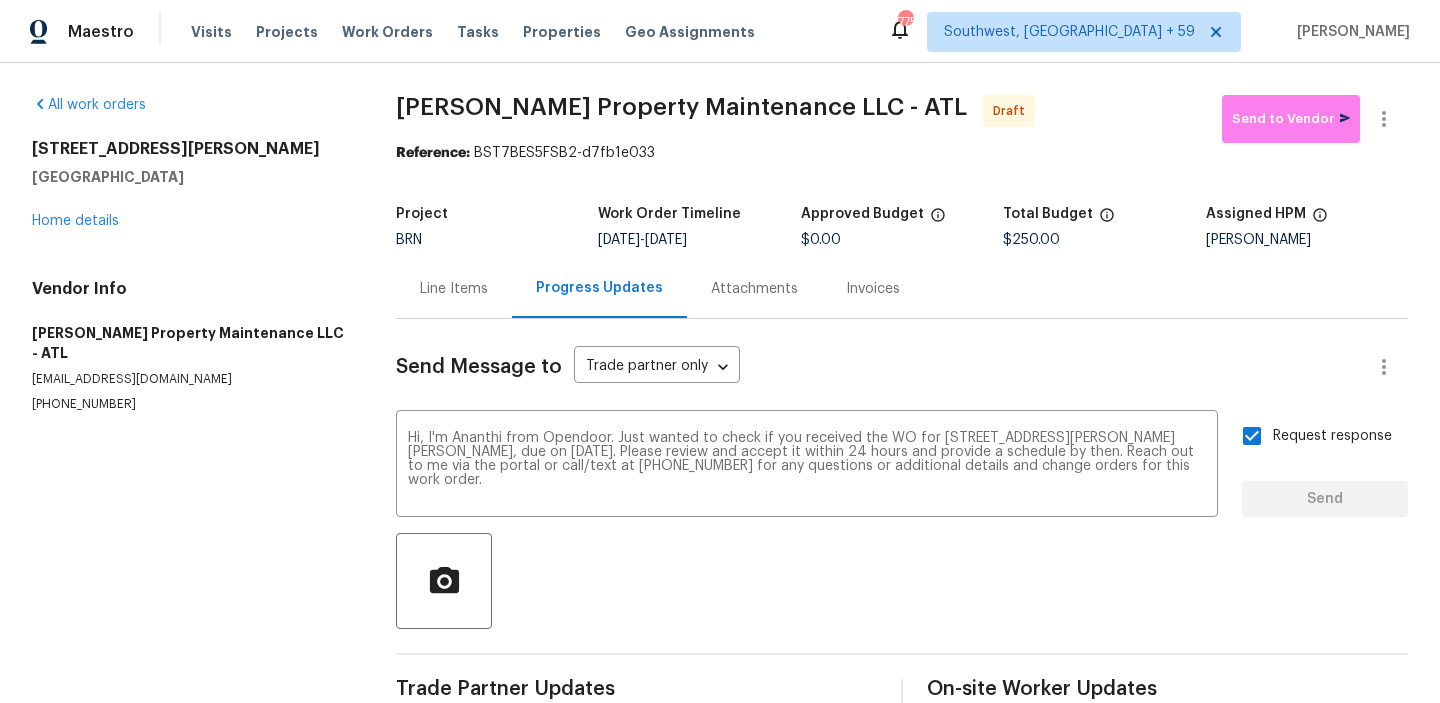 type 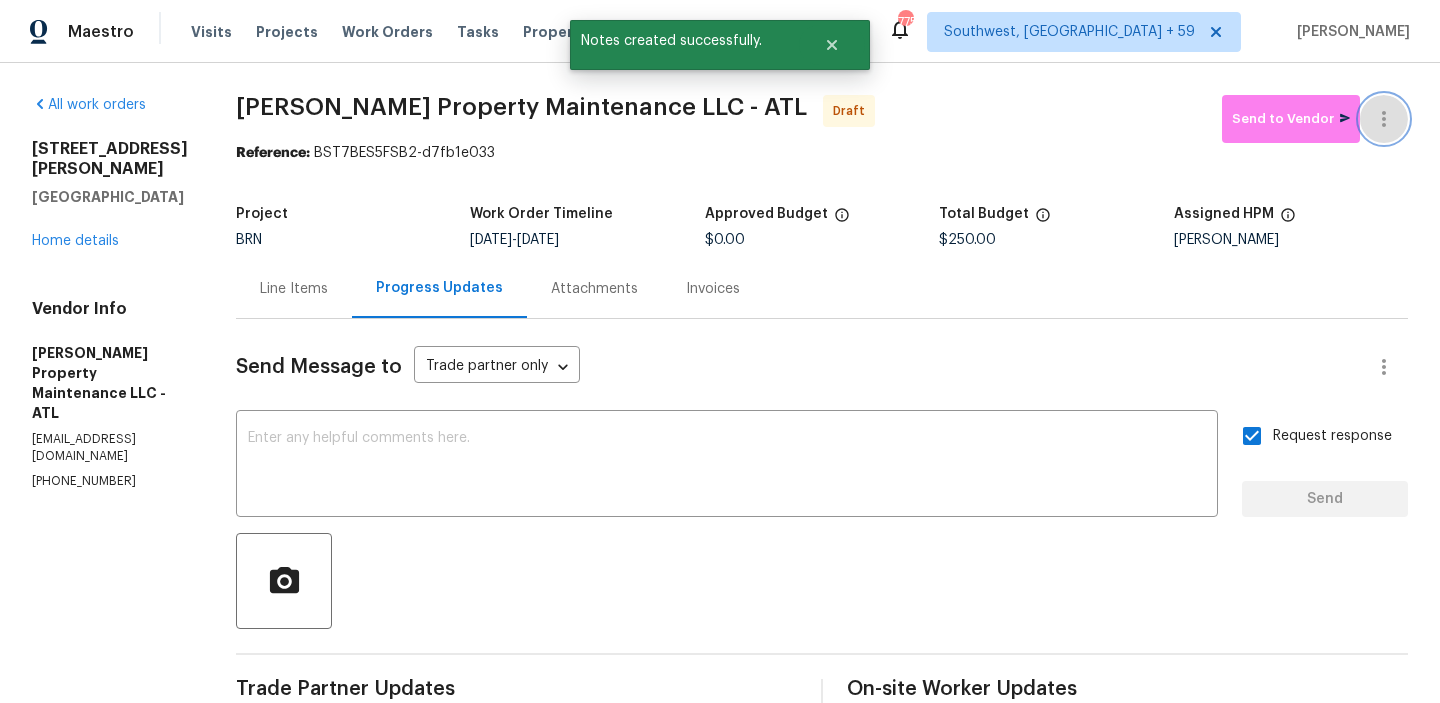 click at bounding box center (1384, 119) 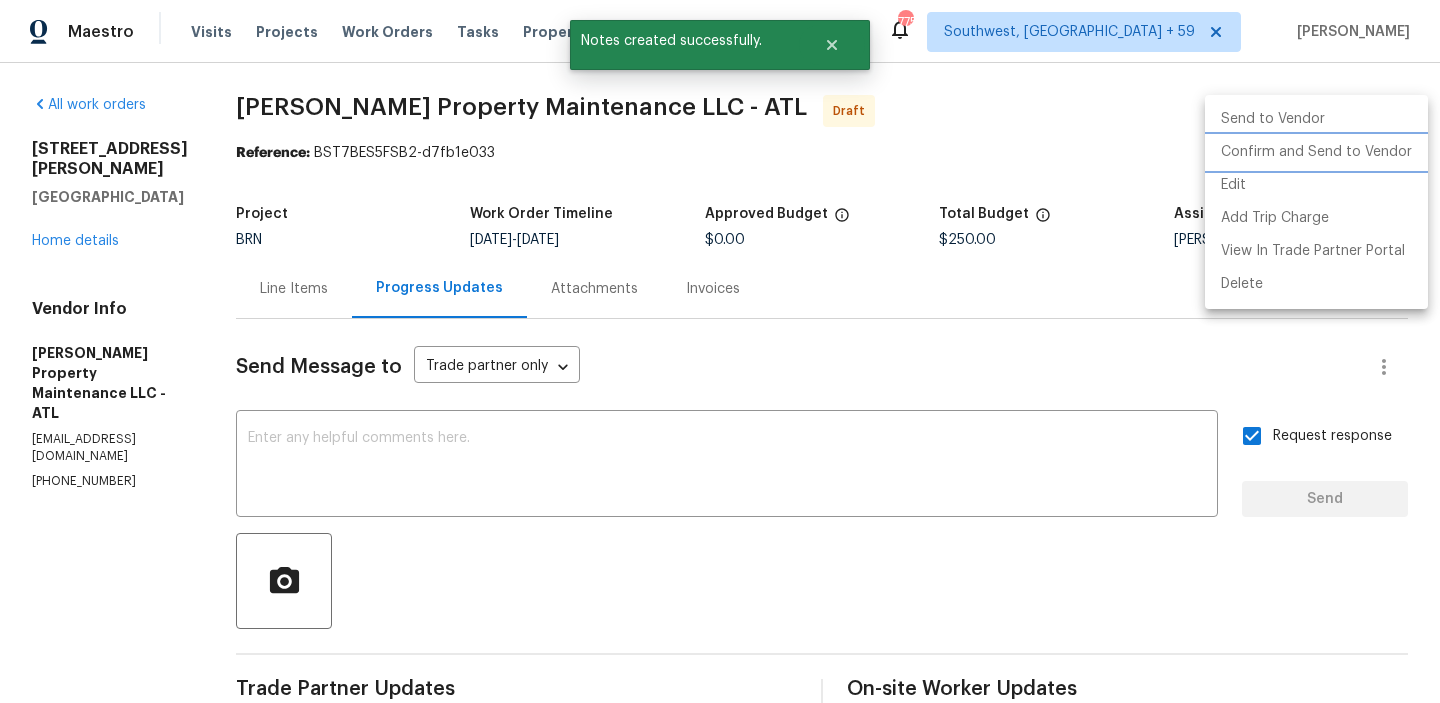 click on "Confirm and Send to Vendor" at bounding box center (1316, 152) 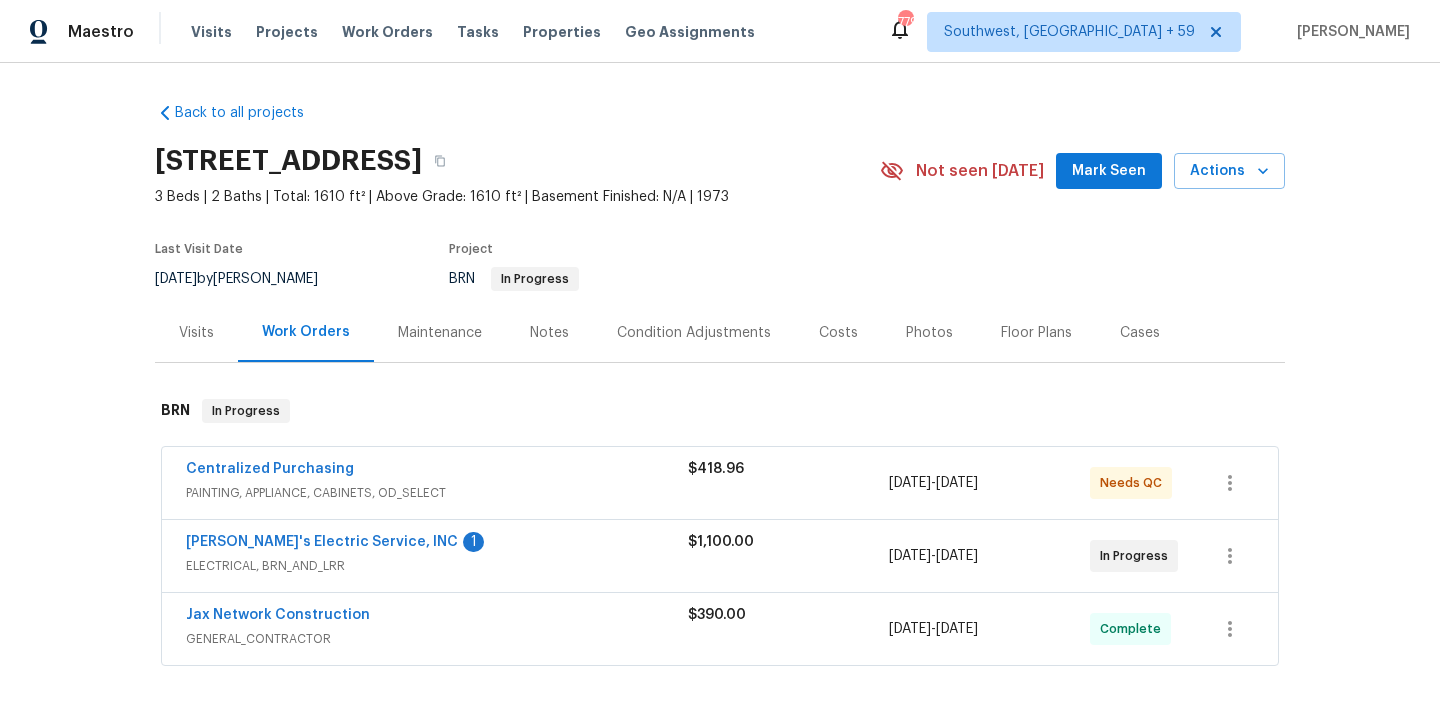 scroll, scrollTop: 0, scrollLeft: 0, axis: both 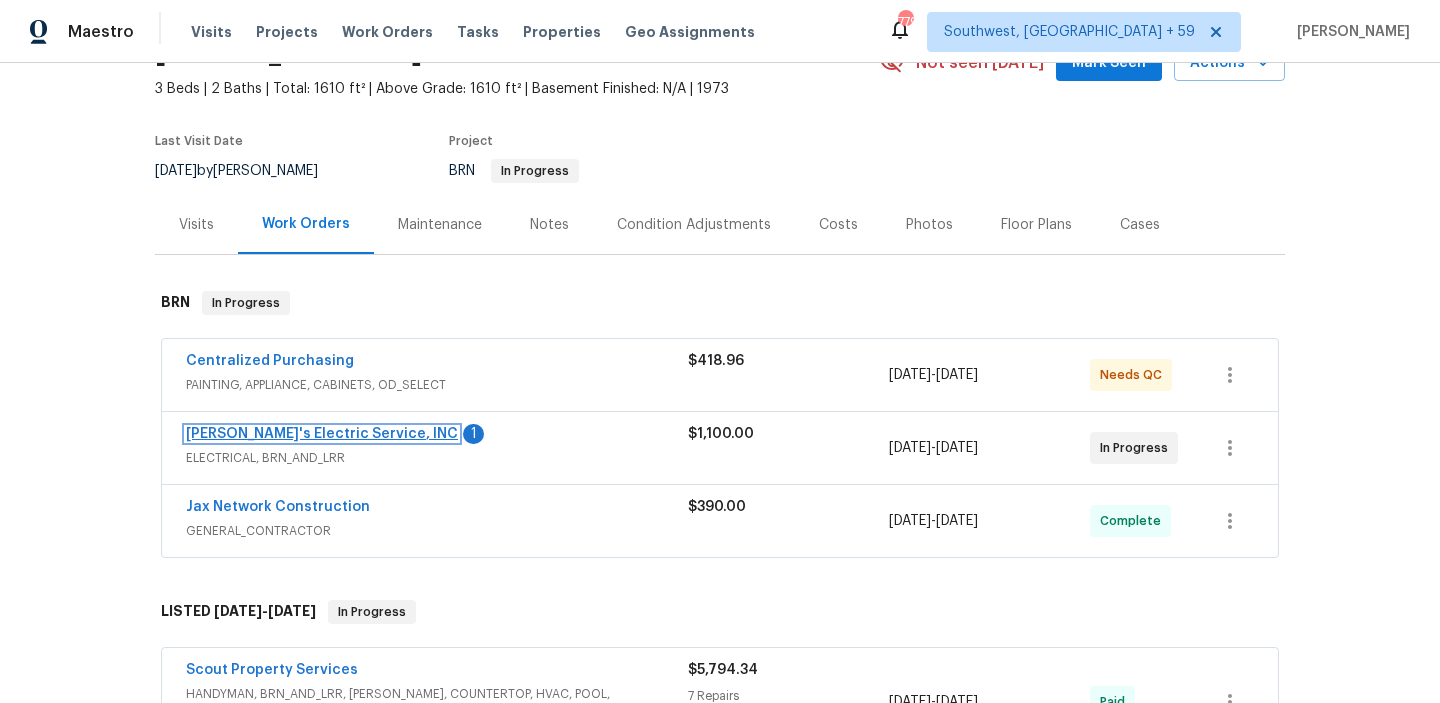 click on "[PERSON_NAME]'s Electric Service, INC" at bounding box center (322, 434) 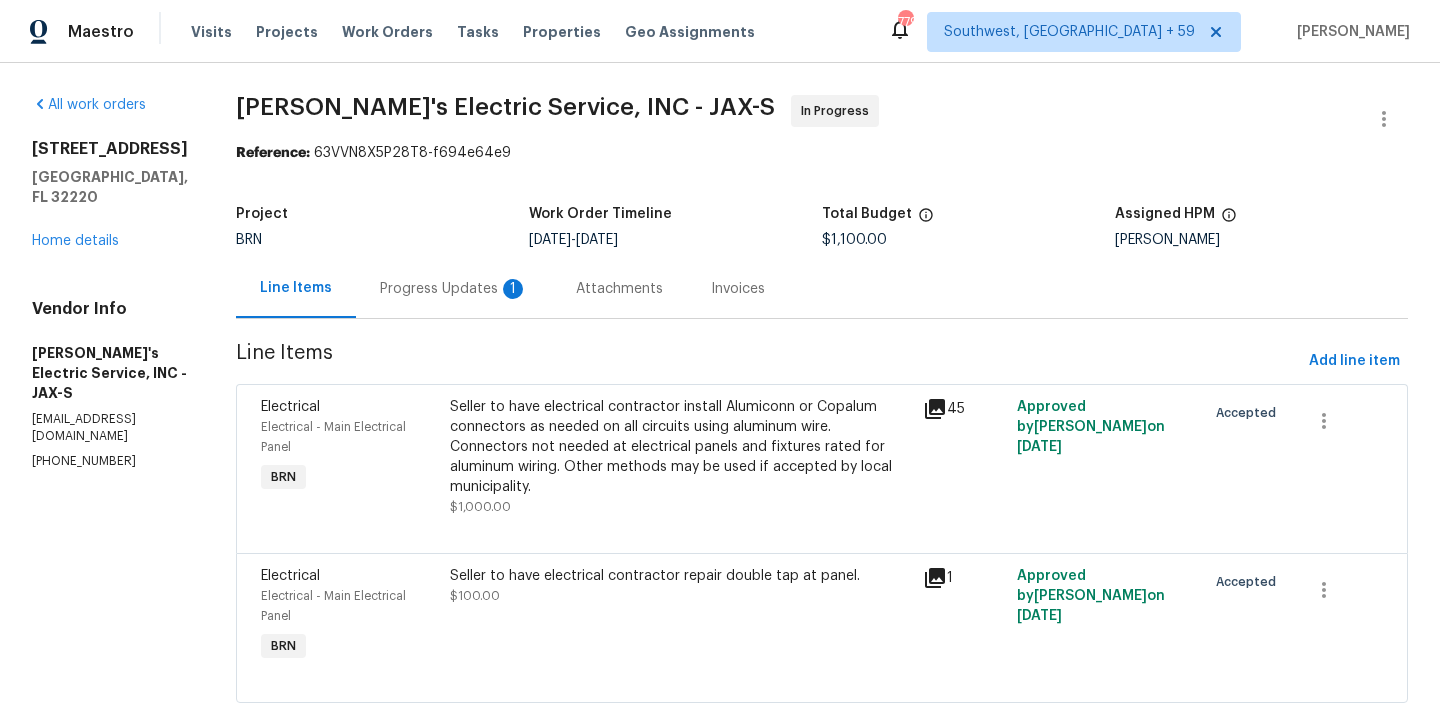 scroll, scrollTop: 17, scrollLeft: 0, axis: vertical 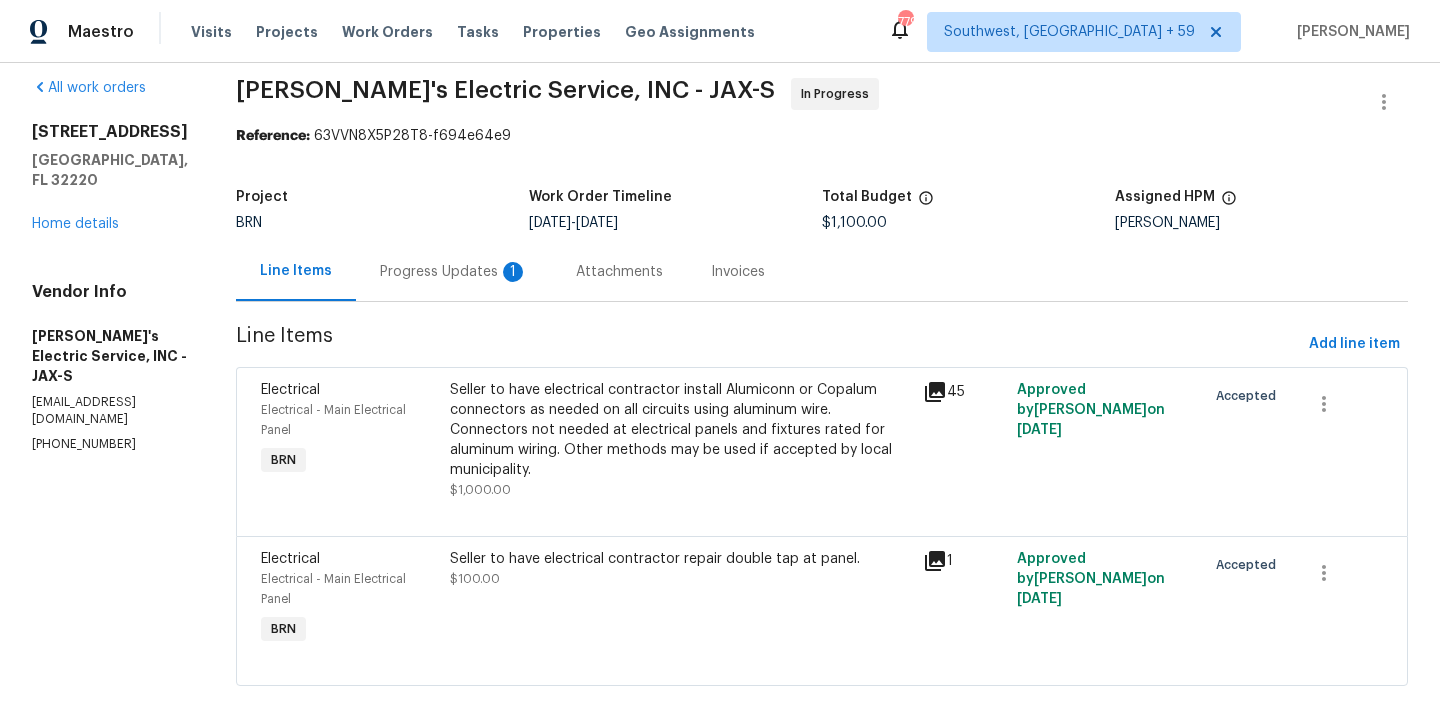 click on "Progress Updates 1" at bounding box center (454, 272) 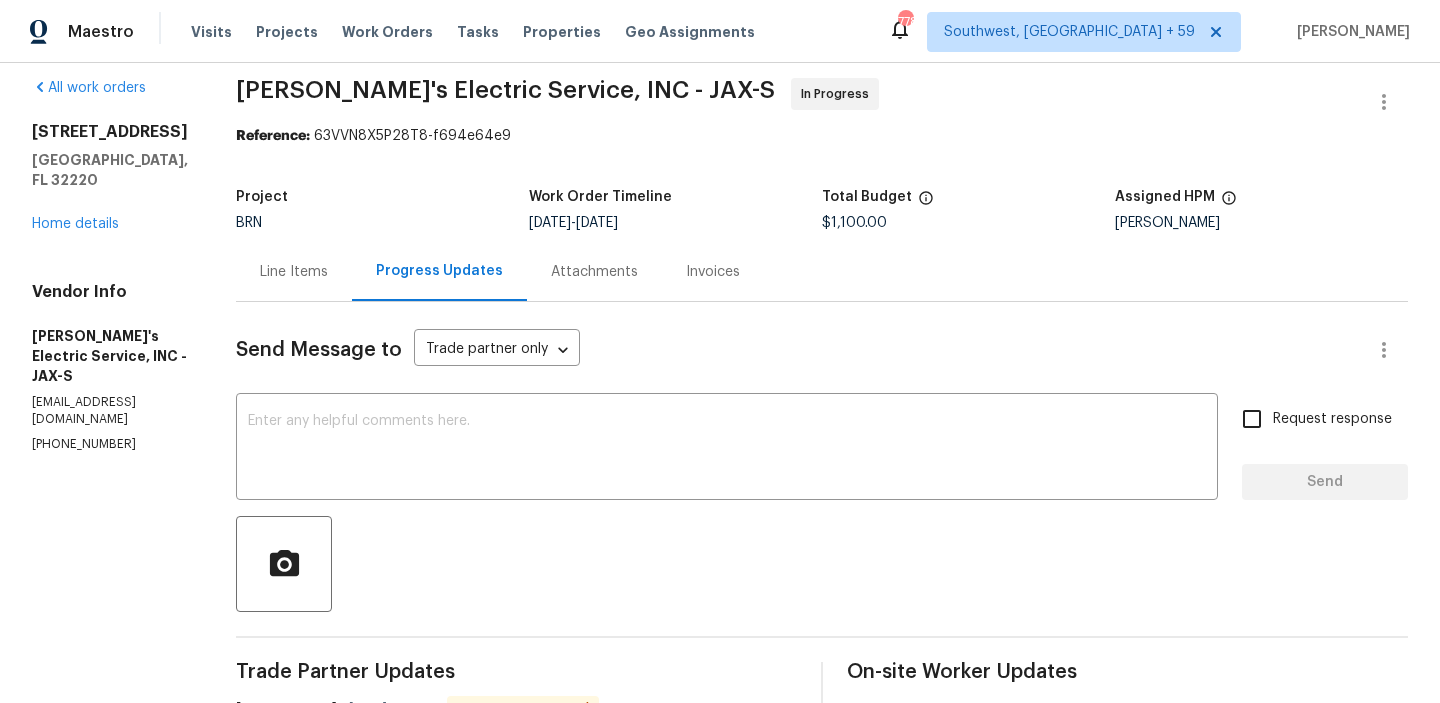 click on "Line Items" at bounding box center [294, 271] 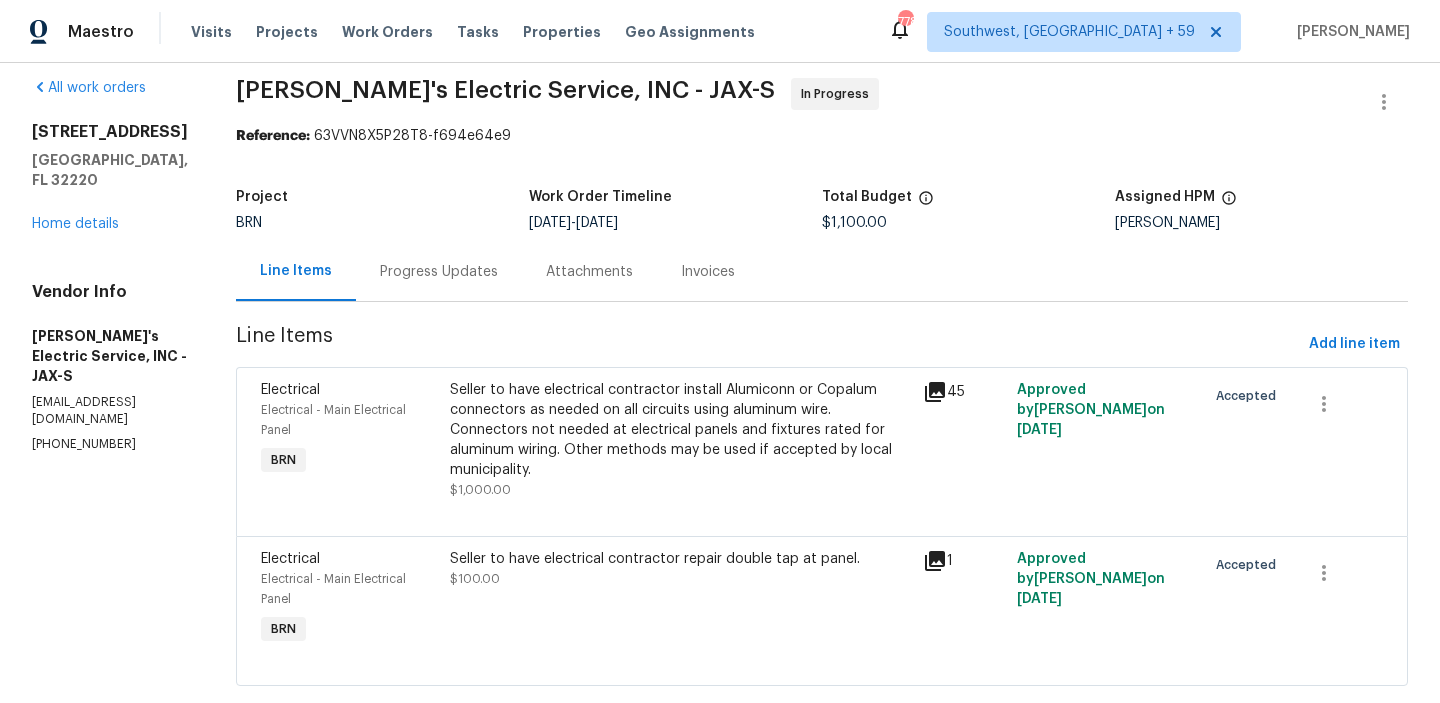 click on "Seller to have electrical contractor install Alumiconn or Copalum connectors as needed on all circuits using aluminum wire. Connectors not needed at electrical panels and fixtures rated for aluminum wiring. Other methods may be used if accepted by local municipality." at bounding box center [680, 430] 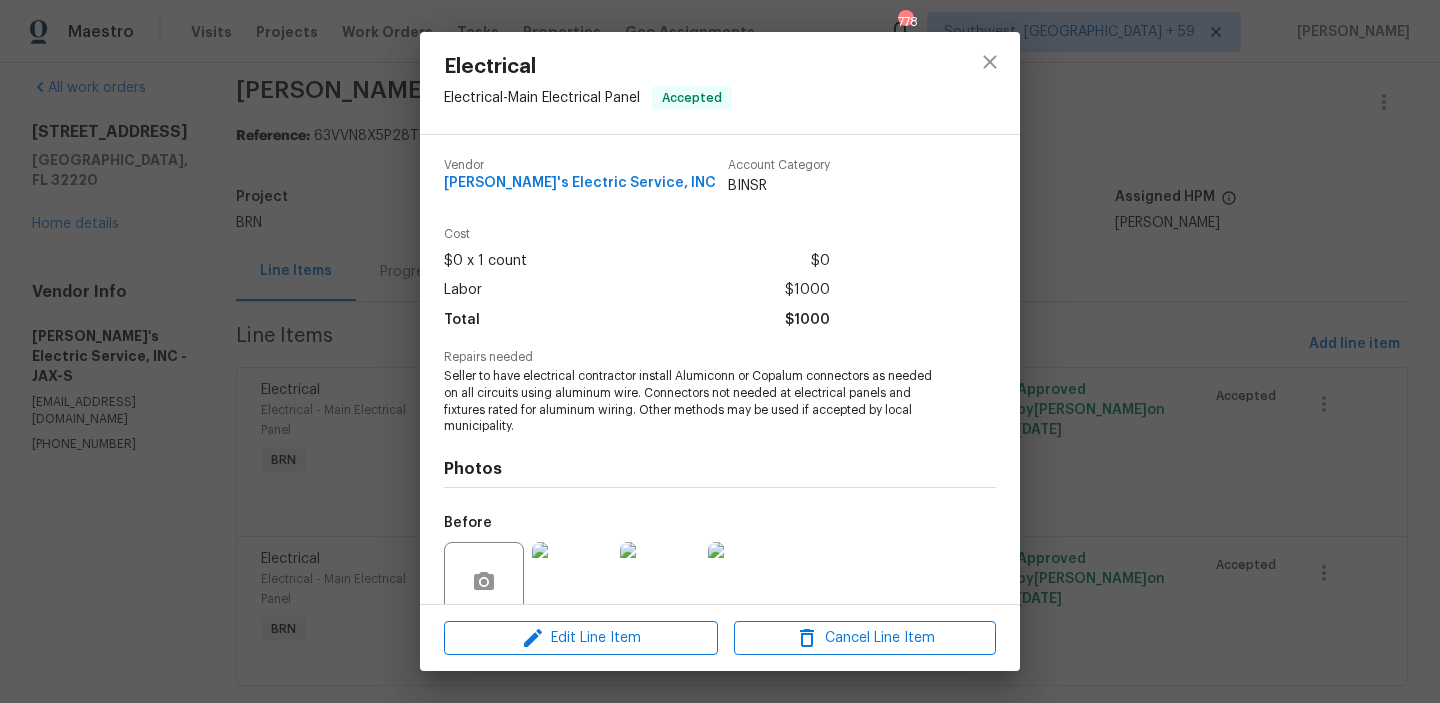 scroll, scrollTop: 168, scrollLeft: 0, axis: vertical 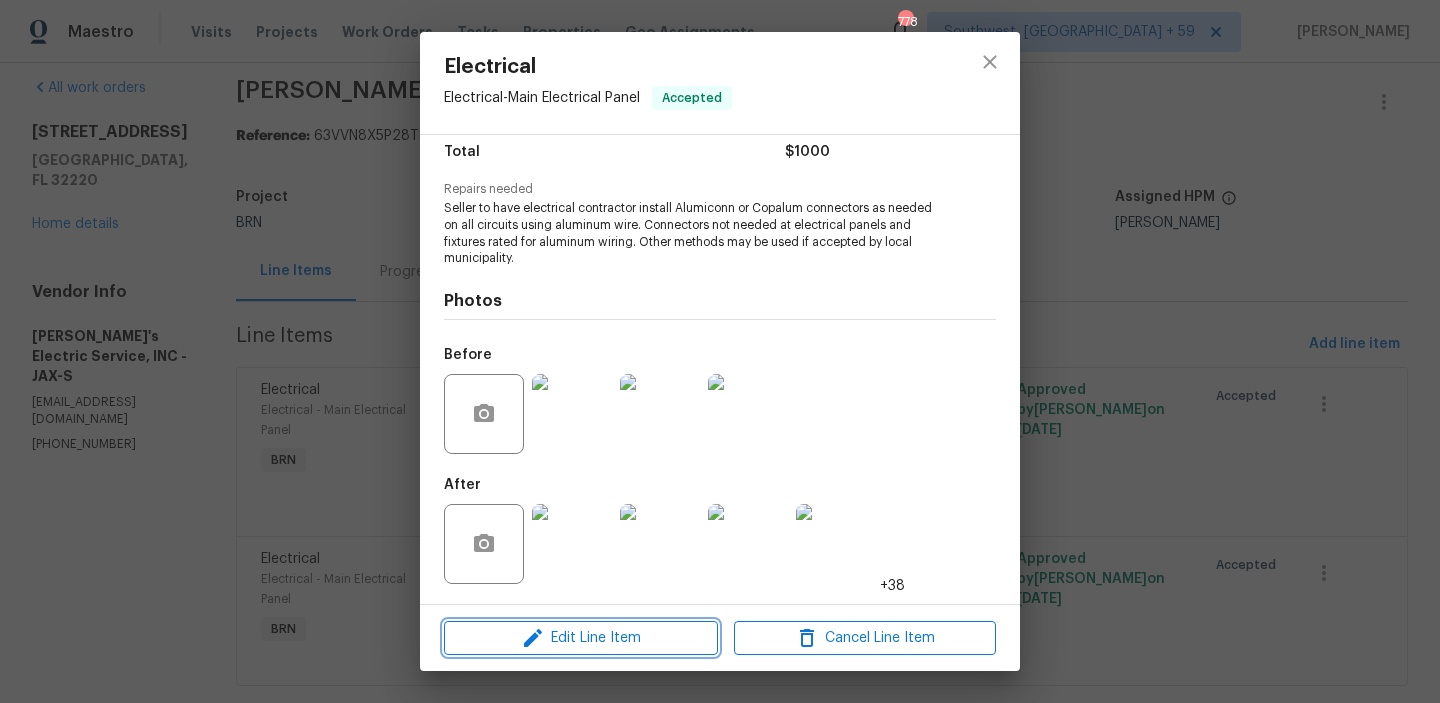 click on "Edit Line Item" at bounding box center (581, 638) 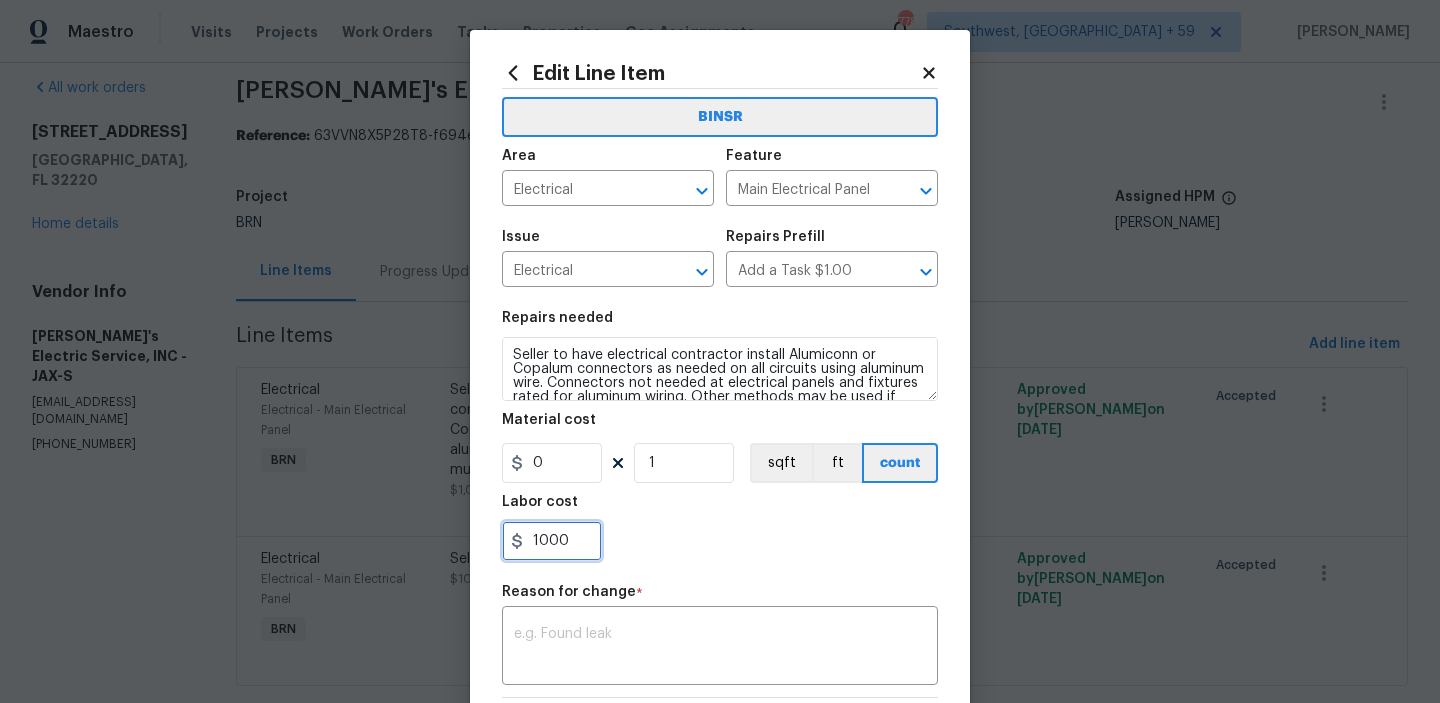 click on "1000" at bounding box center (552, 541) 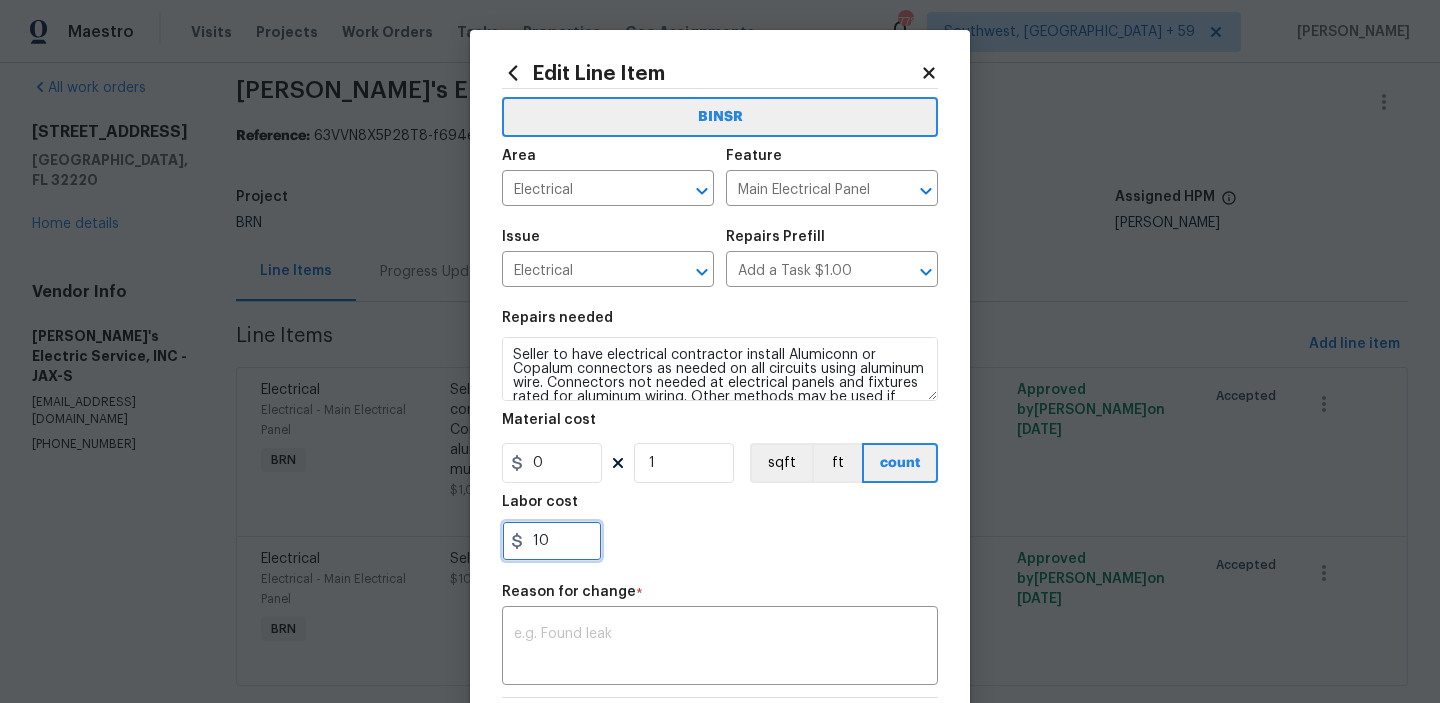 type on "1" 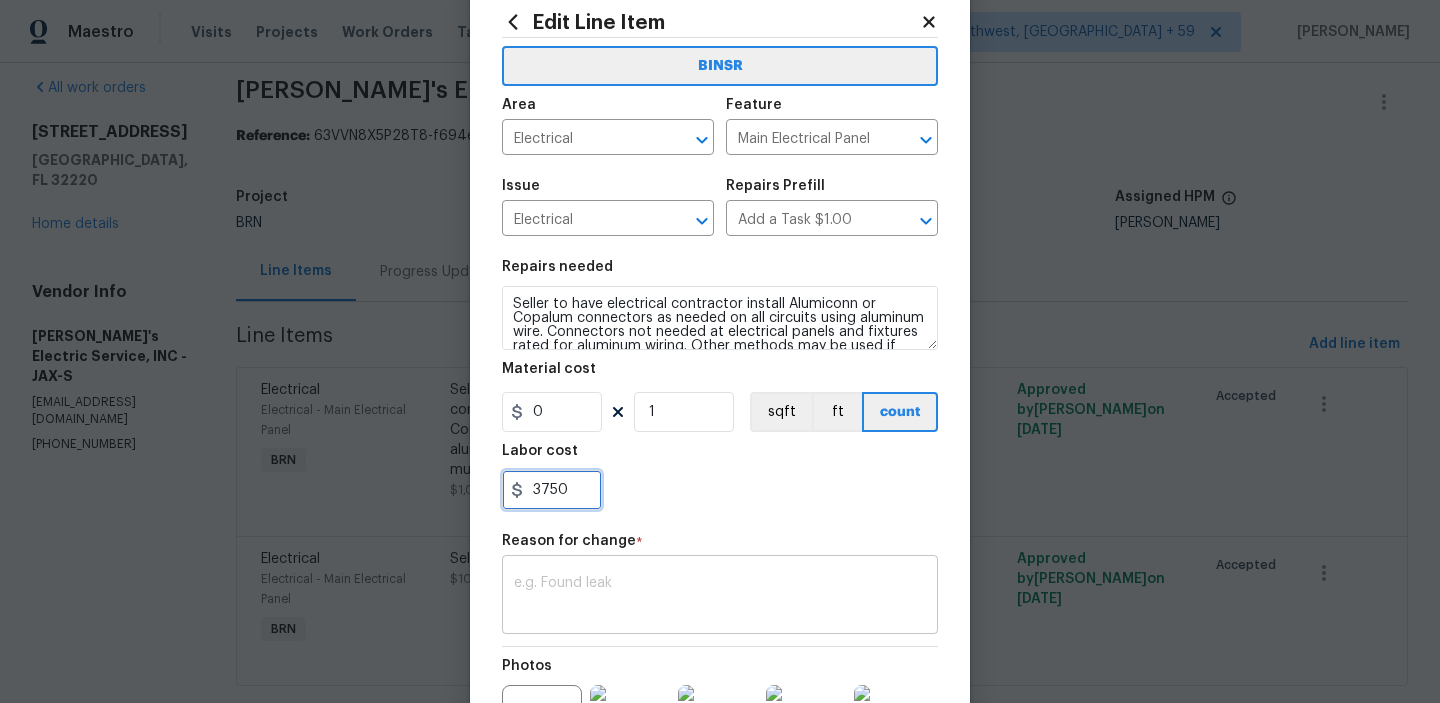 scroll, scrollTop: 75, scrollLeft: 0, axis: vertical 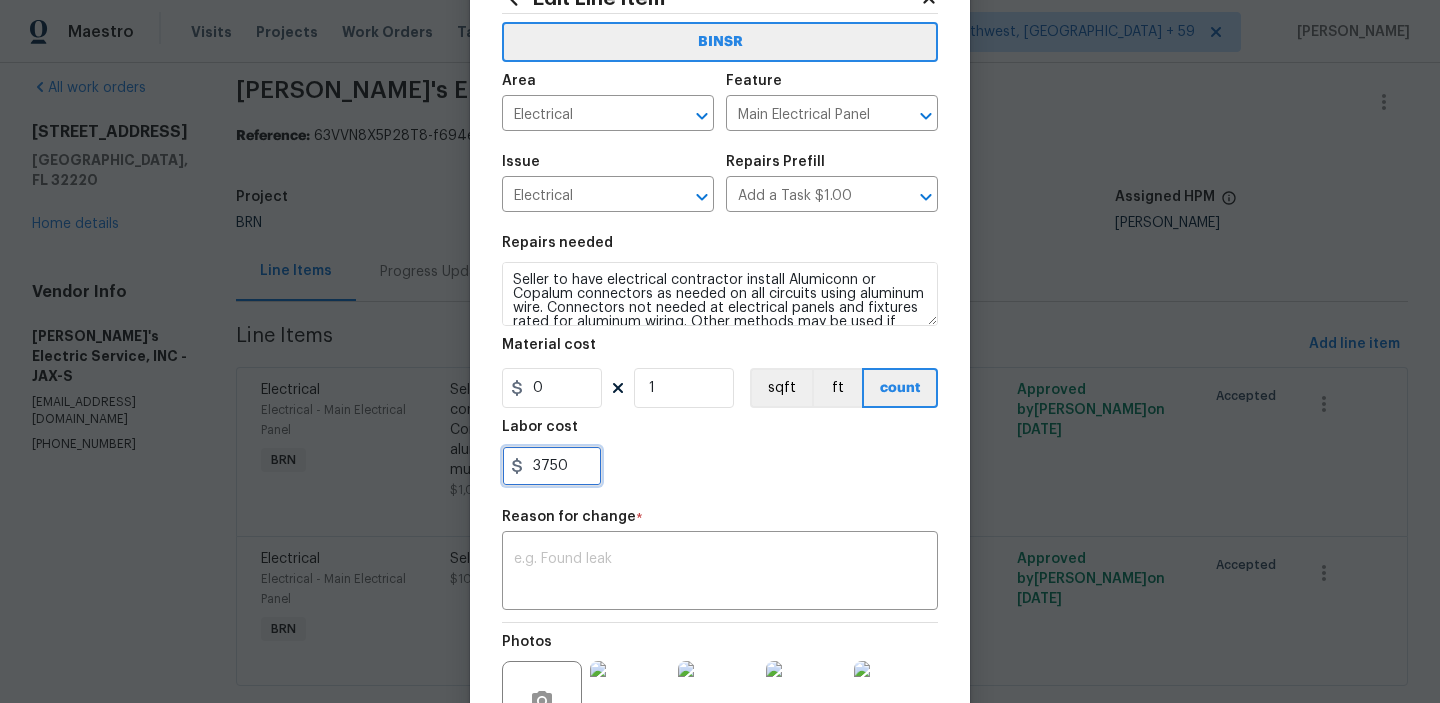 type on "3750" 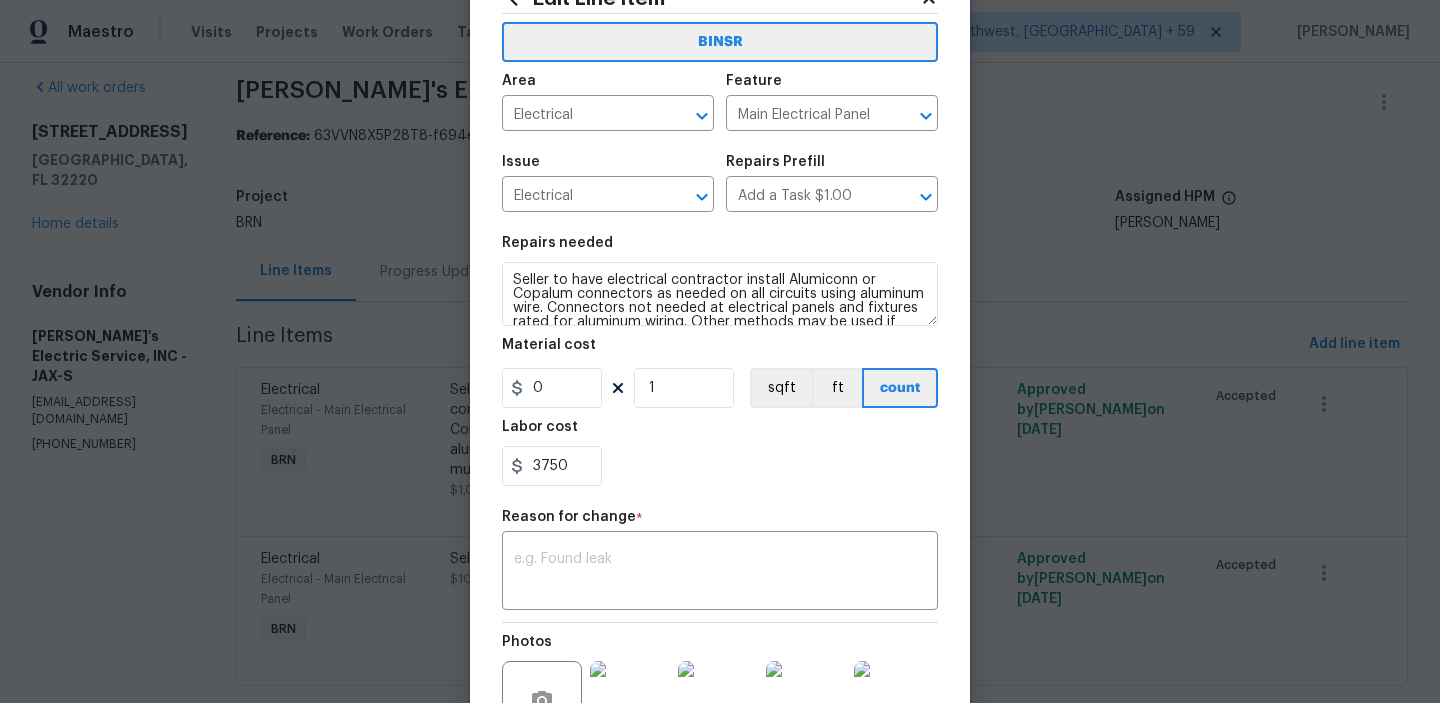 click on "Reason for change *" at bounding box center [720, 523] 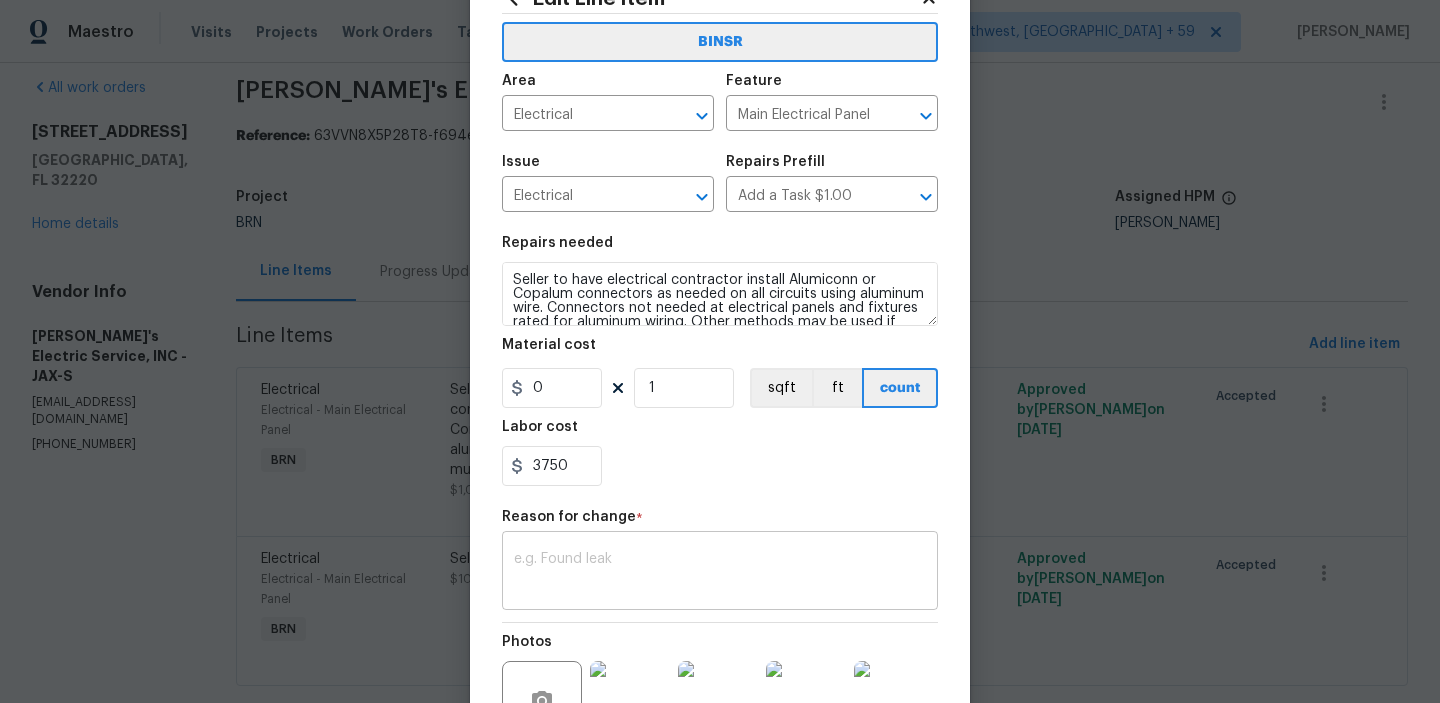 click at bounding box center [720, 573] 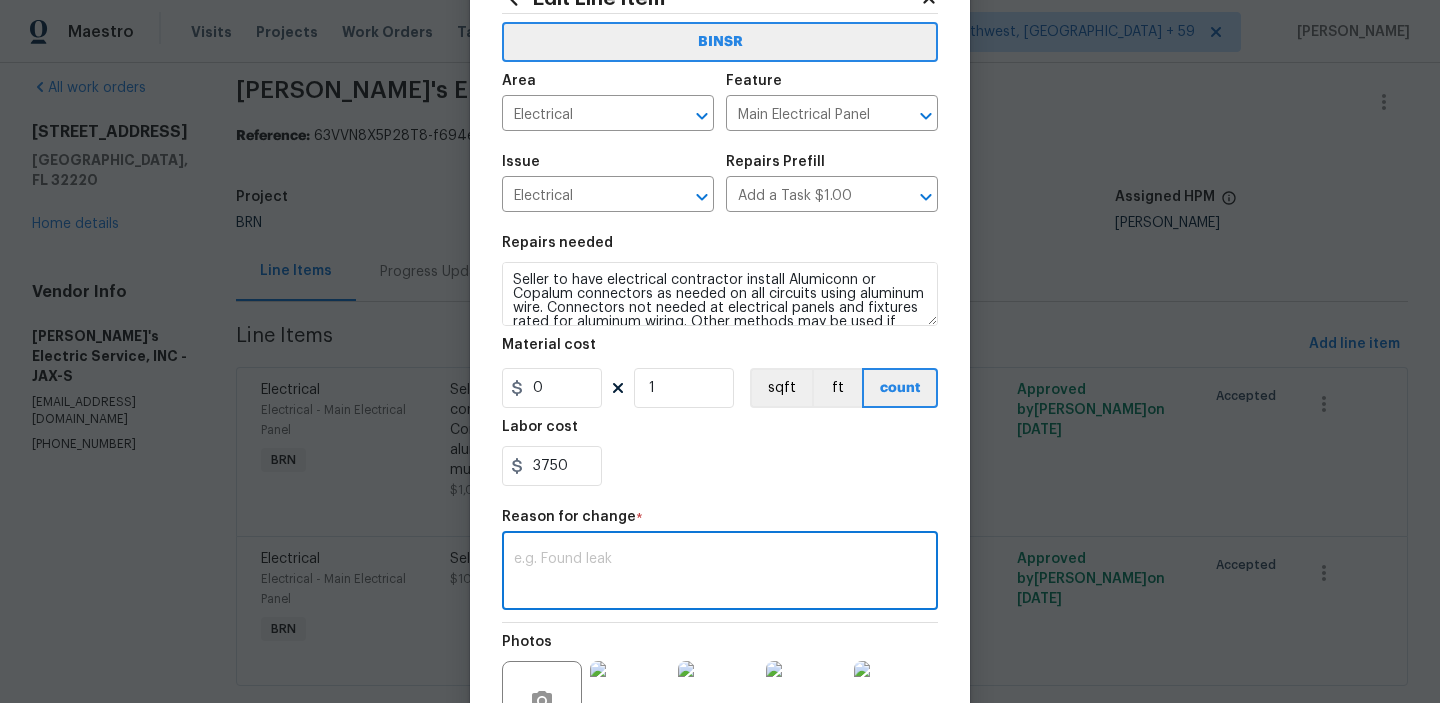 paste on "(AM) Updated per BR approval" 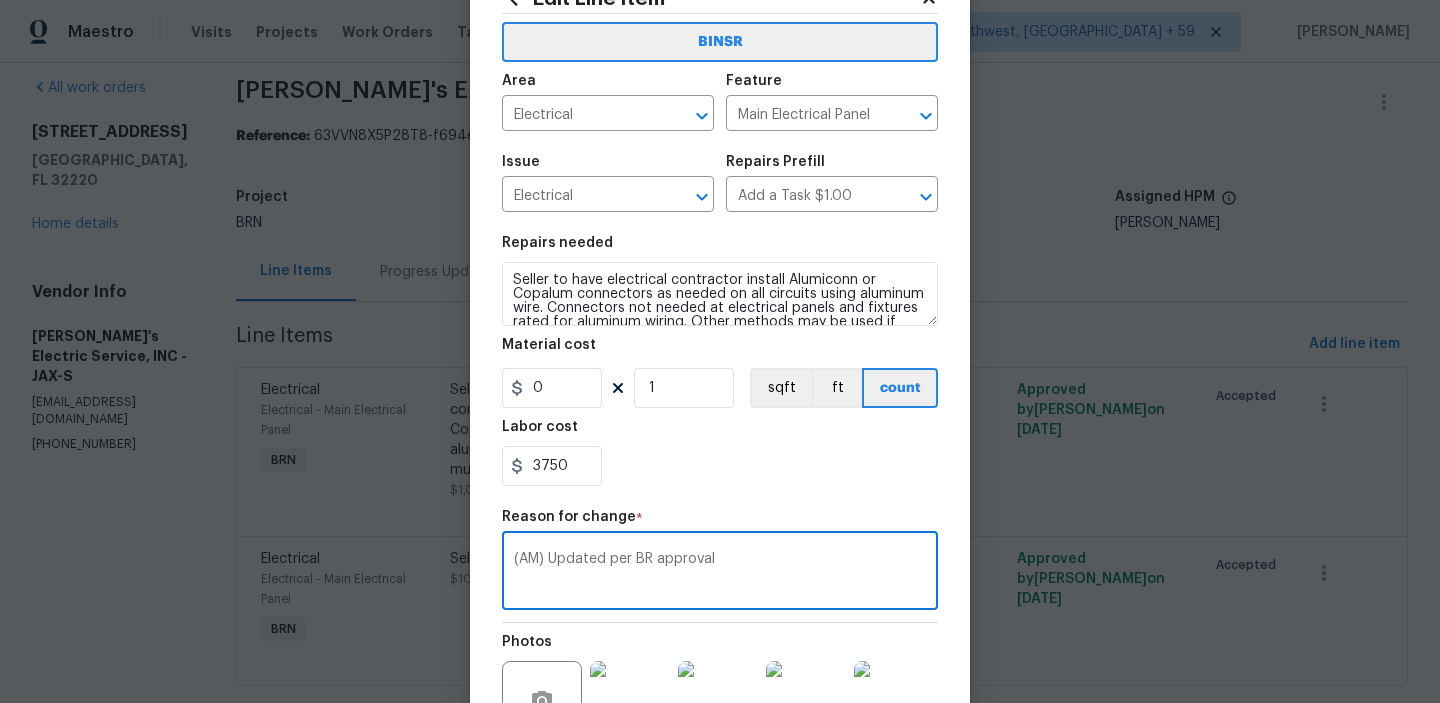 scroll, scrollTop: 303, scrollLeft: 0, axis: vertical 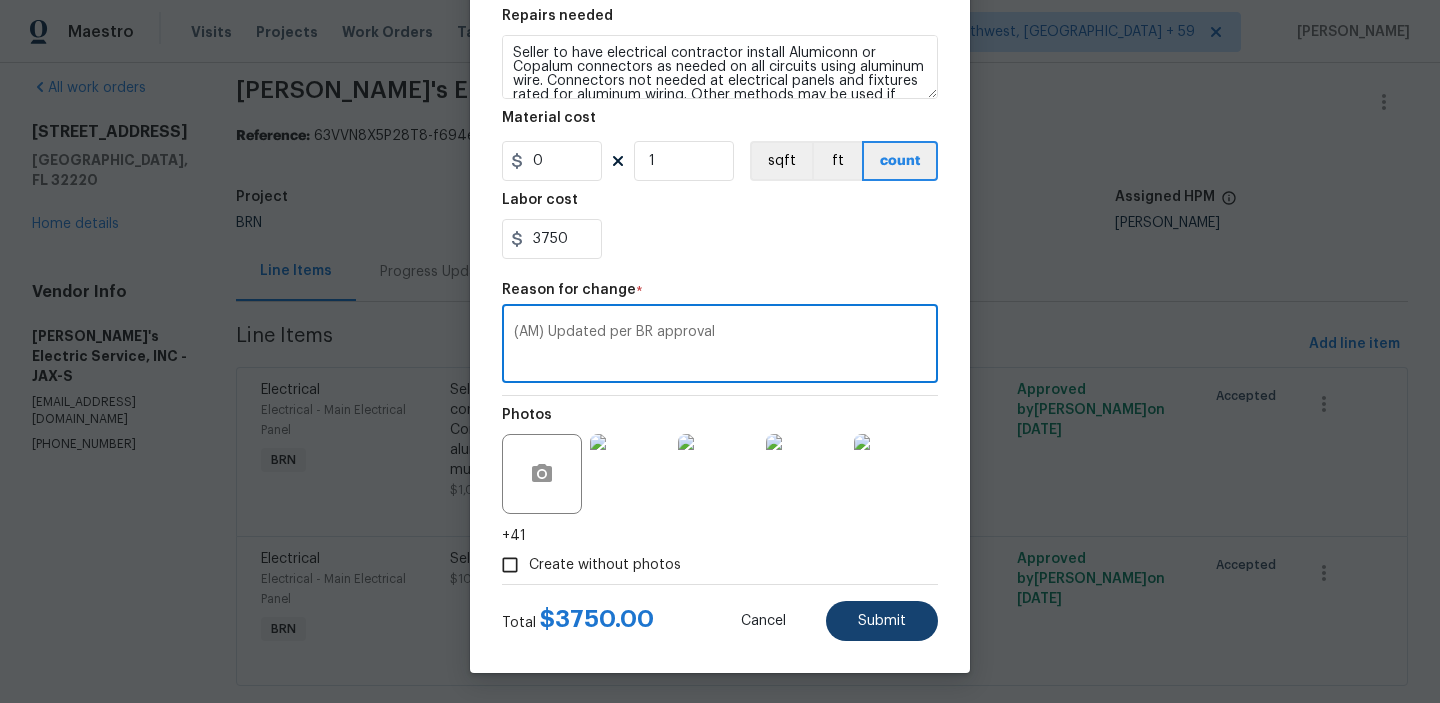 type on "(AM) Updated per BR approval" 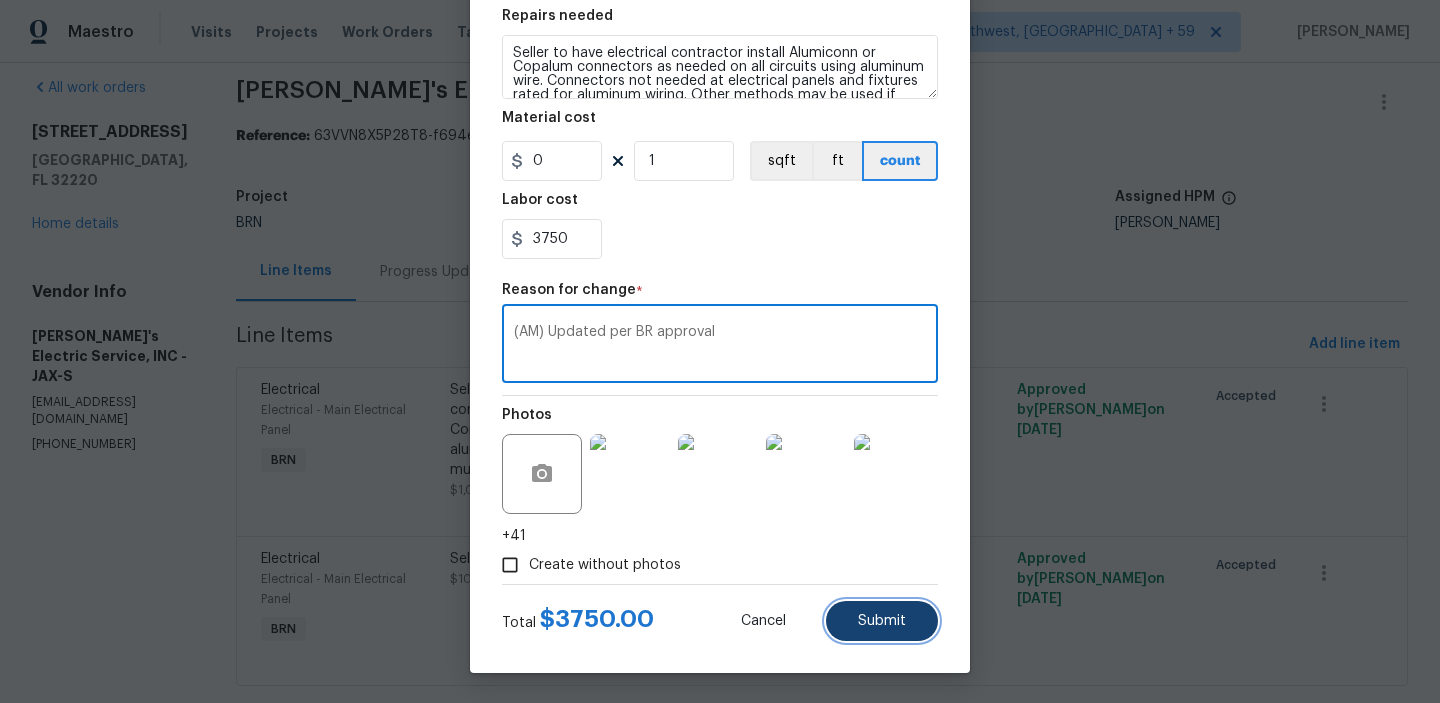 click on "Submit" at bounding box center [882, 621] 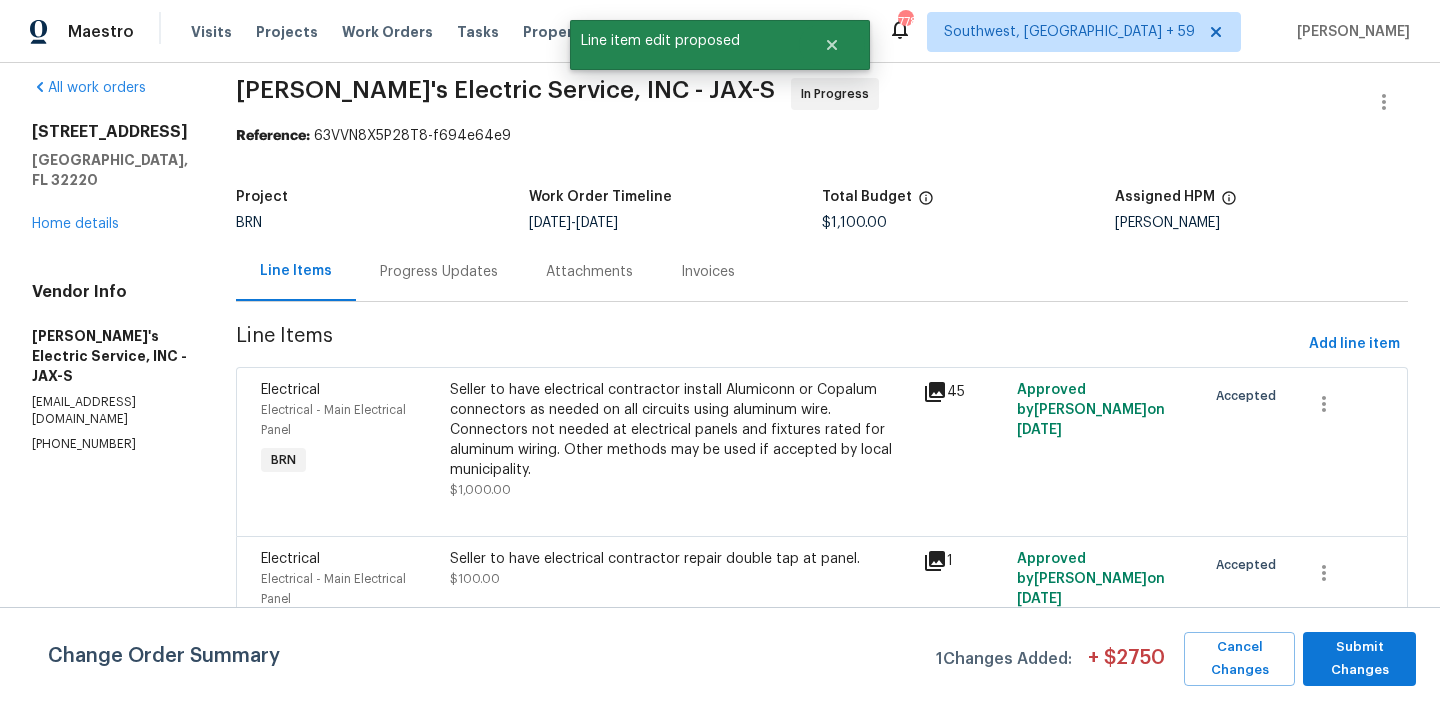 scroll, scrollTop: 0, scrollLeft: 0, axis: both 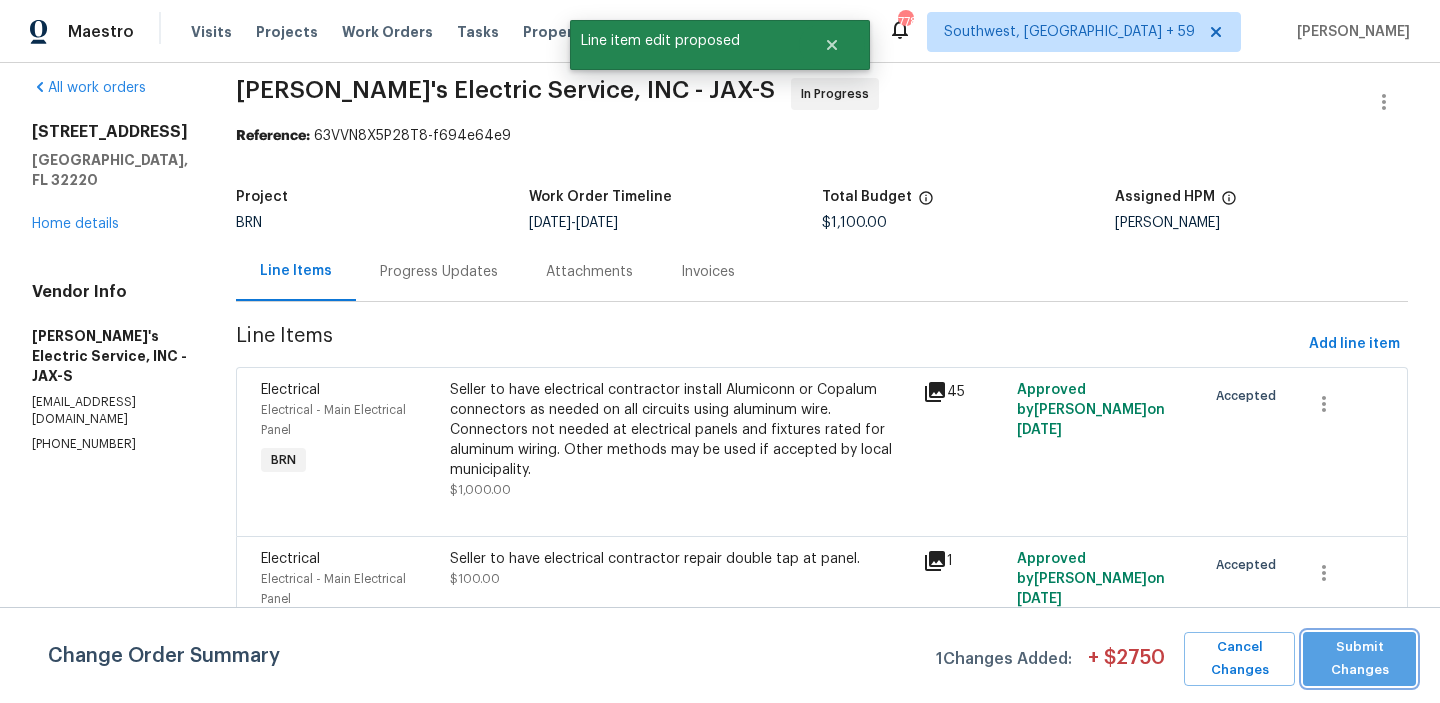 click on "Submit Changes" at bounding box center (1359, 659) 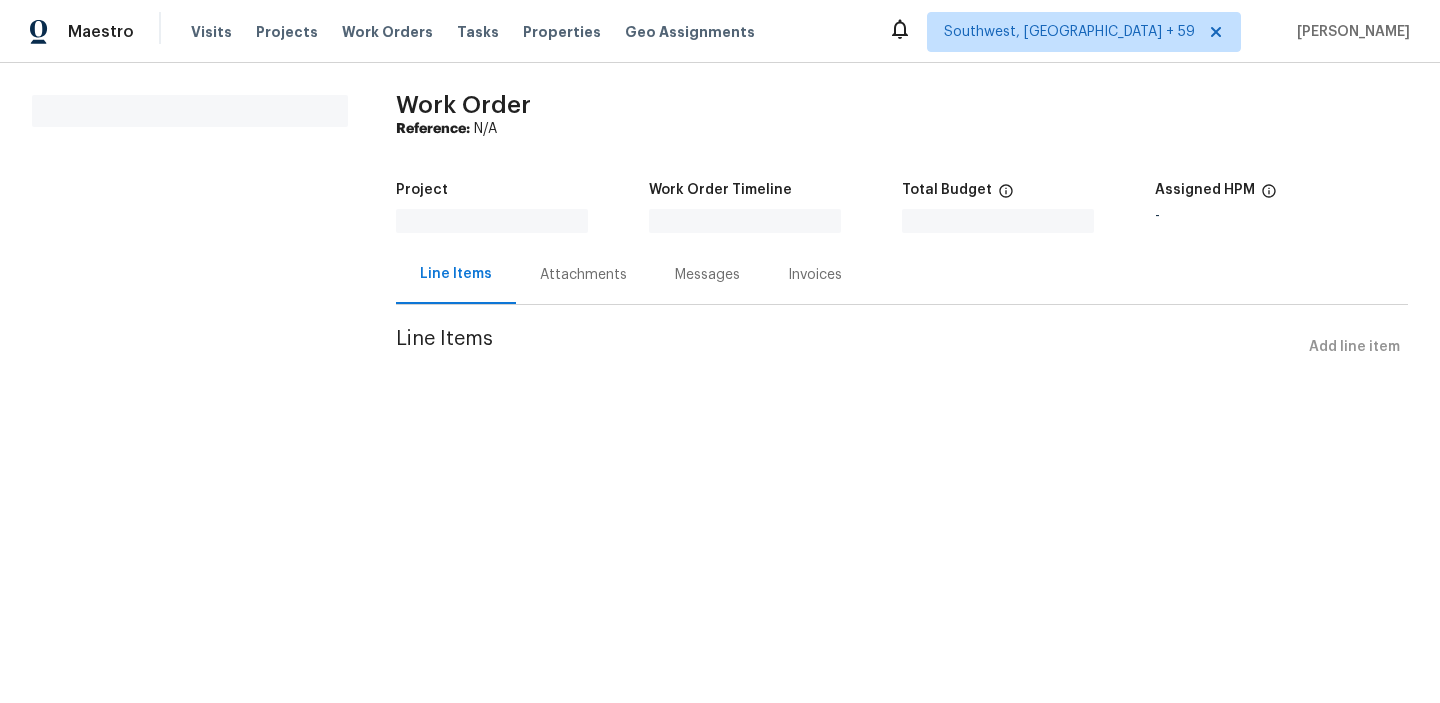 scroll, scrollTop: 0, scrollLeft: 0, axis: both 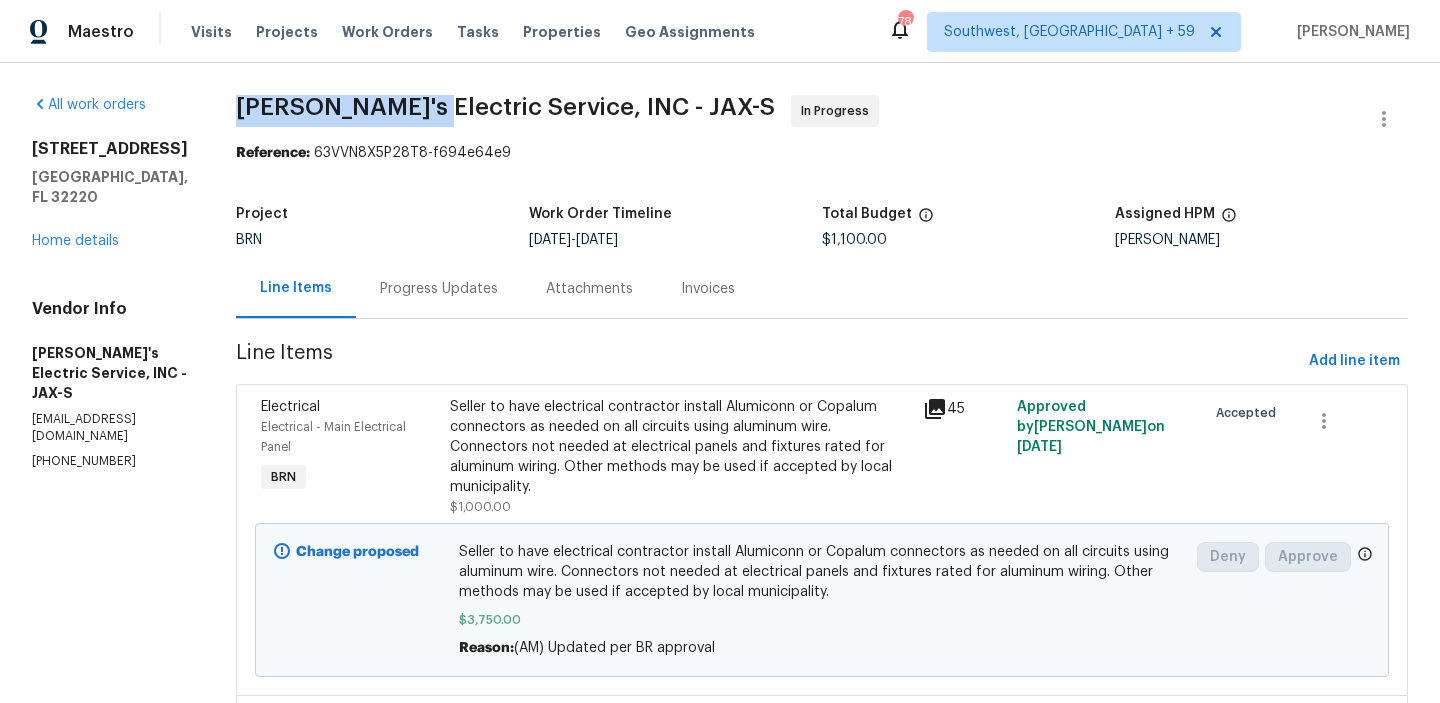 drag, startPoint x: 212, startPoint y: 103, endPoint x: 398, endPoint y: 103, distance: 186 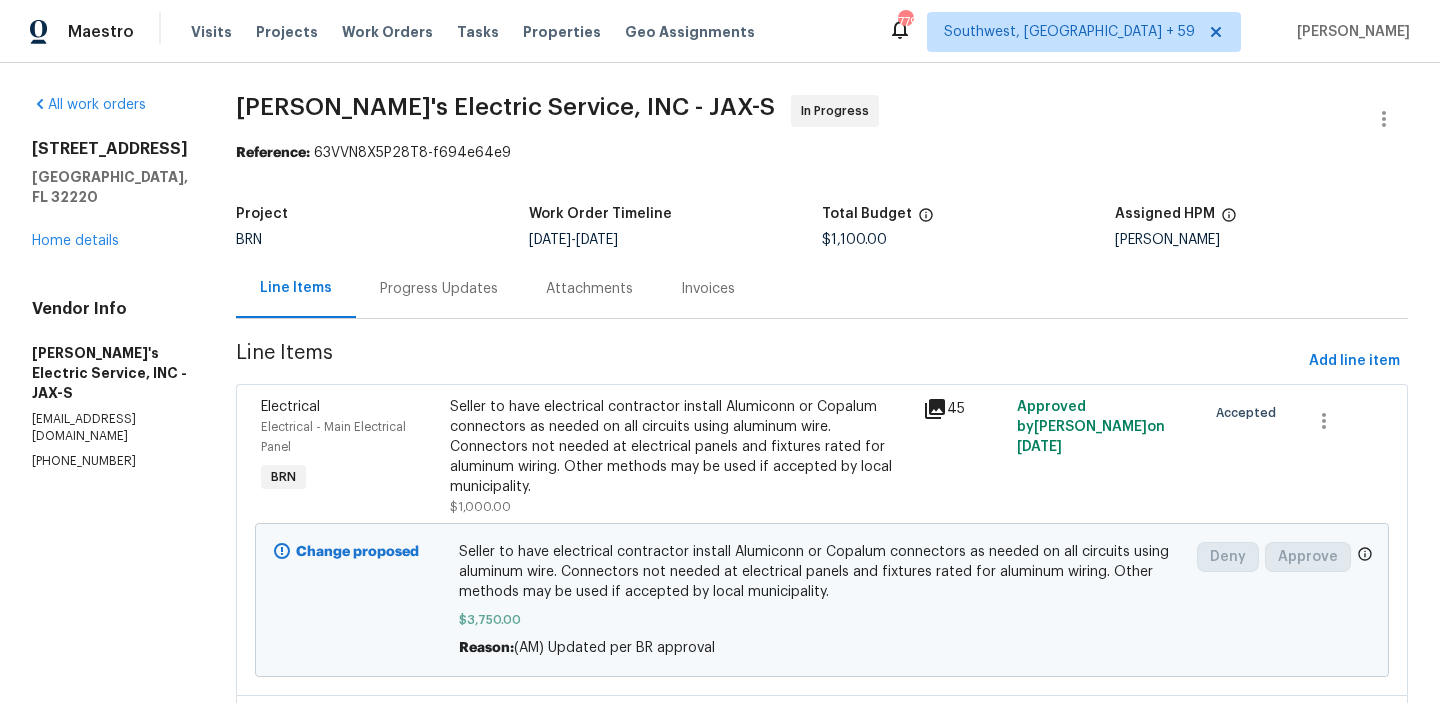 scroll, scrollTop: 0, scrollLeft: 0, axis: both 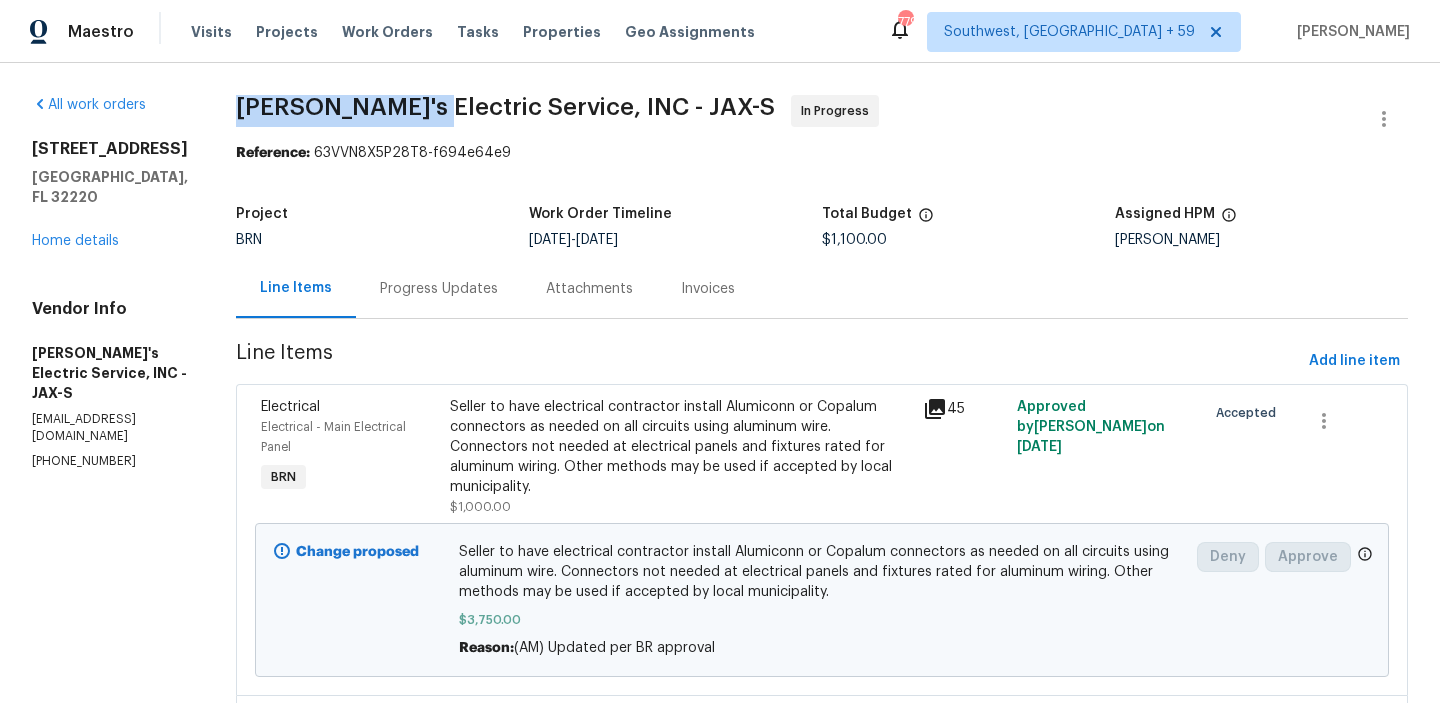 drag, startPoint x: 218, startPoint y: 104, endPoint x: 393, endPoint y: 102, distance: 175.01143 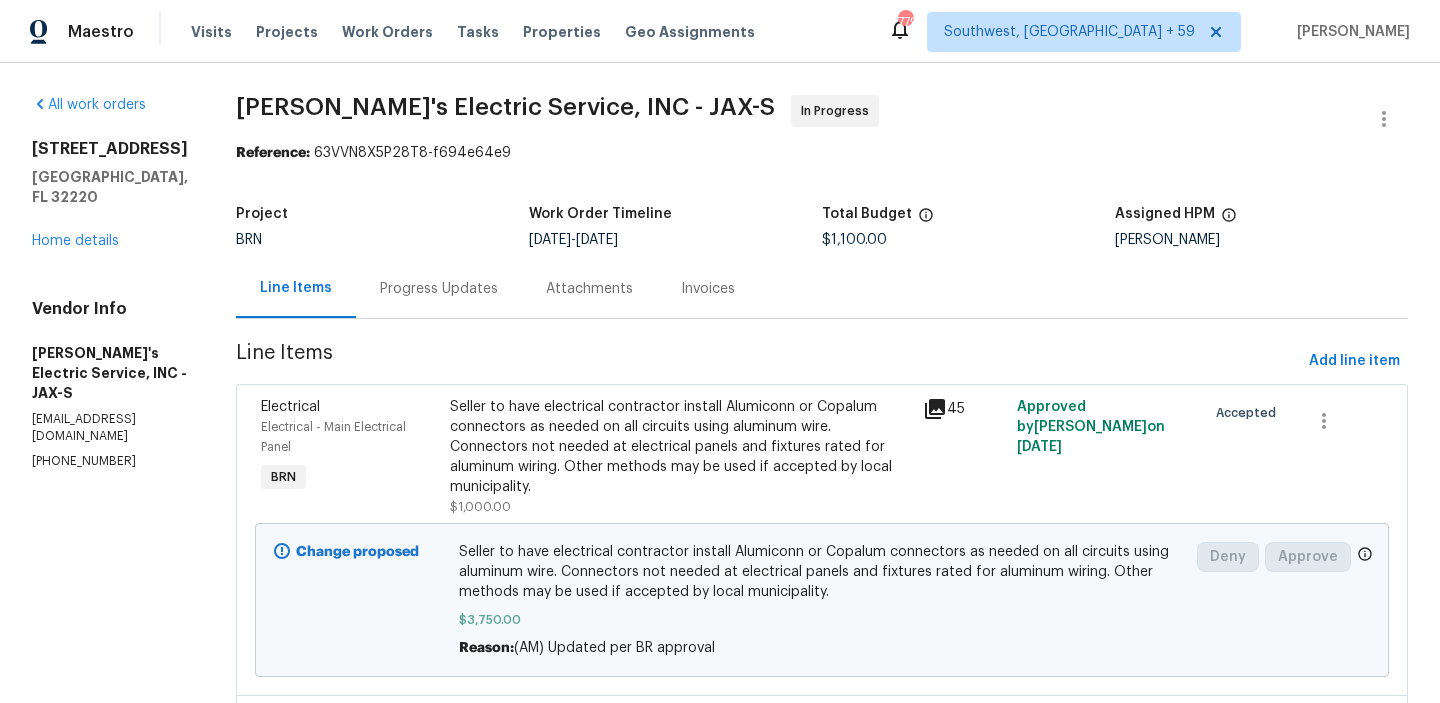 click on "[PERSON_NAME]'s Electric Service, INC - JAX-S" at bounding box center [505, 107] 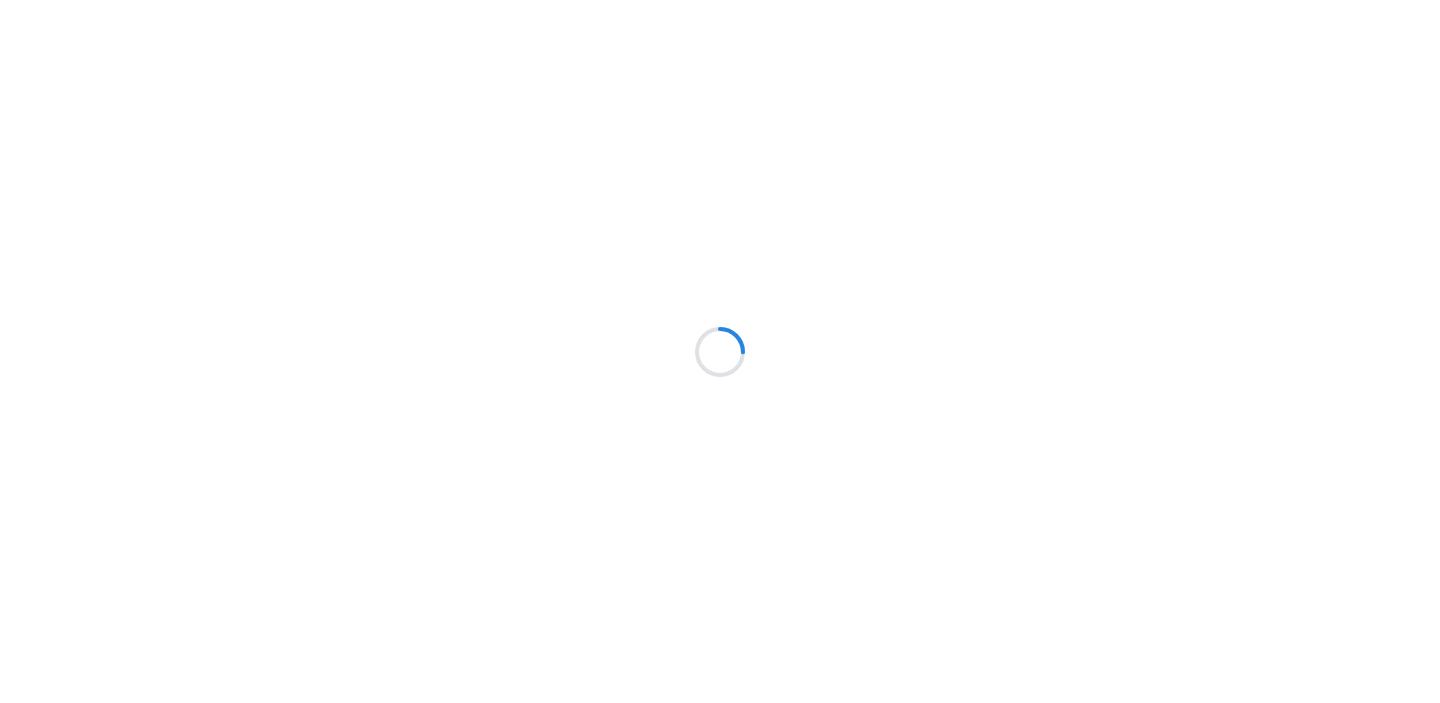 scroll, scrollTop: 0, scrollLeft: 0, axis: both 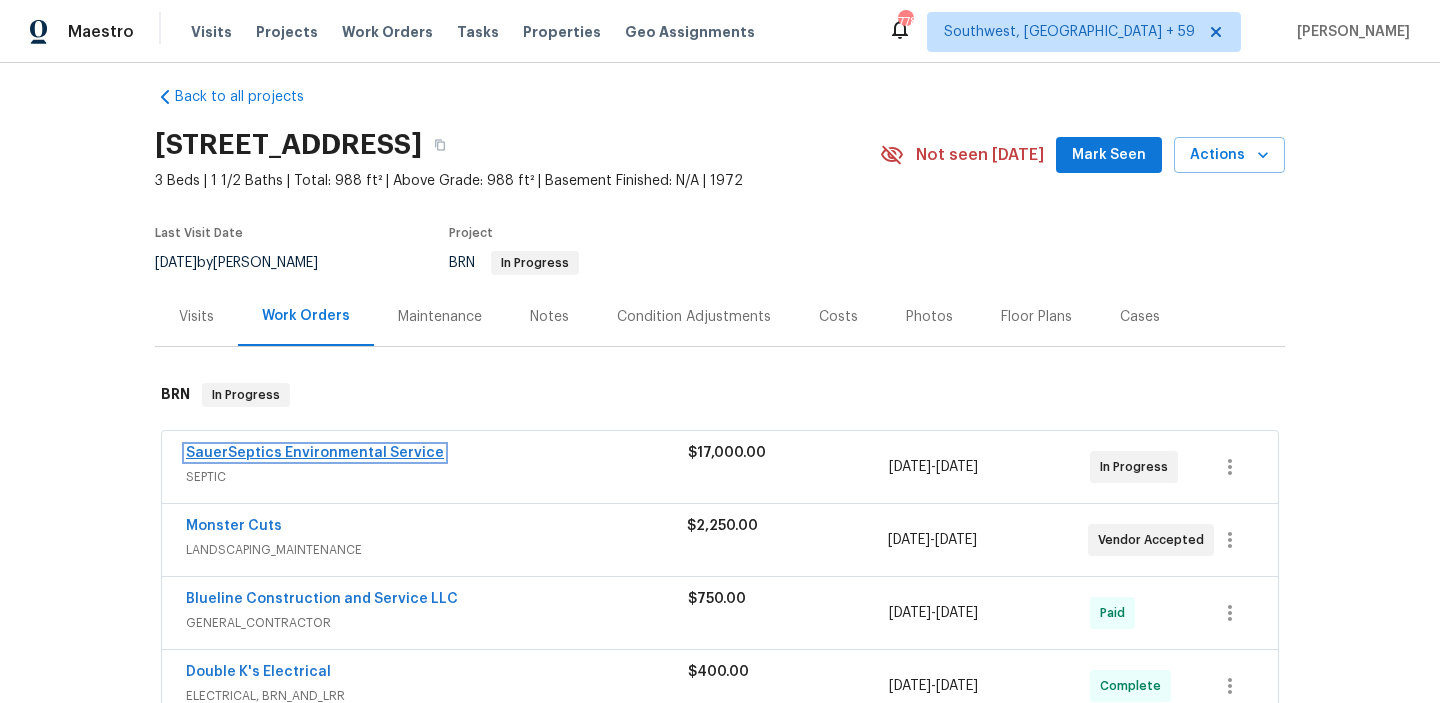 click on "SauerSeptics Environmental Service" at bounding box center (315, 453) 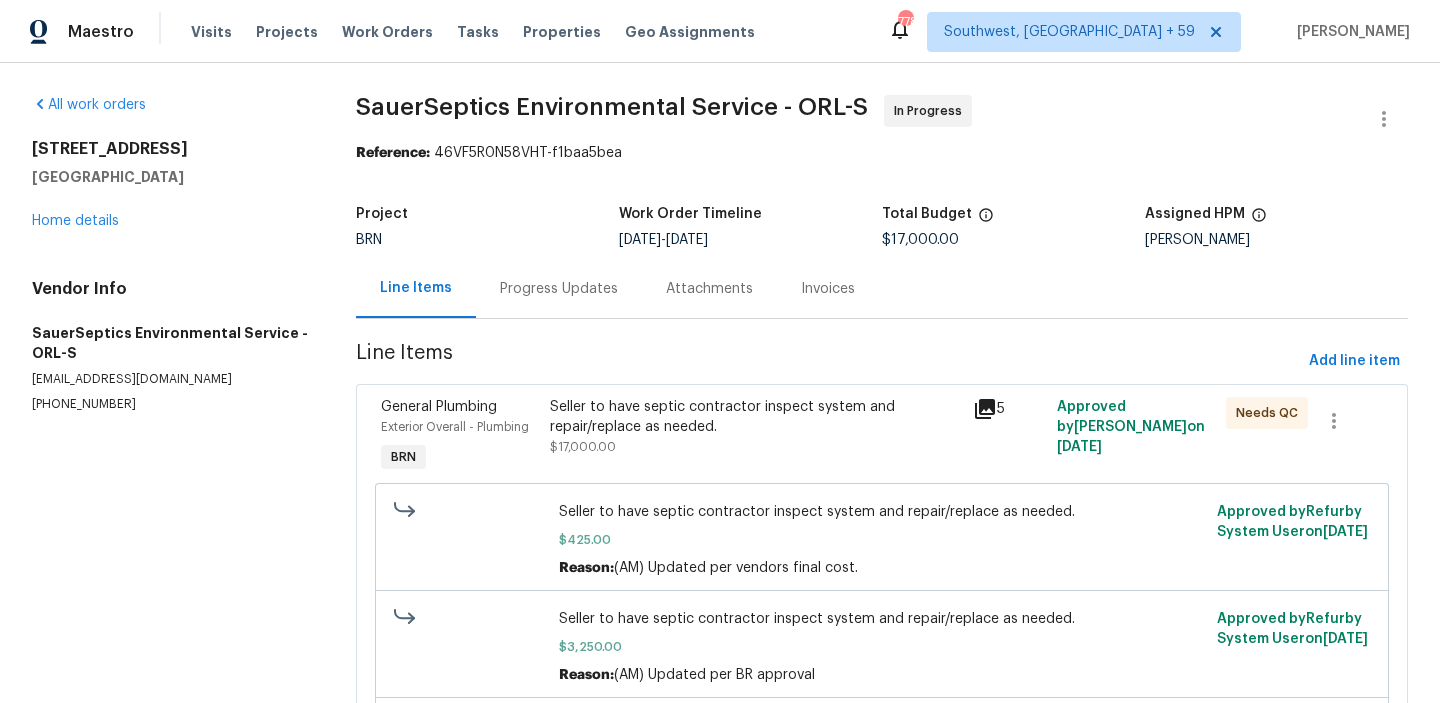 click on "Progress Updates" at bounding box center [559, 288] 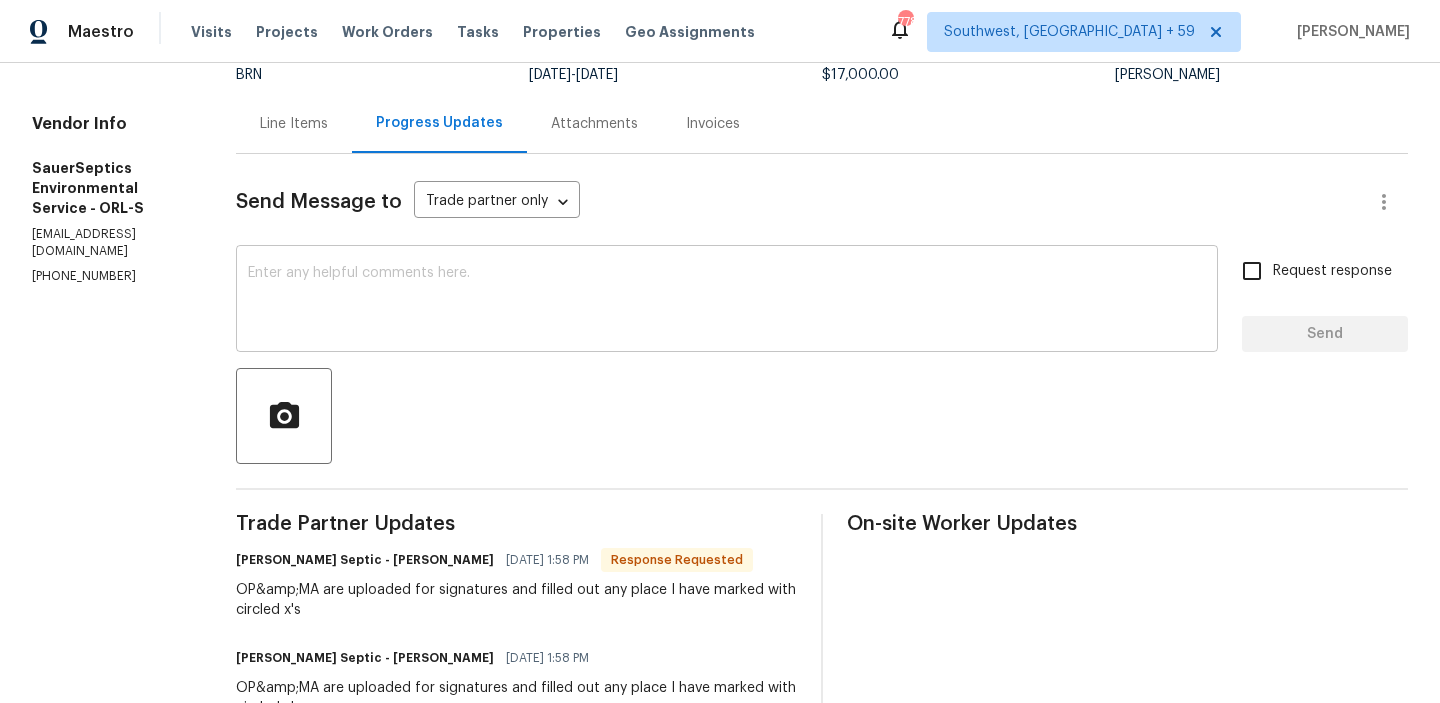 scroll, scrollTop: 161, scrollLeft: 0, axis: vertical 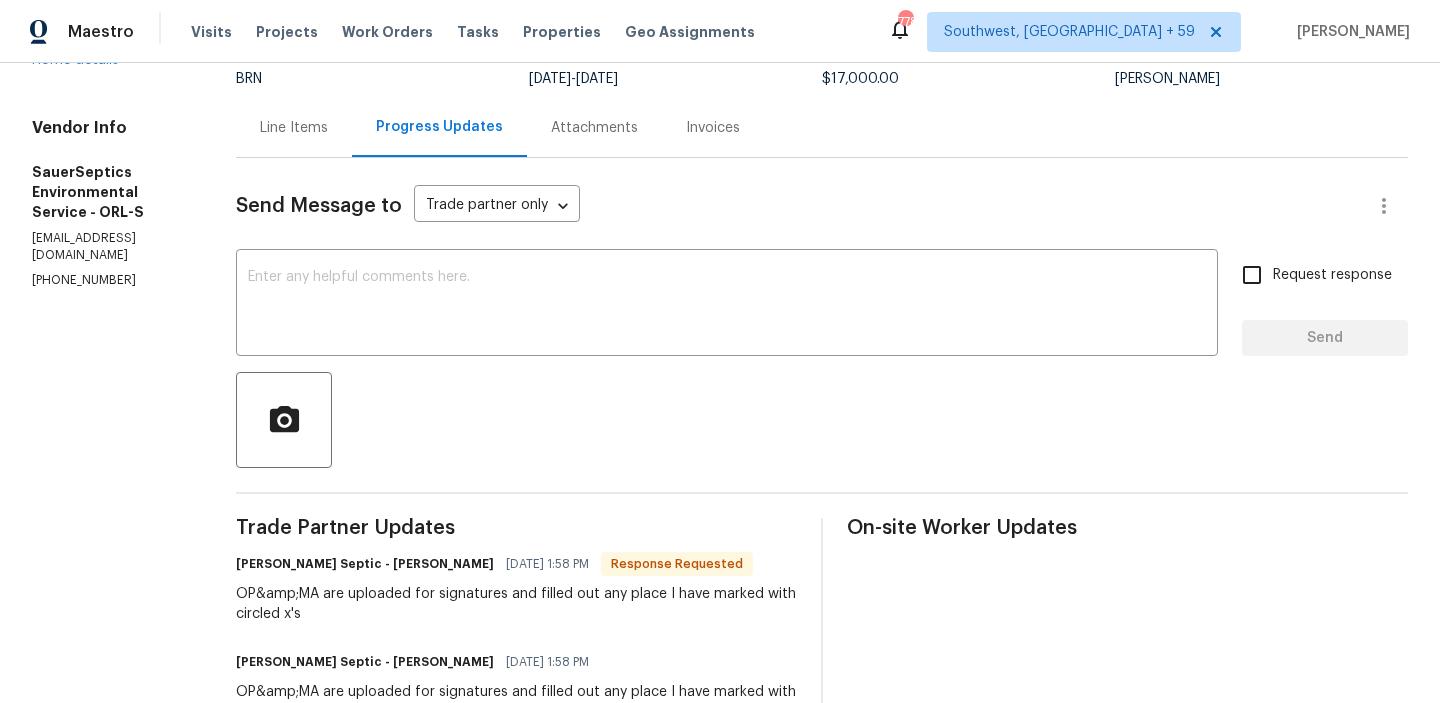 click on "Send Message to Trade partner only Trade partner only ​ x ​ Request response Send Trade Partner Updates [PERSON_NAME] Septic - [PERSON_NAME] [DATE] 1:58 PM Response Requested OP&amp;MA are uploaded for signatures and filled out any place I have marked with circled x's [PERSON_NAME] Septic - [PERSON_NAME] [DATE] 1:58 PM OP&amp;MA are uploaded for signatures and filled out any place I have marked with circled x's [PERSON_NAME] Septic - [PERSON_NAME] [DATE] 1:43 PM See my message about Landscaping below on [DATE] [PERSON_NAME] [DATE] 1:36 PM Could you please confirm whether the yard landscaping has been repaired following the septic work, and also provide us with the necessary reports? [PERSON_NAME] [DATE] 11:27 AM Kindly upload the required reports under the Documents section [PERSON_NAME] R [DATE] 3:36 PM I understand, Thank you! [PERSON_NAME] Septic - [PERSON_NAME] [DATE] 2:16 PM [PERSON_NAME] R [DATE] 12:34 PM [PERSON_NAME] Septic - [PERSON_NAME] [DATE] 4:36 PM [PERSON_NAME] Septic - [PERSON_NAME]" at bounding box center (822, 2438) 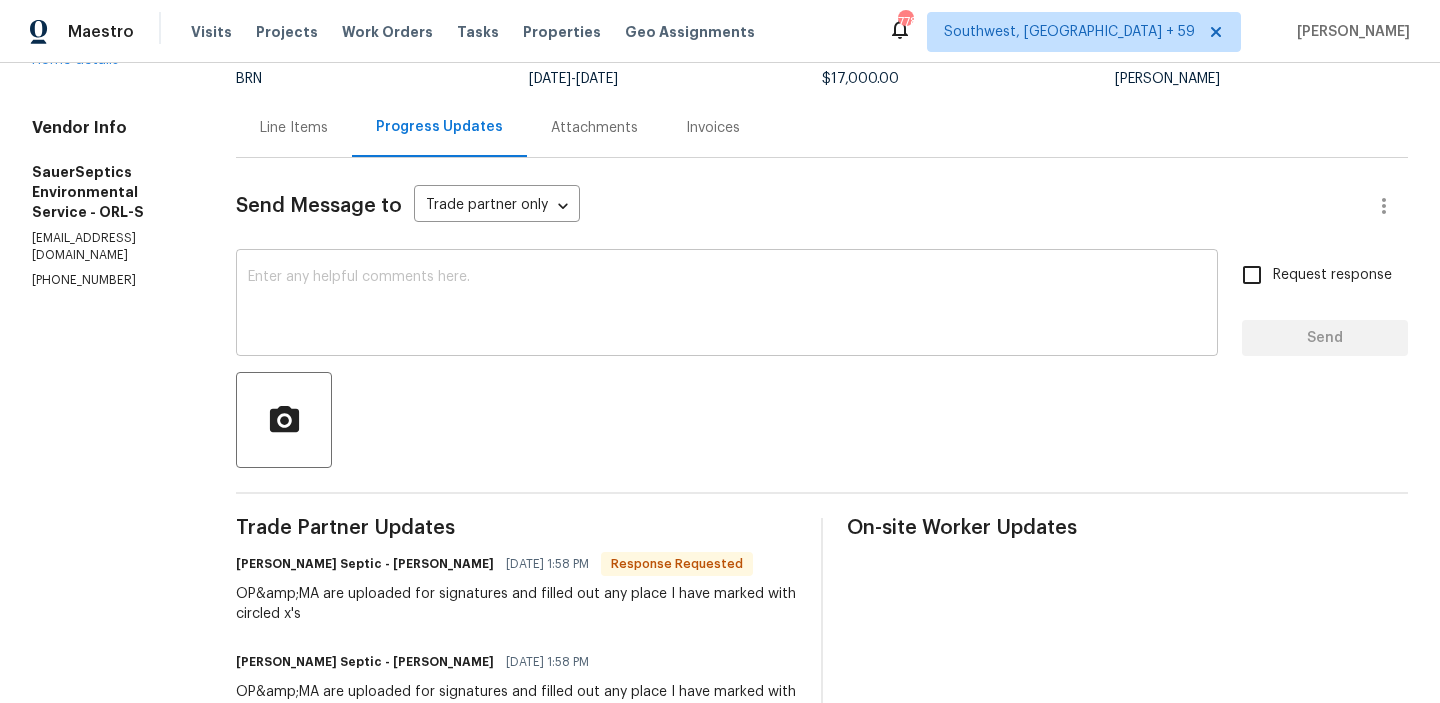 click at bounding box center (727, 305) 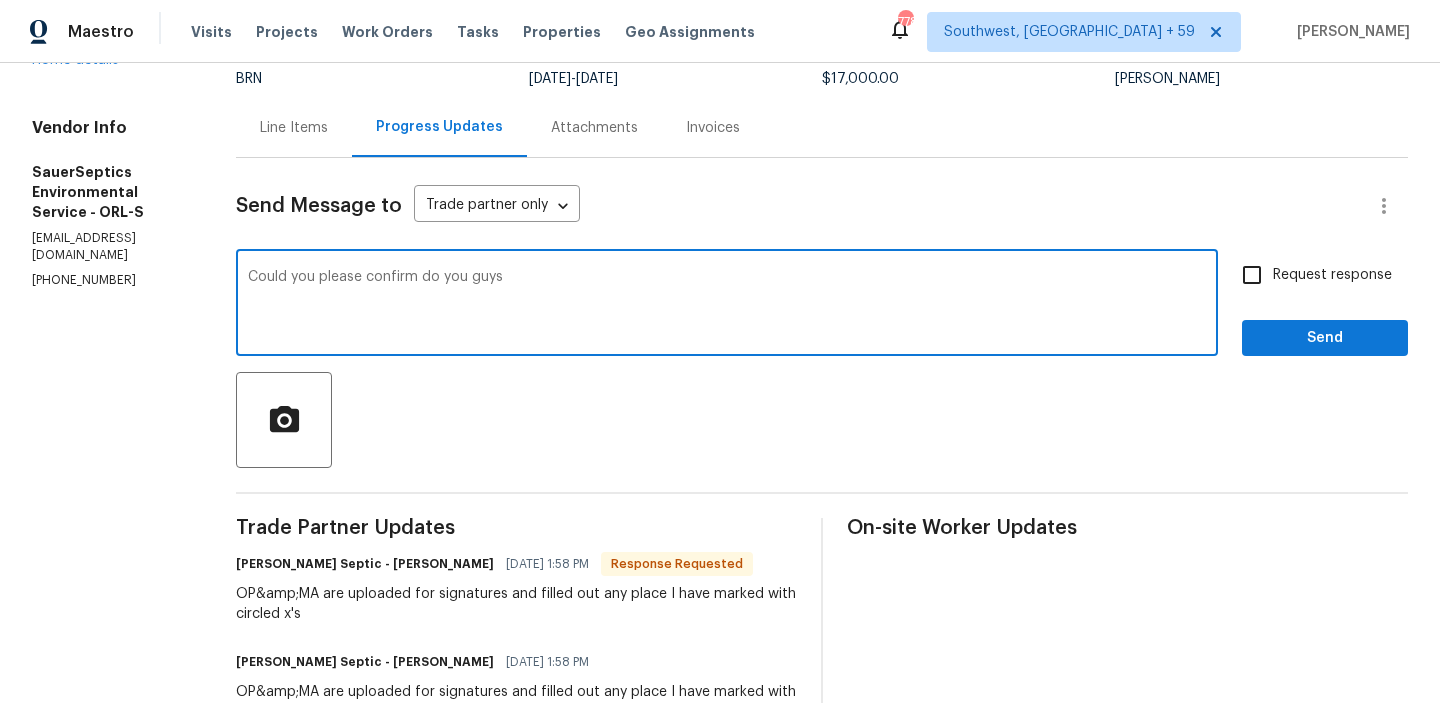 type on "Could you please confirm do you guys" 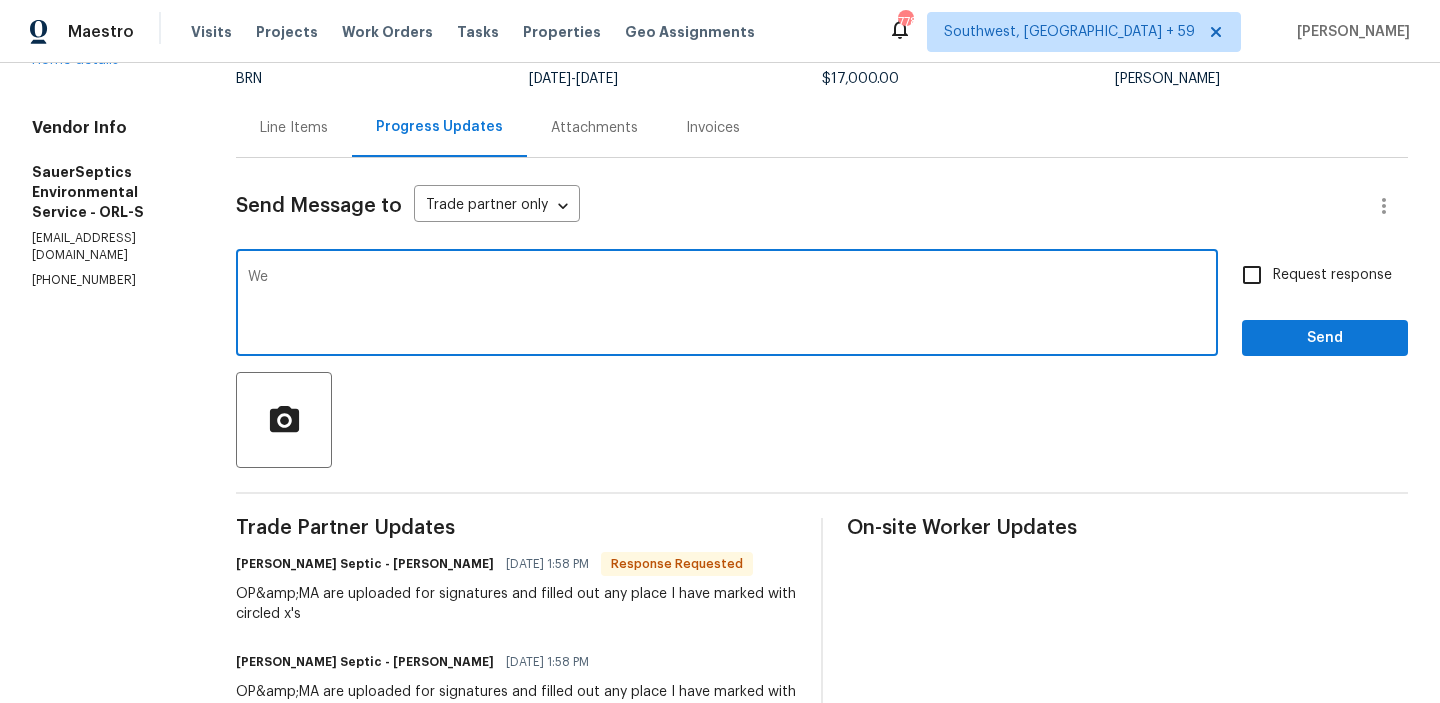 paste on "understand the docs needing signatures. Did they not already pull the permit for the septic replacement?" 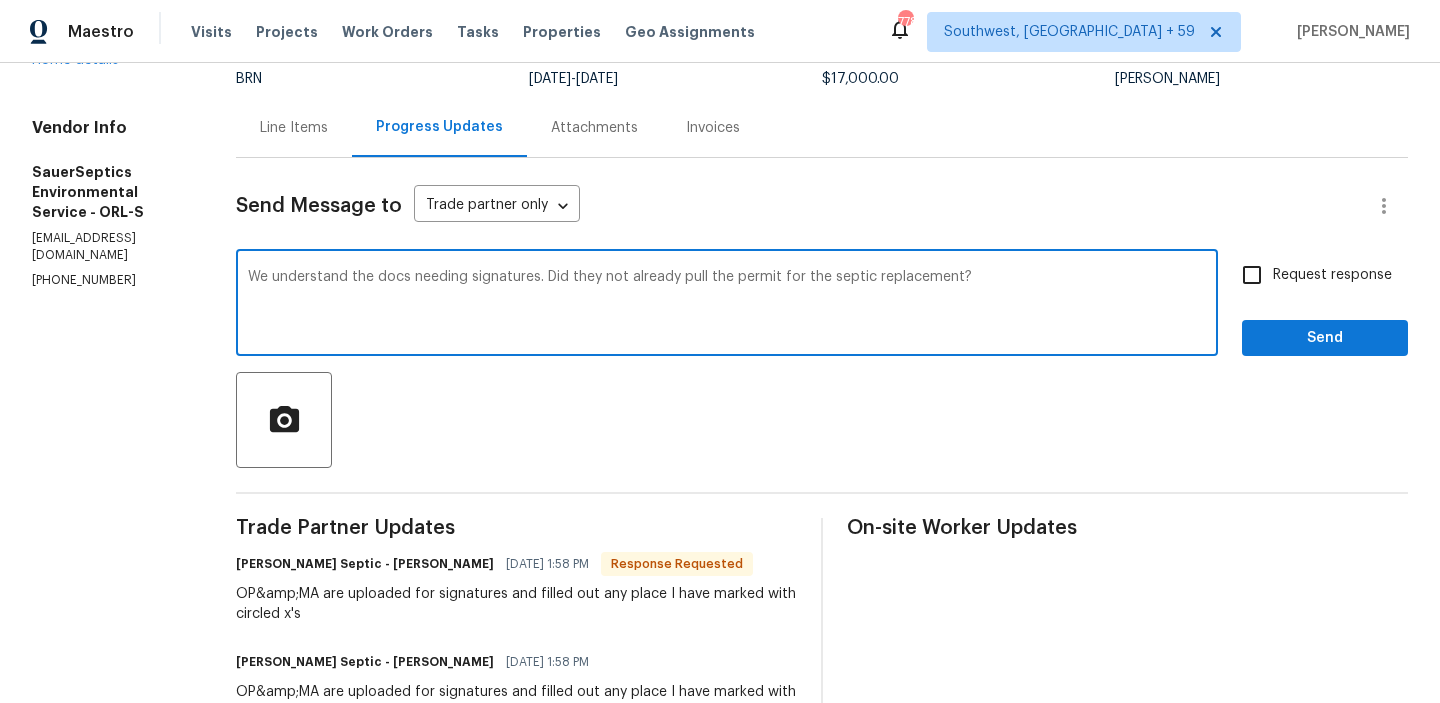 click on "We understand the docs needing signatures. Did they not already pull the permit for the septic replacement?" at bounding box center (727, 305) 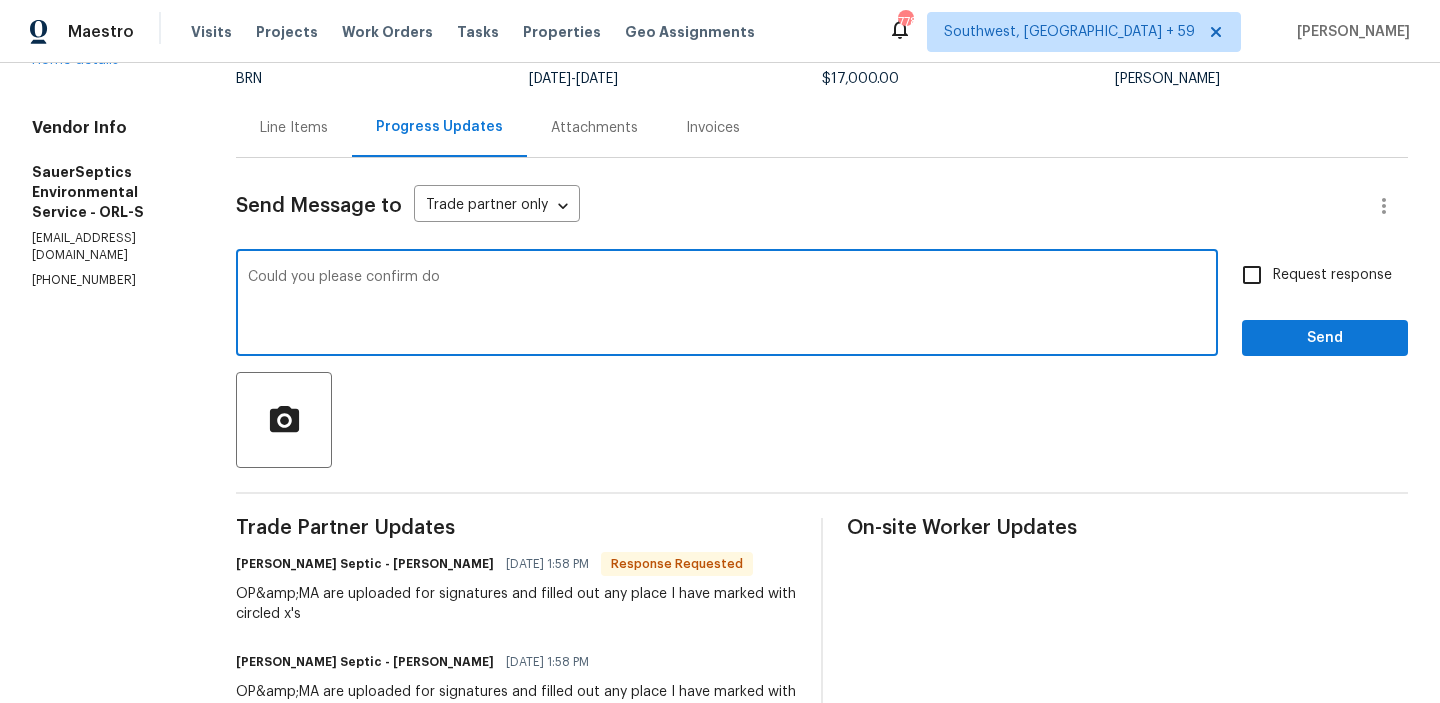 paste on "not already pull the permit for the septic replacement?" 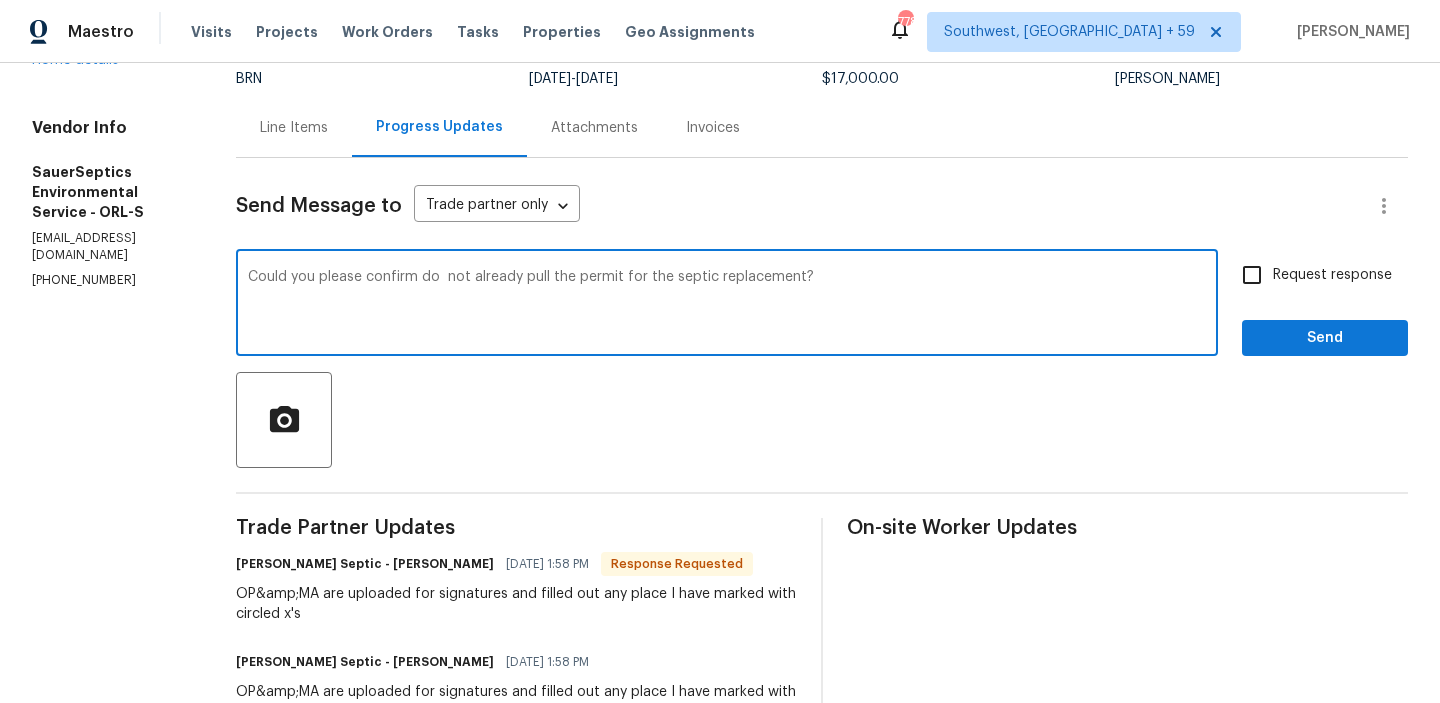 click on "Could you please confirm do  not already pull the permit for the septic replacement?" at bounding box center (727, 305) 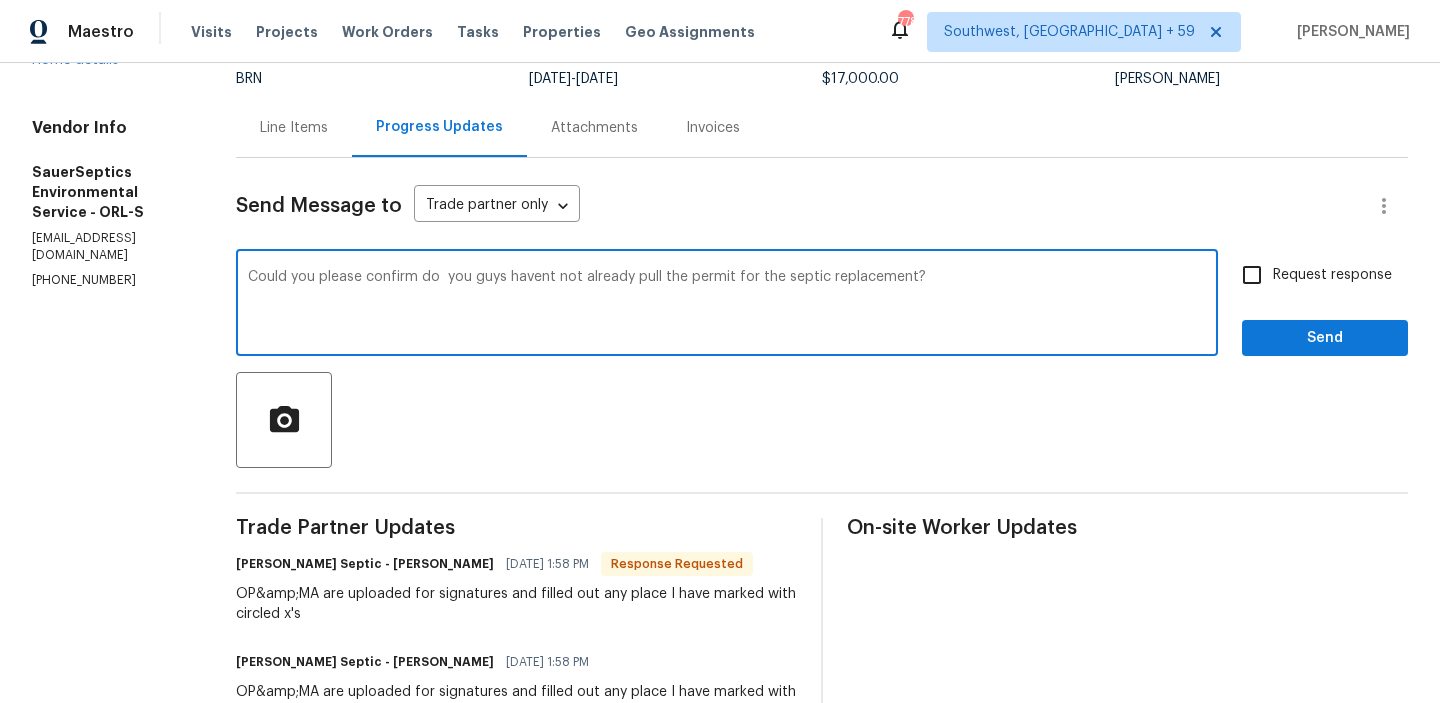 click on "Could you please confirm do  you guys havent not already pull the permit for the septic replacement?" at bounding box center [727, 305] 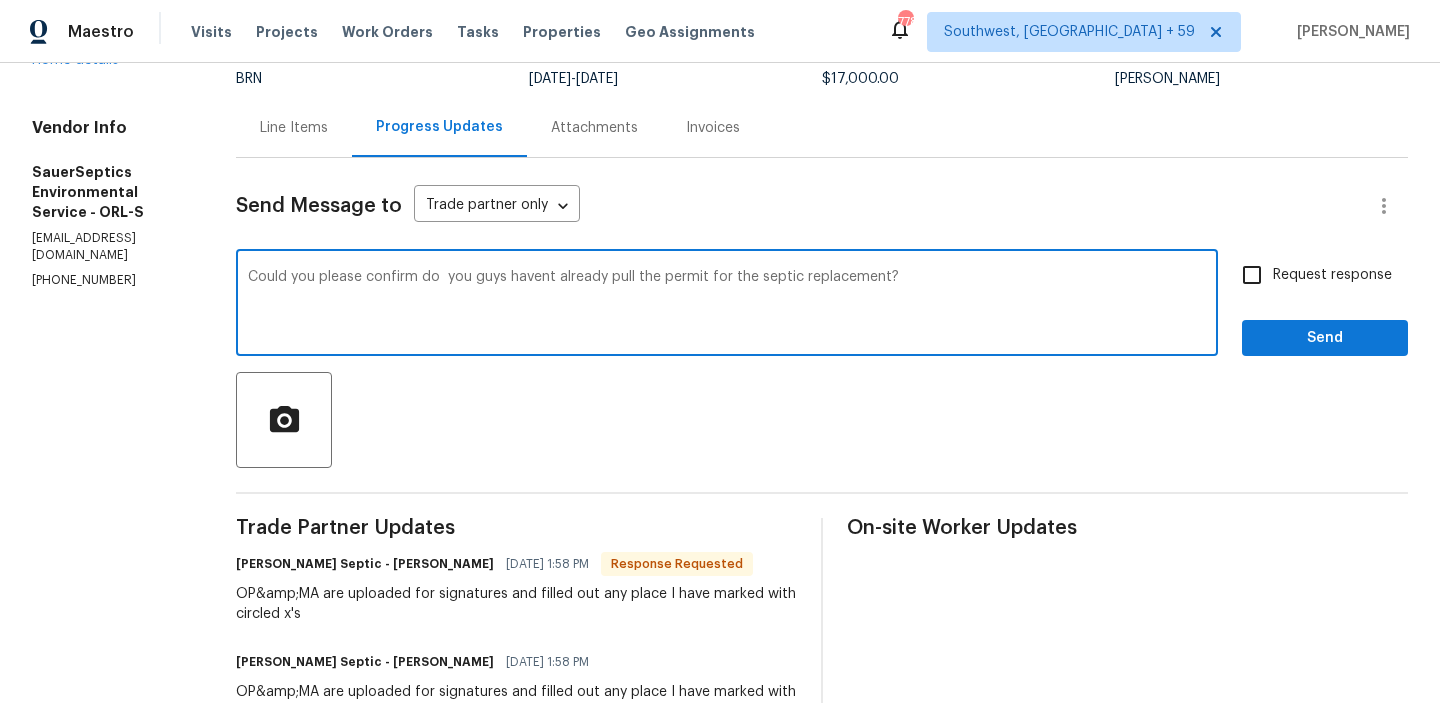 click on "Could you please confirm do  you guys havent already pull the permit for the septic replacement?" at bounding box center [727, 305] 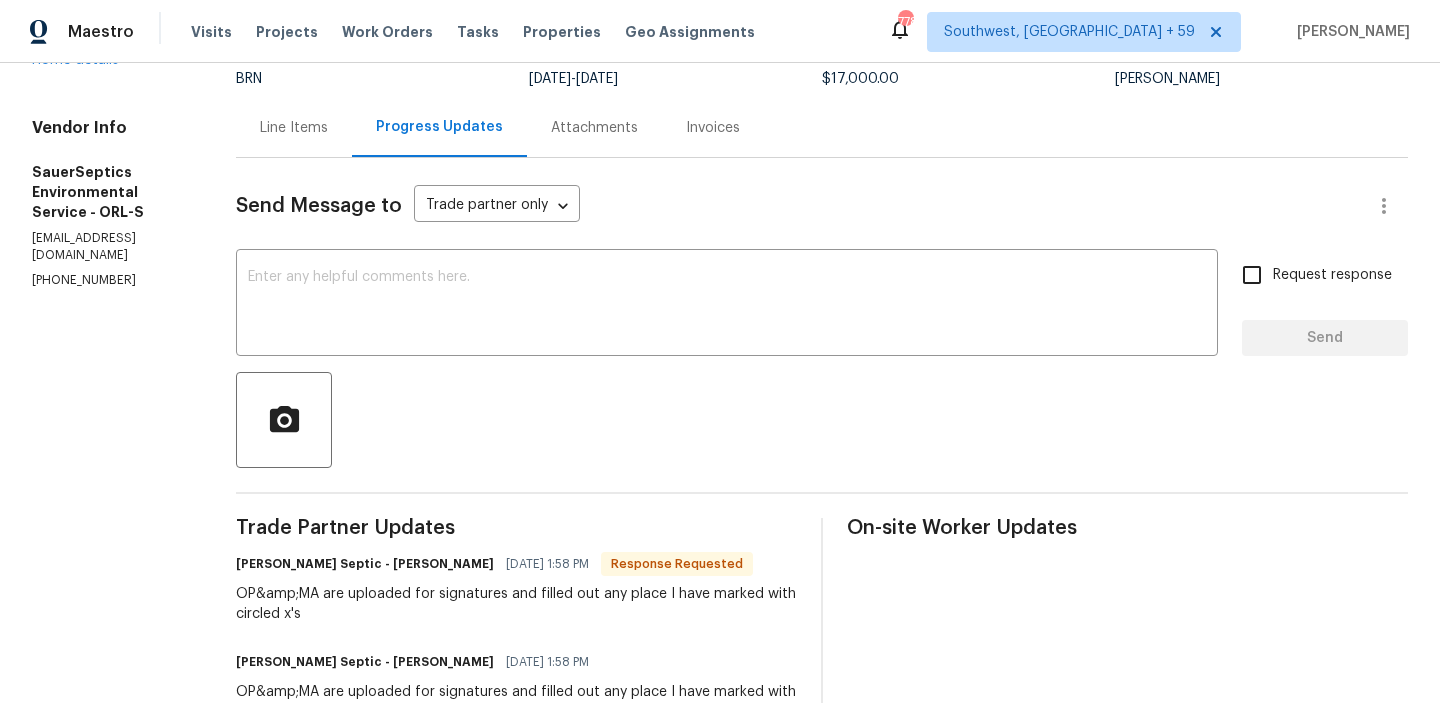 click on "Vendor Info SauerSeptics Environmental Service - ORL-S sauersepticinc@gmail.com (352) 429-8836" at bounding box center [110, 203] 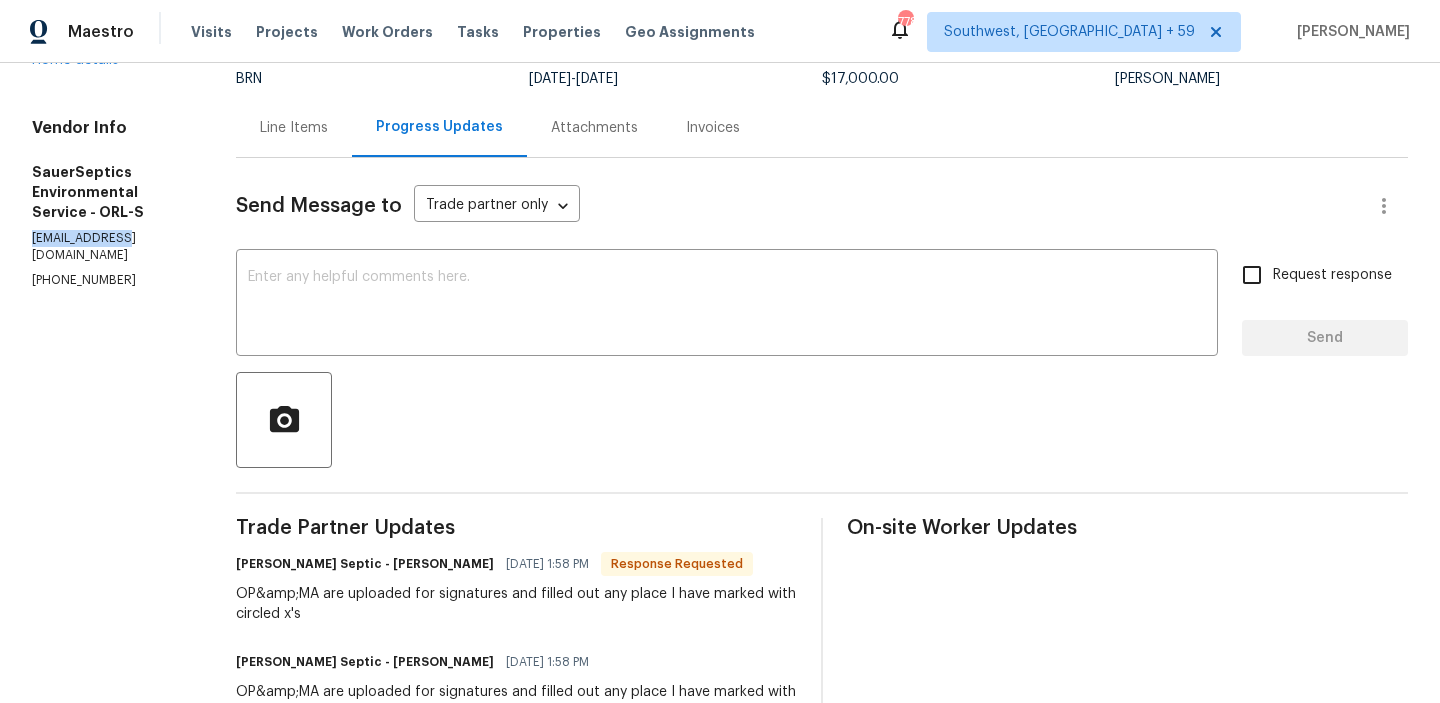 click on "Vendor Info SauerSeptics Environmental Service - ORL-S sauersepticinc@gmail.com (352) 429-8836" at bounding box center (110, 203) 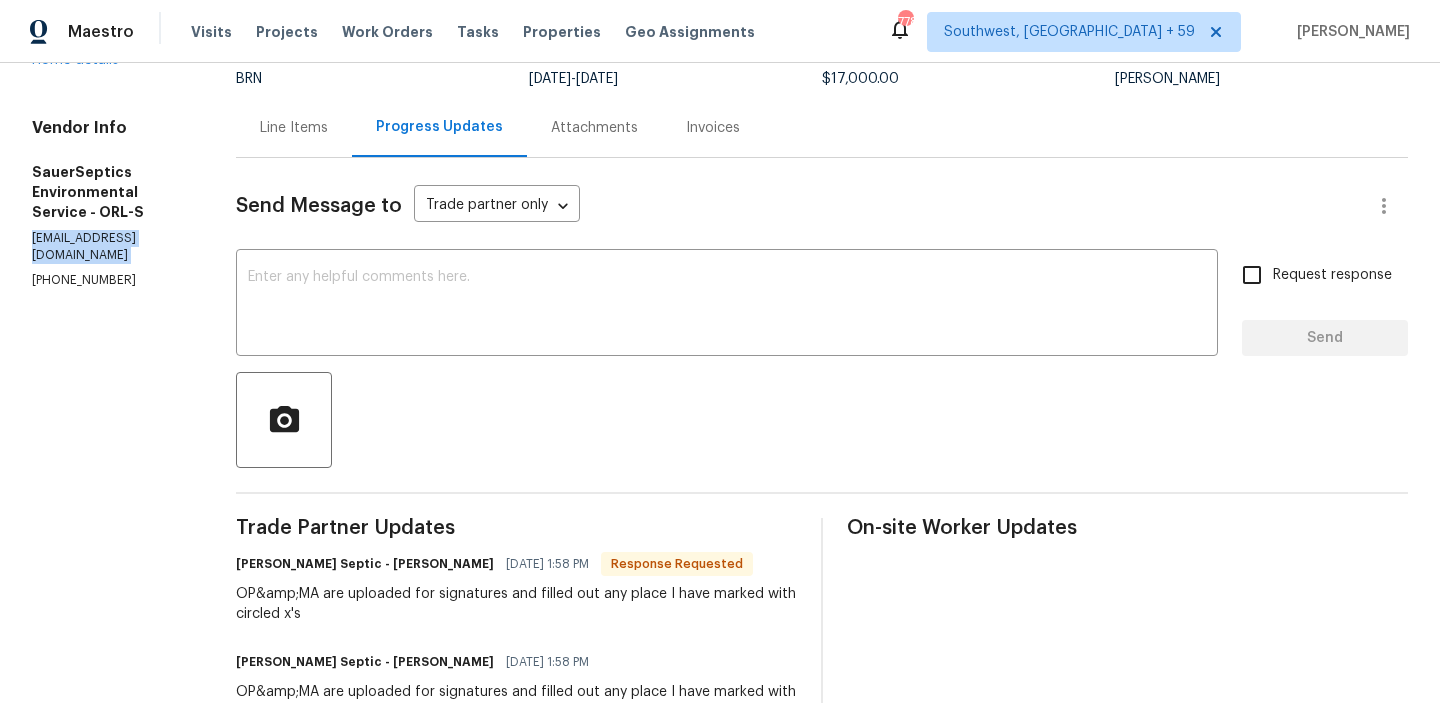 click on "Vendor Info SauerSeptics Environmental Service - ORL-S sauersepticinc@gmail.com (352) 429-8836" at bounding box center [110, 203] 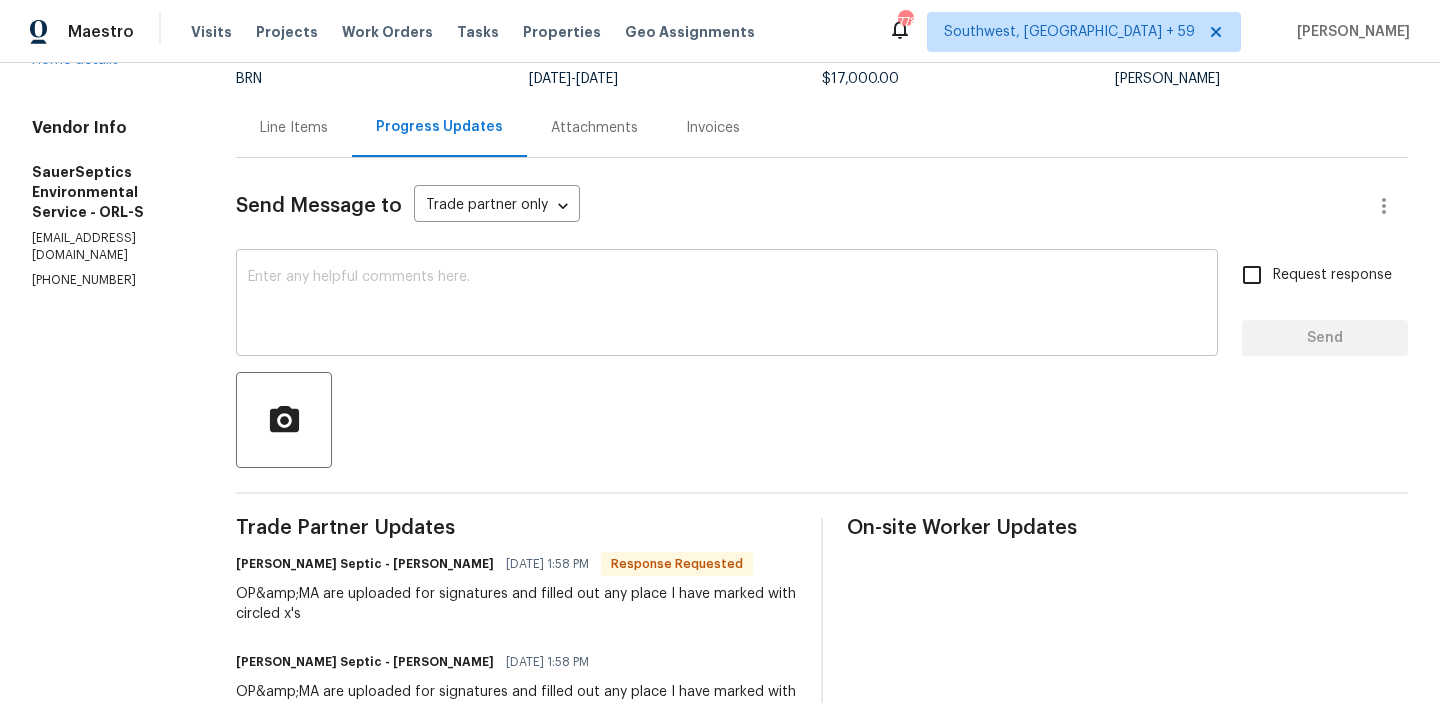 click at bounding box center [727, 305] 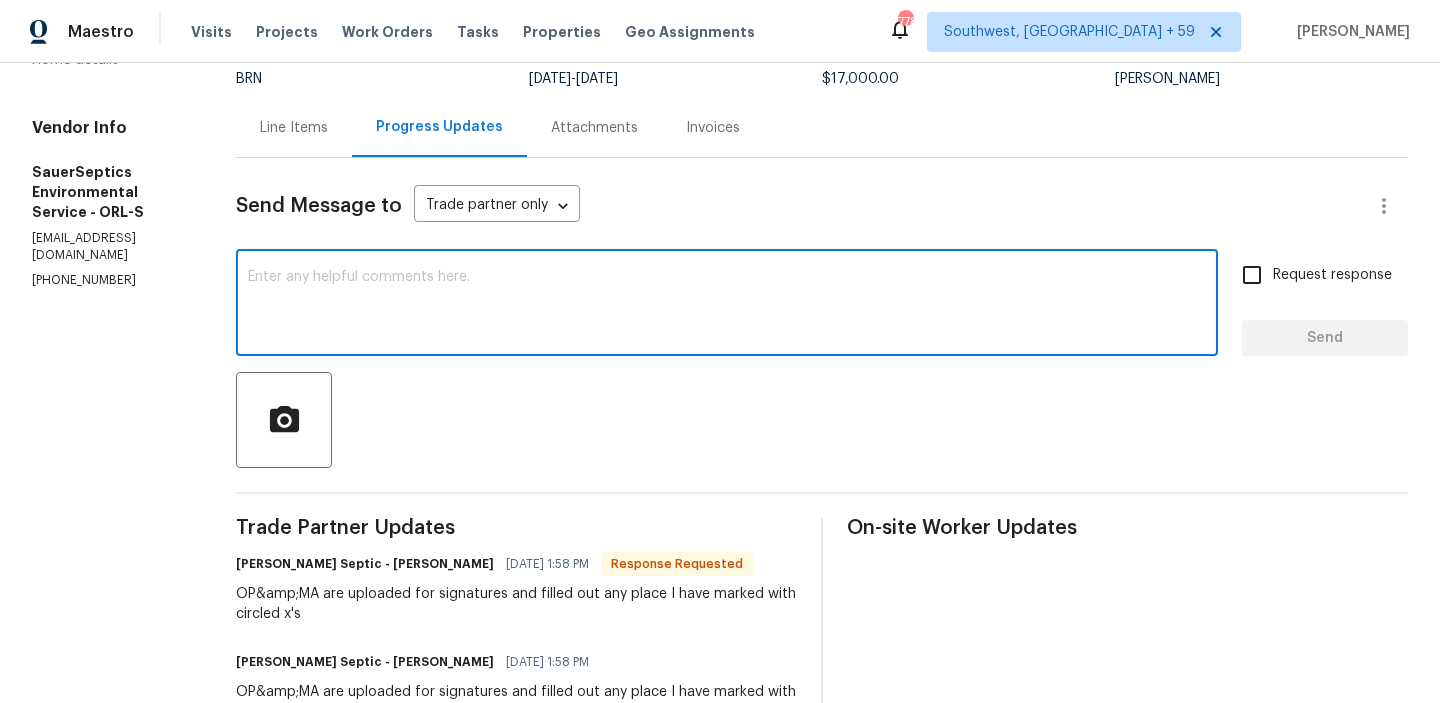 paste on "Could you please confirm whether the permit for the septic replacement has already been pulled?"" 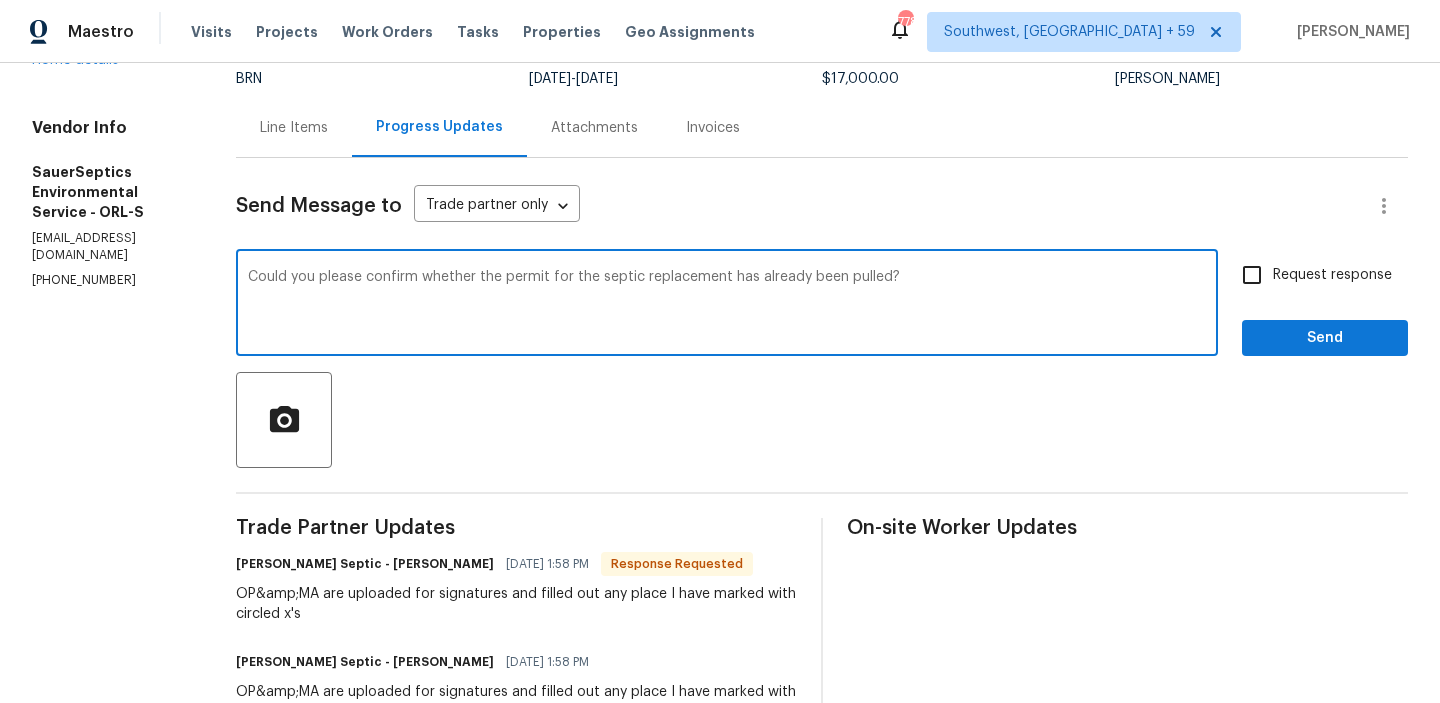 click on "Could you please confirm whether the permit for the septic replacement has already been pulled?" at bounding box center [727, 305] 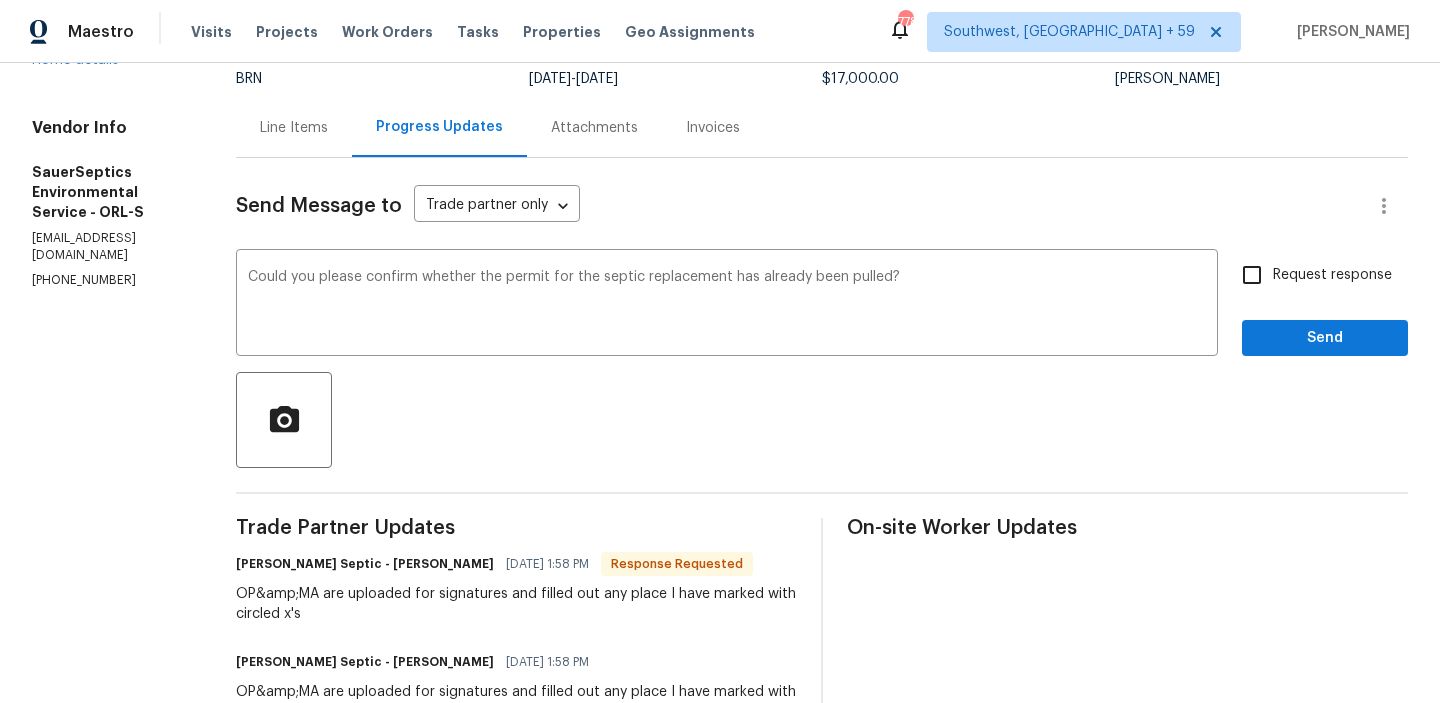 click on "Request response" at bounding box center [1311, 275] 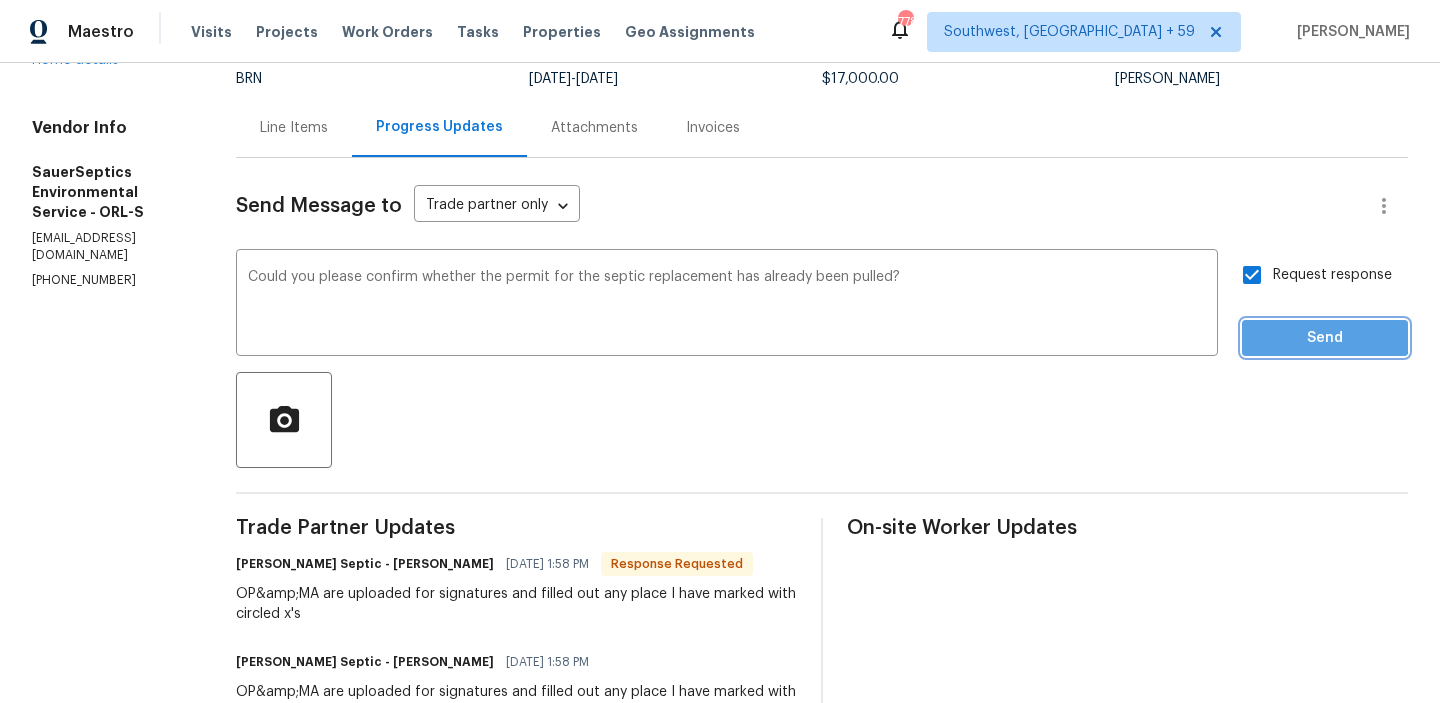 click on "Send" at bounding box center (1325, 338) 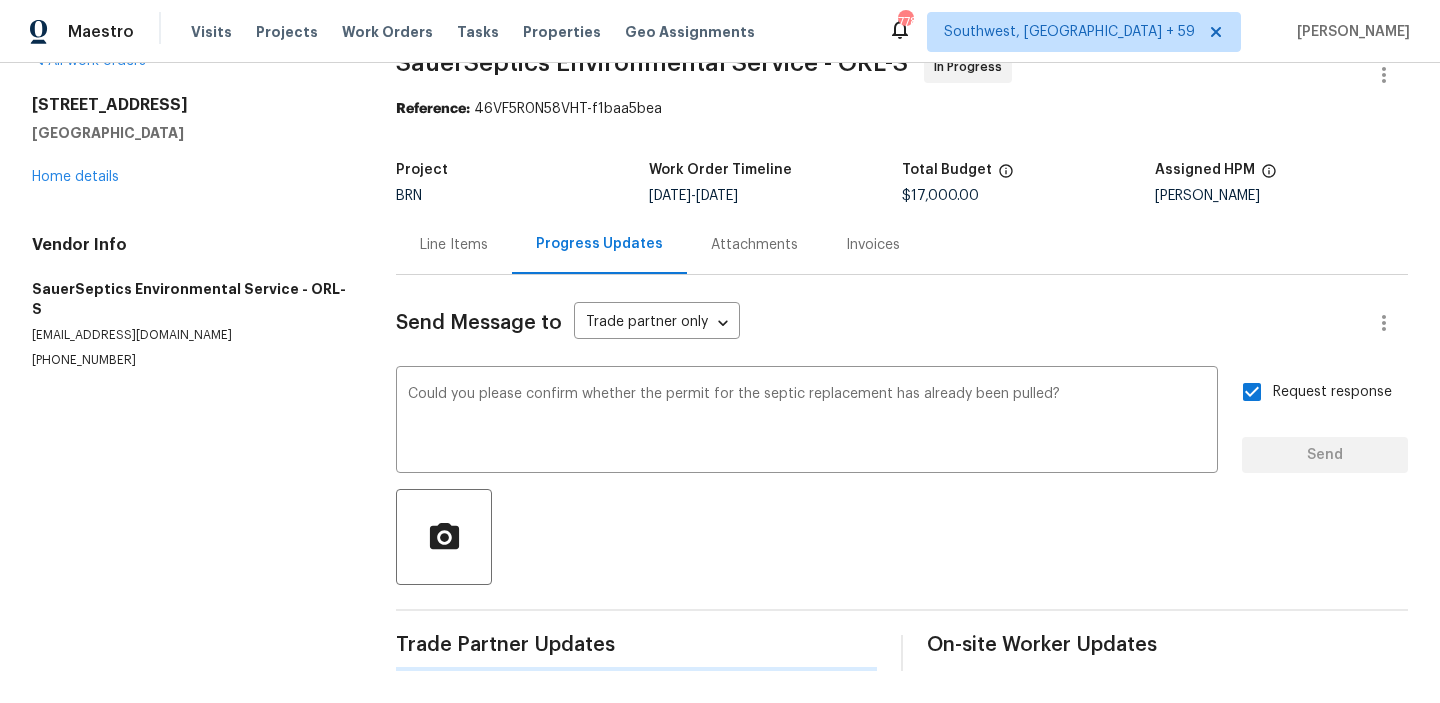 type 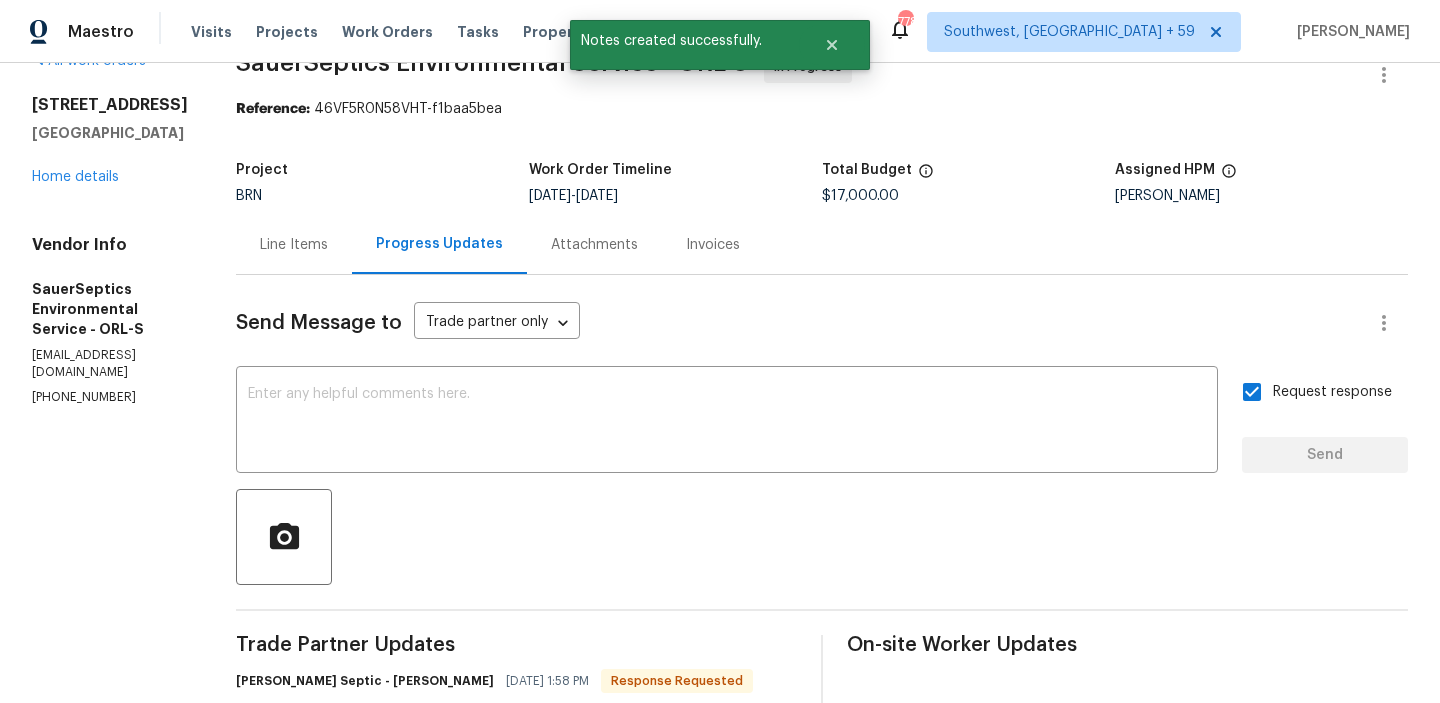 scroll, scrollTop: 161, scrollLeft: 0, axis: vertical 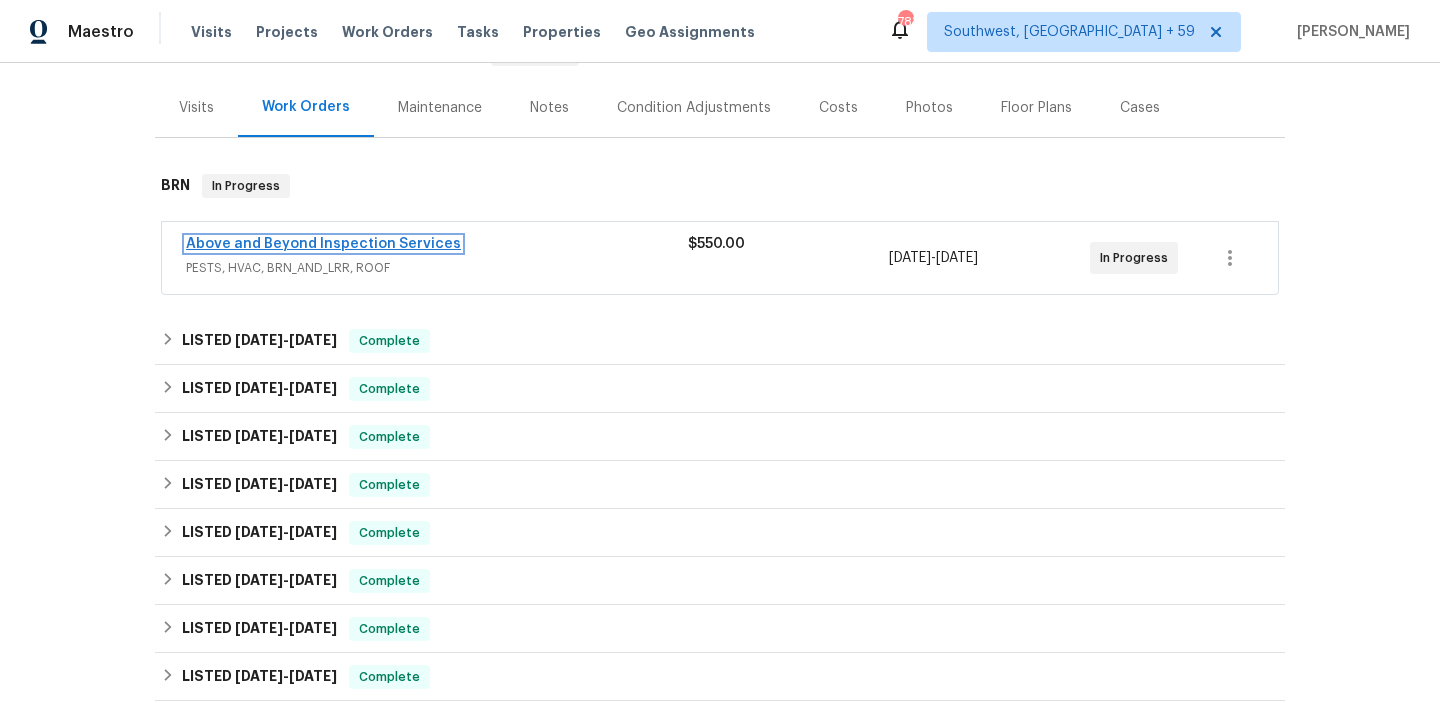 click on "Above and Beyond Inspection Services" at bounding box center [323, 244] 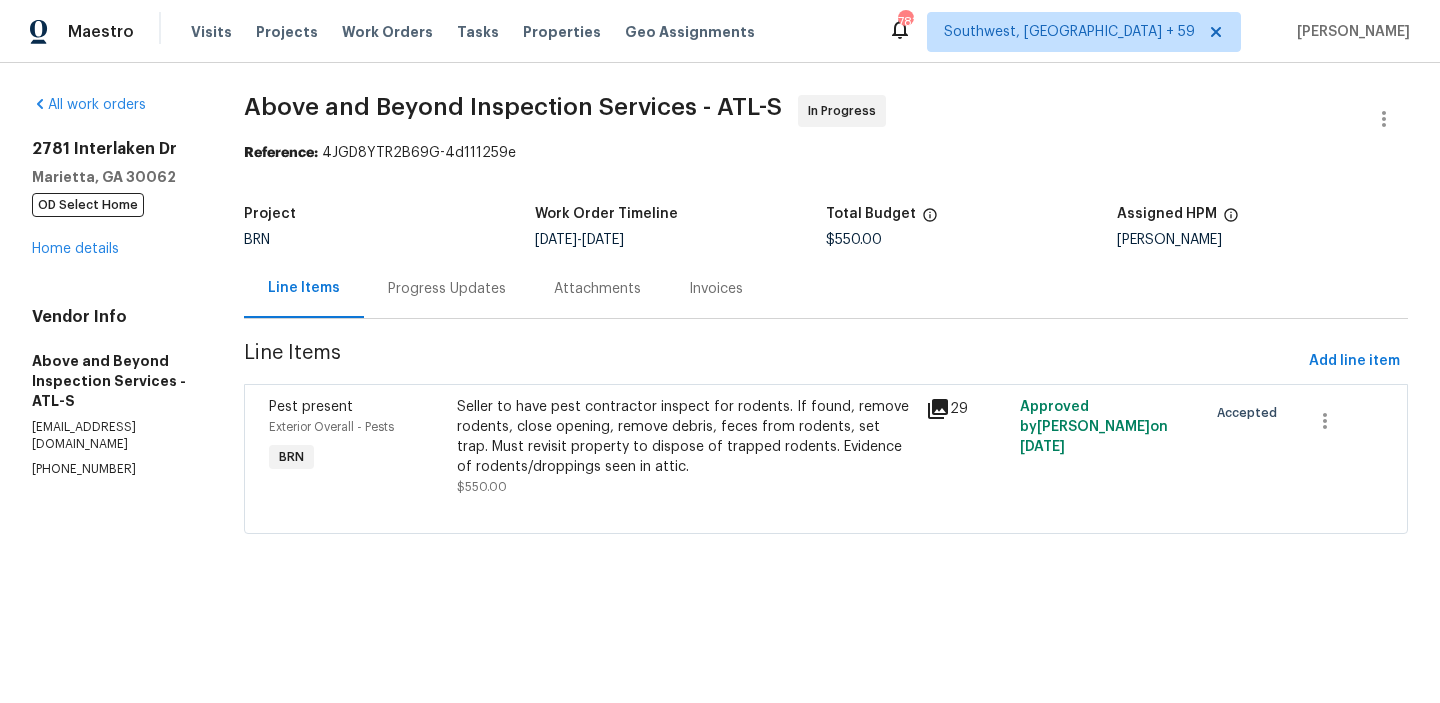 click on "Progress Updates" at bounding box center (447, 289) 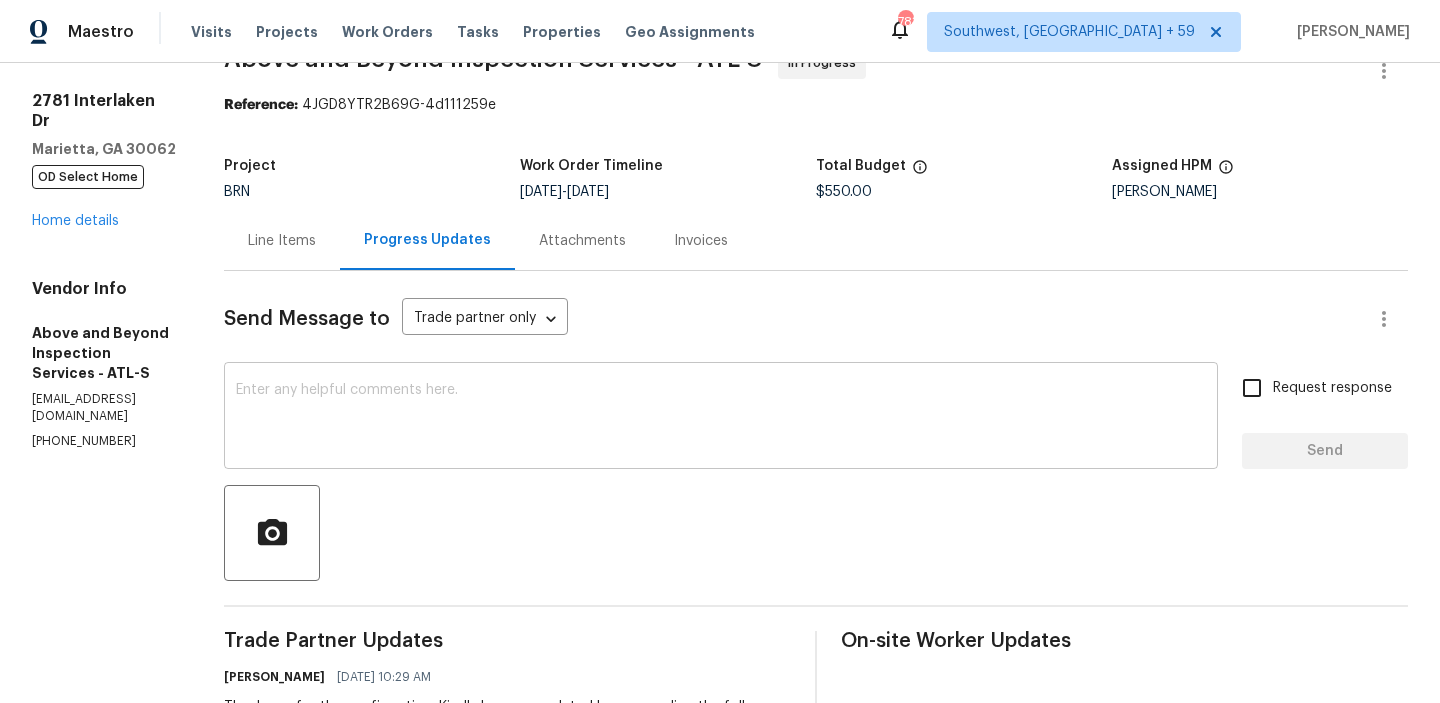 scroll, scrollTop: 73, scrollLeft: 0, axis: vertical 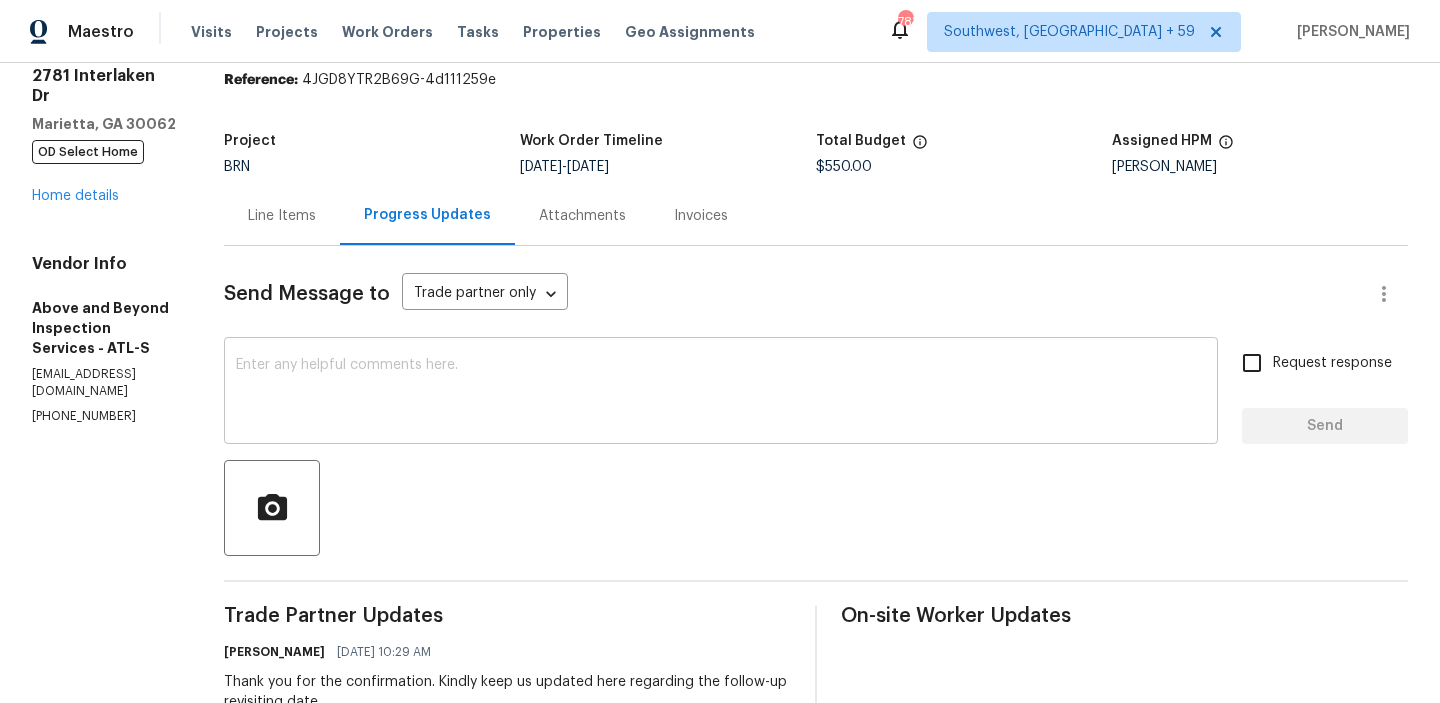 click at bounding box center [721, 393] 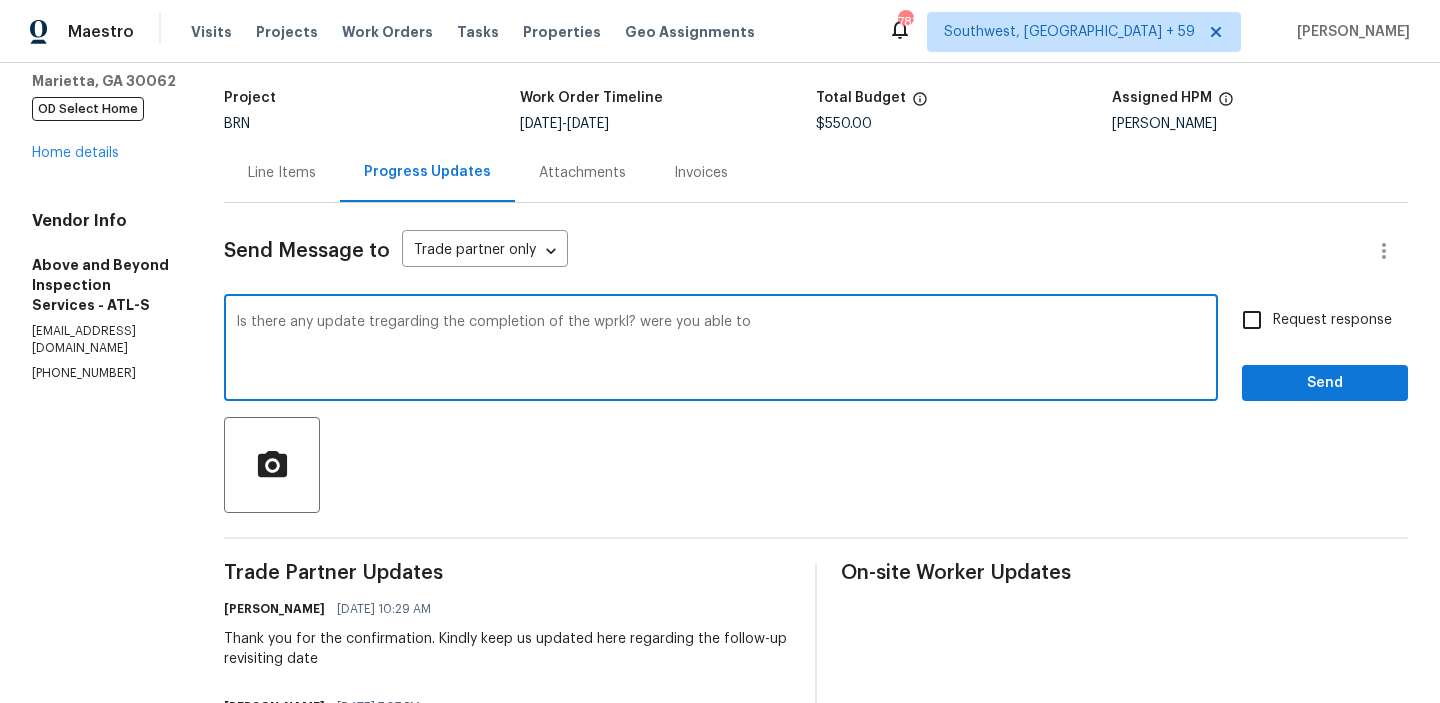 scroll, scrollTop: 84, scrollLeft: 0, axis: vertical 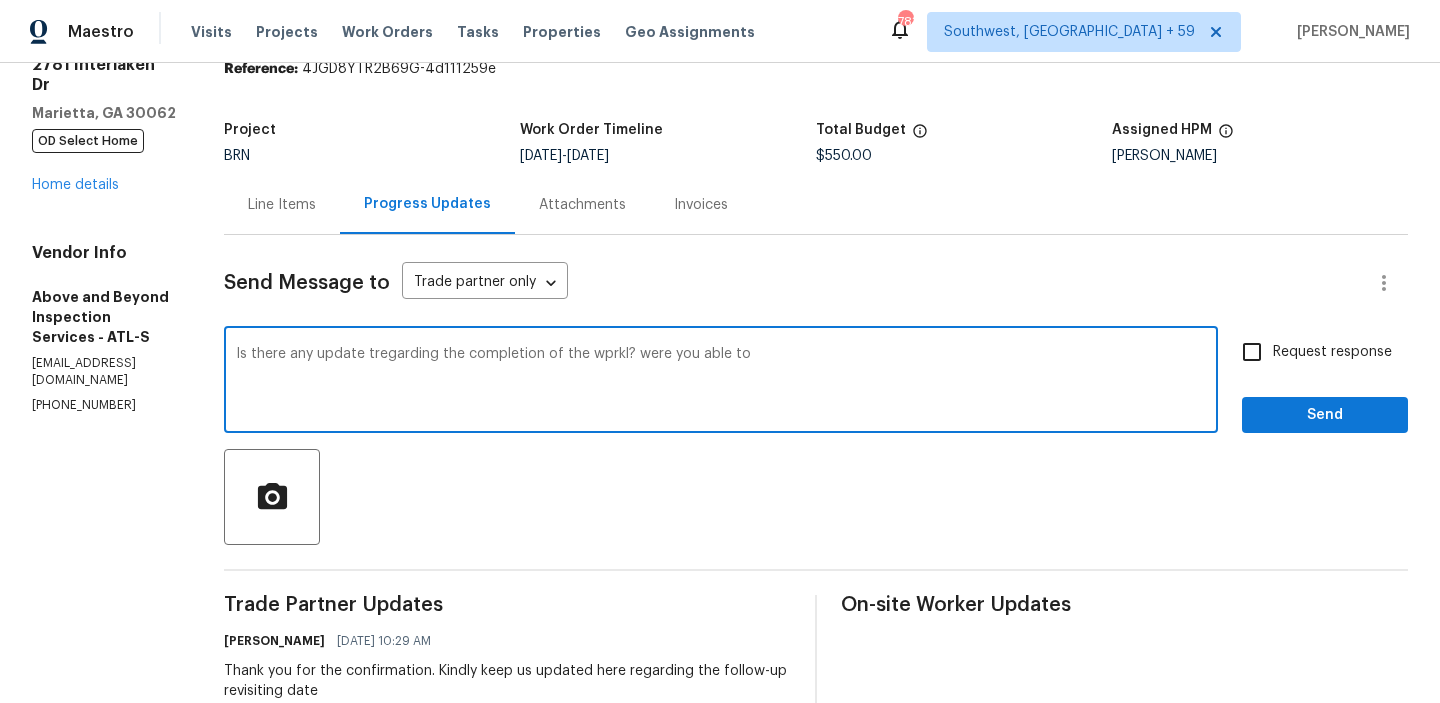 drag, startPoint x: 780, startPoint y: 359, endPoint x: 926, endPoint y: 378, distance: 147.23111 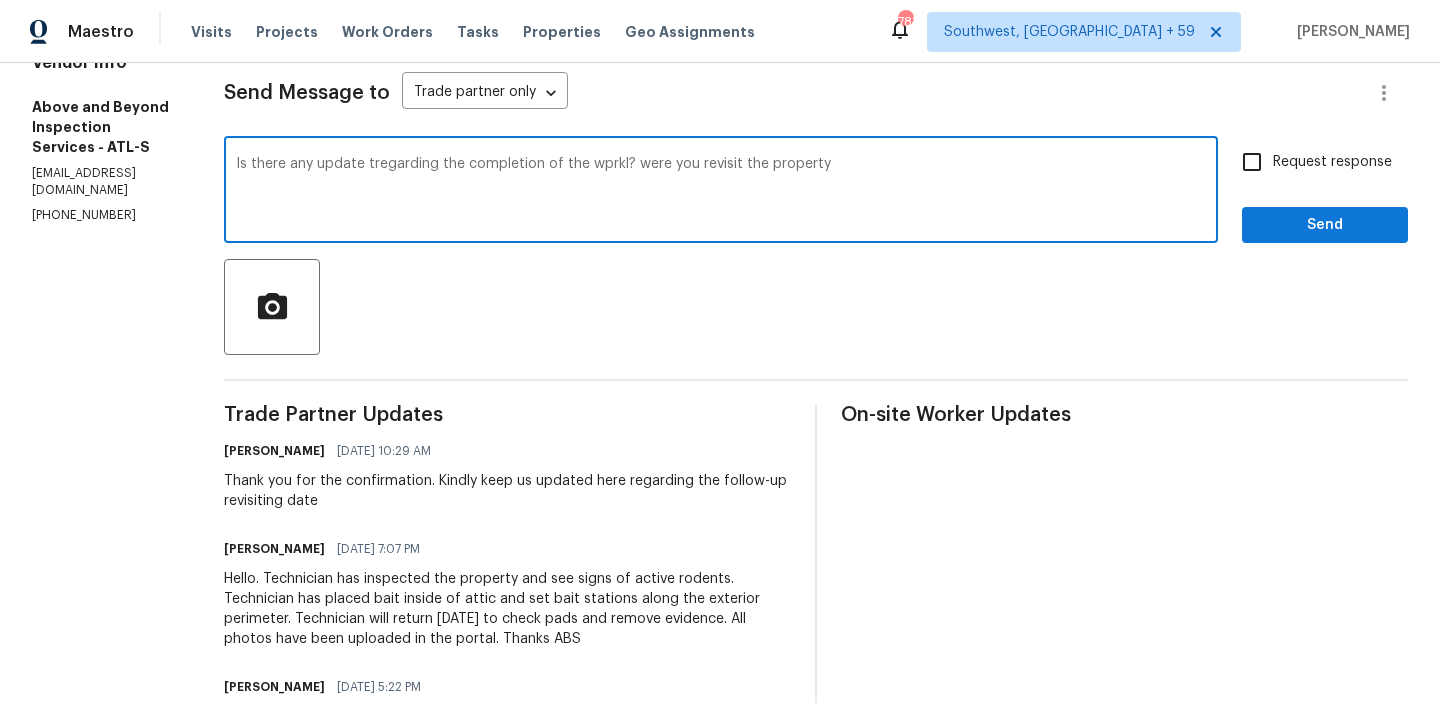 scroll, scrollTop: 277, scrollLeft: 0, axis: vertical 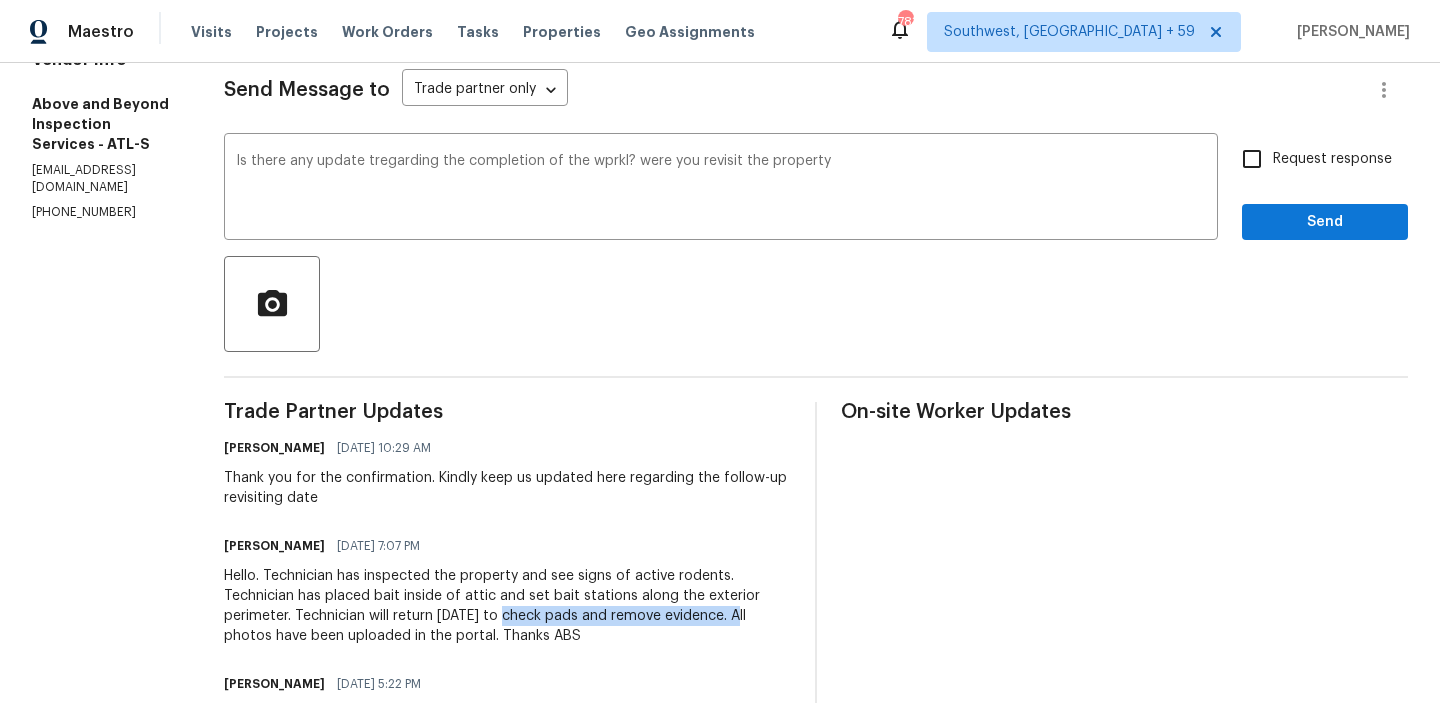 drag, startPoint x: 584, startPoint y: 620, endPoint x: 821, endPoint y: 616, distance: 237.03375 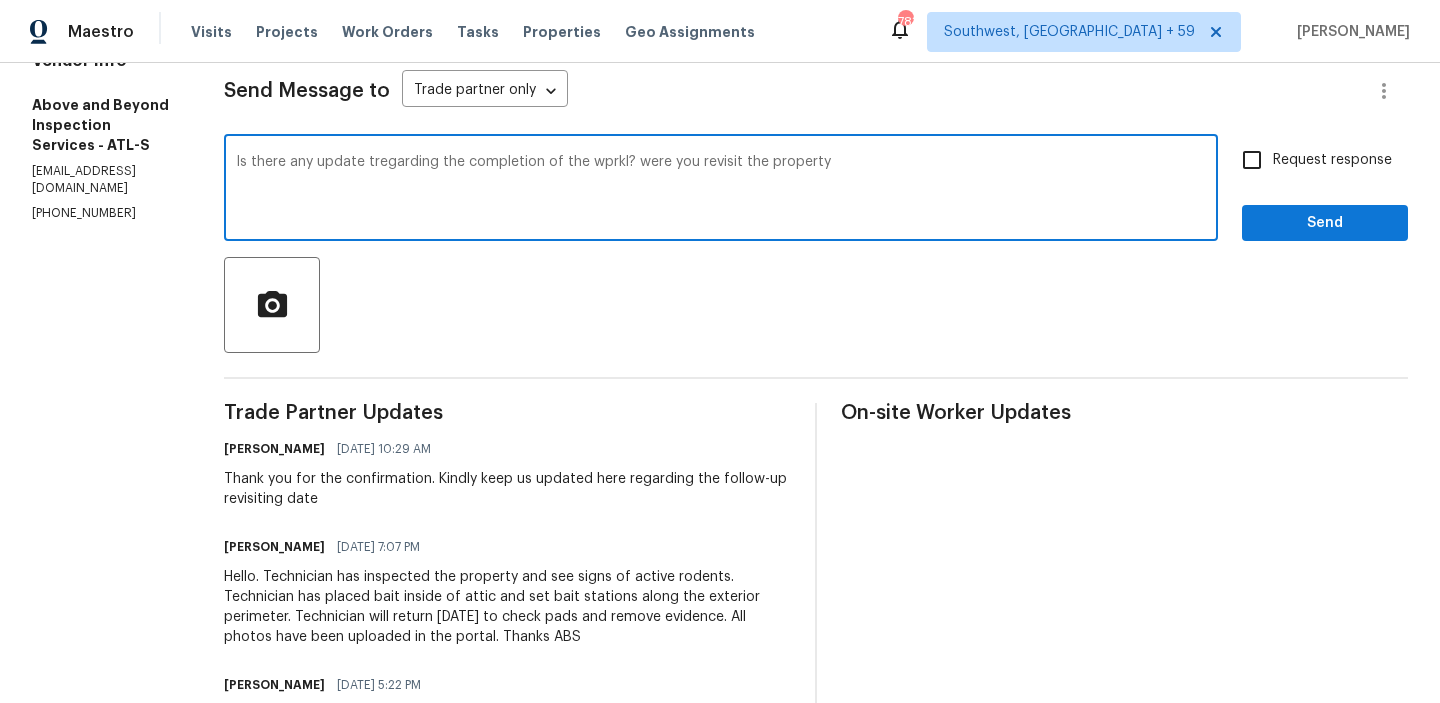 click on "Is there any update tregarding the completion of the wprkl? were you revisit the property" at bounding box center (721, 190) 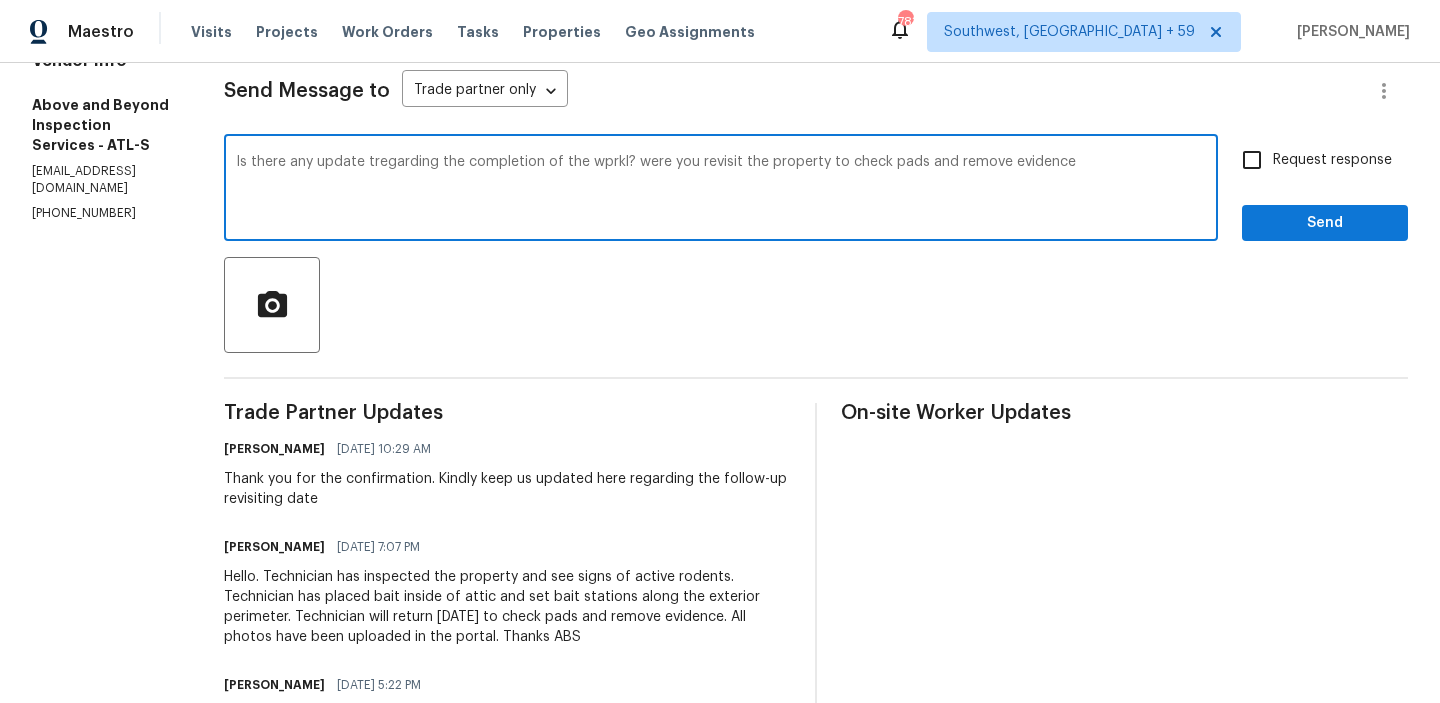 click on "Is there any update tregarding the completion of the wprkl? were you revisit the property to check pads and remove evidence" at bounding box center (721, 190) 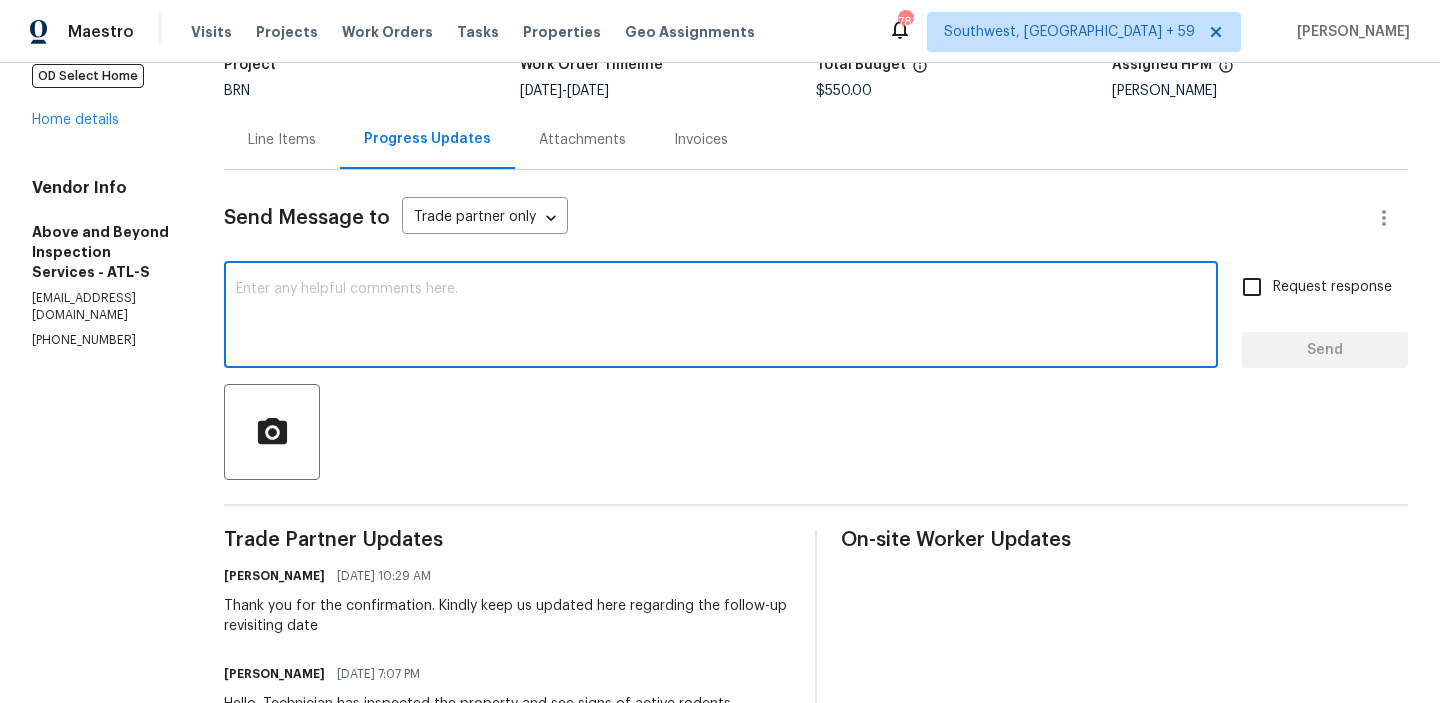 scroll, scrollTop: 0, scrollLeft: 0, axis: both 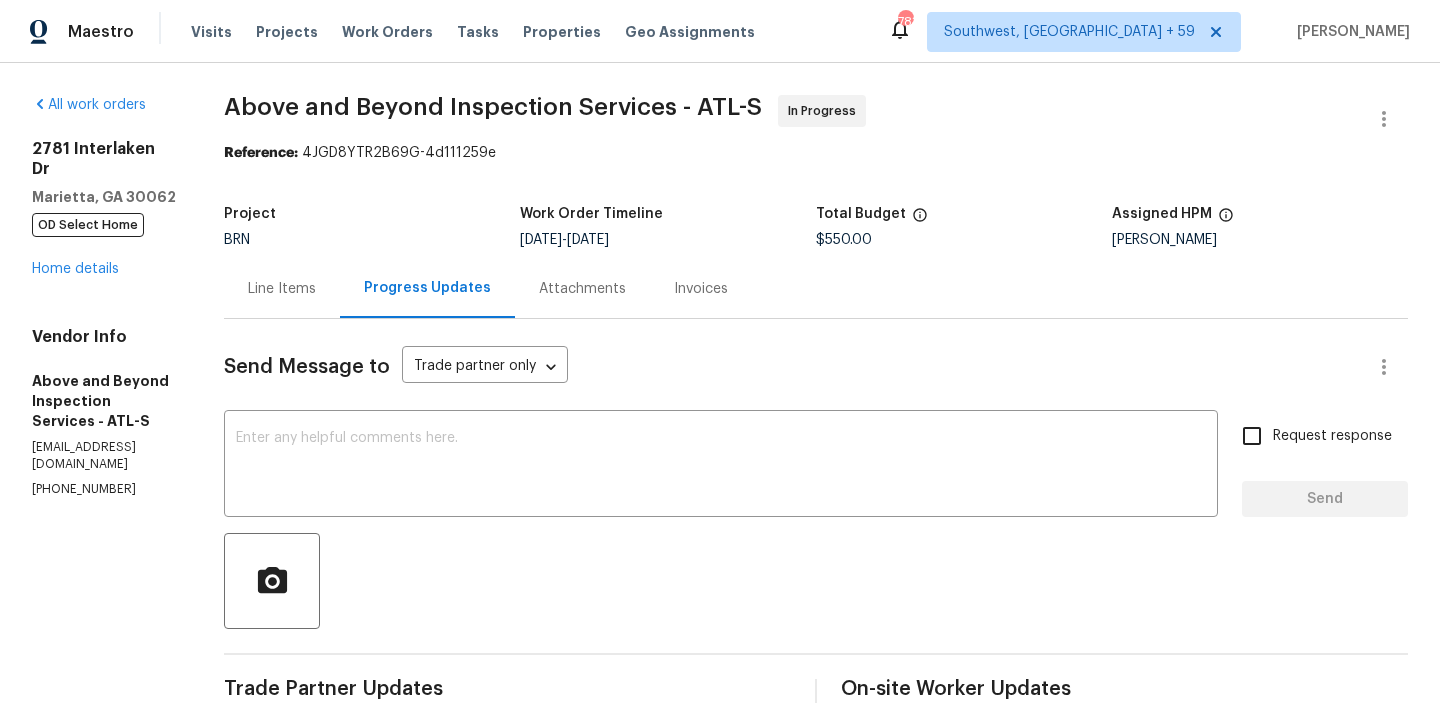 click on "Vendor Info Above and Beyond Inspection Services - ATL-S [EMAIL_ADDRESS][DOMAIN_NAME] [PHONE_NUMBER]" at bounding box center [104, 412] 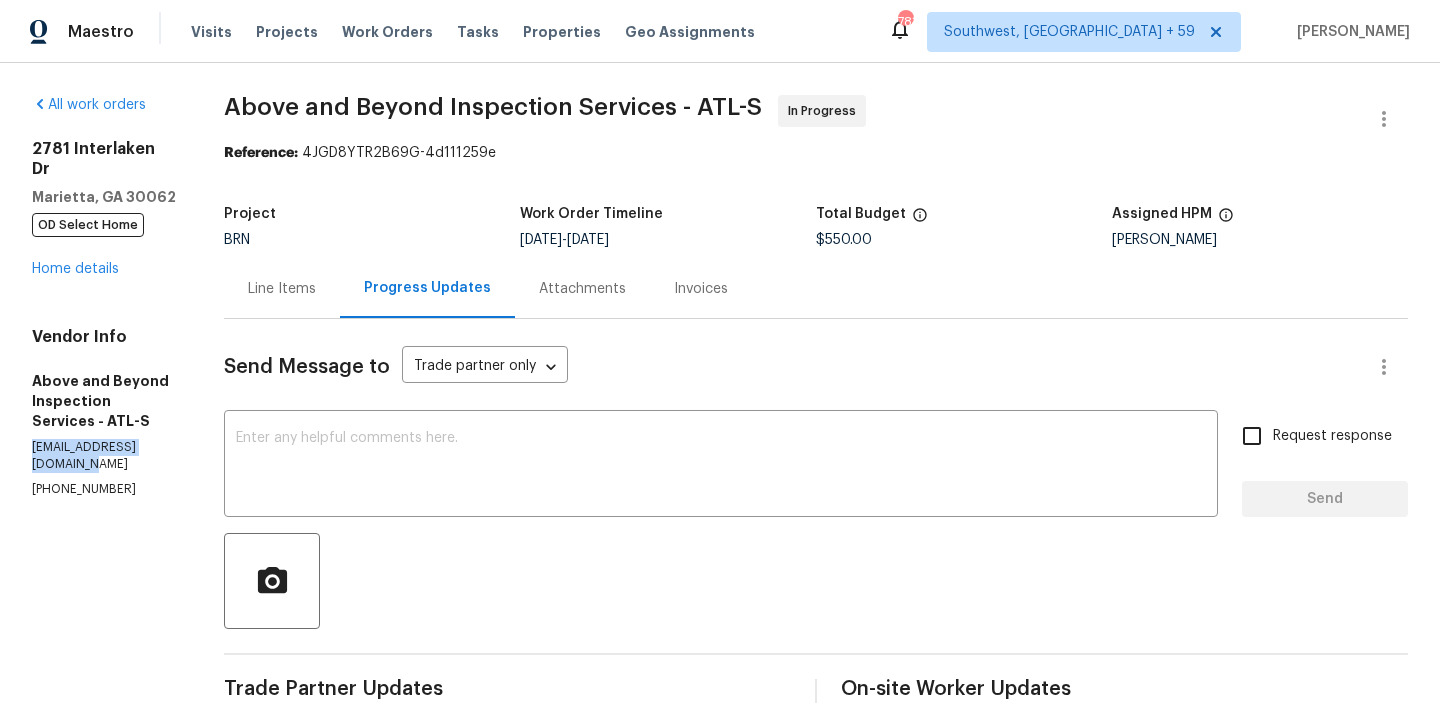 click on "Vendor Info Above and Beyond Inspection Services - ATL-S [EMAIL_ADDRESS][DOMAIN_NAME] [PHONE_NUMBER]" at bounding box center [104, 412] 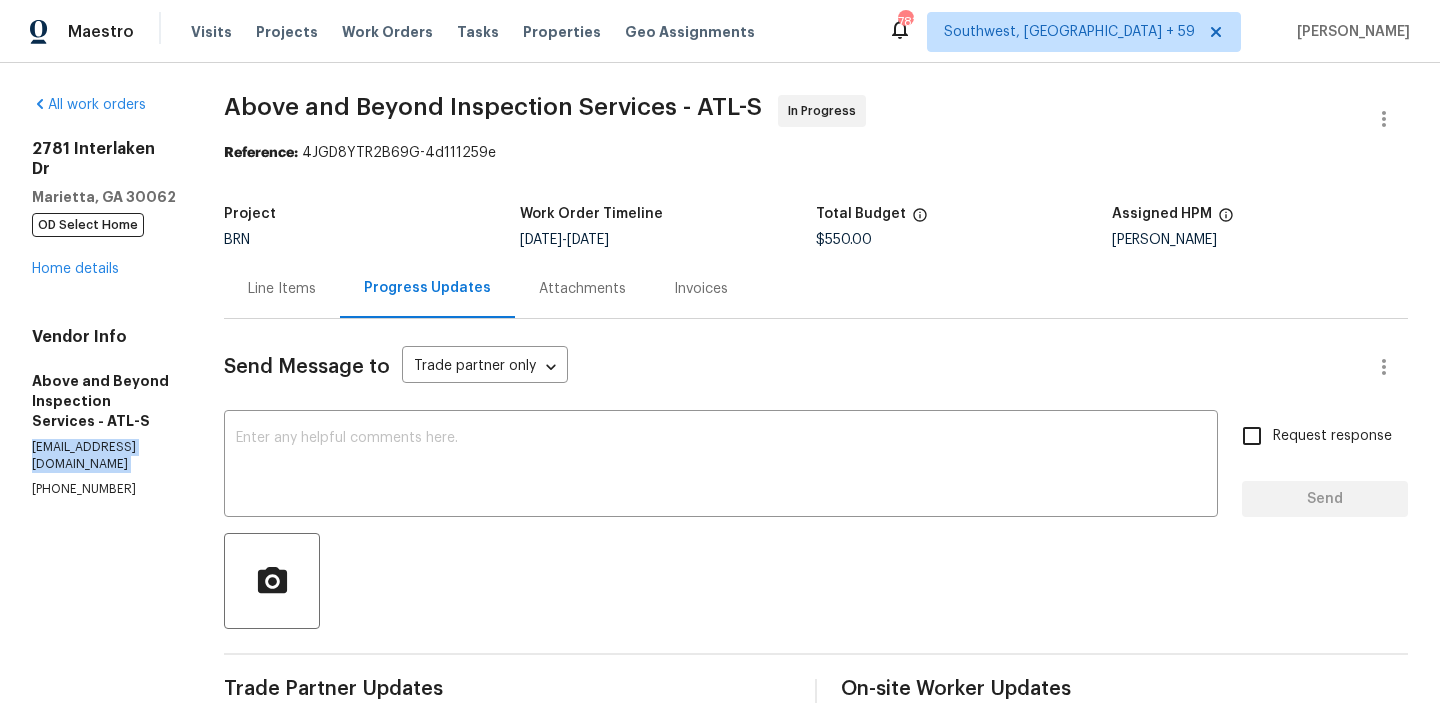 click on "Vendor Info Above and Beyond Inspection Services - ATL-S [EMAIL_ADDRESS][DOMAIN_NAME] [PHONE_NUMBER]" at bounding box center (104, 412) 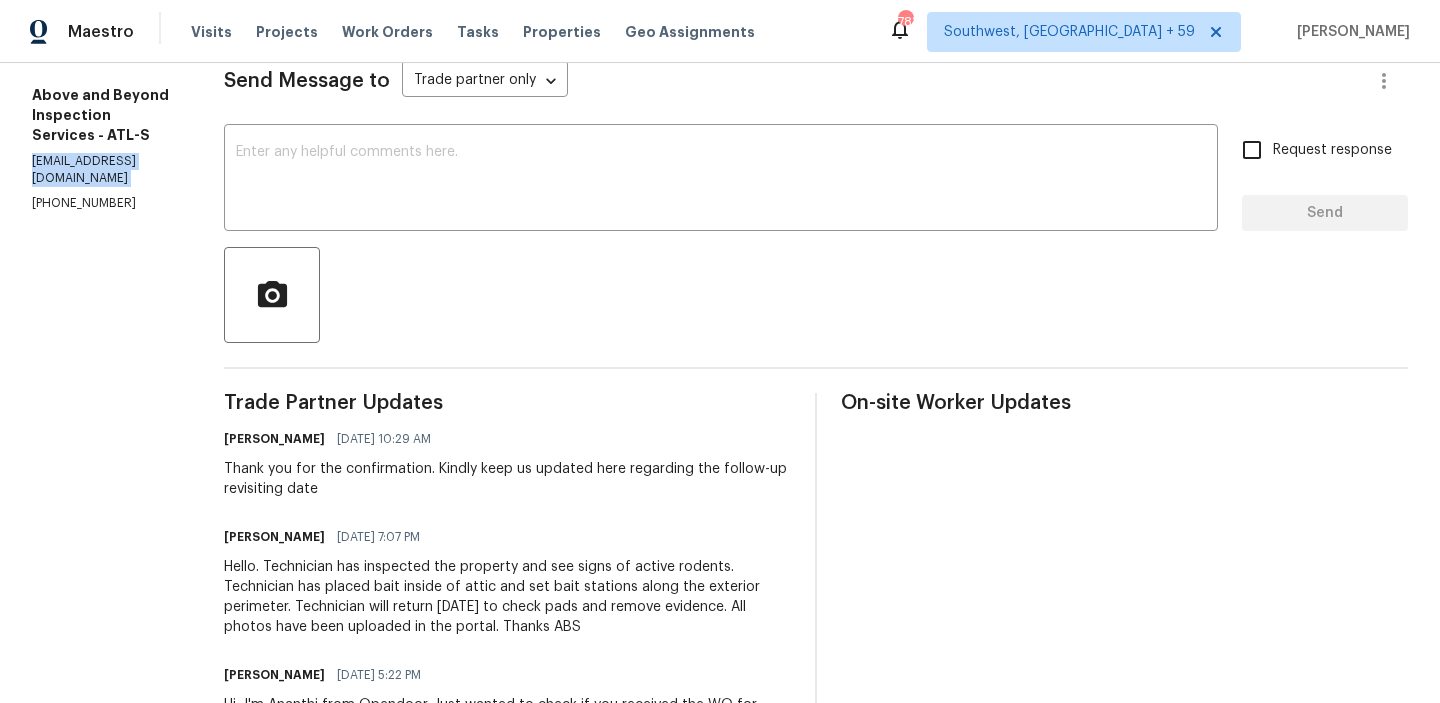 scroll, scrollTop: 293, scrollLeft: 0, axis: vertical 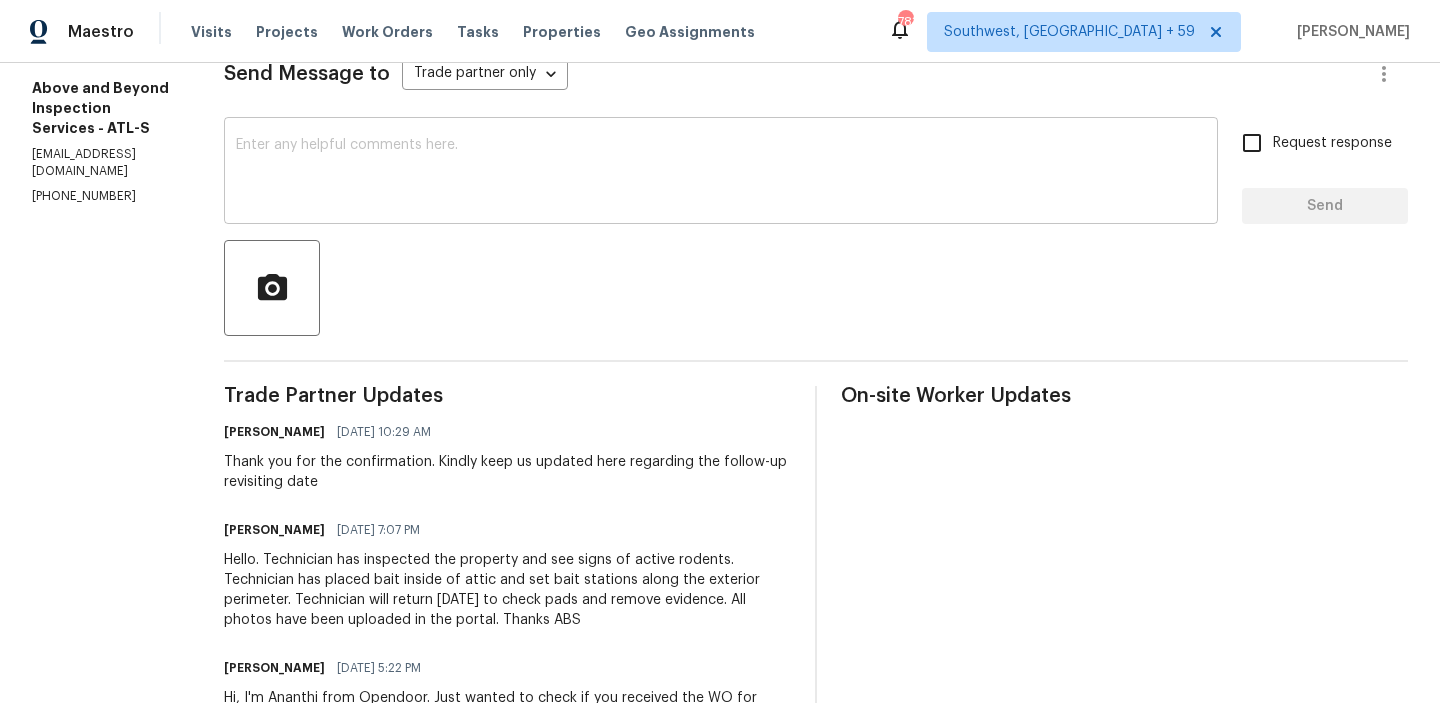 click at bounding box center (721, 173) 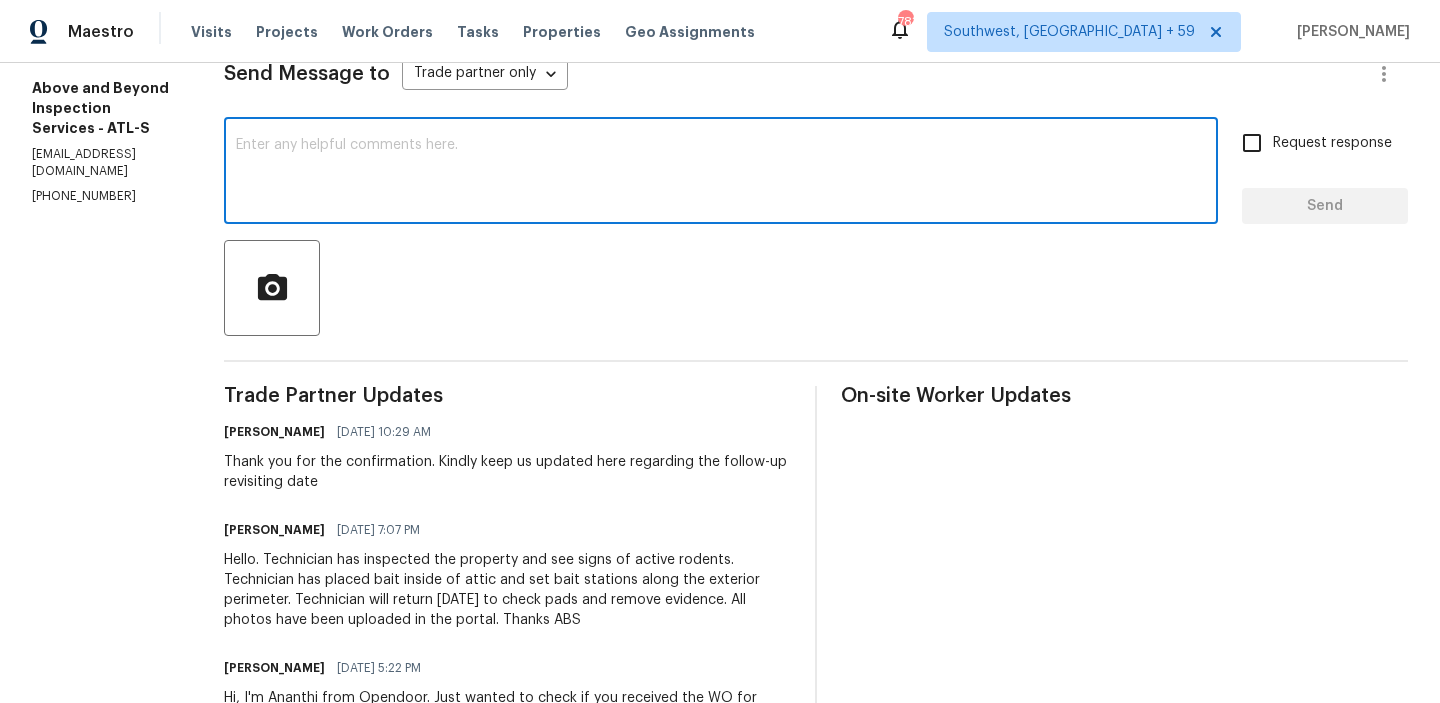 paste on "Is there any update regarding the completion of the work? Have you revisited the property to check the pads and remove any evidence?" 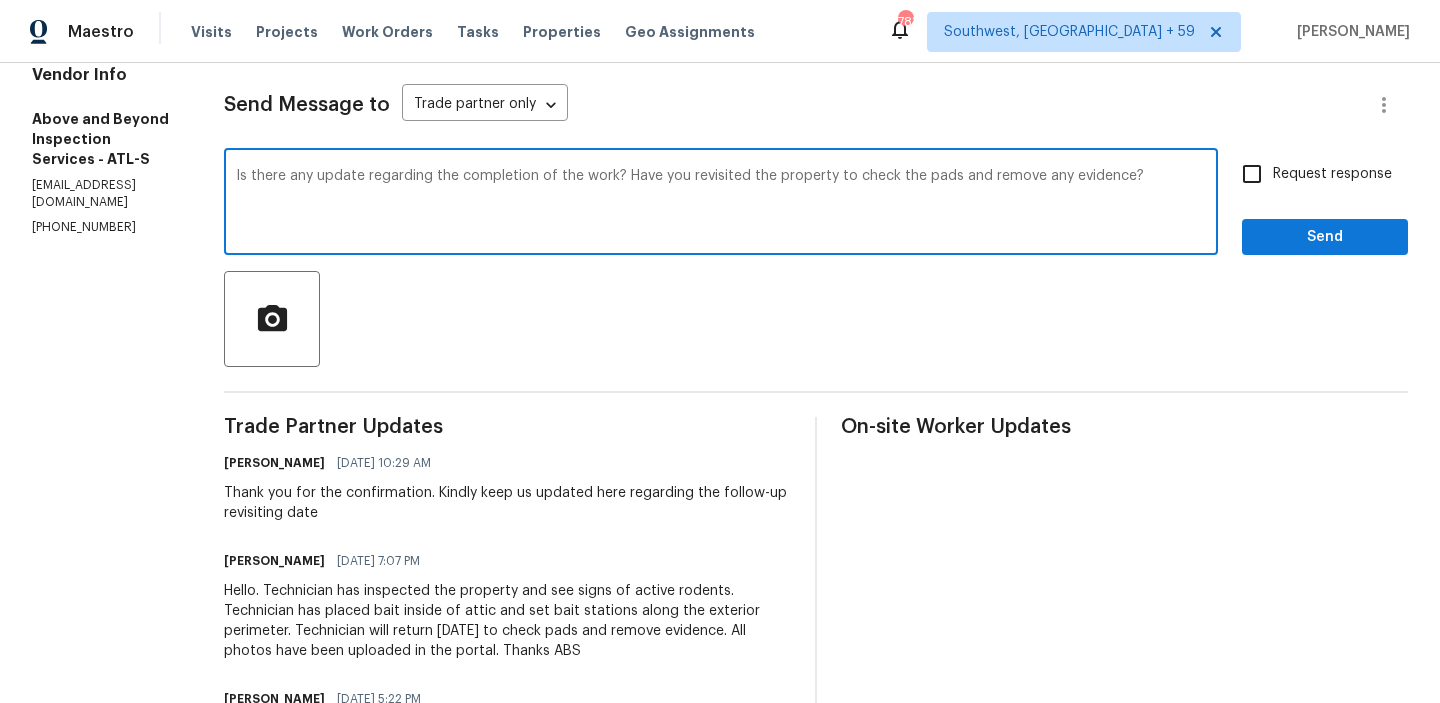 scroll, scrollTop: 250, scrollLeft: 0, axis: vertical 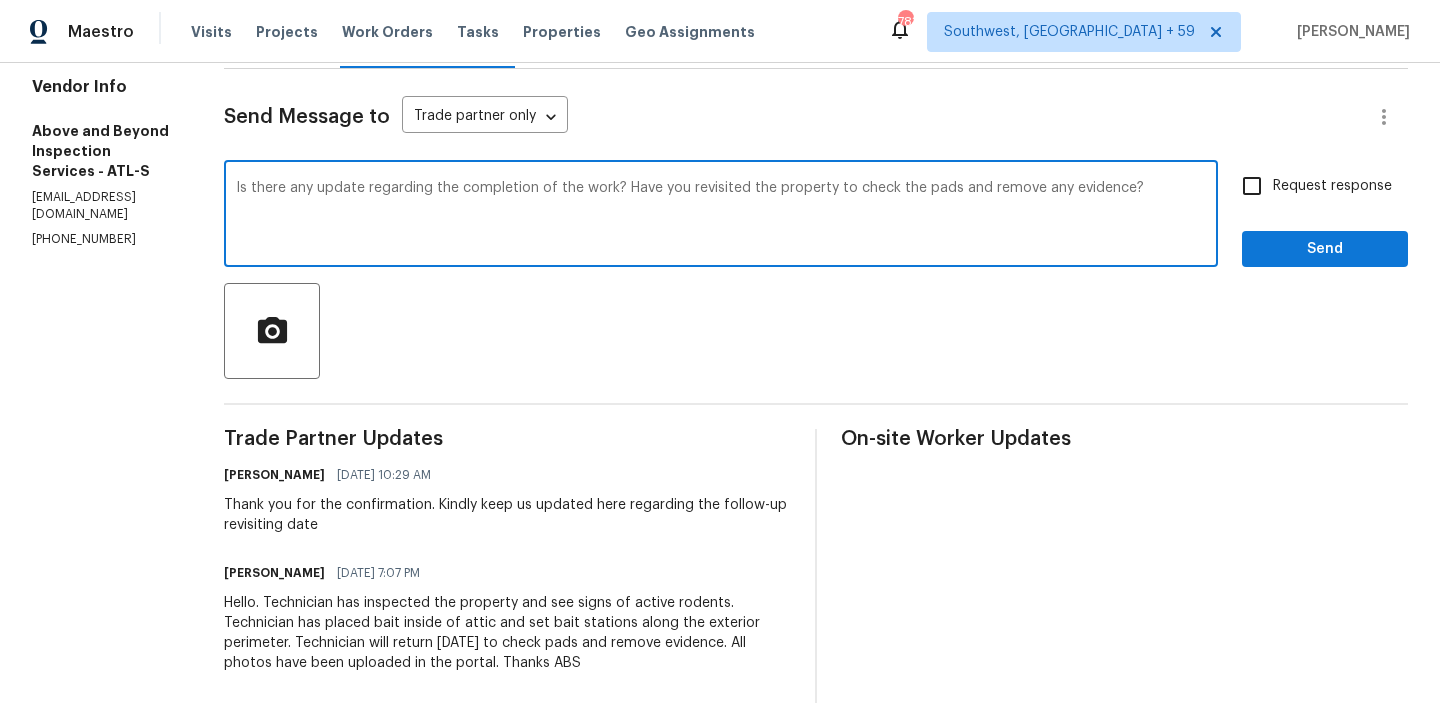 type on "Is there any update regarding the completion of the work? Have you revisited the property to check the pads and remove any evidence?" 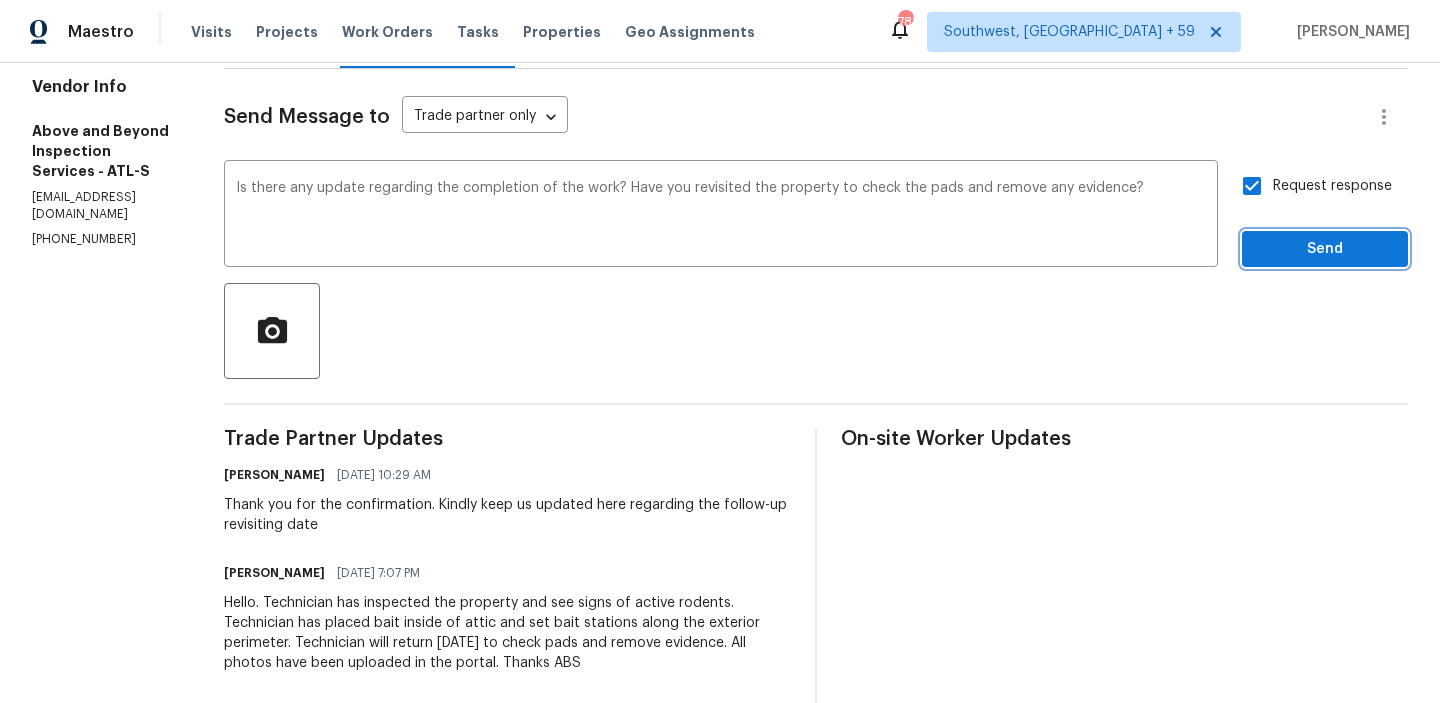 click on "Send" at bounding box center (1325, 249) 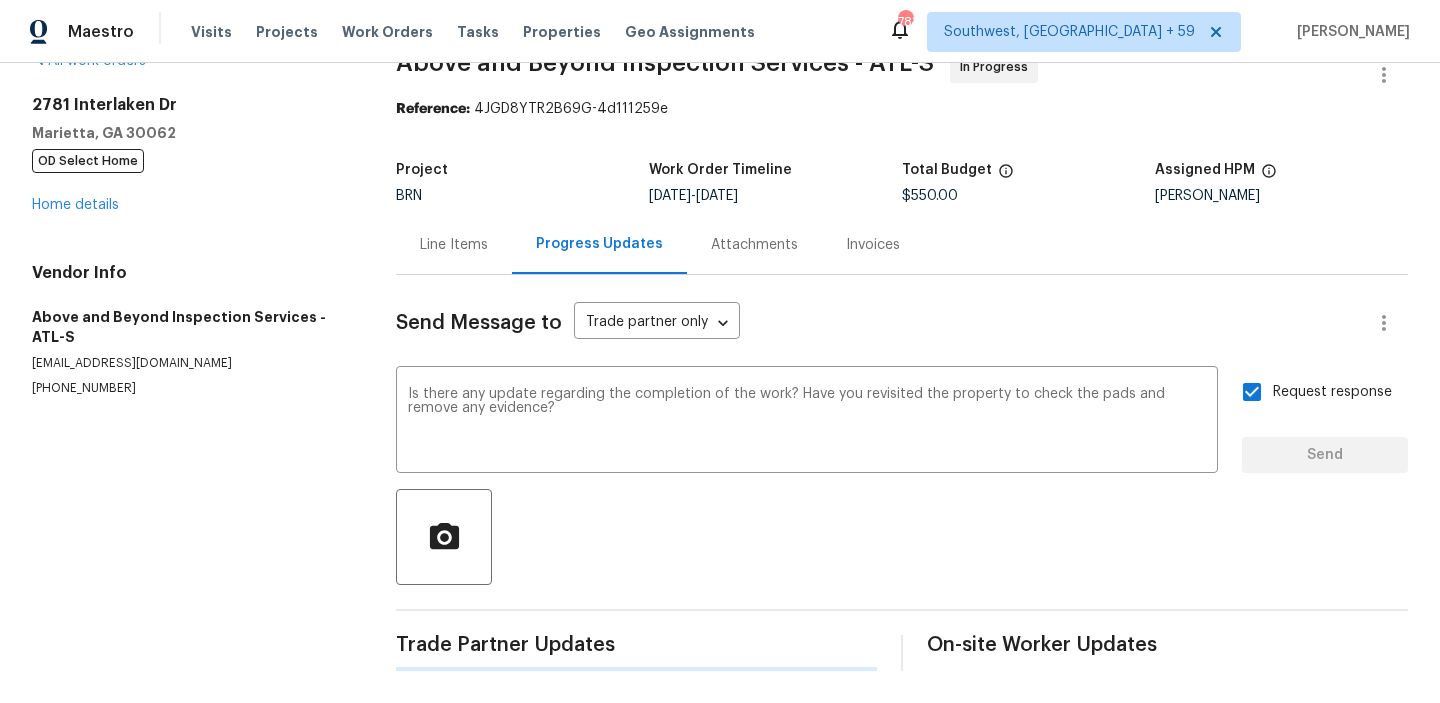 type 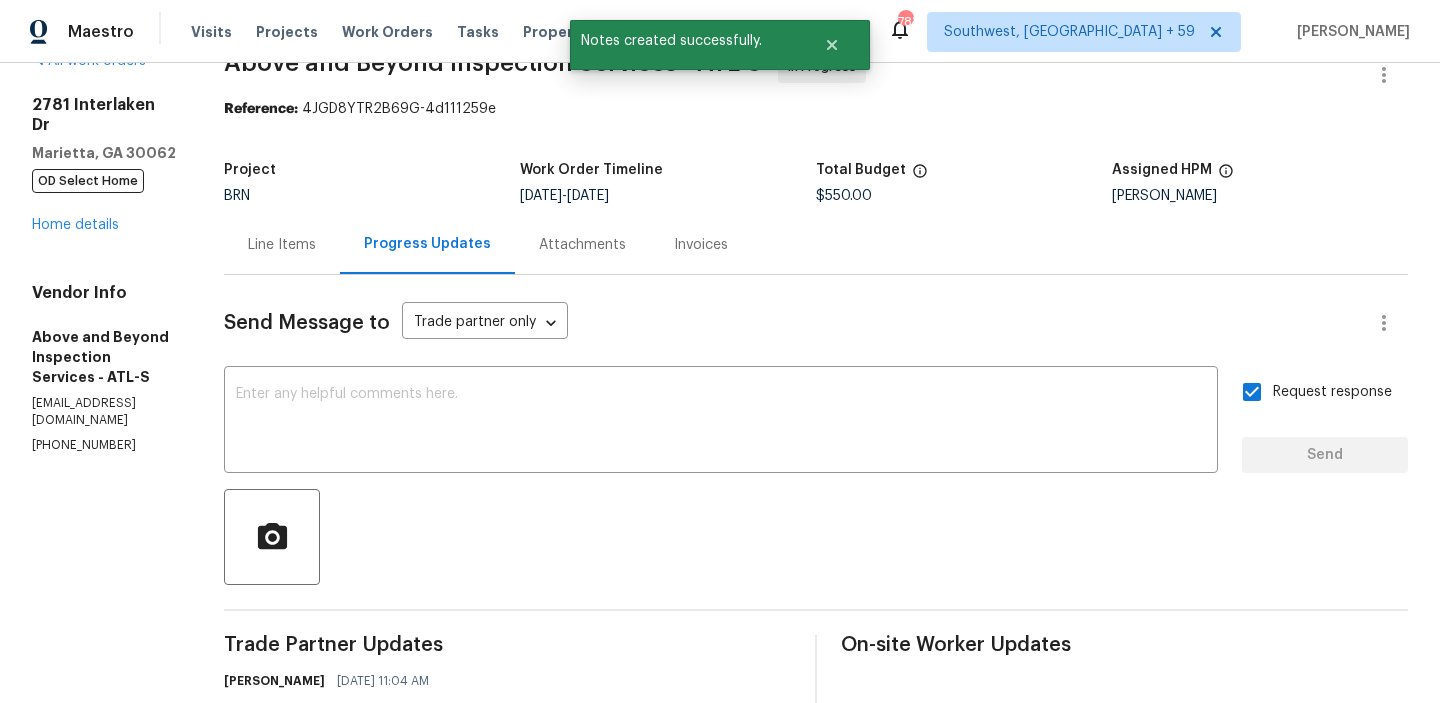 scroll, scrollTop: 250, scrollLeft: 0, axis: vertical 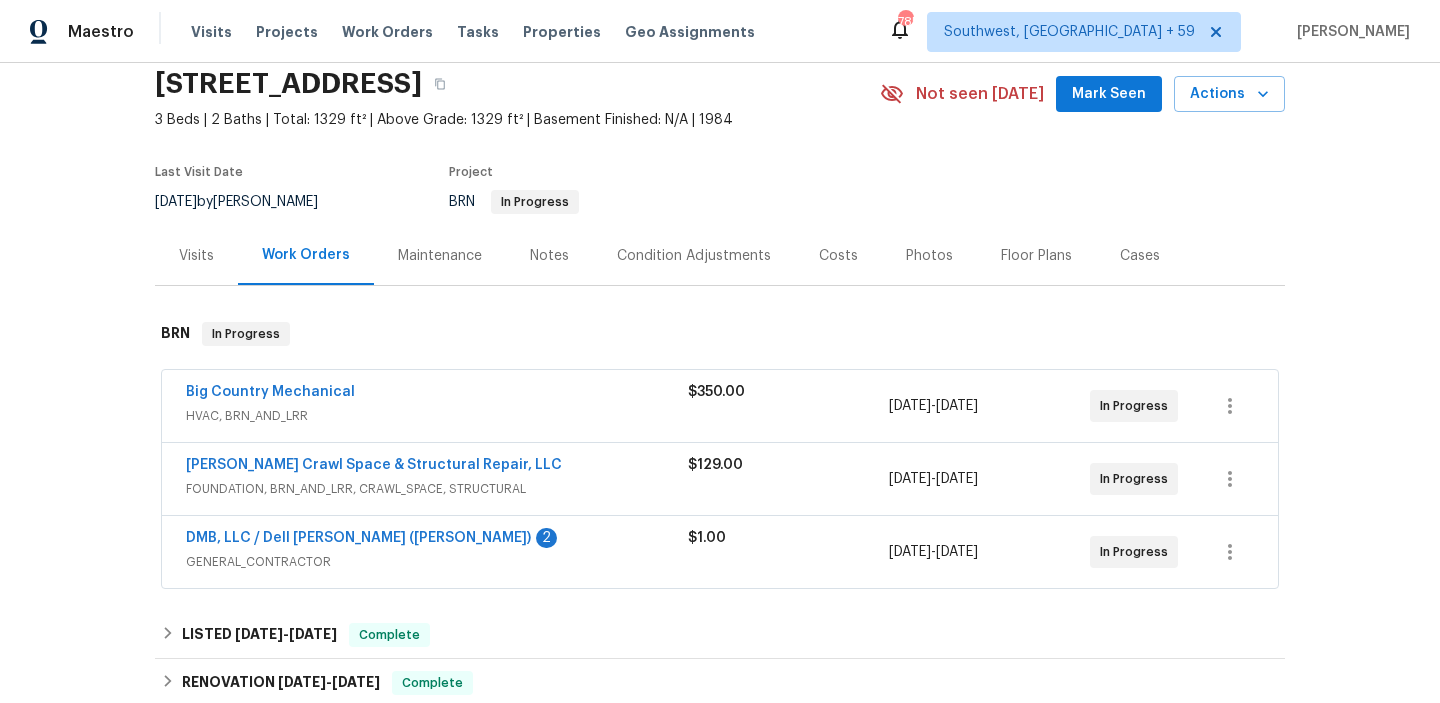 click on "DMB, LLC / Dell [PERSON_NAME] ([PERSON_NAME])" at bounding box center [358, 538] 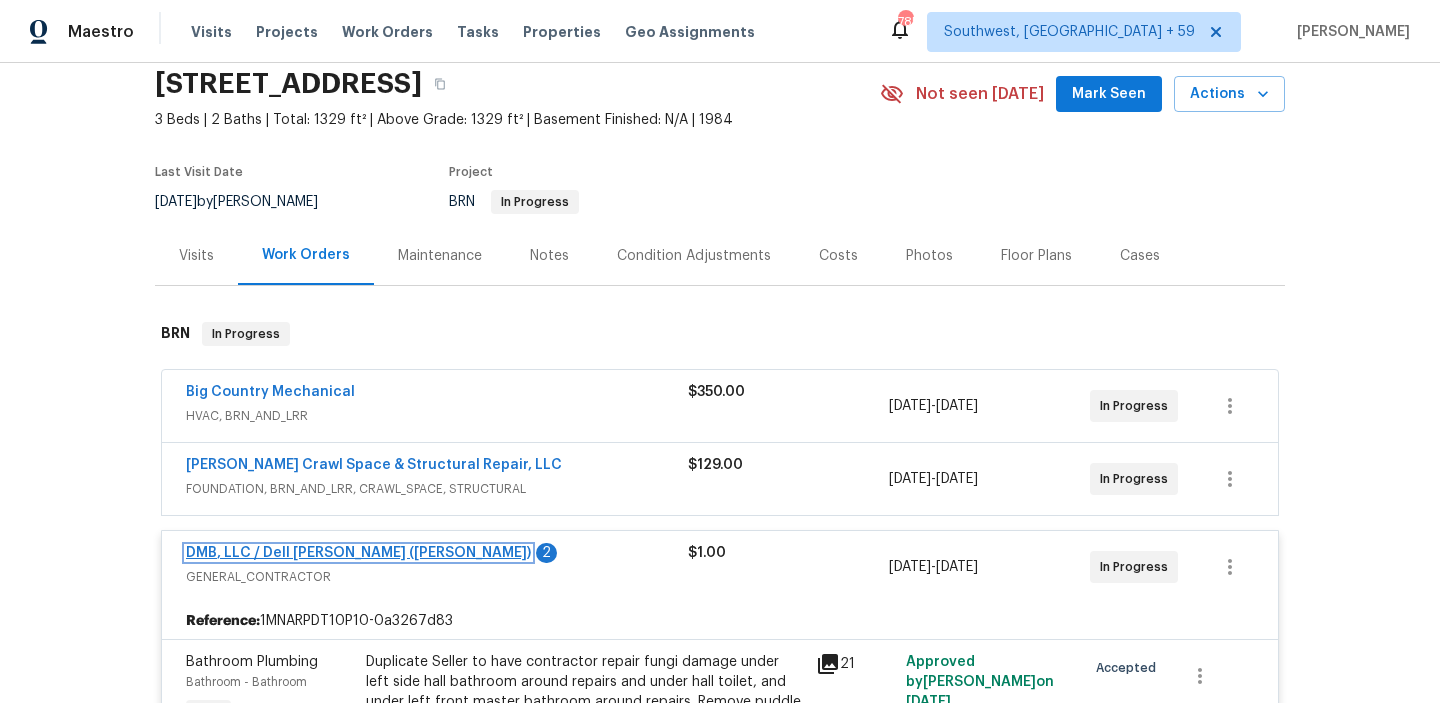 click on "DMB, LLC / Dell [PERSON_NAME] ([PERSON_NAME])" at bounding box center [358, 553] 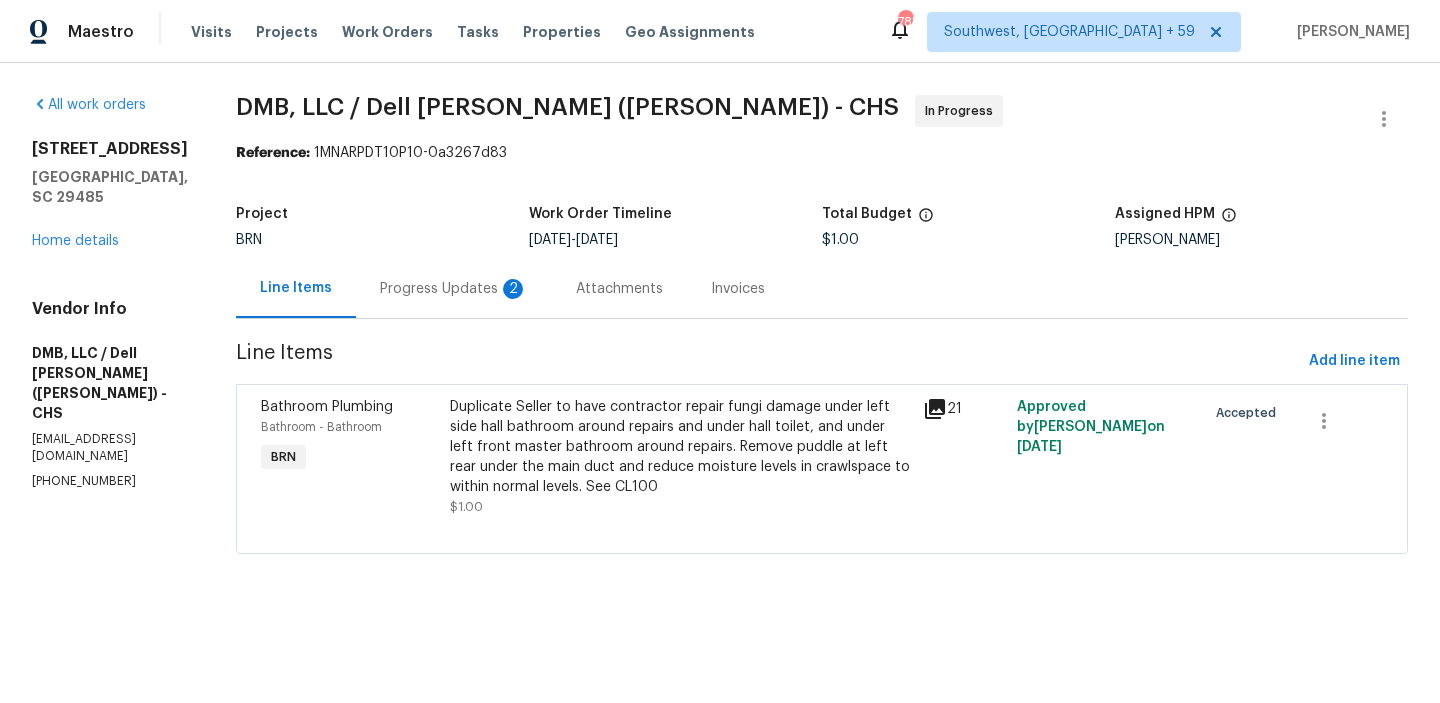 click on "Progress Updates 2" at bounding box center [454, 288] 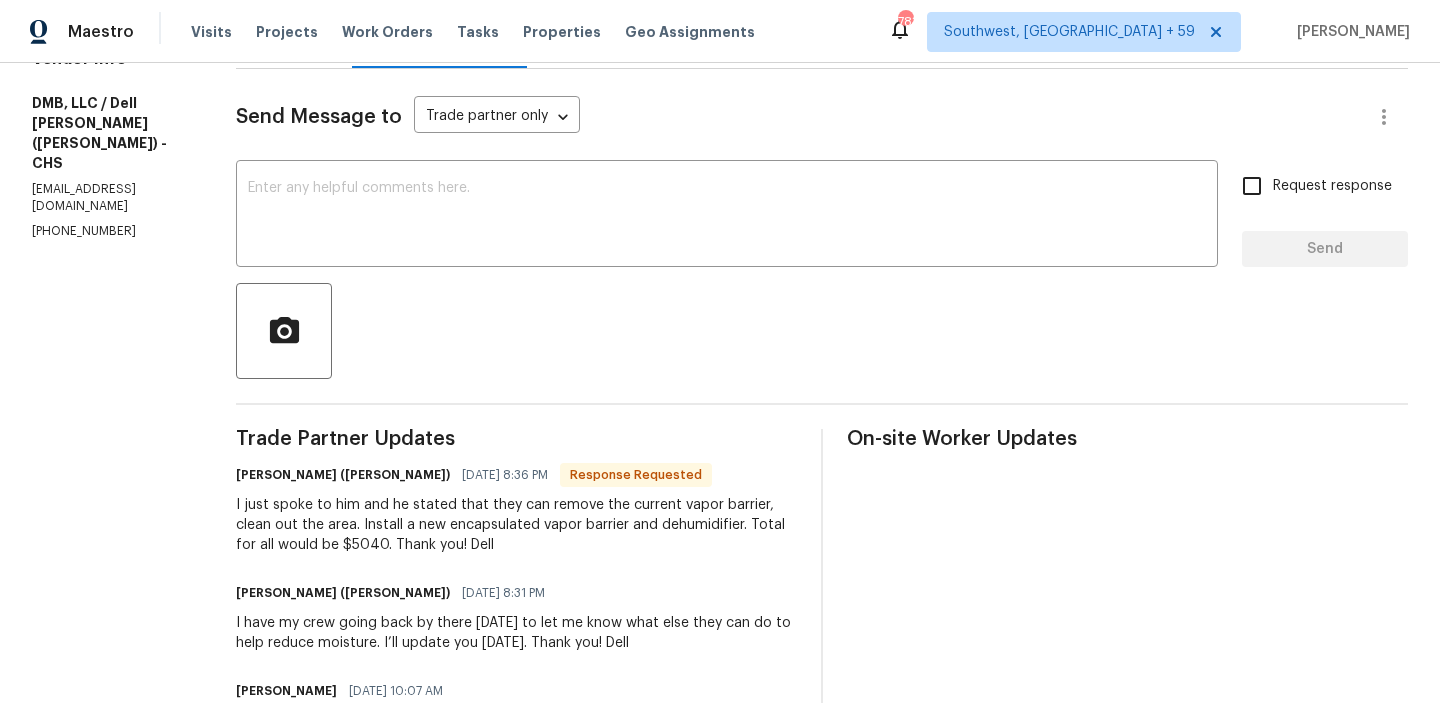 scroll, scrollTop: 287, scrollLeft: 0, axis: vertical 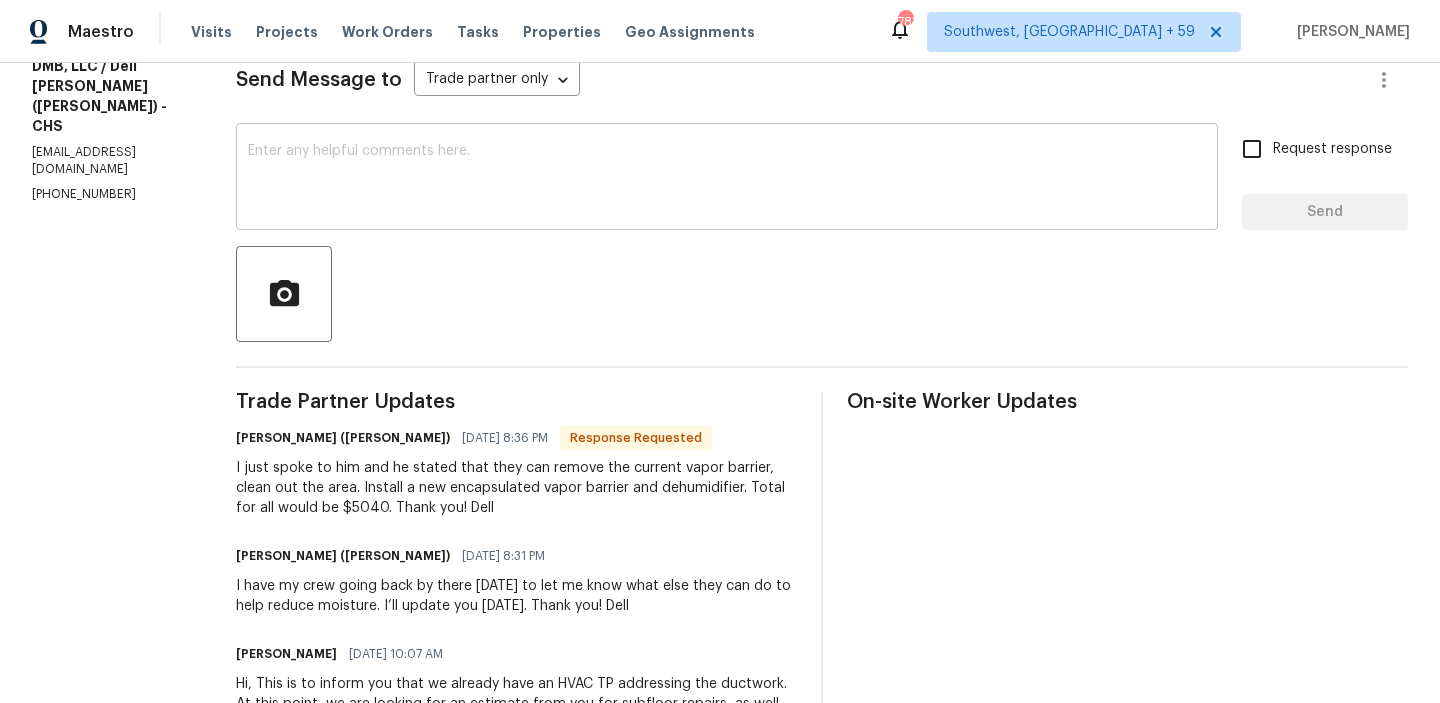 click on "x ​" at bounding box center [727, 179] 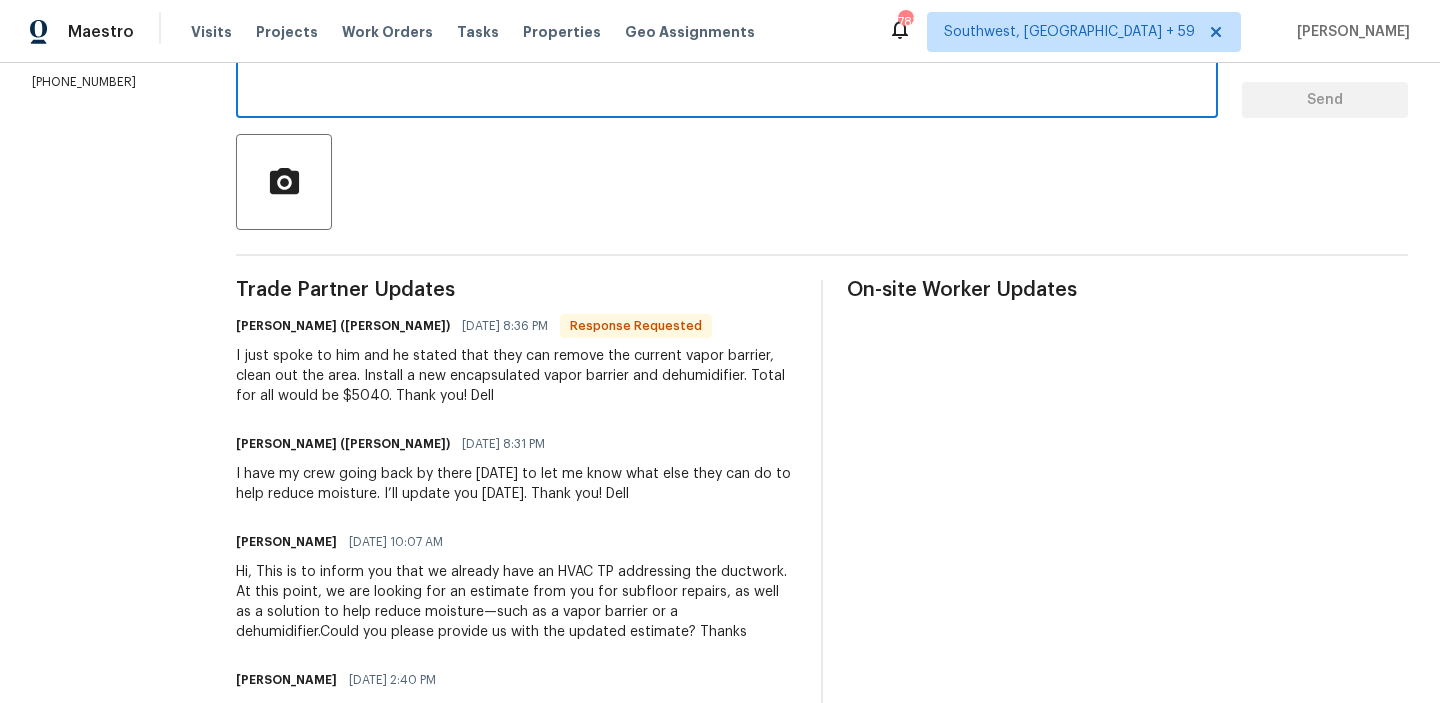 scroll, scrollTop: 404, scrollLeft: 0, axis: vertical 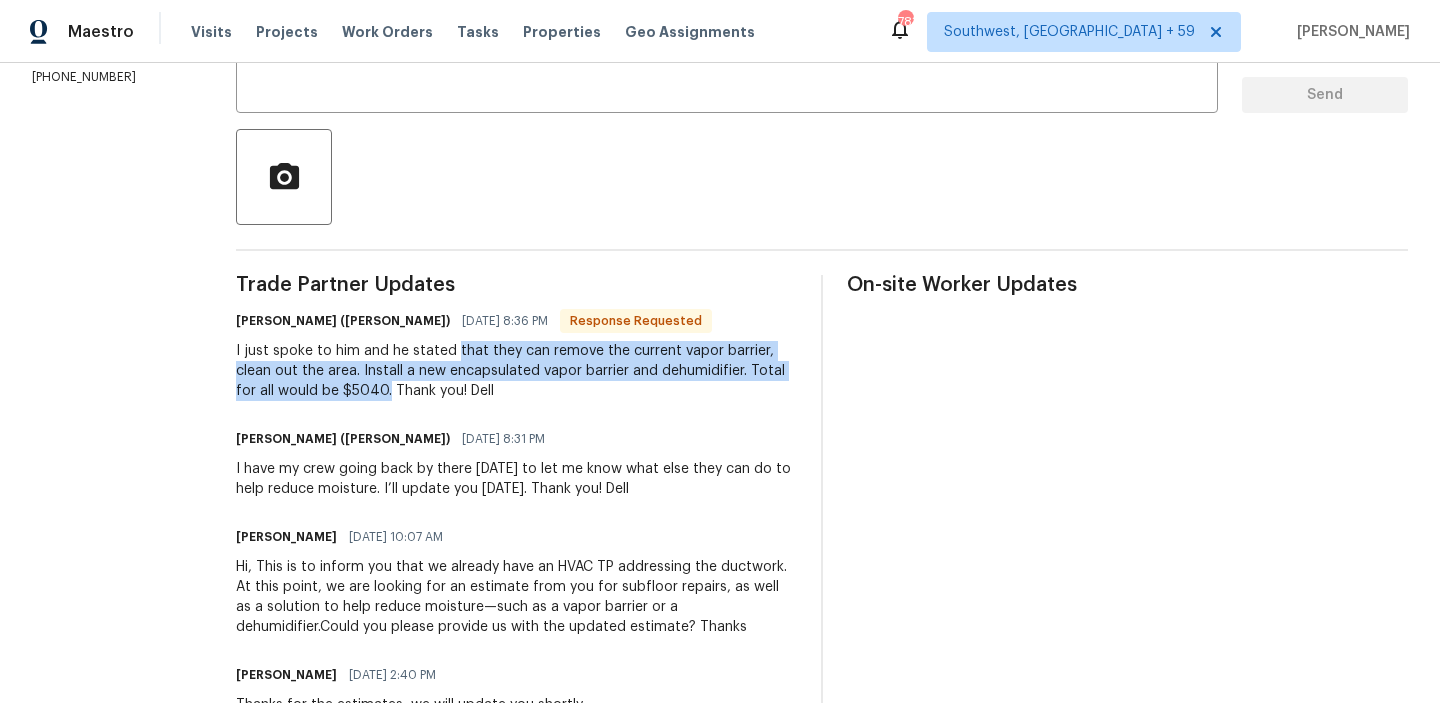 drag, startPoint x: 429, startPoint y: 352, endPoint x: 324, endPoint y: 389, distance: 111.32835 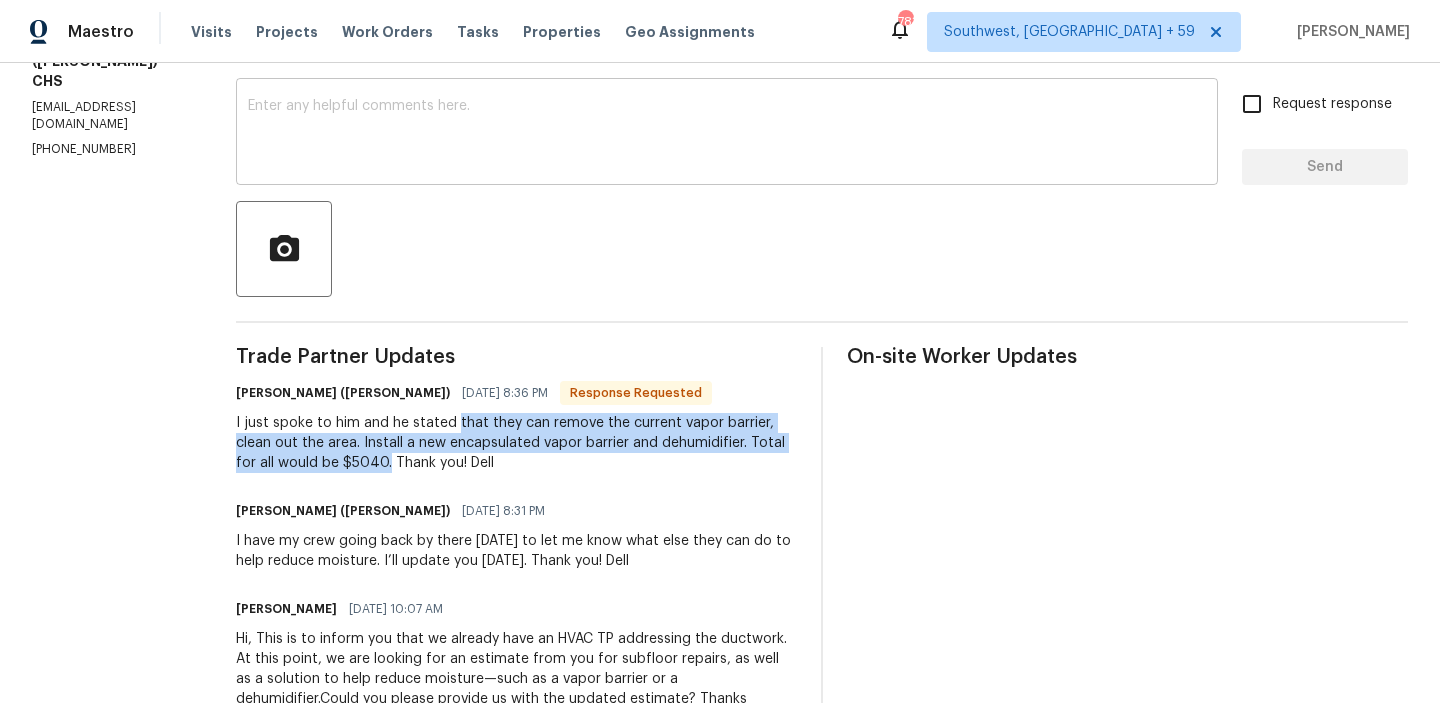 scroll, scrollTop: 287, scrollLeft: 0, axis: vertical 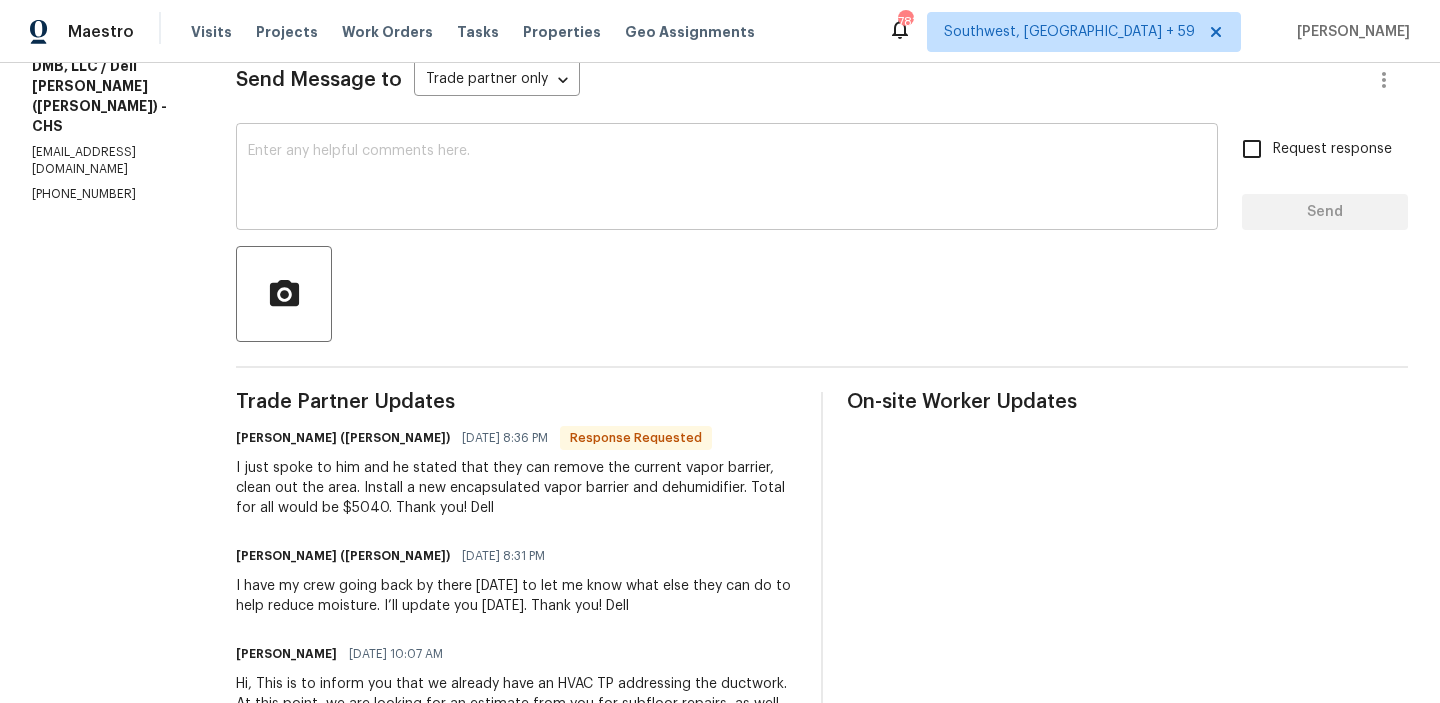 click at bounding box center [727, 179] 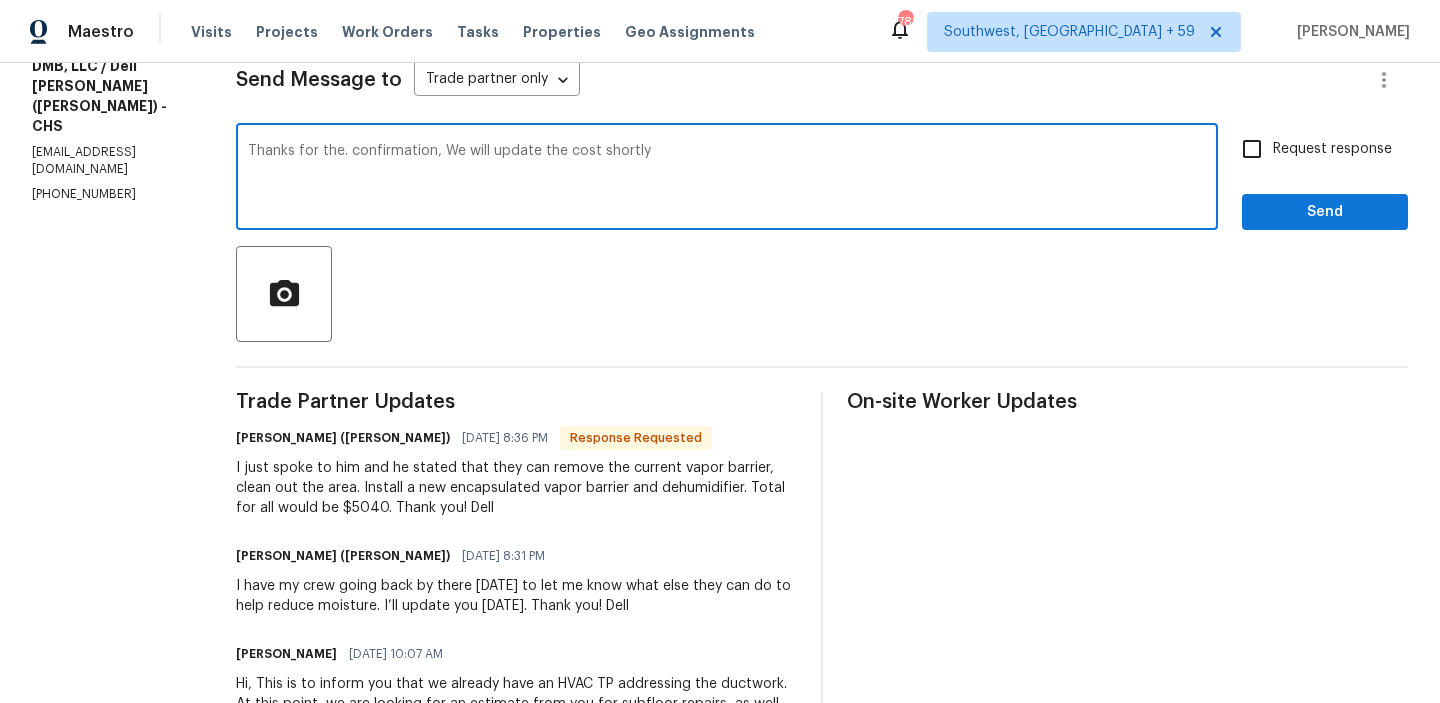 click on "Thanks for the. confirmation, We will update the cost shortly" at bounding box center [727, 179] 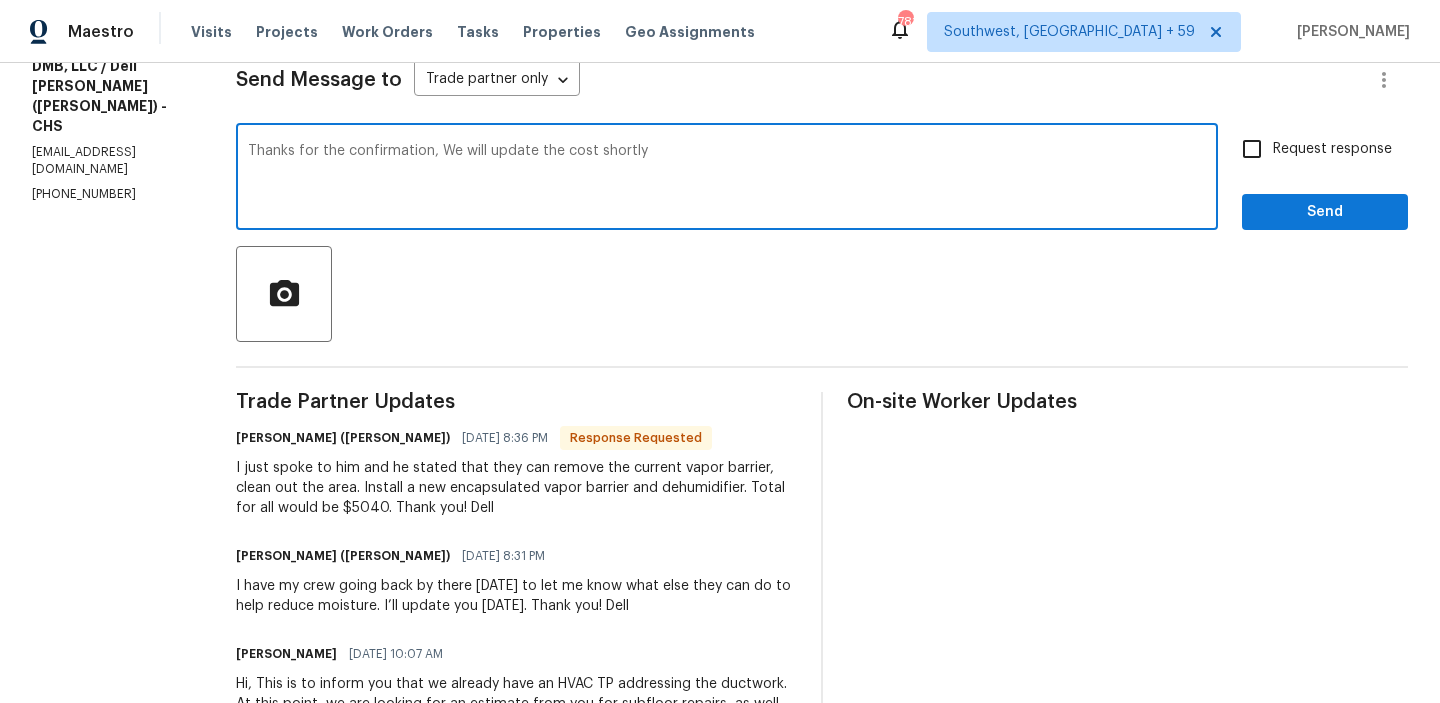 type on "Thanks for the confirmation, We will update the cost shortly" 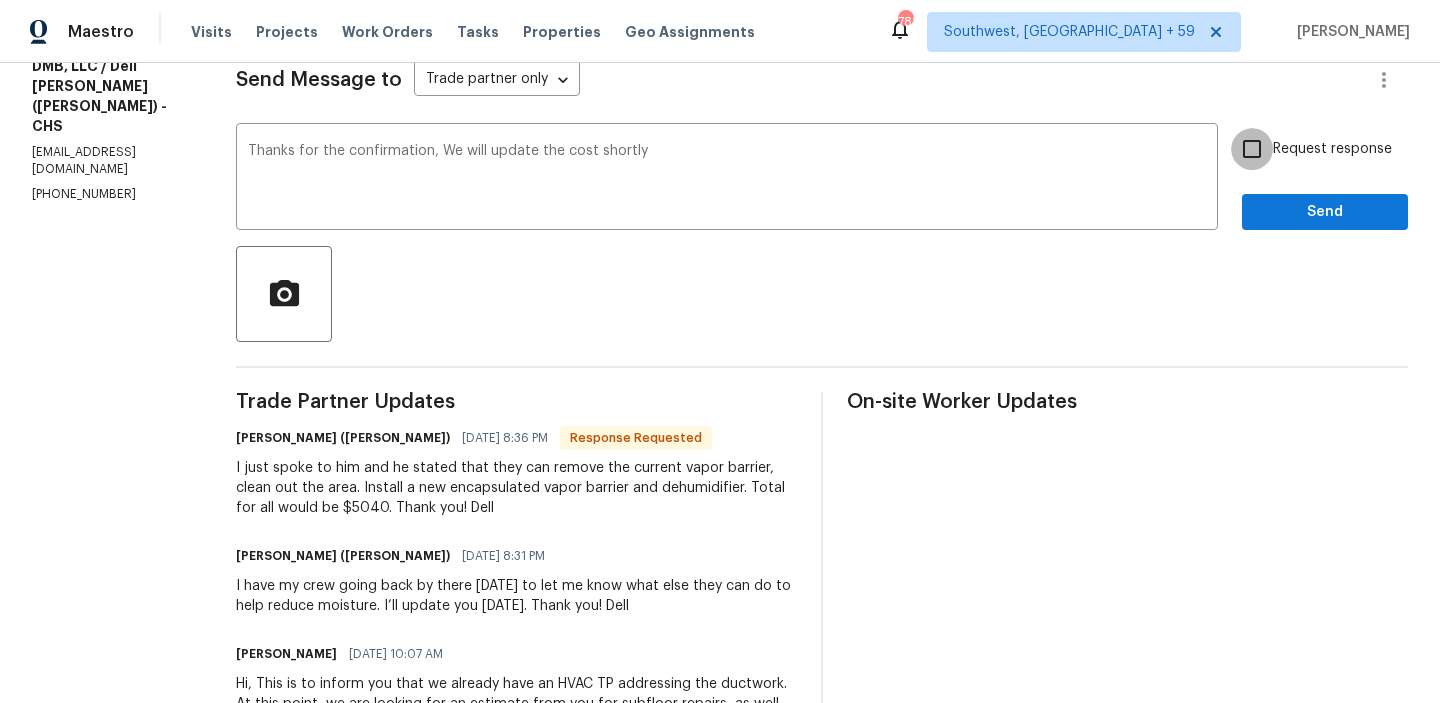 click on "Request response" at bounding box center (1252, 149) 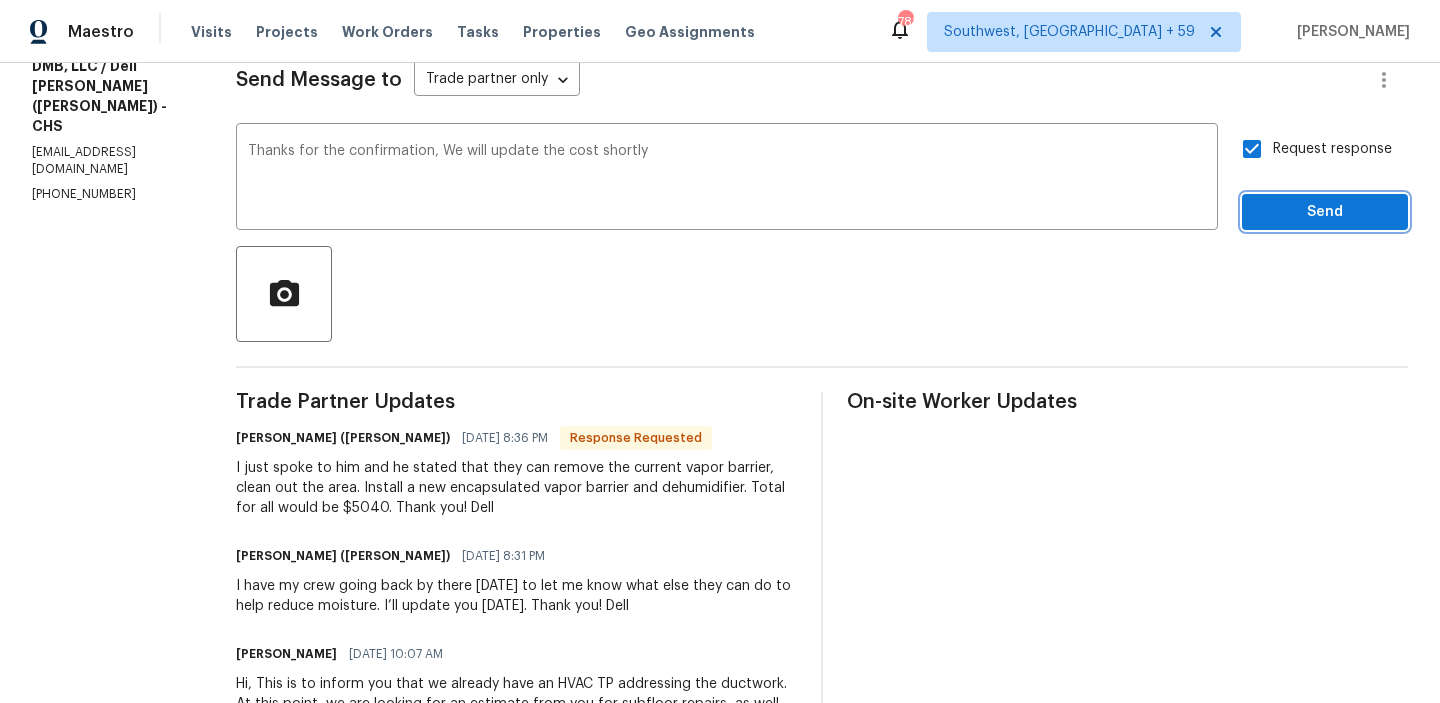 click on "Send" at bounding box center (1325, 212) 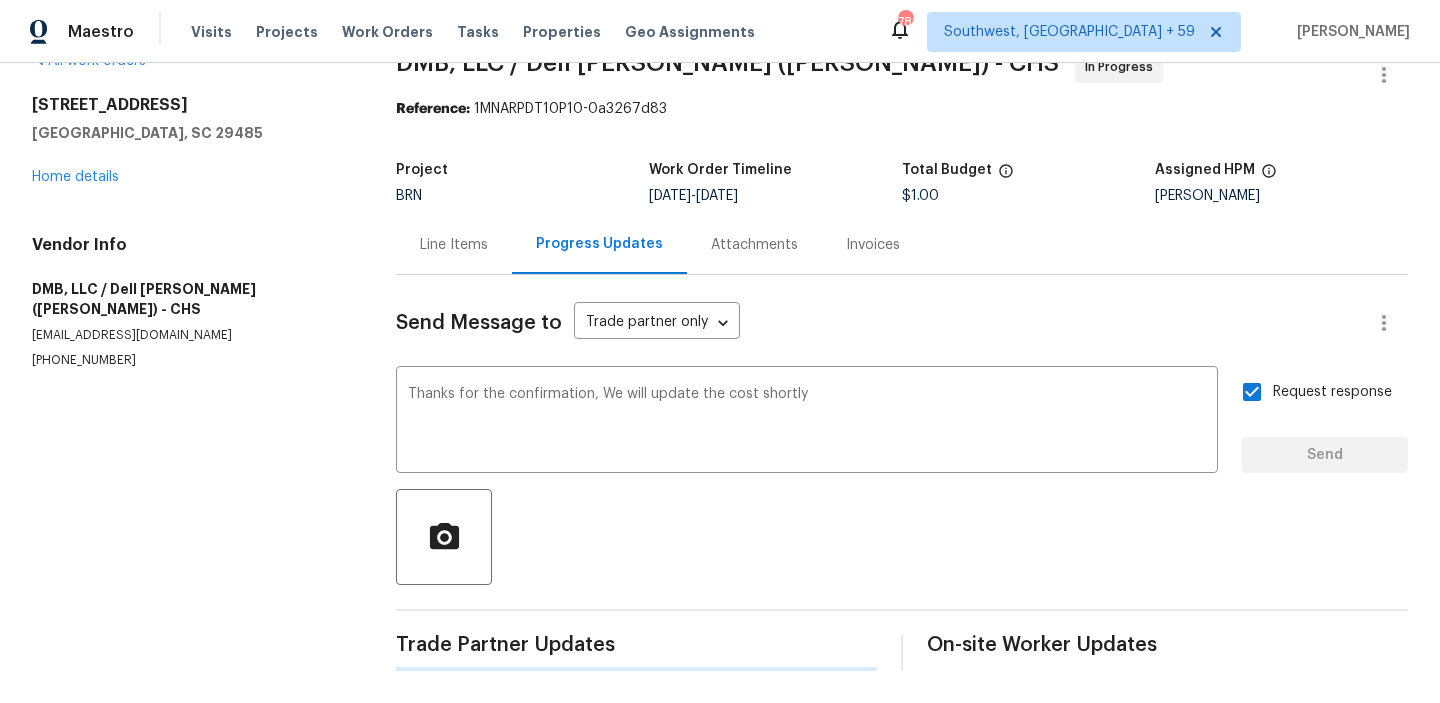 scroll, scrollTop: 0, scrollLeft: 0, axis: both 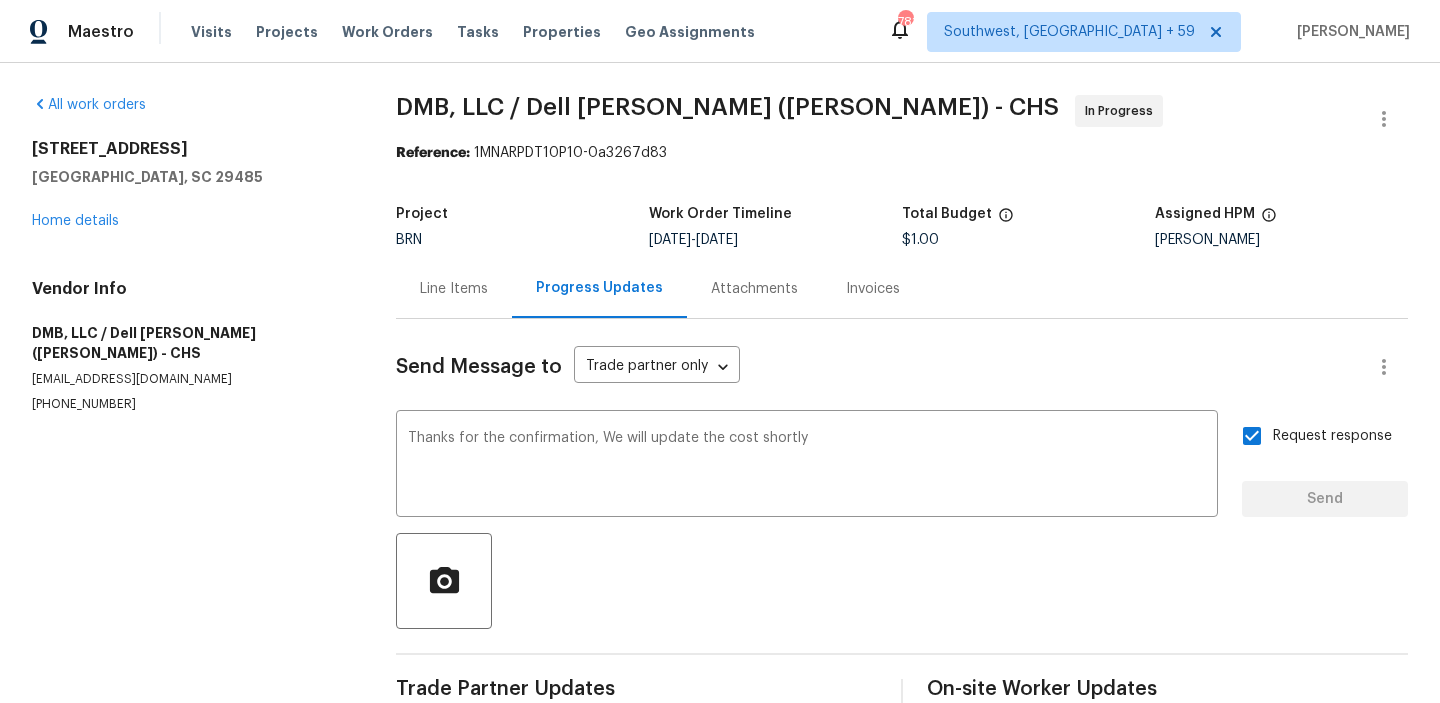 type 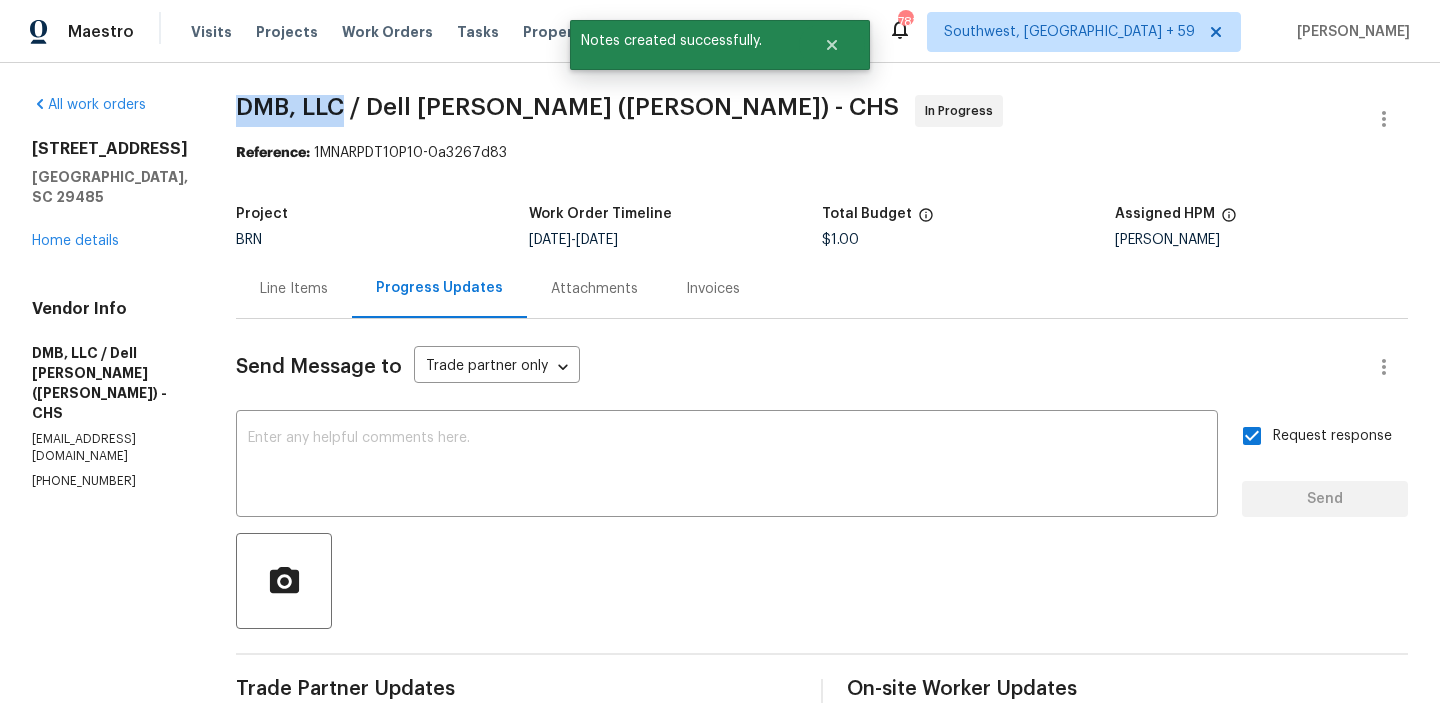drag, startPoint x: 213, startPoint y: 103, endPoint x: 323, endPoint y: 105, distance: 110.01818 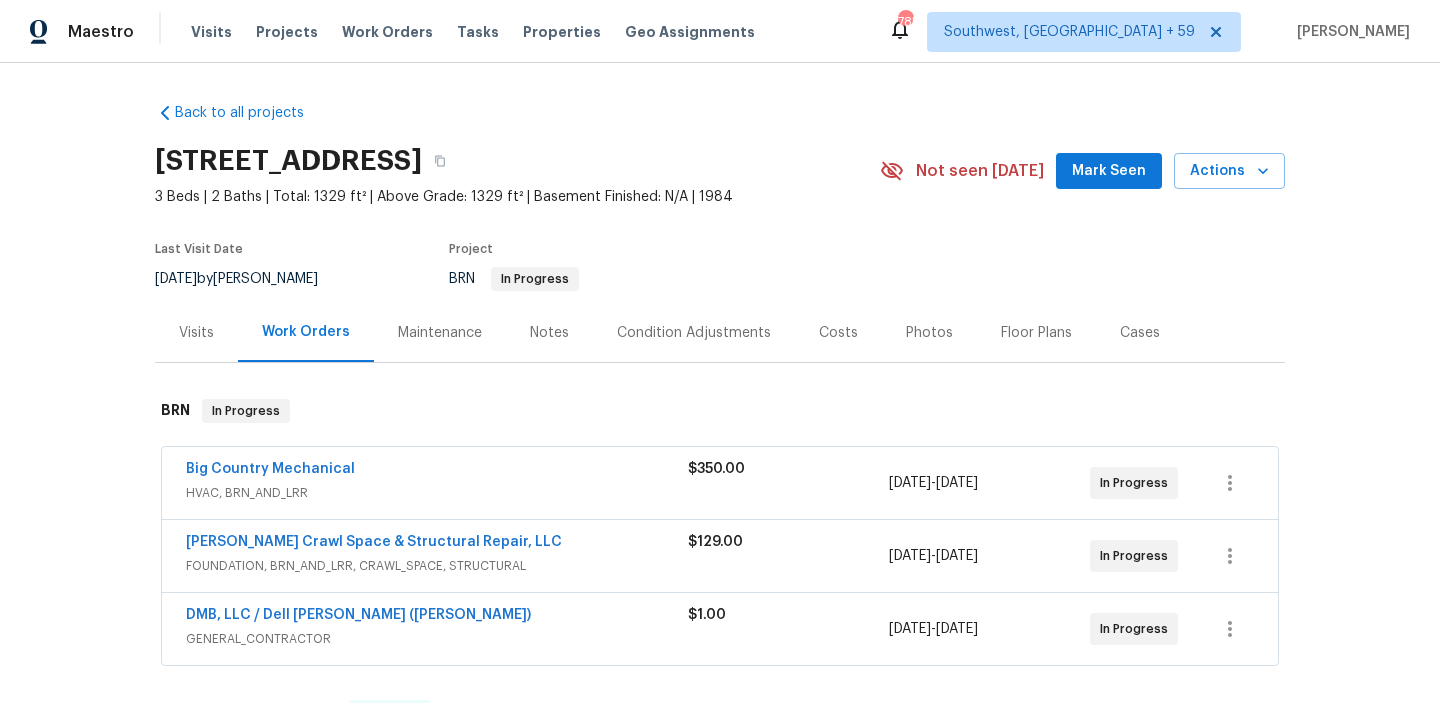 scroll, scrollTop: 0, scrollLeft: 0, axis: both 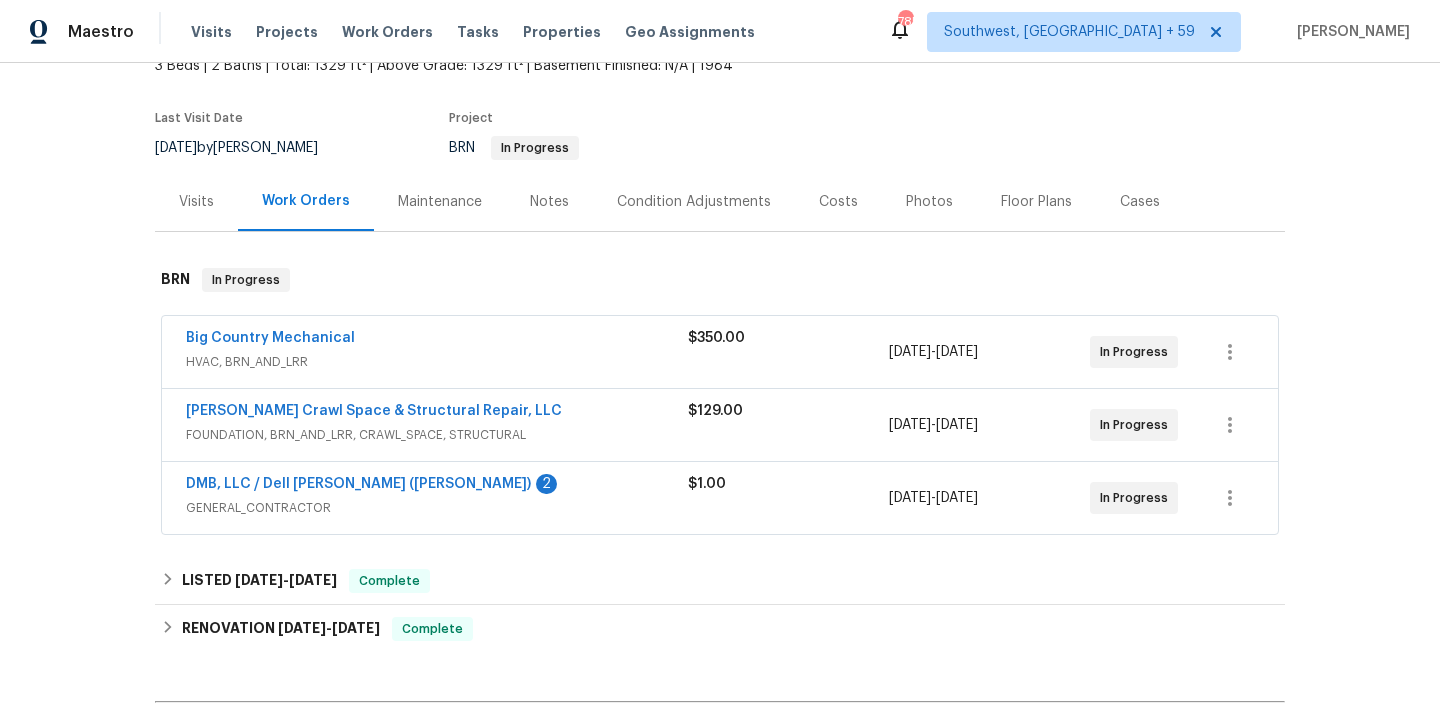 click on "Big Country Mechanical" at bounding box center (270, 338) 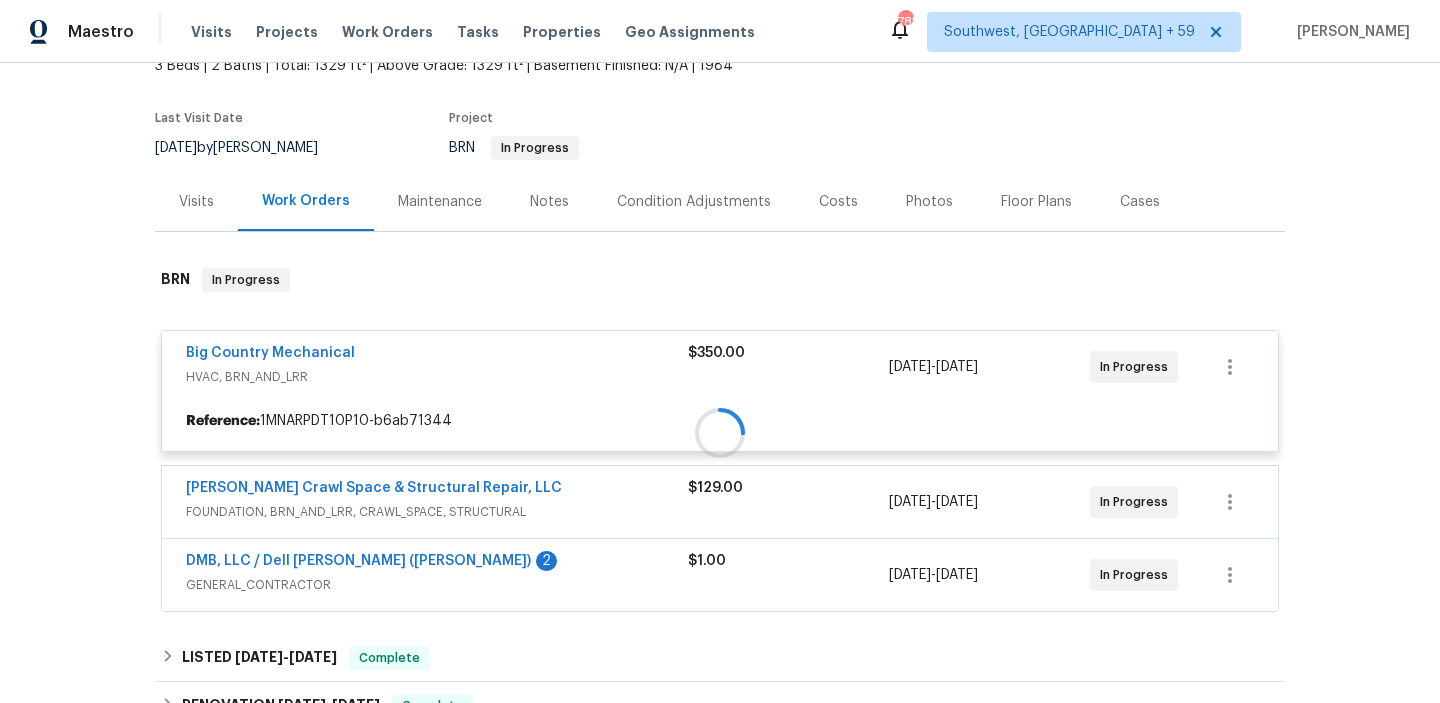 click at bounding box center [720, 433] 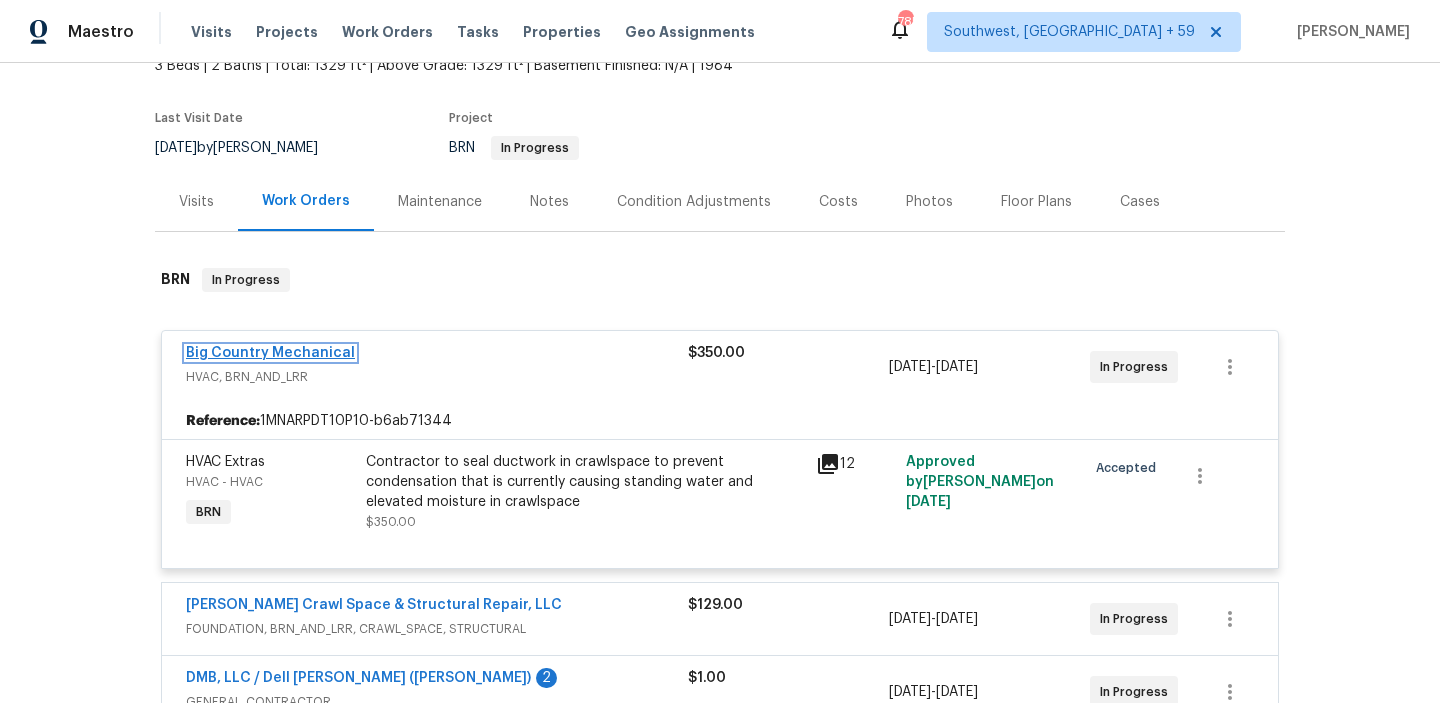 click on "Big Country Mechanical" at bounding box center [270, 353] 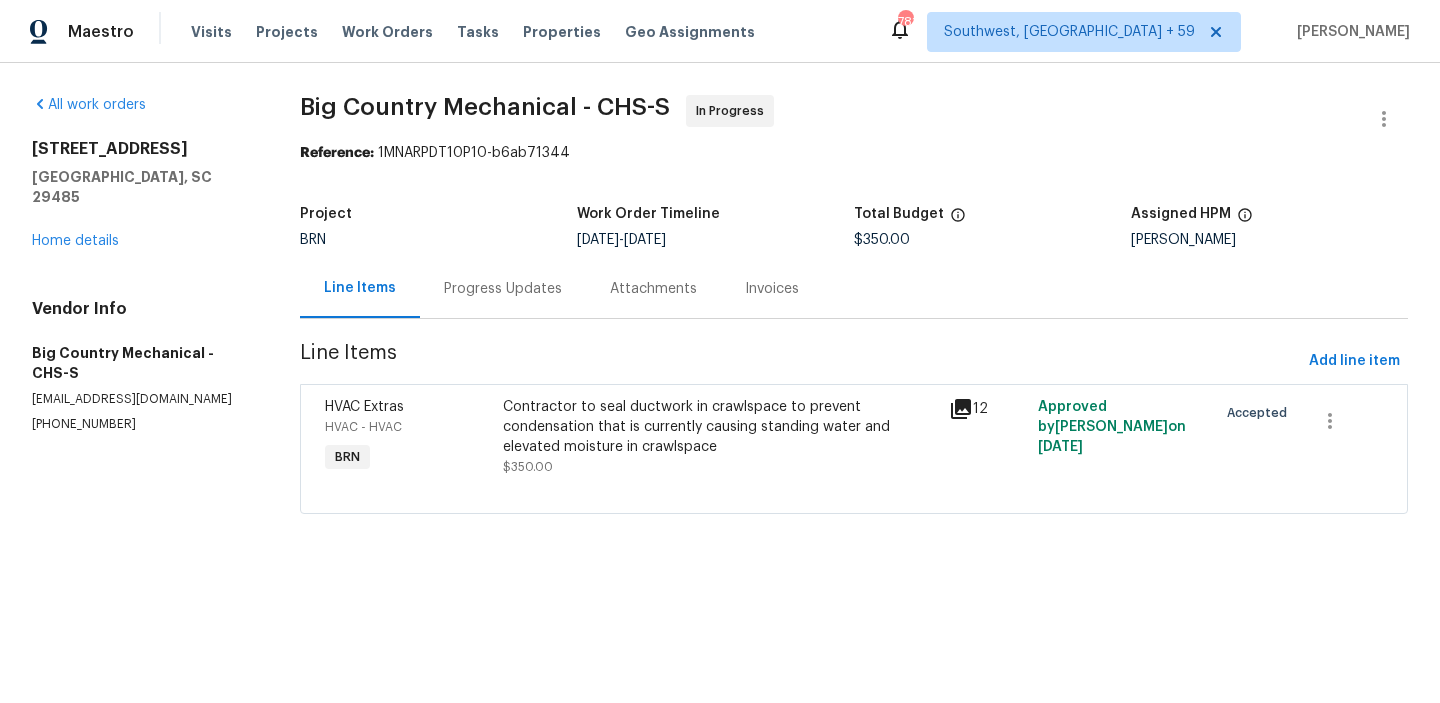 click on "Progress Updates" at bounding box center (503, 288) 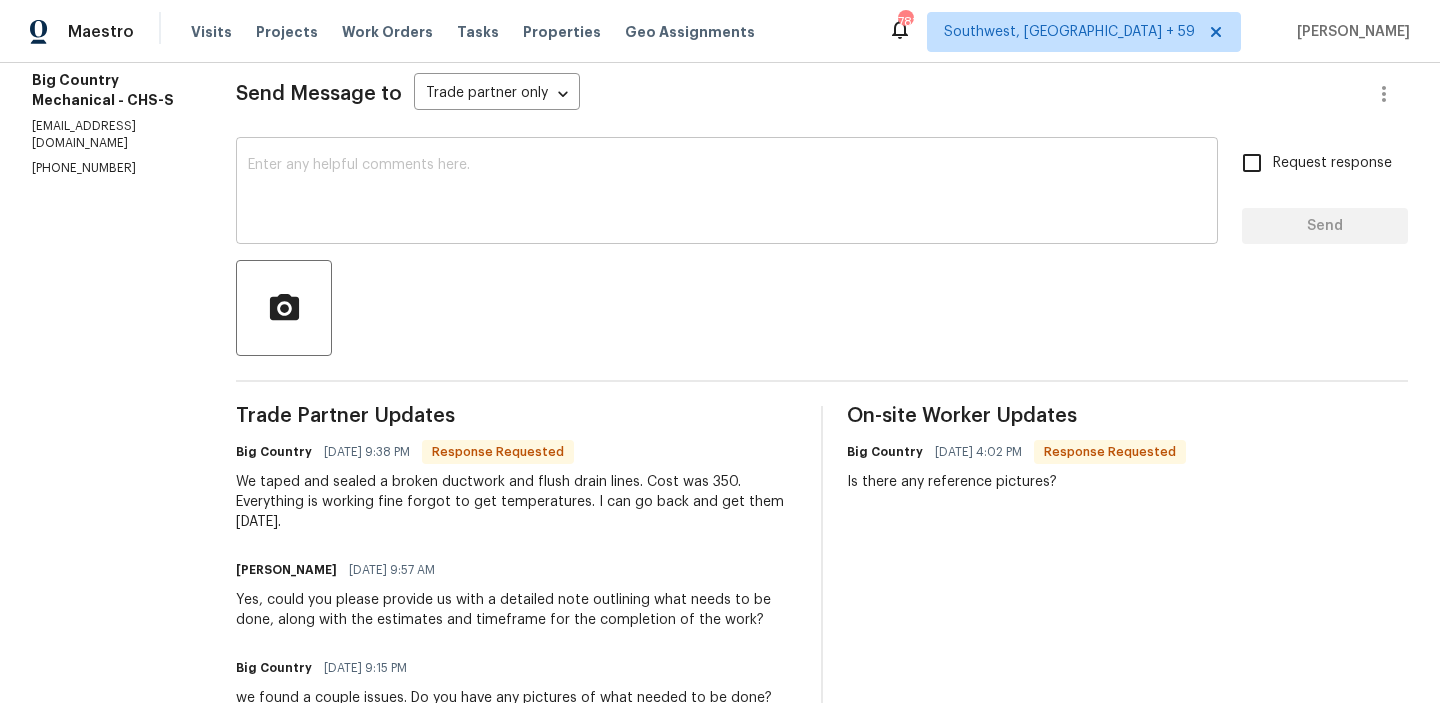 scroll, scrollTop: 286, scrollLeft: 0, axis: vertical 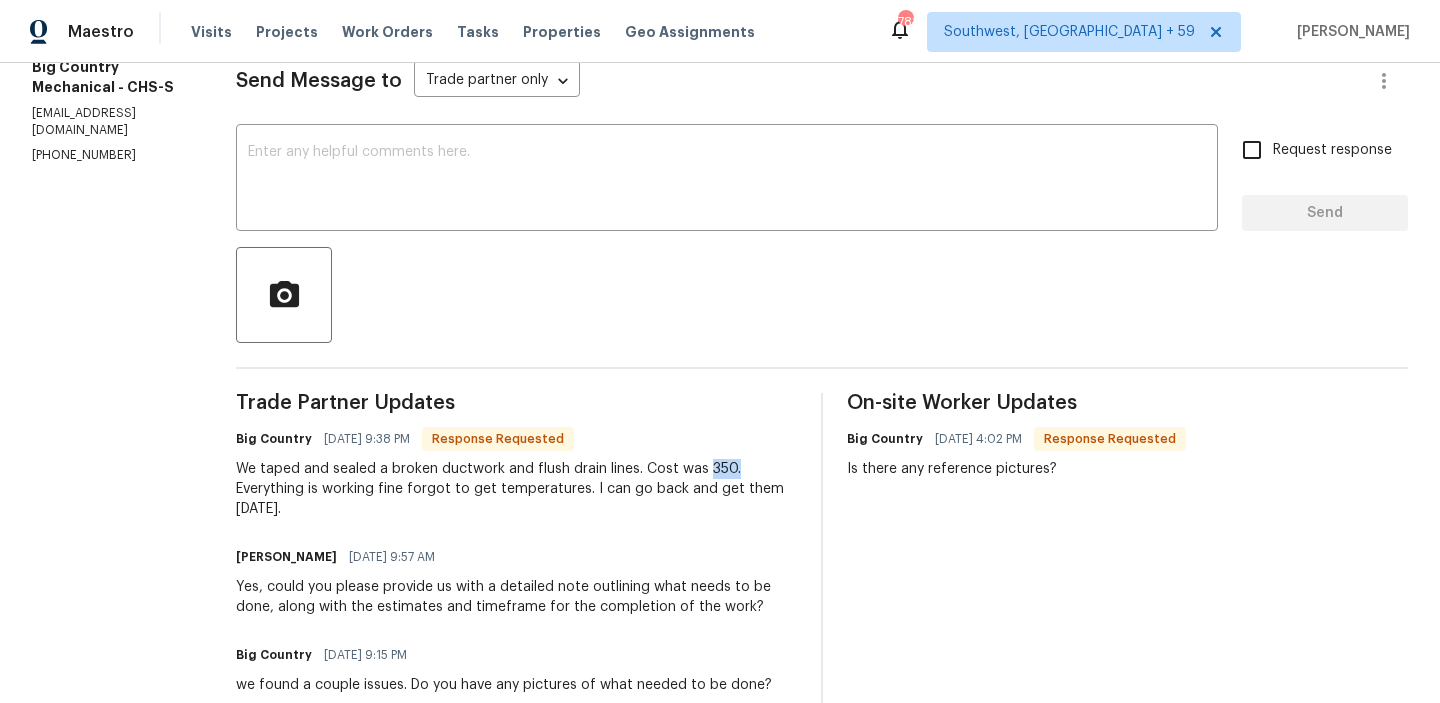 drag, startPoint x: 694, startPoint y: 467, endPoint x: 756, endPoint y: 467, distance: 62 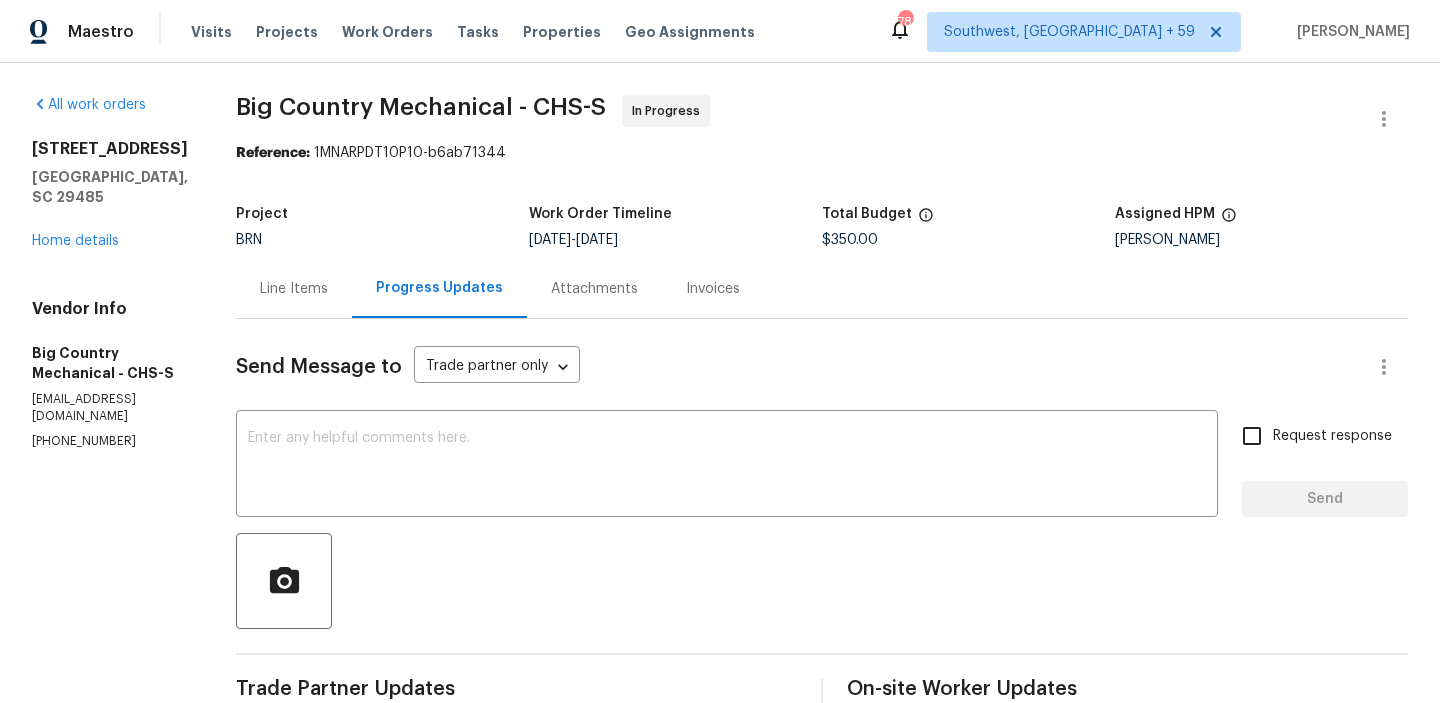 click on "Line Items" at bounding box center [294, 288] 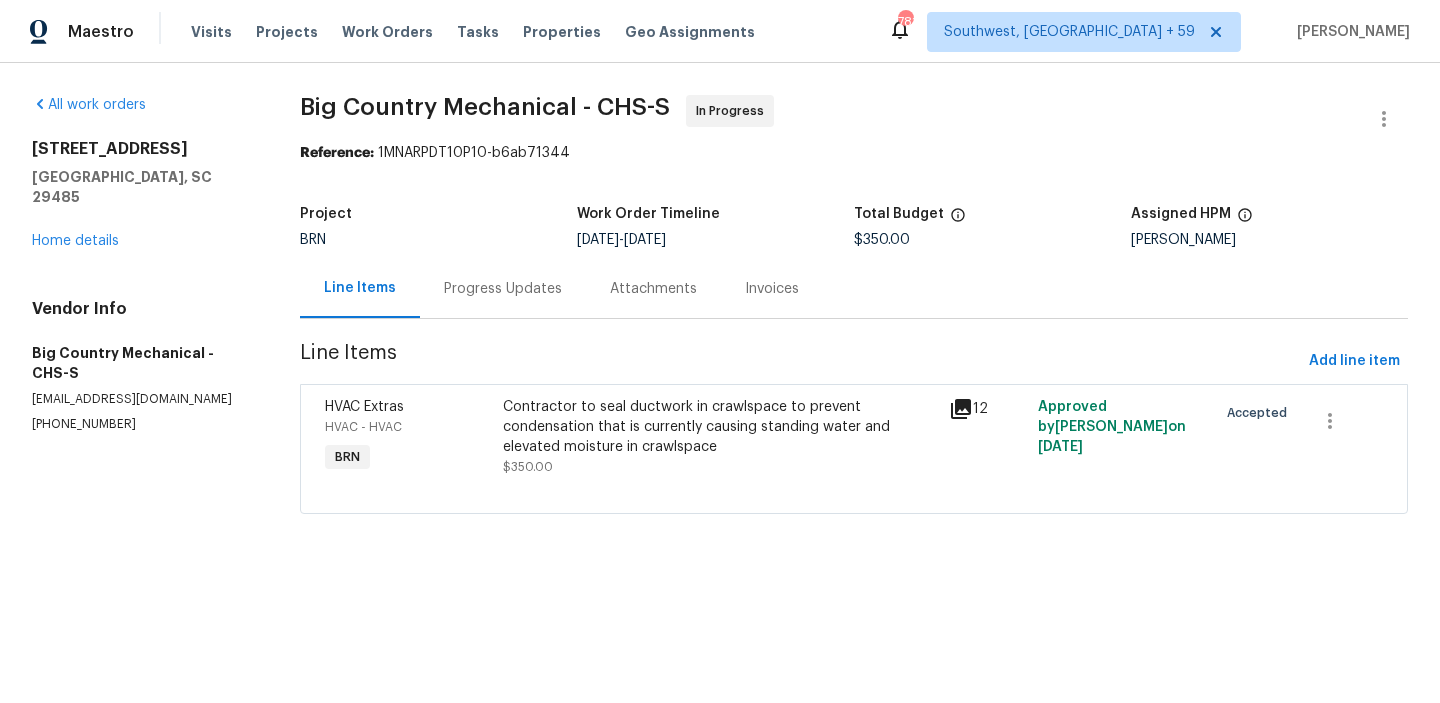 click on "Contractor to seal ductwork in crawlspace to prevent condensation that is currently causing standing water and elevated moisture in crawlspace $350.00" at bounding box center (720, 437) 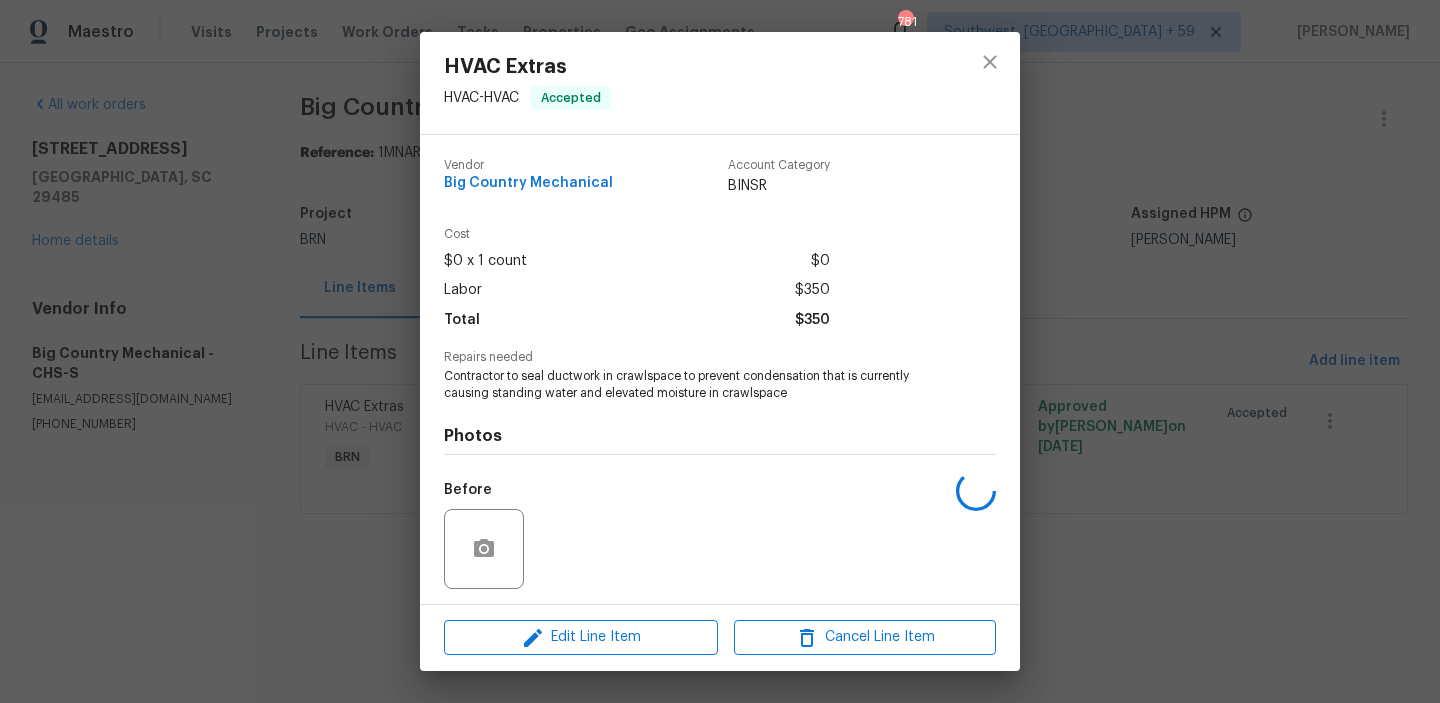 scroll, scrollTop: 135, scrollLeft: 0, axis: vertical 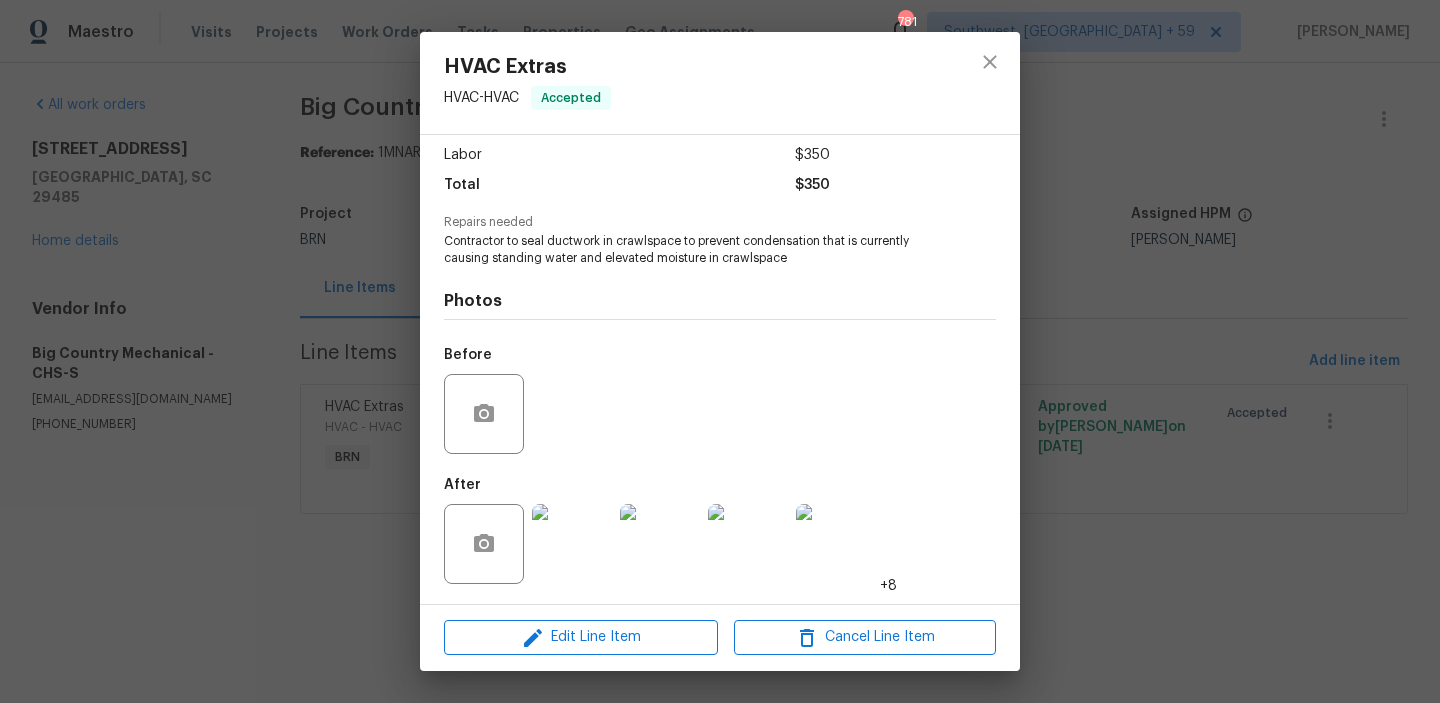 click on "HVAC Extras HVAC  -  HVAC Accepted Vendor Big Country Mechanical Account Category BINSR Cost $0 x 1 count $0 Labor $350 Total $350 Repairs needed Contractor to seal ductwork in crawlspace to prevent condensation that is currently causing standing water and elevated moisture in crawlspace Photos Before After  +8  Edit Line Item  Cancel Line Item" at bounding box center (720, 351) 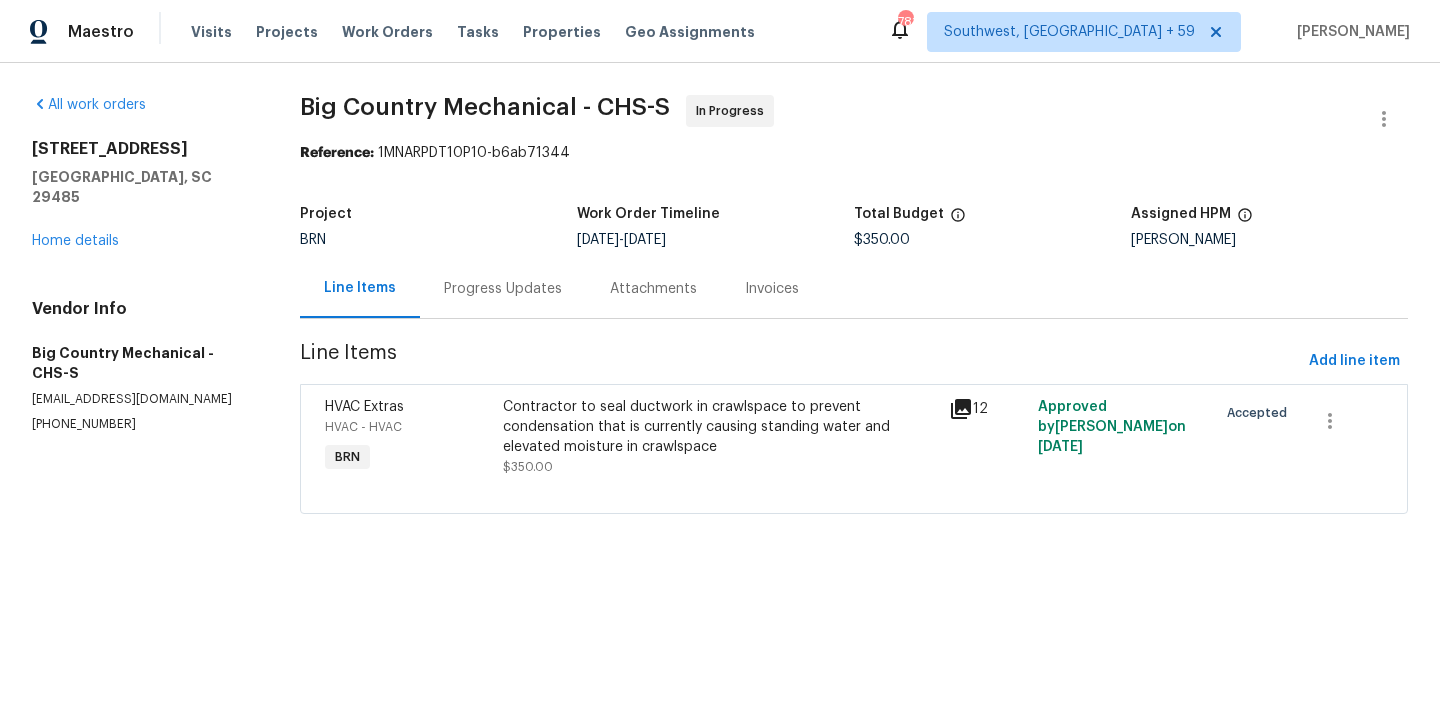 click on "Project BRN   Work Order Timeline 7/11/2025  -  7/15/2025 Total Budget $350.00 Assigned HPM Raymond Roberts" at bounding box center (854, 227) 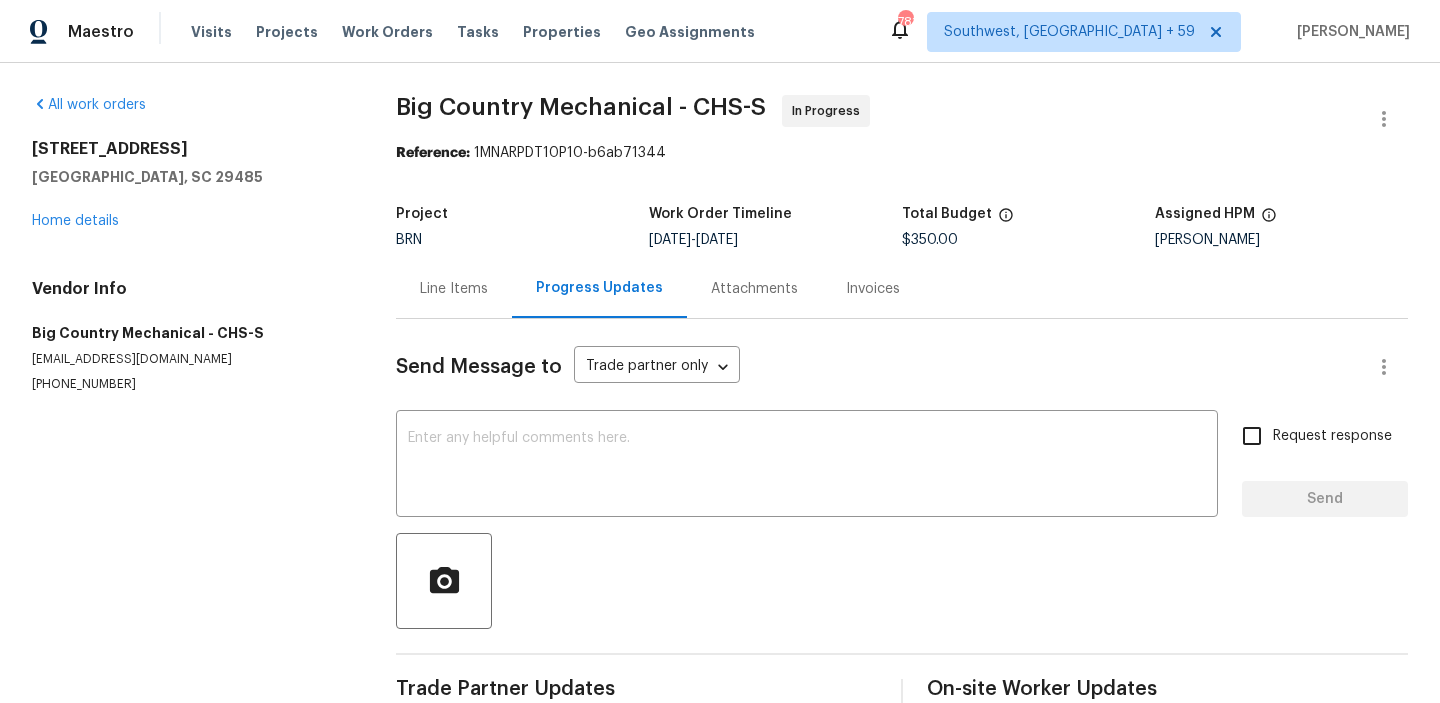 scroll, scrollTop: 60, scrollLeft: 0, axis: vertical 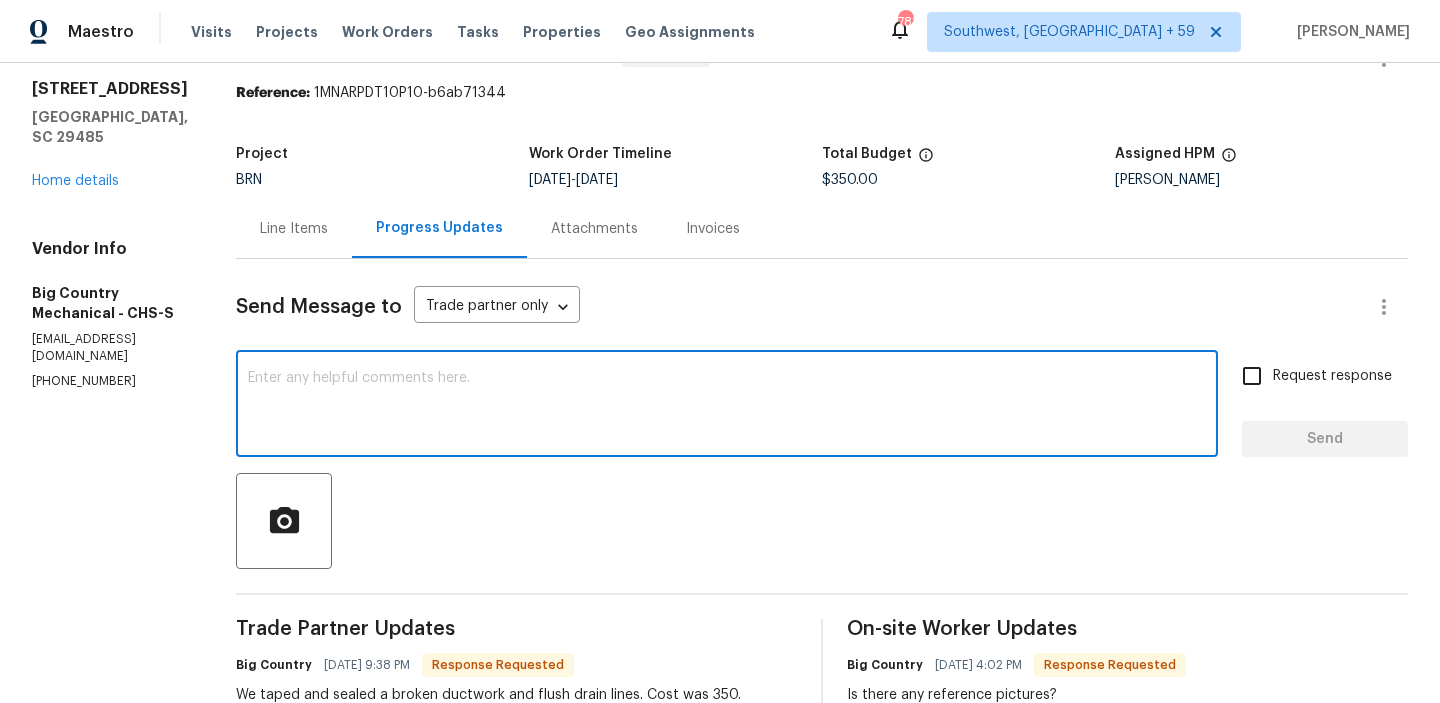 click at bounding box center [727, 406] 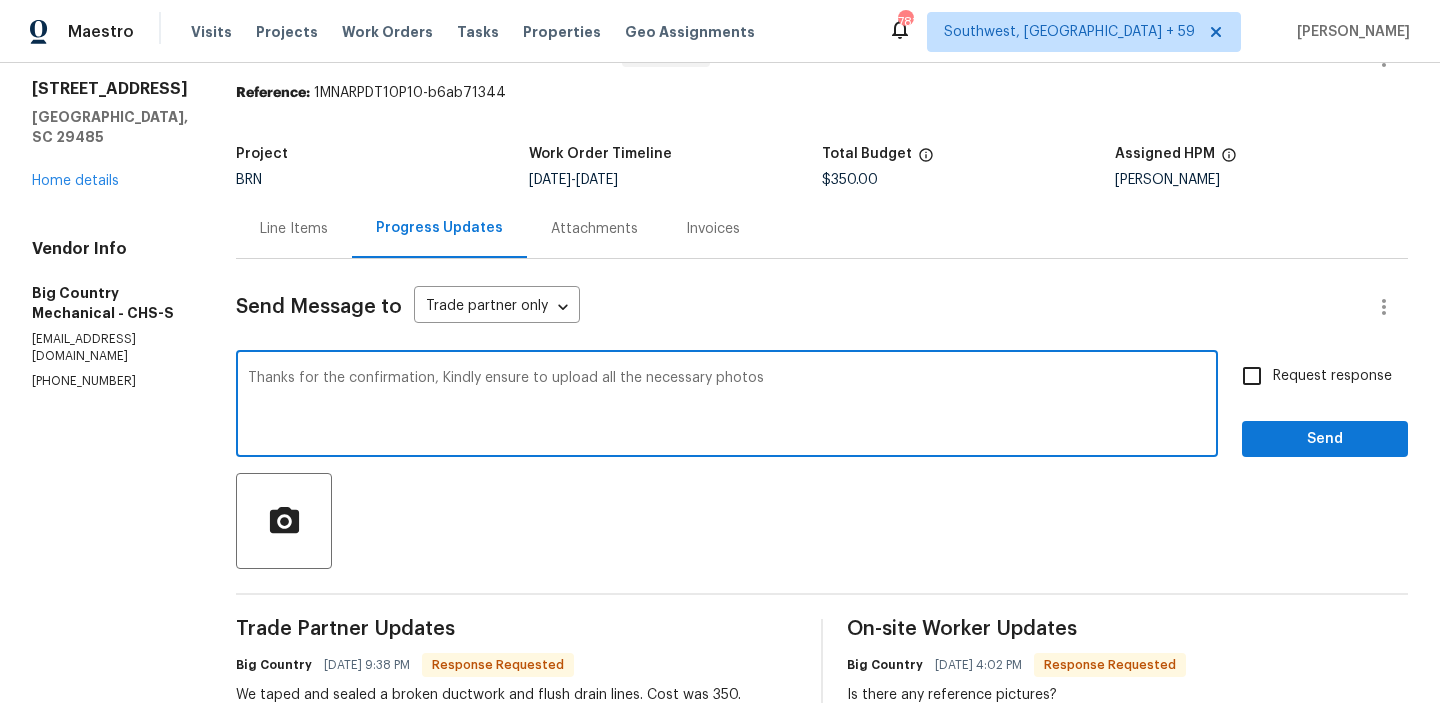 type on "Thanks for the confirmation, Kindly ensure to upload all the necessary photos" 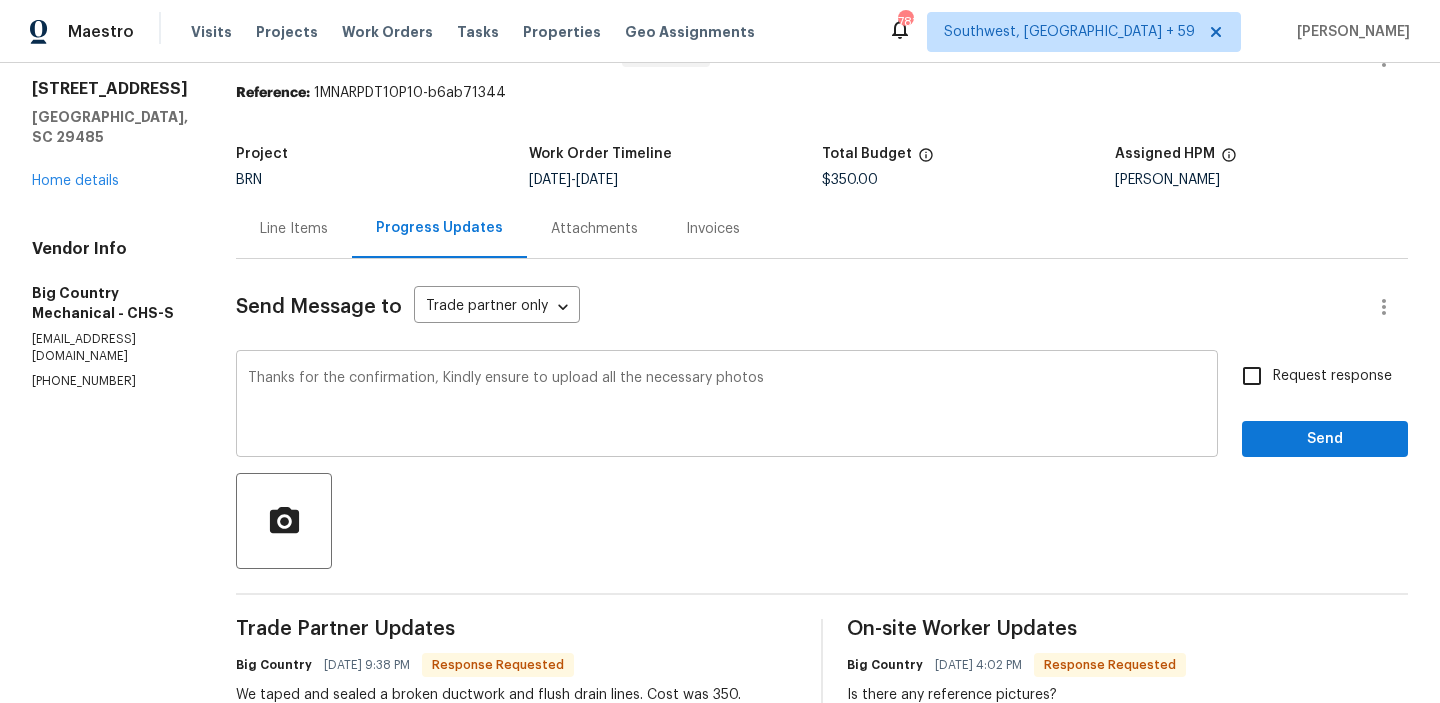 click on "Thanks for the confirmation, Kindly ensure to upload all the necessary photos  x ​" at bounding box center (727, 406) 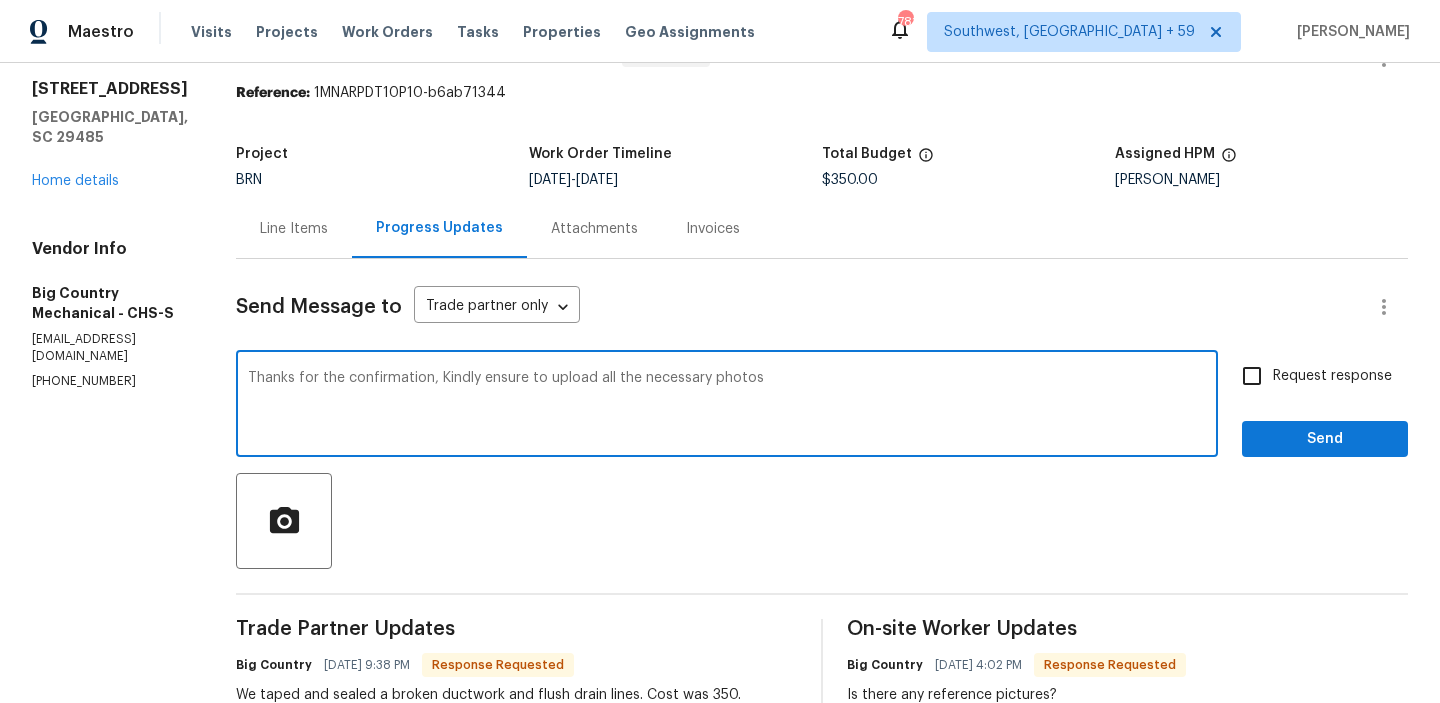 click on "Thanks for the confirmation, Kindly ensure to upload all the necessary photos  x ​" at bounding box center (727, 406) 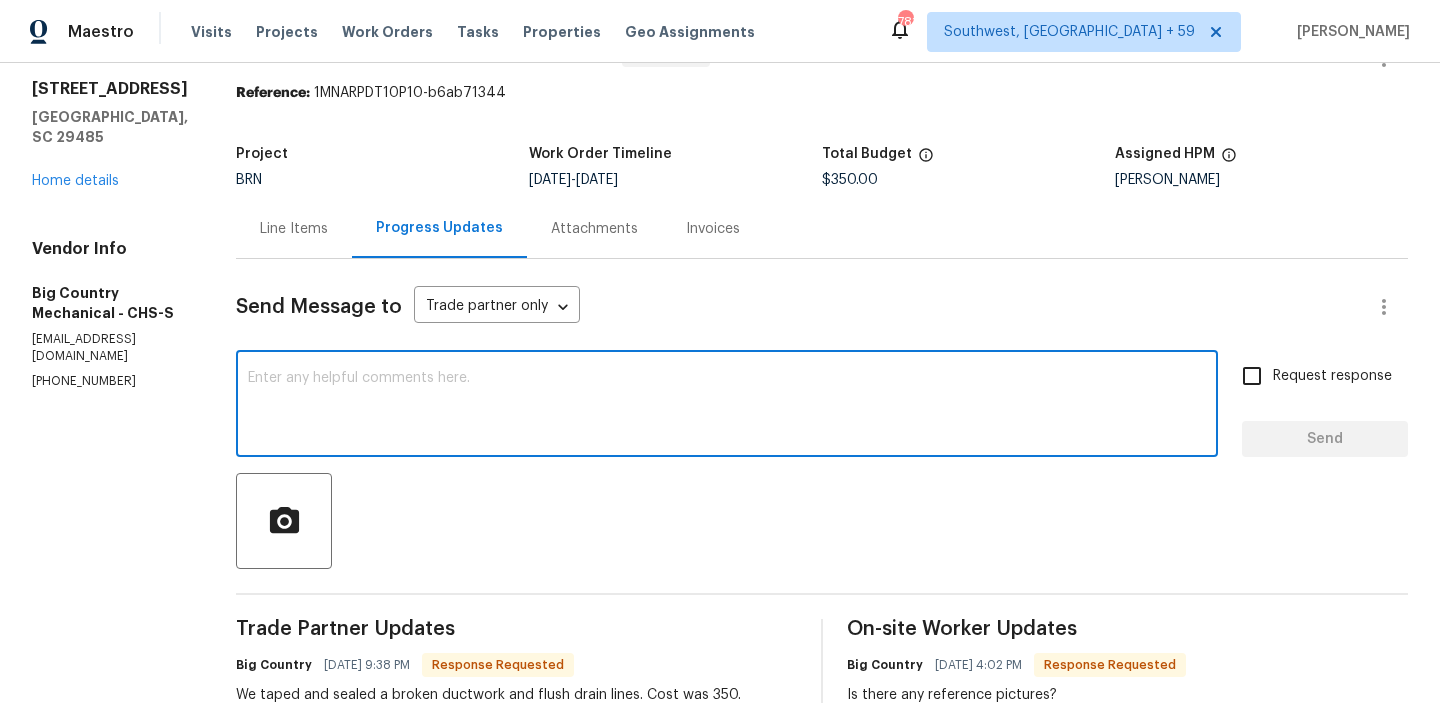 type 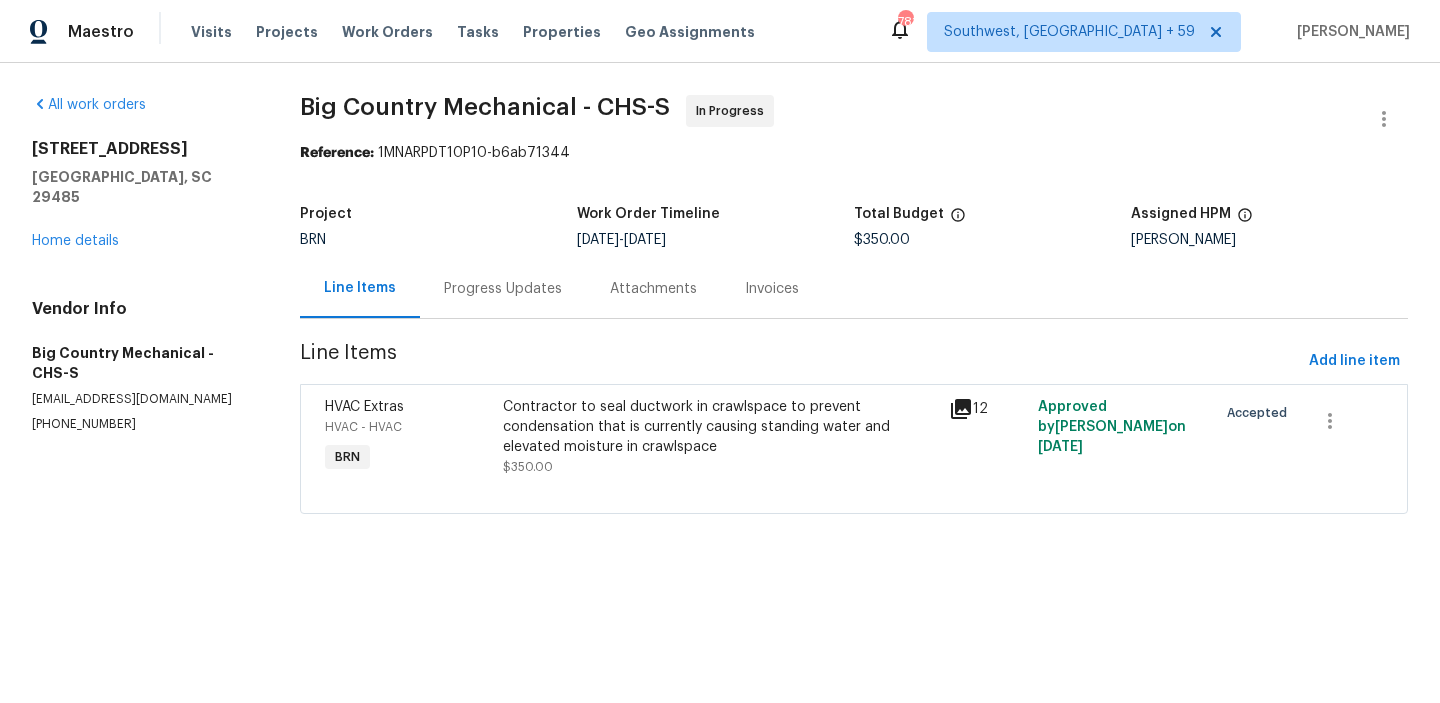 scroll, scrollTop: 0, scrollLeft: 0, axis: both 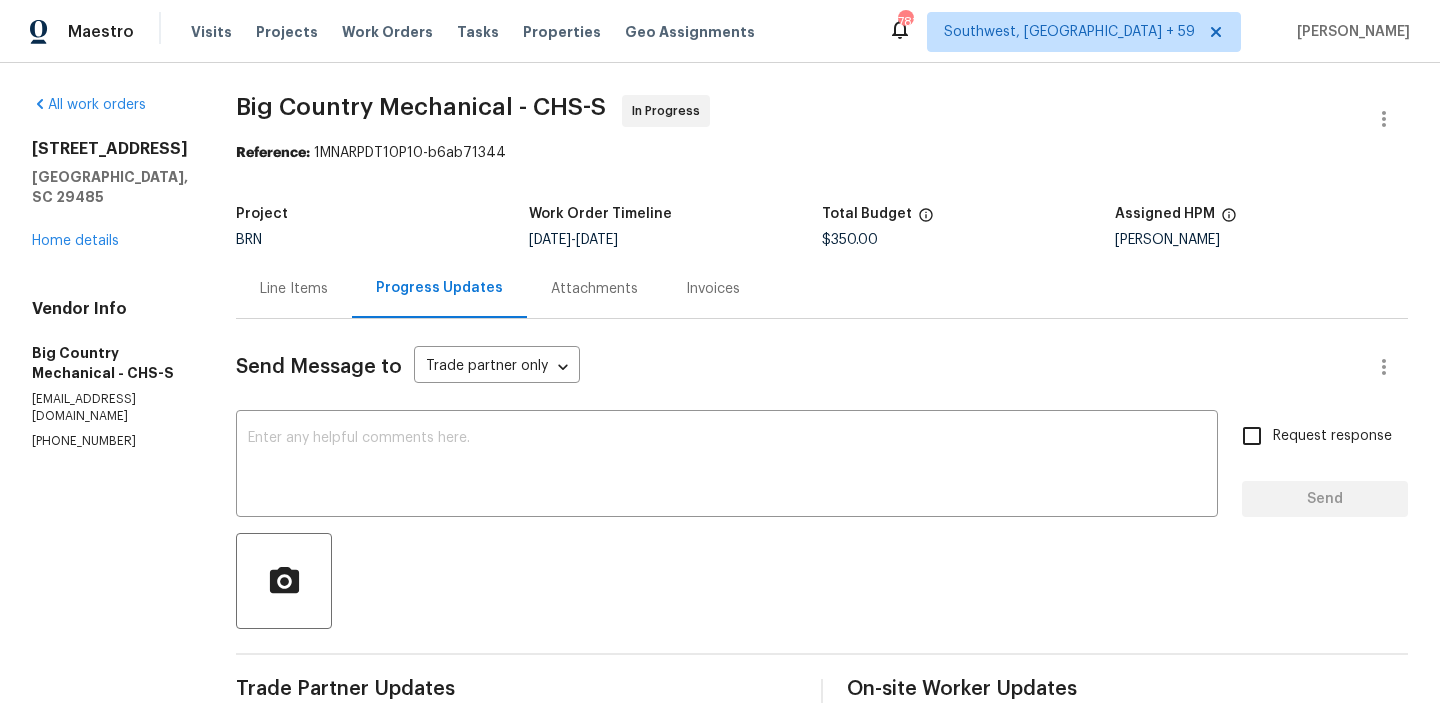 click on "Line Items" at bounding box center [294, 289] 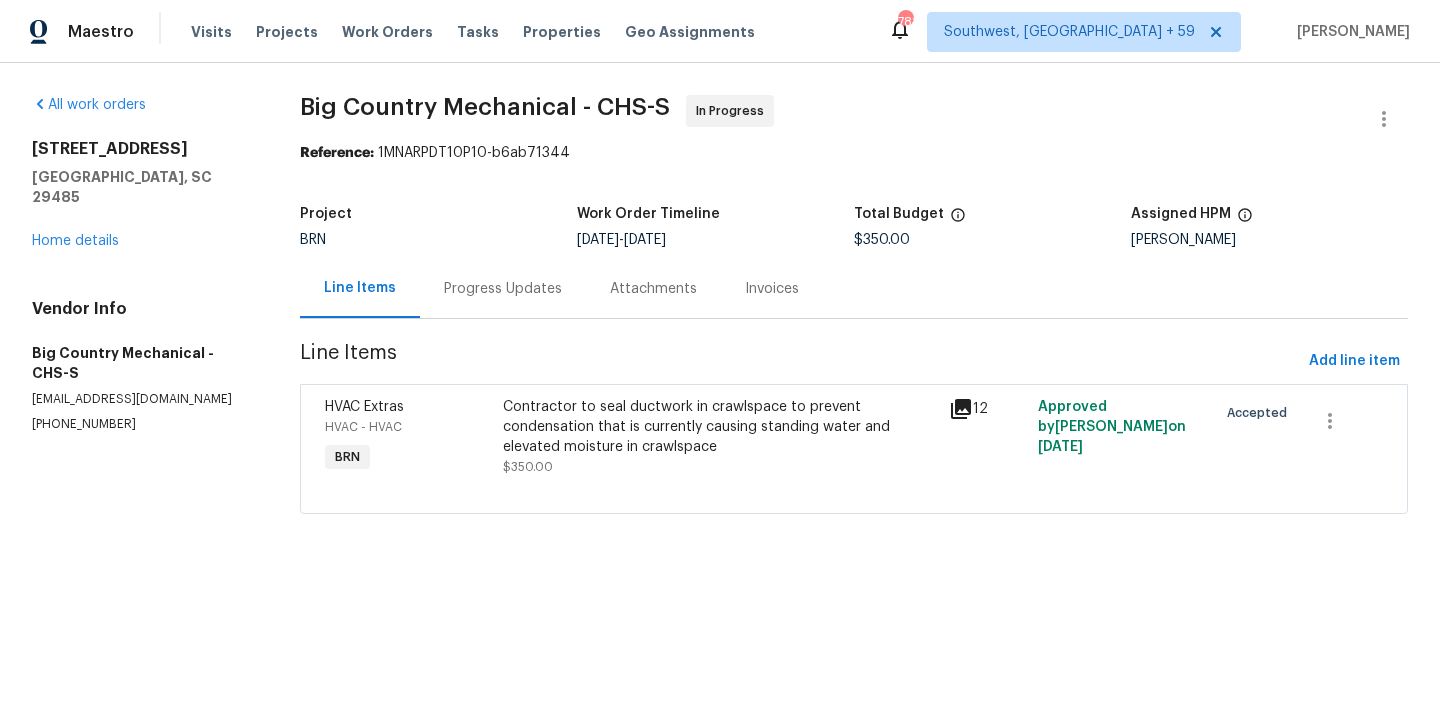 click on "Contractor to seal ductwork in crawlspace to prevent condensation that is currently causing standing water and elevated moisture in crawlspace" at bounding box center [720, 427] 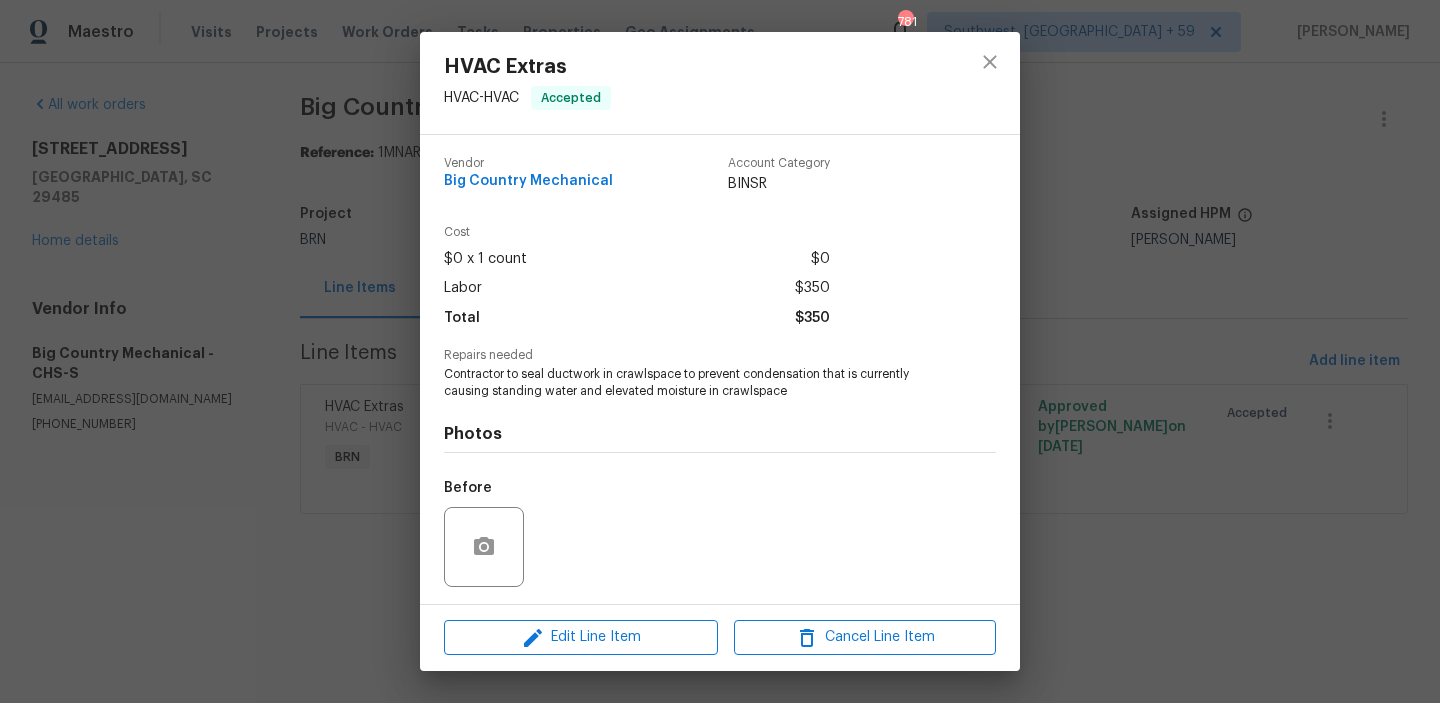 scroll, scrollTop: 135, scrollLeft: 0, axis: vertical 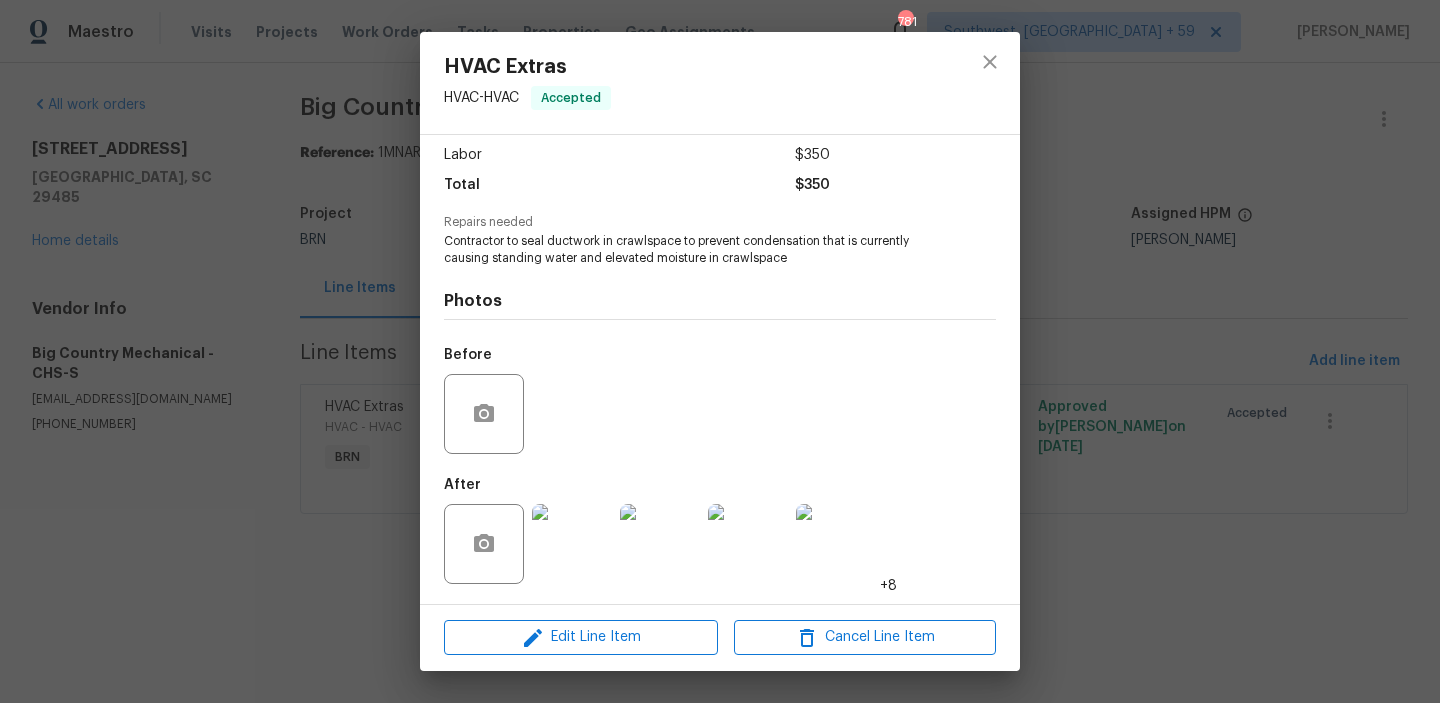 click at bounding box center (572, 544) 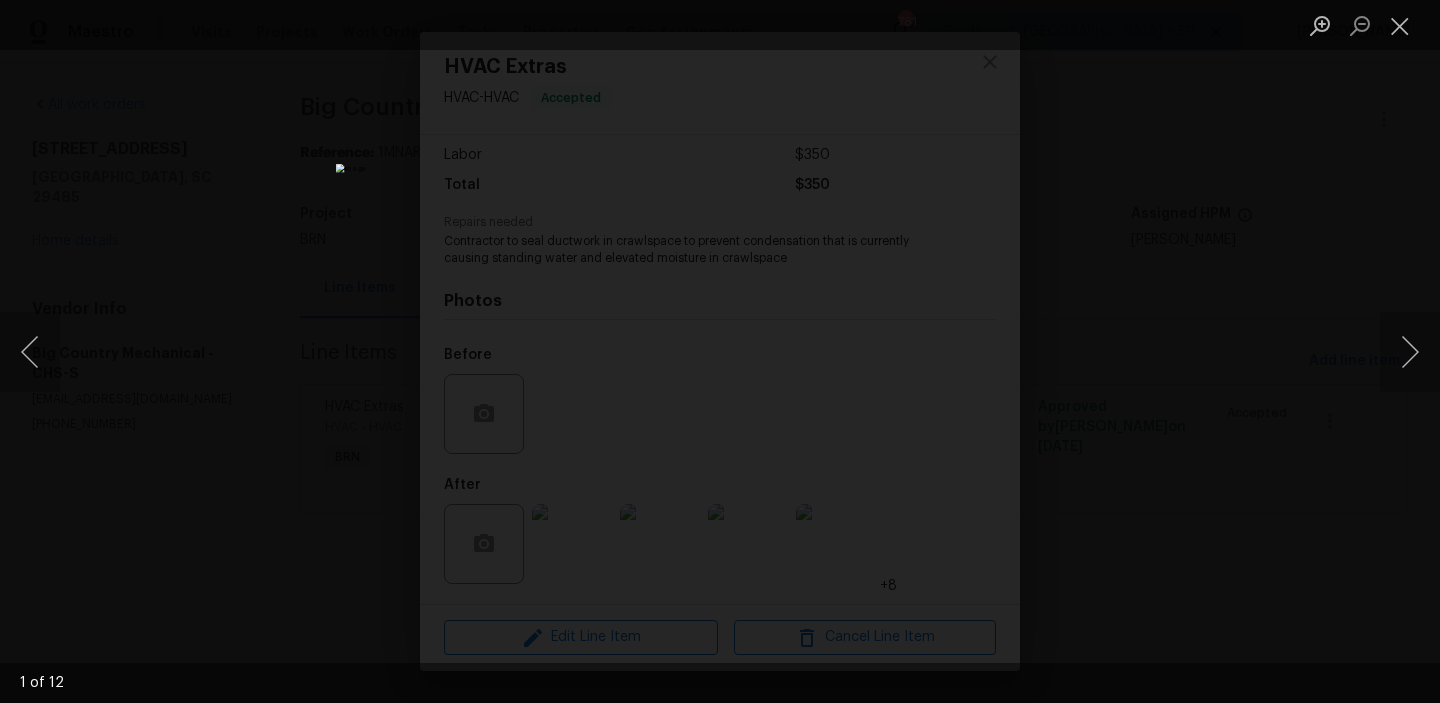 click at bounding box center [720, 351] 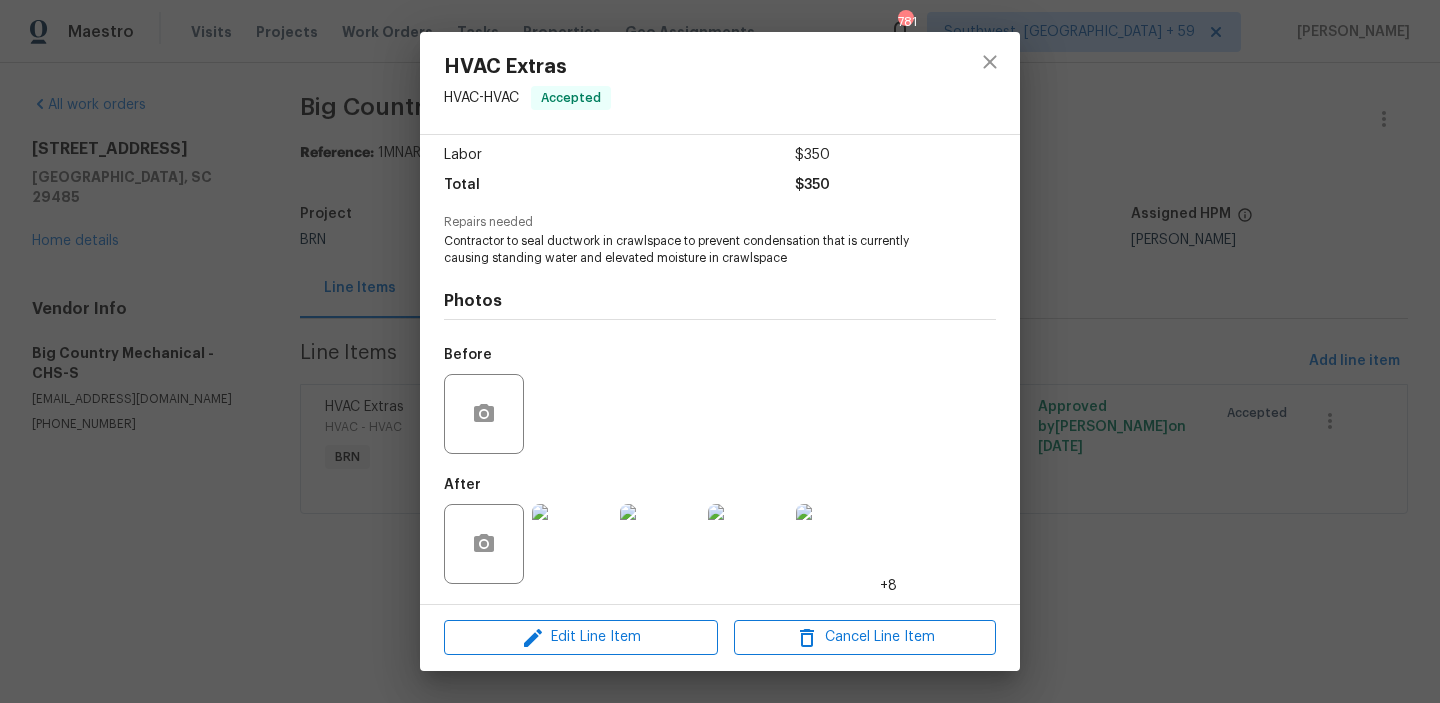 click at bounding box center [572, 544] 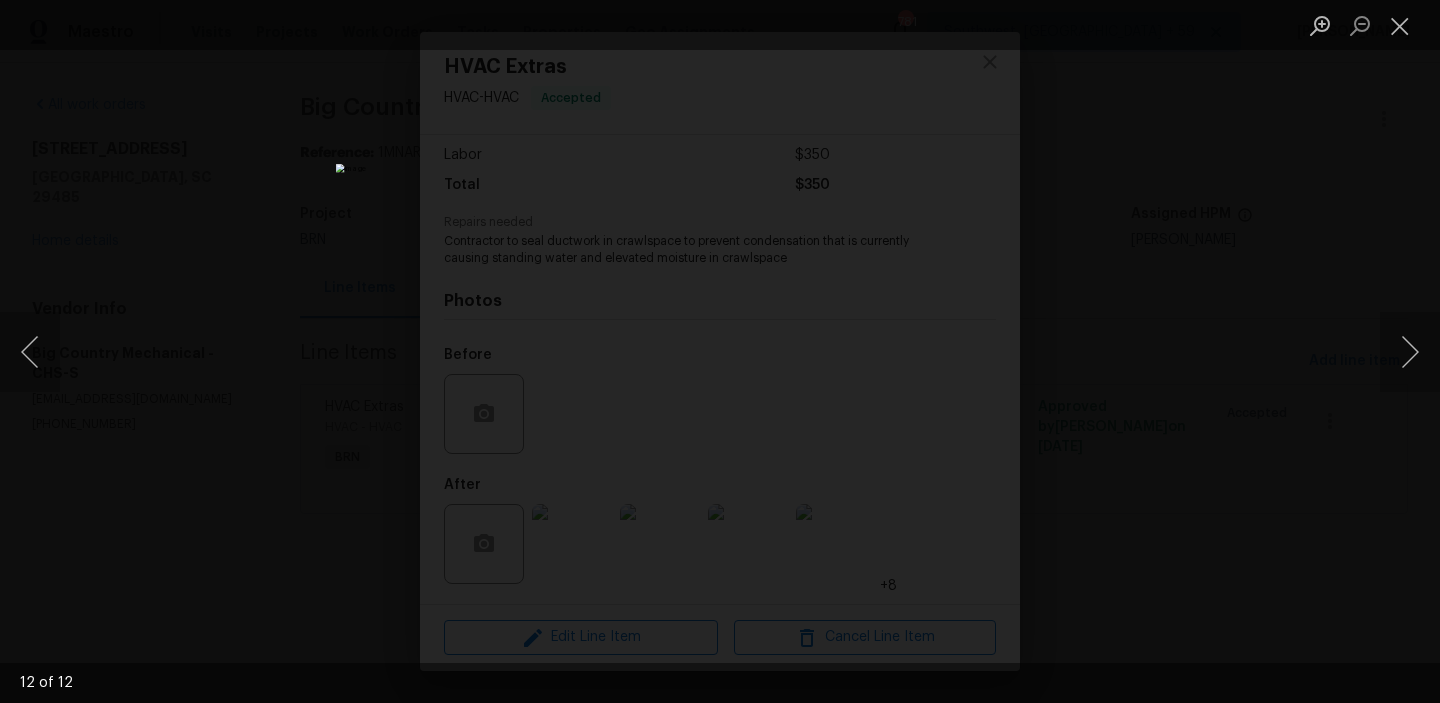 click at bounding box center [720, 351] 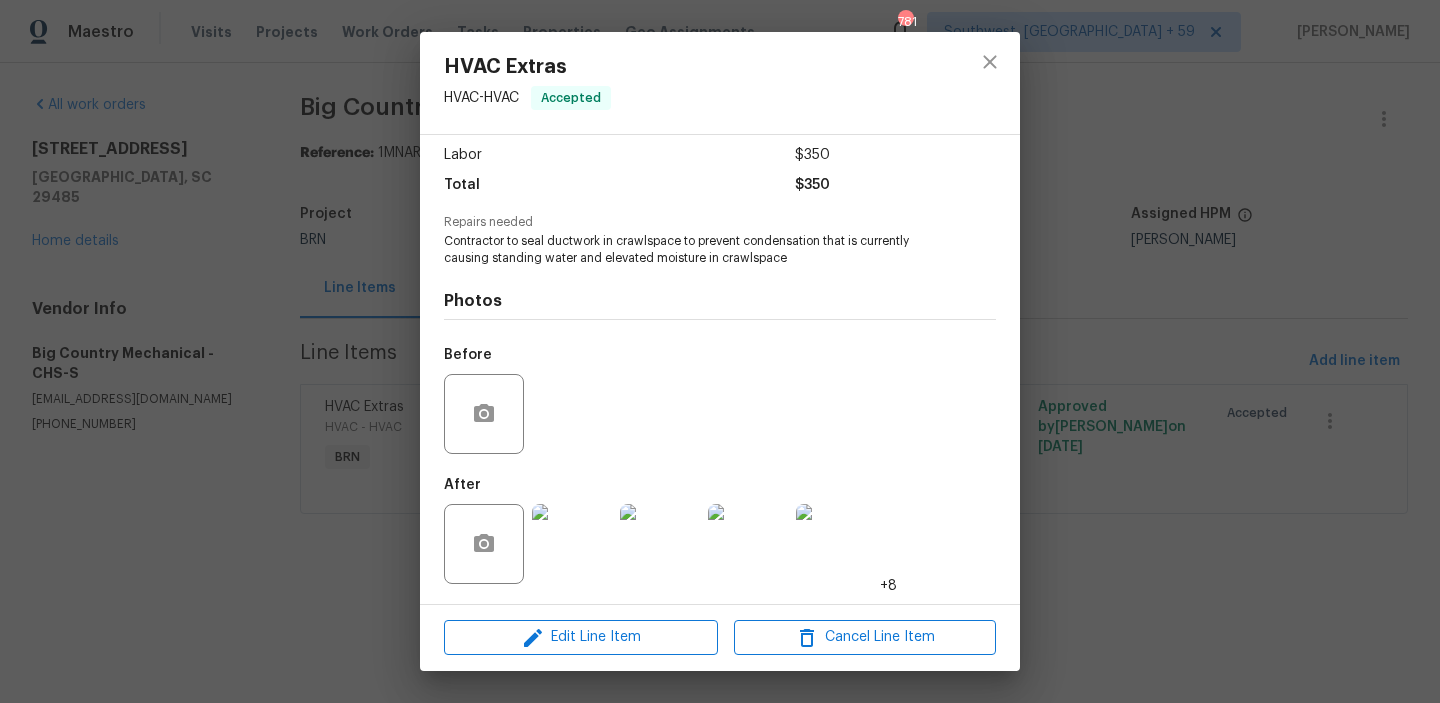 click on "HVAC Extras HVAC  -  HVAC Accepted Vendor Big Country Mechanical Account Category BINSR Cost $0 x 1 count $0 Labor $350 Total $350 Repairs needed Contractor to seal ductwork in crawlspace to prevent condensation that is currently causing standing water and elevated moisture in crawlspace Photos Before After  +8  Edit Line Item  Cancel Line Item" at bounding box center [720, 351] 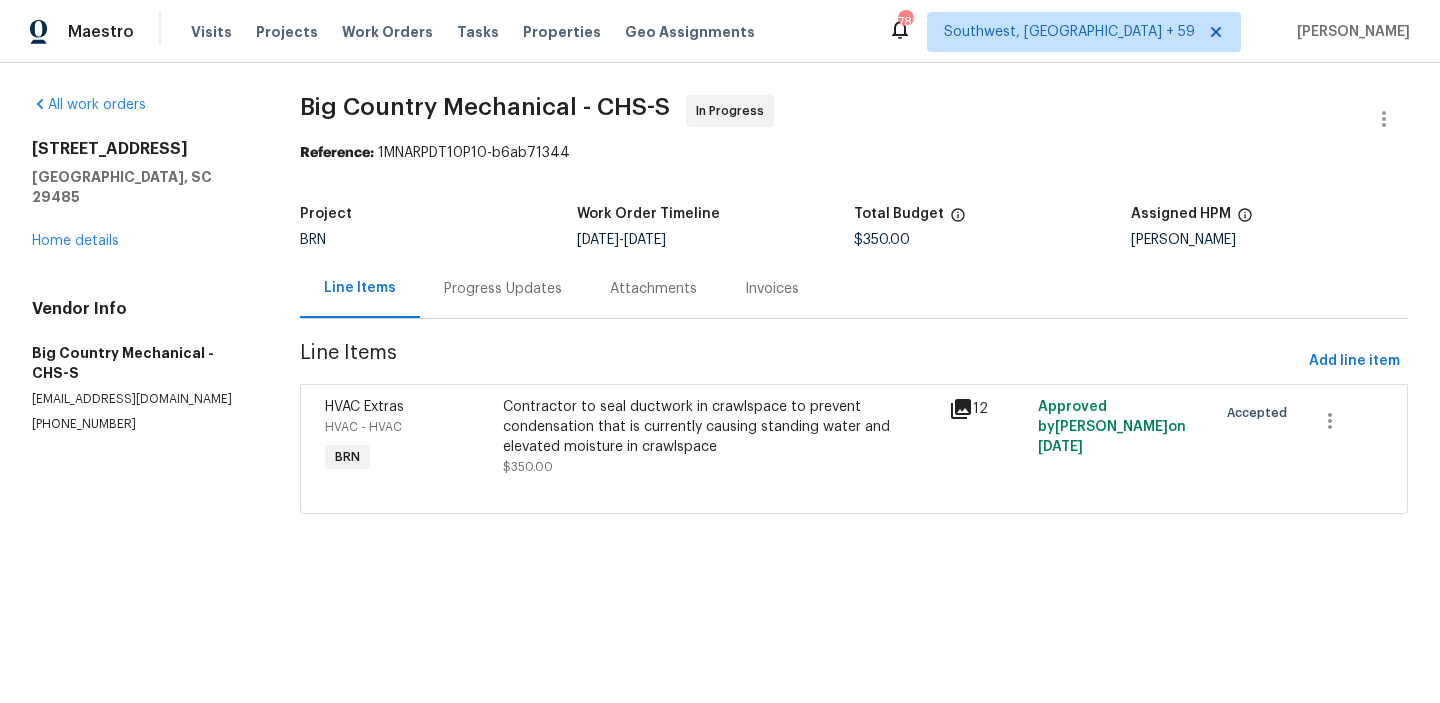 click on "Progress Updates" at bounding box center (503, 289) 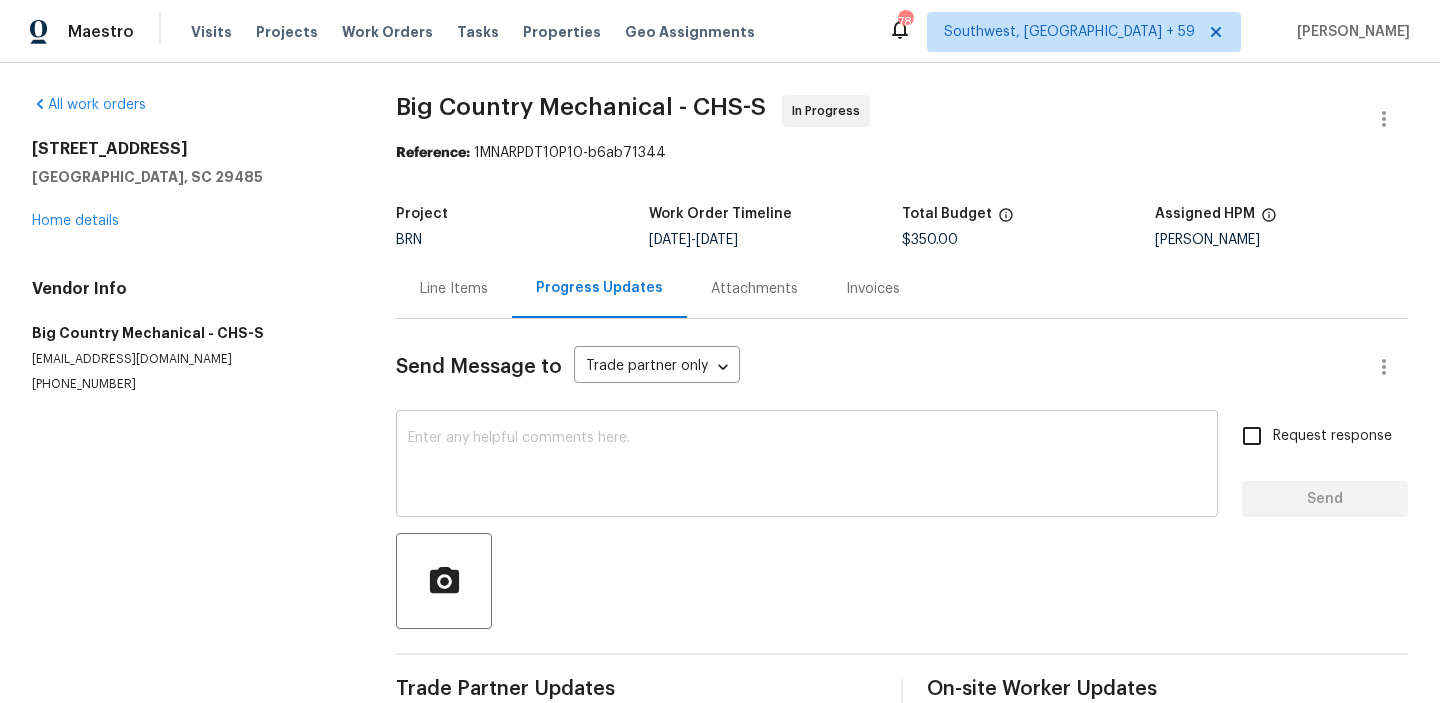 scroll, scrollTop: 44, scrollLeft: 0, axis: vertical 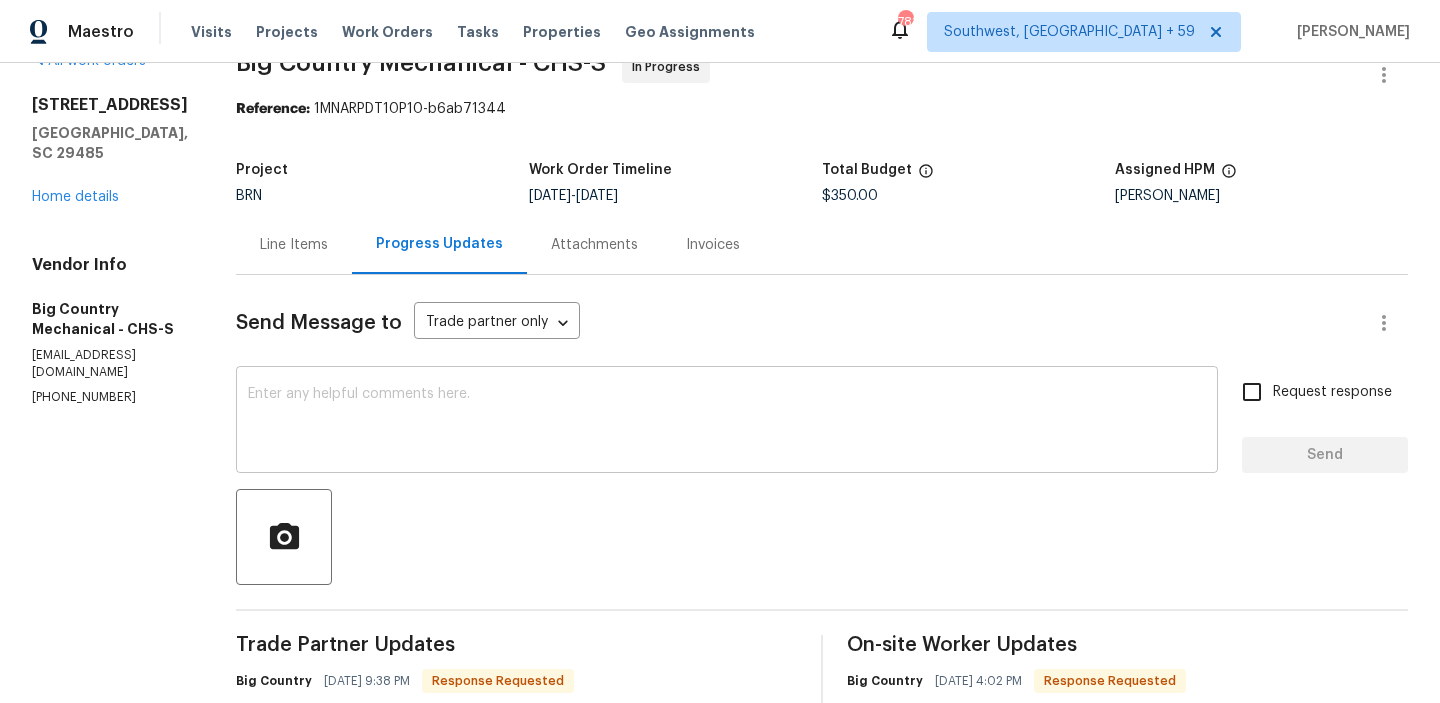click at bounding box center (727, 422) 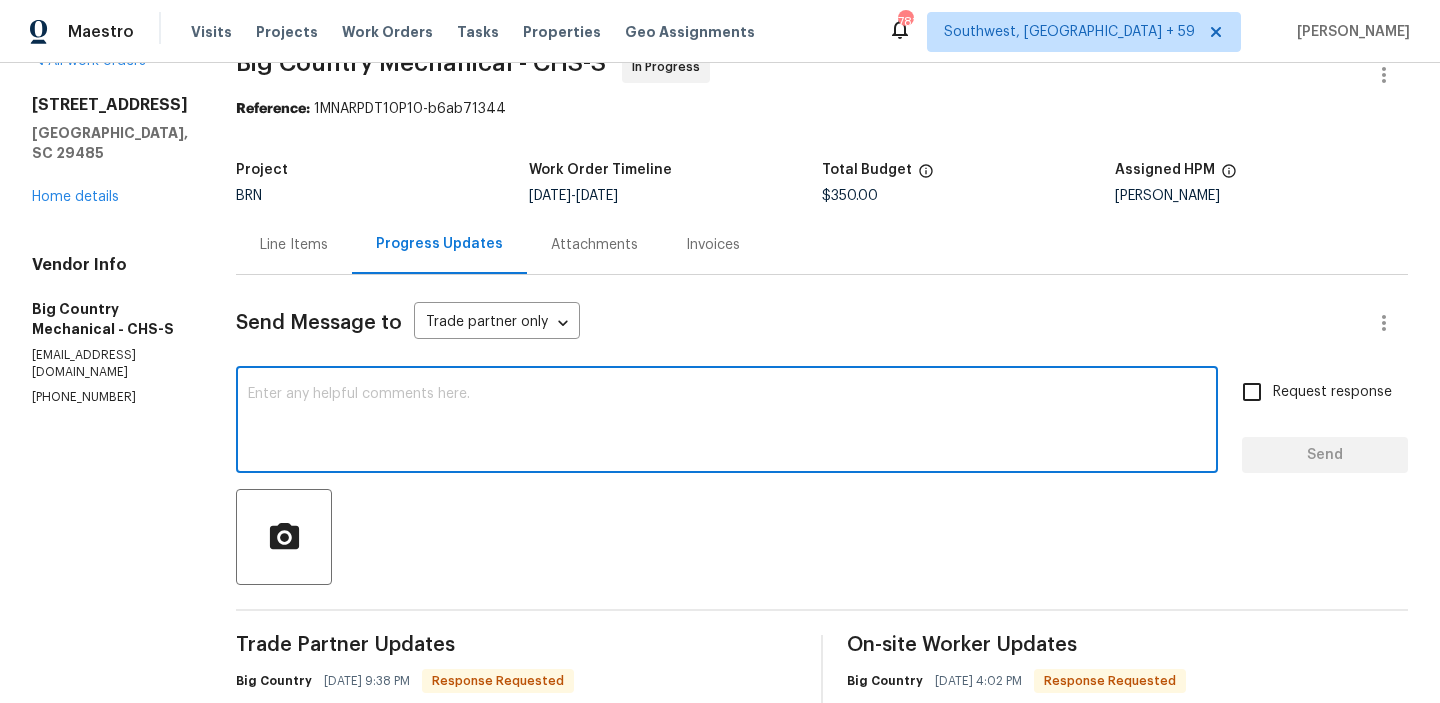 paste on "Thanks for the confirmation, Kindly ensure to upload all the necessary photos" 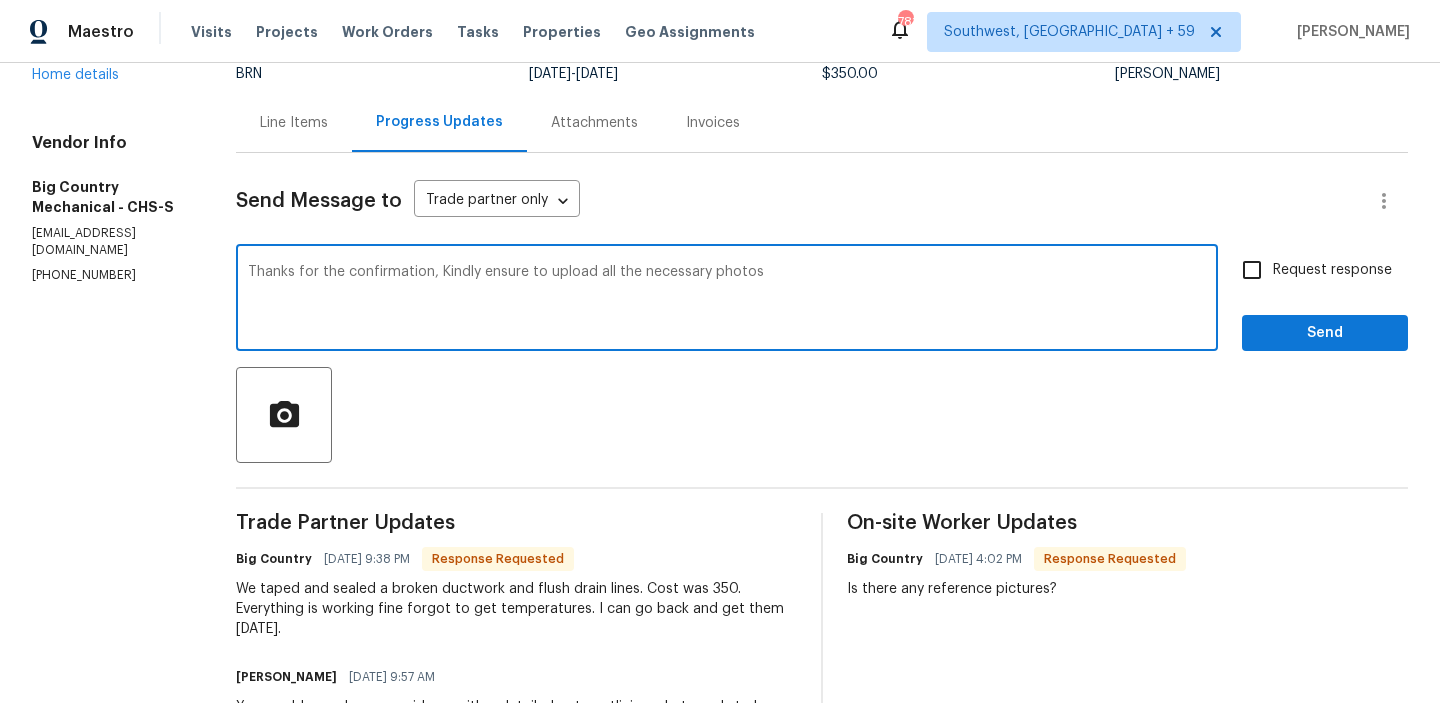 scroll, scrollTop: 165, scrollLeft: 0, axis: vertical 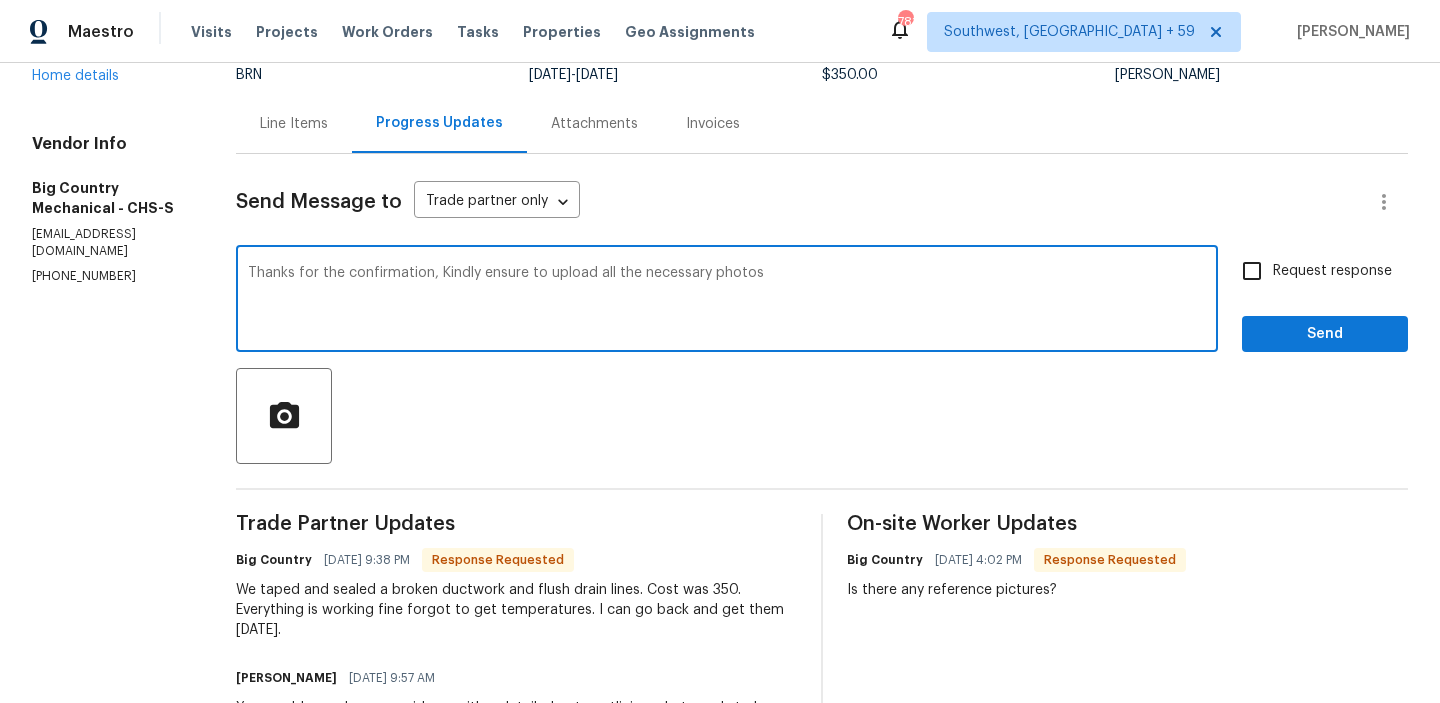 type on "Thanks for the confirmation, Kindly ensure to upload all the necessary photos" 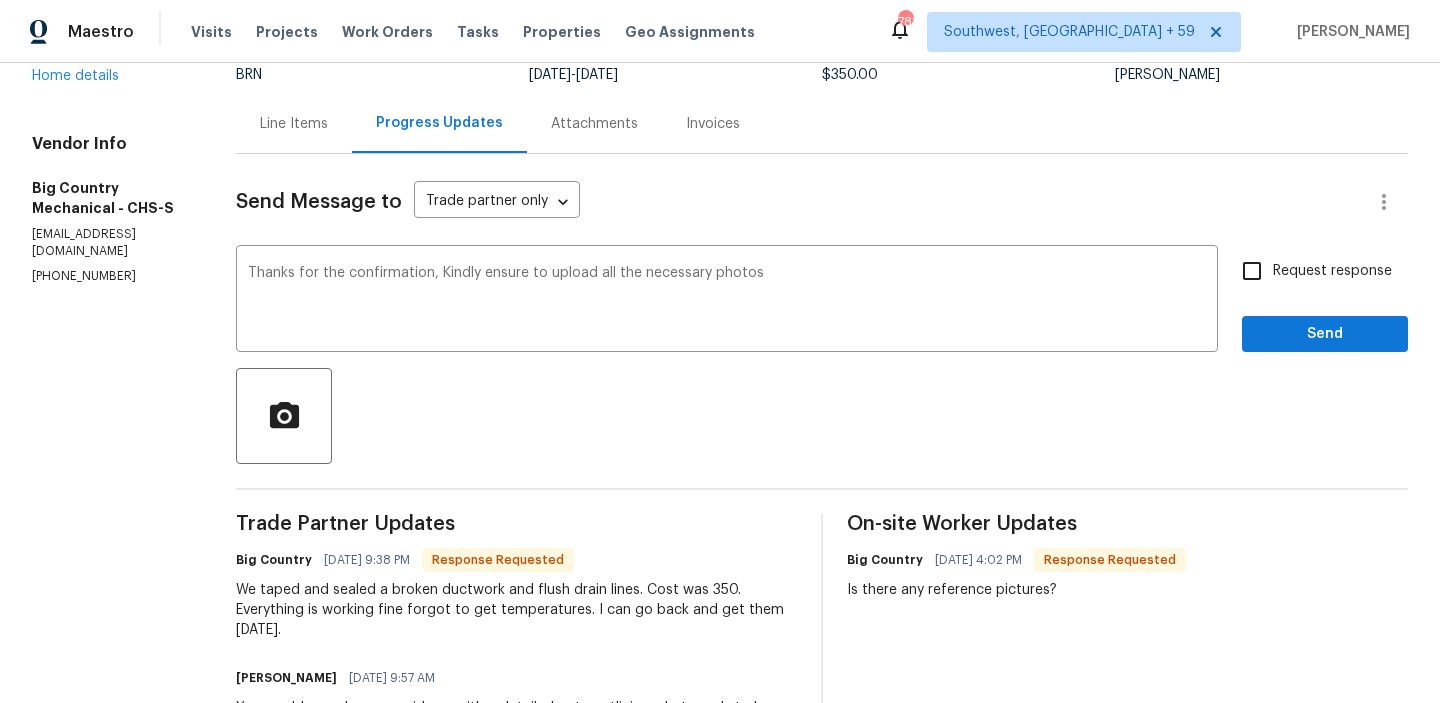 click on "Line Items" at bounding box center [294, 124] 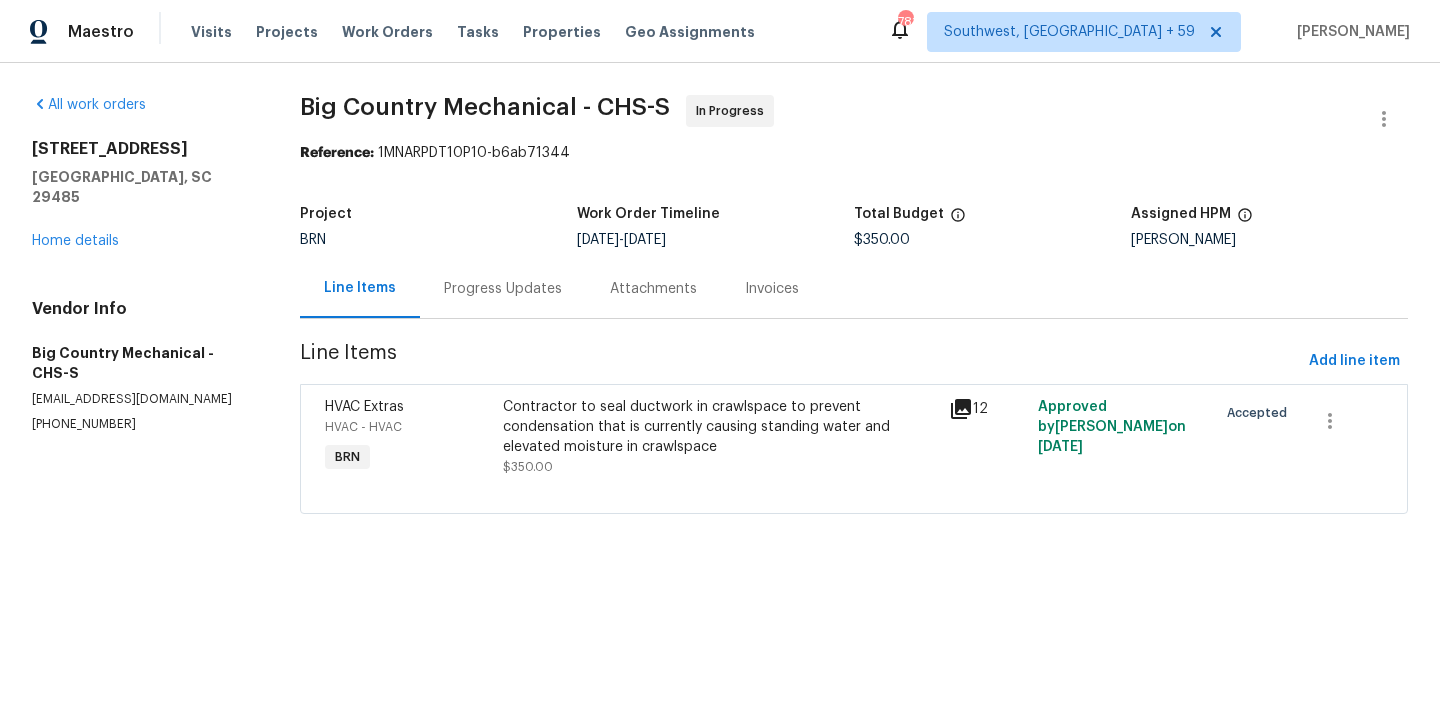click on "Contractor to seal ductwork in crawlspace to prevent condensation that is currently causing standing water and elevated moisture in crawlspace" at bounding box center (720, 427) 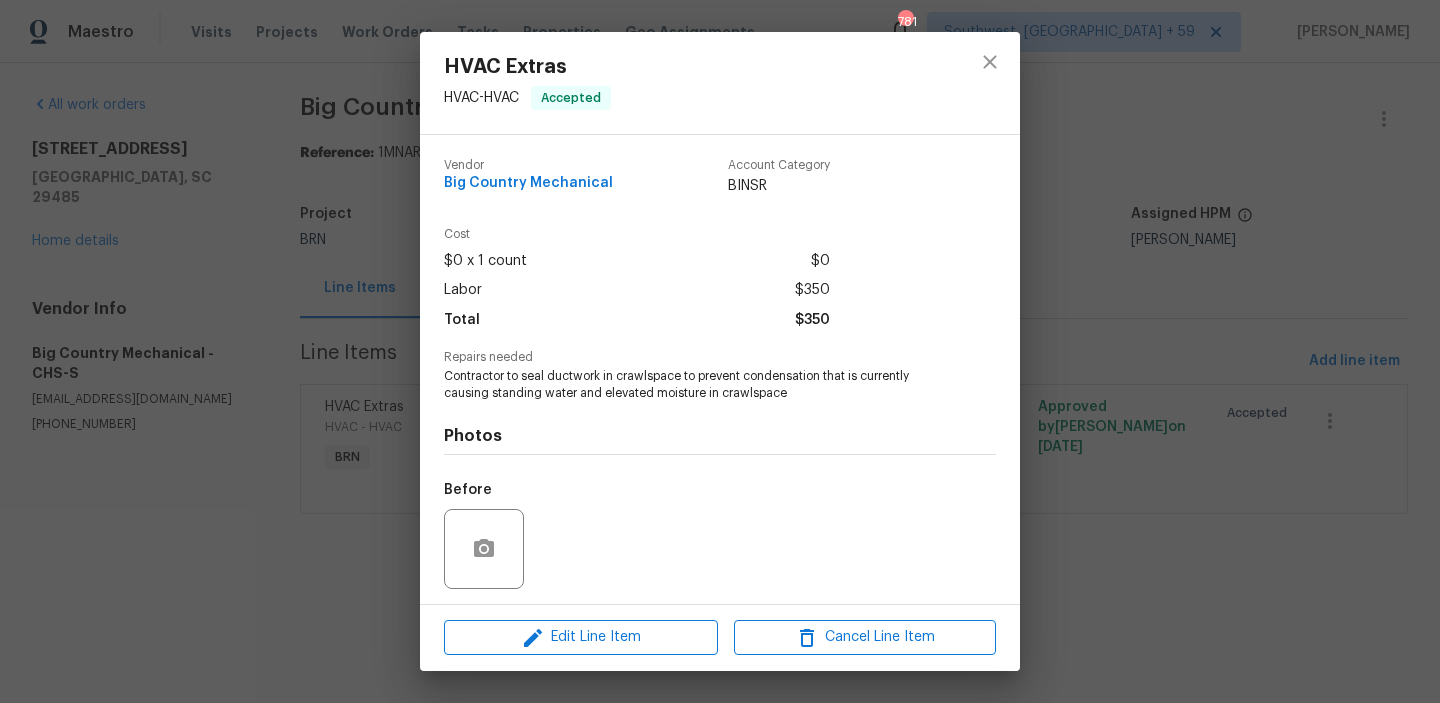 scroll, scrollTop: 135, scrollLeft: 0, axis: vertical 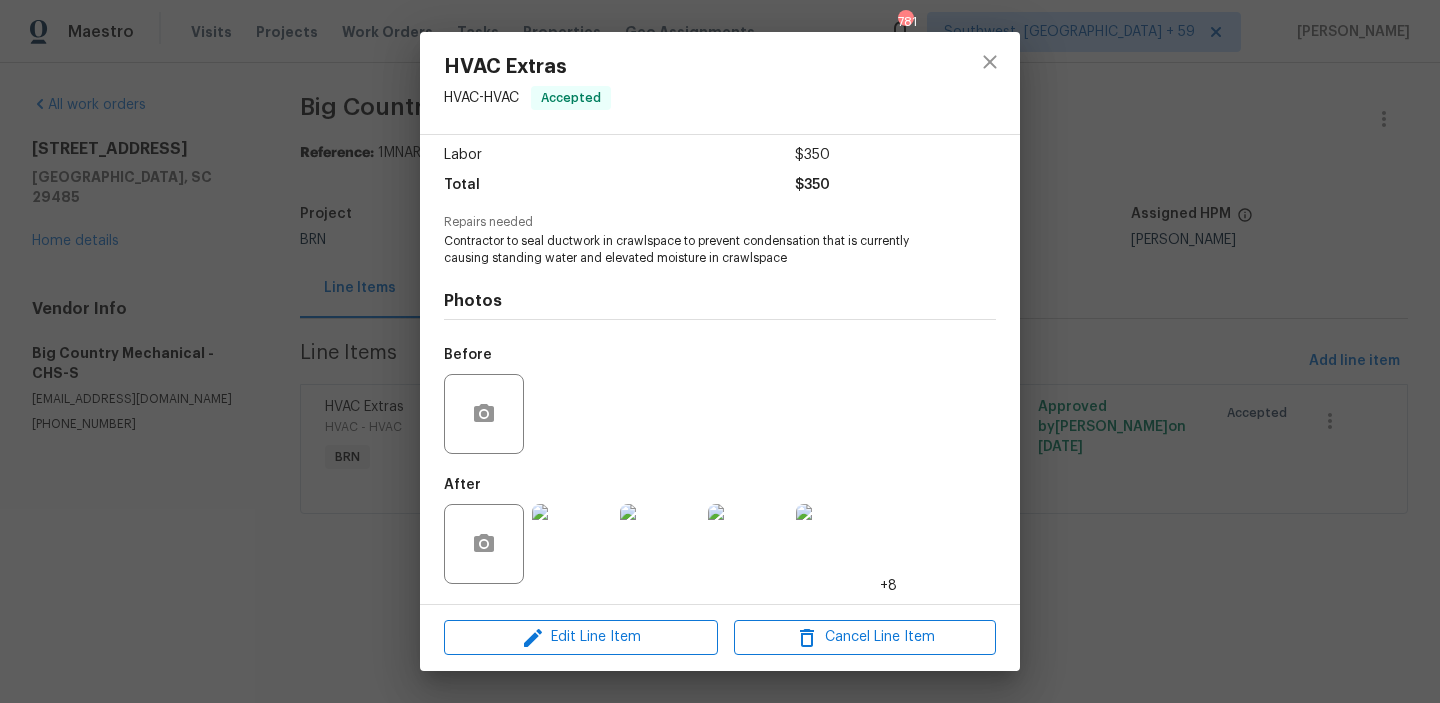 click at bounding box center [572, 544] 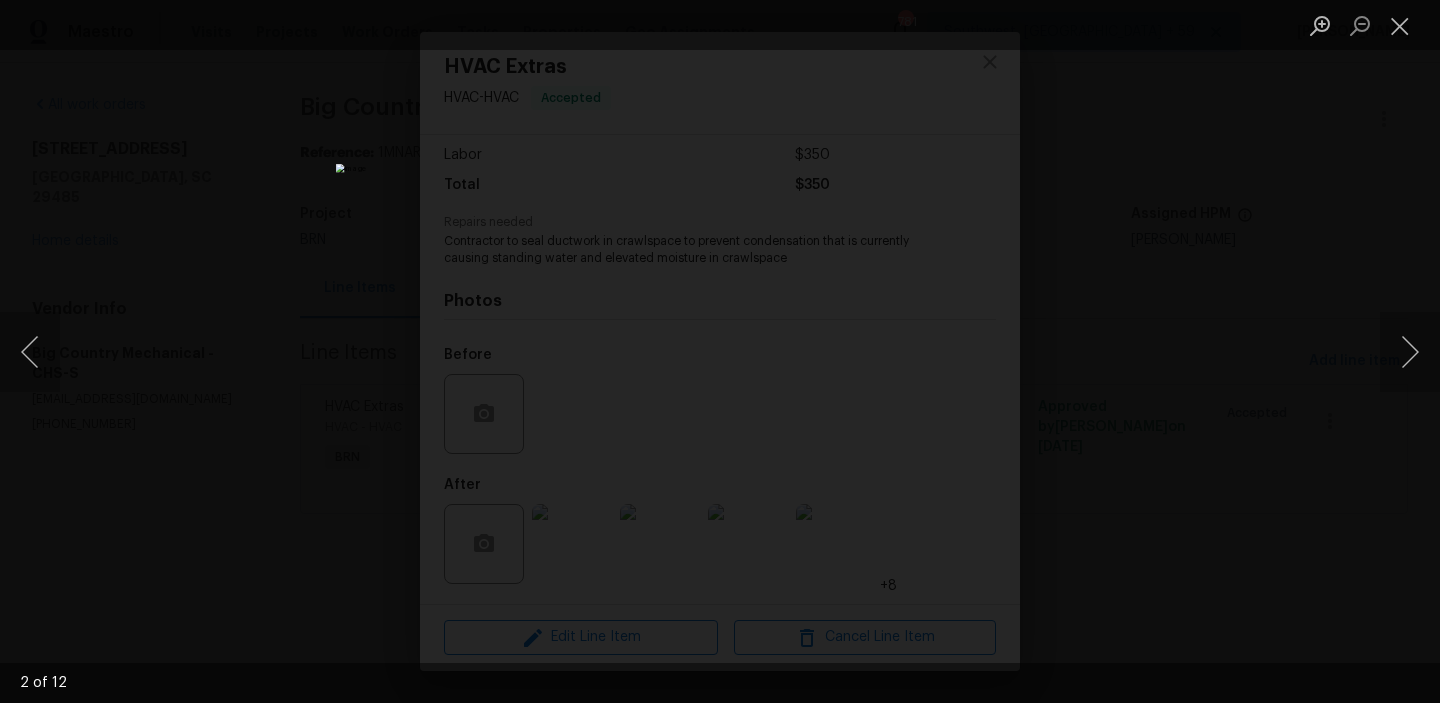 click at bounding box center (720, 351) 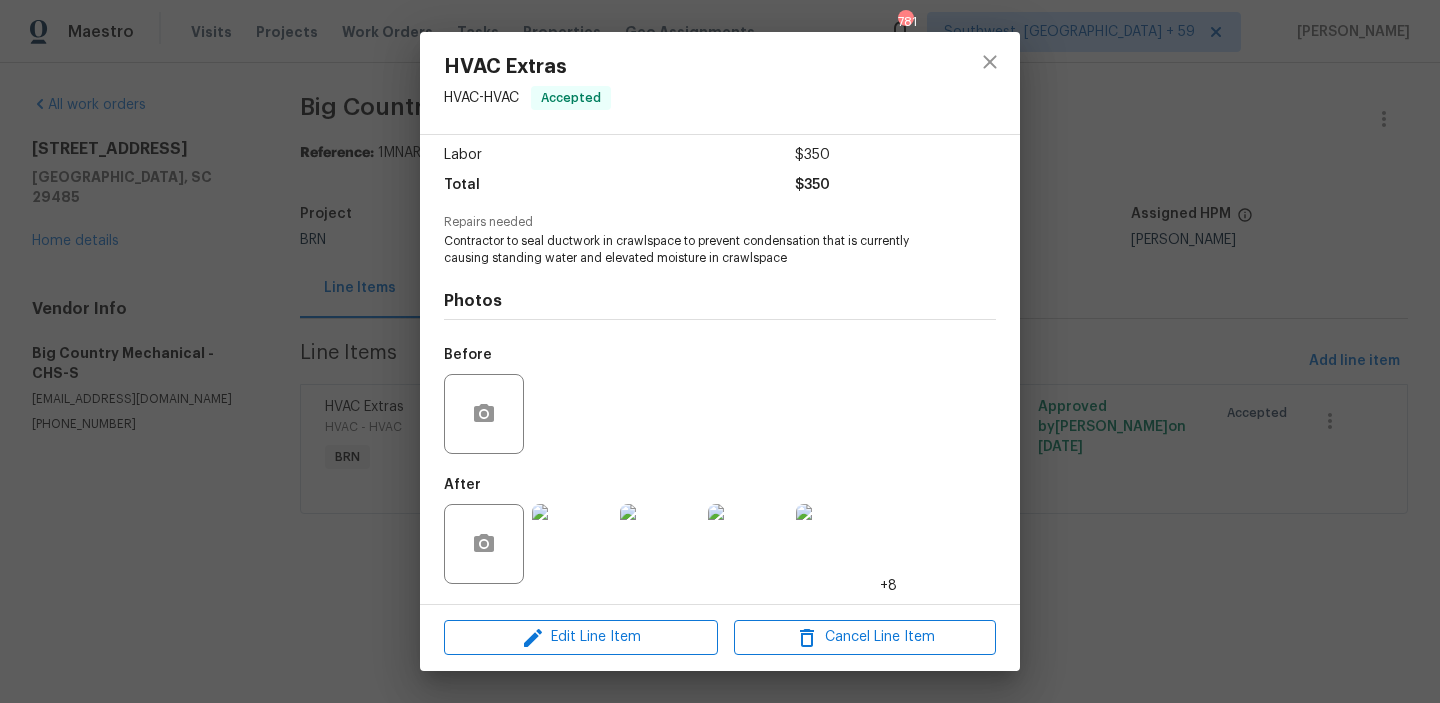 click on "HVAC Extras HVAC  -  HVAC Accepted Vendor Big Country Mechanical Account Category BINSR Cost $0 x 1 count $0 Labor $350 Total $350 Repairs needed Contractor to seal ductwork in crawlspace to prevent condensation that is currently causing standing water and elevated moisture in crawlspace Photos Before After  +8  Edit Line Item  Cancel Line Item" at bounding box center [720, 351] 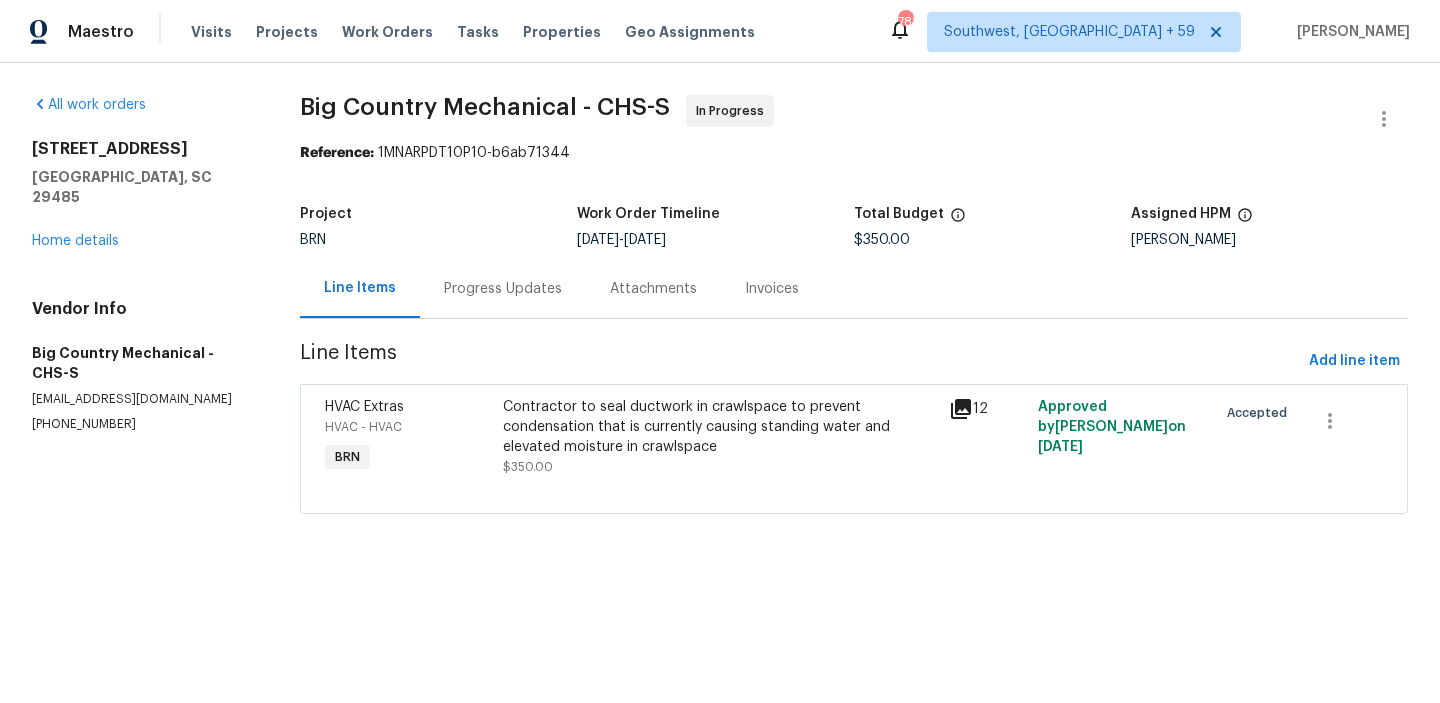 click on "Progress Updates" at bounding box center (503, 289) 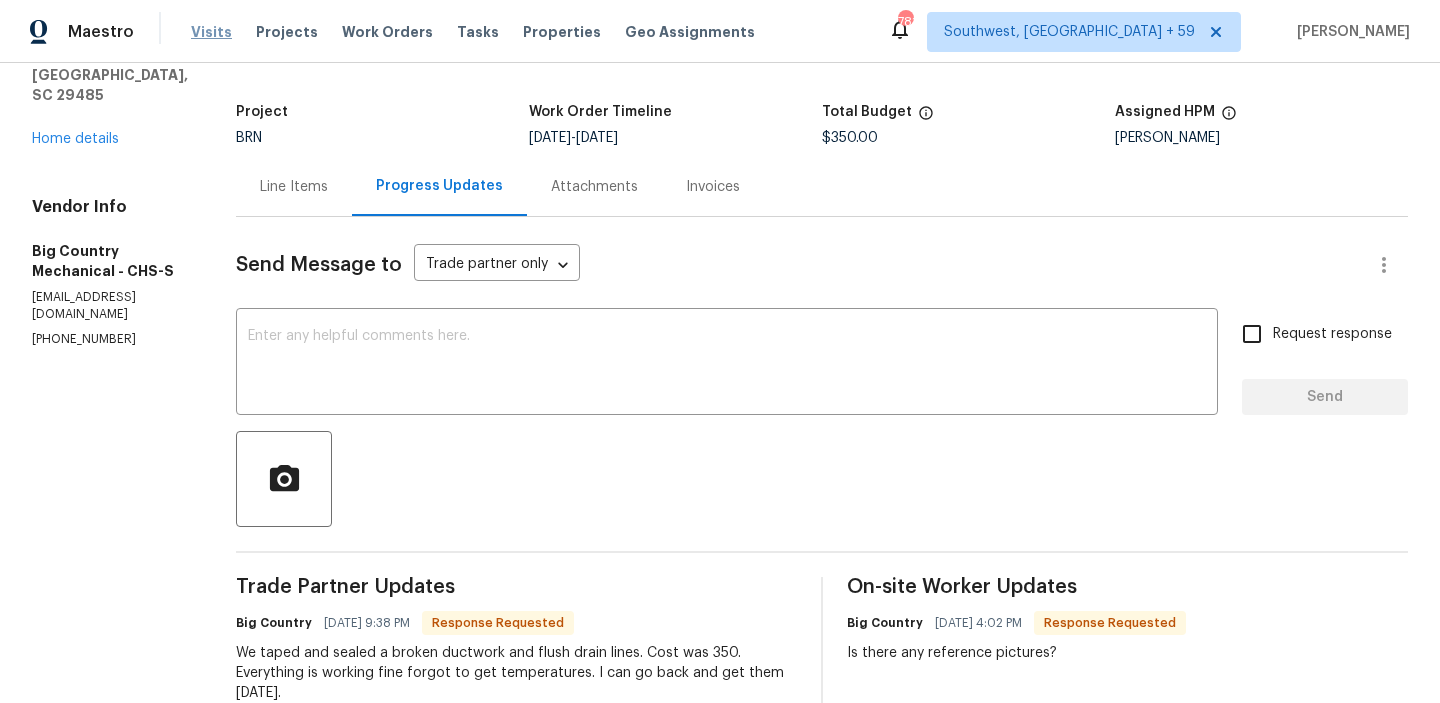 scroll, scrollTop: 105, scrollLeft: 0, axis: vertical 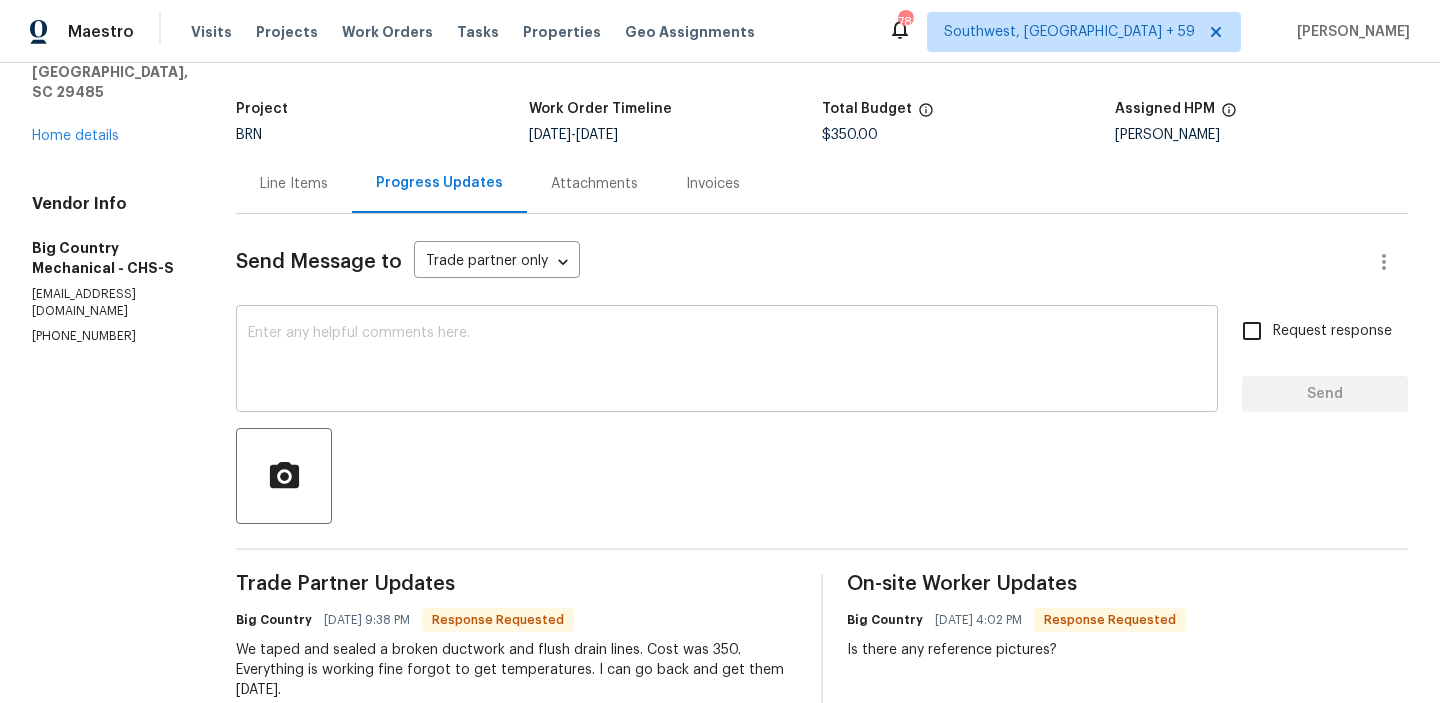 click on "x ​" at bounding box center (727, 361) 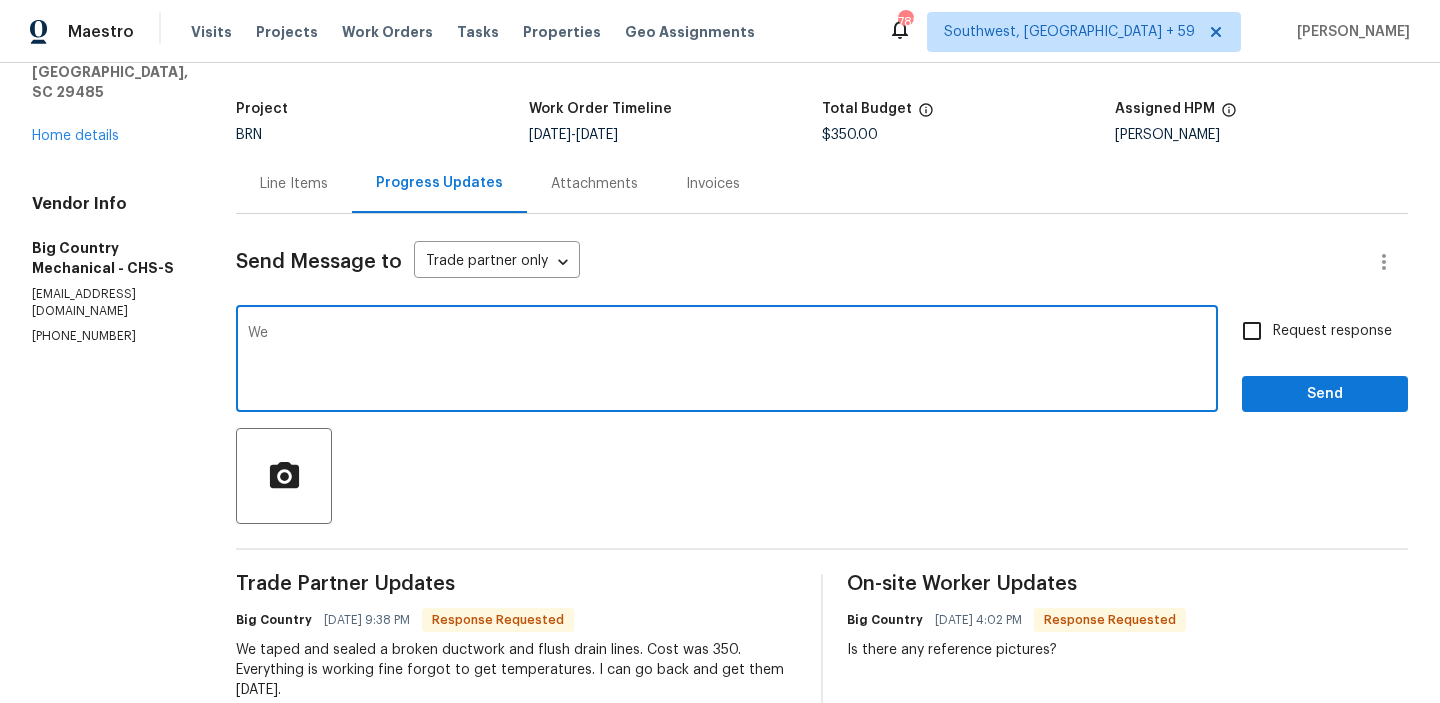 type on "W" 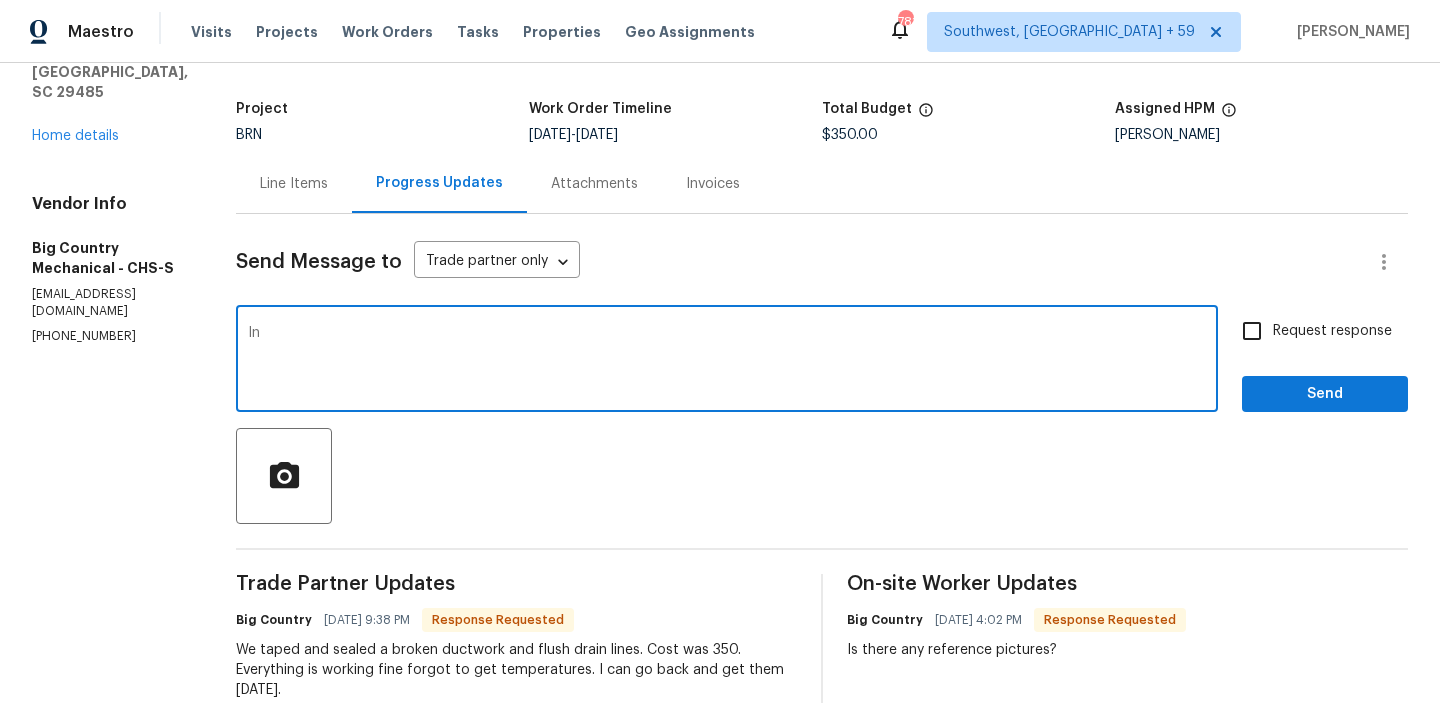 type on "I" 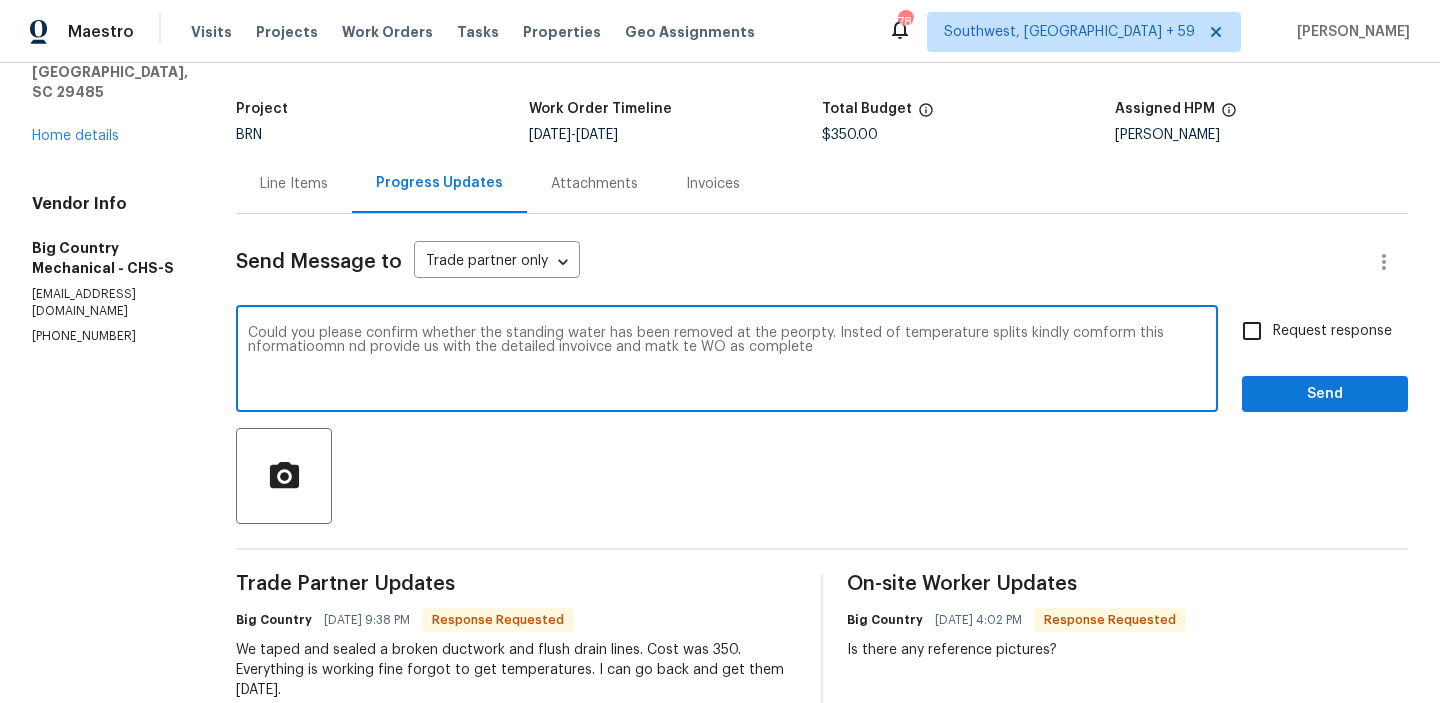 type on "Could you please confirm whether the standing water has been removed at the peorpty. Insted of temperature splits kindly comform this nformatioomn nd provide us with the detailed invoivce and matk te WO as complete" 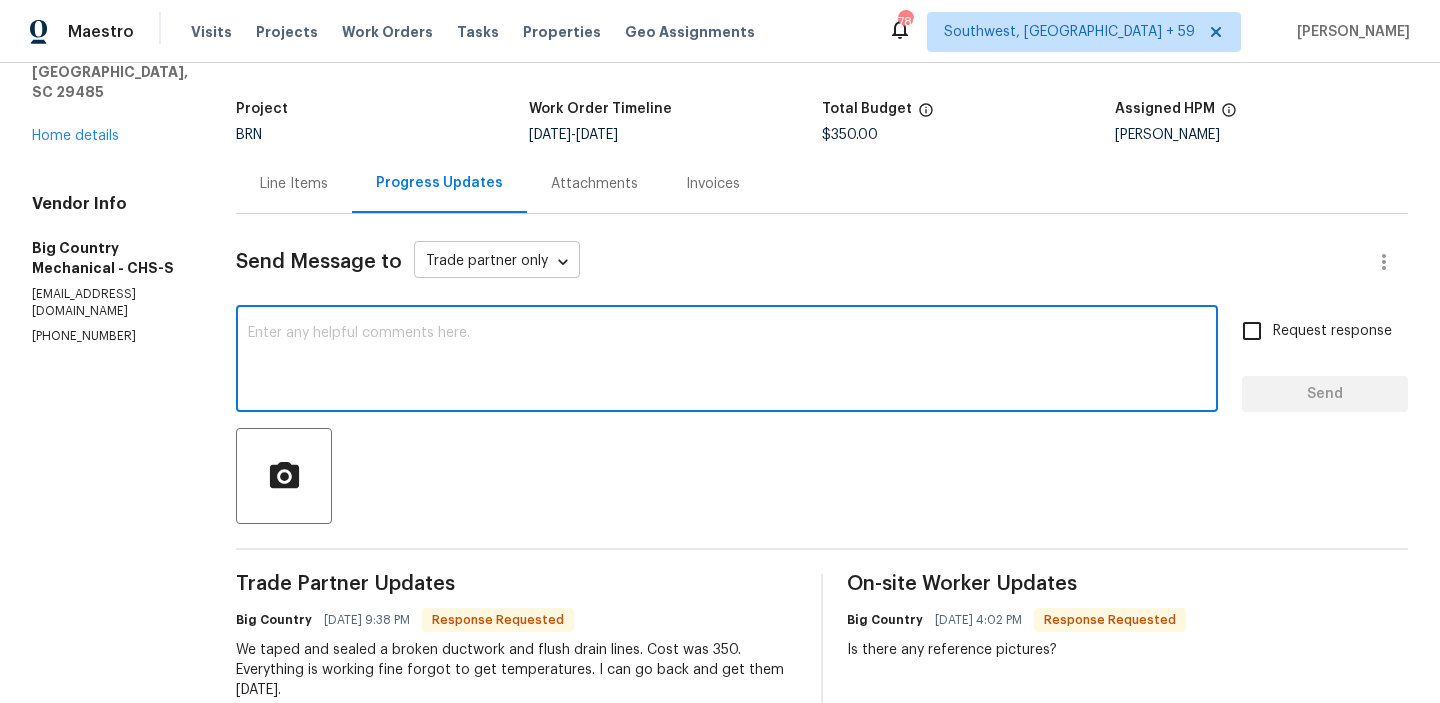 paste on "Could you please confirm whether the standing water has been removed from the property? Instead of providing temperature splits, kindly confirm this information. Additionally, please share the detailed invoice and mark the work order as complete." 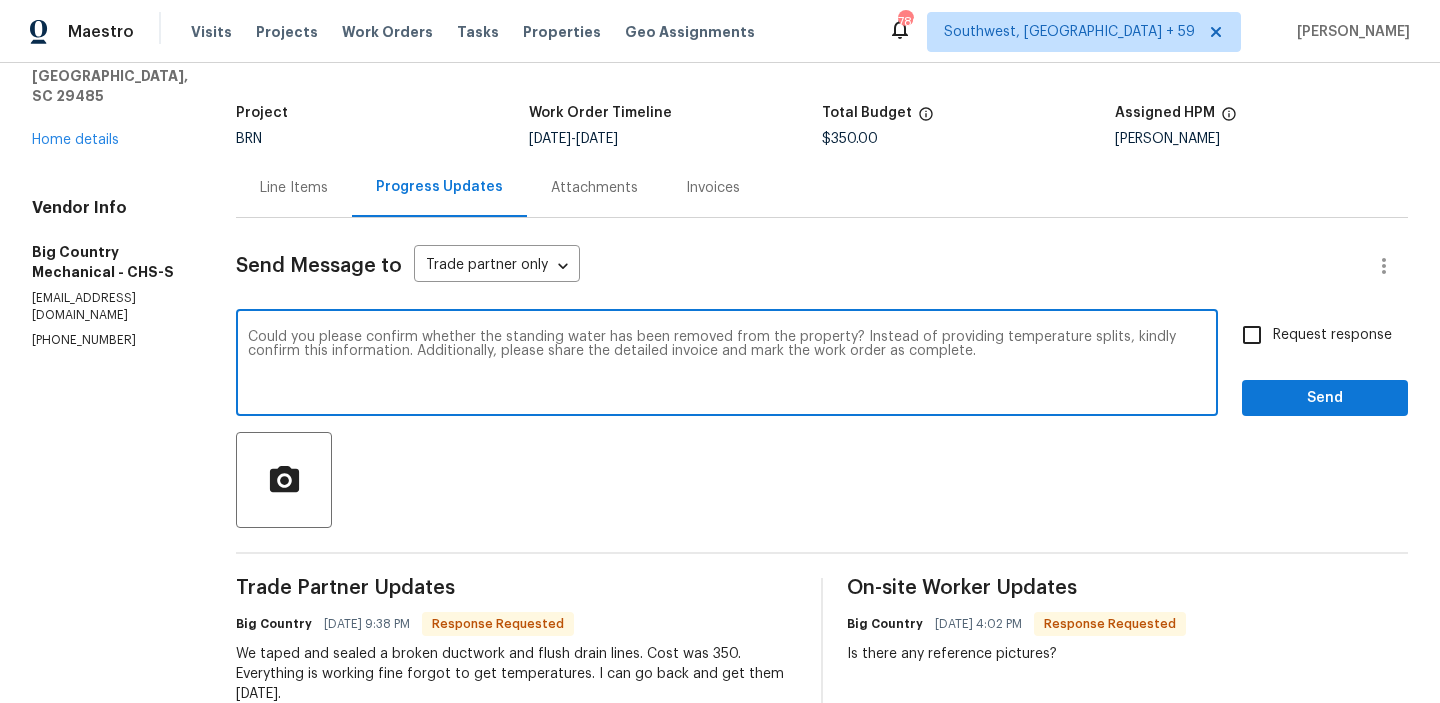 scroll, scrollTop: 98, scrollLeft: 0, axis: vertical 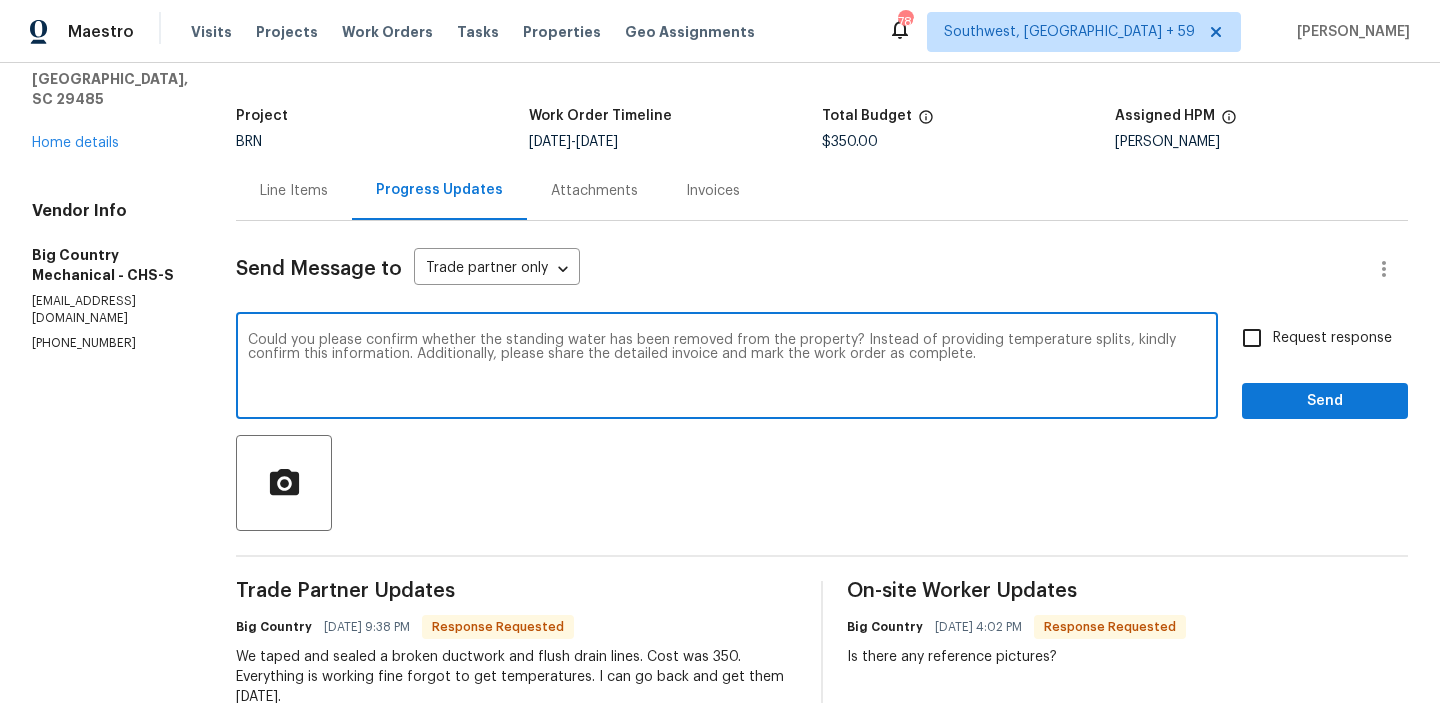 type on "Could you please confirm whether the standing water has been removed from the property? Instead of providing temperature splits, kindly confirm this information. Additionally, please share the detailed invoice and mark the work order as complete." 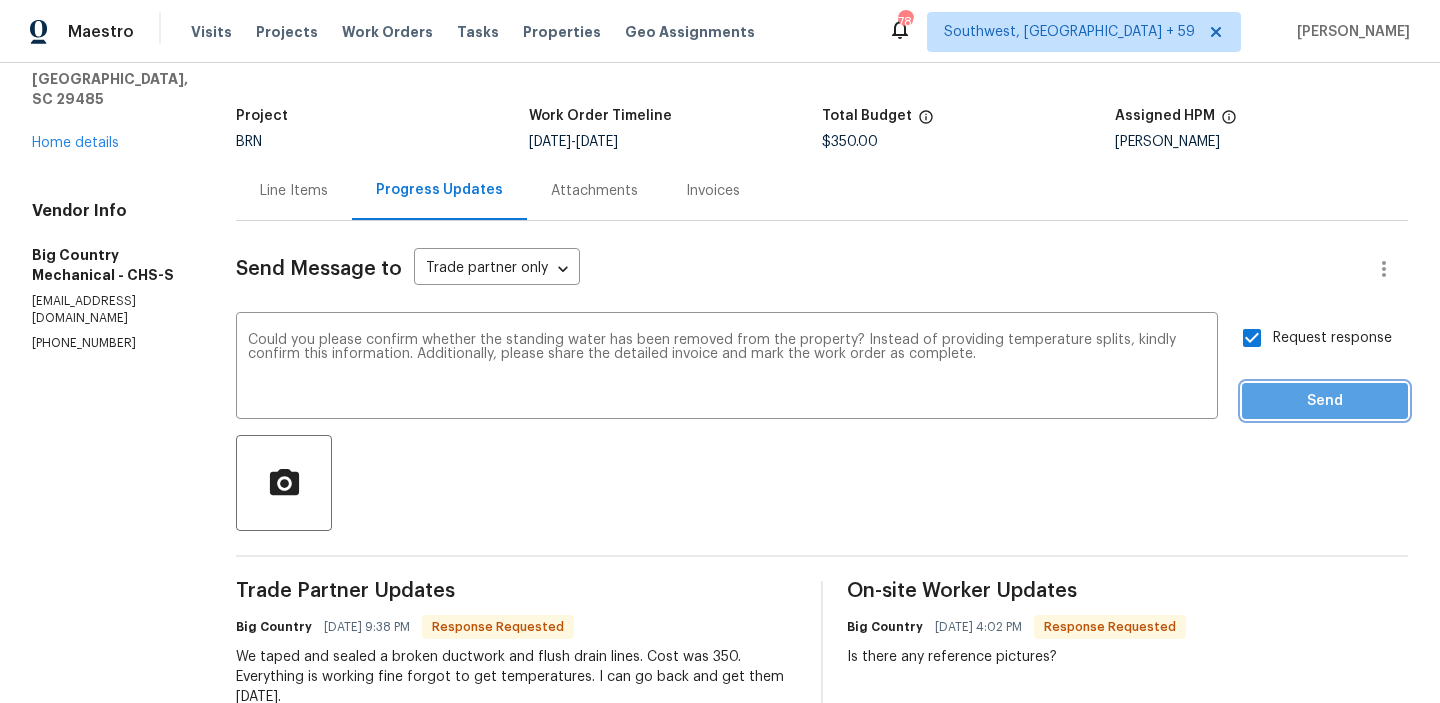 click on "Send" at bounding box center [1325, 401] 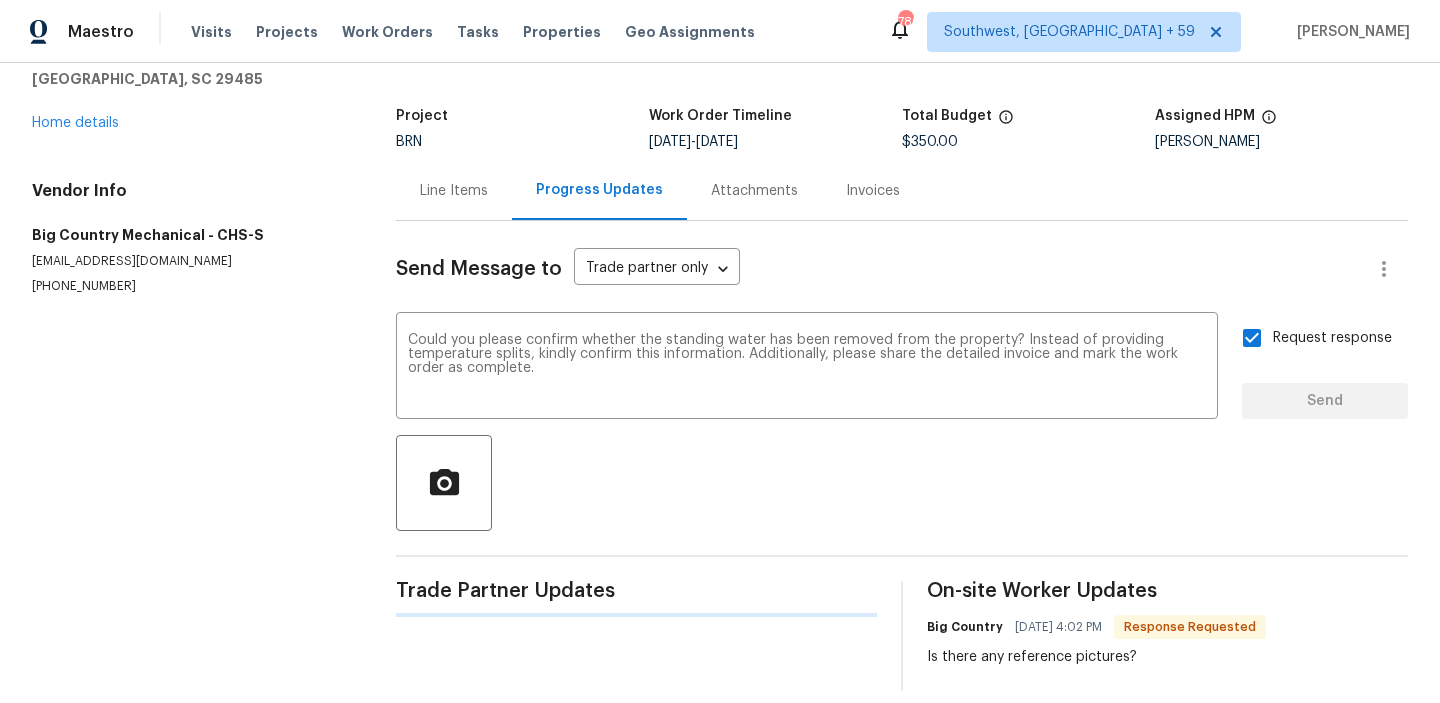 type 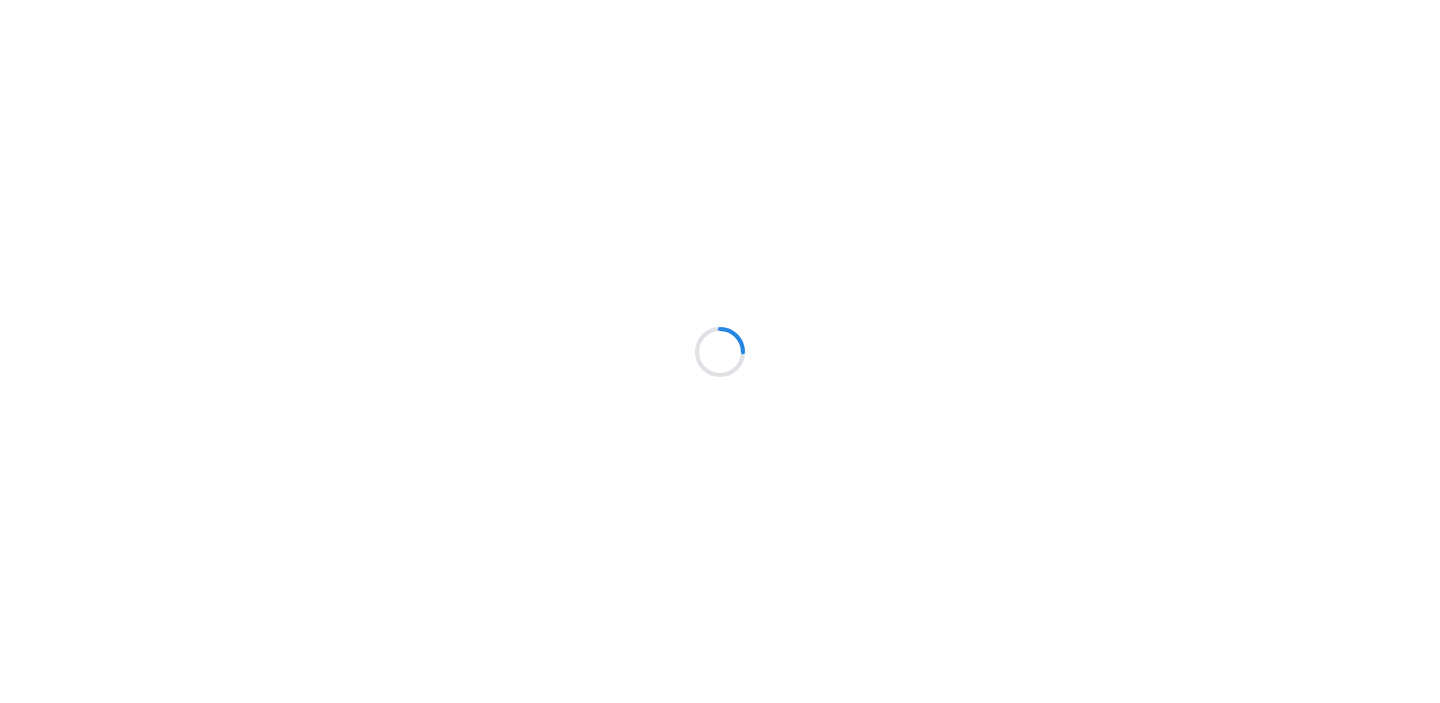 scroll, scrollTop: 0, scrollLeft: 0, axis: both 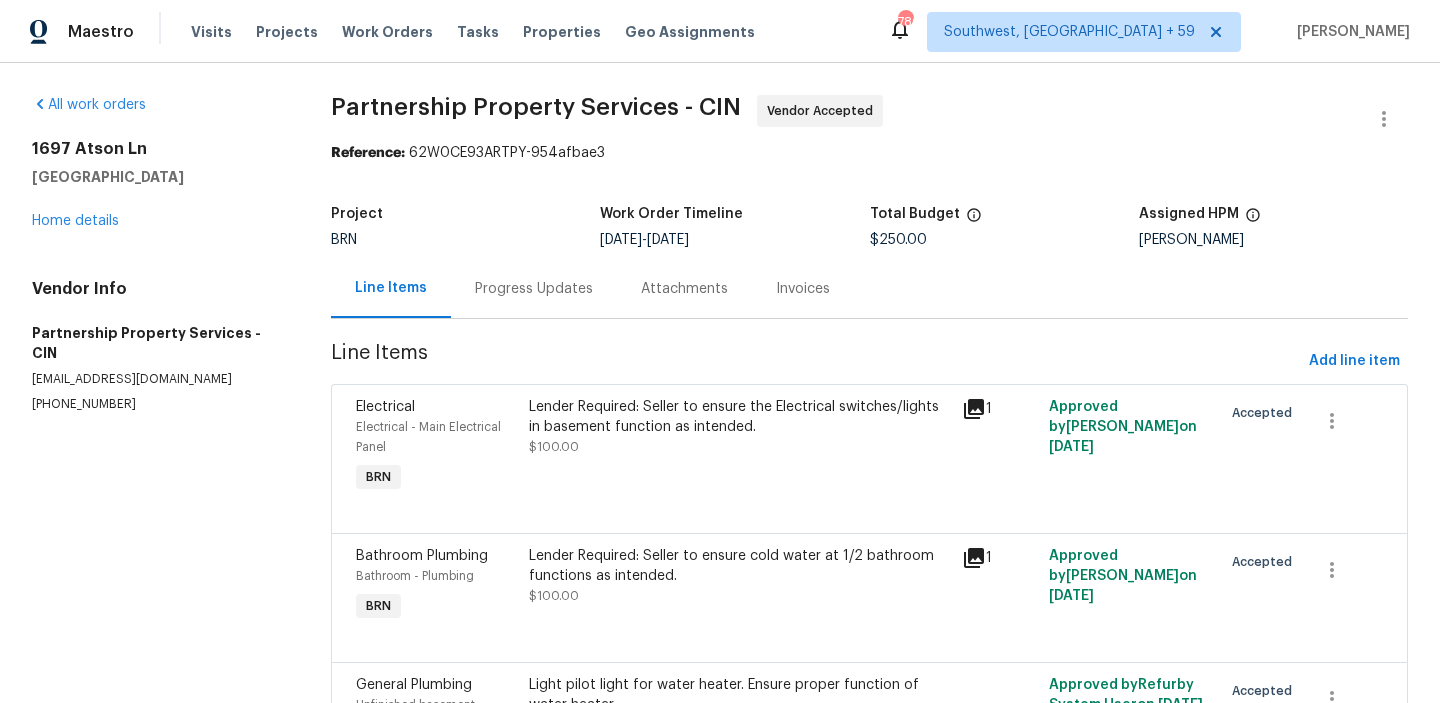 click on "Progress Updates" at bounding box center [534, 289] 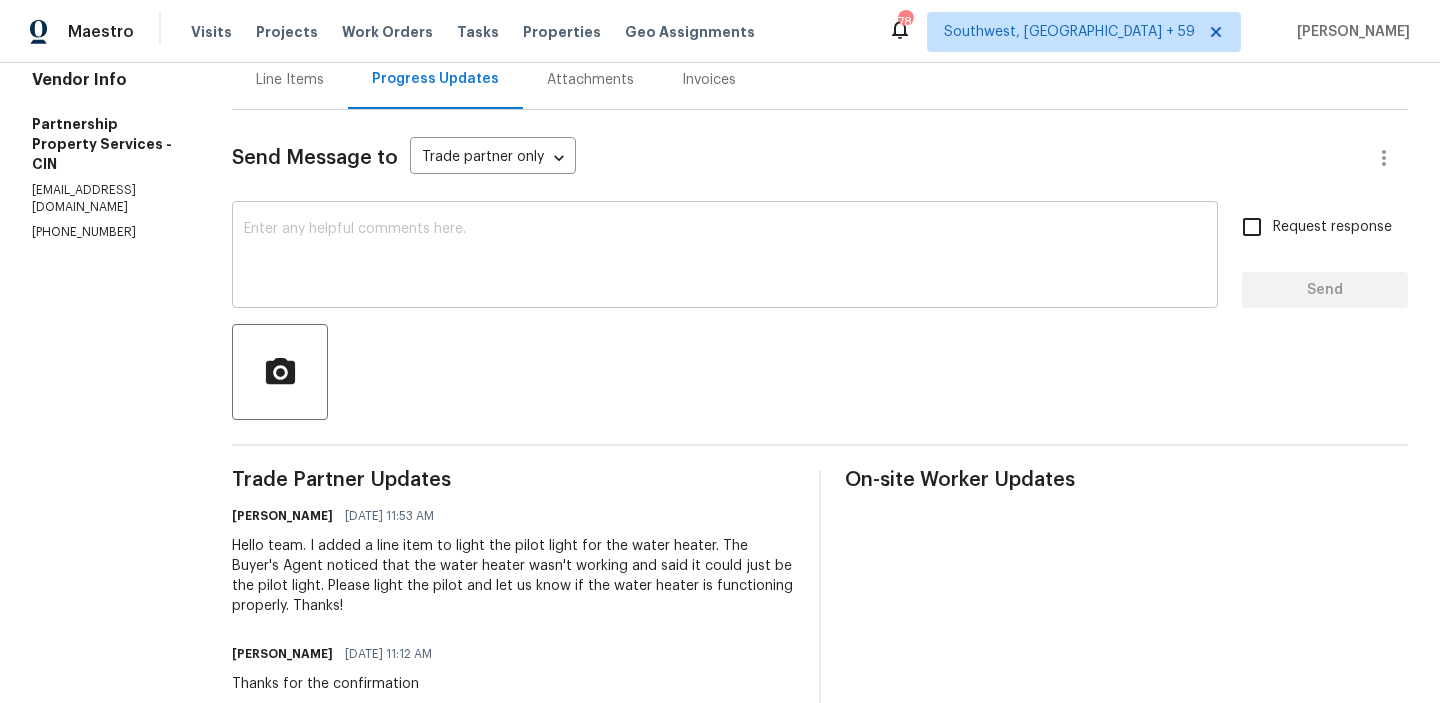 click at bounding box center (725, 257) 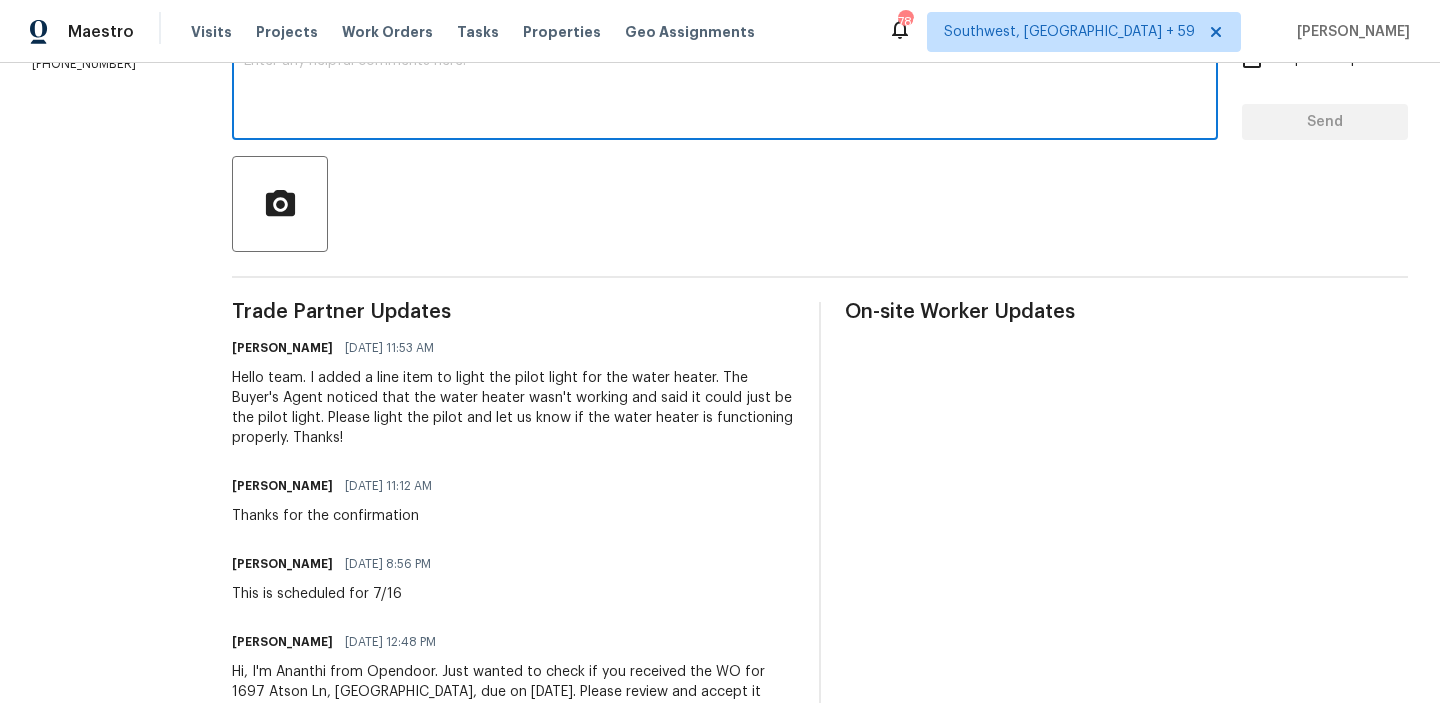 scroll, scrollTop: 8, scrollLeft: 0, axis: vertical 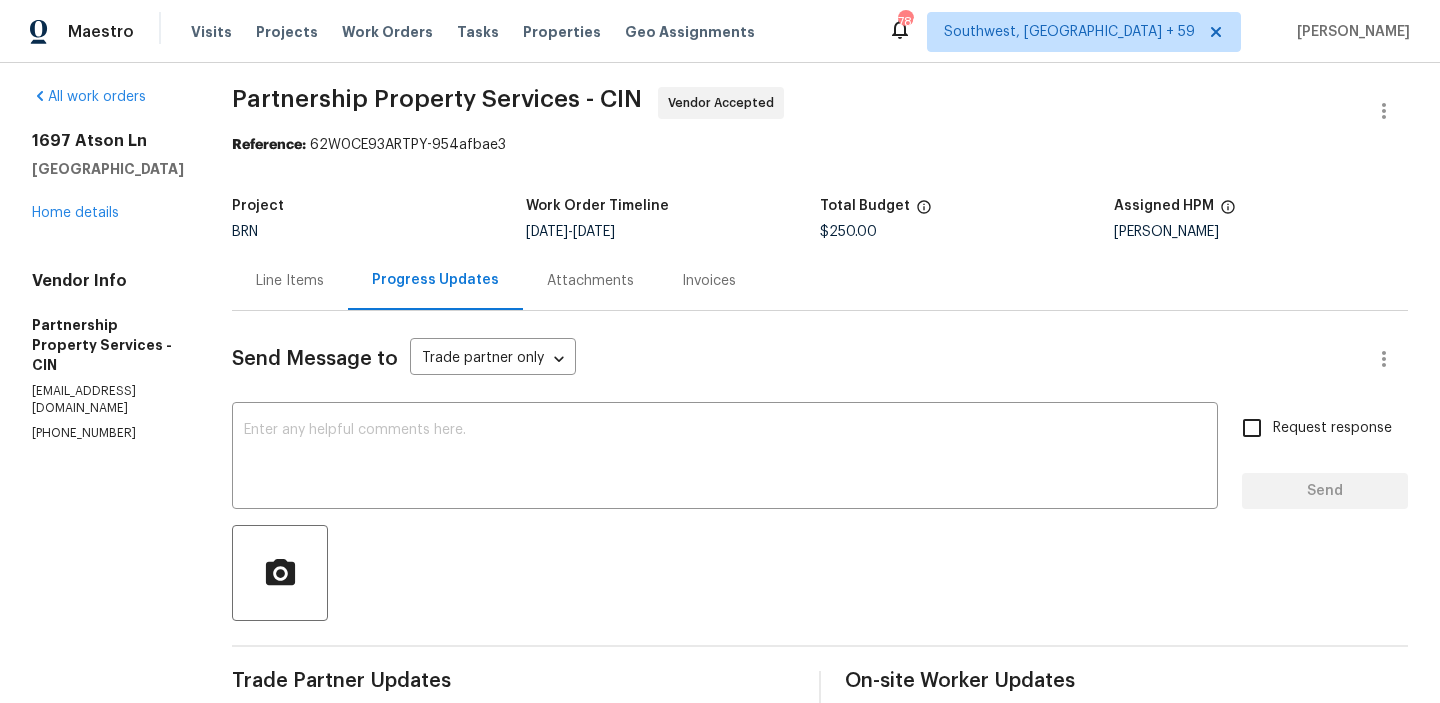 click on "Line Items" at bounding box center [290, 280] 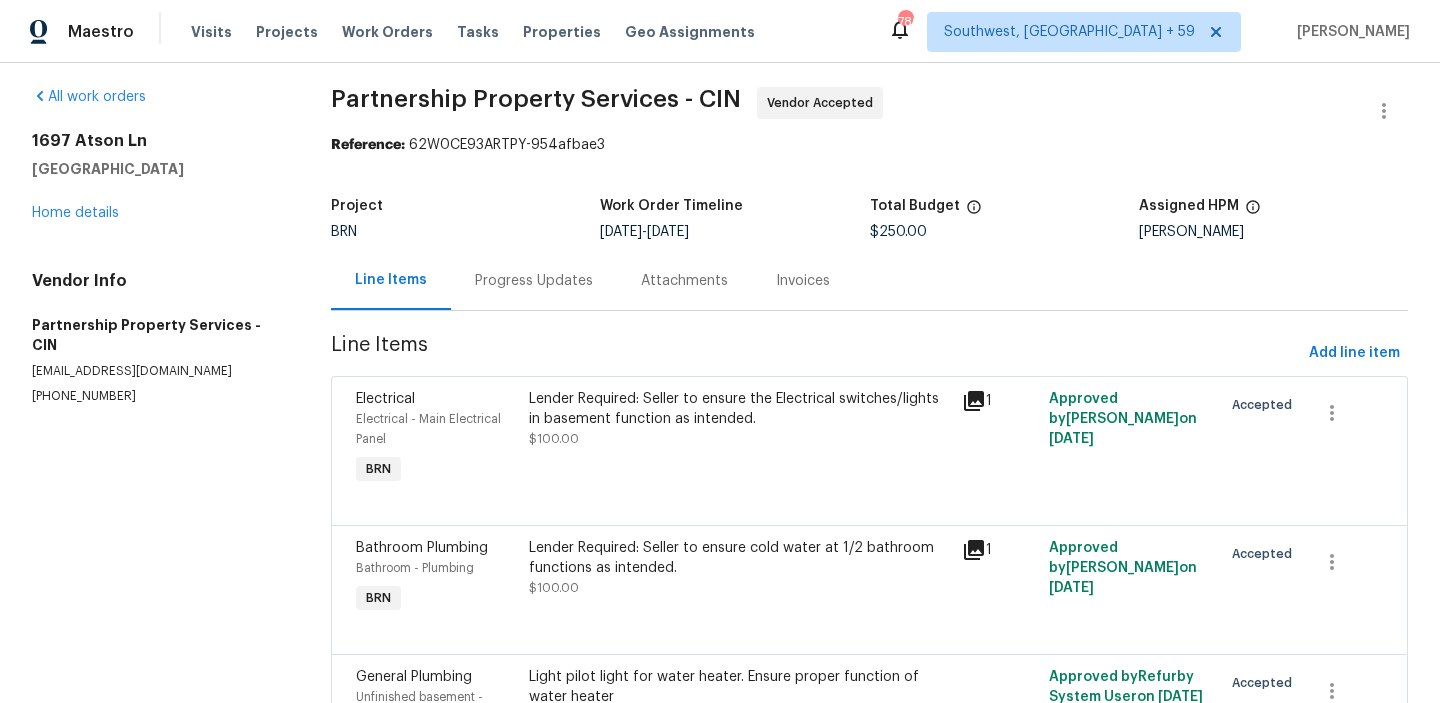 scroll, scrollTop: 167, scrollLeft: 0, axis: vertical 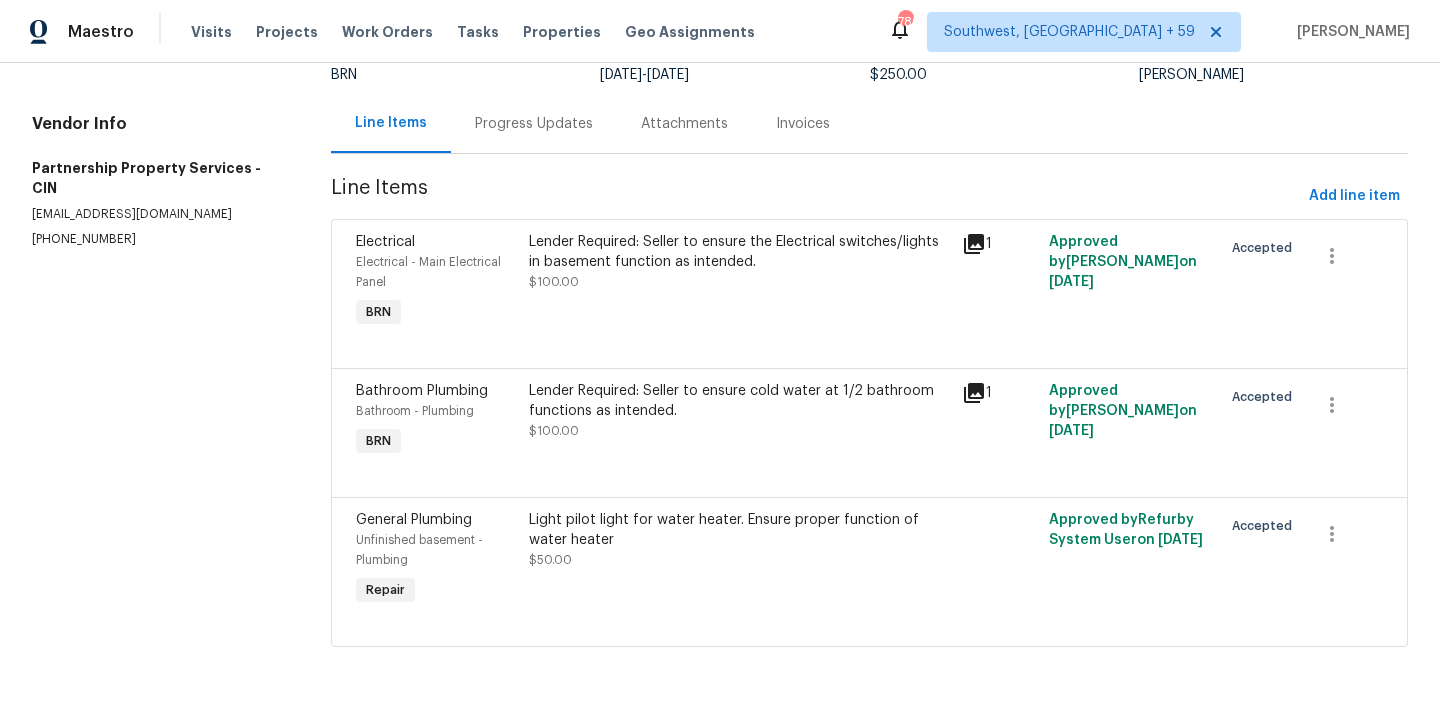click on "Light pilot light for water heater. Ensure proper function of water heater $50.00" at bounding box center (739, 540) 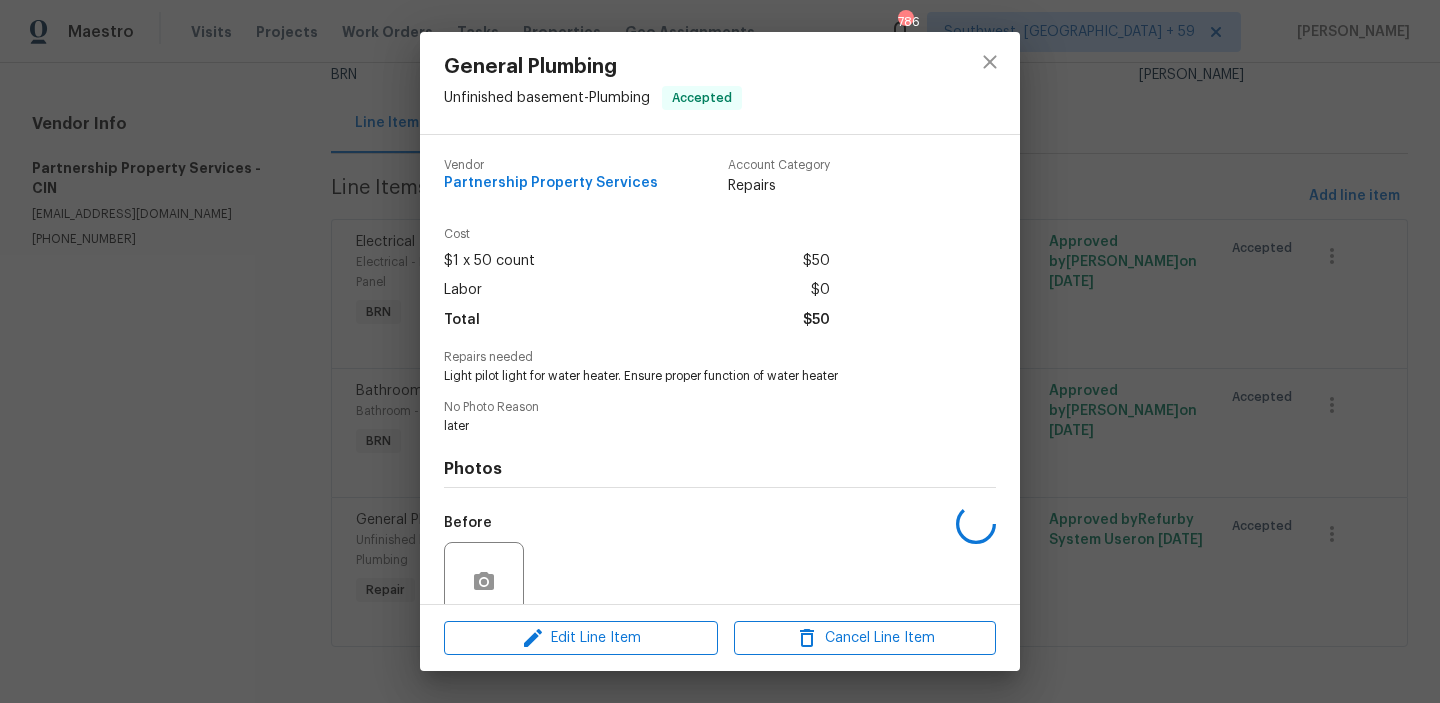 scroll, scrollTop: 167, scrollLeft: 0, axis: vertical 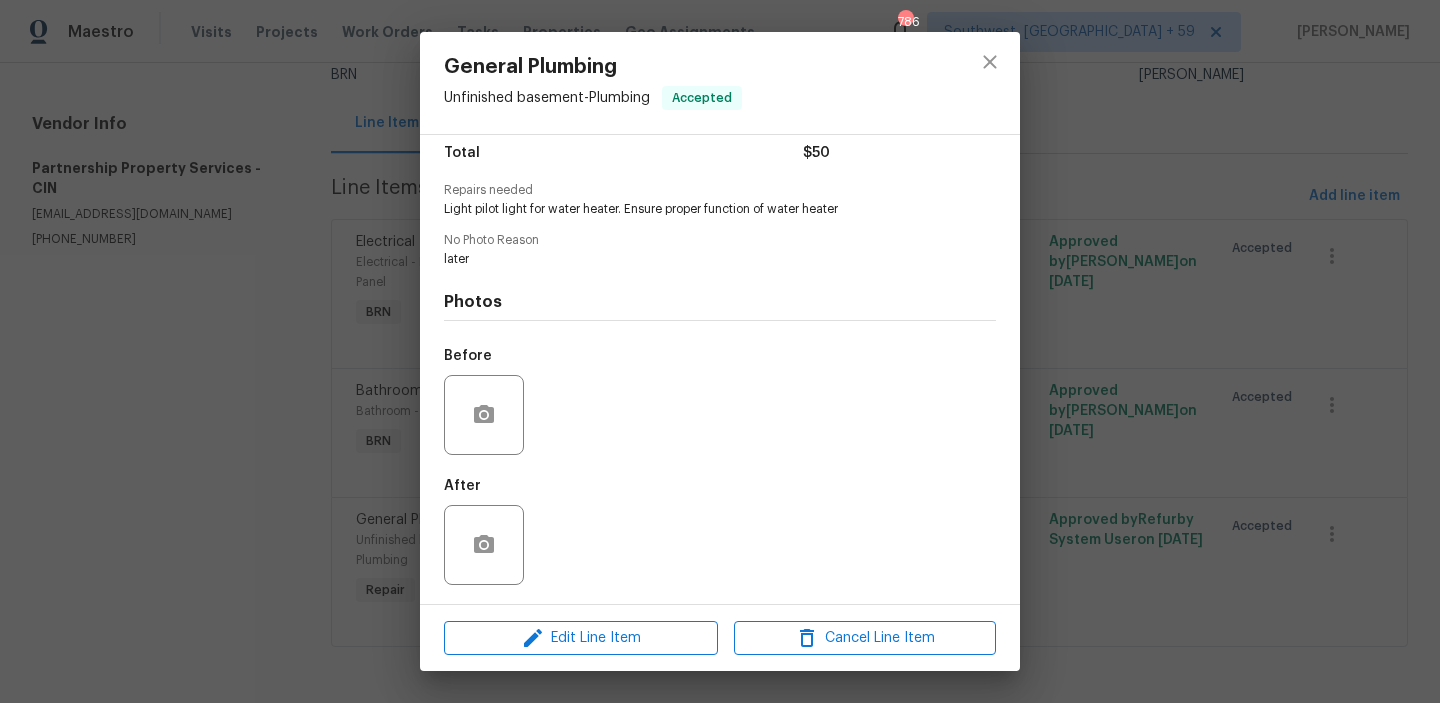 click on "General Plumbing Unfinished basement  -  Plumbing Accepted Vendor Partnership Property Services Account Category Repairs Cost $1 x 50 count $50 Labor $0 Total $50 Repairs needed Light pilot light for water heater. Ensure proper function of water heater No Photo Reason later Photos Before After  Edit Line Item  Cancel Line Item" at bounding box center (720, 351) 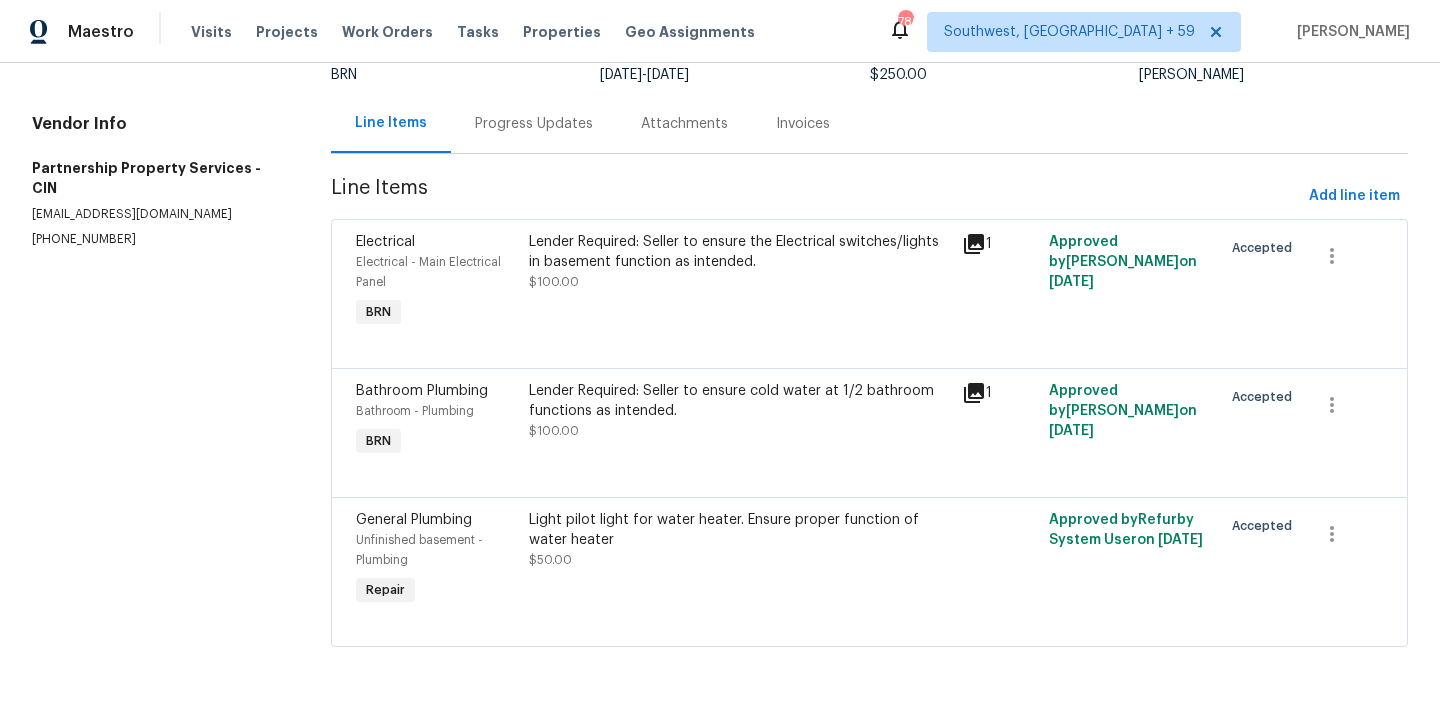 click on "Line Items Progress Updates Attachments Invoices" at bounding box center [869, 124] 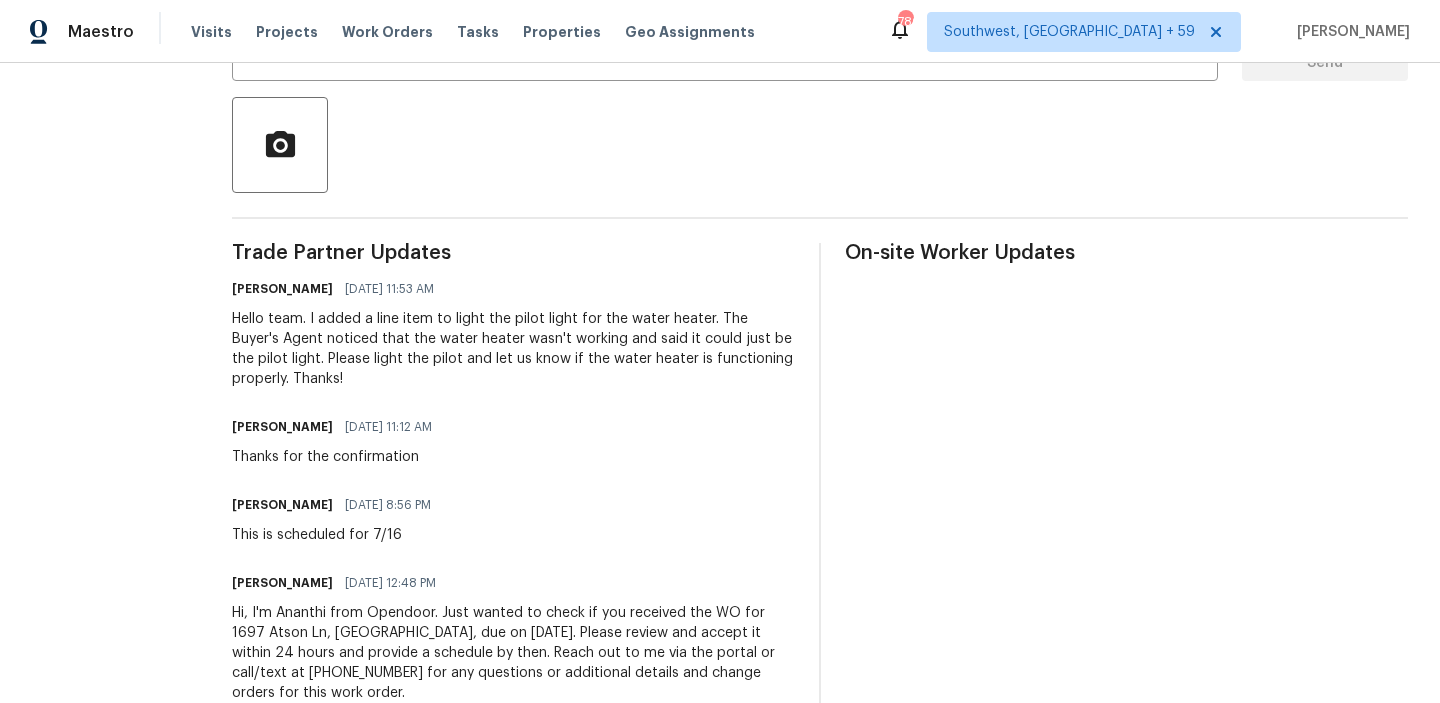 scroll, scrollTop: 0, scrollLeft: 0, axis: both 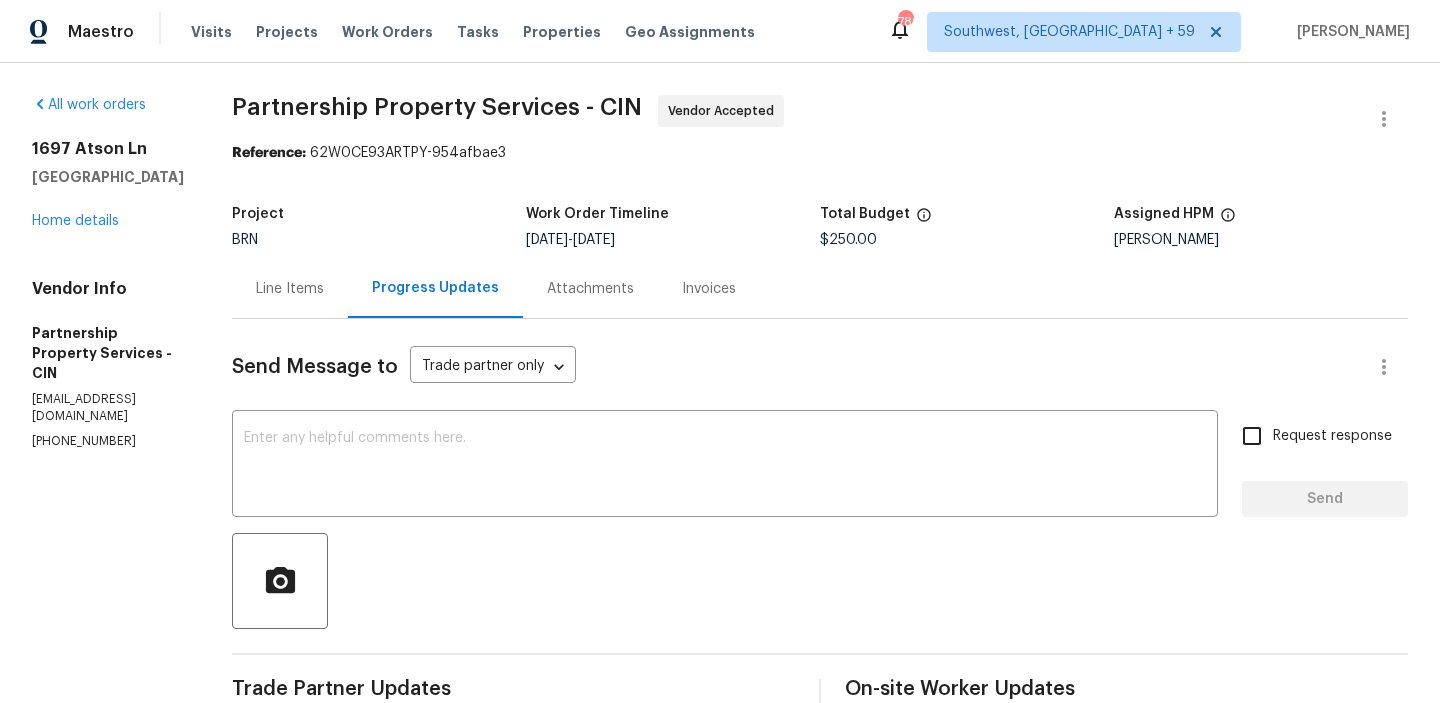 click on "[PHONE_NUMBER]" at bounding box center [108, 441] 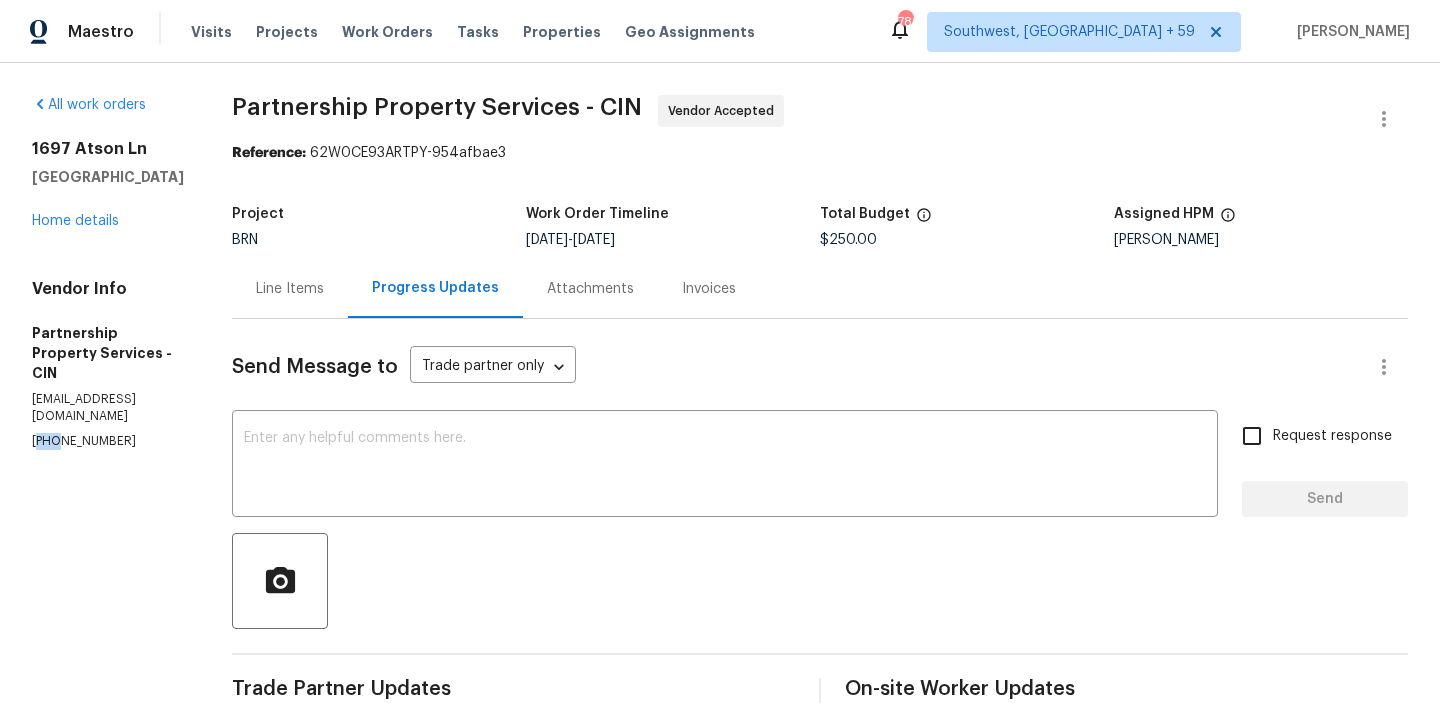 click on "[PHONE_NUMBER]" at bounding box center (108, 441) 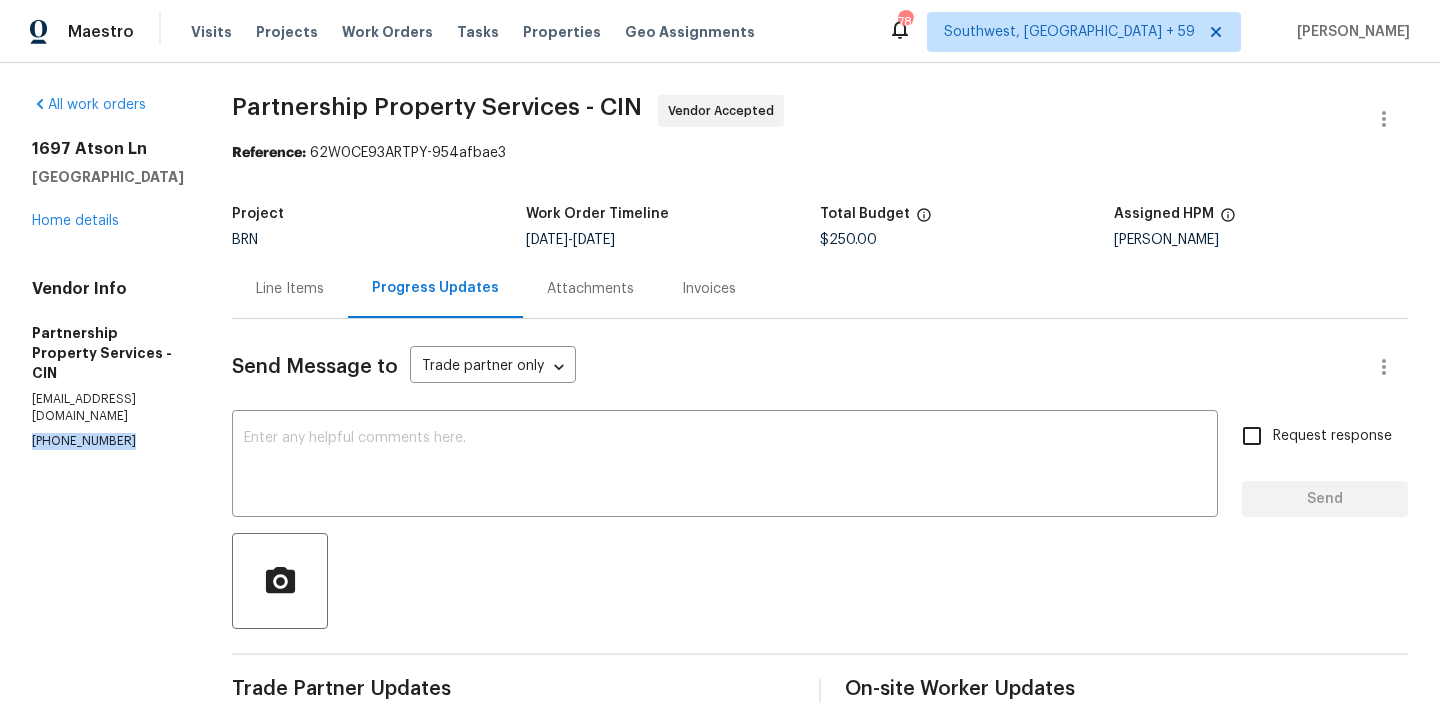 click on "[PHONE_NUMBER]" at bounding box center (108, 441) 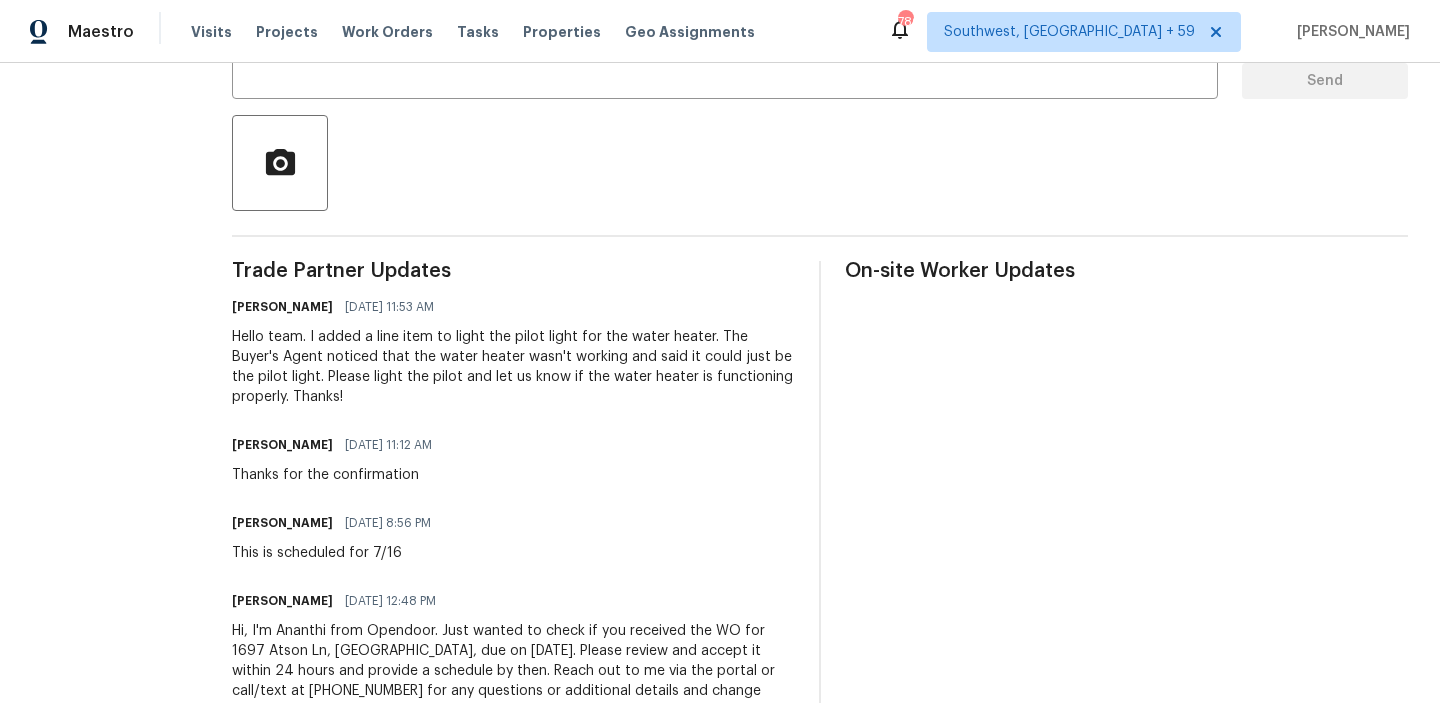 scroll, scrollTop: 441, scrollLeft: 0, axis: vertical 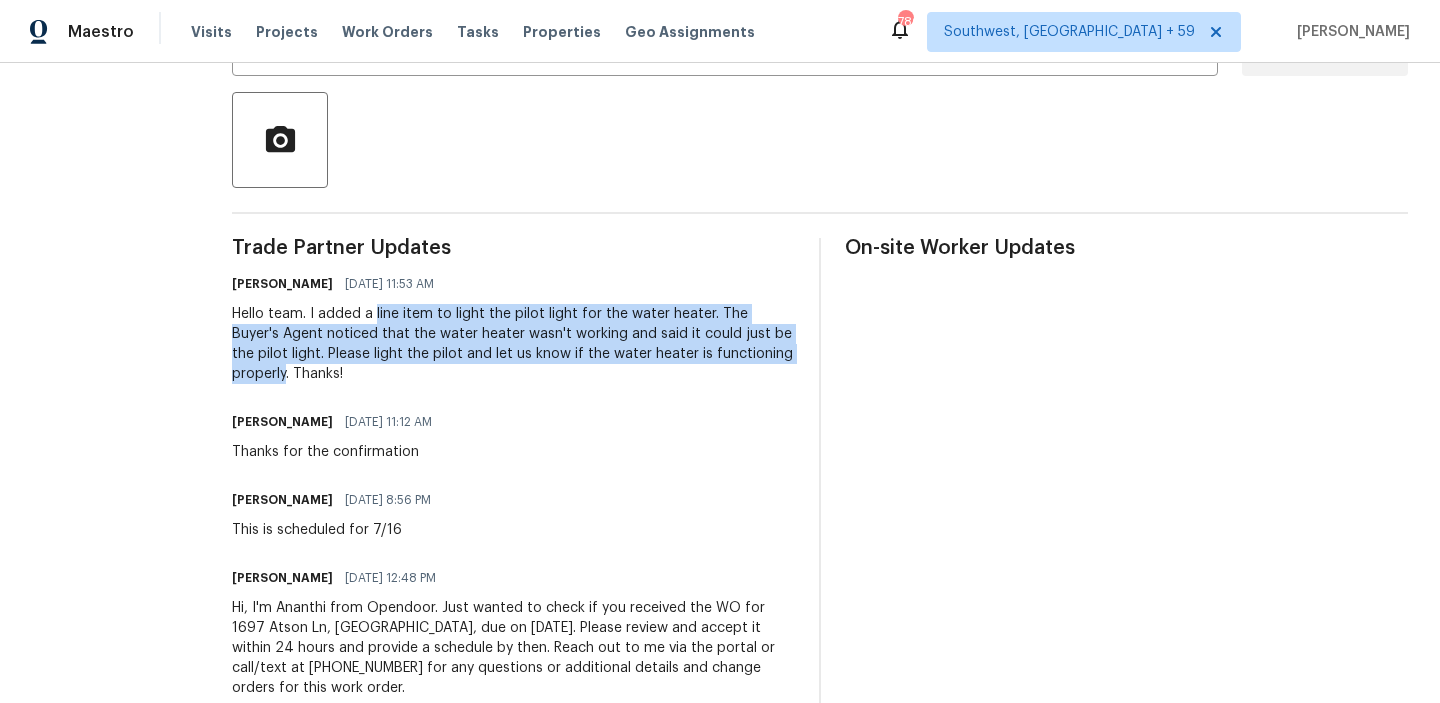 drag, startPoint x: 480, startPoint y: 316, endPoint x: 486, endPoint y: 372, distance: 56.32051 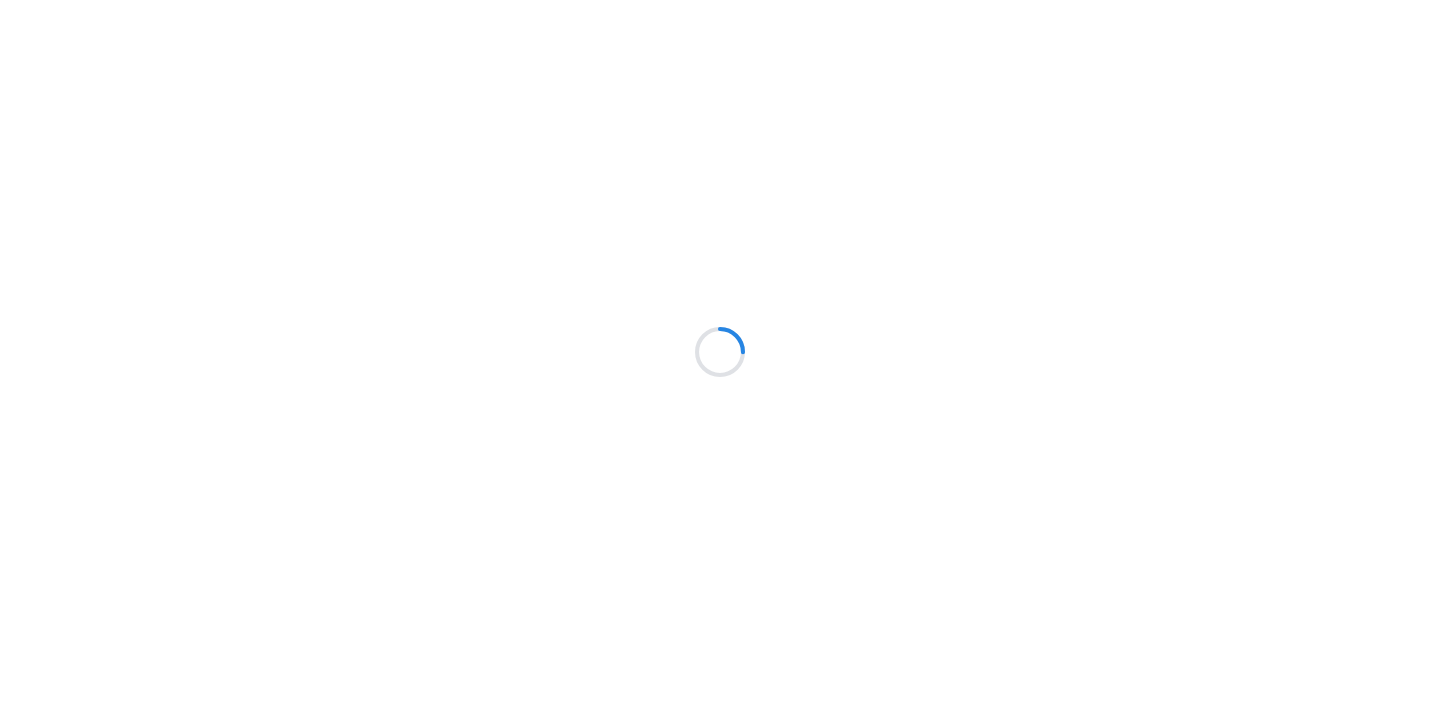 scroll, scrollTop: 0, scrollLeft: 0, axis: both 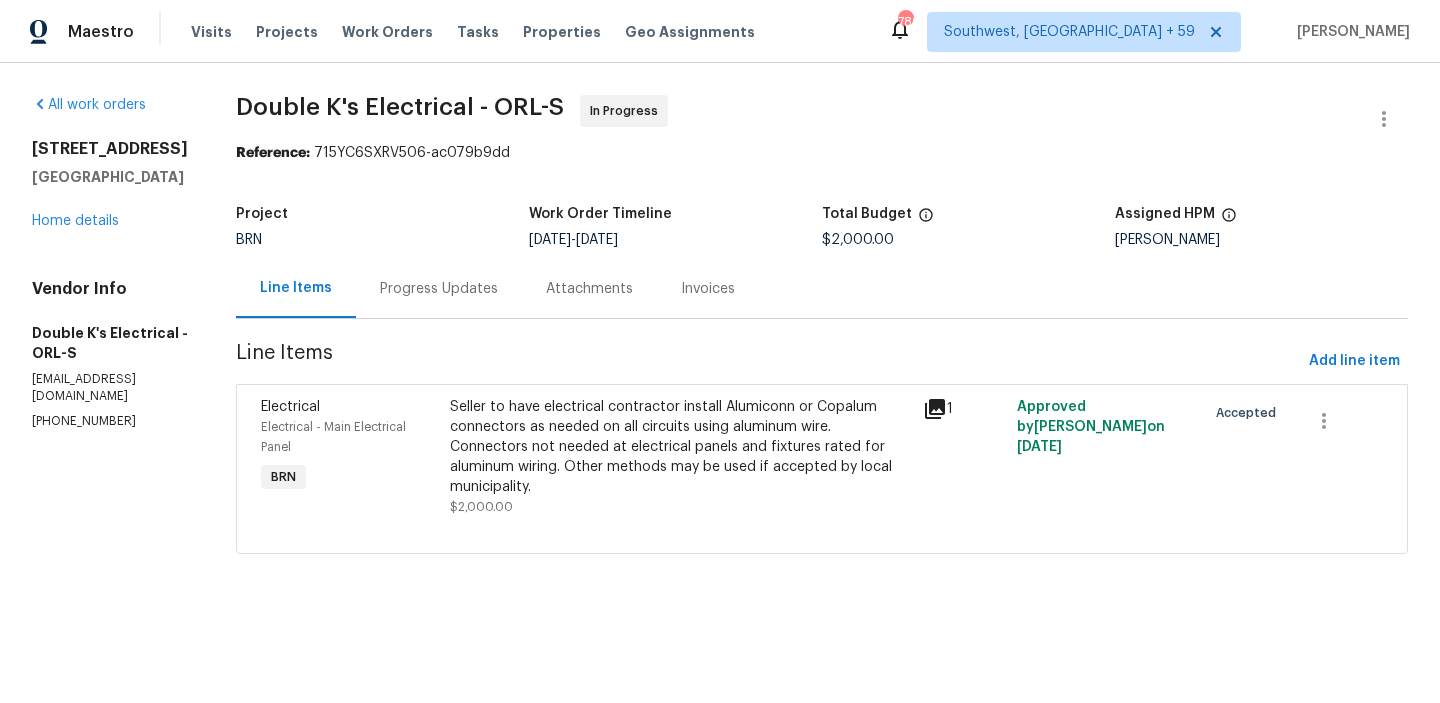 click on "Progress Updates" at bounding box center [439, 289] 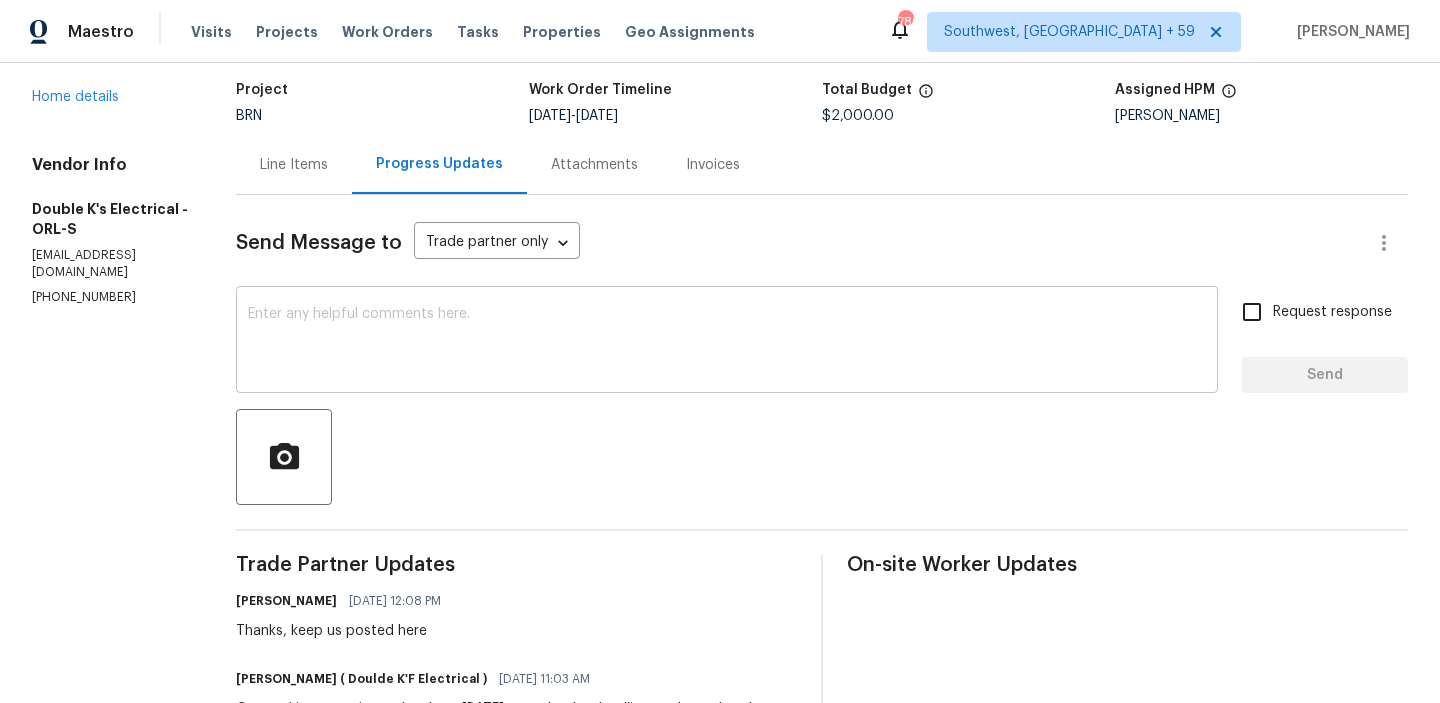 scroll, scrollTop: 196, scrollLeft: 0, axis: vertical 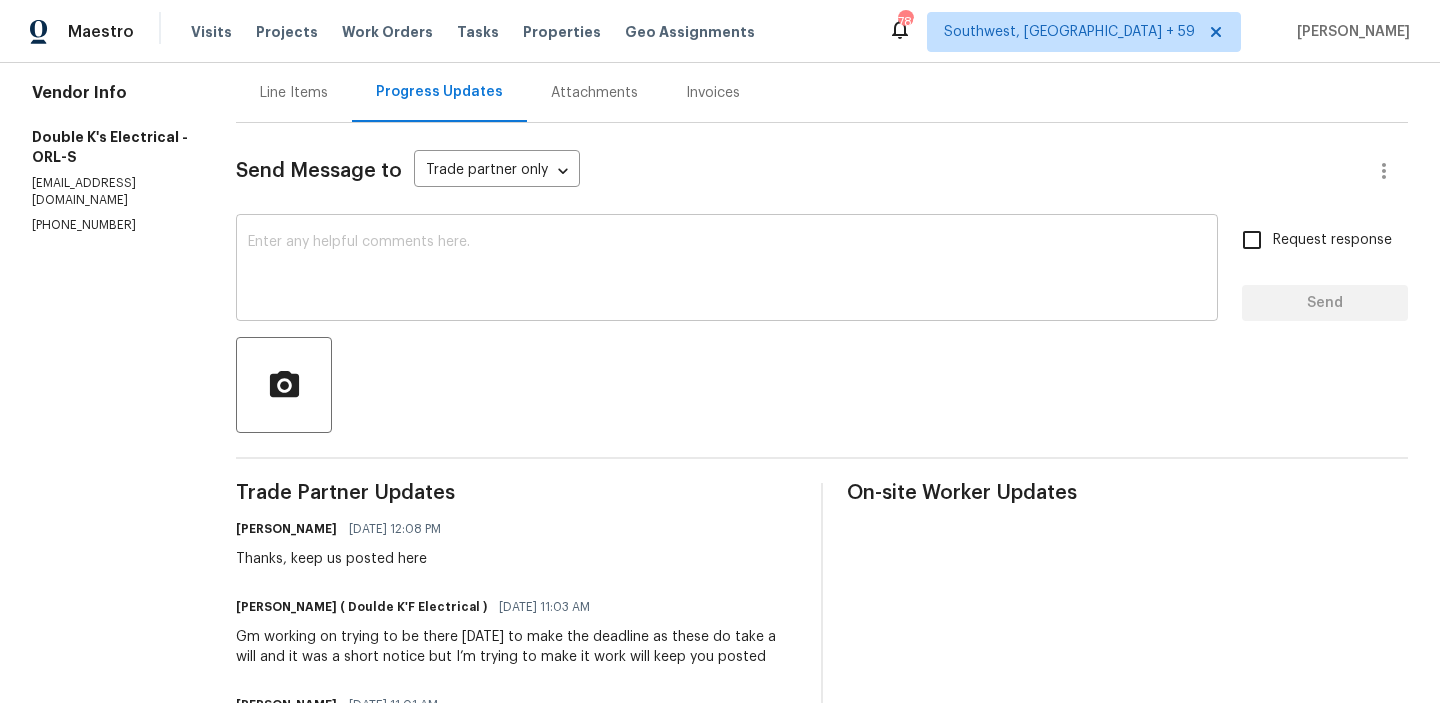 click at bounding box center (727, 270) 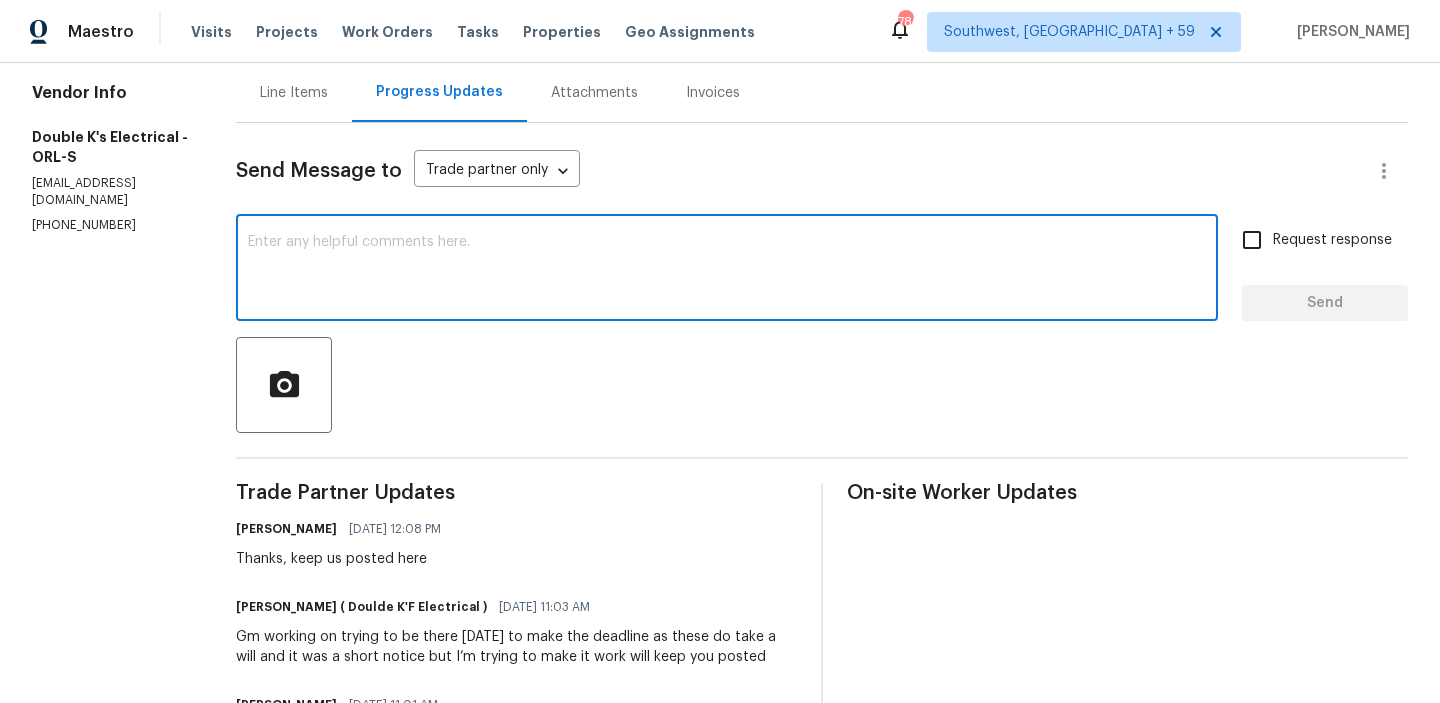 paste on "Could you please confirm if this is on schedule for [DATE]?" 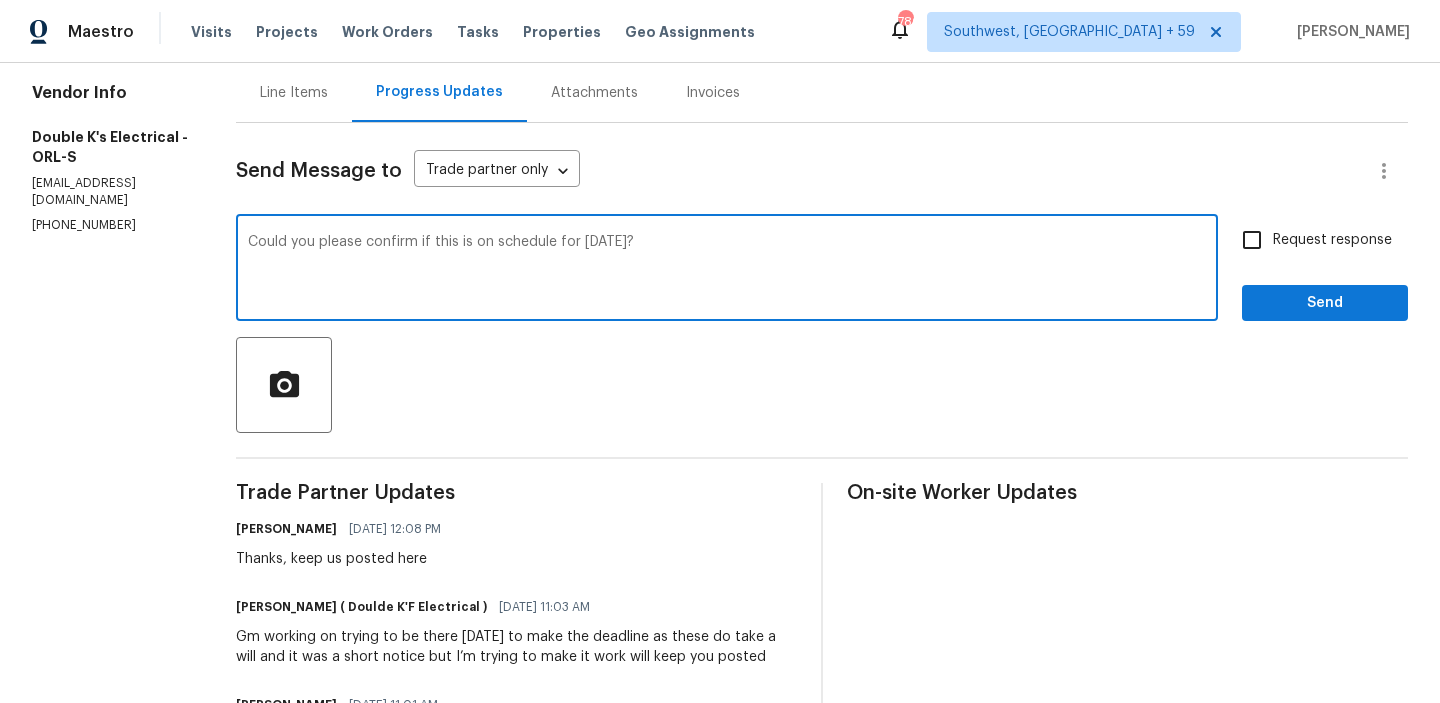 type on "Could you please confirm if this is on schedule for [DATE]?" 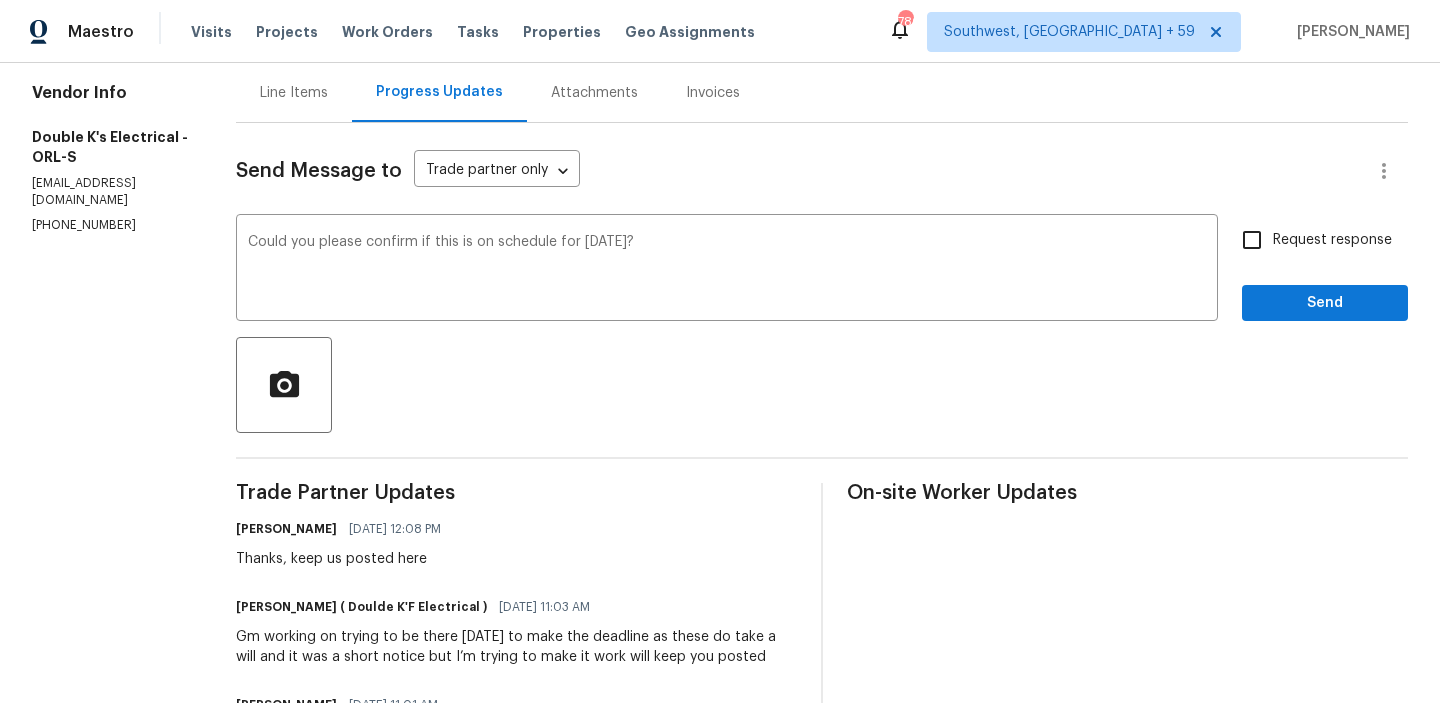 click on "Request response" at bounding box center (1332, 240) 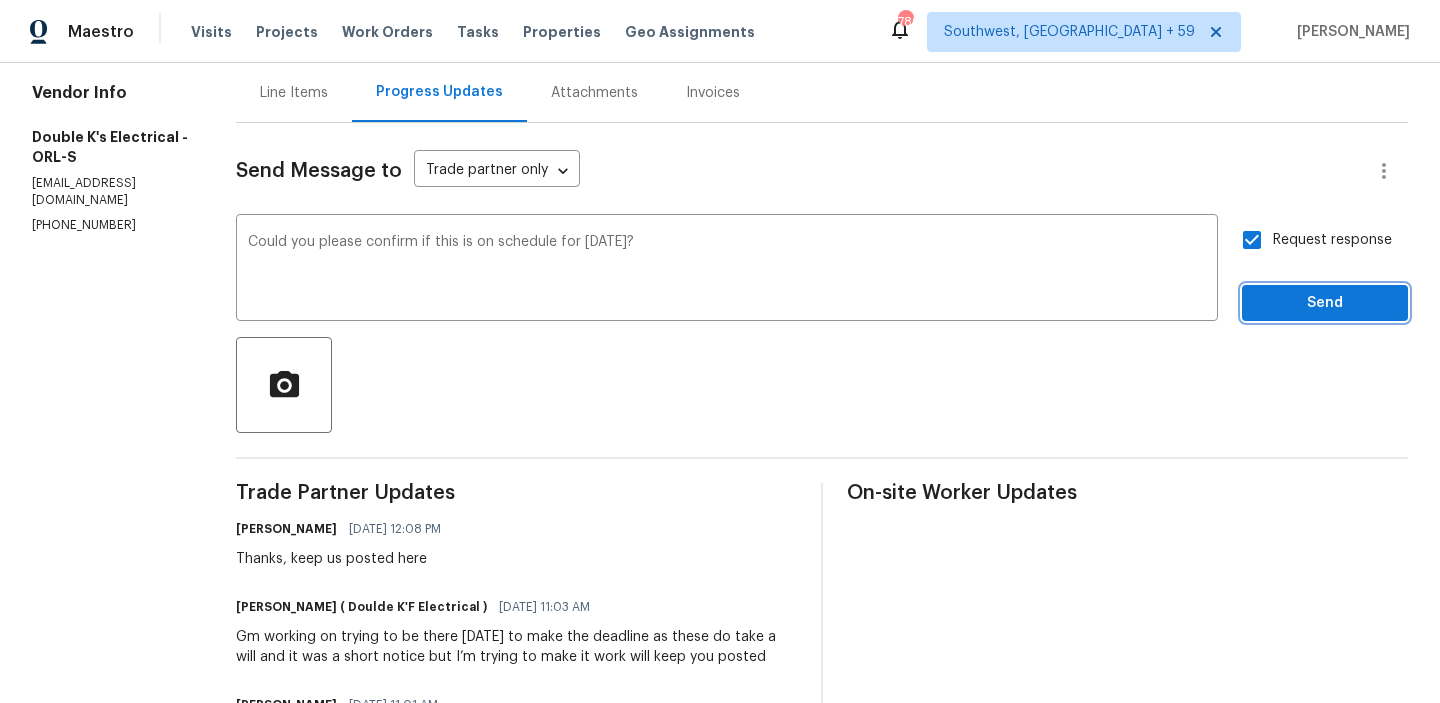 click on "Send" at bounding box center [1325, 303] 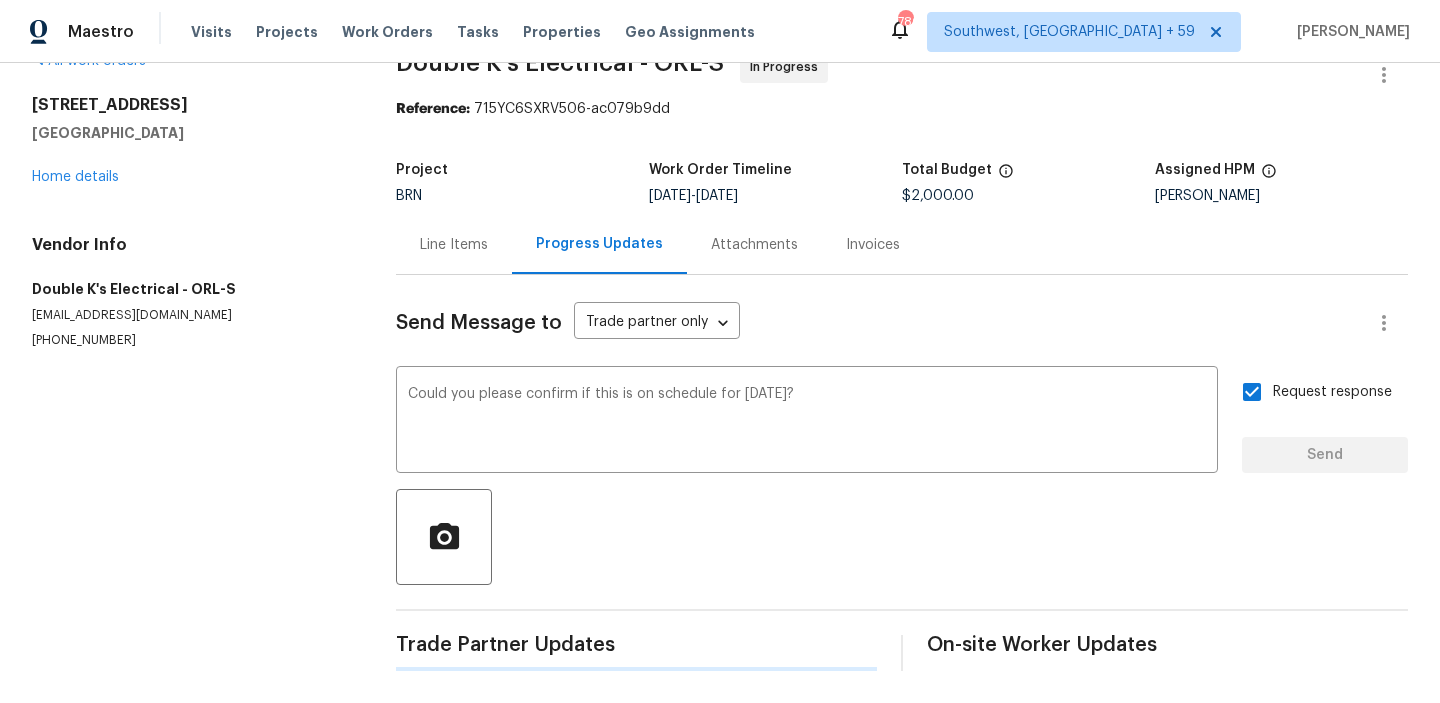 type 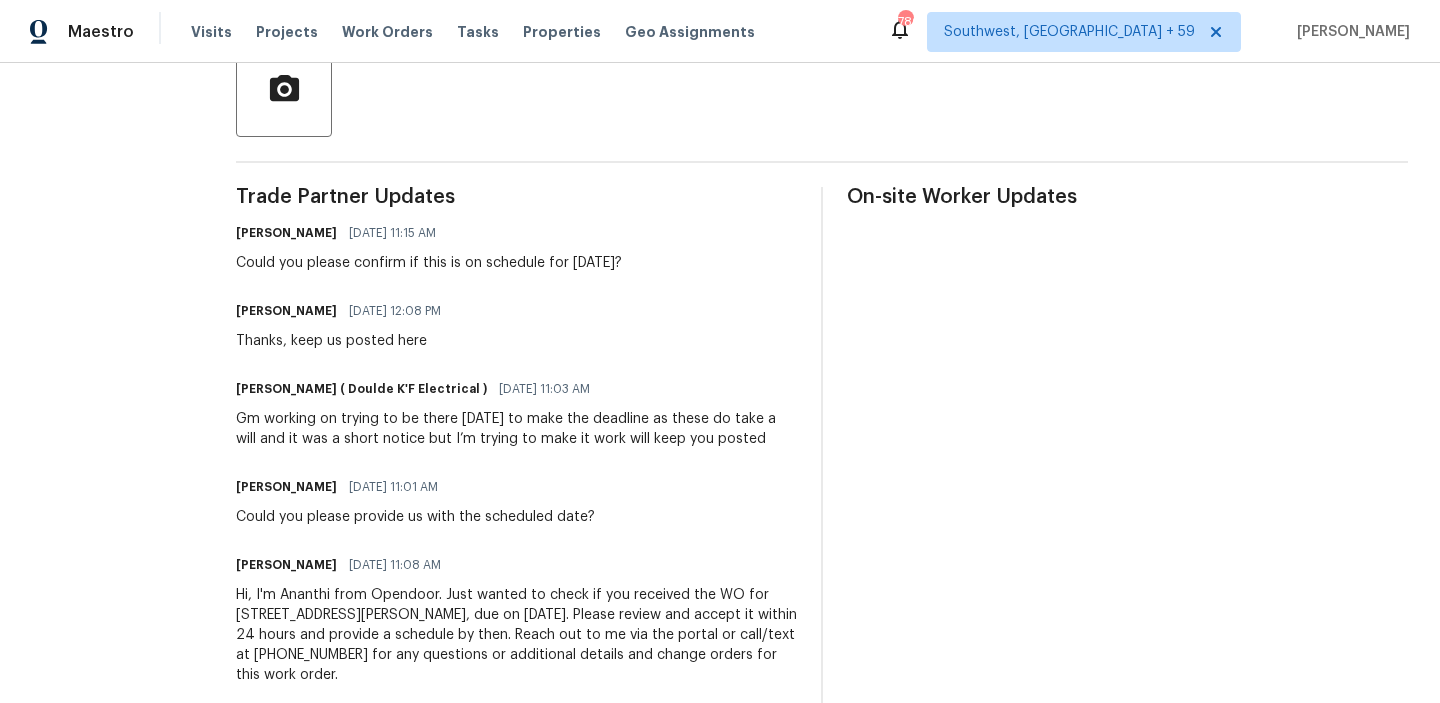 scroll, scrollTop: 0, scrollLeft: 0, axis: both 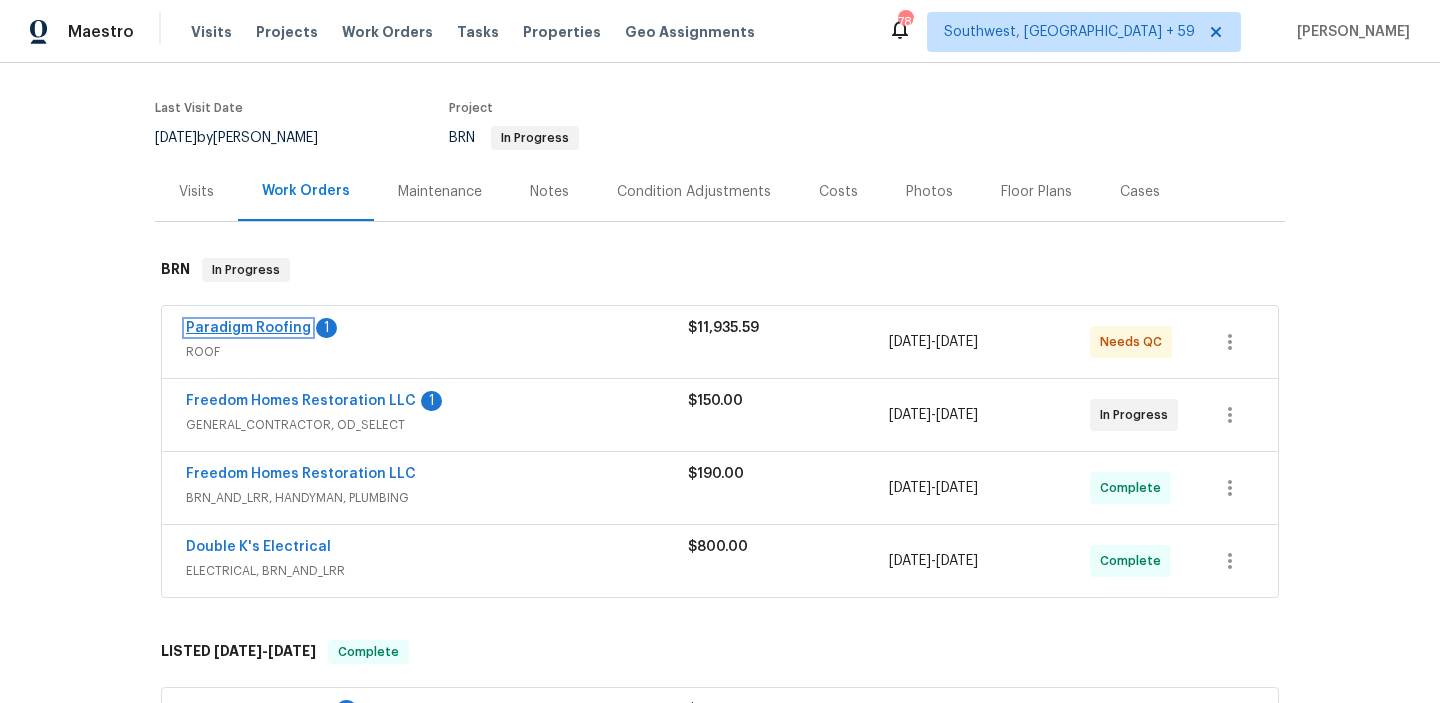 click on "Paradigm Roofing" at bounding box center (248, 328) 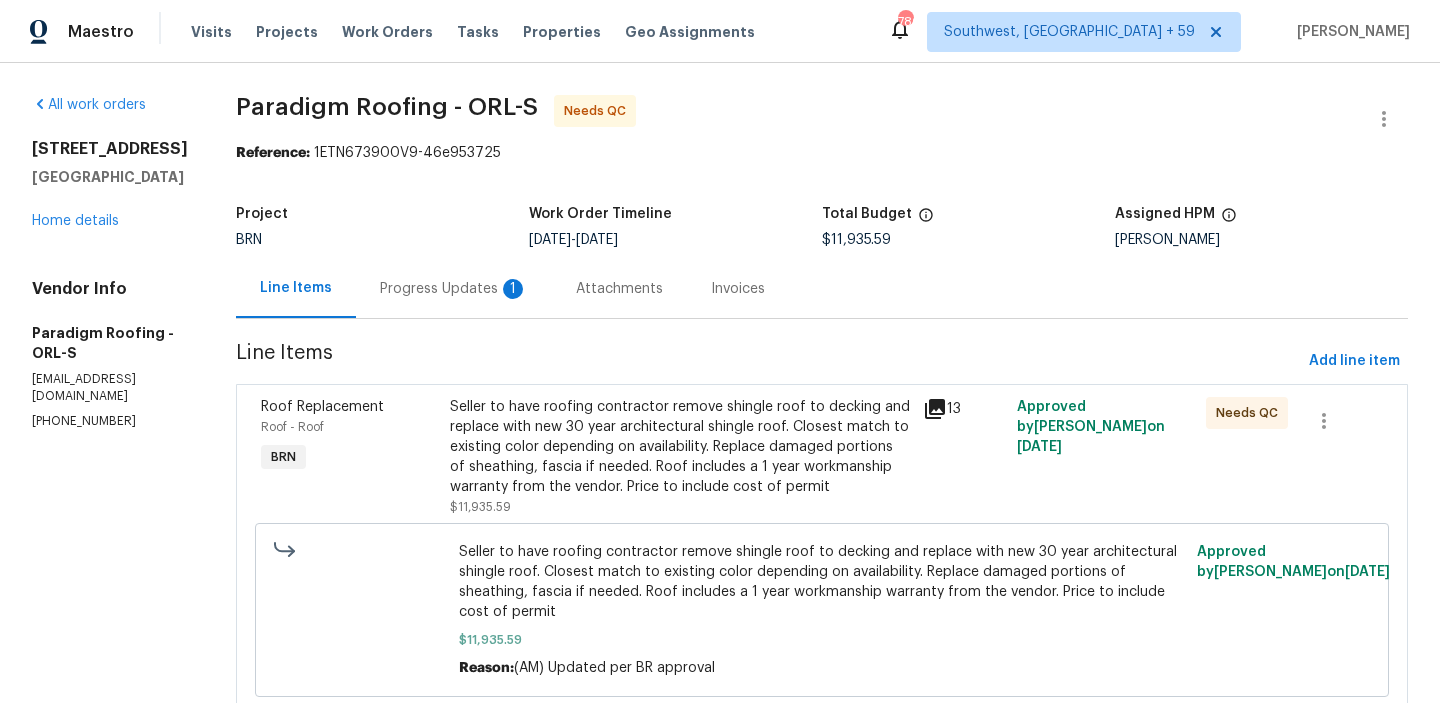 click on "Progress Updates 1" at bounding box center (454, 289) 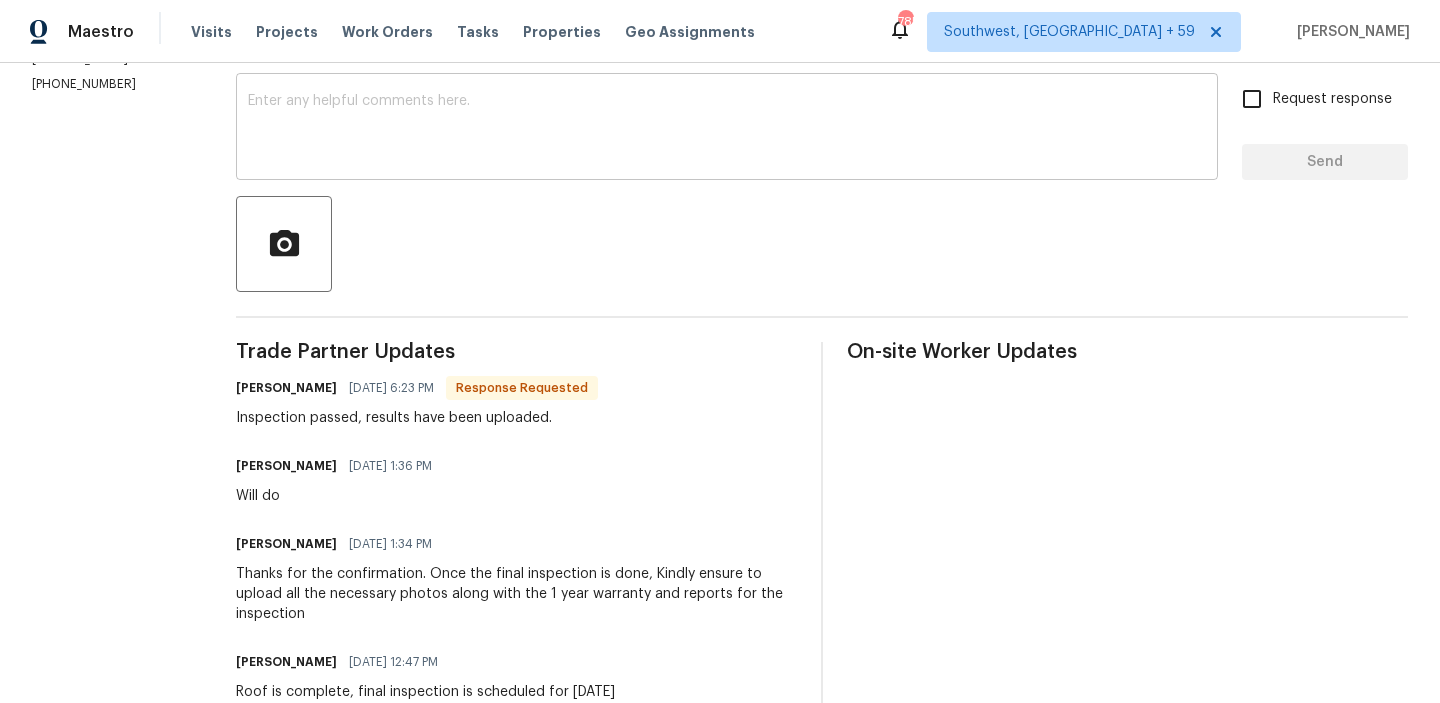 scroll, scrollTop: 338, scrollLeft: 0, axis: vertical 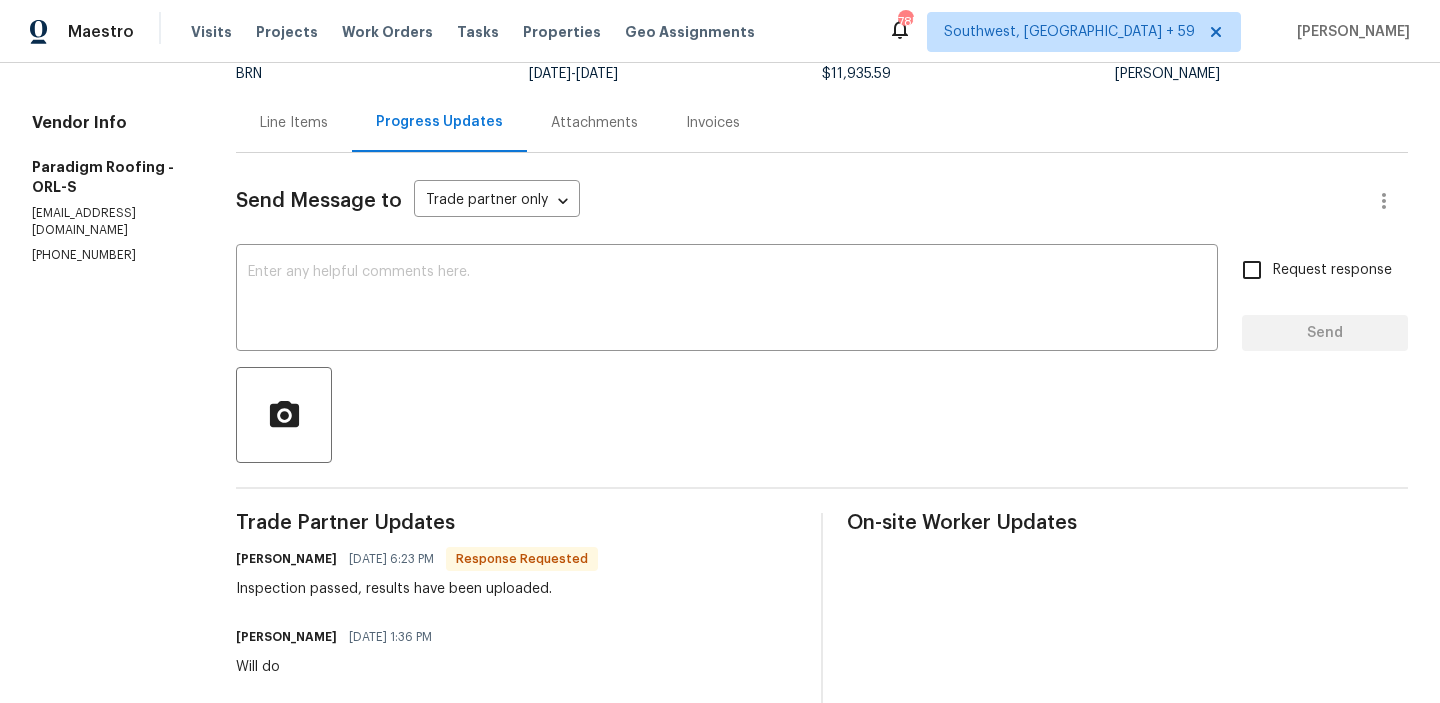 click on "Line Items" at bounding box center [294, 123] 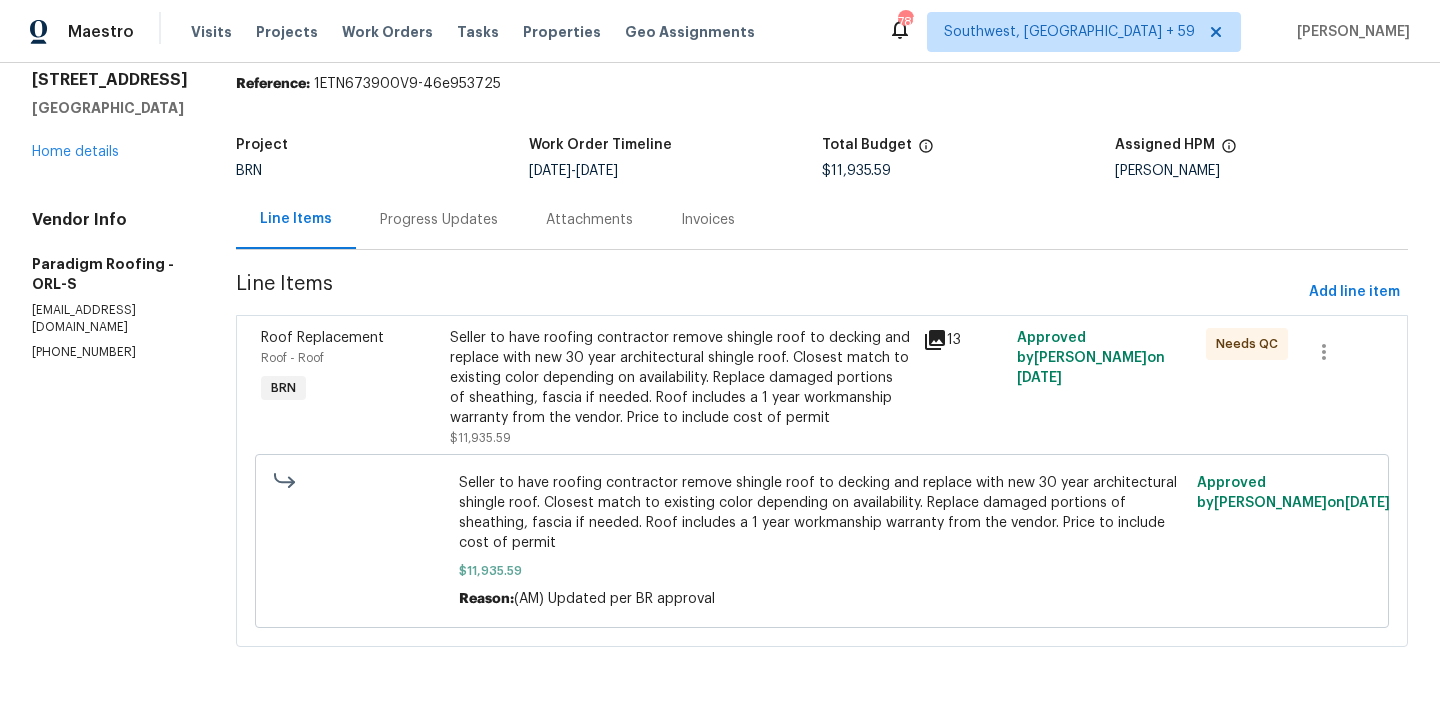 scroll, scrollTop: 70, scrollLeft: 0, axis: vertical 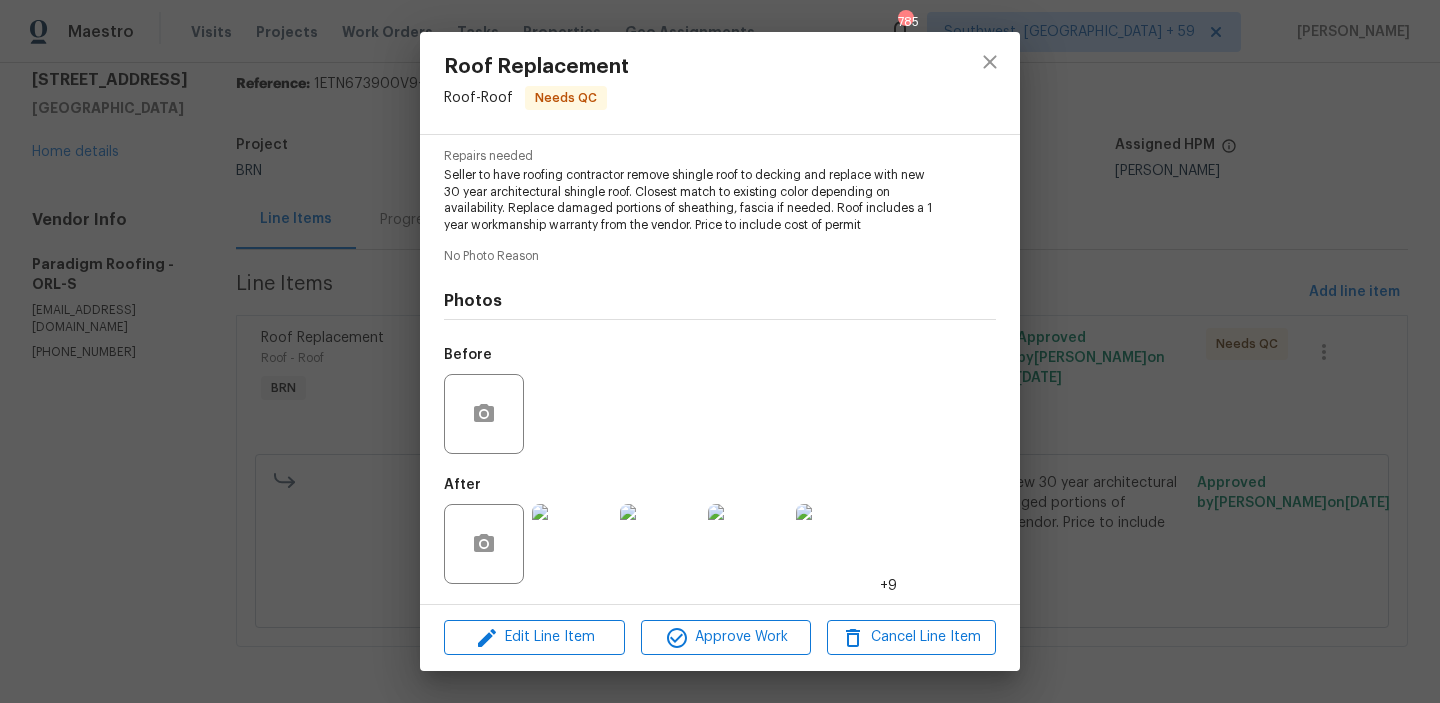 click at bounding box center [572, 544] 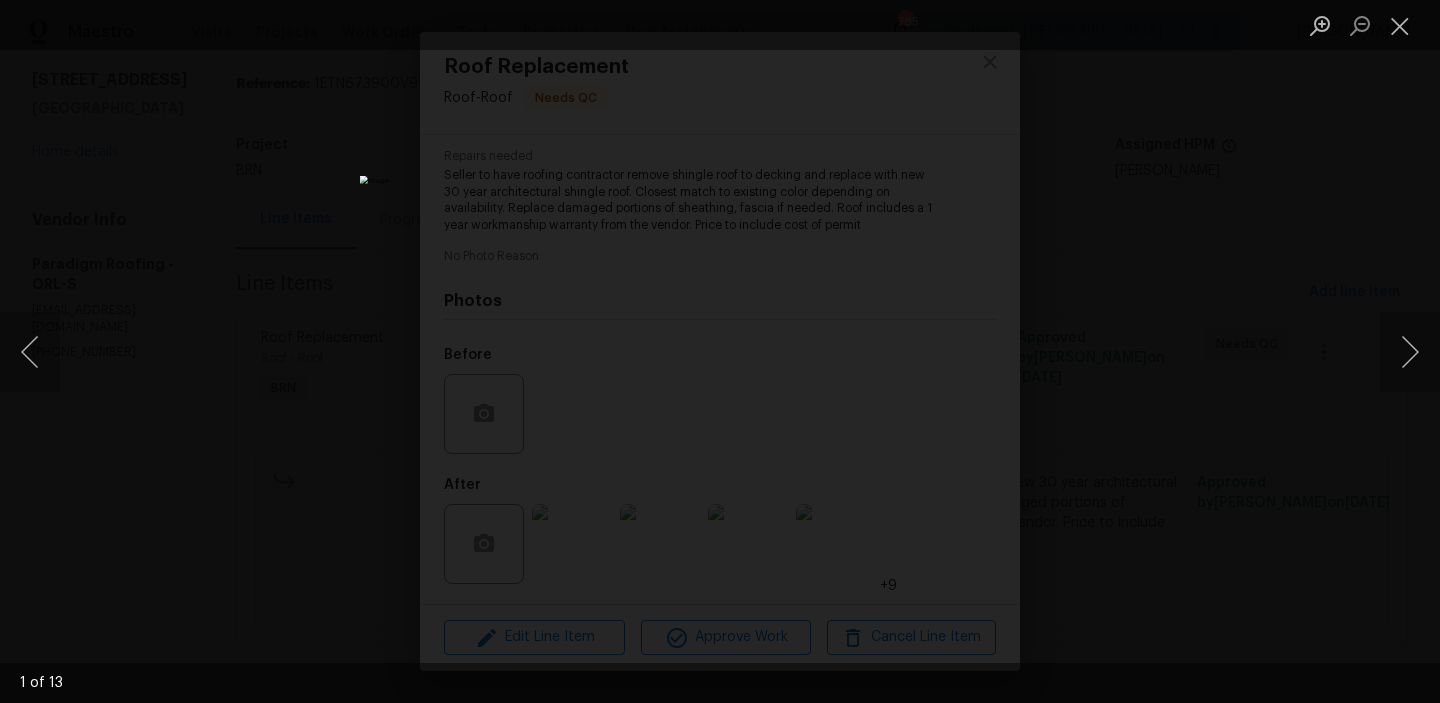 click at bounding box center [720, 351] 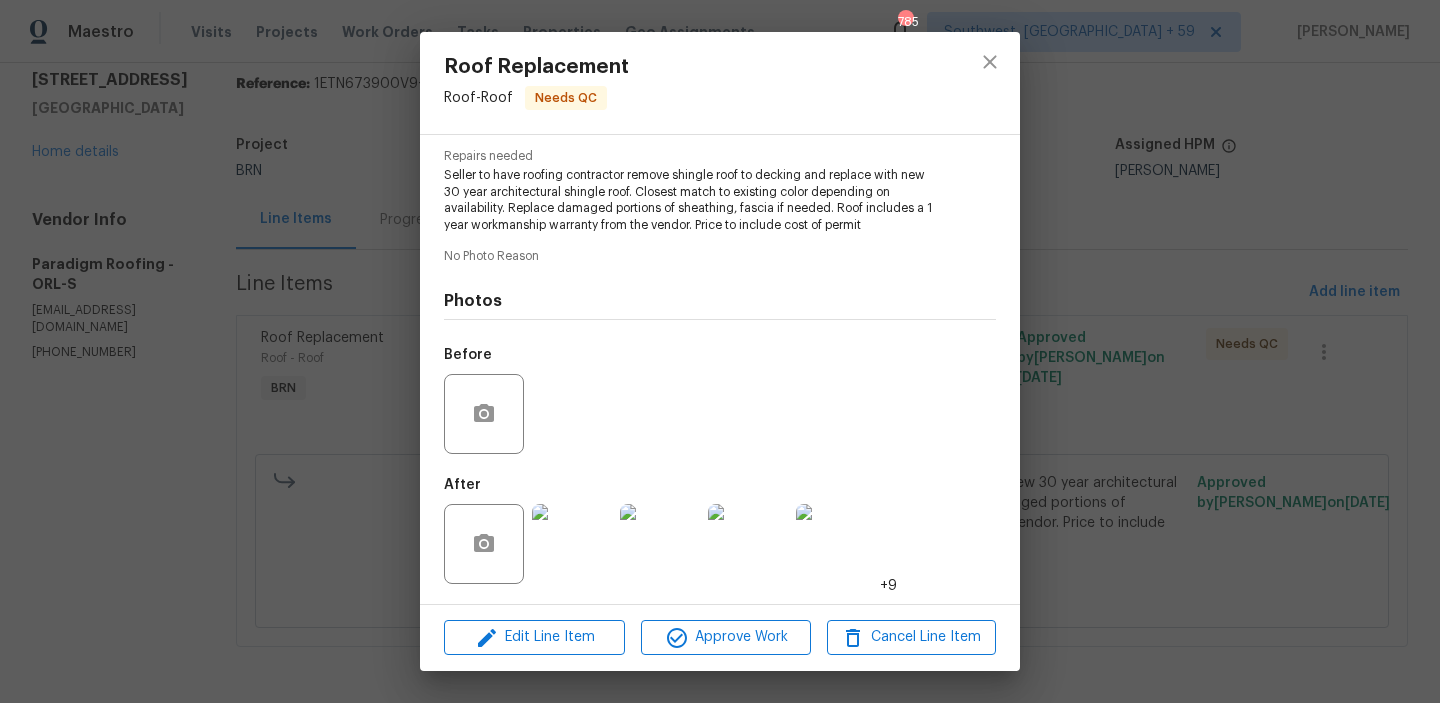 click on "Vendor Paradigm Roofing Account Category BINSR Cost $0 x 1 count $0 Labor $11935.59 Total $11935.59 Repairs needed Seller to have roofing contractor remove shingle roof to decking and replace with new 30 year architectural shingle roof. Closest match to existing color depending on availability. Replace damaged portions of sheathing, fascia if needed. Roof includes a 1 year workmanship warranty from the vendor. Price to include cost of permit No Photo Reason   Photos Before After  +9" at bounding box center (720, 369) 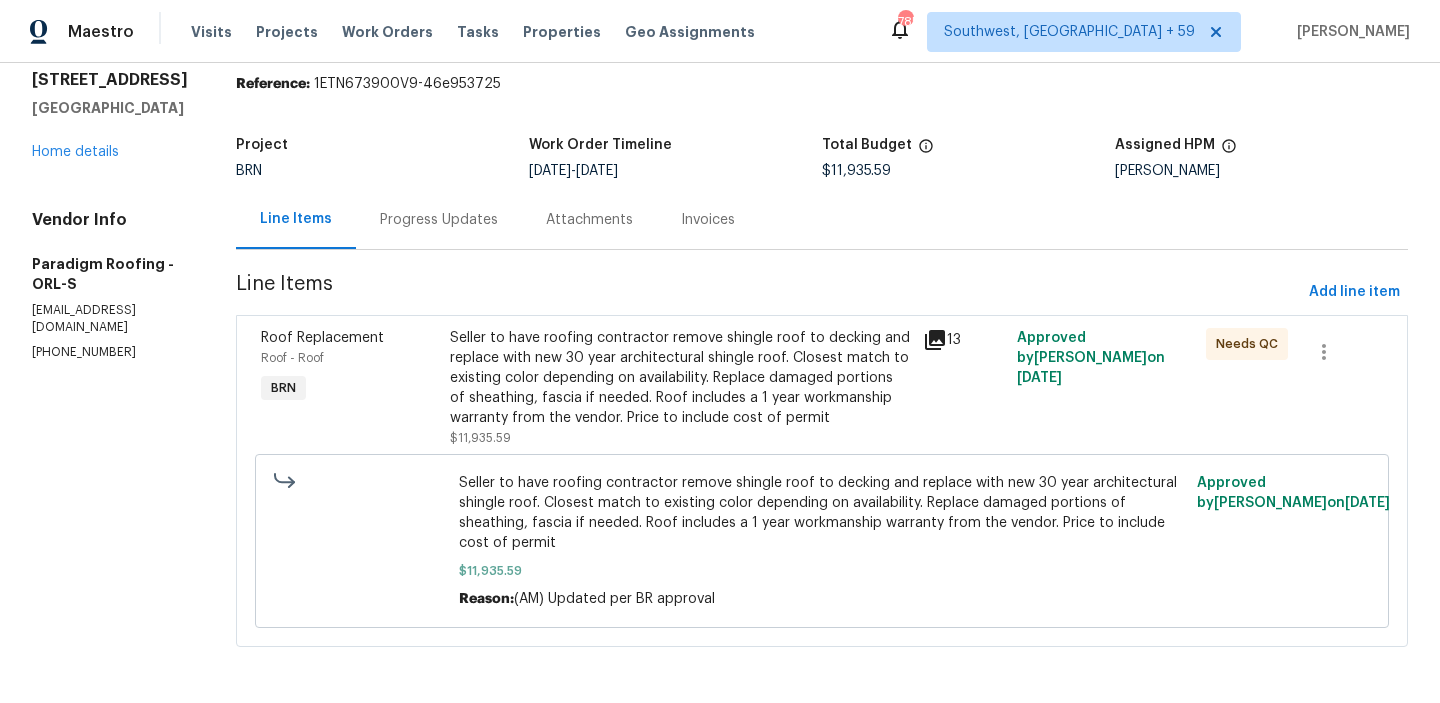 click on "Progress Updates" at bounding box center [439, 219] 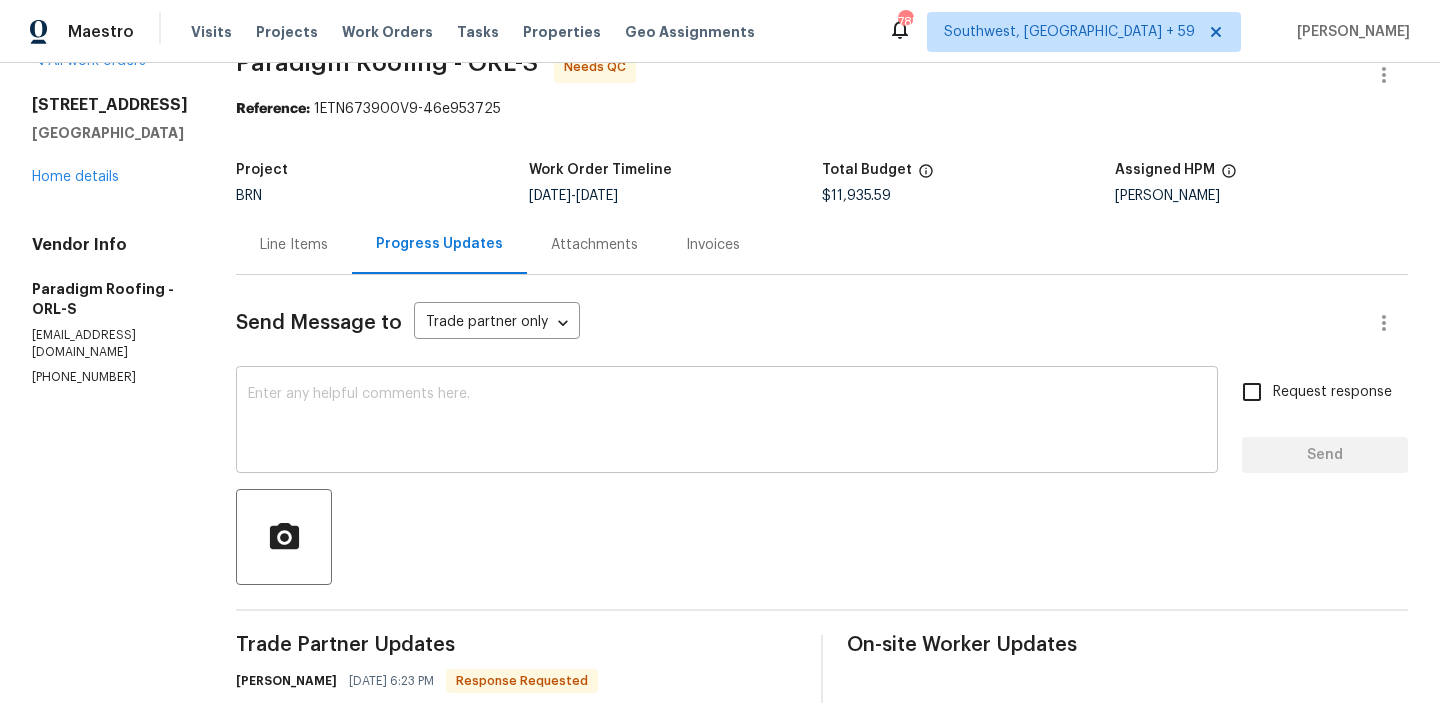 scroll, scrollTop: 166, scrollLeft: 0, axis: vertical 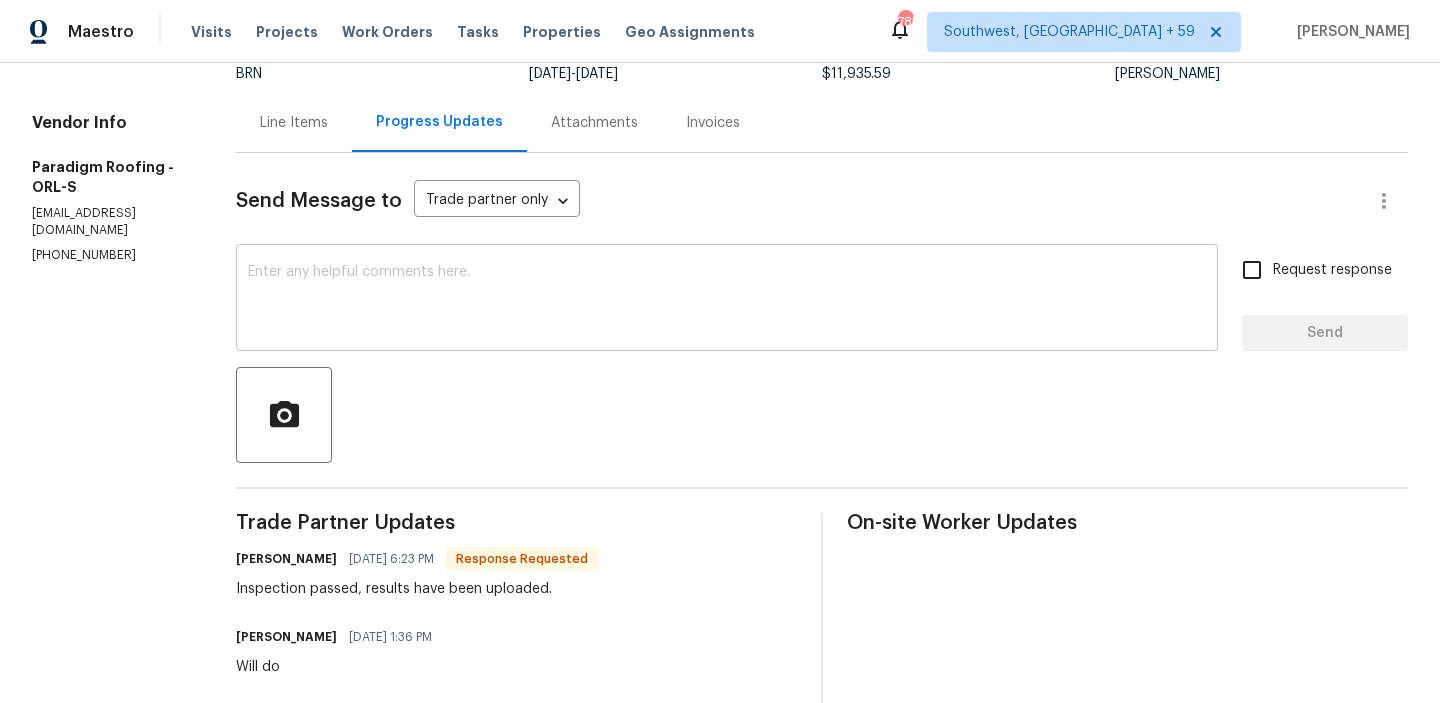 click at bounding box center [727, 300] 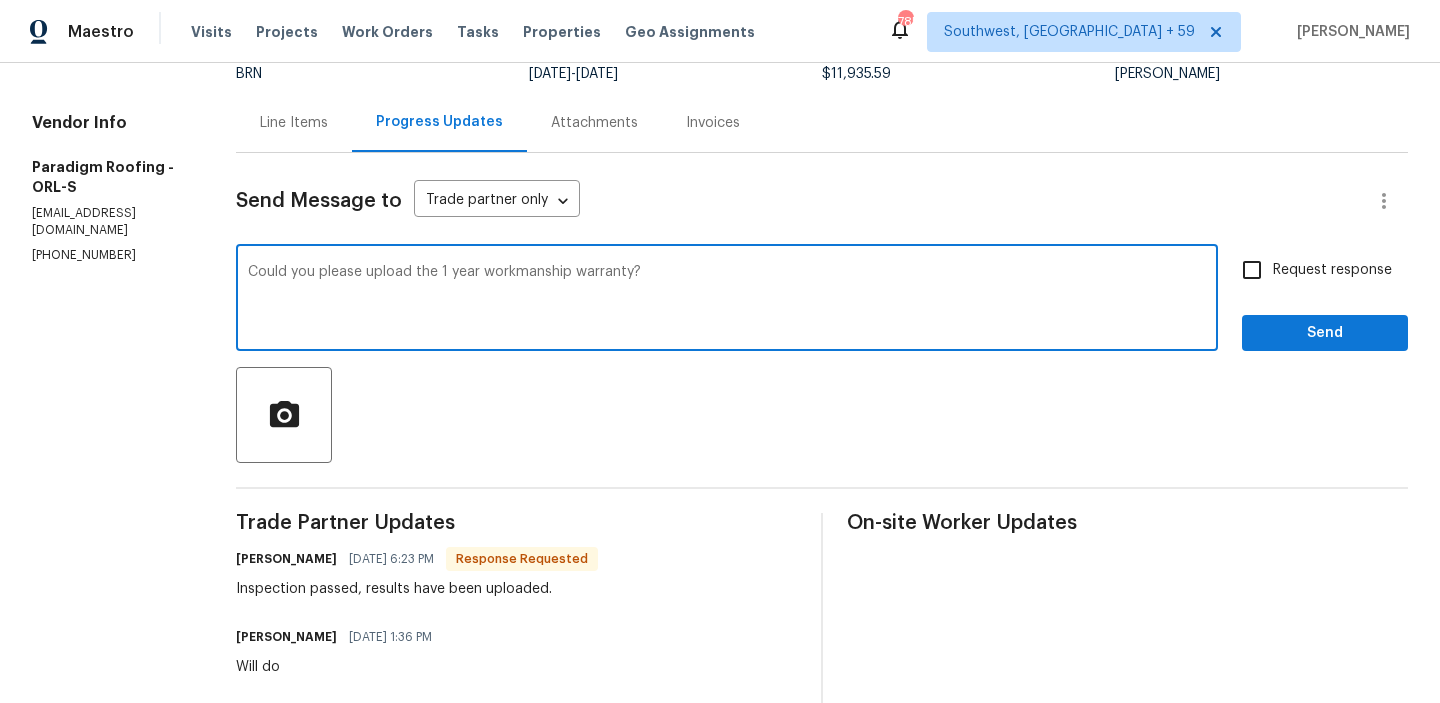 type on "Could you please upload the 1 year workmanship warranty?" 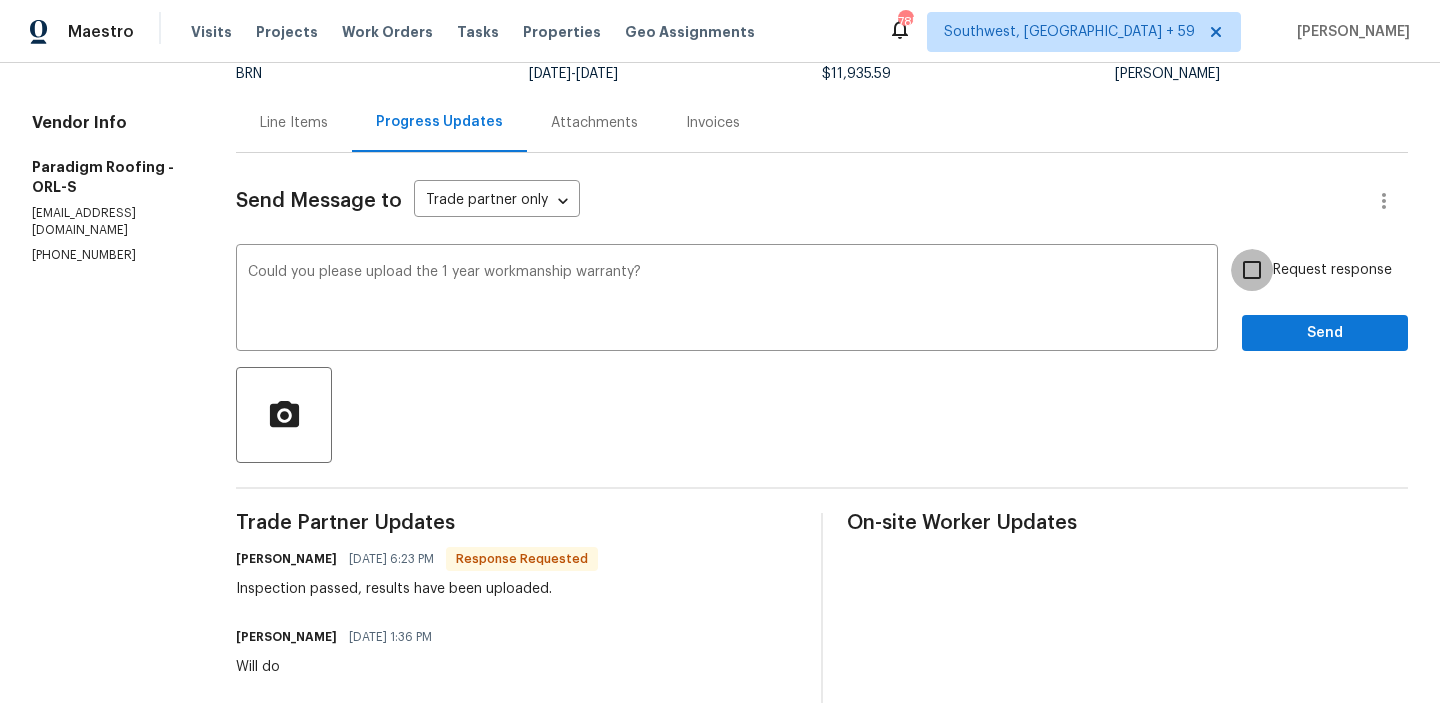 click on "Request response" at bounding box center (1252, 270) 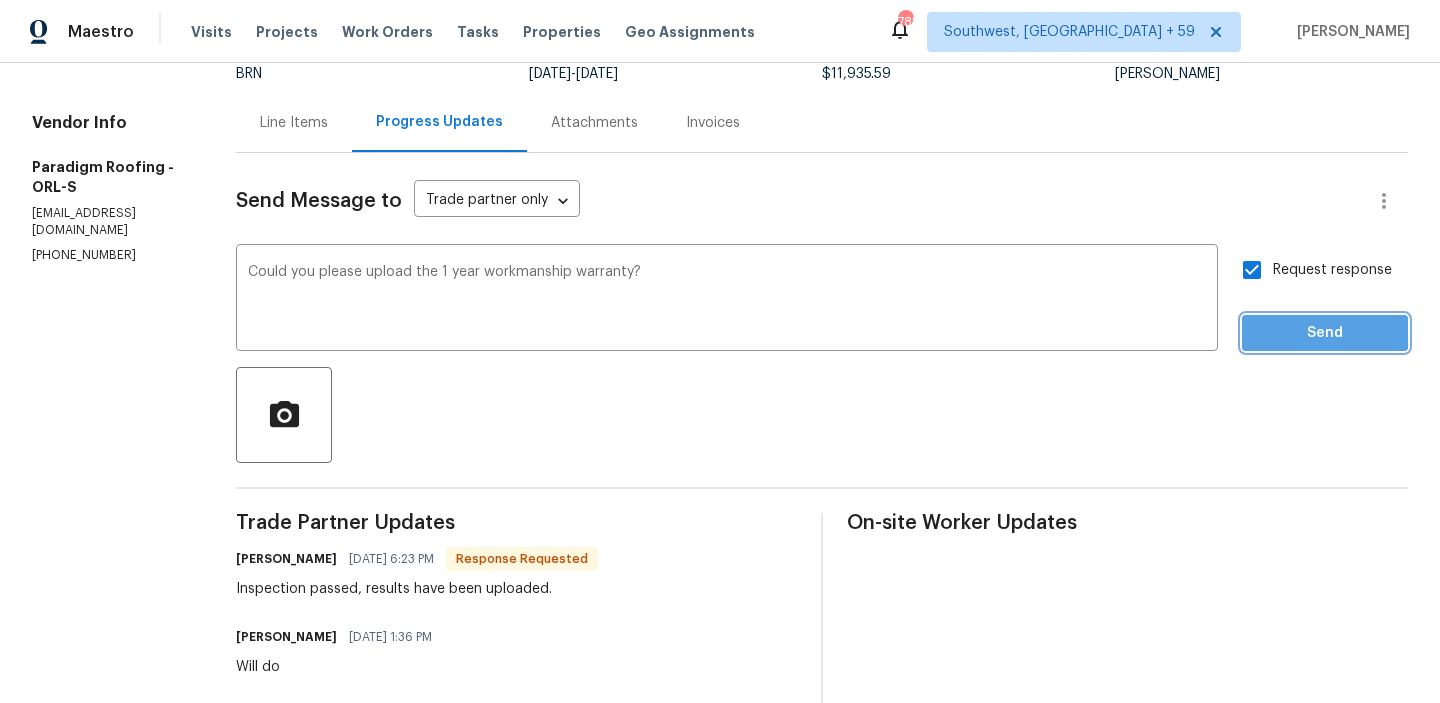 click on "Send" at bounding box center [1325, 333] 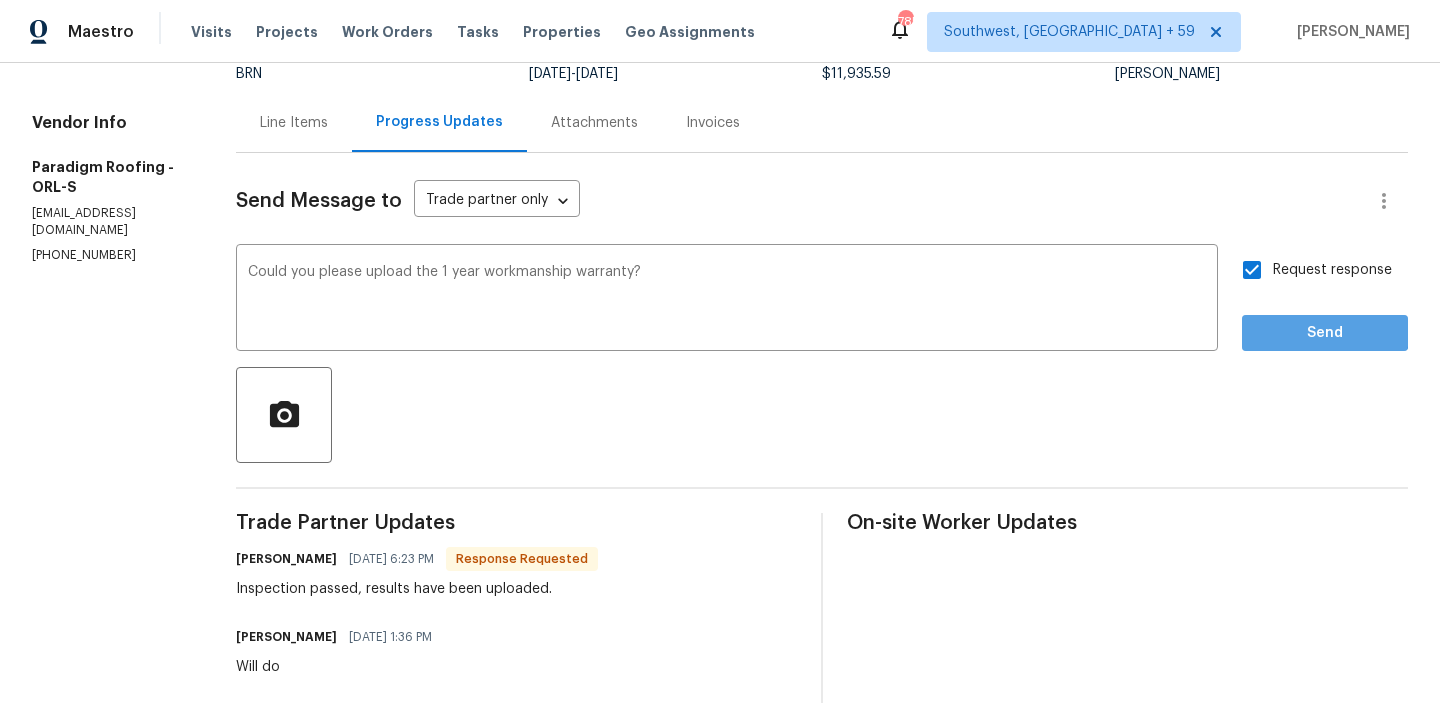 scroll, scrollTop: 44, scrollLeft: 0, axis: vertical 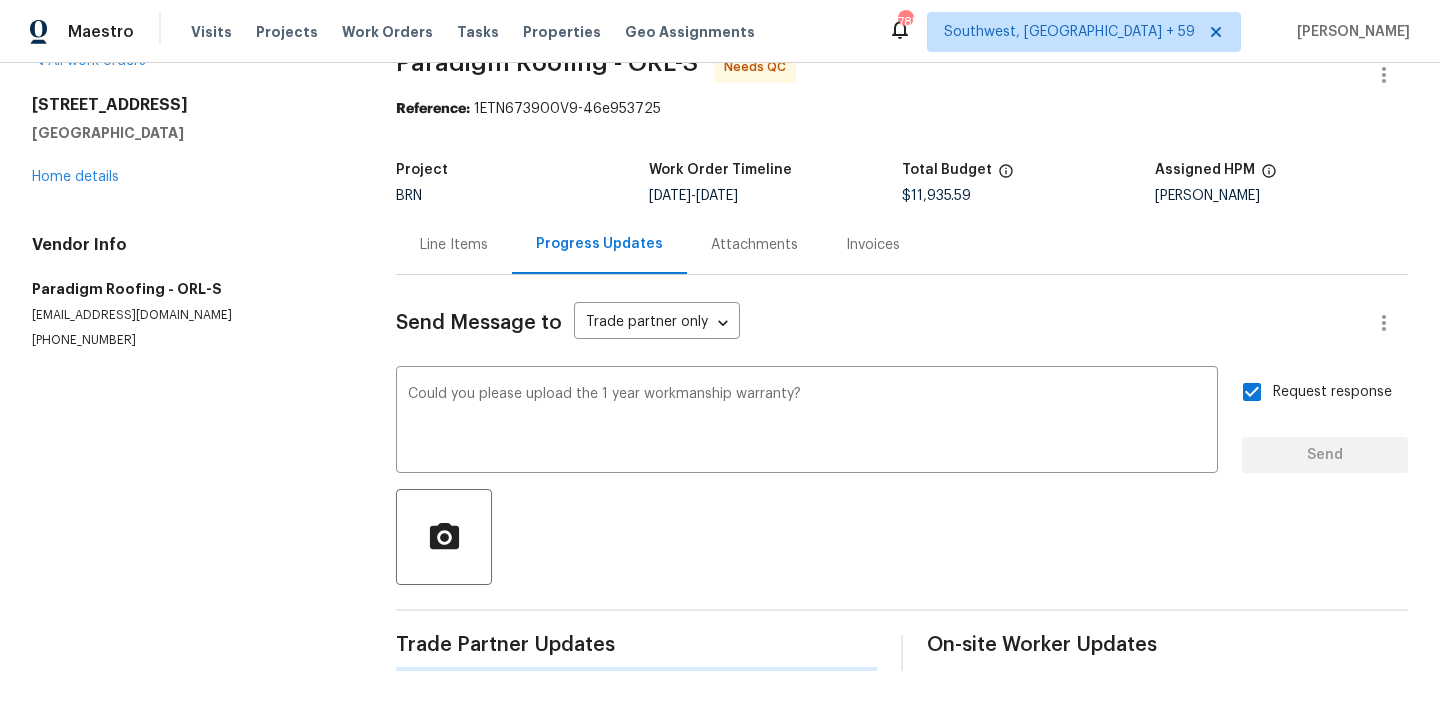 type 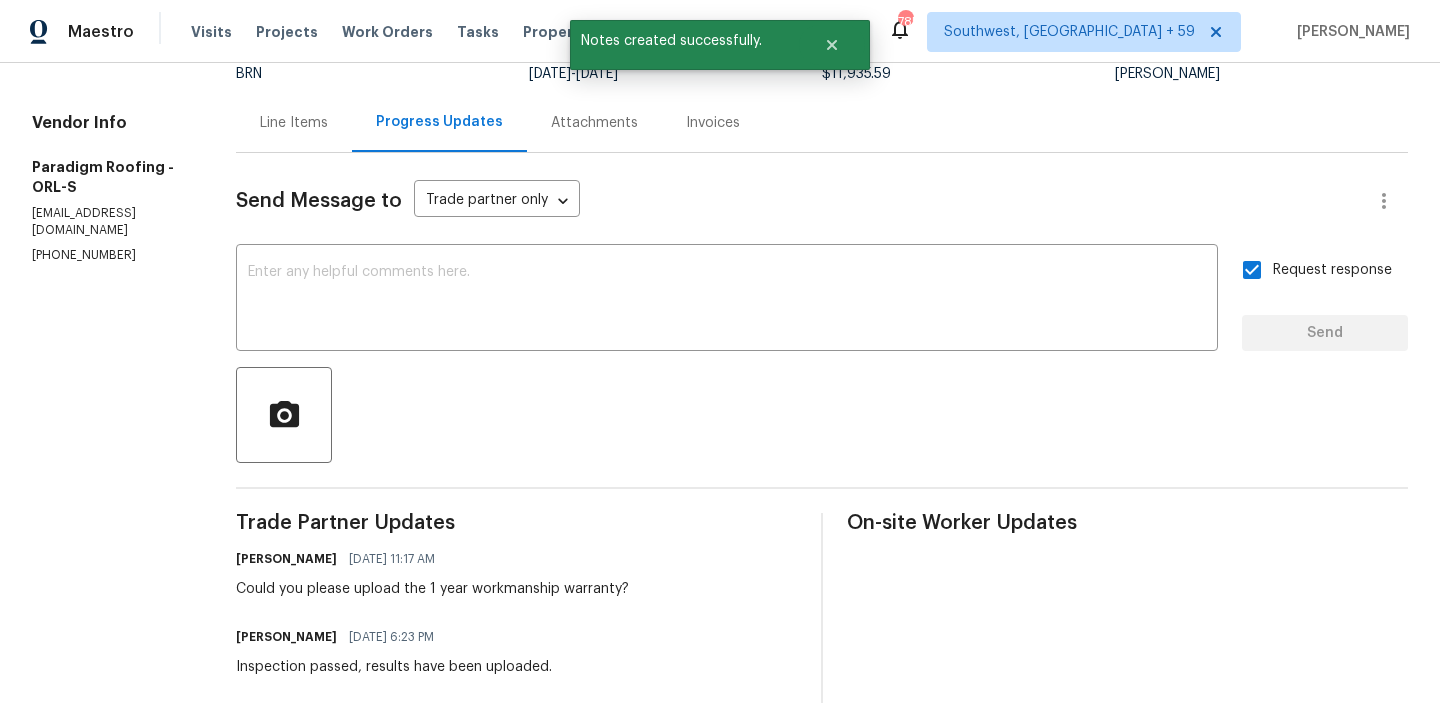 scroll, scrollTop: 0, scrollLeft: 0, axis: both 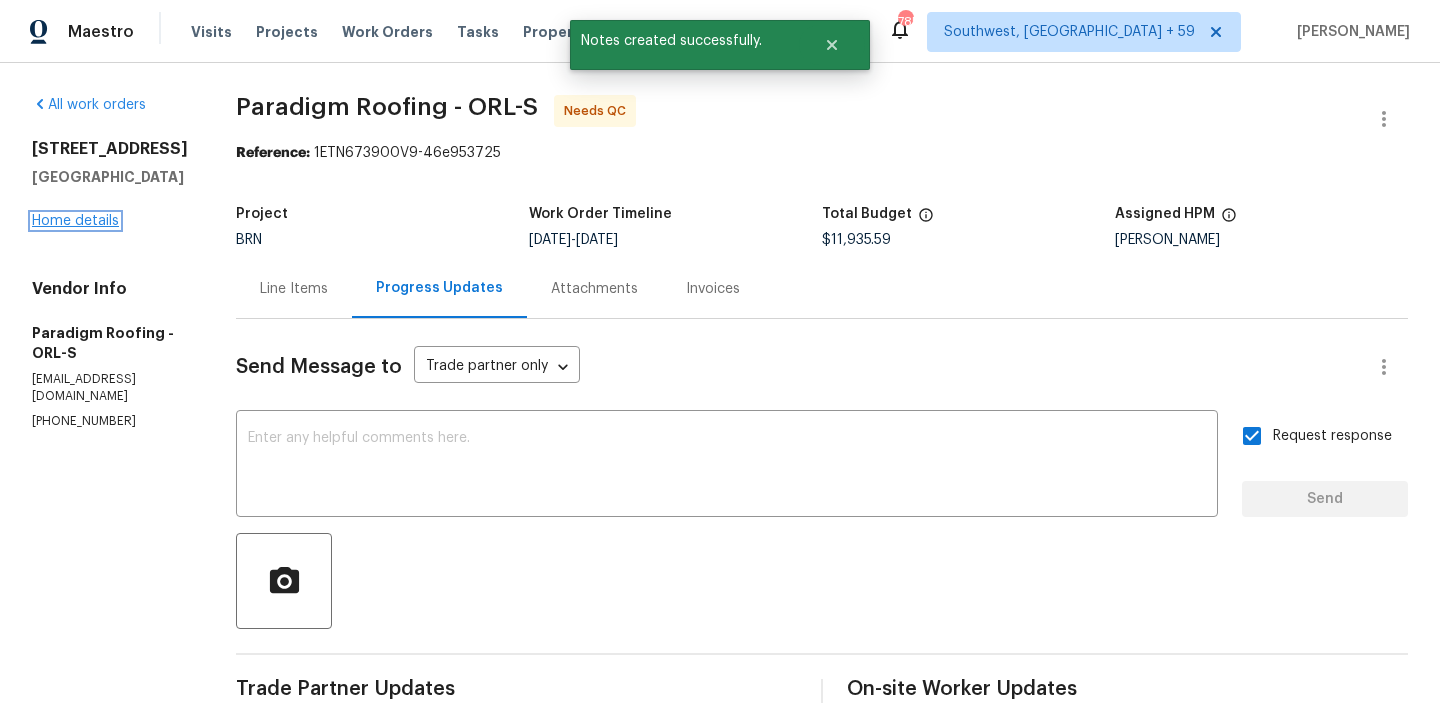 click on "Home details" at bounding box center [75, 221] 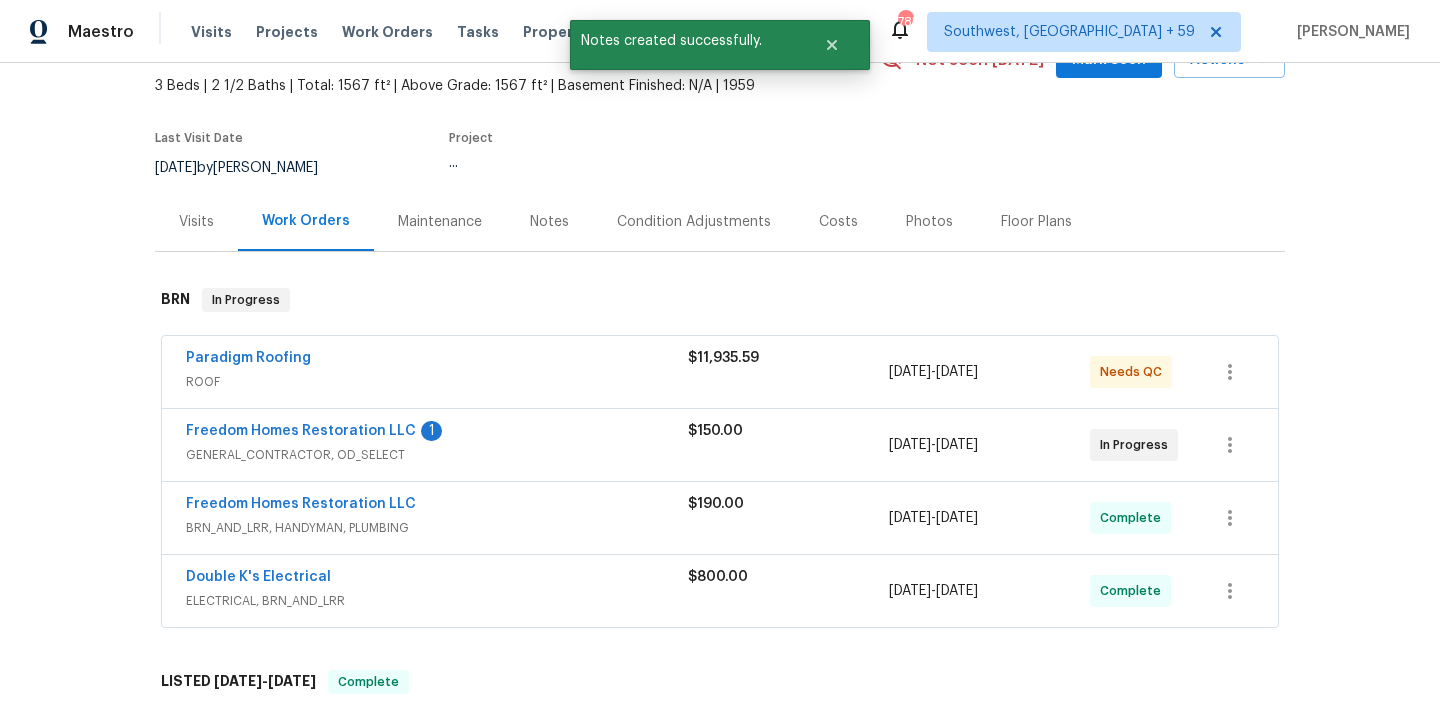 scroll, scrollTop: 137, scrollLeft: 0, axis: vertical 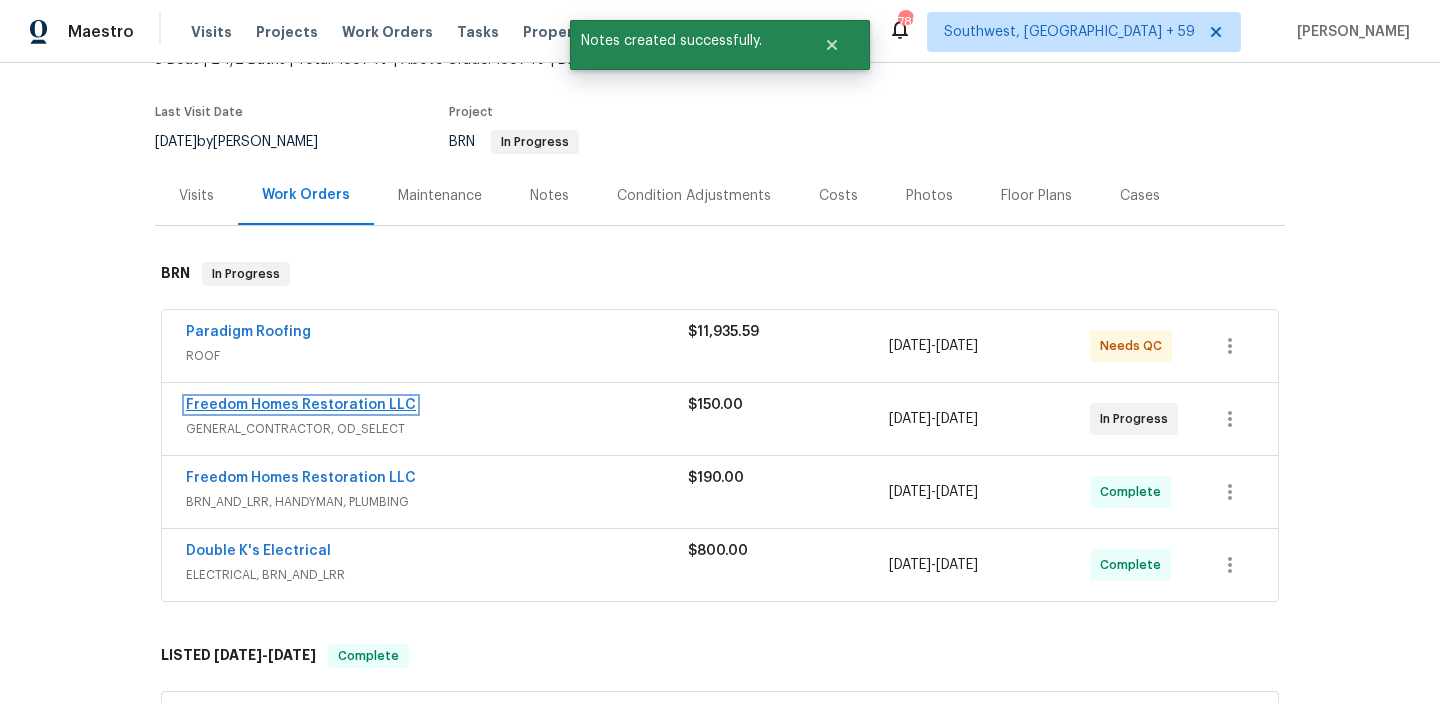 click on "Freedom Homes Restoration LLC" at bounding box center (301, 405) 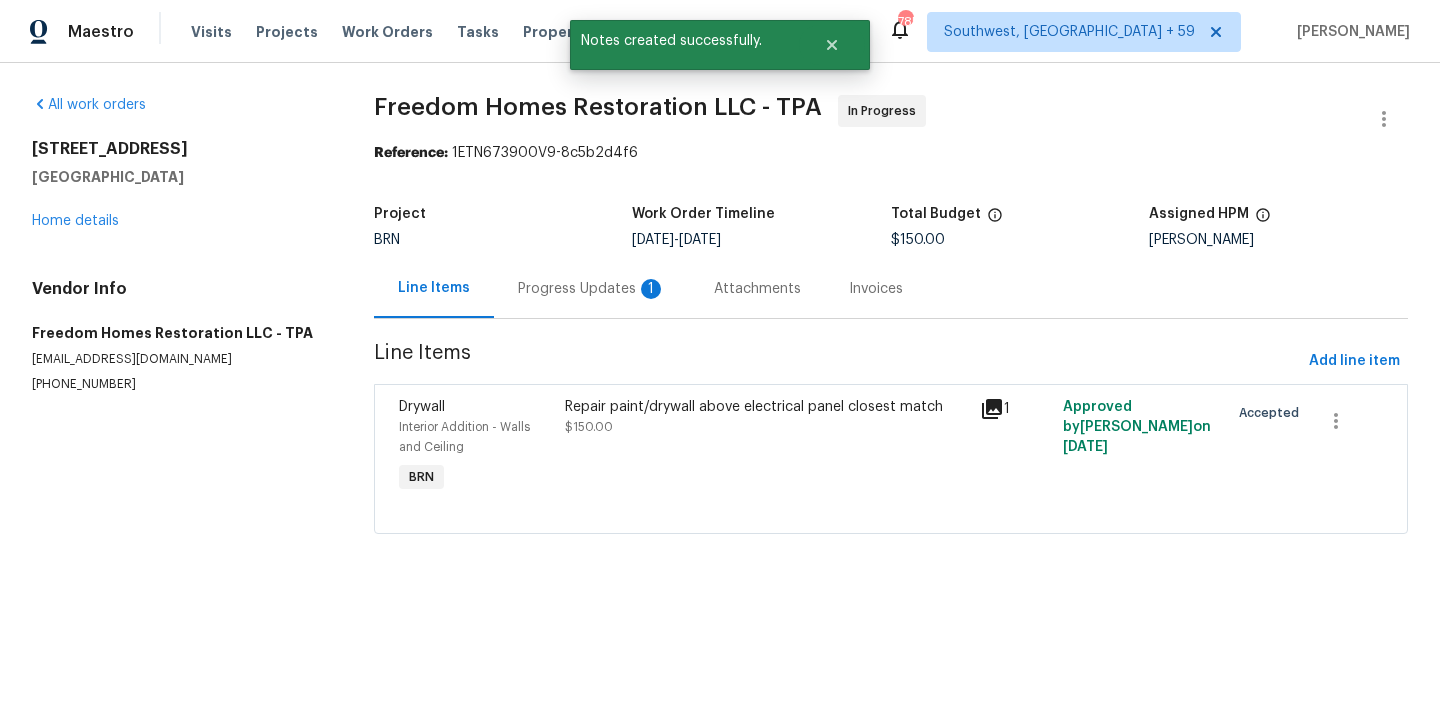 click on "Progress Updates 1" at bounding box center (592, 288) 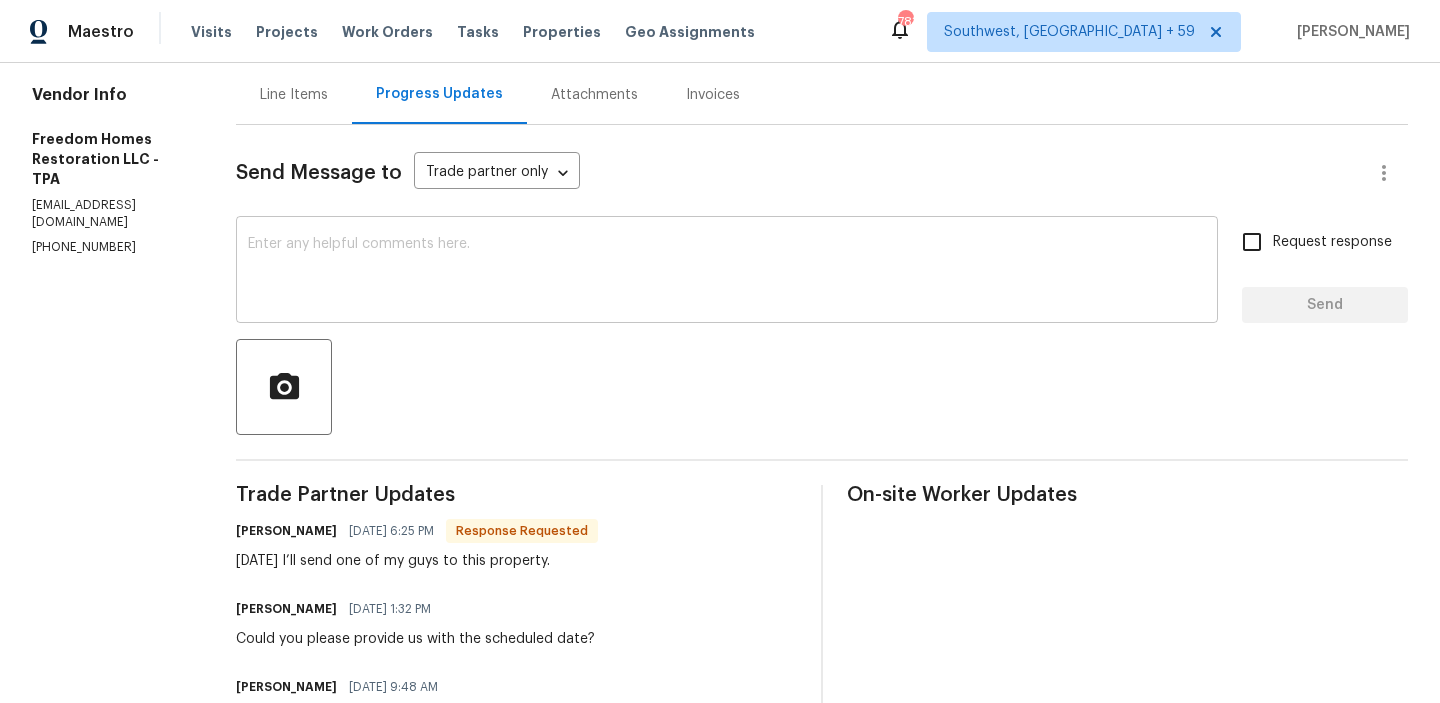 scroll, scrollTop: 265, scrollLeft: 0, axis: vertical 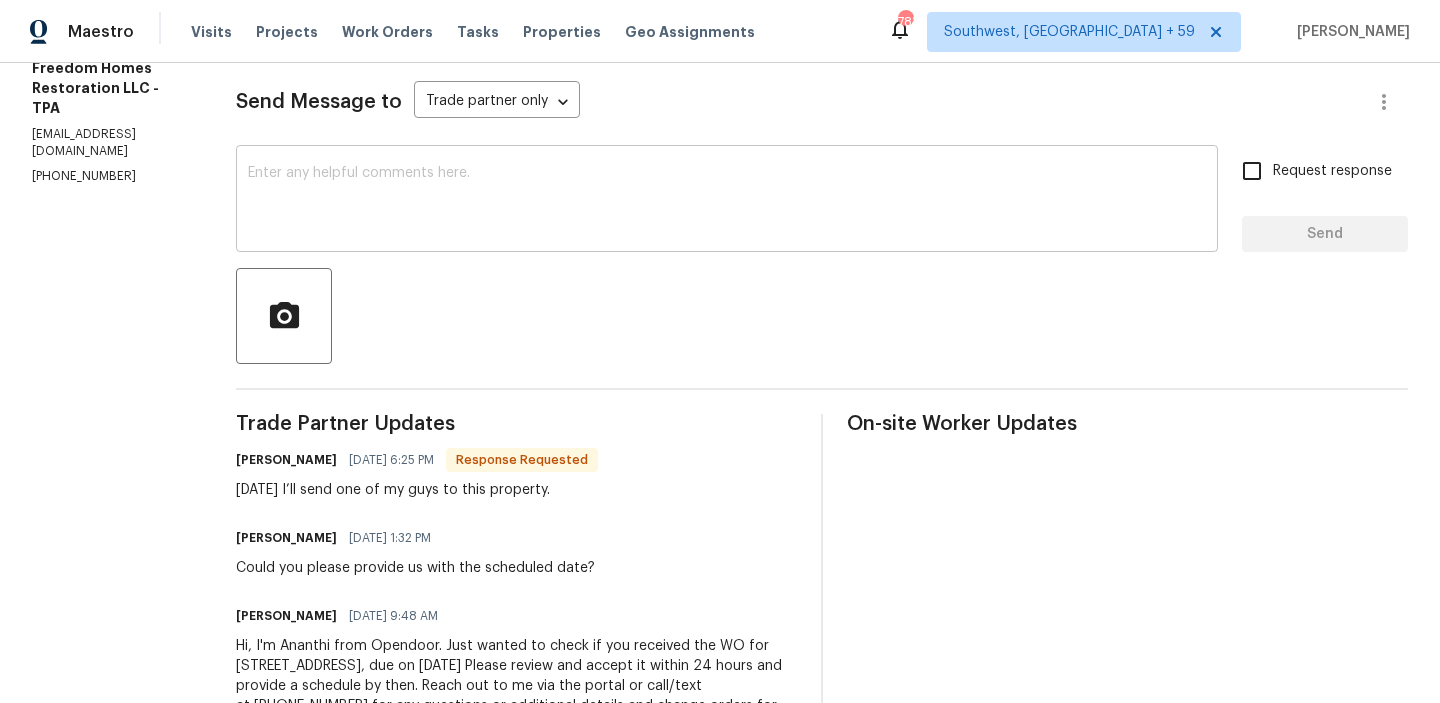 click at bounding box center [727, 201] 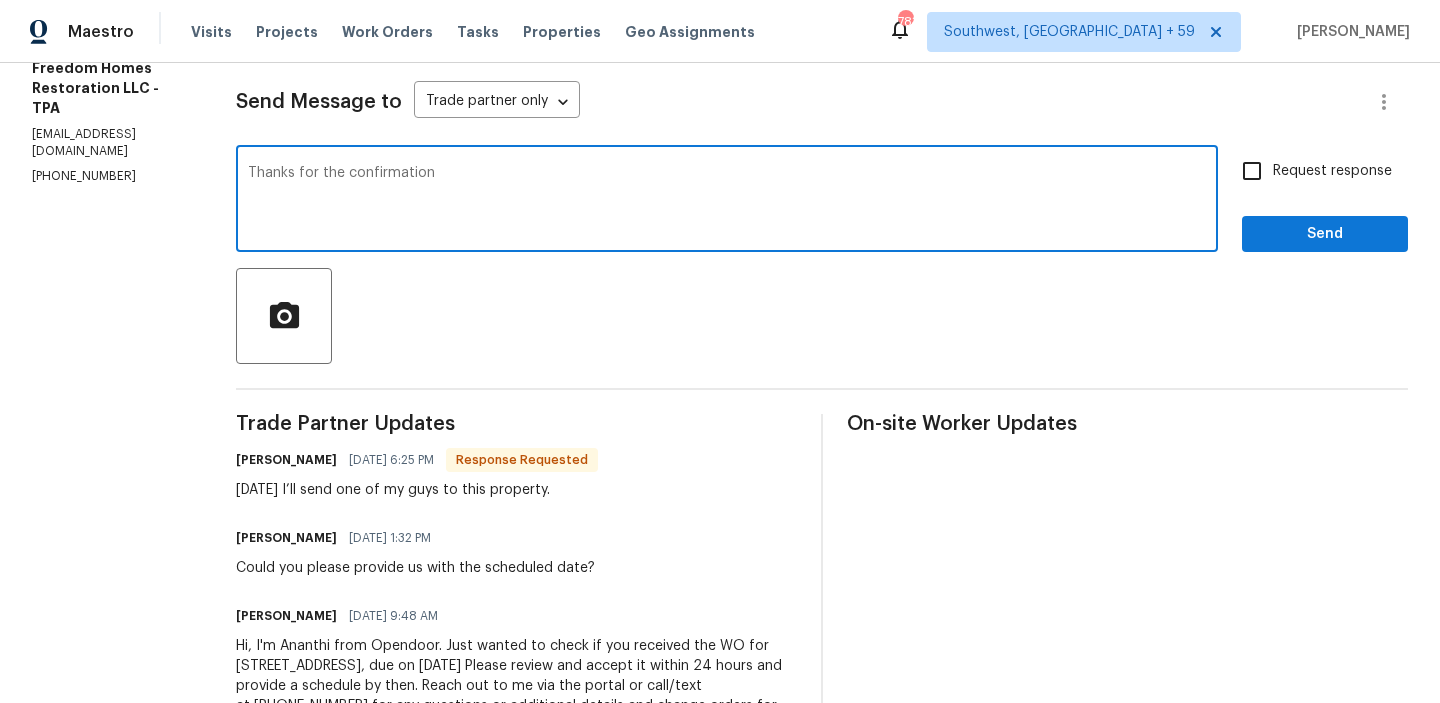 type on "Thanks for the confirmation" 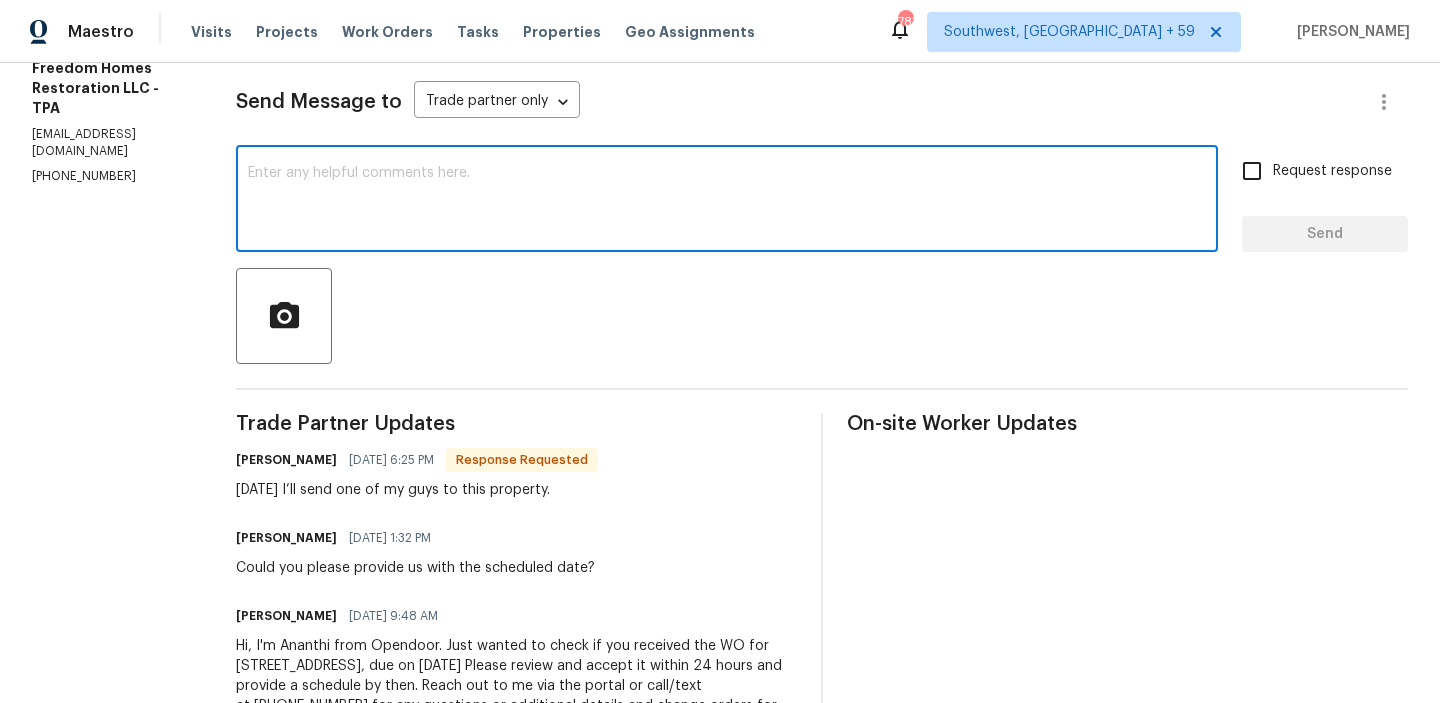scroll, scrollTop: 170, scrollLeft: 0, axis: vertical 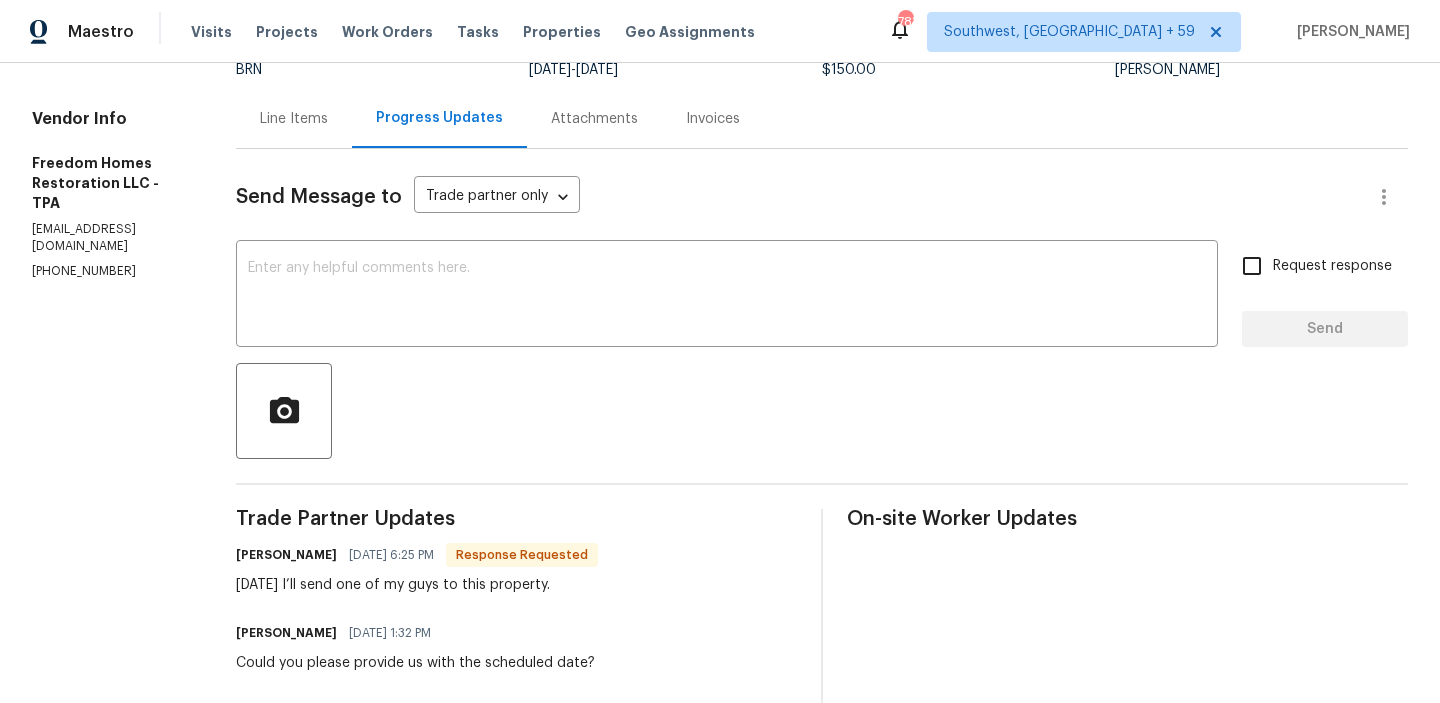 click on "Line Items" at bounding box center [294, 119] 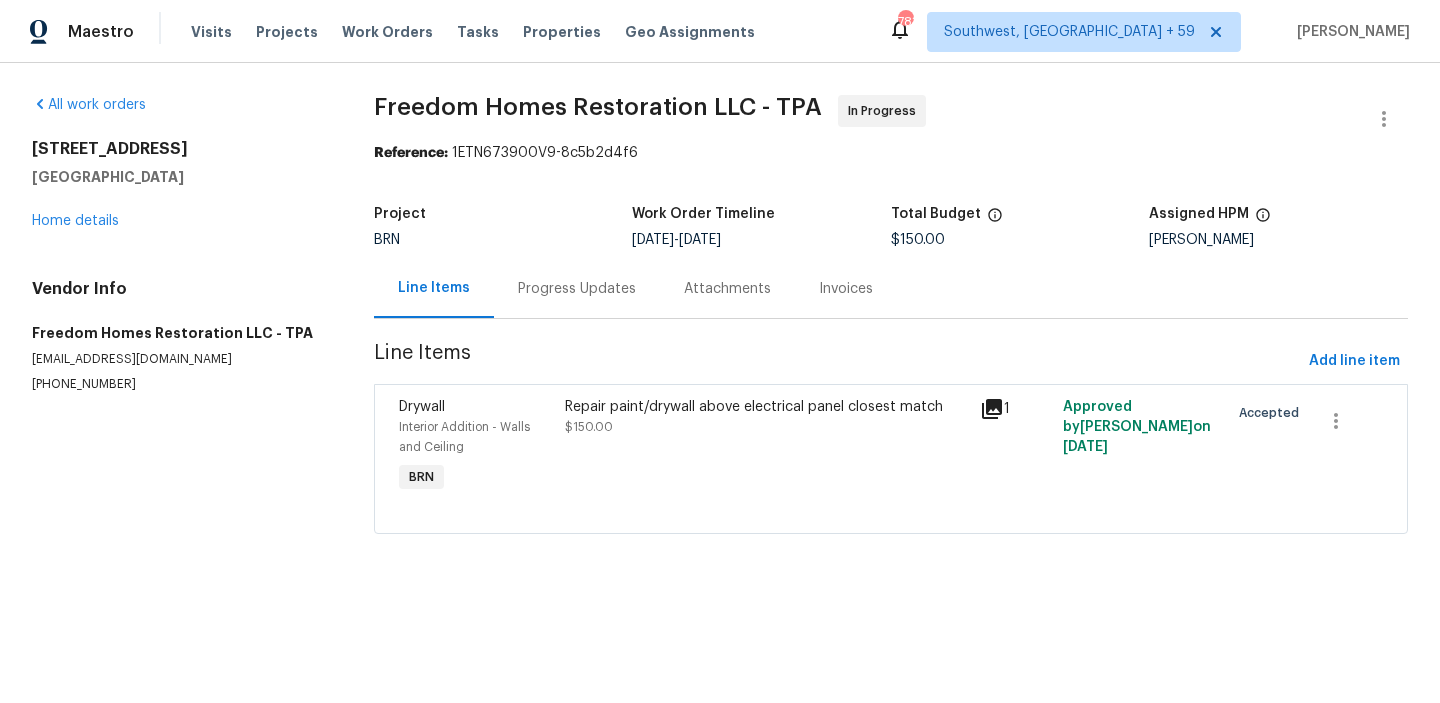 click on "Progress Updates" at bounding box center [577, 289] 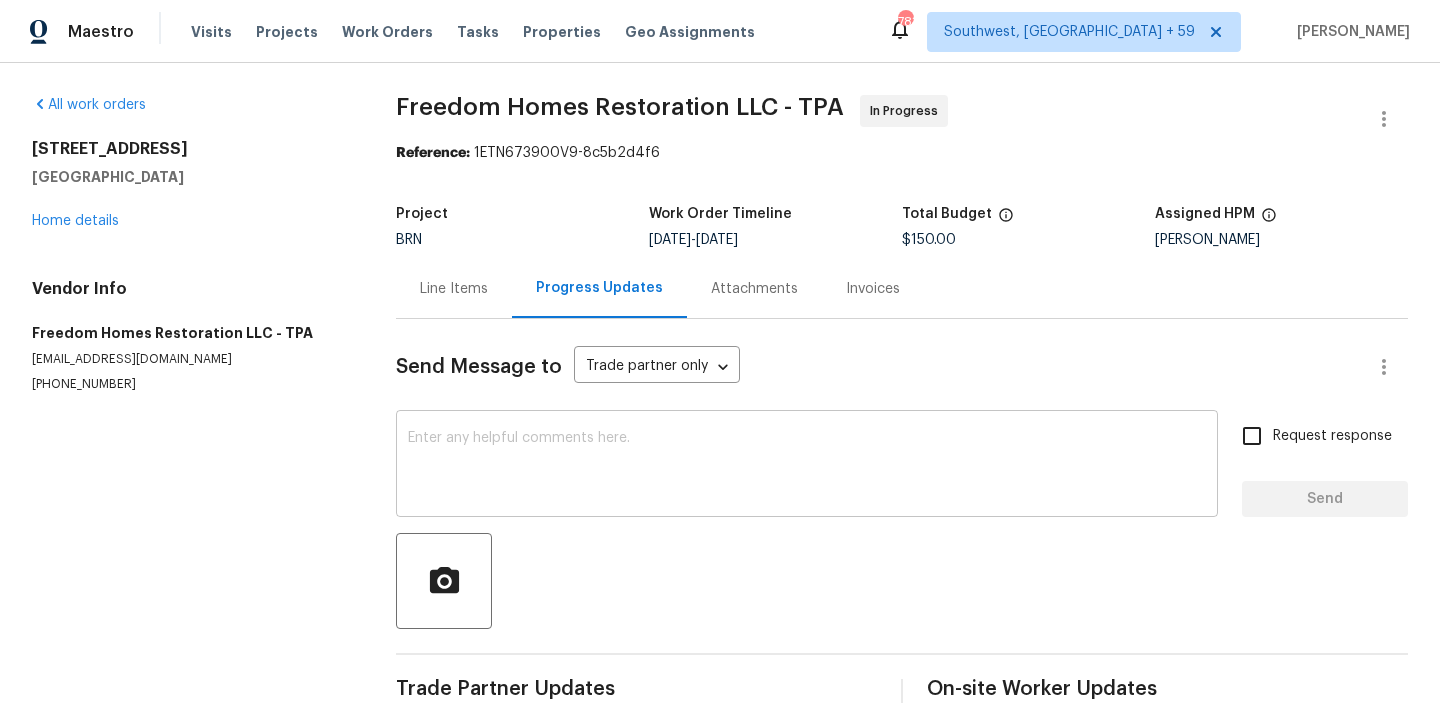 click at bounding box center (807, 466) 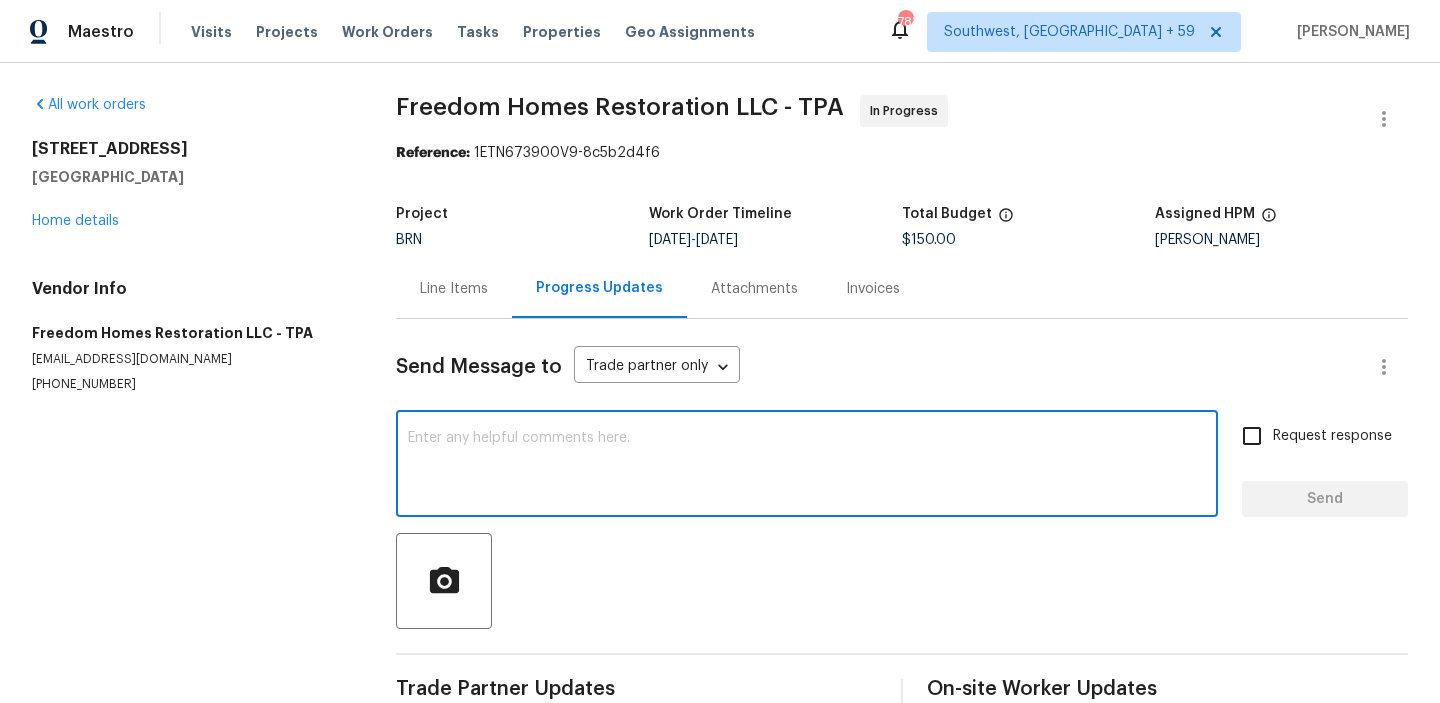 paste on "Thanks for the confirmation" 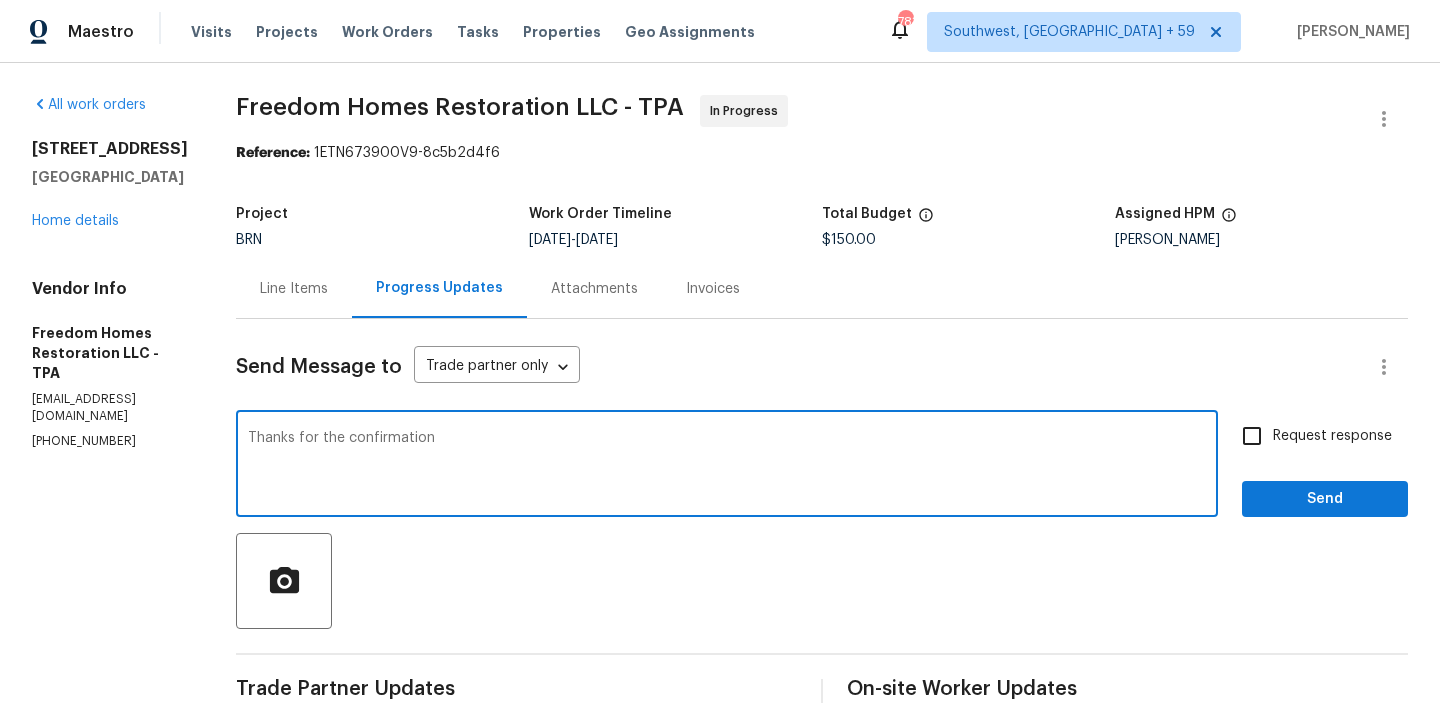 type on "Thanks for the confirmation" 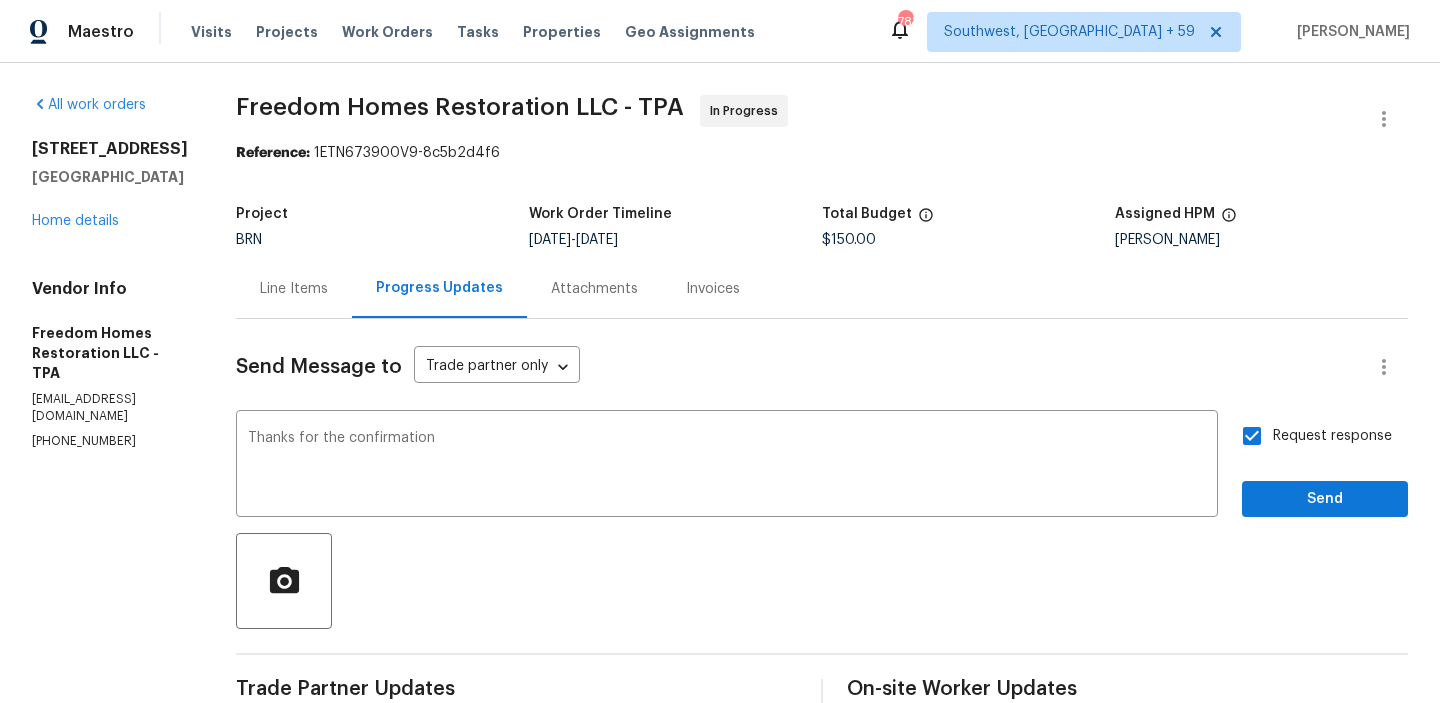click on "Request response Send" at bounding box center (1325, 466) 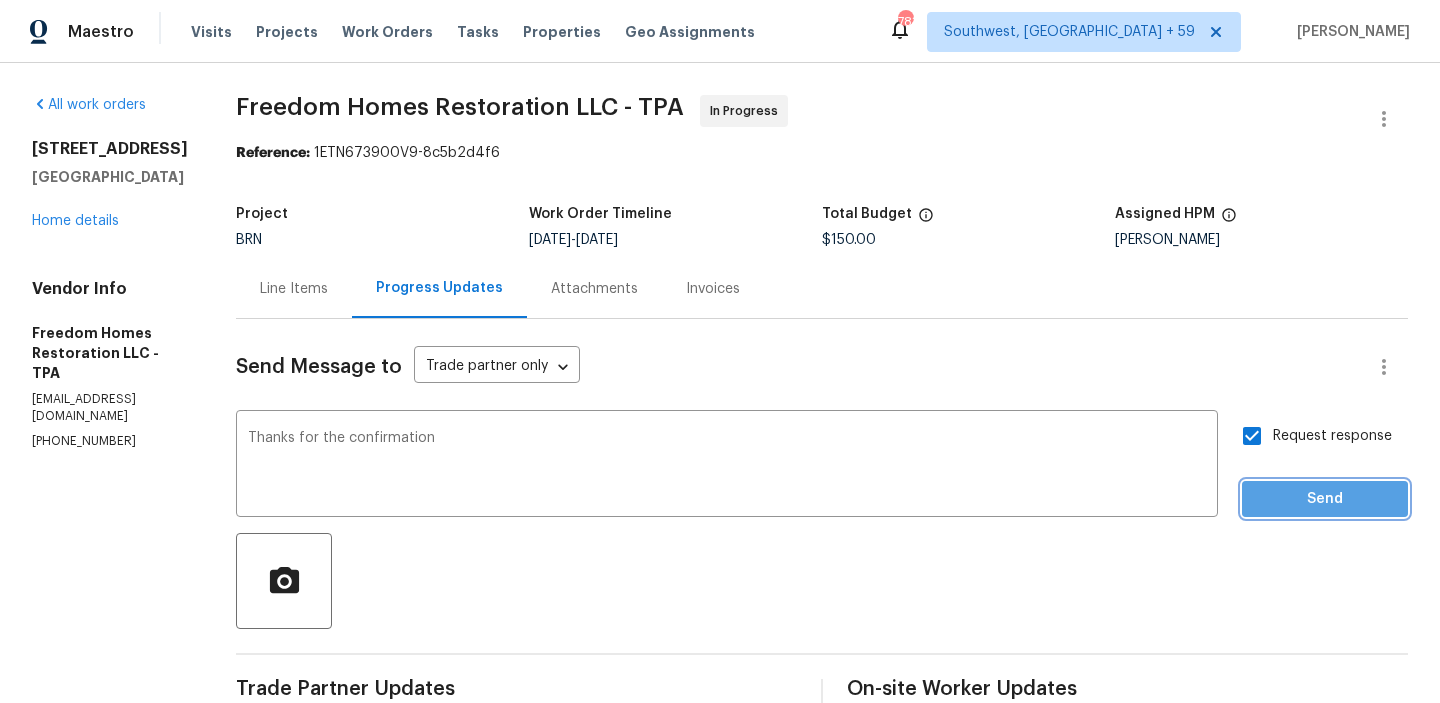 click on "Send" at bounding box center (1325, 499) 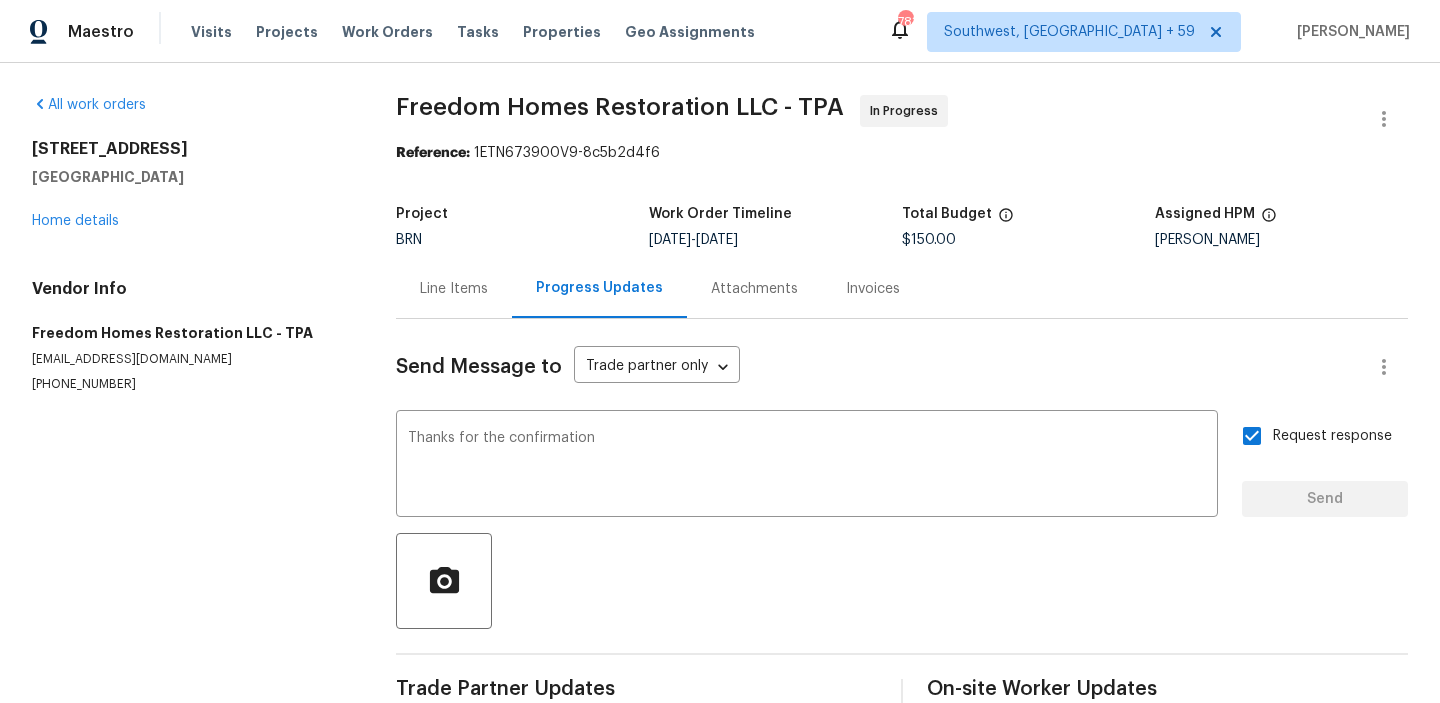 type 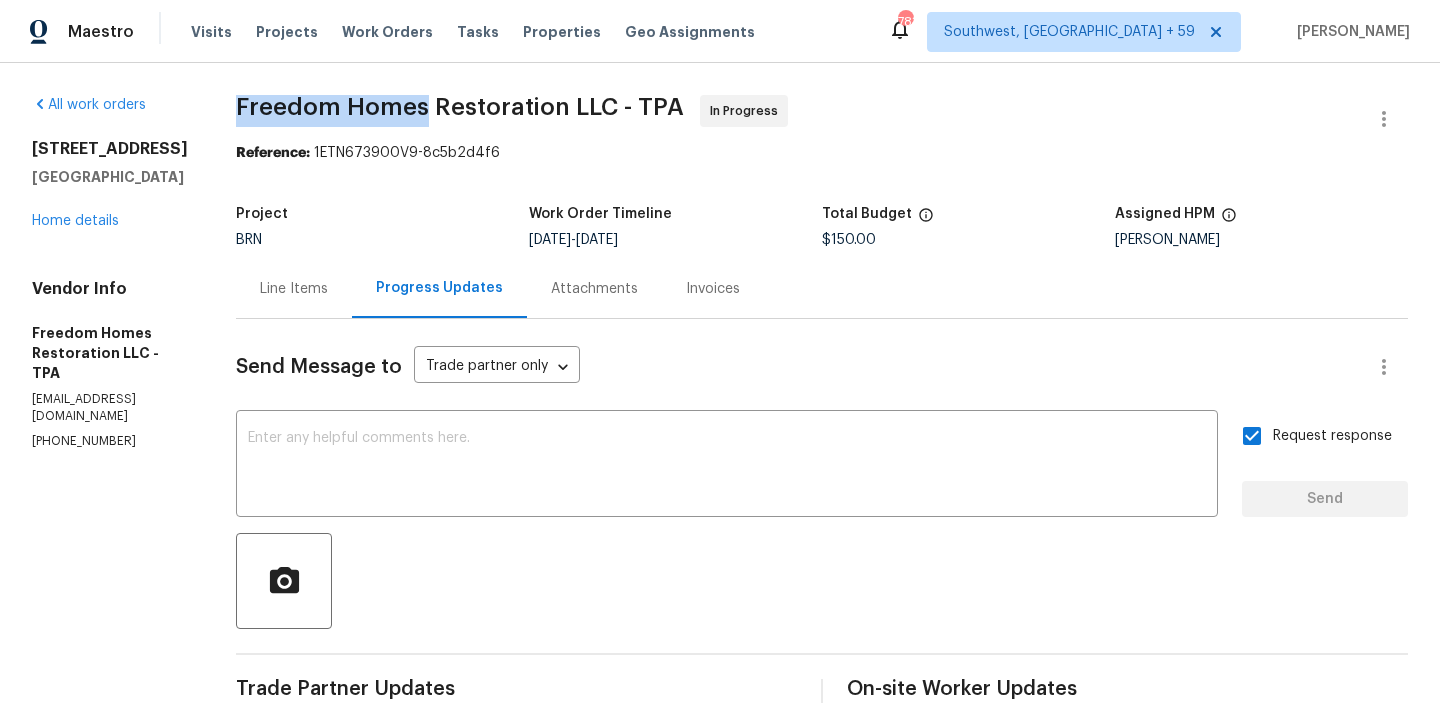 drag, startPoint x: 236, startPoint y: 110, endPoint x: 433, endPoint y: 107, distance: 197.02284 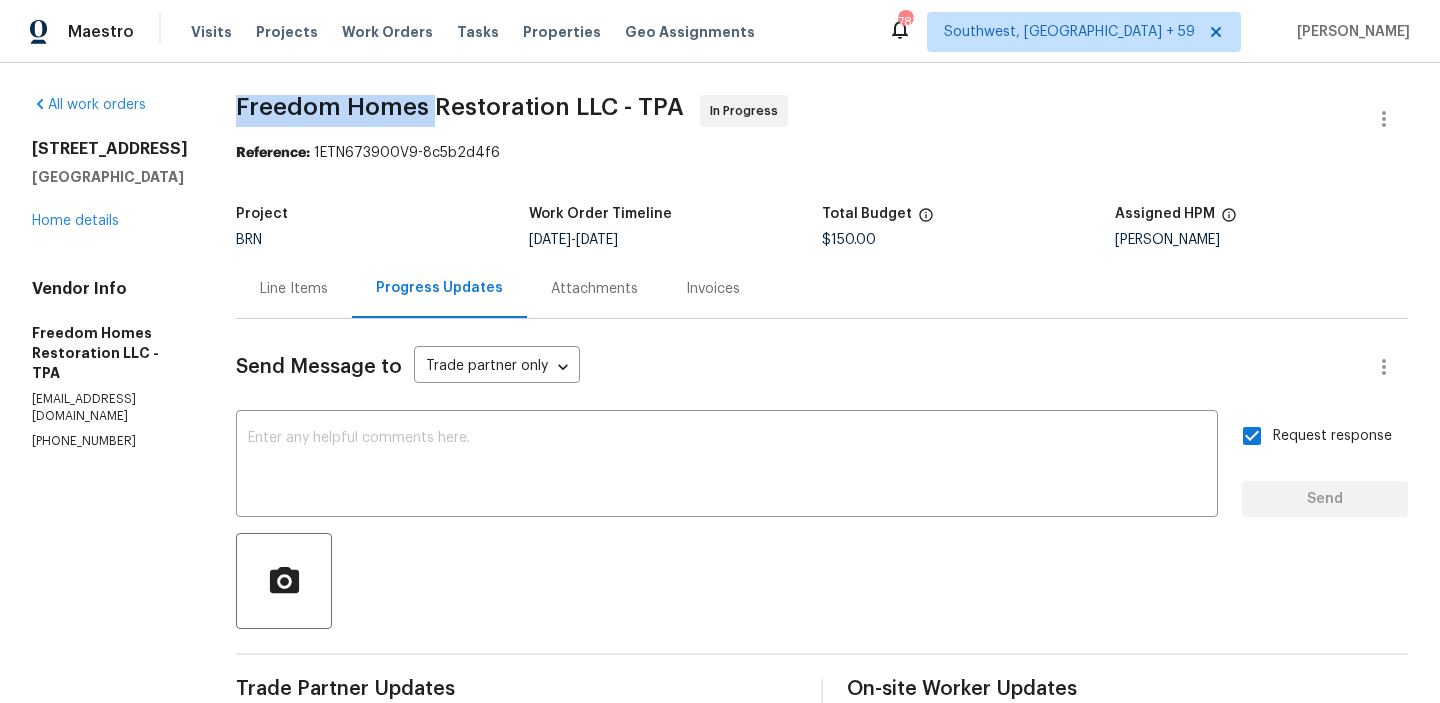 copy on "Freedom Homes" 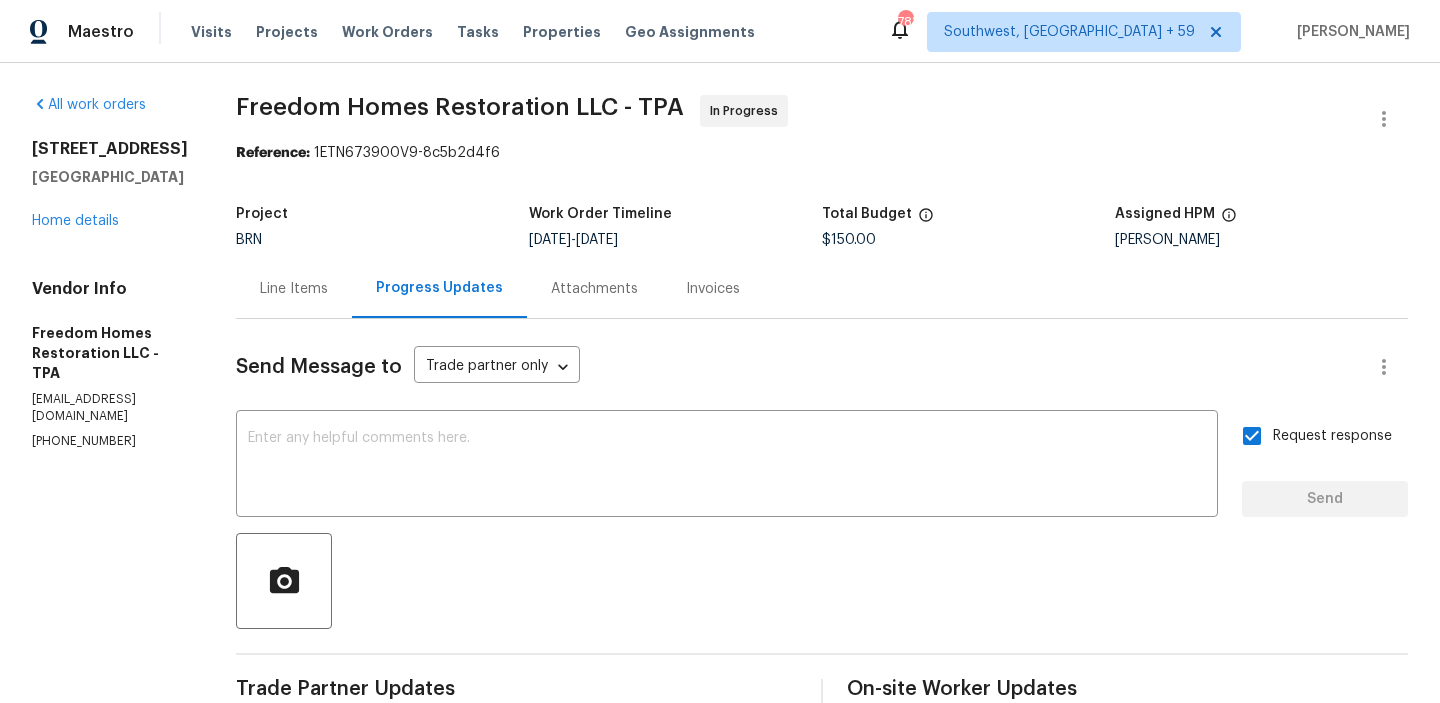 click on "Line Items" at bounding box center [294, 289] 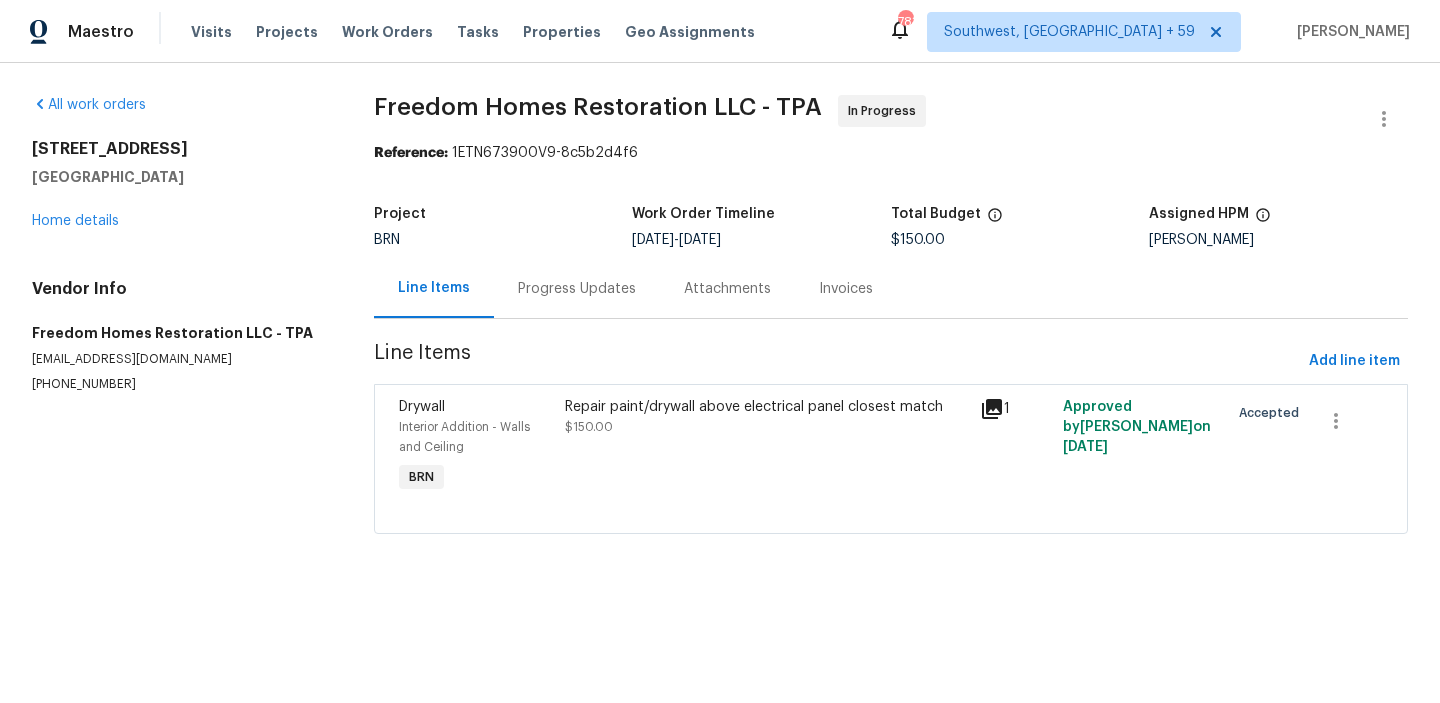 click on "Repair paint/drywall above electrical panel closest match $150.00" at bounding box center [766, 447] 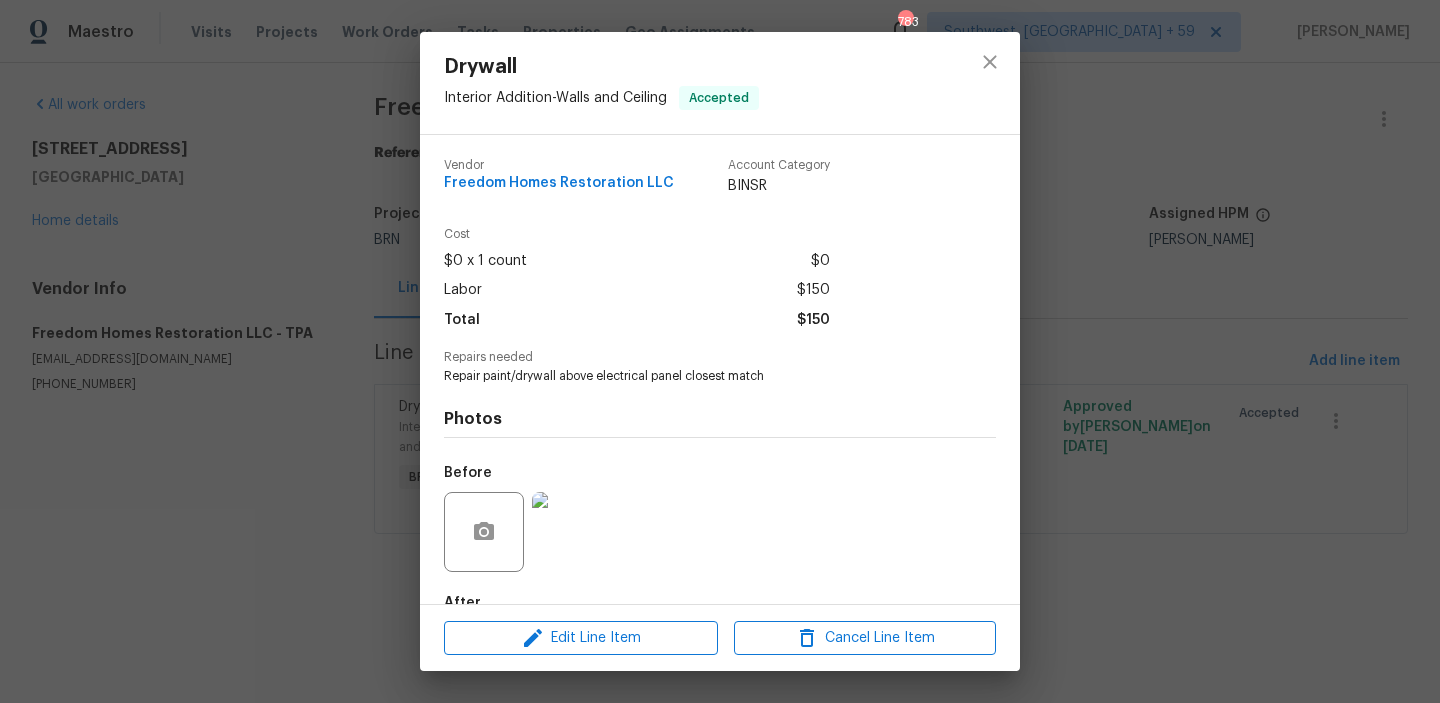 click on "Repair paint/drywall above electrical panel closest match" at bounding box center [692, 376] 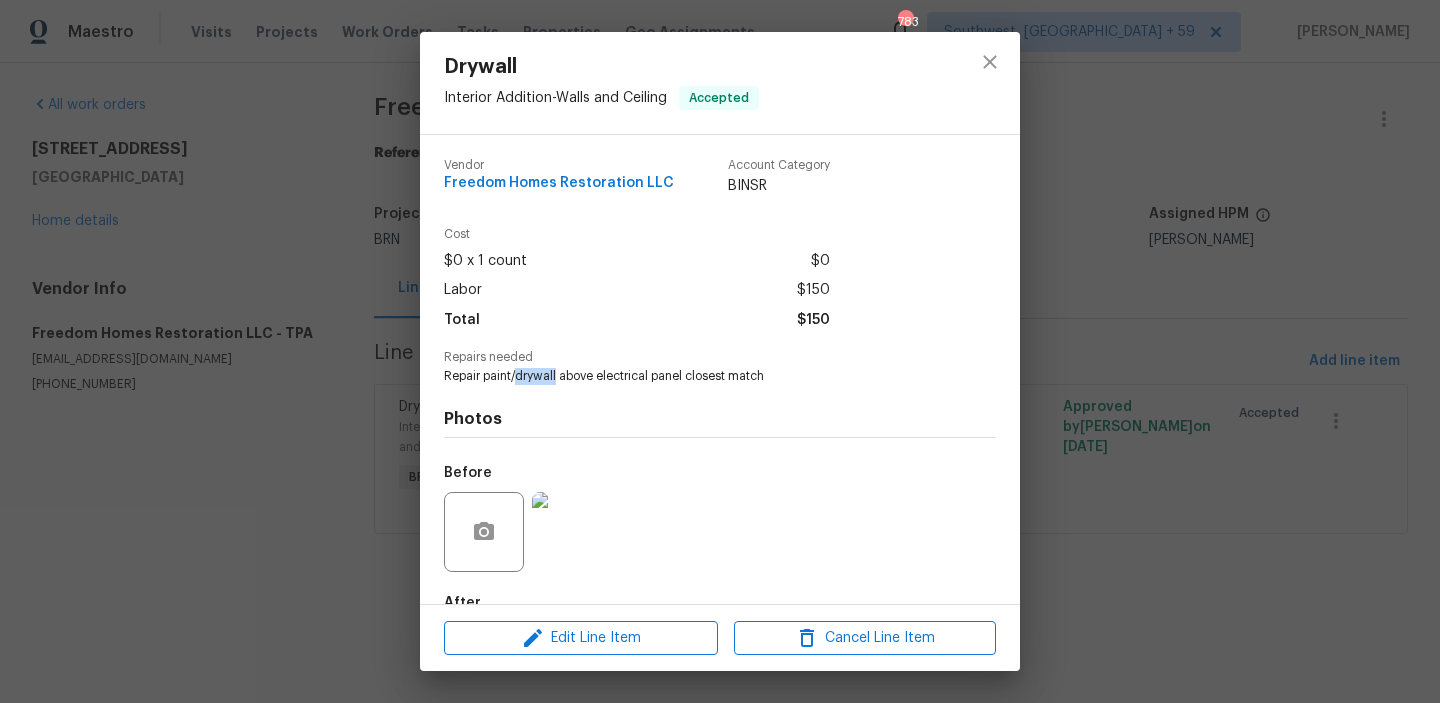 click on "Repair paint/drywall above electrical panel closest match" at bounding box center [692, 376] 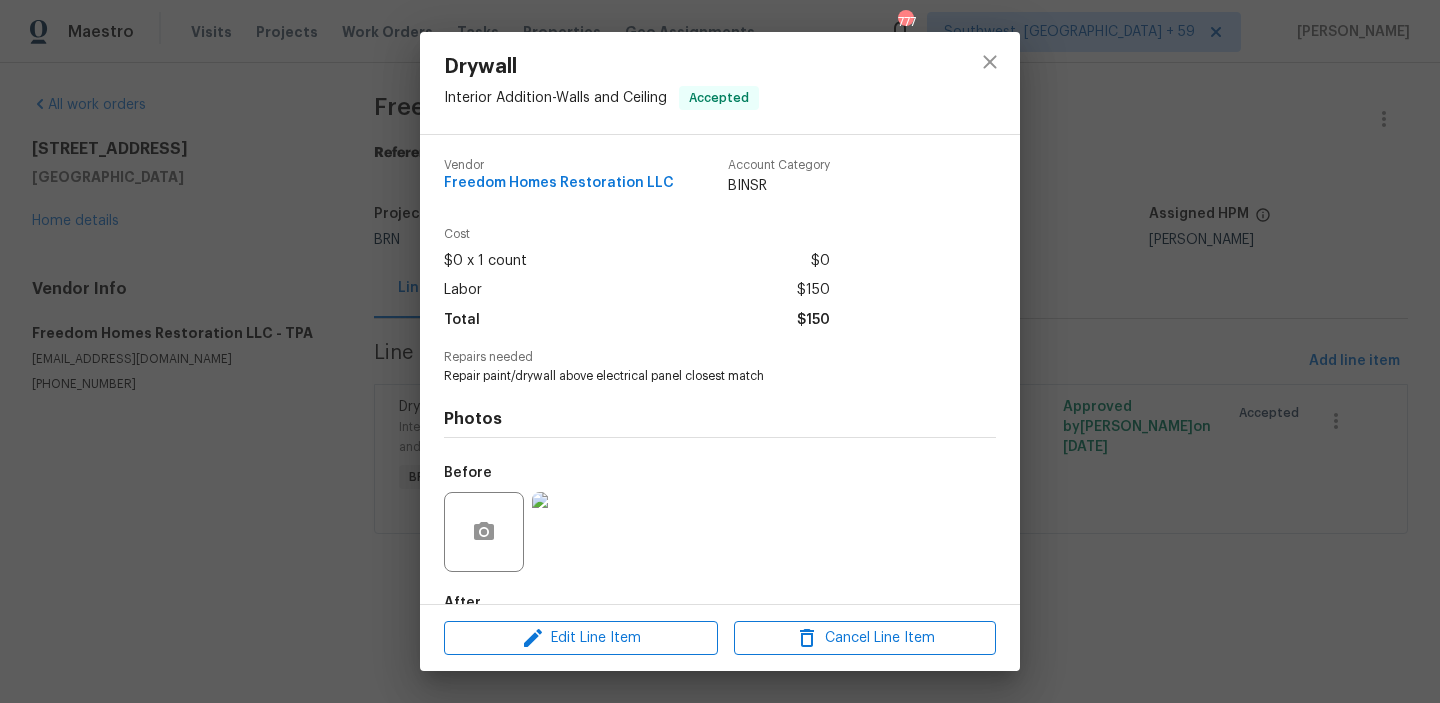 click on "Drywall Interior Addition  -  Walls and Ceiling Accepted Vendor Freedom Homes Restoration LLC Account Category BINSR Cost $0 x 1 count $0 Labor $150 Total $150 Repairs needed Repair paint/drywall above electrical panel closest match Photos Before After  Edit Line Item  Cancel Line Item" at bounding box center (720, 351) 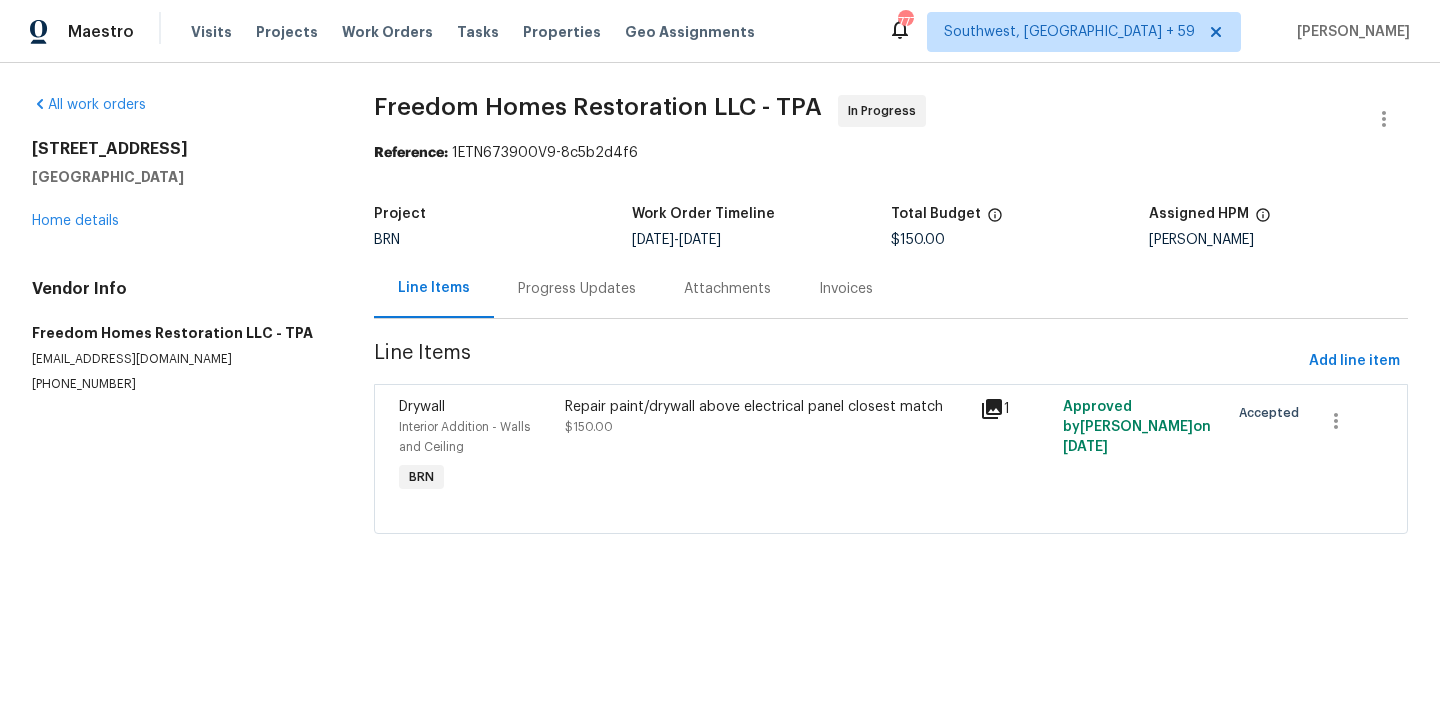 click on "Line Items" at bounding box center (434, 288) 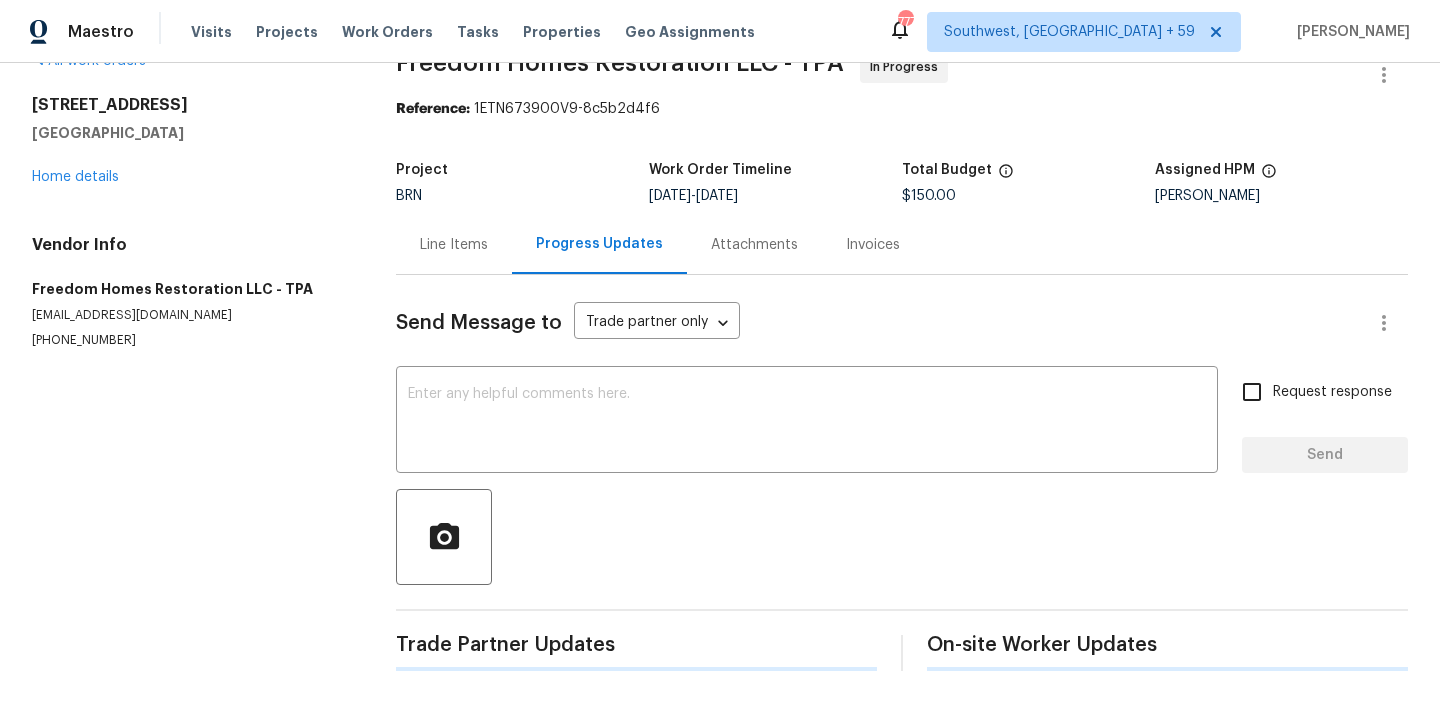 scroll, scrollTop: 82, scrollLeft: 0, axis: vertical 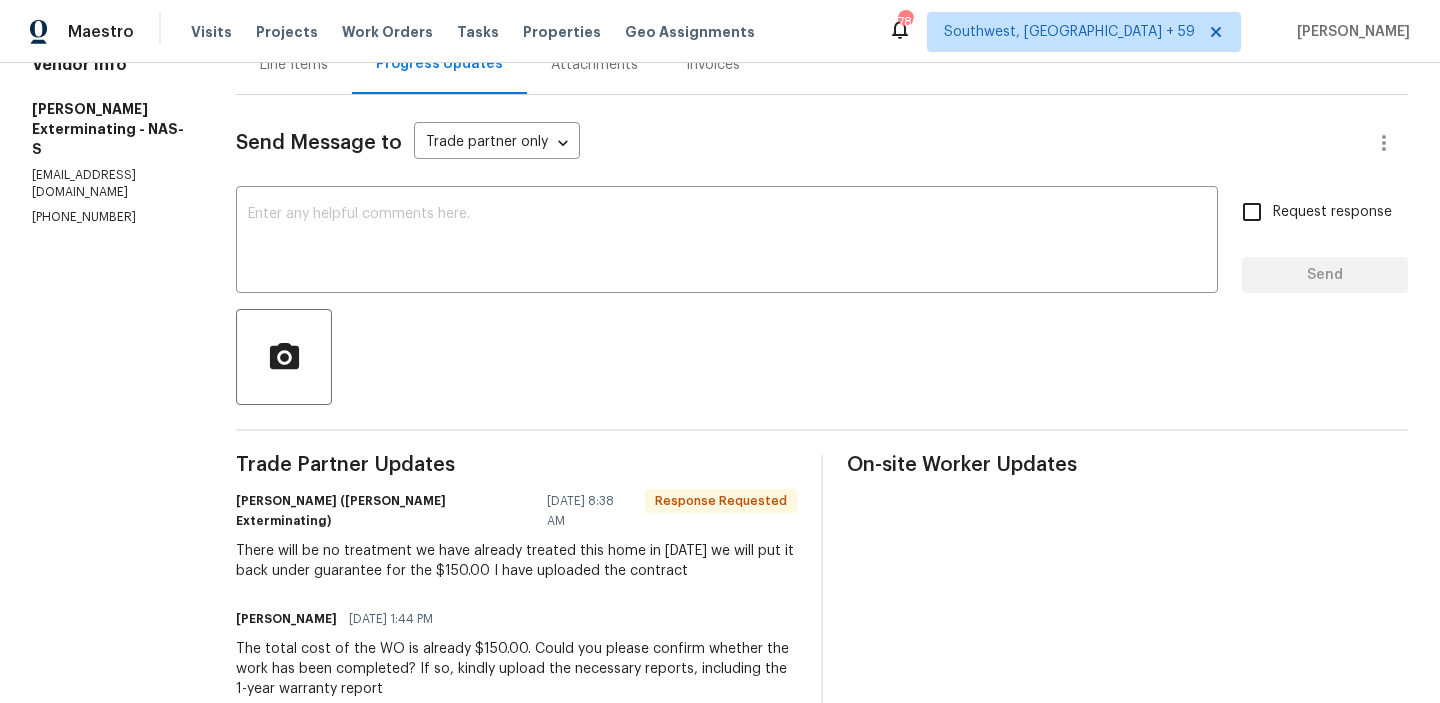 click on "Line Items" at bounding box center [294, 64] 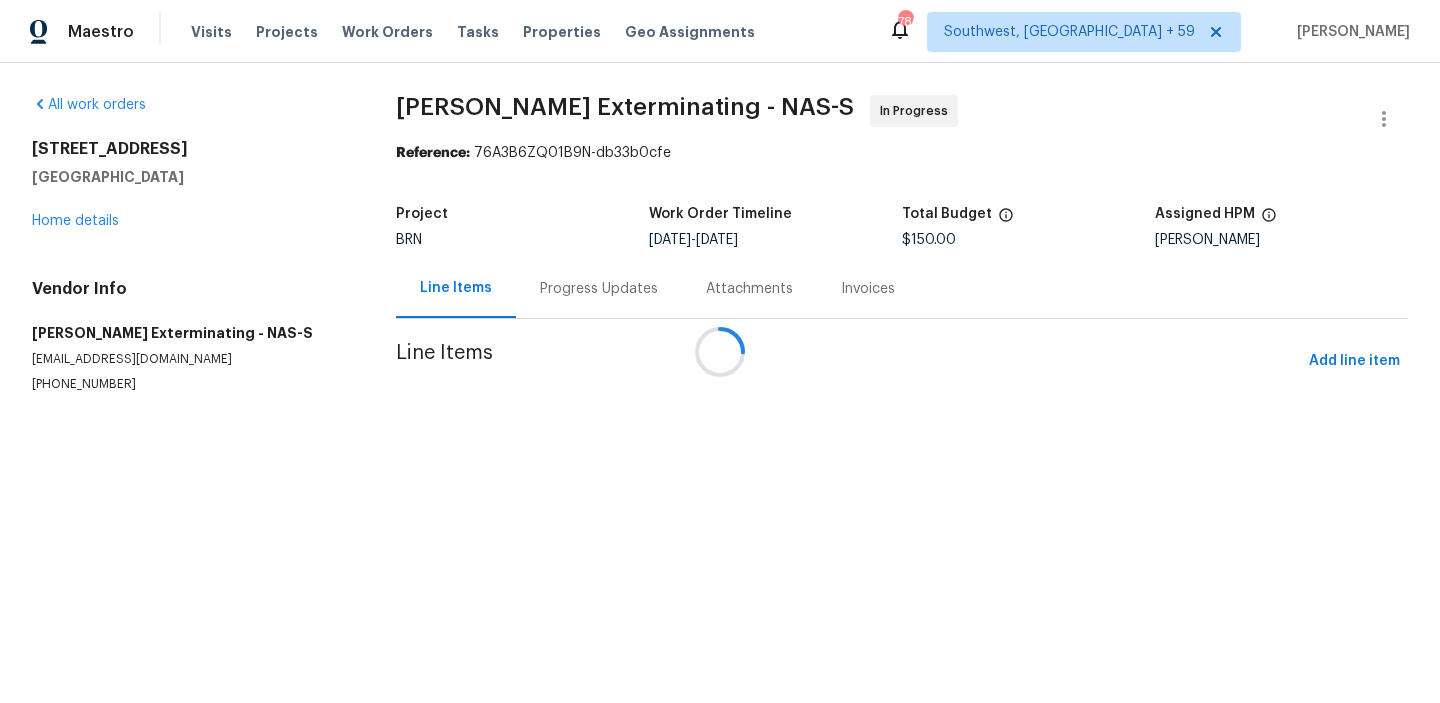 scroll, scrollTop: 0, scrollLeft: 0, axis: both 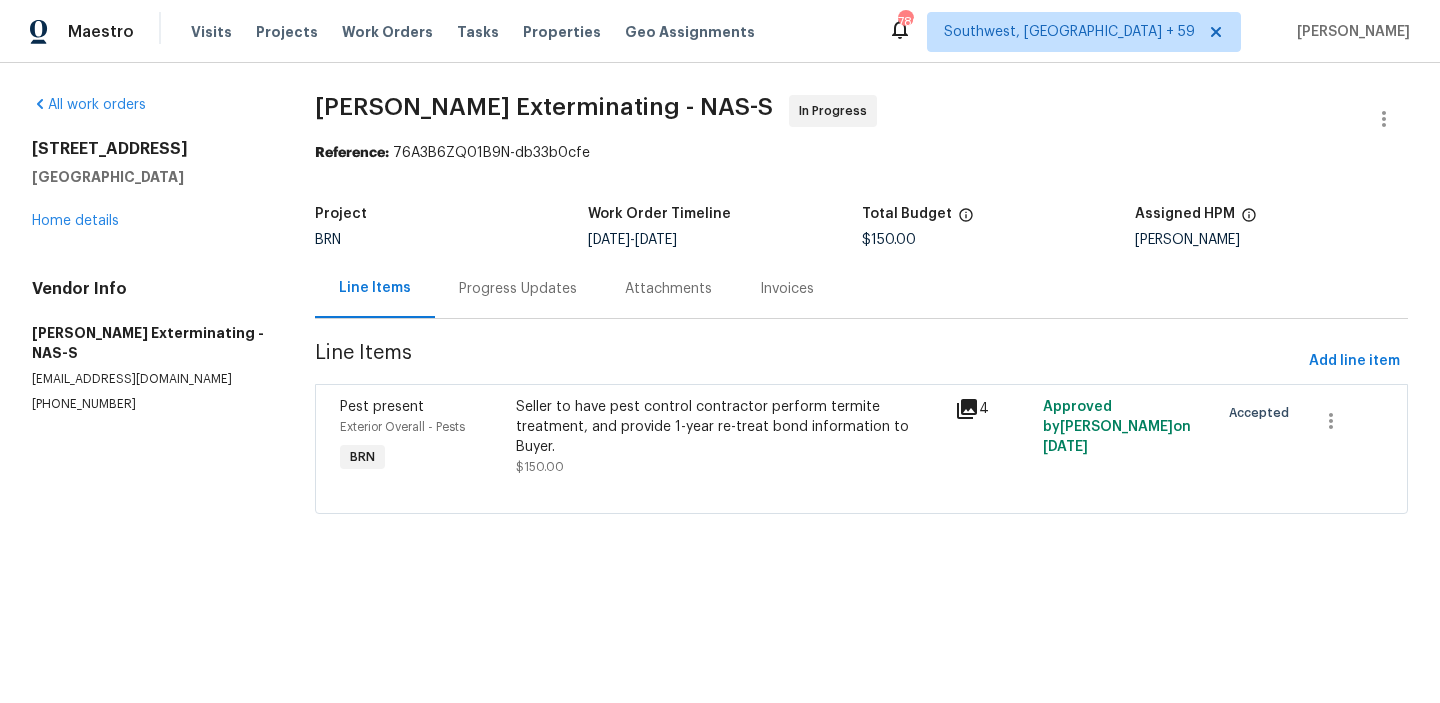 click on "Progress Updates" at bounding box center (518, 289) 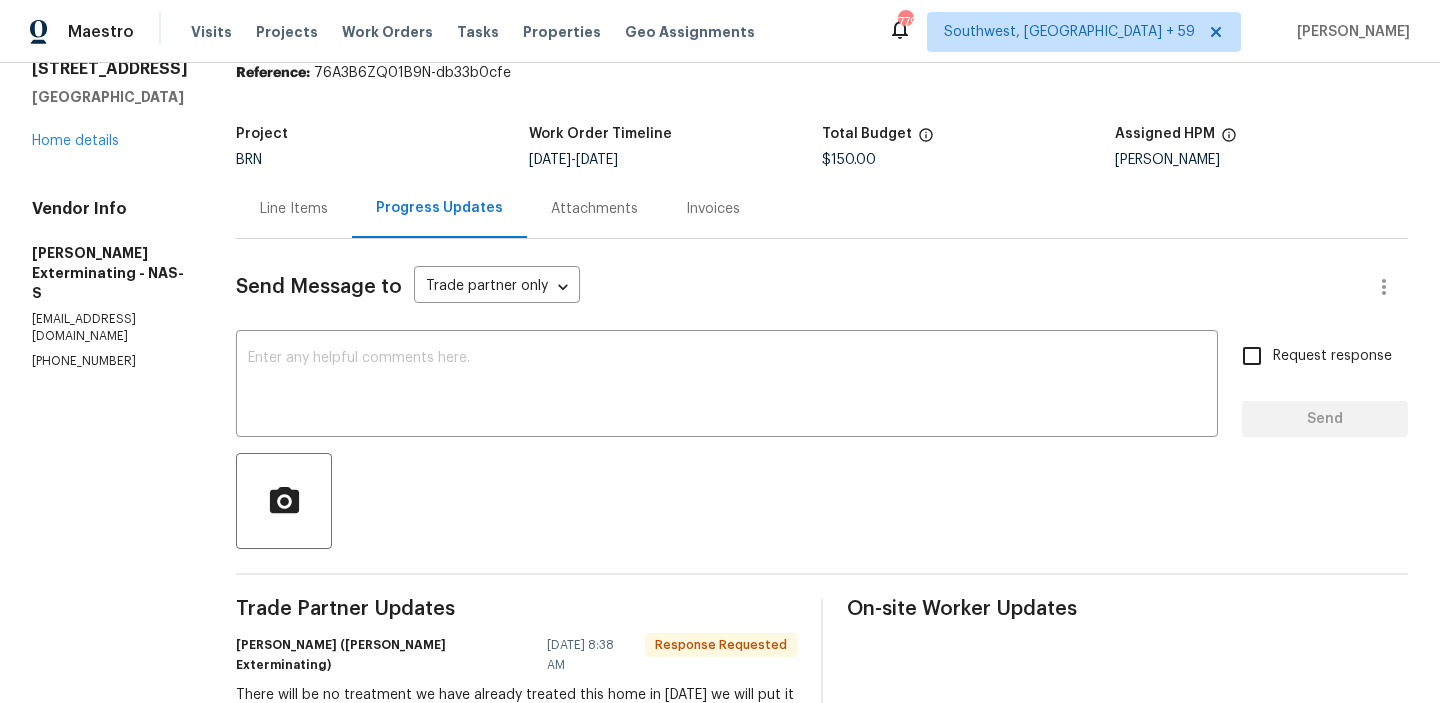 scroll, scrollTop: 0, scrollLeft: 0, axis: both 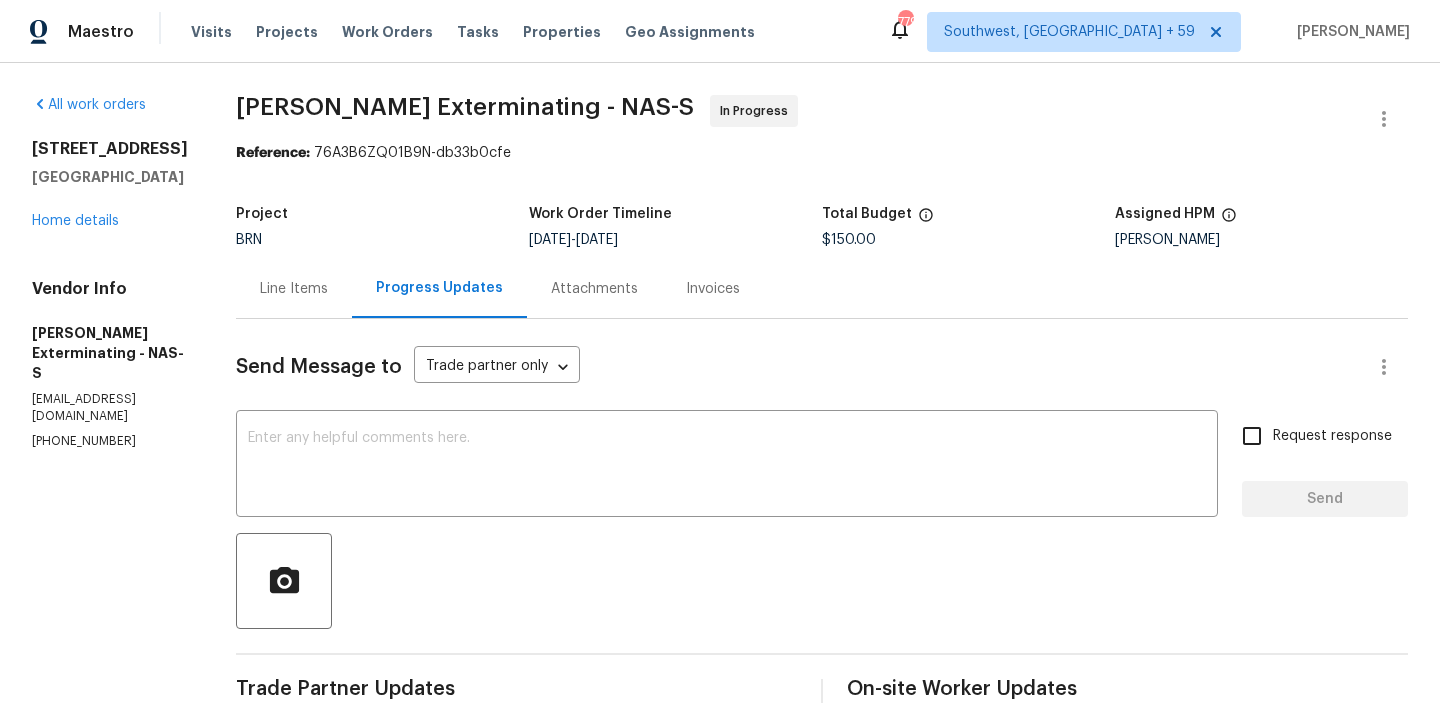 click on "Line Items" at bounding box center [294, 288] 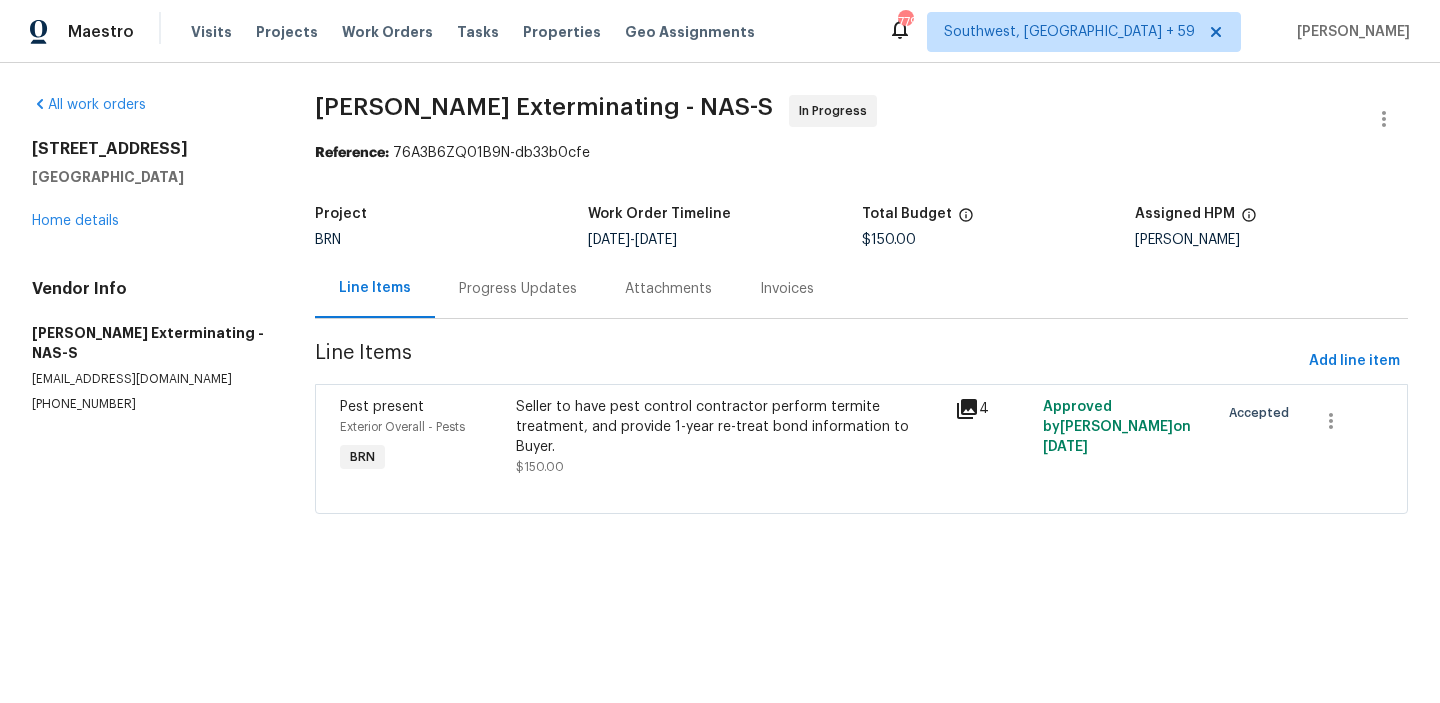 click on "Progress Updates" at bounding box center [518, 288] 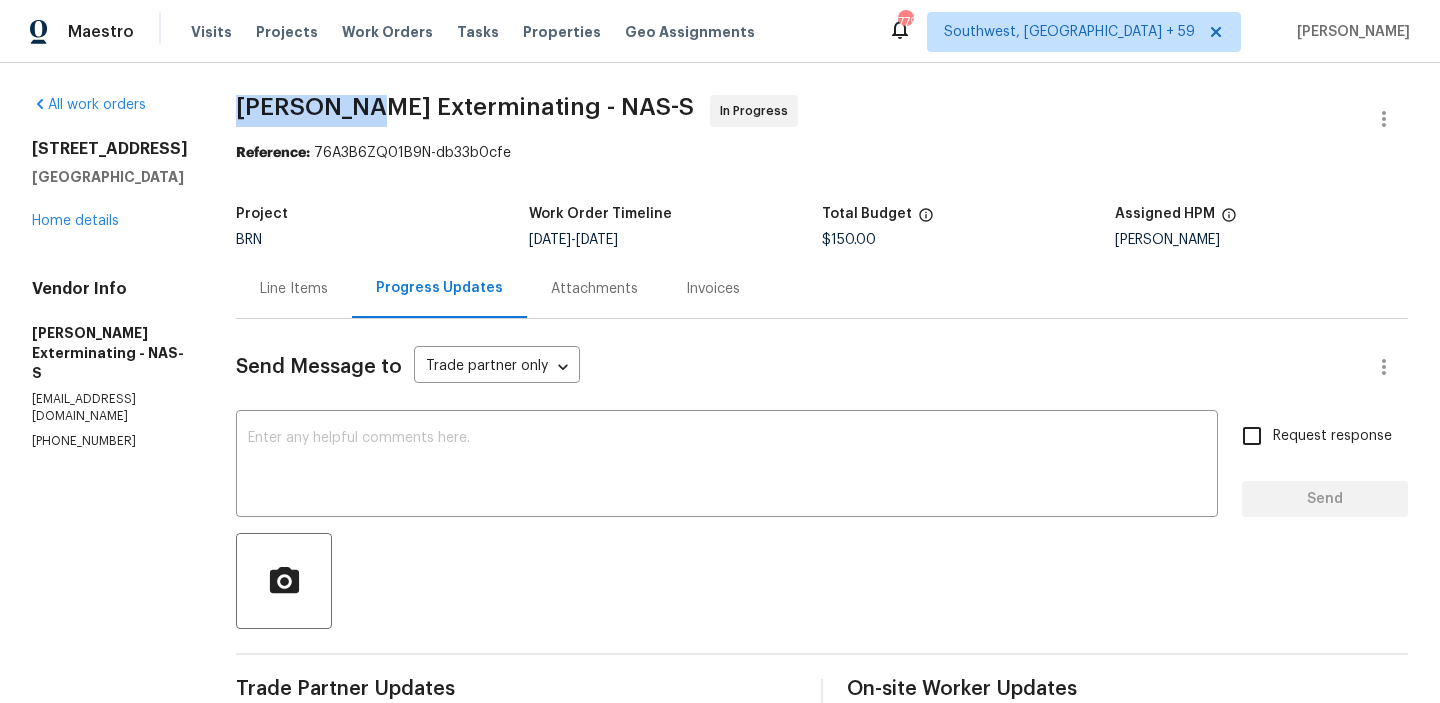 drag, startPoint x: 227, startPoint y: 97, endPoint x: 357, endPoint y: 99, distance: 130.01538 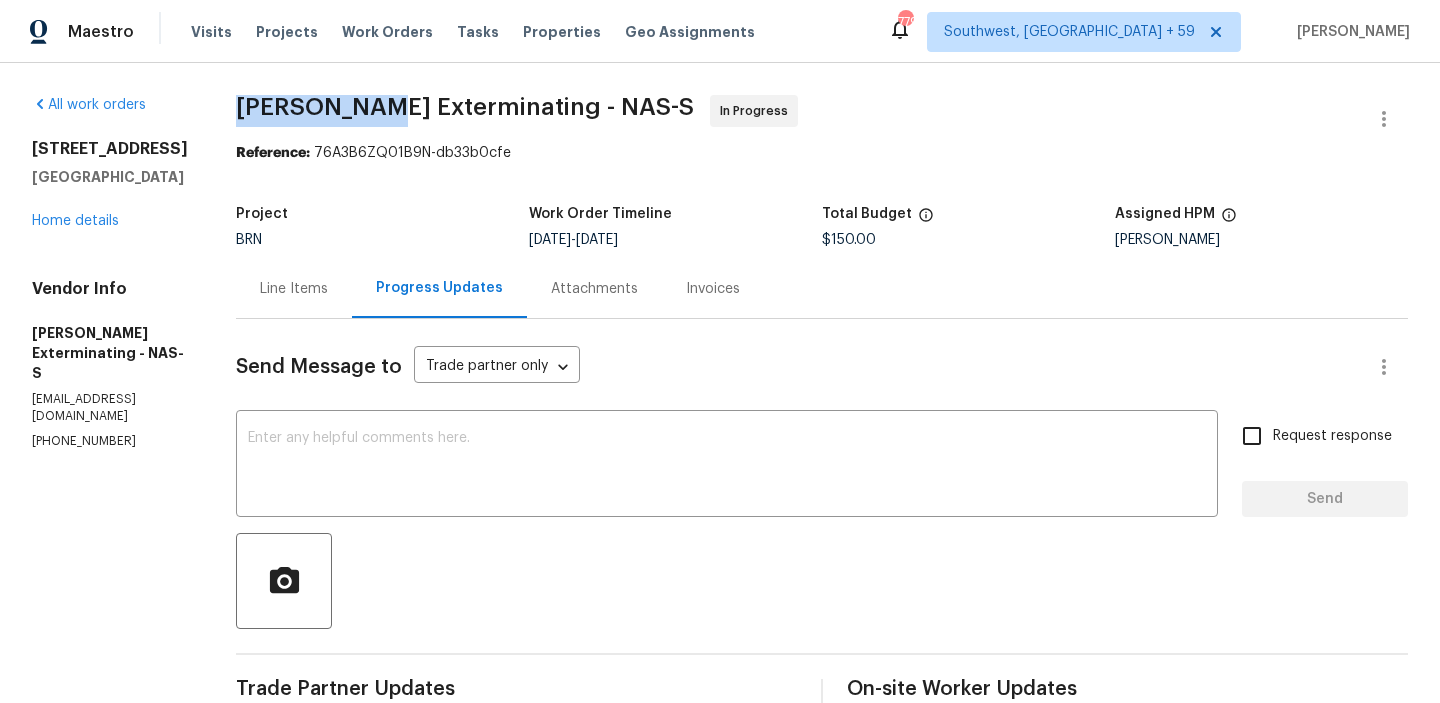 drag, startPoint x: 364, startPoint y: 109, endPoint x: 222, endPoint y: 92, distance: 143.01399 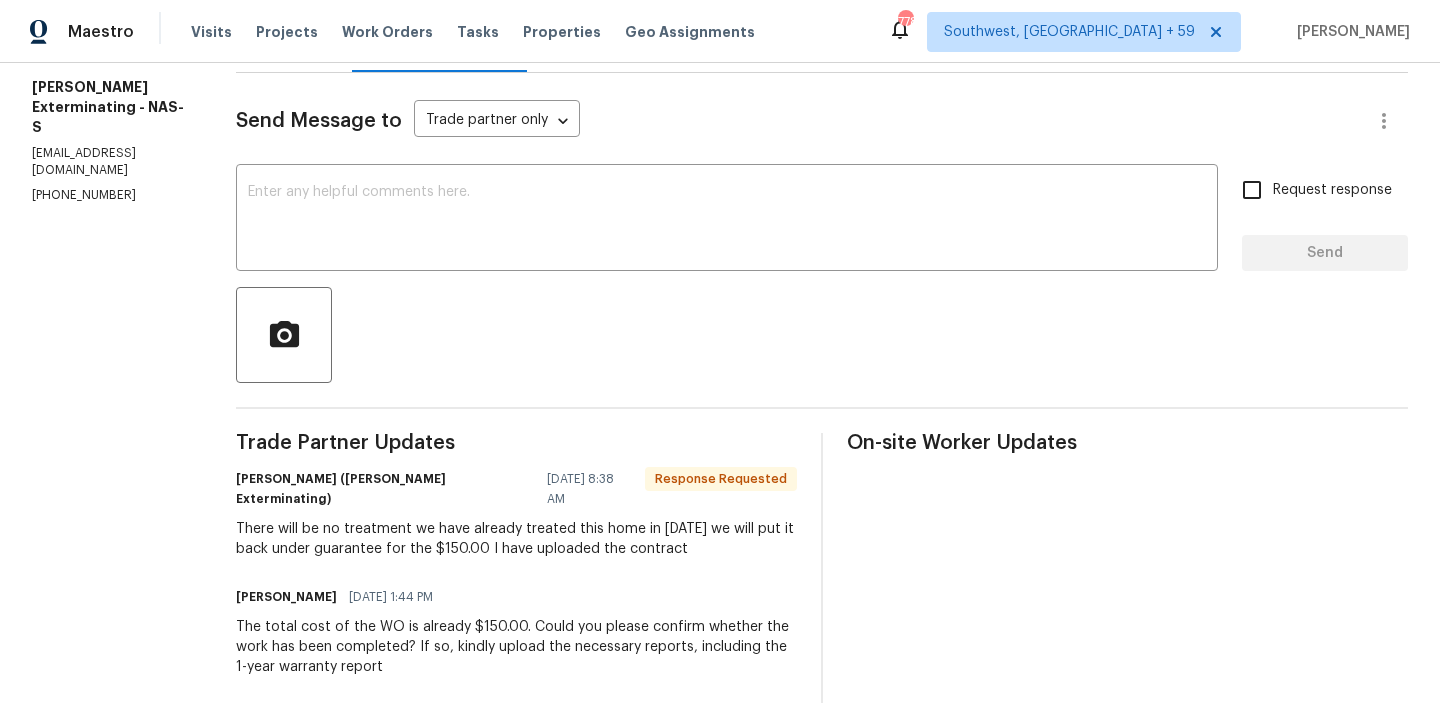 scroll, scrollTop: 274, scrollLeft: 0, axis: vertical 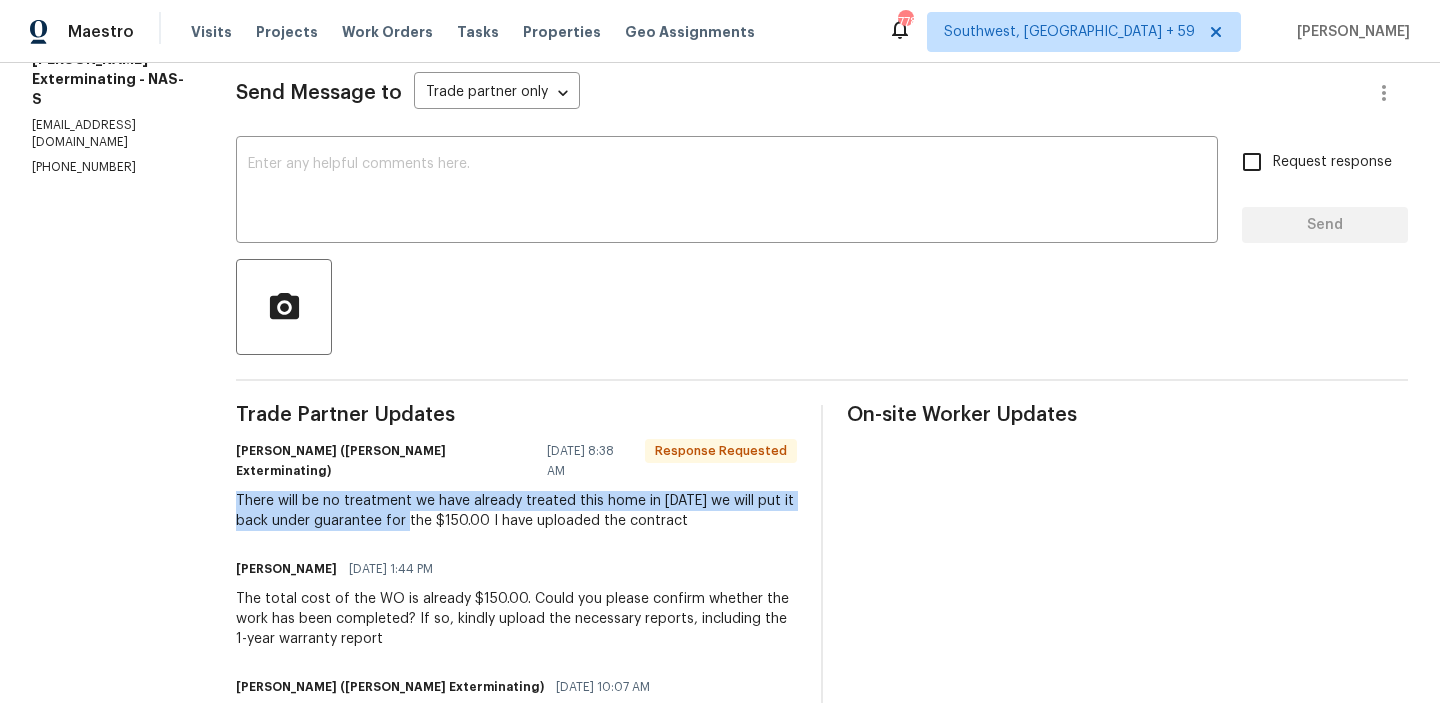 drag, startPoint x: 207, startPoint y: 481, endPoint x: 407, endPoint y: 496, distance: 200.5617 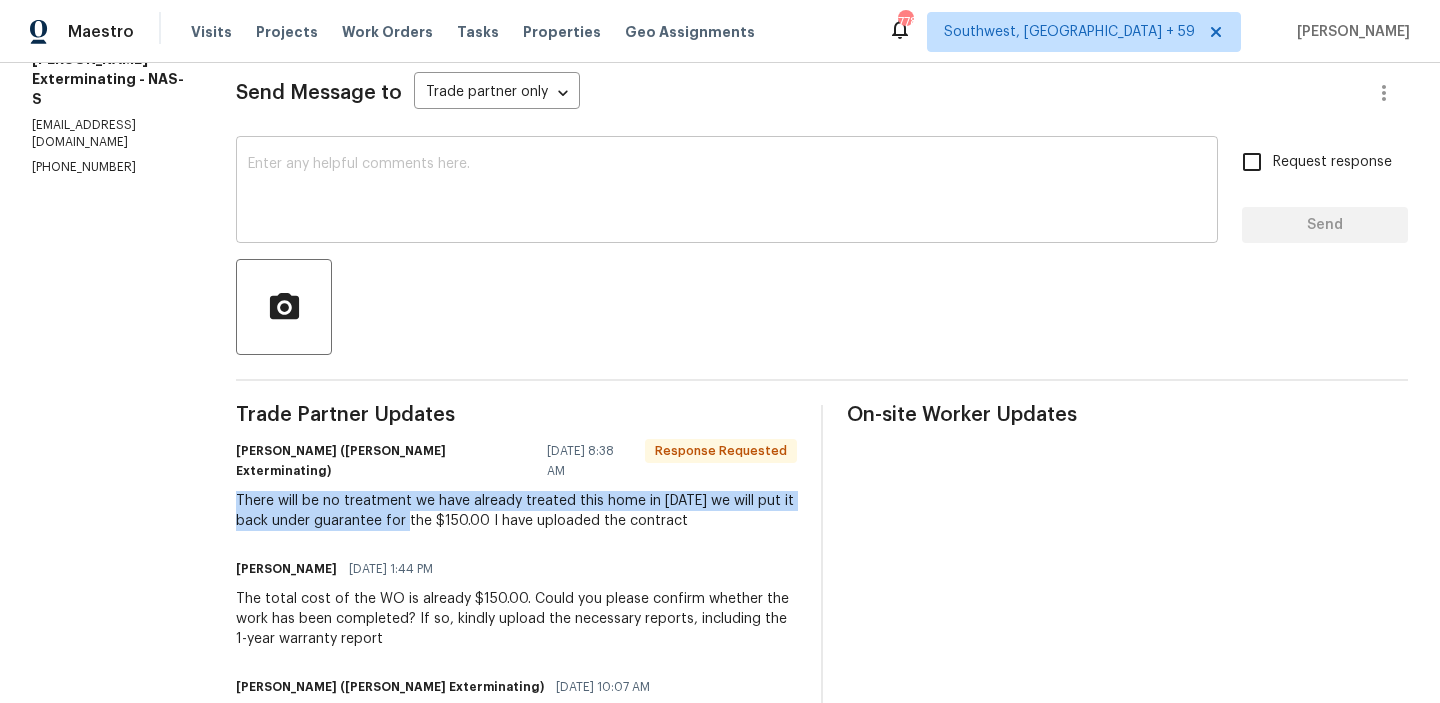 scroll, scrollTop: 0, scrollLeft: 0, axis: both 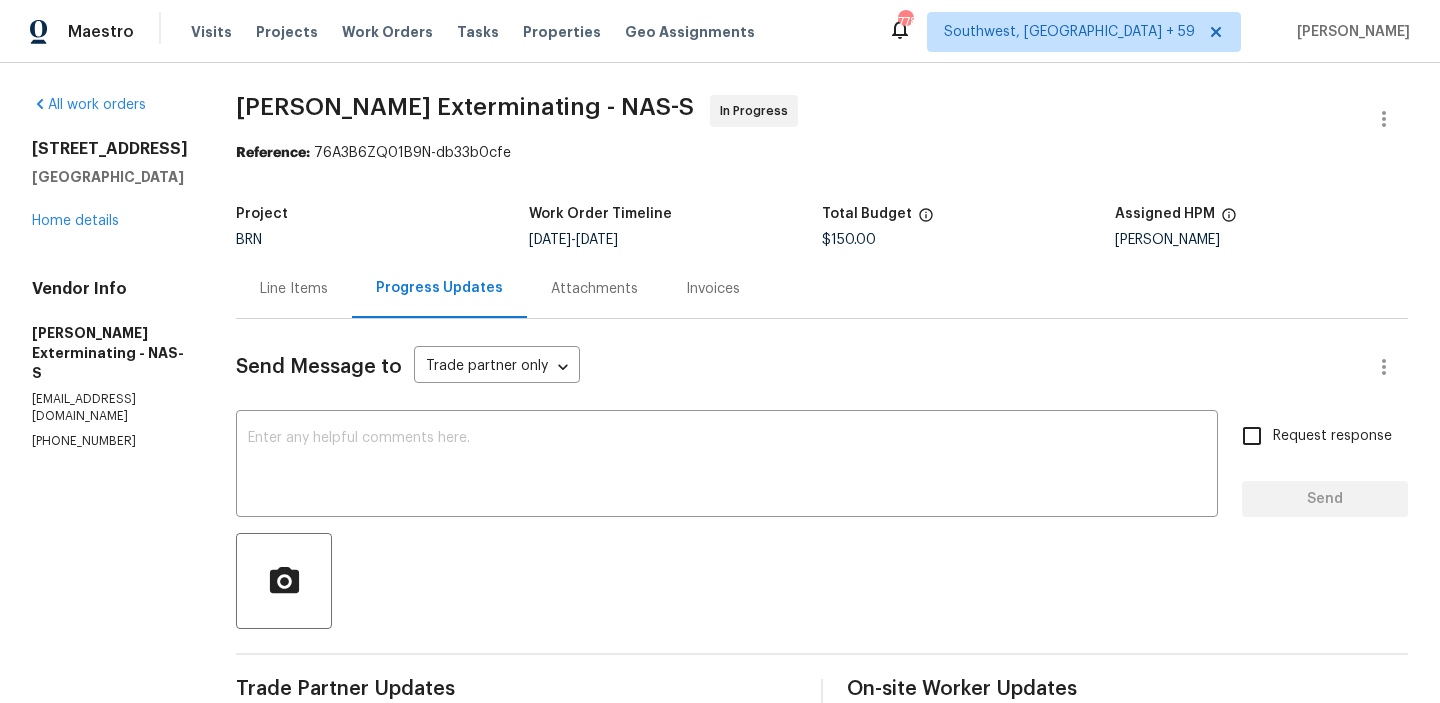click on "Line Items" at bounding box center [294, 288] 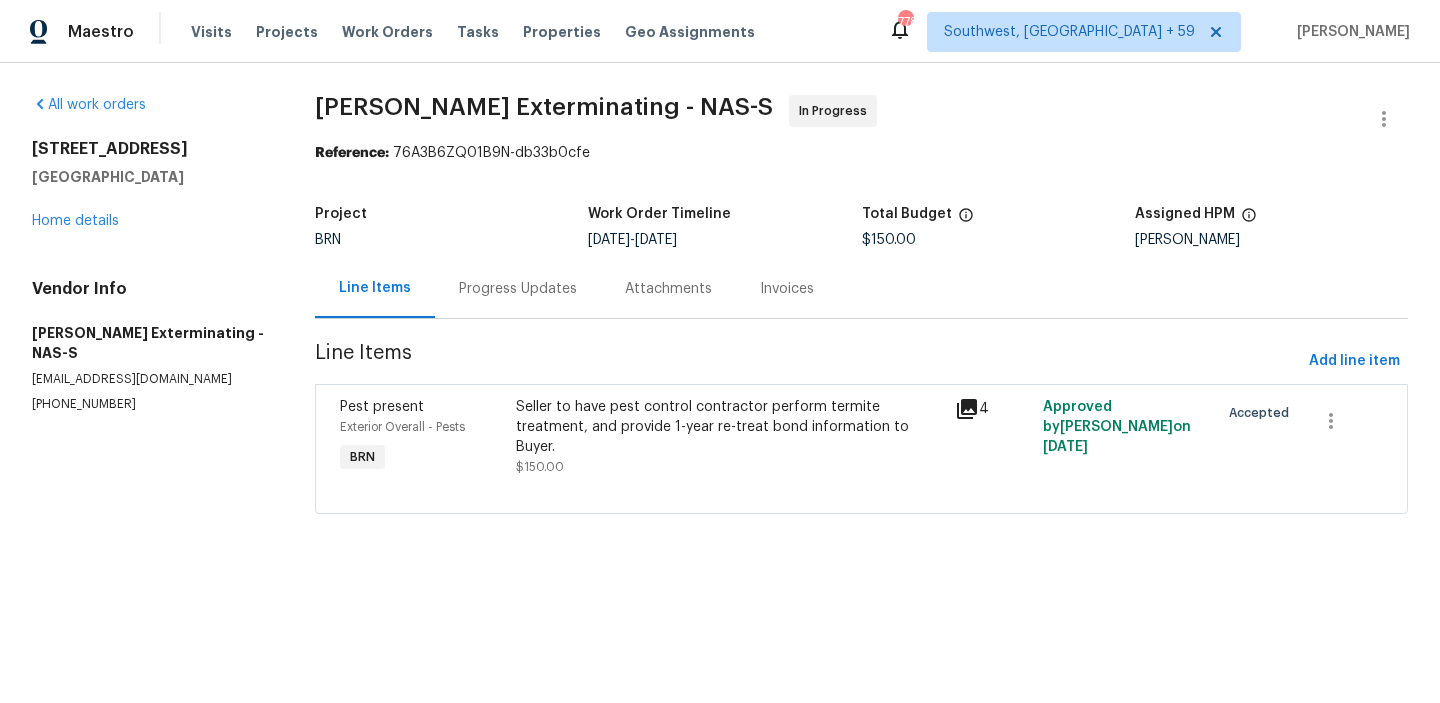 click on "Progress Updates" at bounding box center (518, 289) 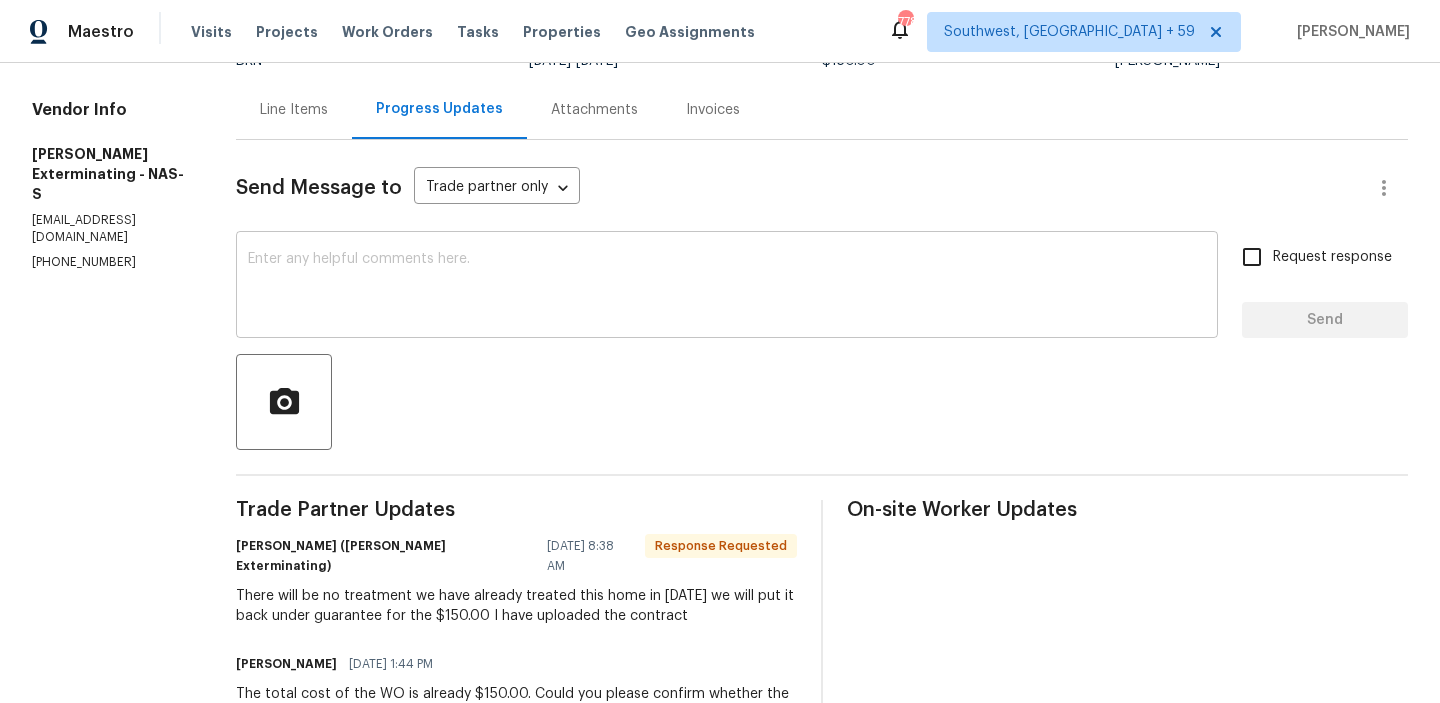 scroll, scrollTop: 183, scrollLeft: 0, axis: vertical 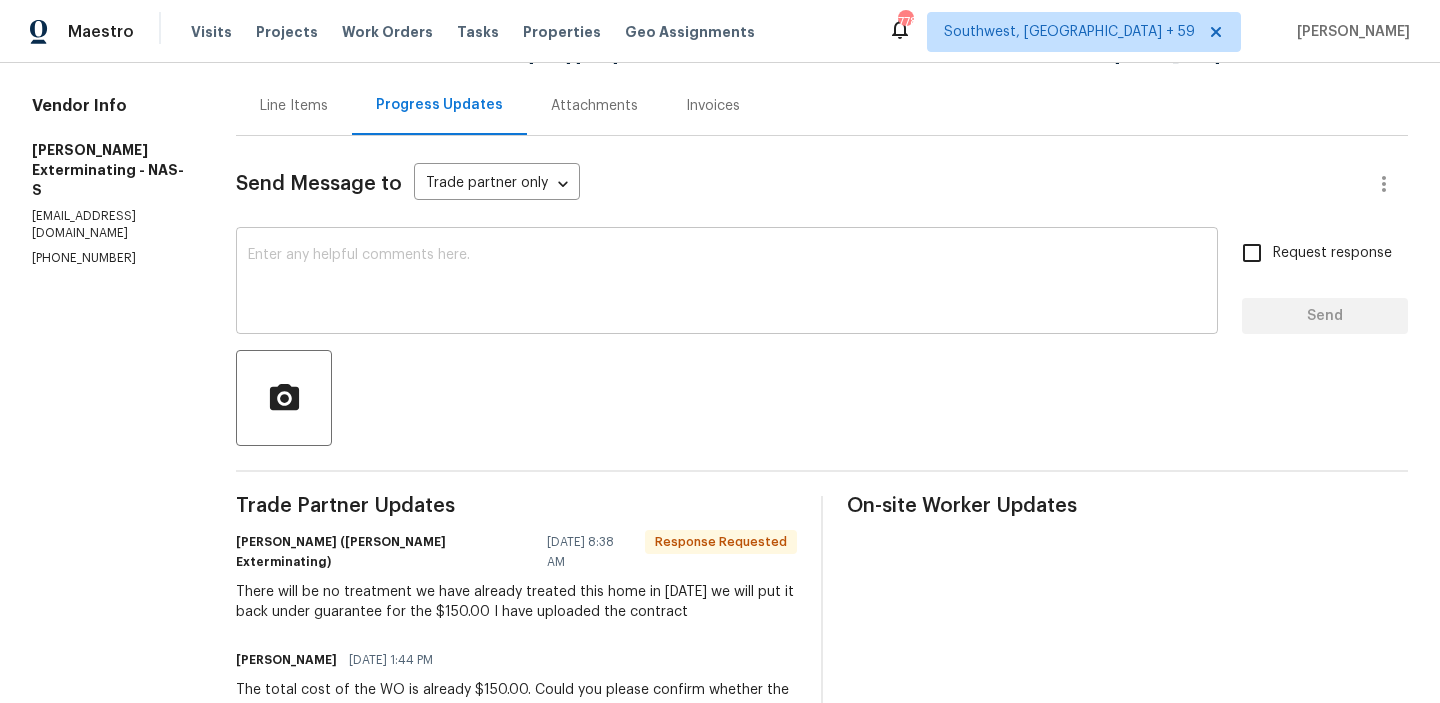click at bounding box center [727, 283] 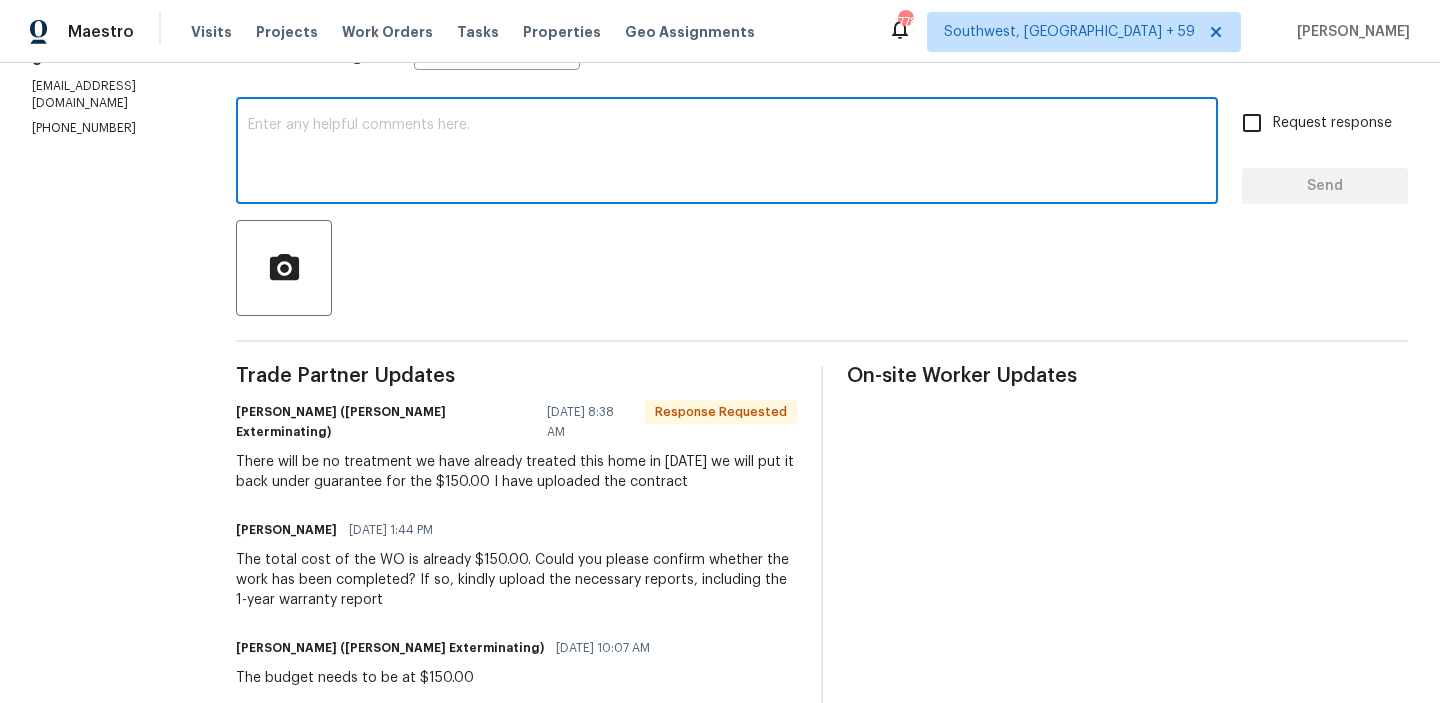 scroll, scrollTop: 330, scrollLeft: 0, axis: vertical 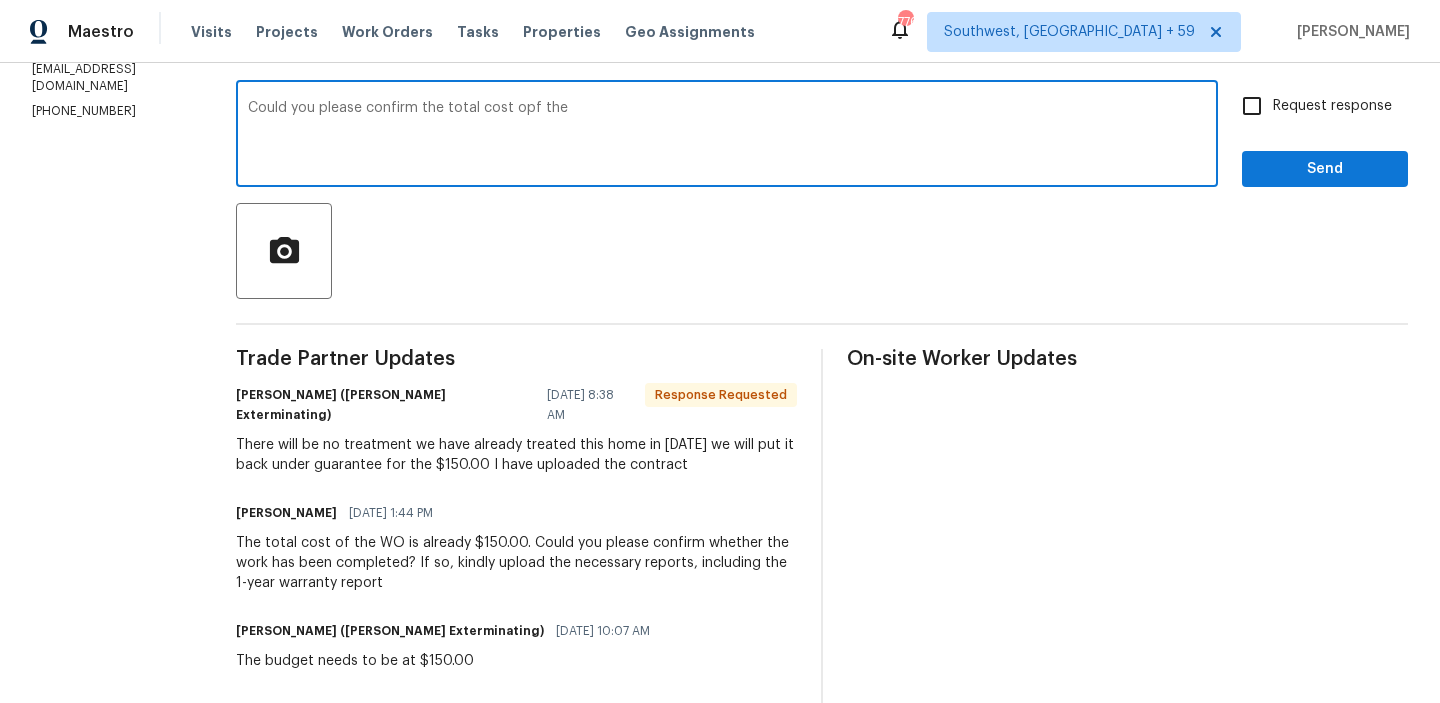 drag, startPoint x: 357, startPoint y: 110, endPoint x: 795, endPoint y: 110, distance: 438 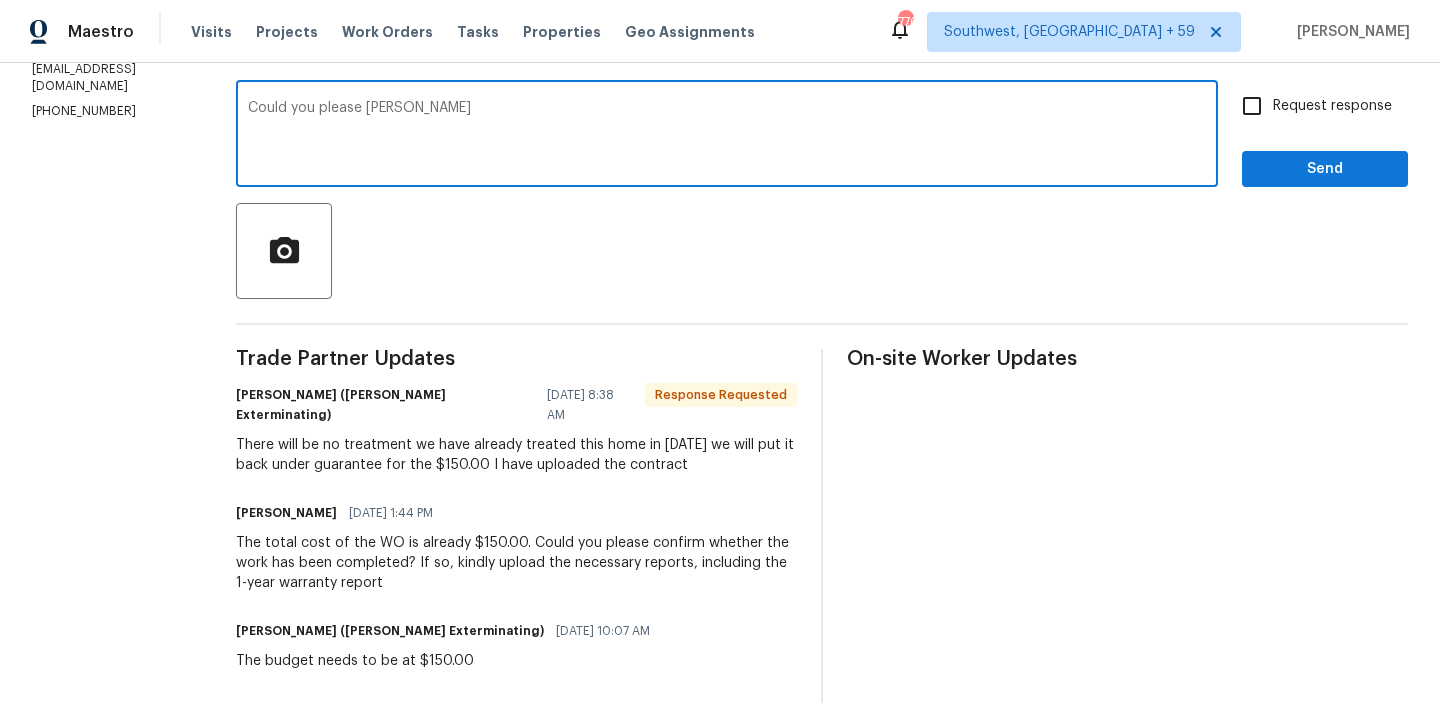 type on "Could you please [PERSON_NAME]" 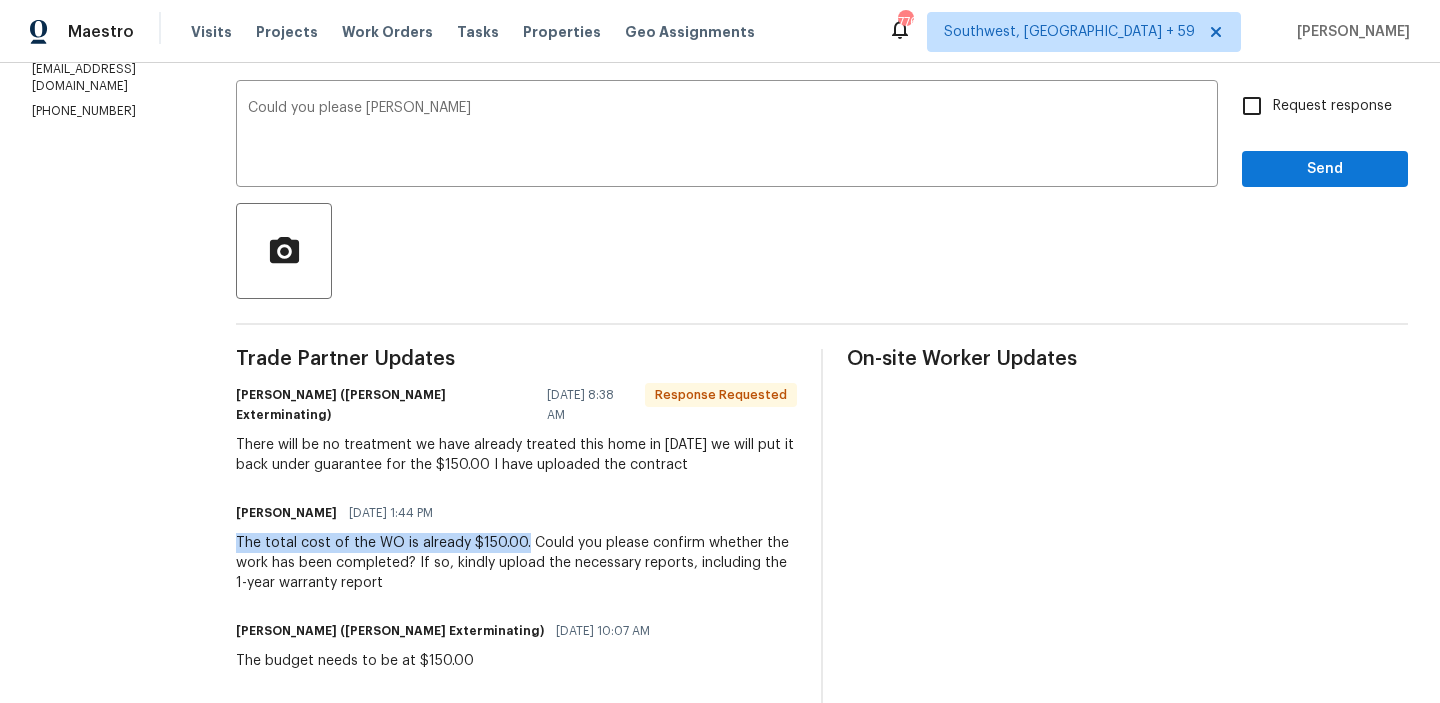 drag, startPoint x: 206, startPoint y: 531, endPoint x: 508, endPoint y: 521, distance: 302.16553 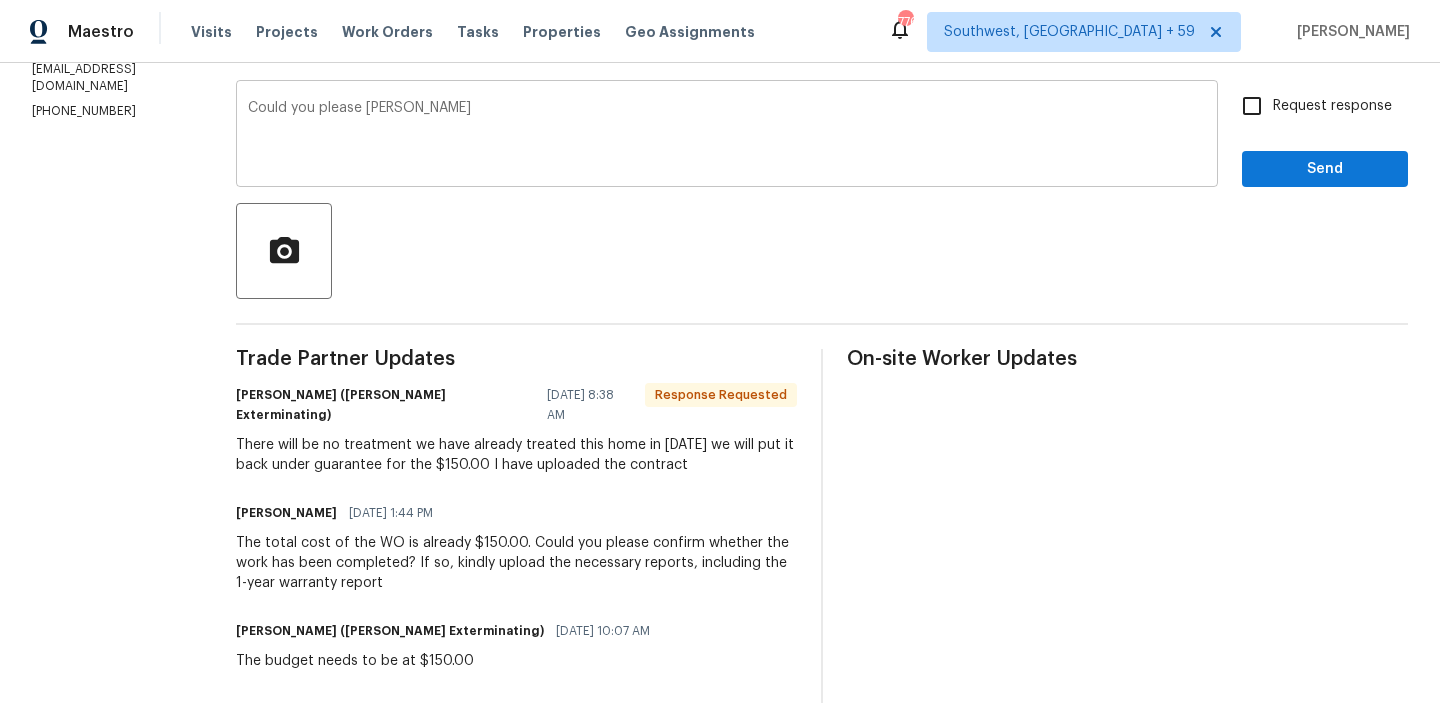 click on "Could you please [PERSON_NAME]" at bounding box center (727, 136) 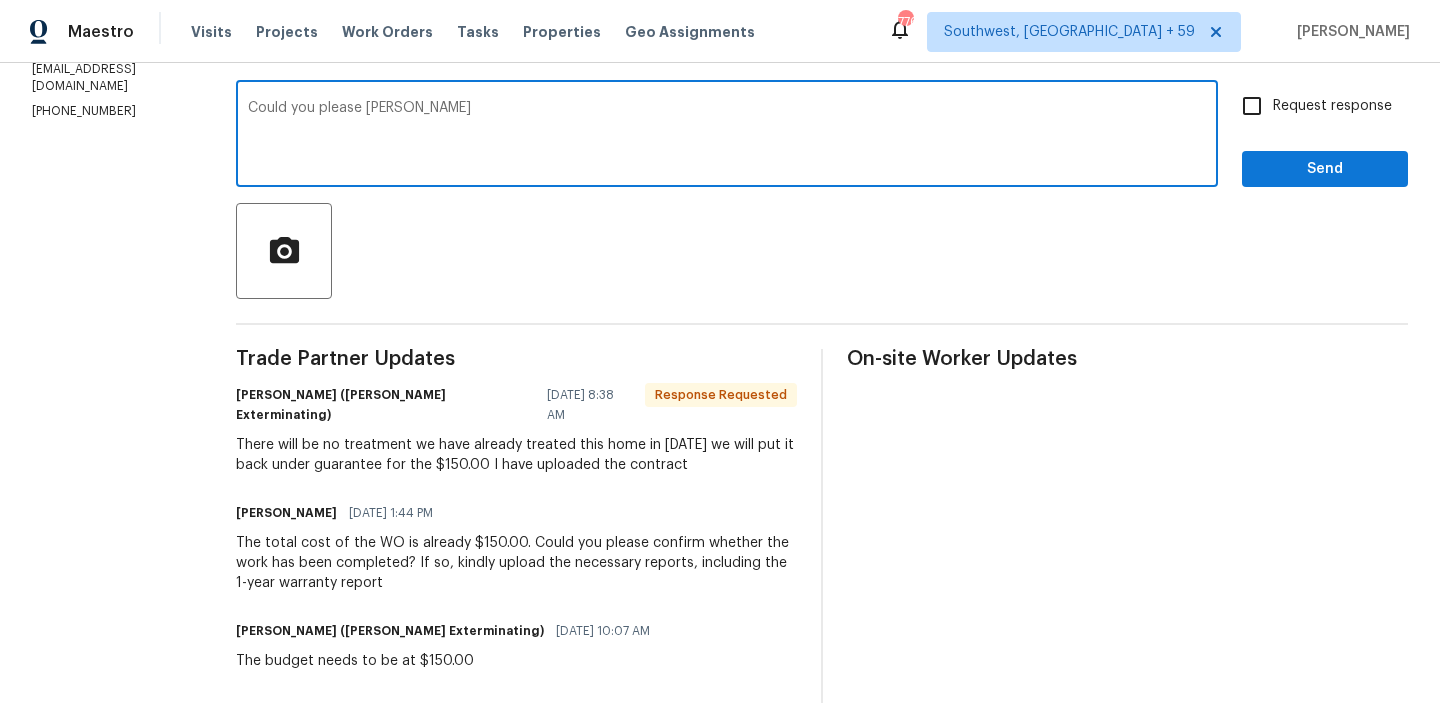 click on "Could you please [PERSON_NAME]" at bounding box center (727, 136) 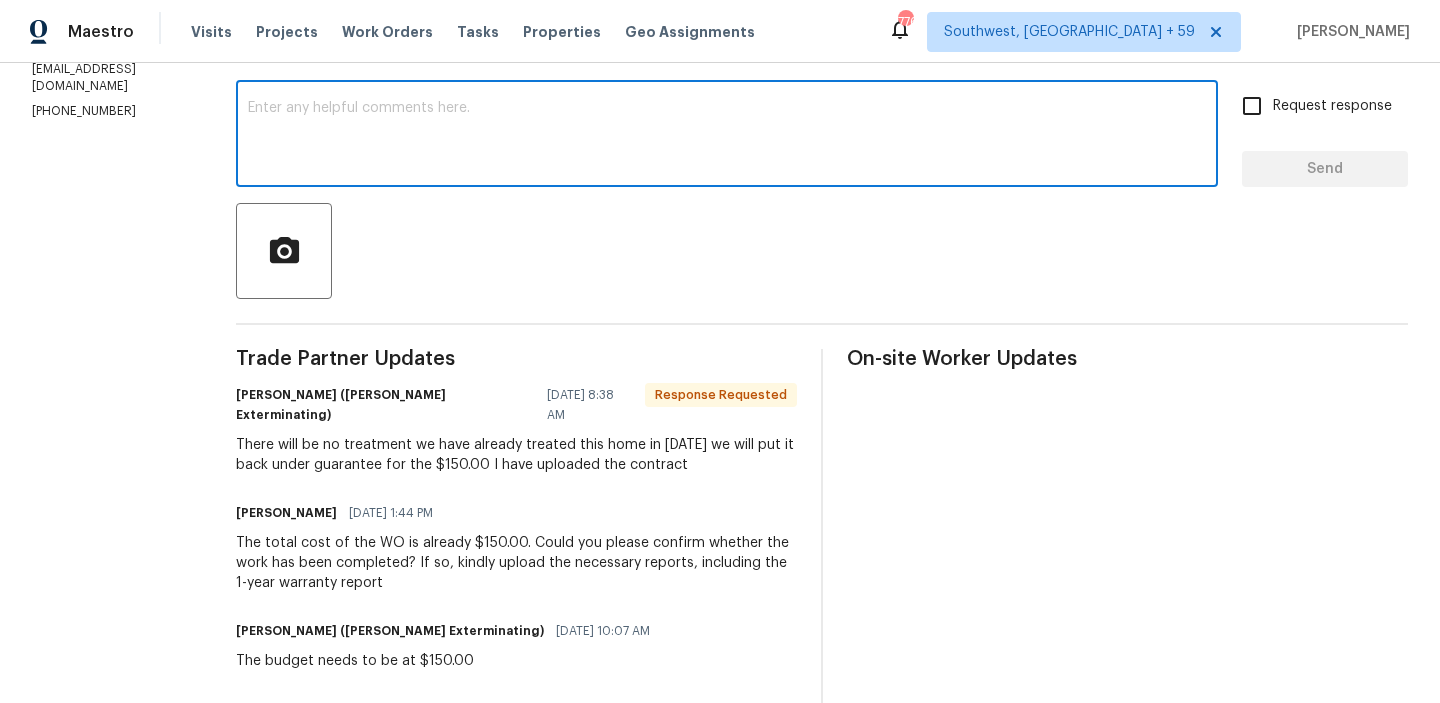 paste on "The total cost of the WO is already $150.00." 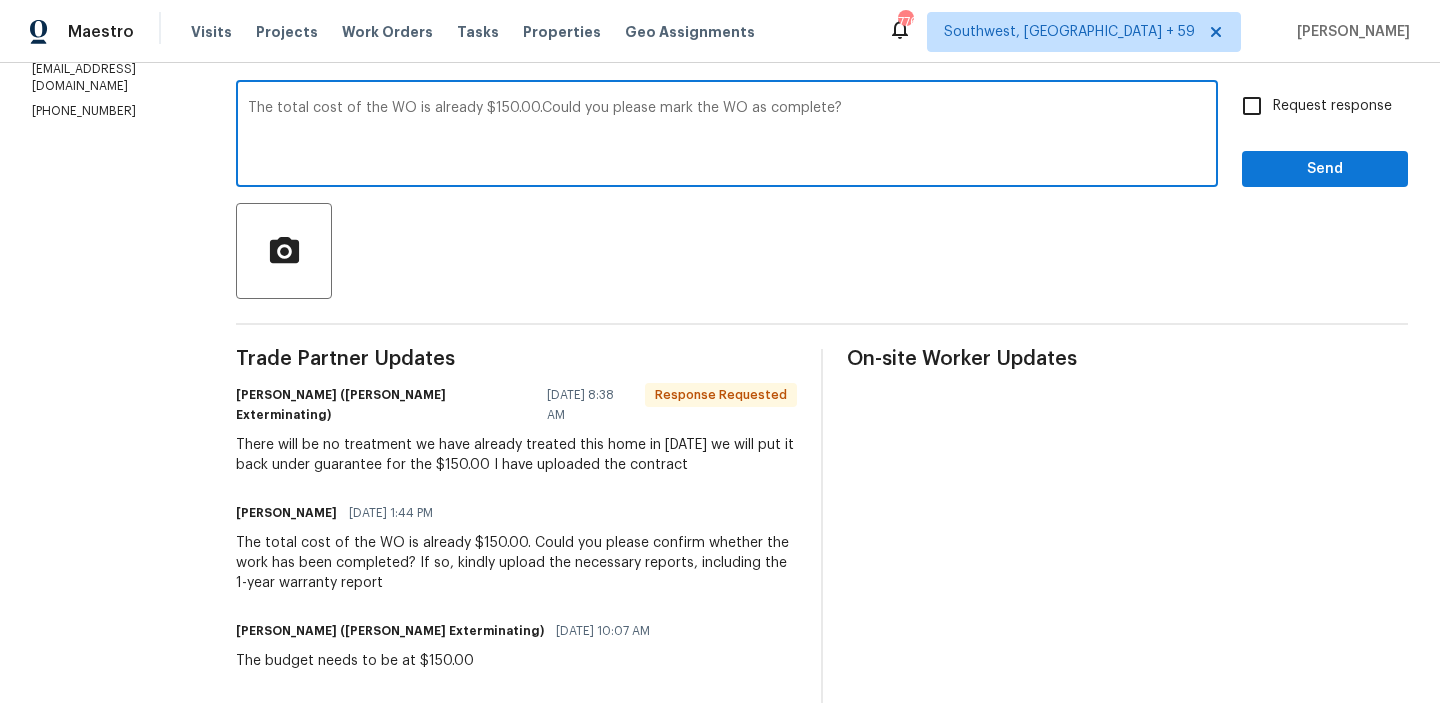 type on "The total cost of the WO is already $150.00.Could you please mark the WO as complete?" 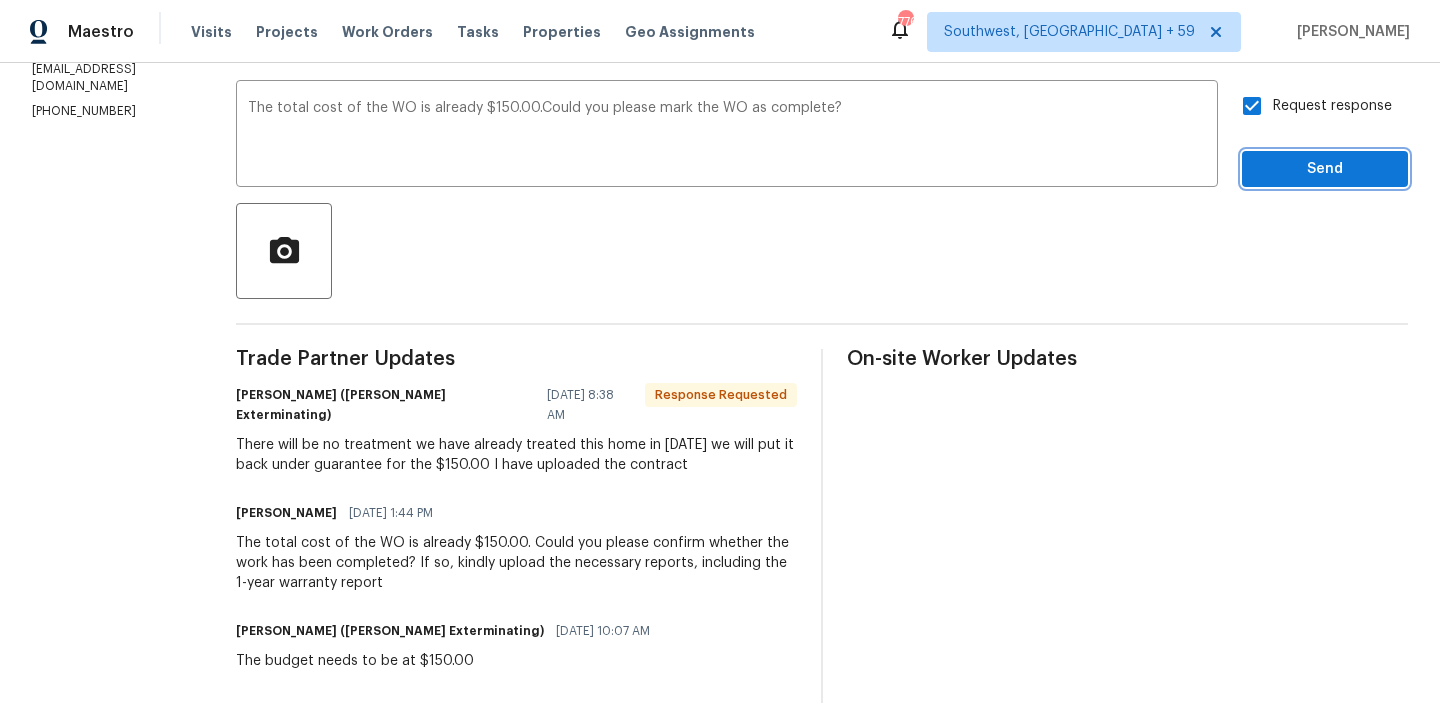 click on "Send" at bounding box center [1325, 169] 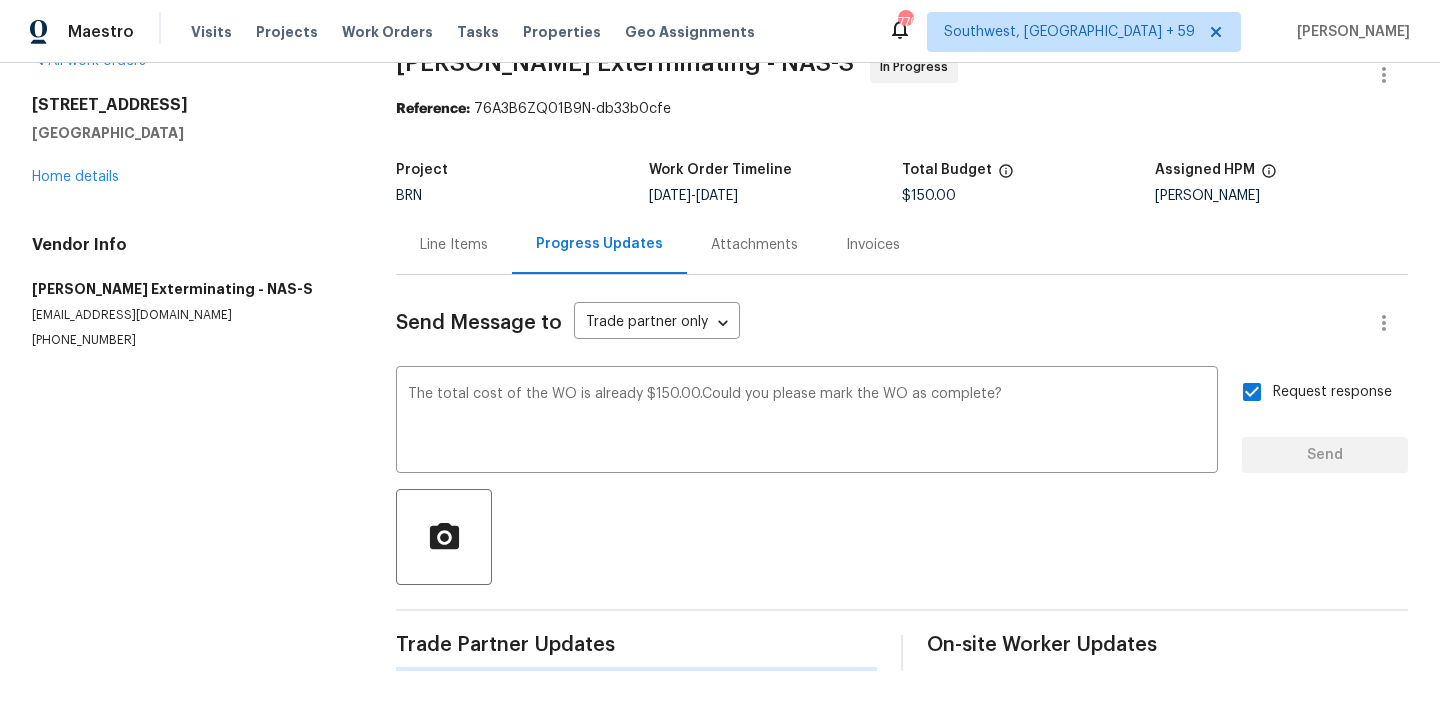 type 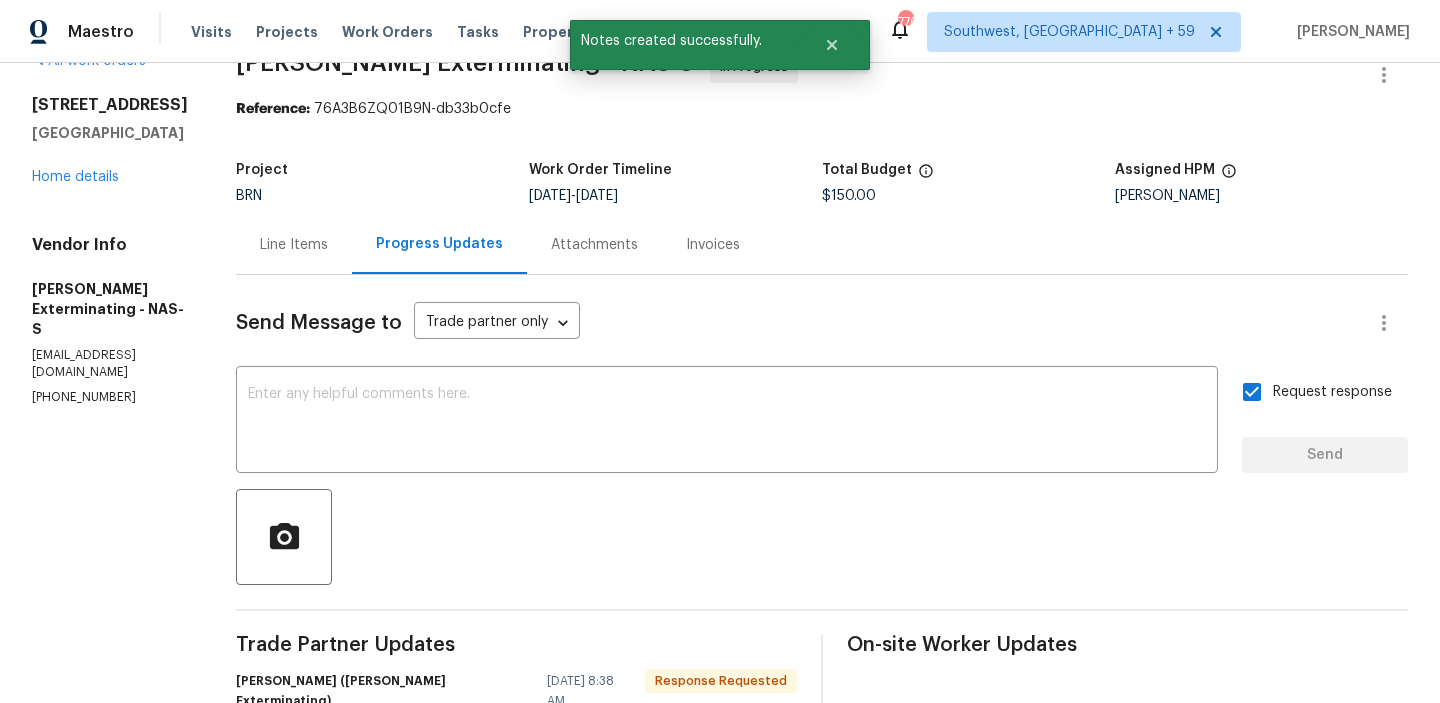 scroll, scrollTop: 330, scrollLeft: 0, axis: vertical 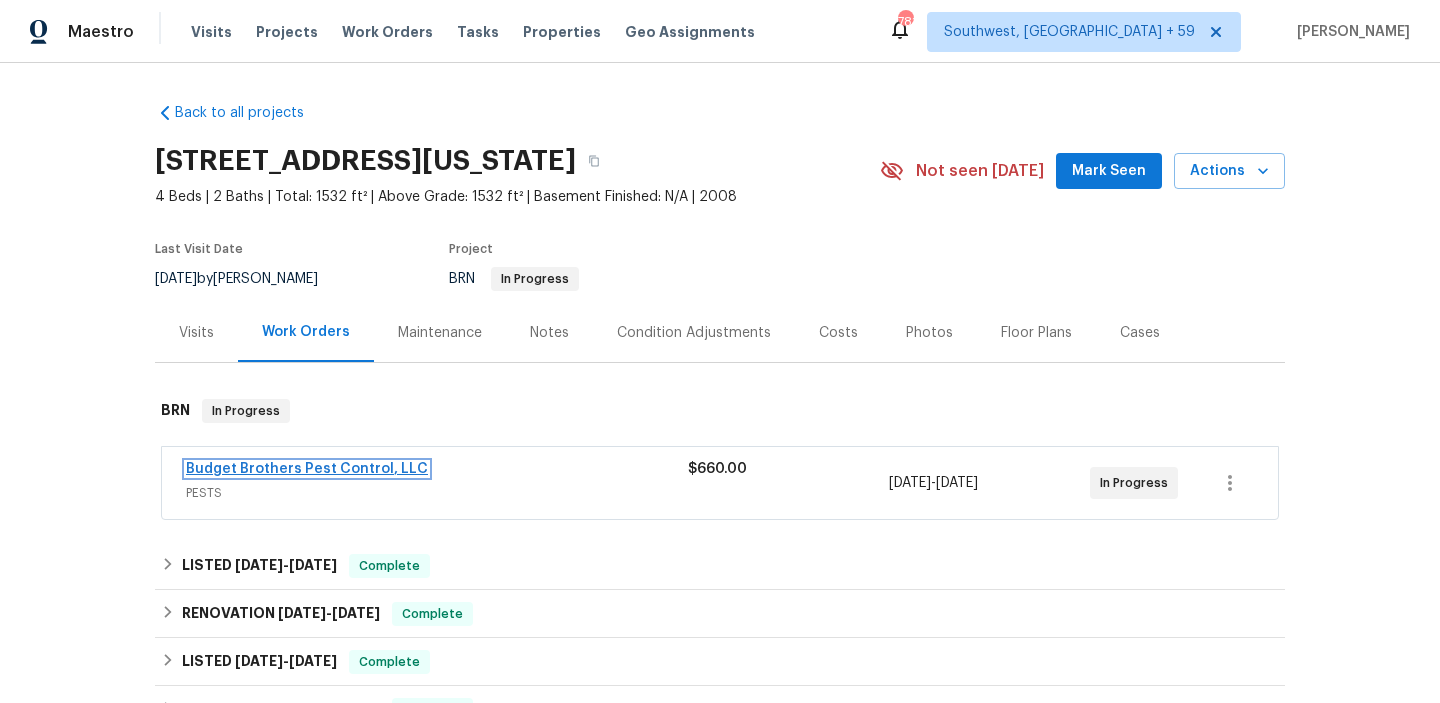 click on "Budget Brothers Pest Control, LLC" at bounding box center [307, 469] 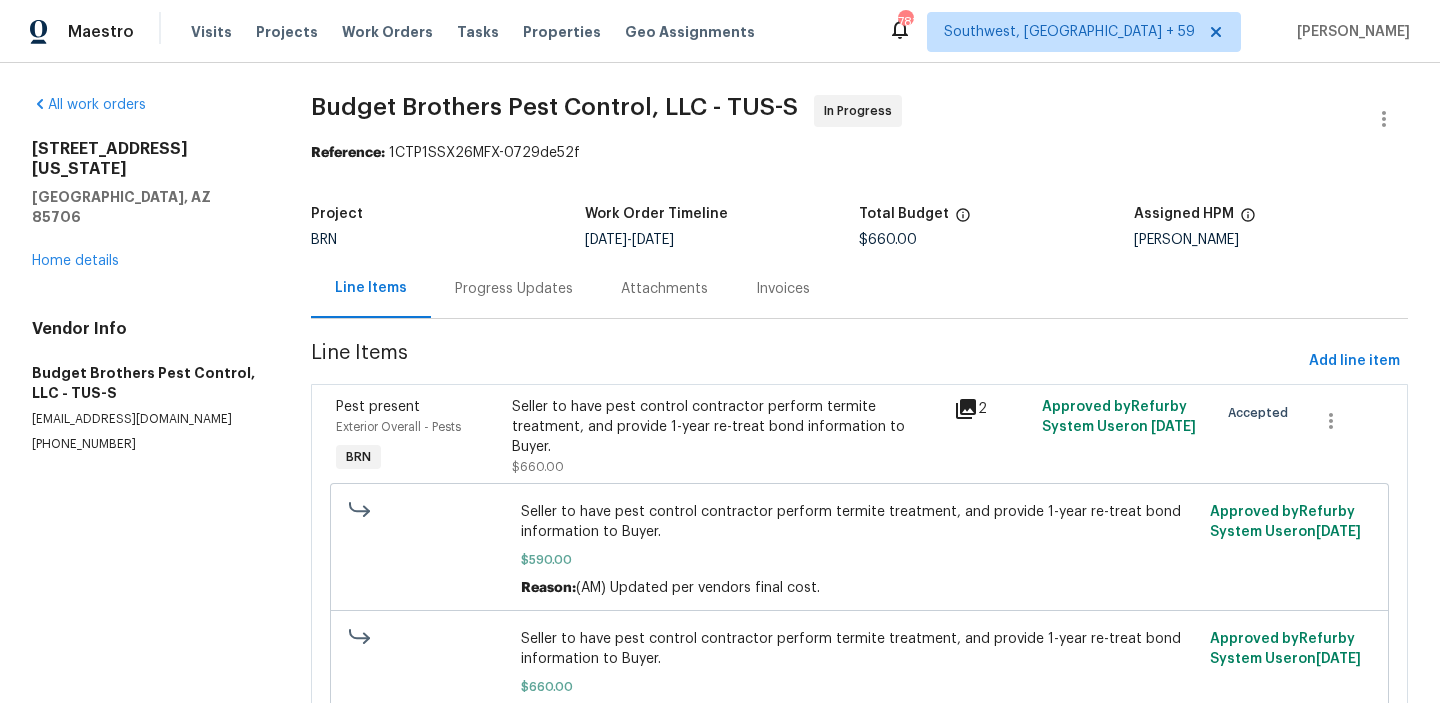 click on "Progress Updates" at bounding box center [514, 289] 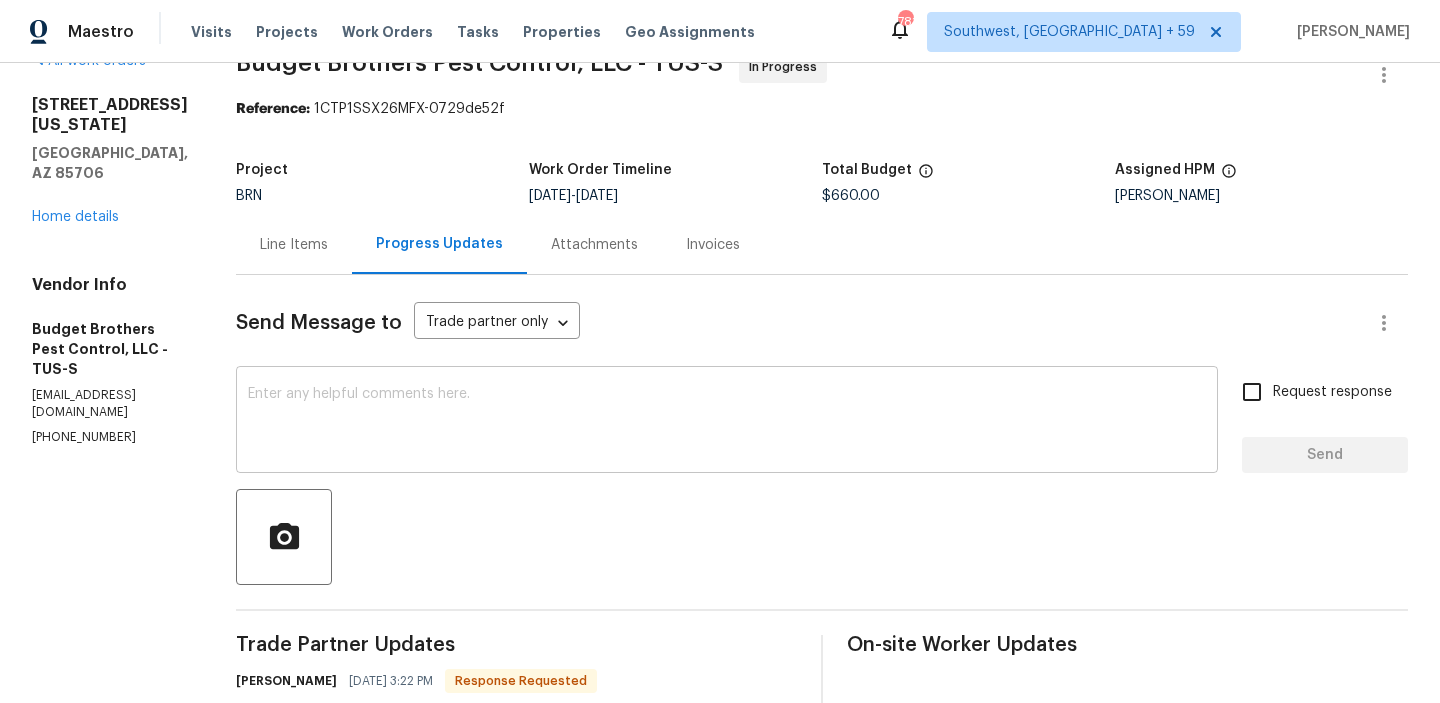 scroll, scrollTop: 112, scrollLeft: 0, axis: vertical 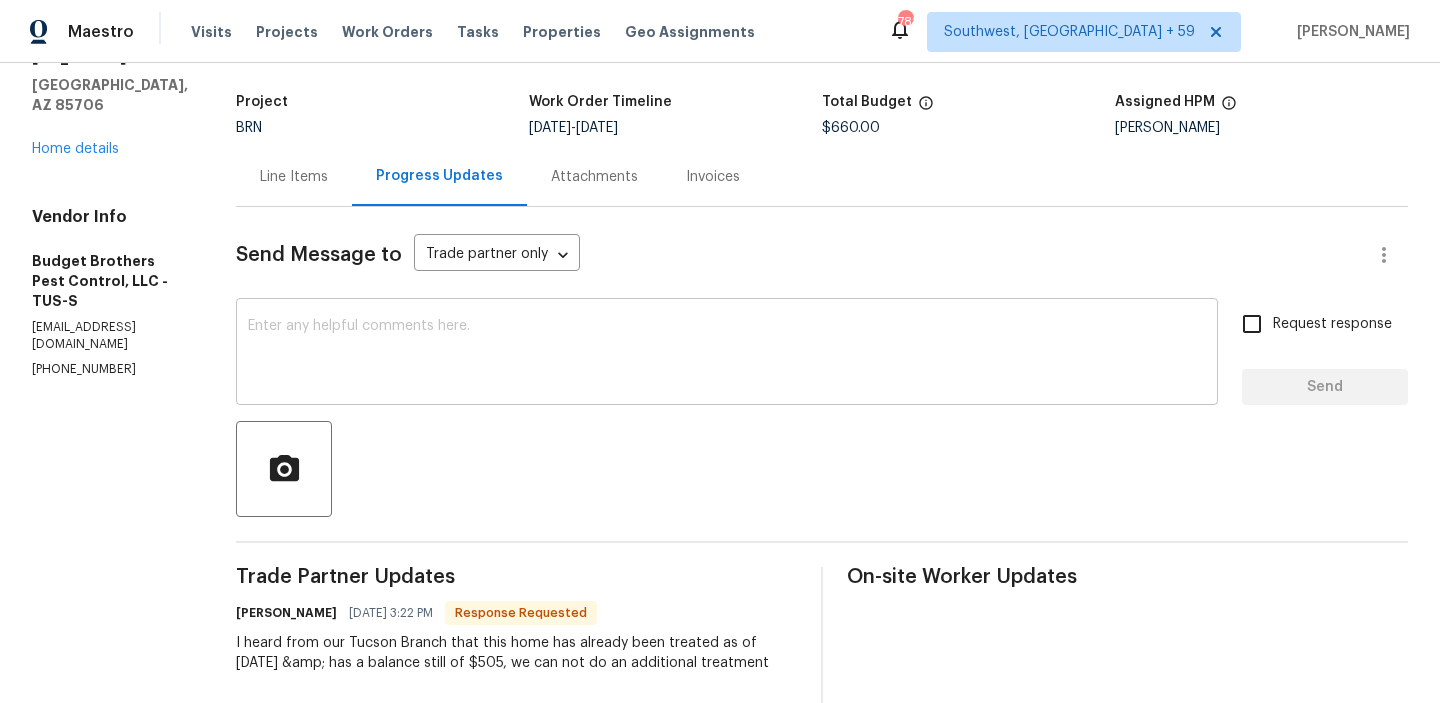 click at bounding box center [727, 354] 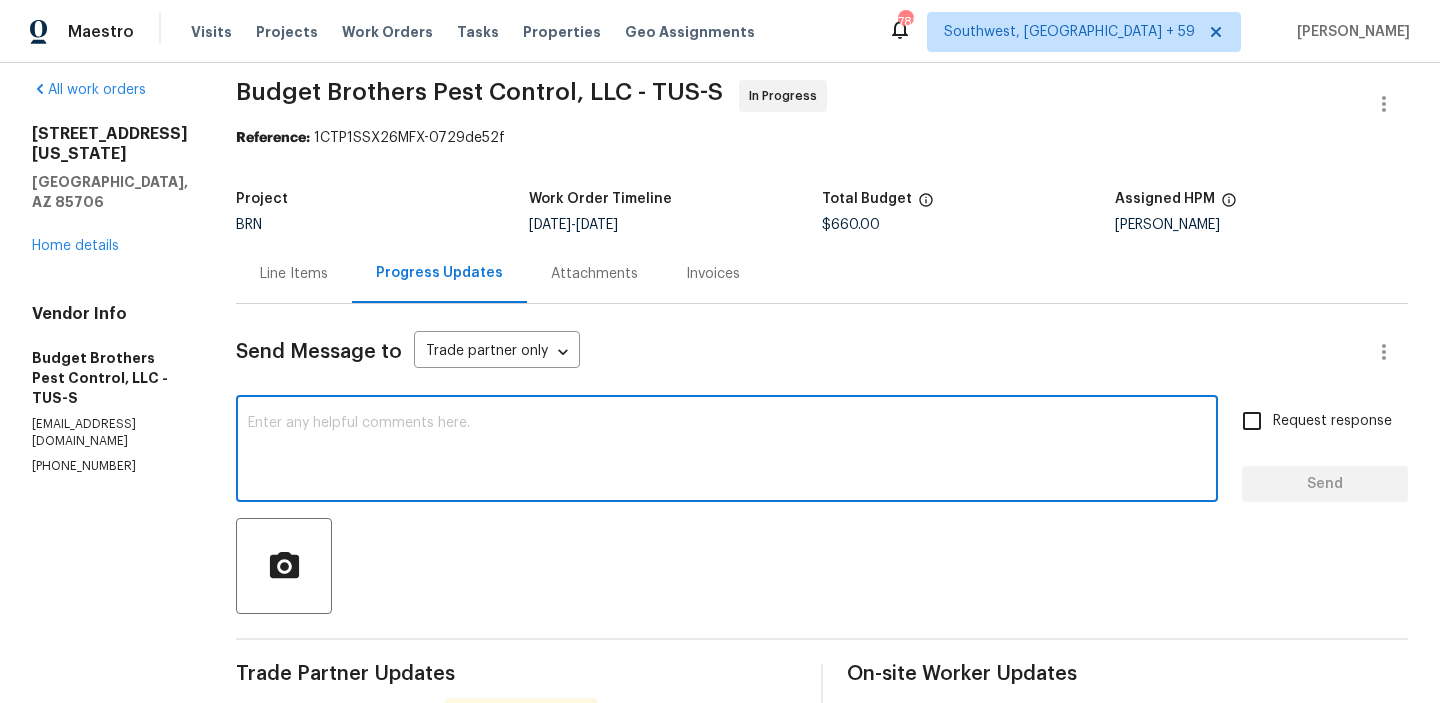 scroll, scrollTop: 0, scrollLeft: 0, axis: both 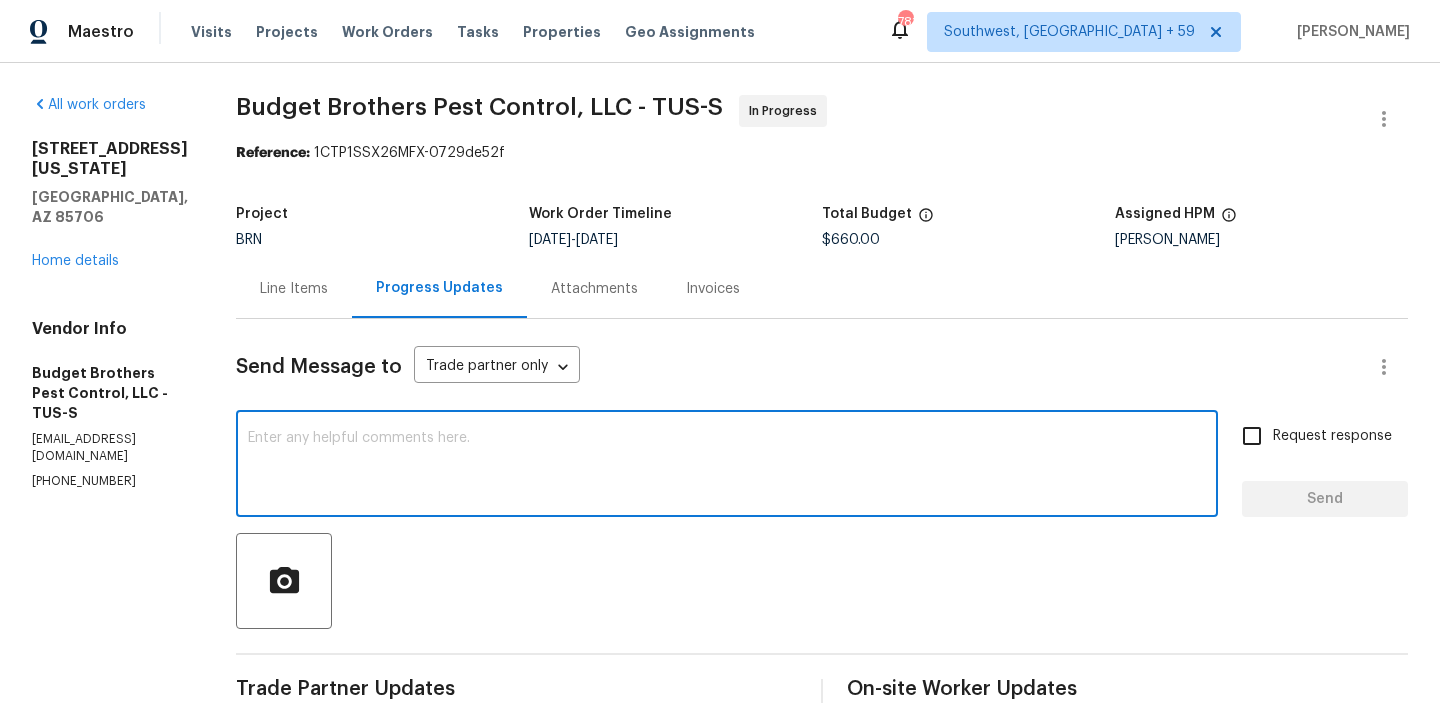 click on "Line Items" at bounding box center (294, 288) 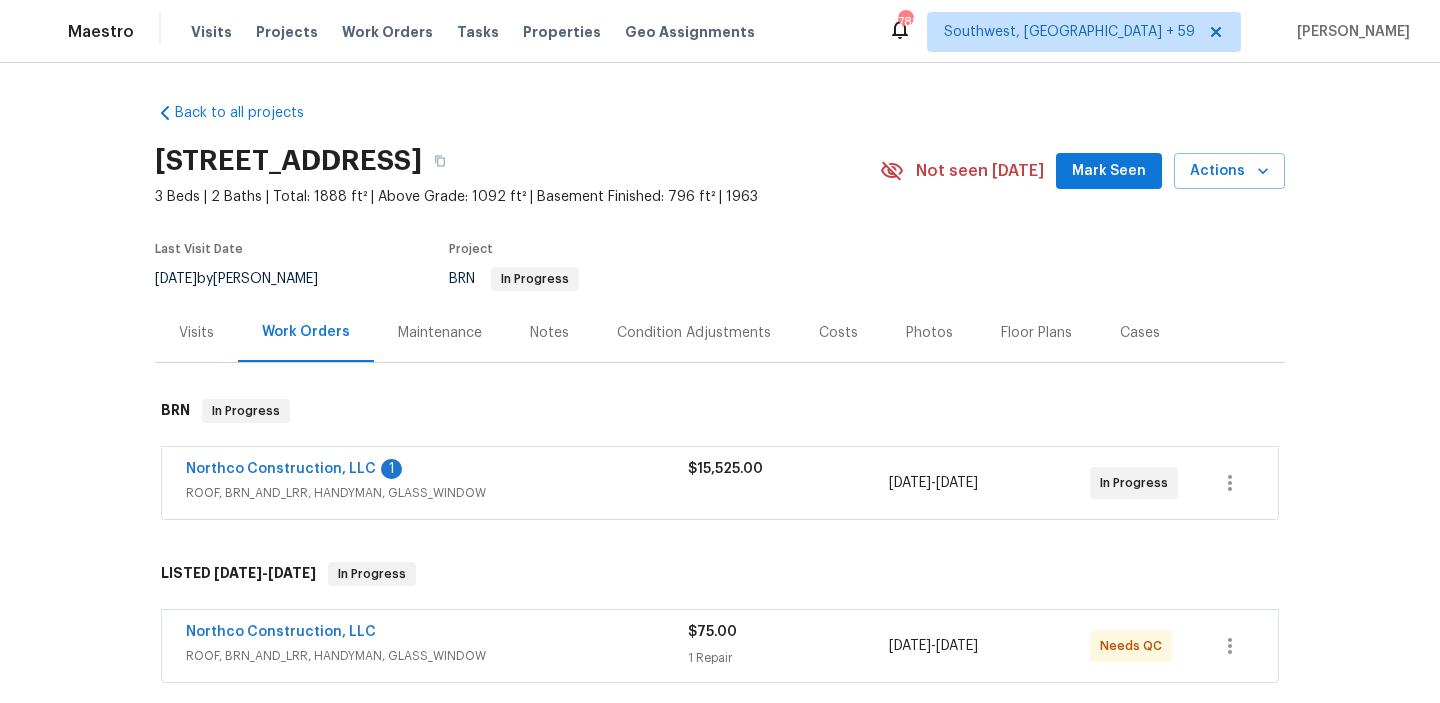 scroll, scrollTop: 0, scrollLeft: 0, axis: both 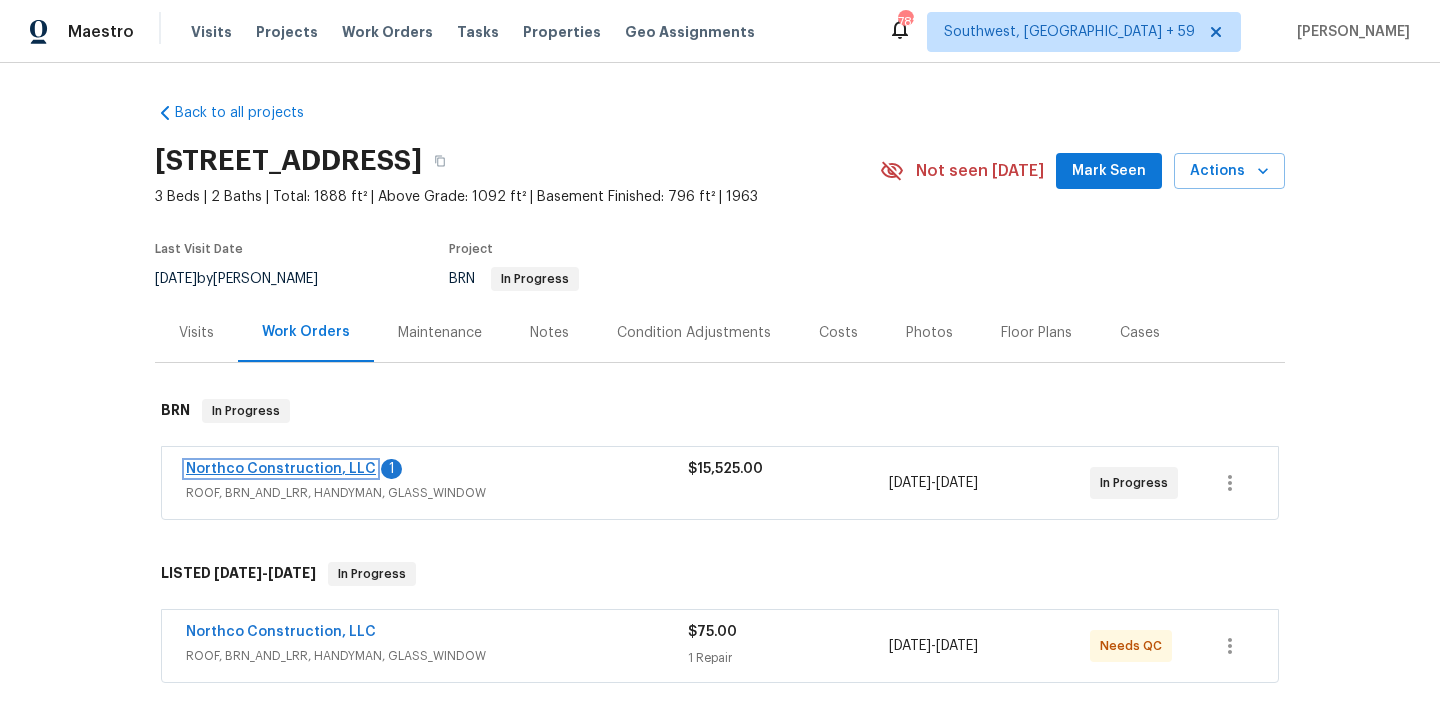 click on "Northco Construction, LLC" at bounding box center [281, 469] 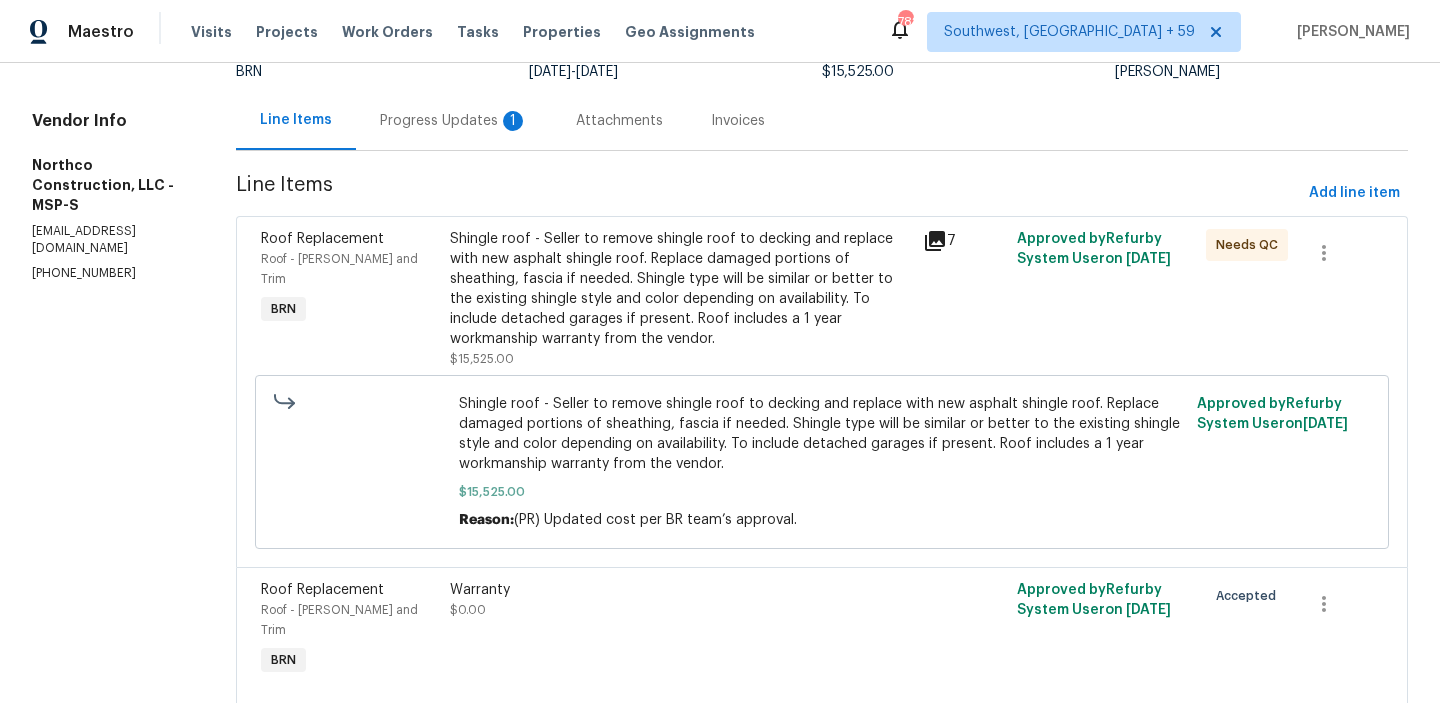 scroll, scrollTop: 219, scrollLeft: 0, axis: vertical 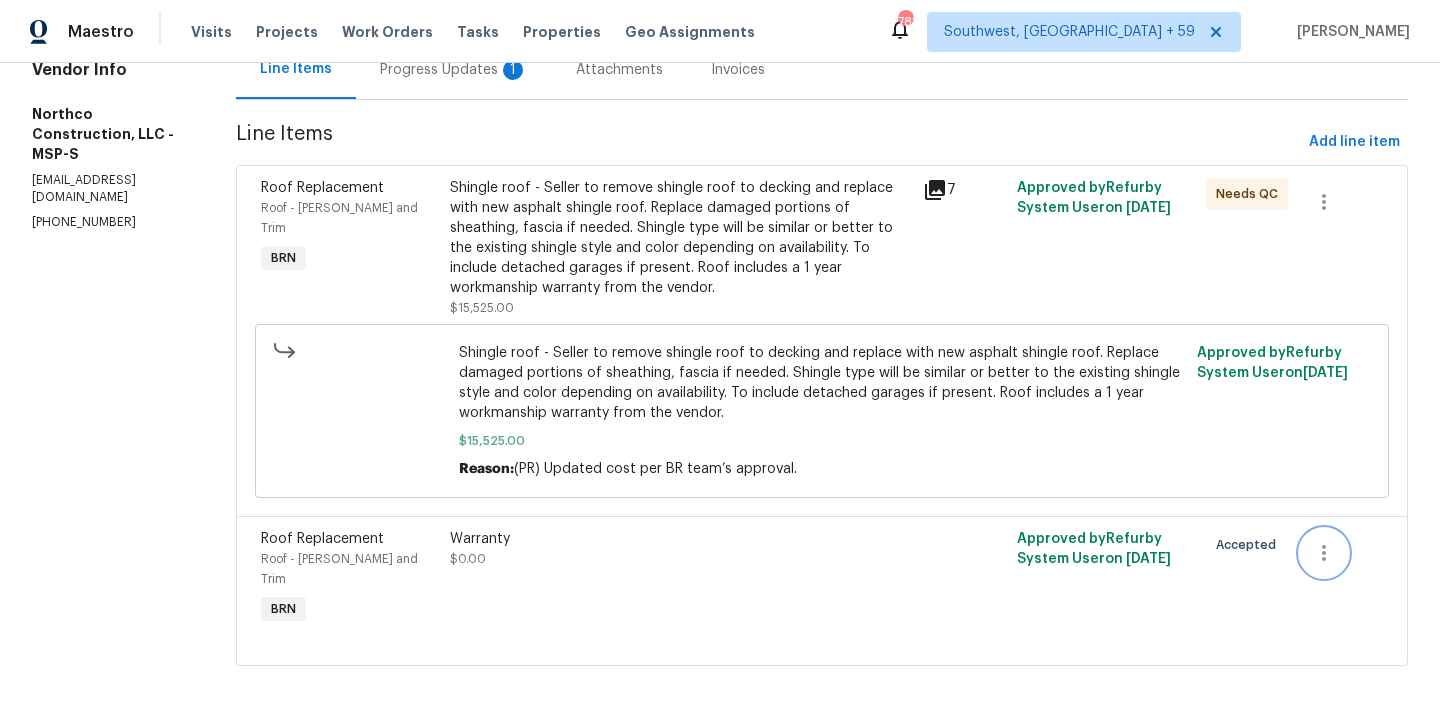 click at bounding box center (1324, 553) 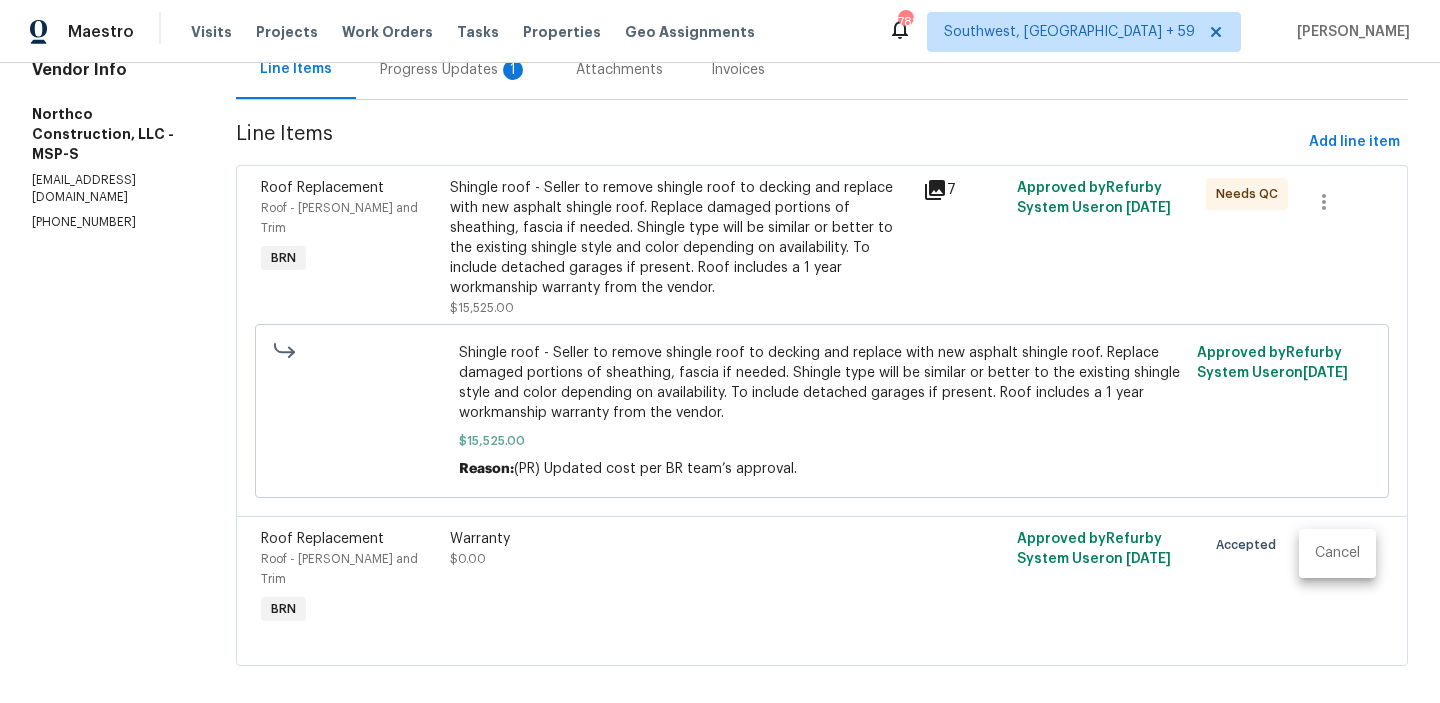 click on "Cancel" at bounding box center [1337, 553] 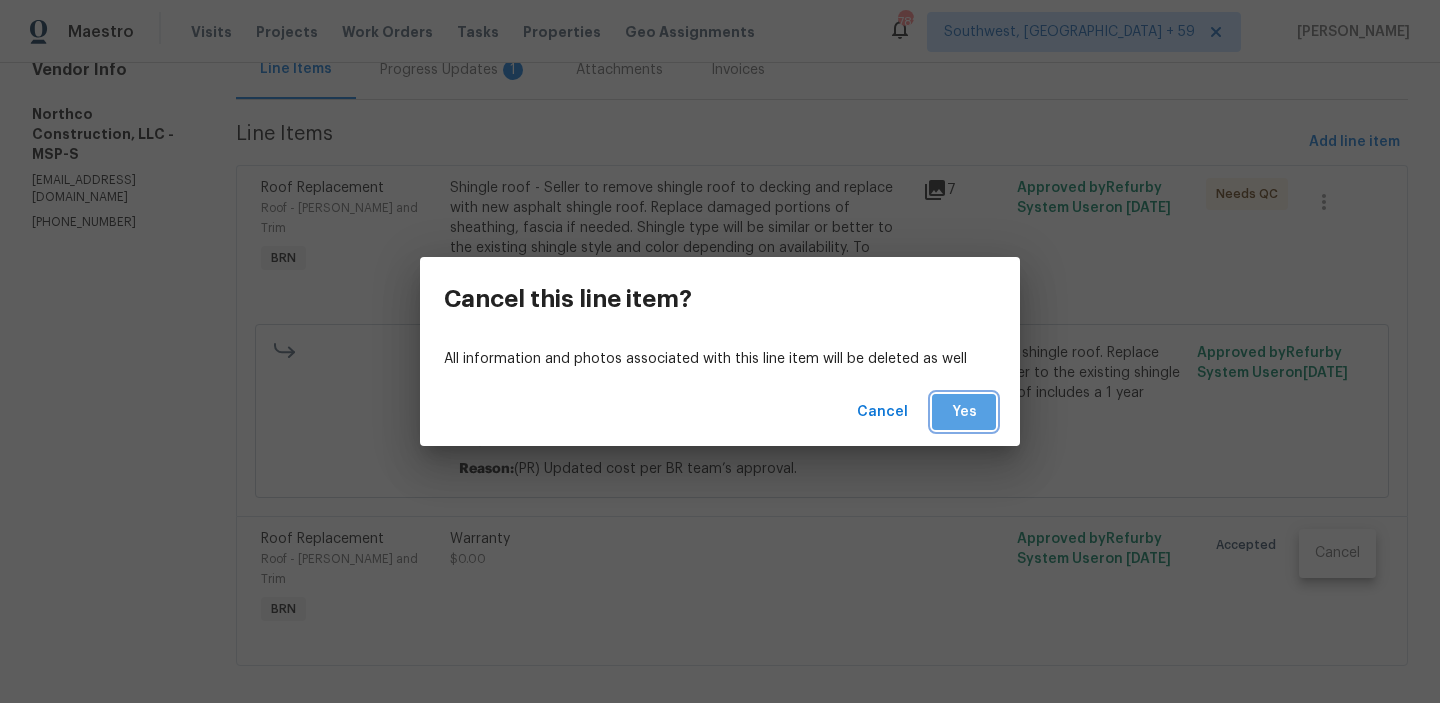 click on "Yes" at bounding box center (964, 412) 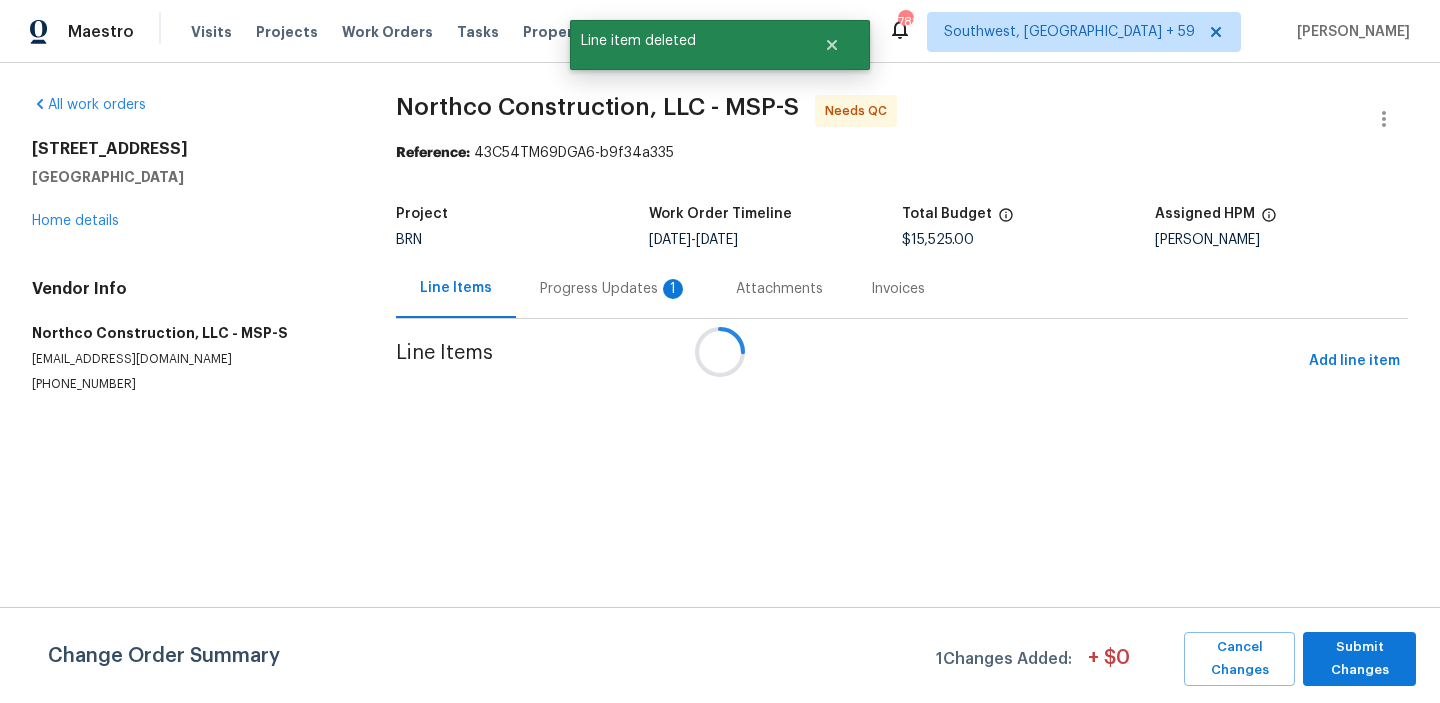 scroll, scrollTop: 0, scrollLeft: 0, axis: both 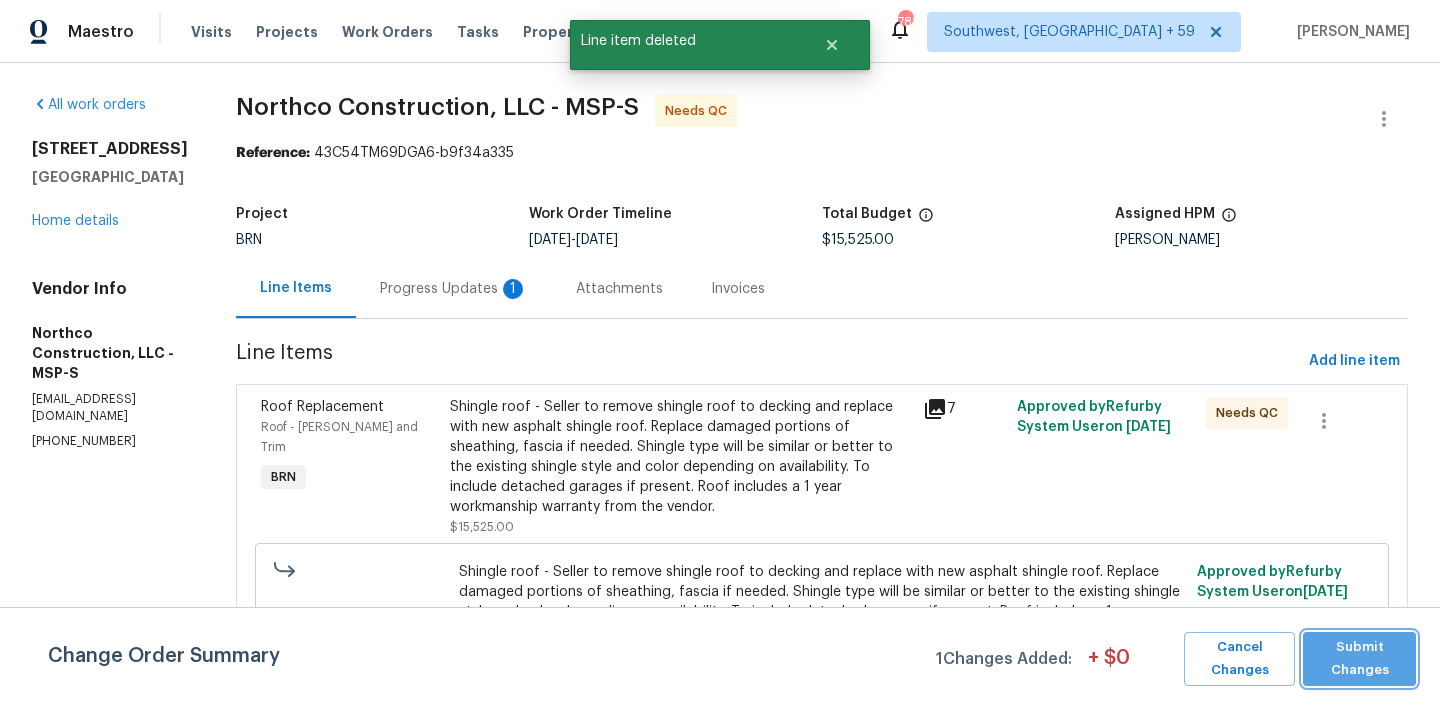 click on "Submit Changes" at bounding box center [1359, 659] 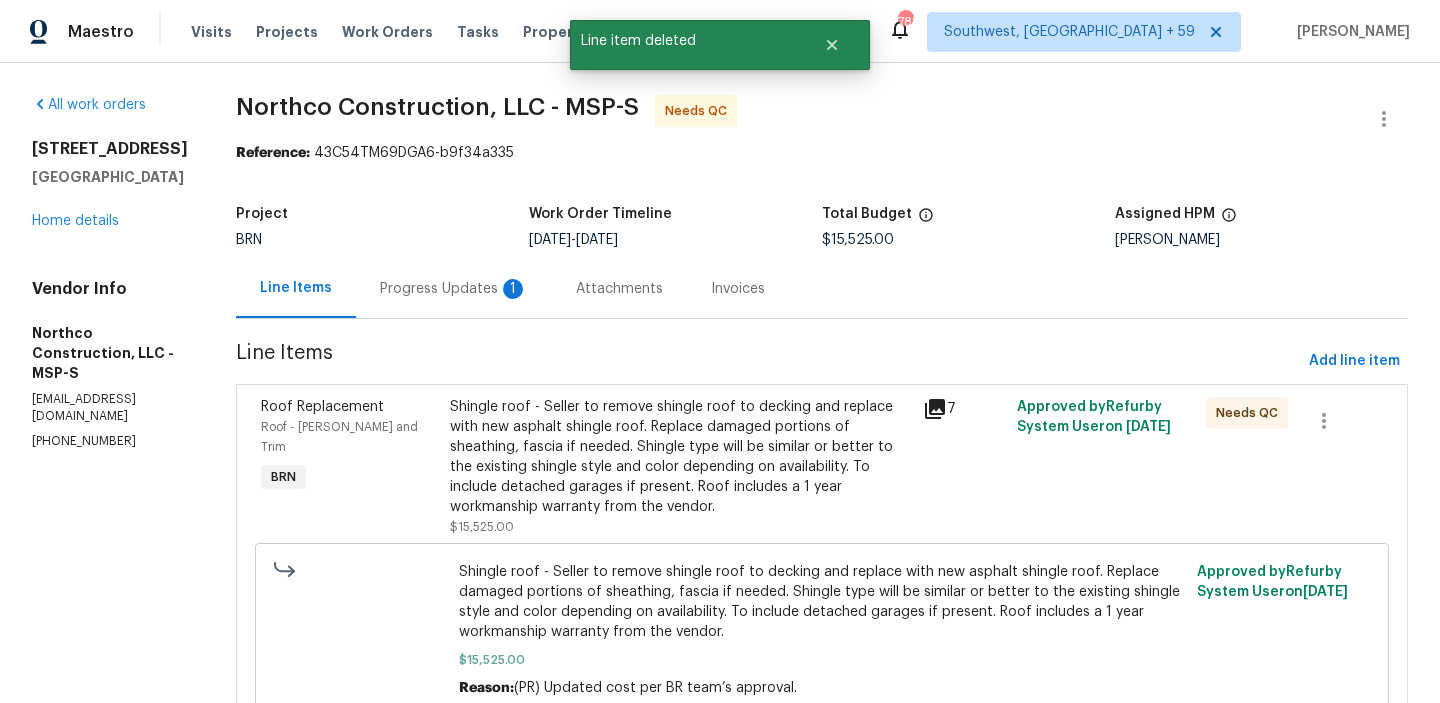 click on "Progress Updates 1" at bounding box center (454, 288) 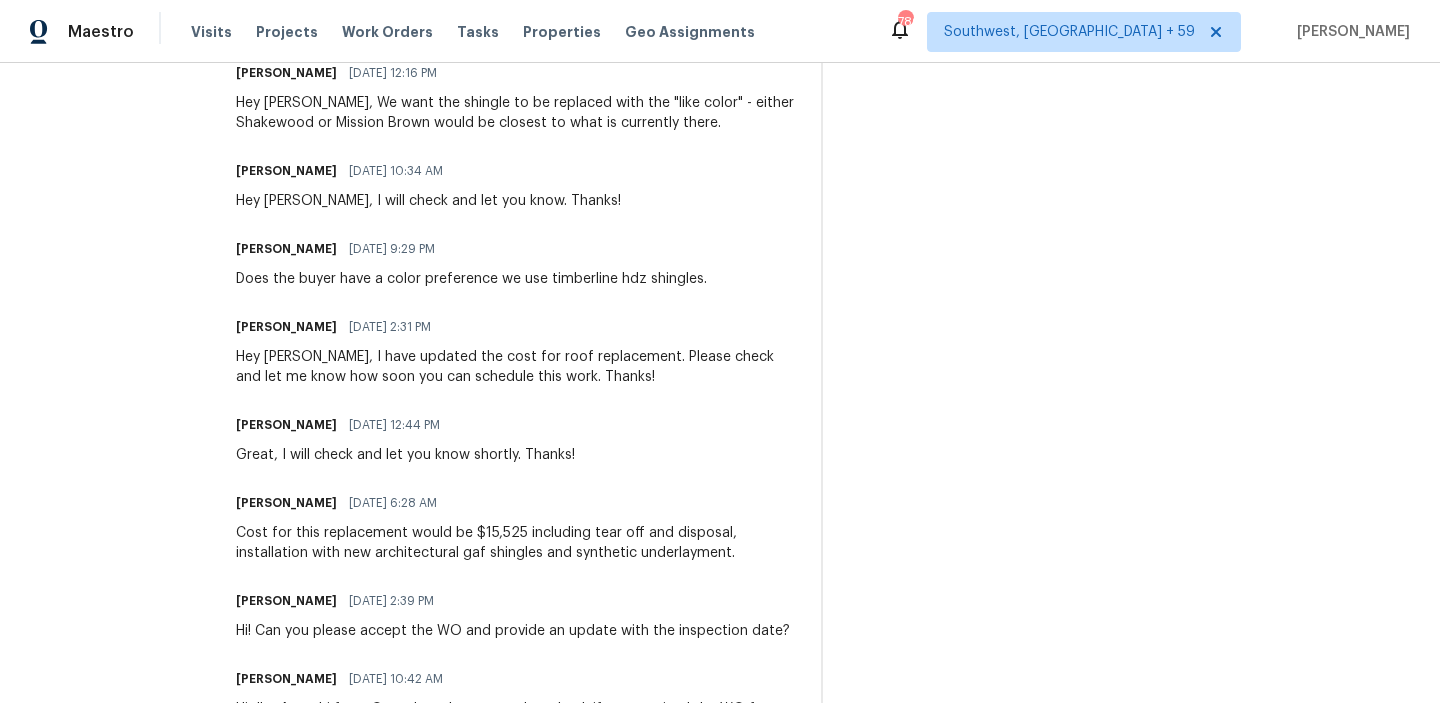 scroll, scrollTop: 1762, scrollLeft: 0, axis: vertical 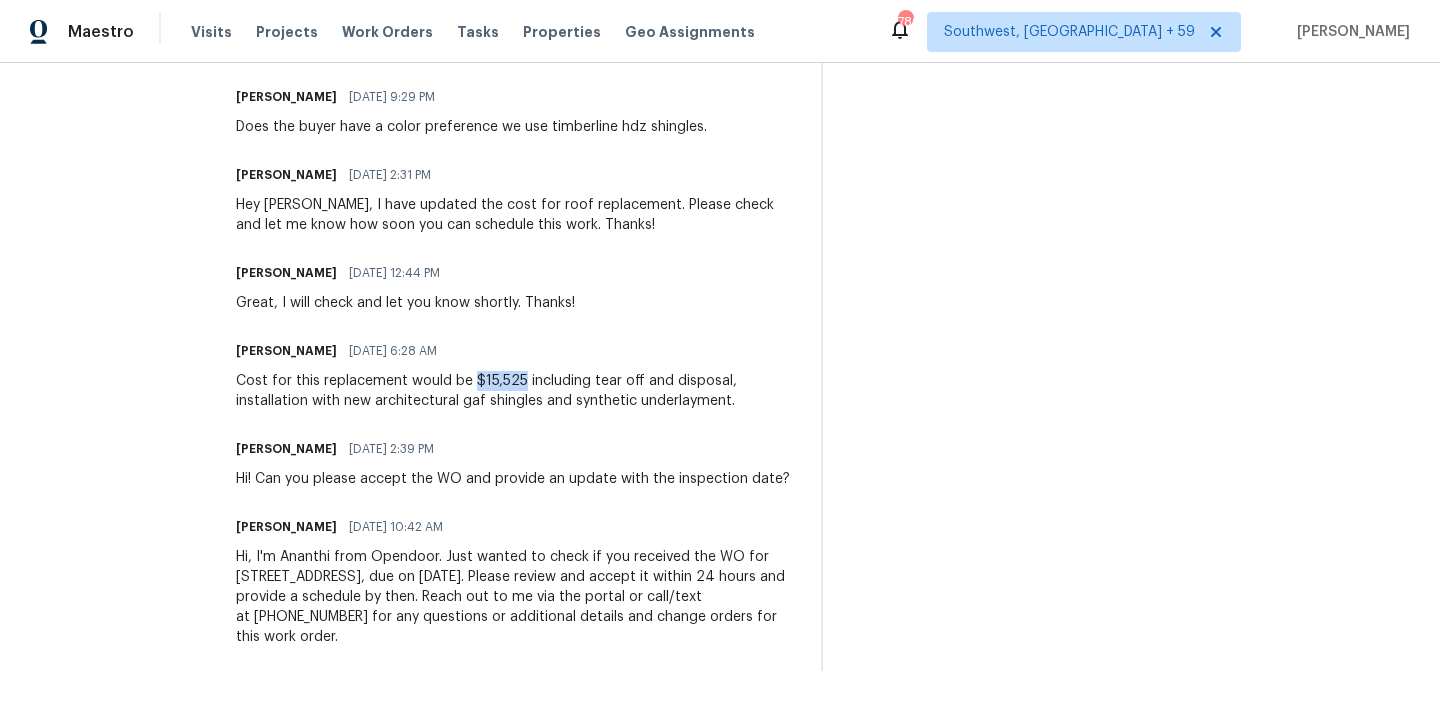 drag, startPoint x: 508, startPoint y: 381, endPoint x: 455, endPoint y: 380, distance: 53.009434 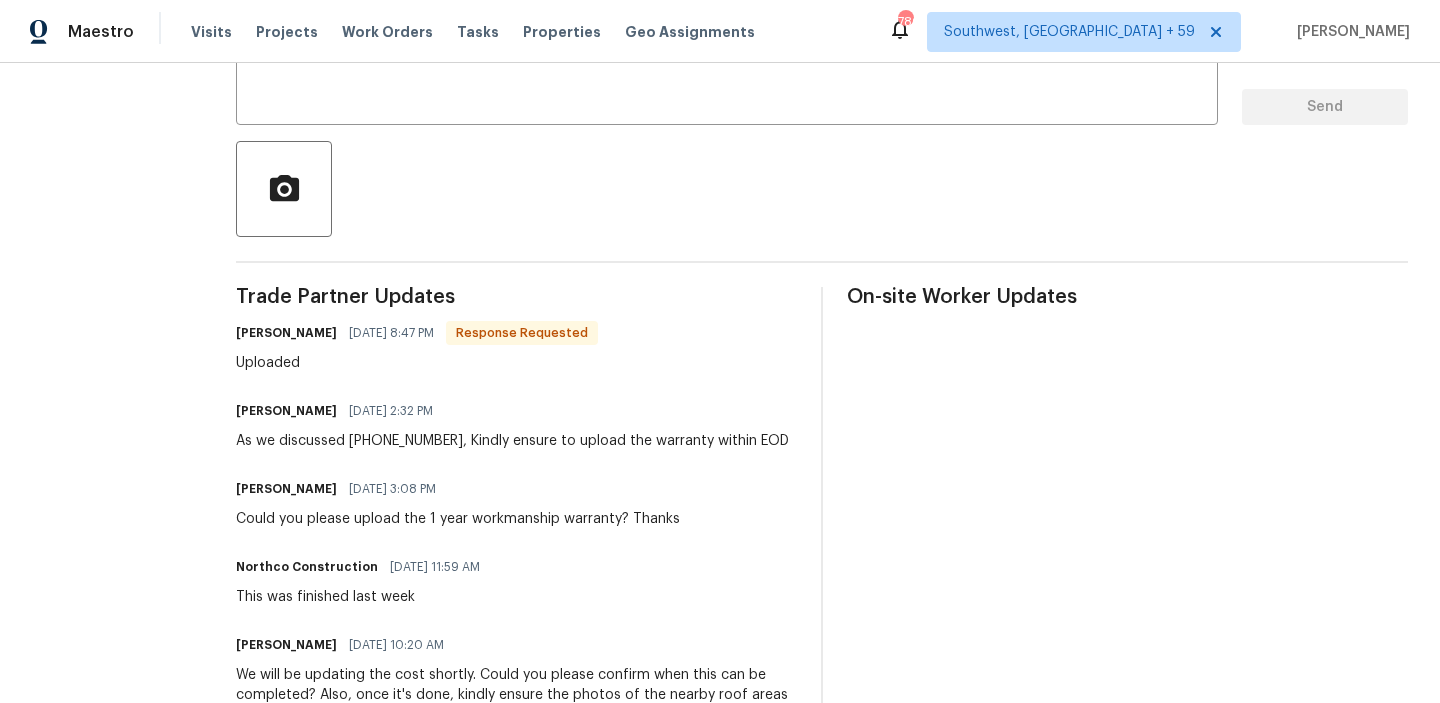 scroll, scrollTop: 0, scrollLeft: 0, axis: both 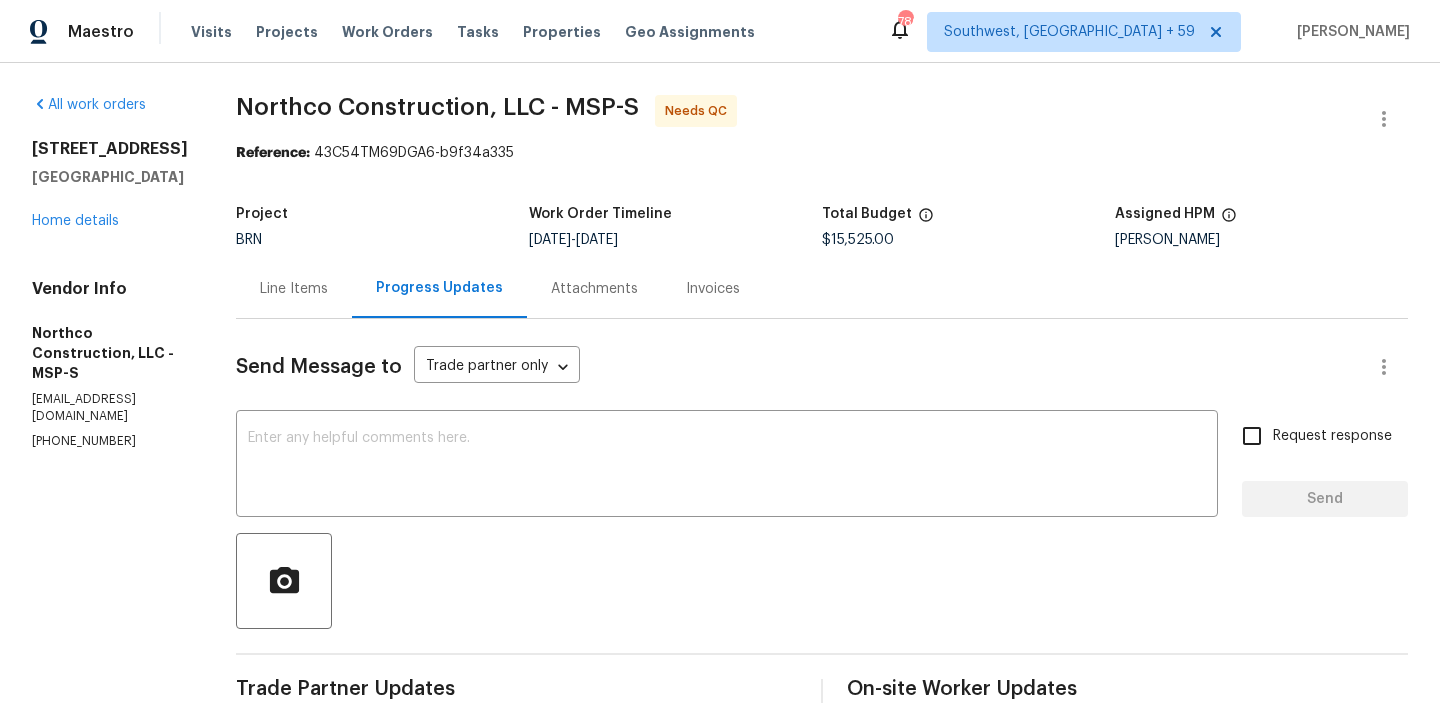 click on "Line Items" at bounding box center (294, 289) 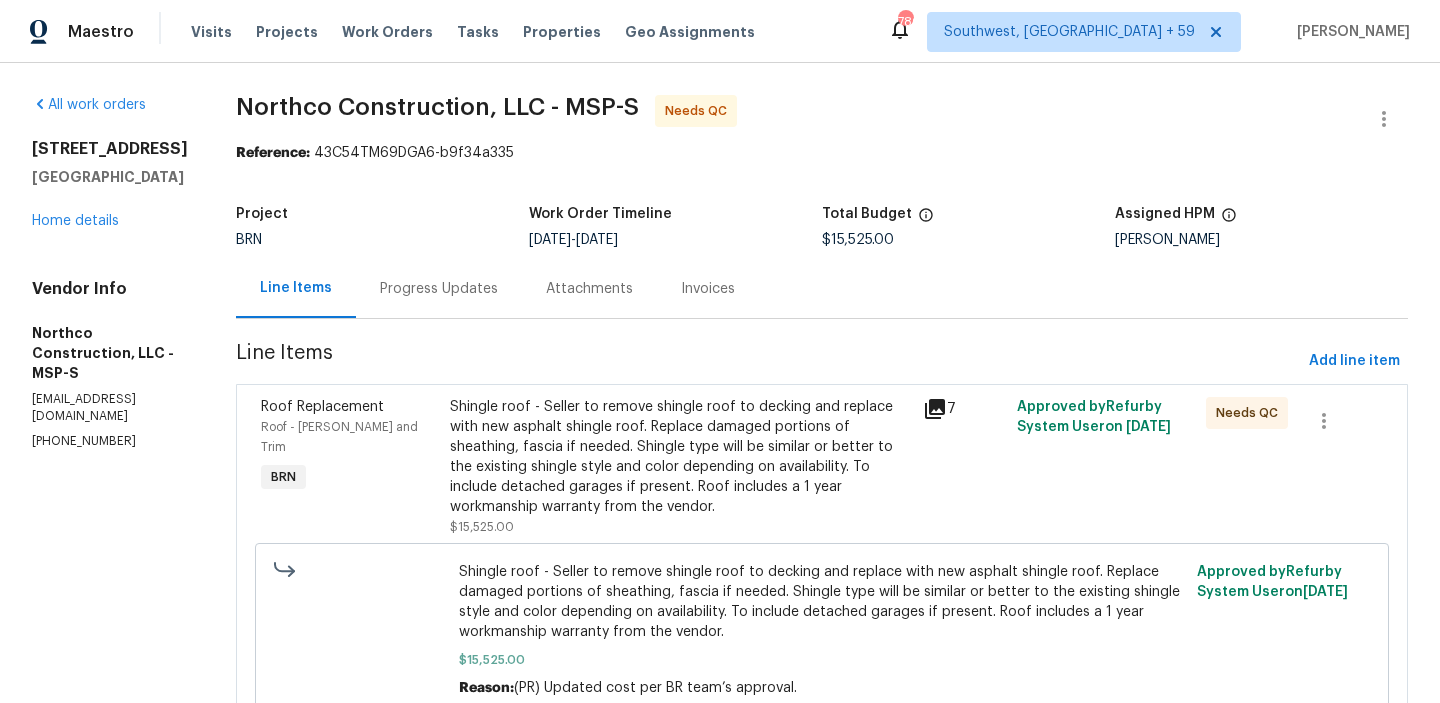click on "Shingle roof - Seller to remove shingle roof to decking and replace with new asphalt shingle roof. Replace damaged portions of sheathing, fascia if needed. Shingle type will be similar or better to the existing shingle style and color depending on availability. To include detached garages if present. Roof includes a 1 year workmanship warranty from the vendor." at bounding box center (680, 457) 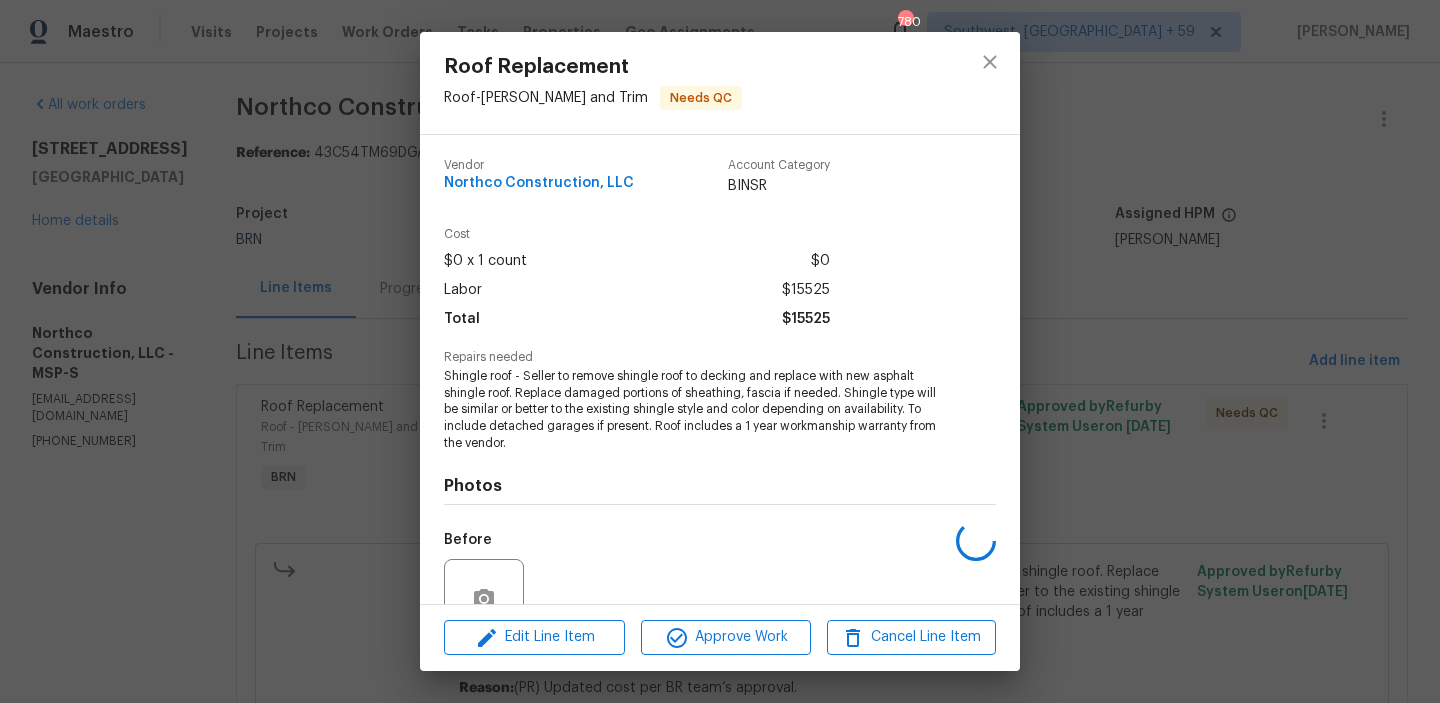 scroll, scrollTop: 185, scrollLeft: 0, axis: vertical 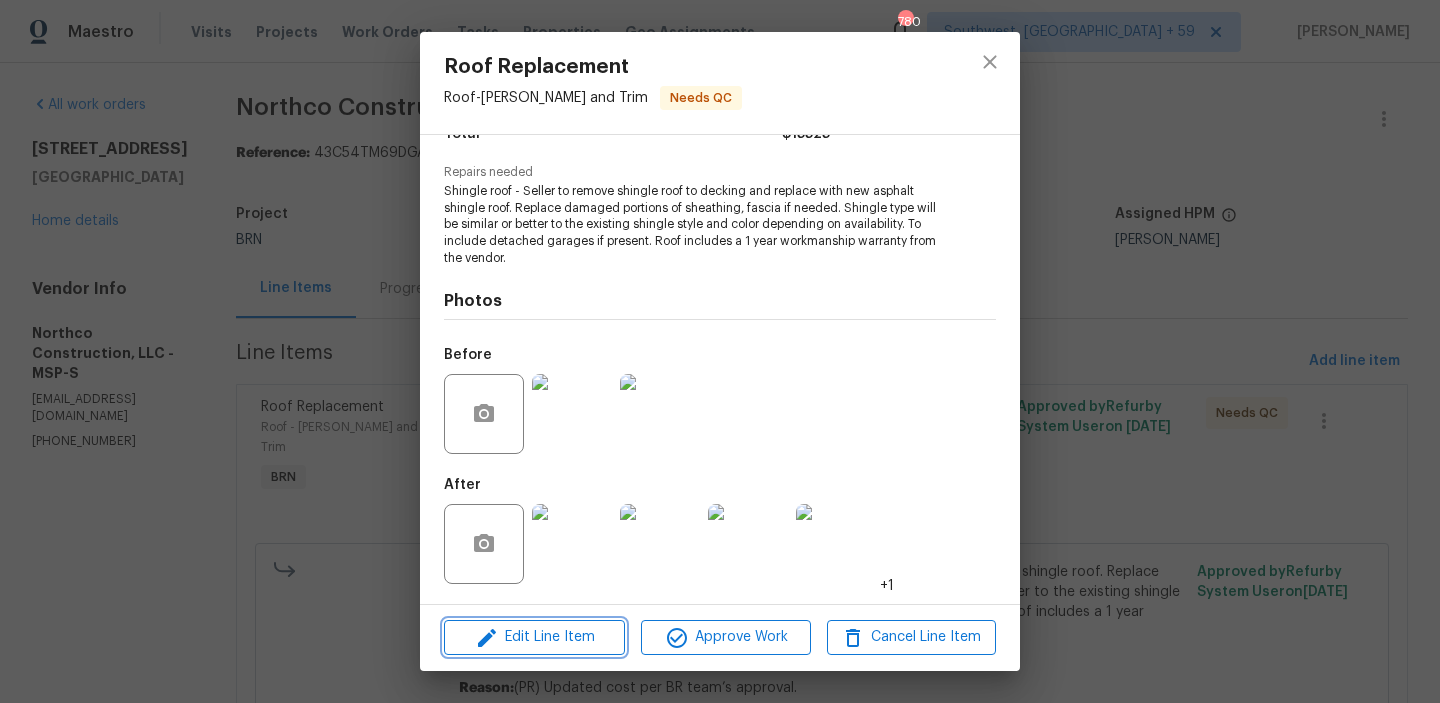 click on "Edit Line Item" at bounding box center [534, 637] 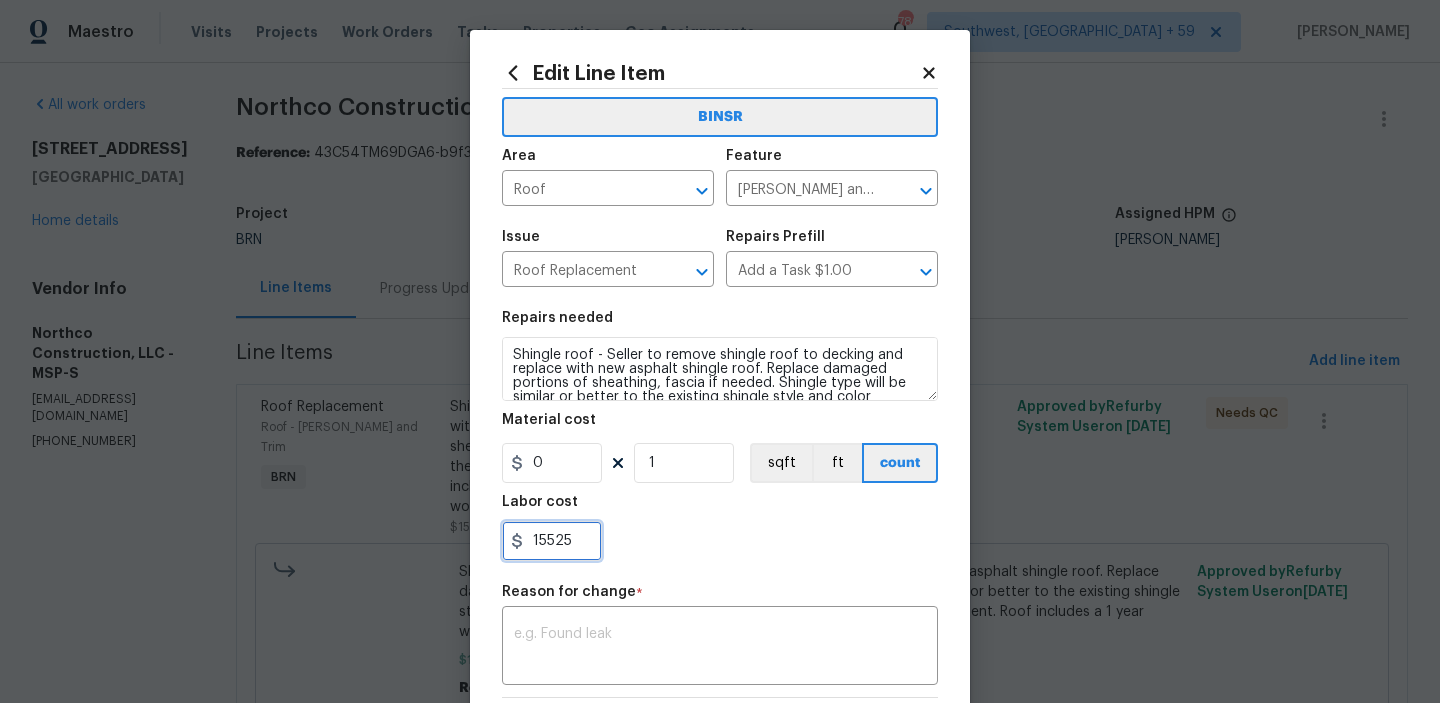 click on "15525" at bounding box center [552, 541] 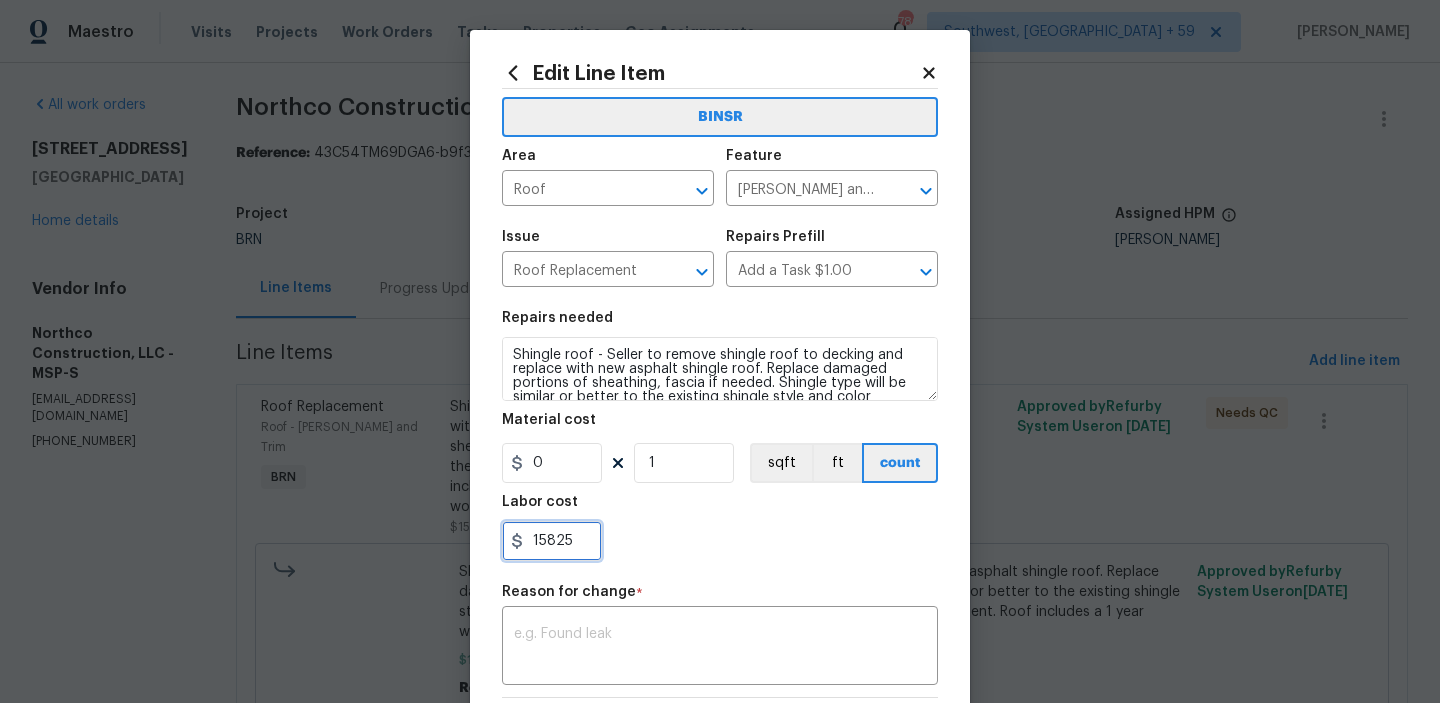 type on "15825" 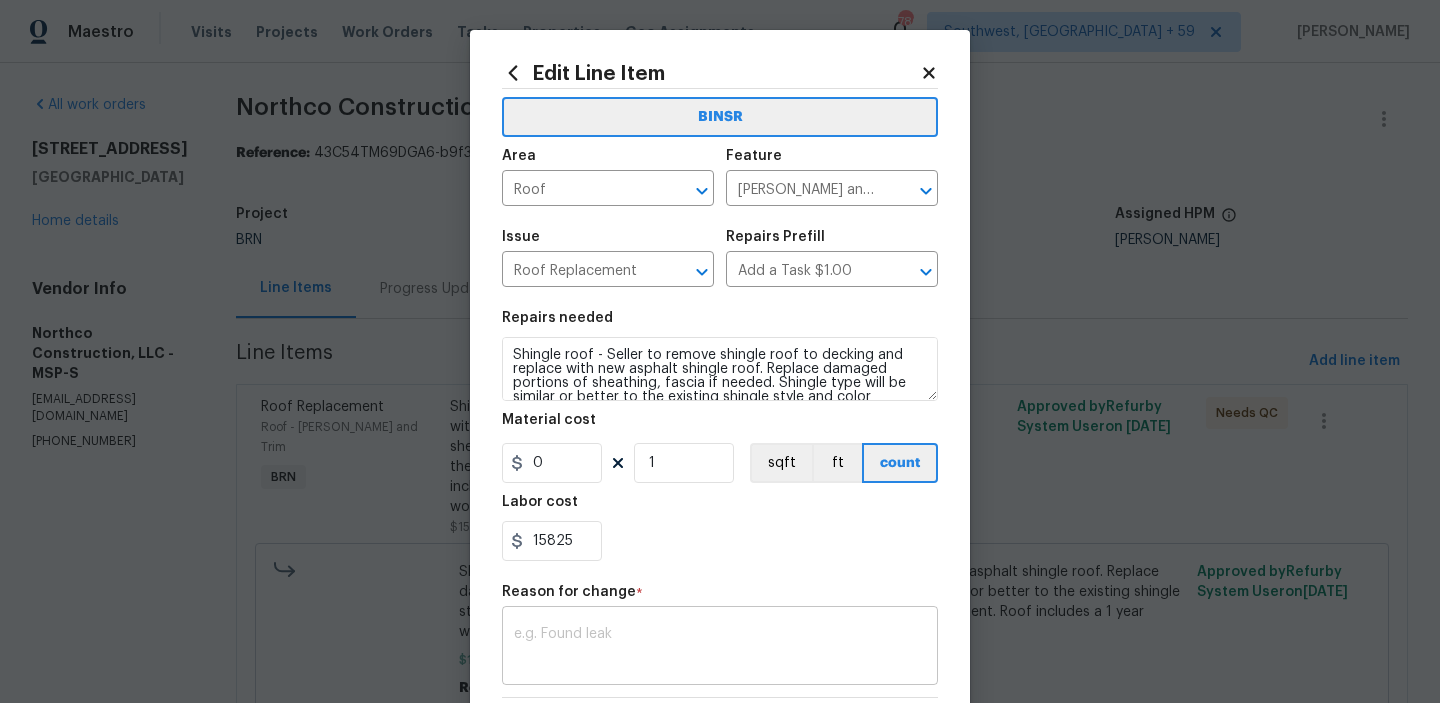click on "x ​" at bounding box center [720, 648] 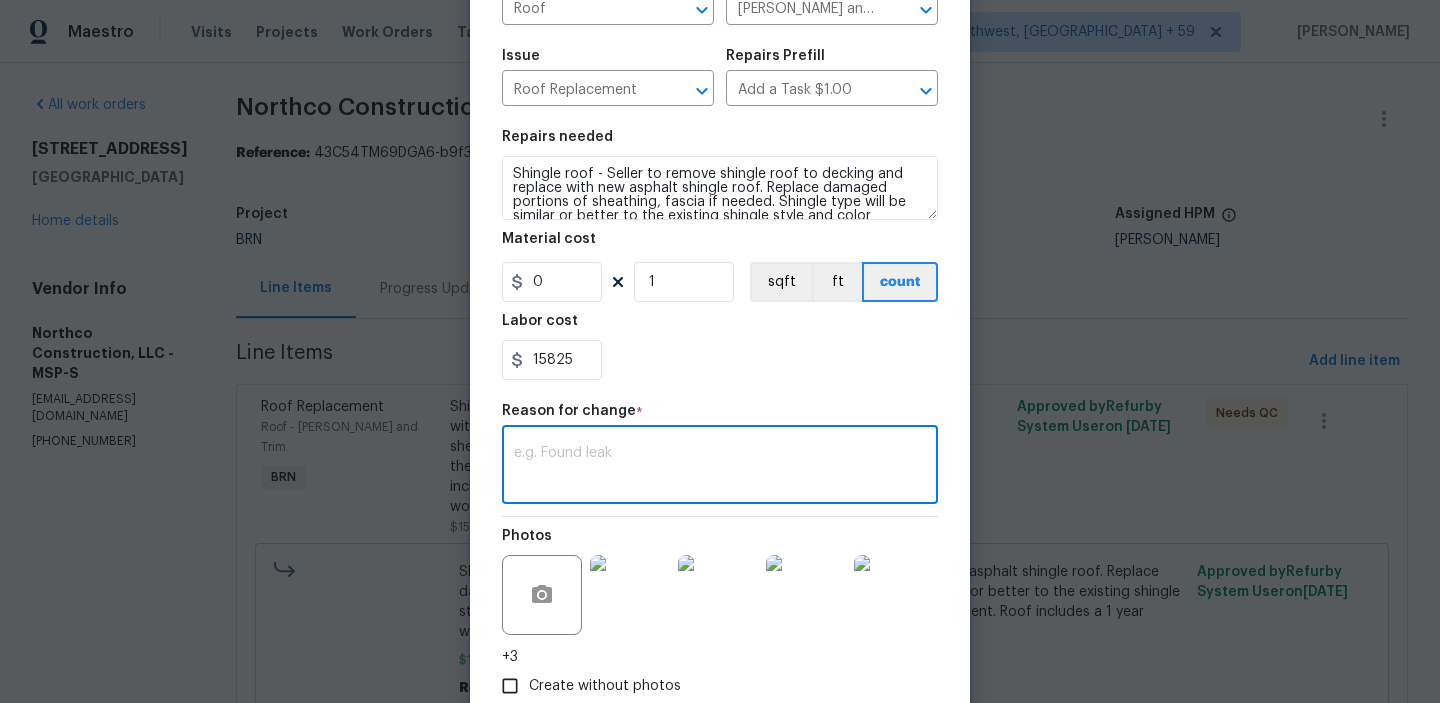 scroll, scrollTop: 303, scrollLeft: 0, axis: vertical 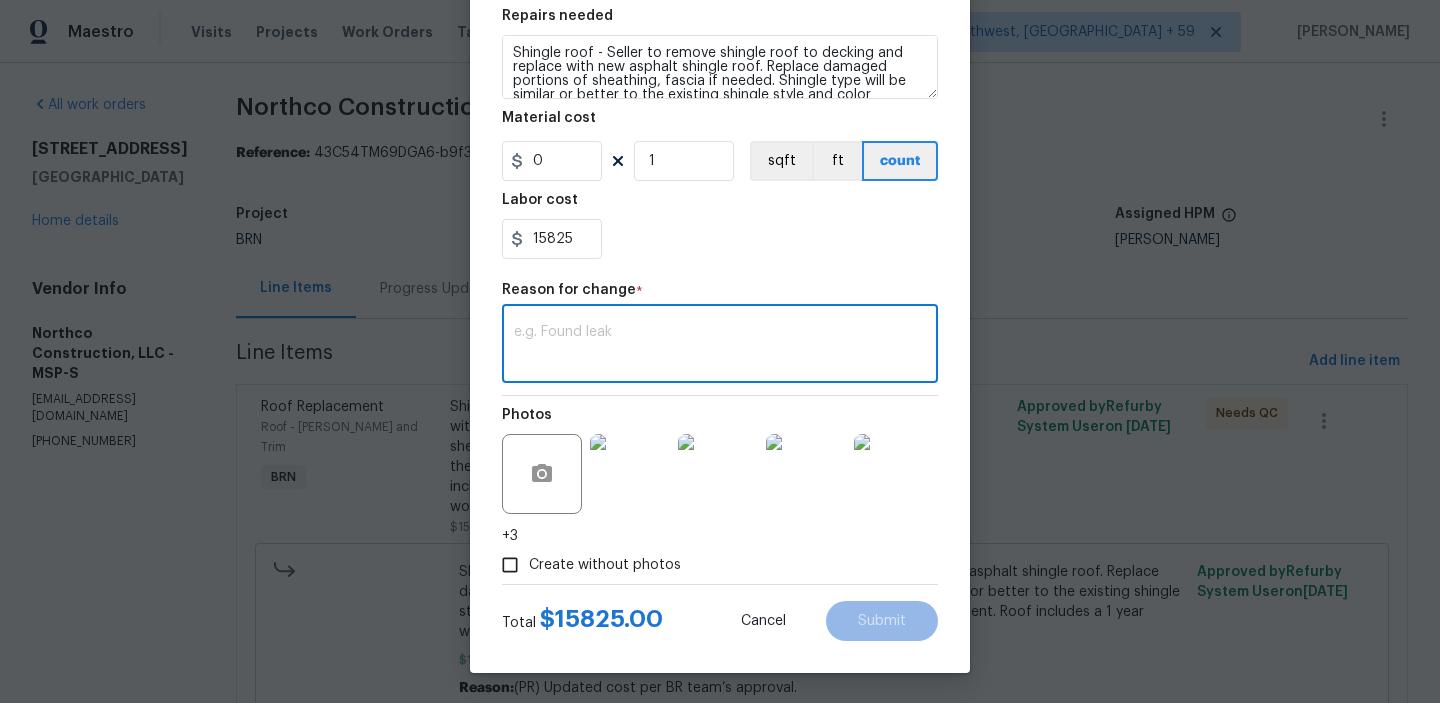 paste on "(AM) Updated per vendors final cost." 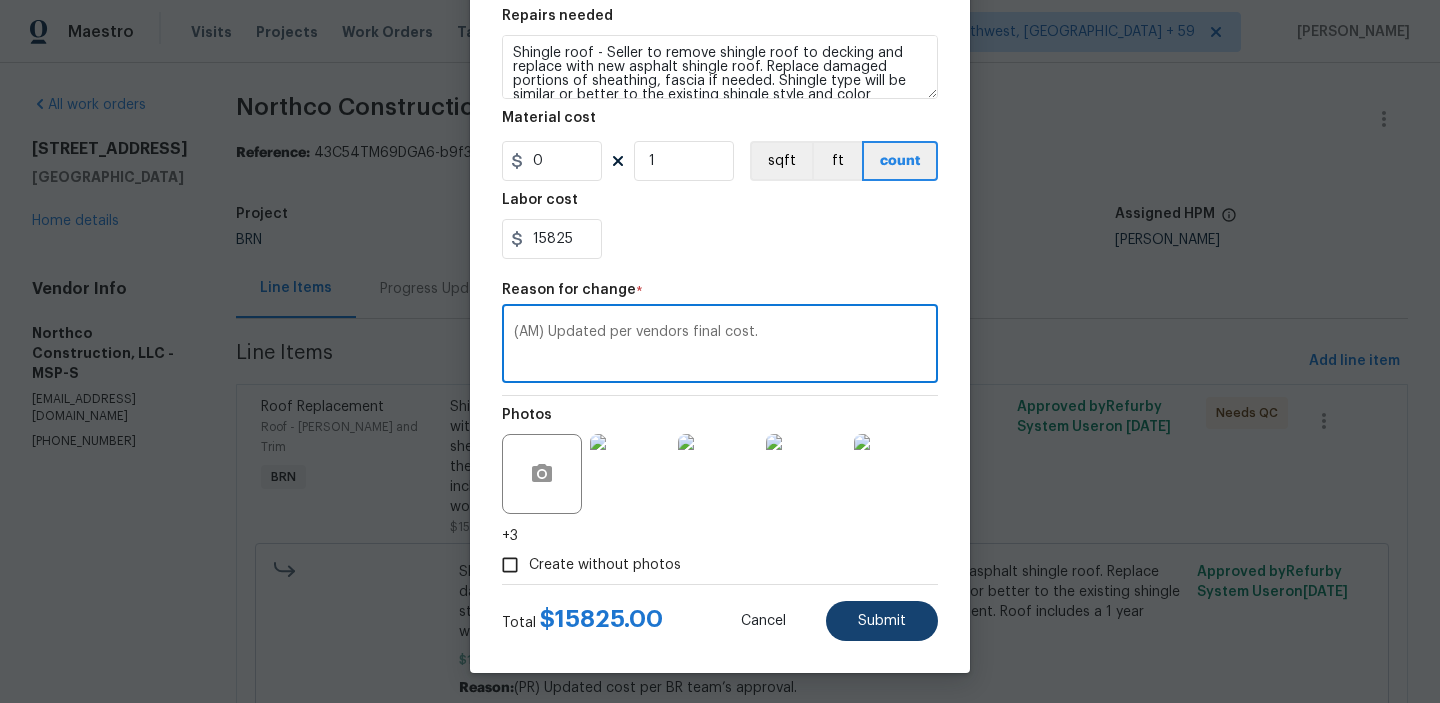 type on "(AM) Updated per vendors final cost." 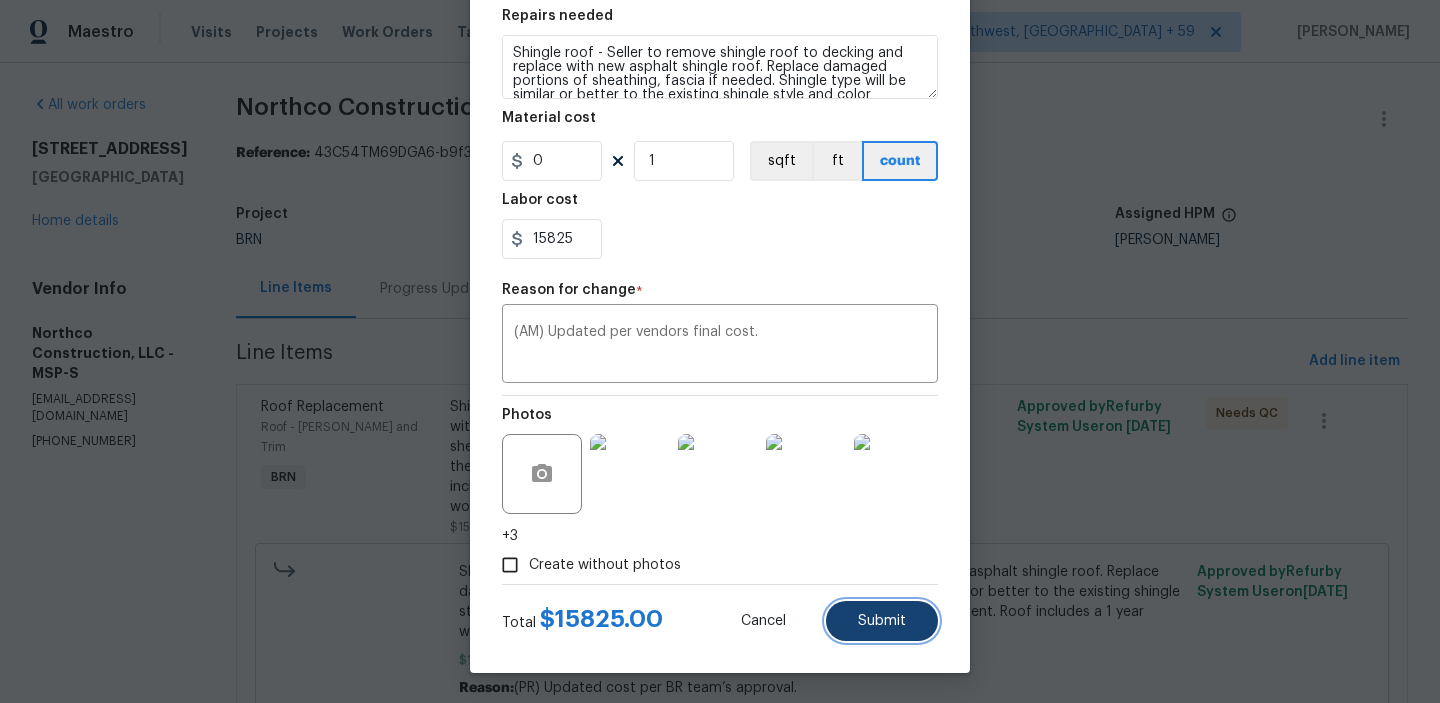 click on "Submit" at bounding box center (882, 621) 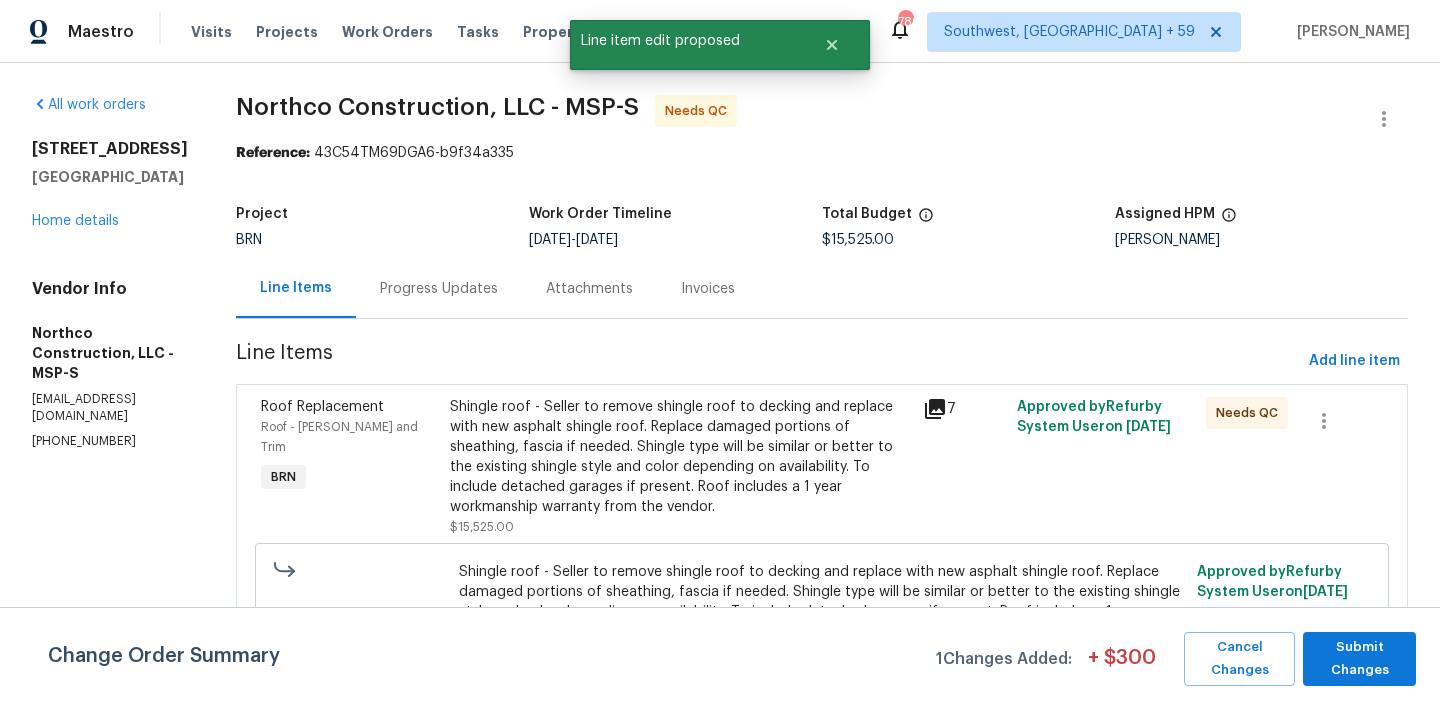 scroll, scrollTop: 0, scrollLeft: 0, axis: both 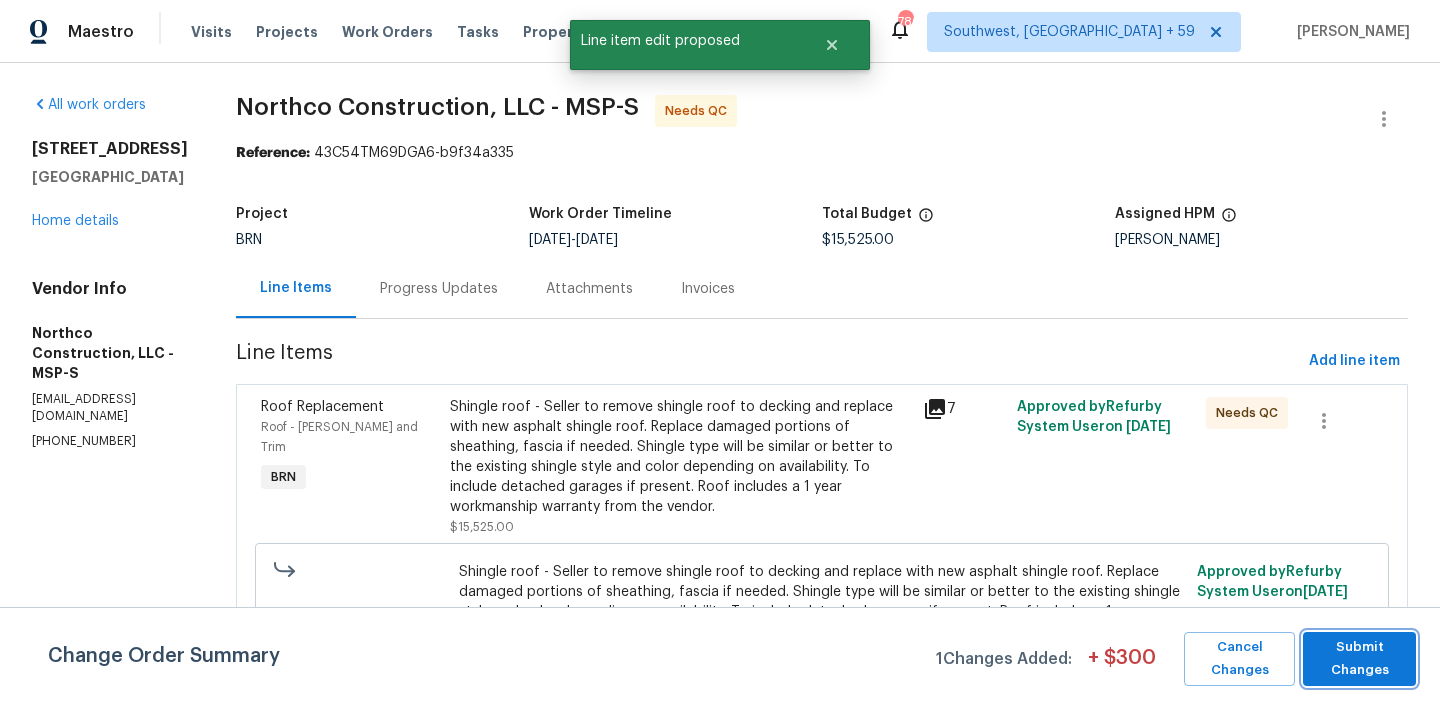 click on "Submit Changes" at bounding box center (1359, 659) 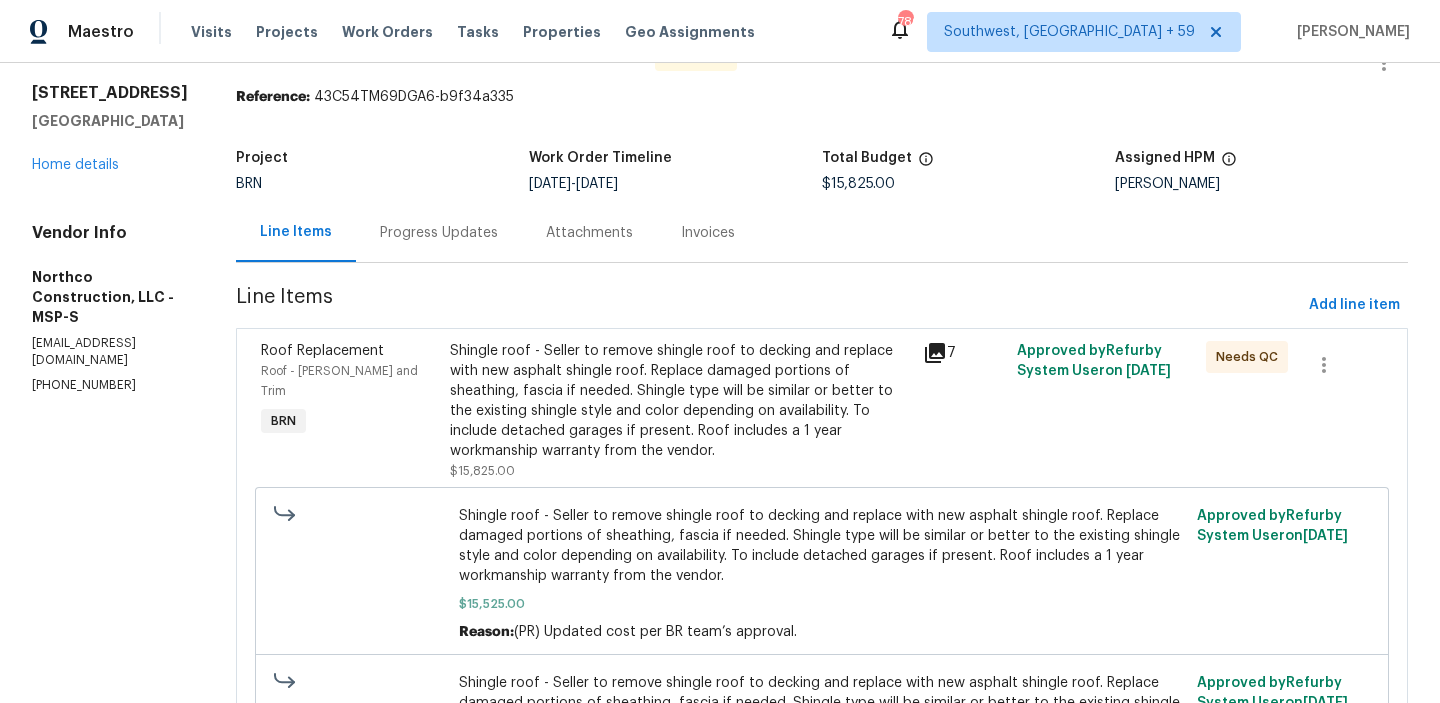 click on "Progress Updates" at bounding box center (439, 232) 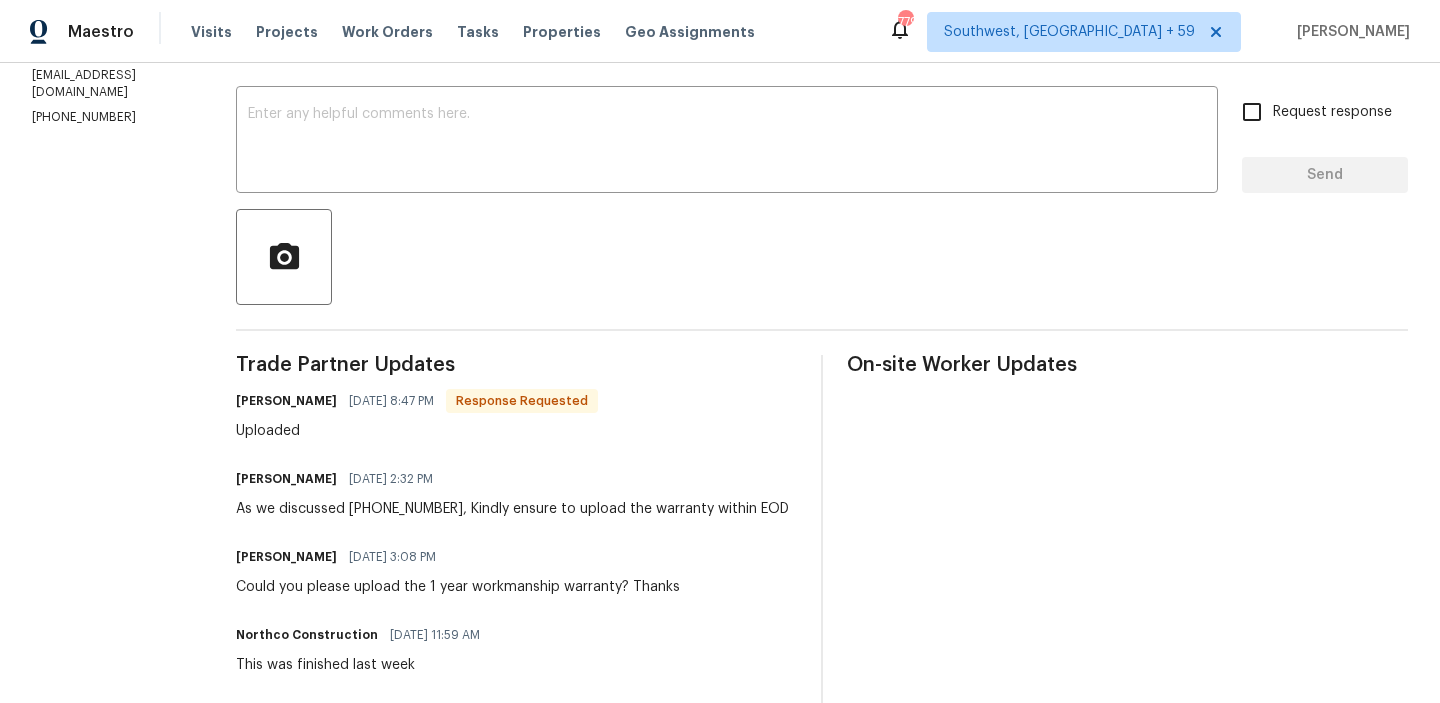 scroll, scrollTop: 0, scrollLeft: 0, axis: both 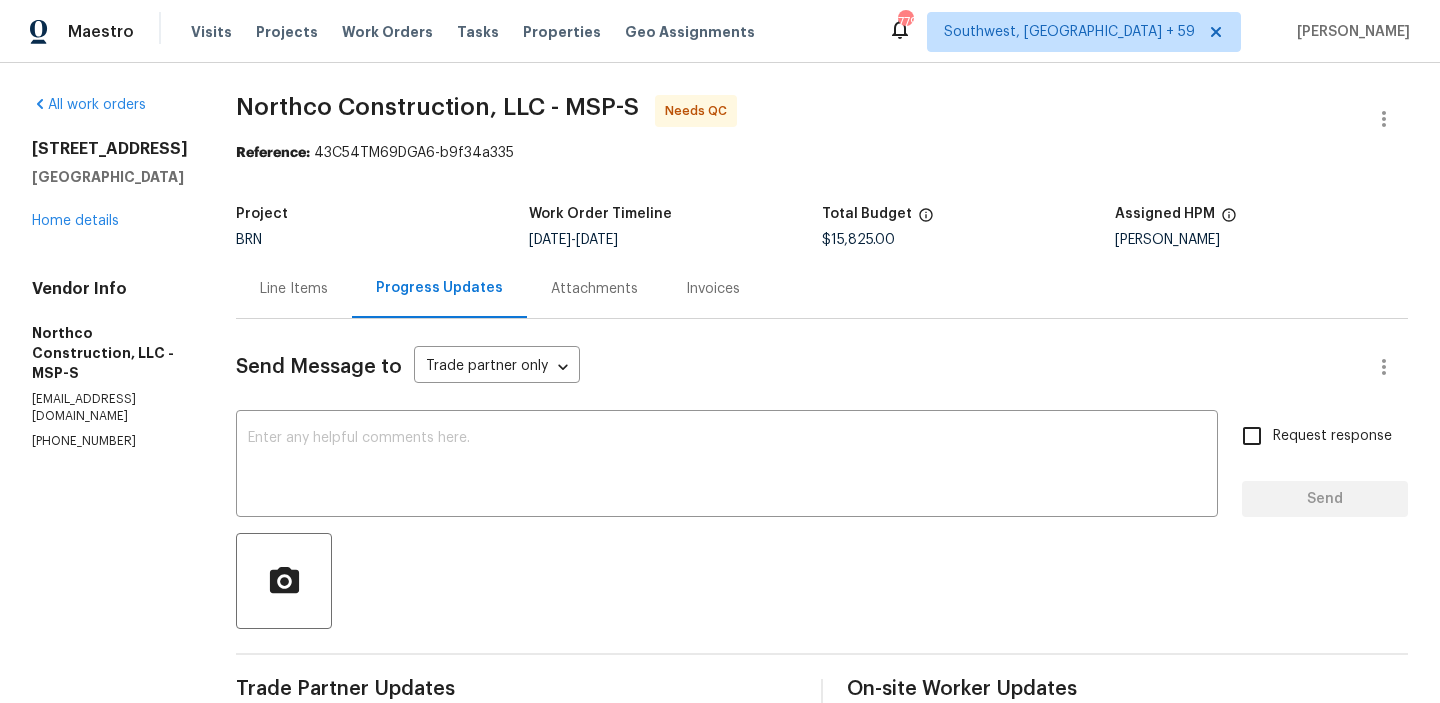 click on "All work orders 2940 Winnetka Ave N New Hope, MN 55427 Home details Vendor Info Northco Construction, LLC - MSP-S northcomn@gmail.com (763) 458-3481 Northco Construction, LLC - MSP-S Needs QC Reference:   43C54TM69DGA6-b9f34a335 Project BRN   Work Order Timeline 7/3/2025  -  7/8/2025 Total Budget $15,825.00 Assigned HPM Jeffrey Lenz Line Items Progress Updates Attachments Invoices Send Message to Trade partner only Trade partner only ​ x ​ Request response Send Trade Partner Updates Matt Heger 07/15/2025 8:47 PM Response Requested Uploaded Ananthi Mahendran 07/15/2025 2:32 PM As we discussed (763) 458-3481, Kindly ensure to upload the warranty within EOD Ananthi Mahendran 07/14/2025 3:08 PM Could you please upload the 1 year workmanship warranty? Thanks Northco Construction 07/14/2025 11:59 AM This was finished last week Ananthi Mahendran 07/14/2025 10:20 AM Northco Construction 07/11/2025 4:16 PM Three sheets of roof deck required replacing $300 Ananthi Mahendran 07/11/2025 2:19 PM Northco Construction" at bounding box center (720, 1264) 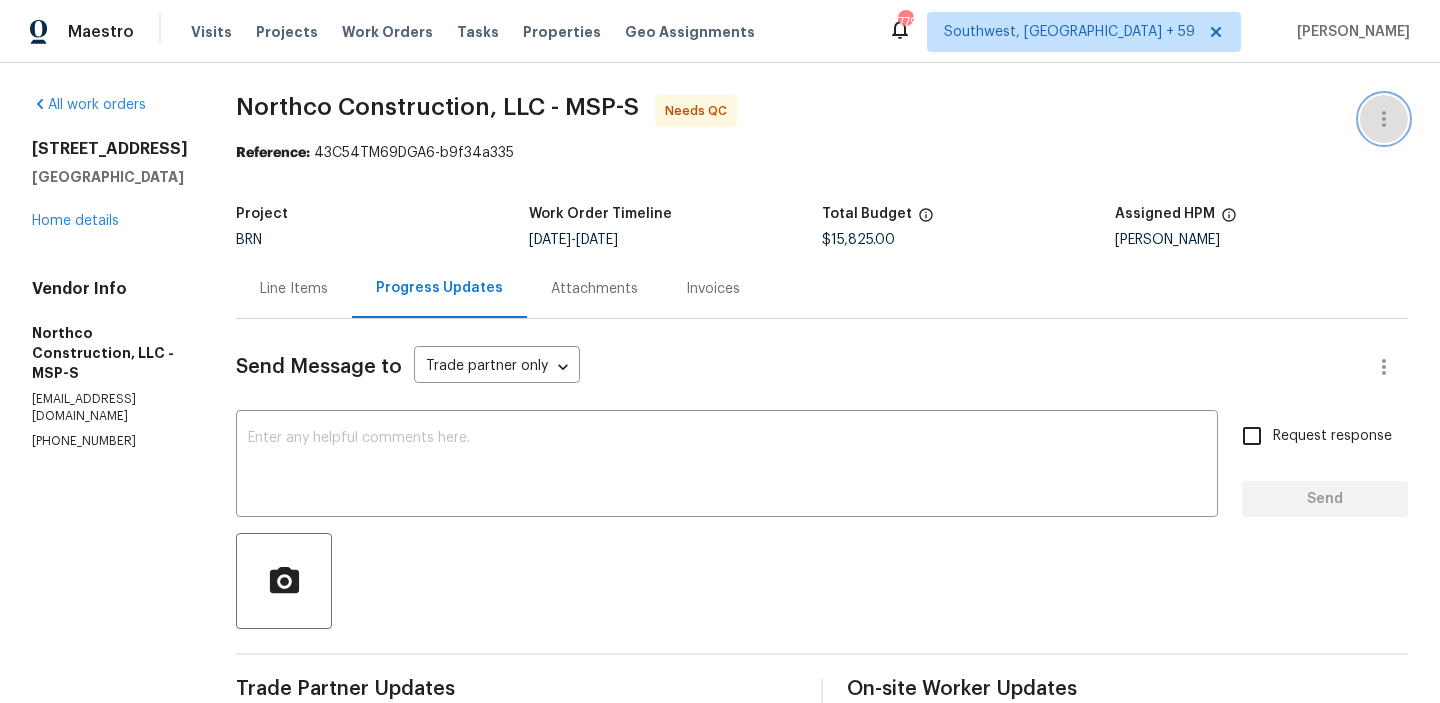 click 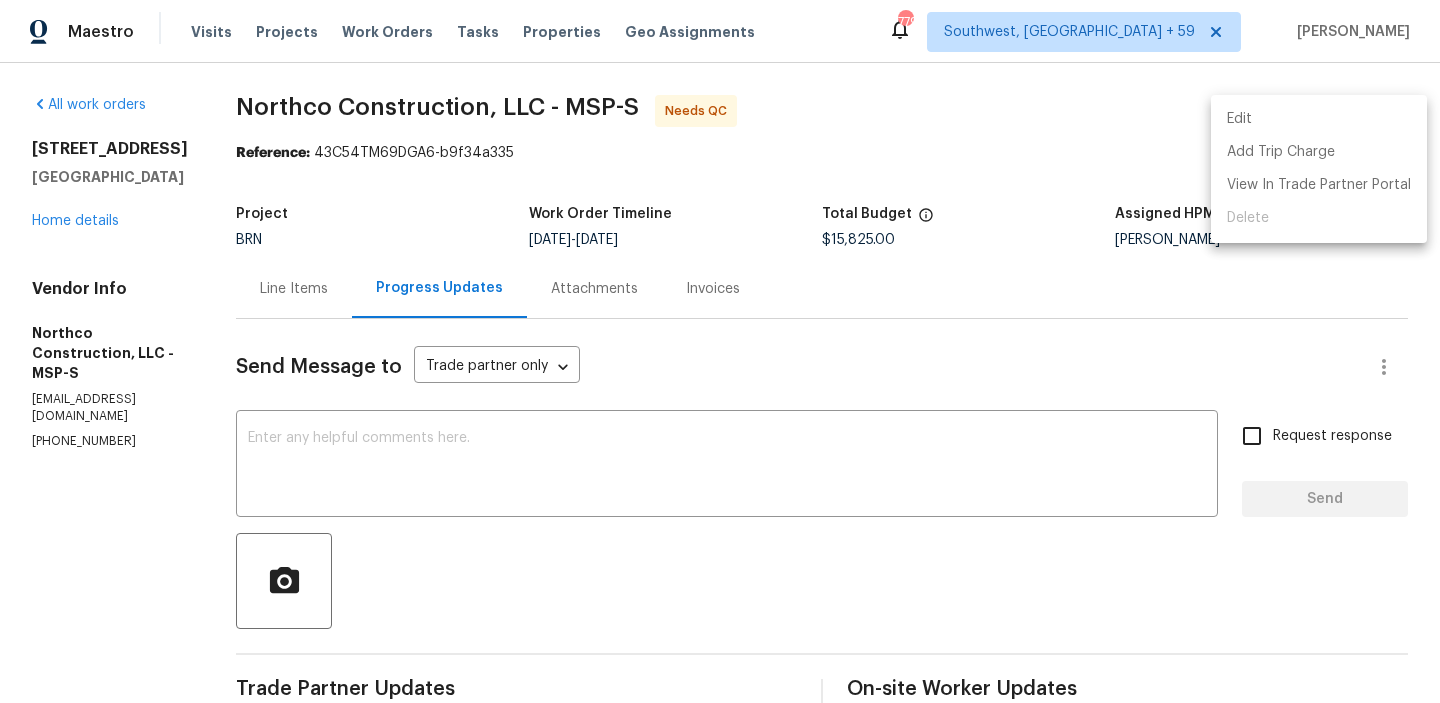 click on "Edit" at bounding box center (1319, 119) 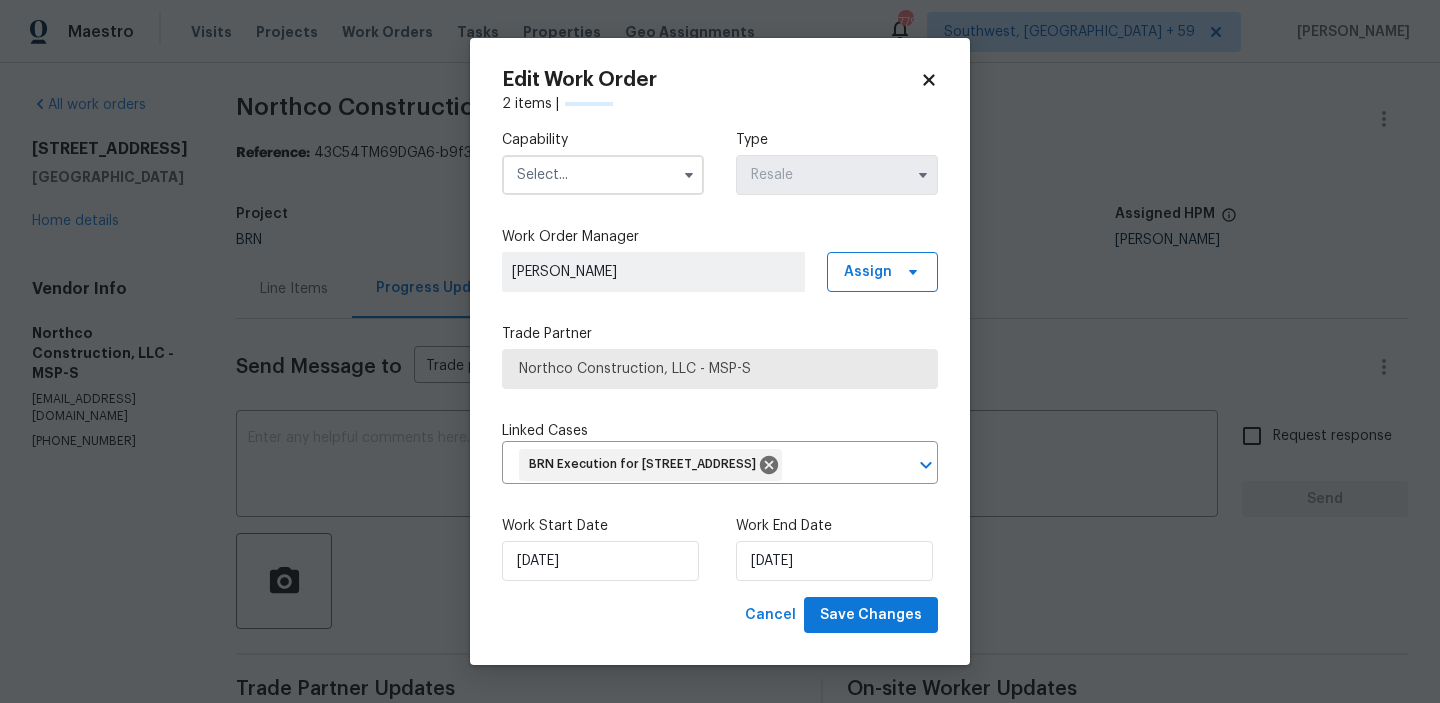 click at bounding box center [603, 175] 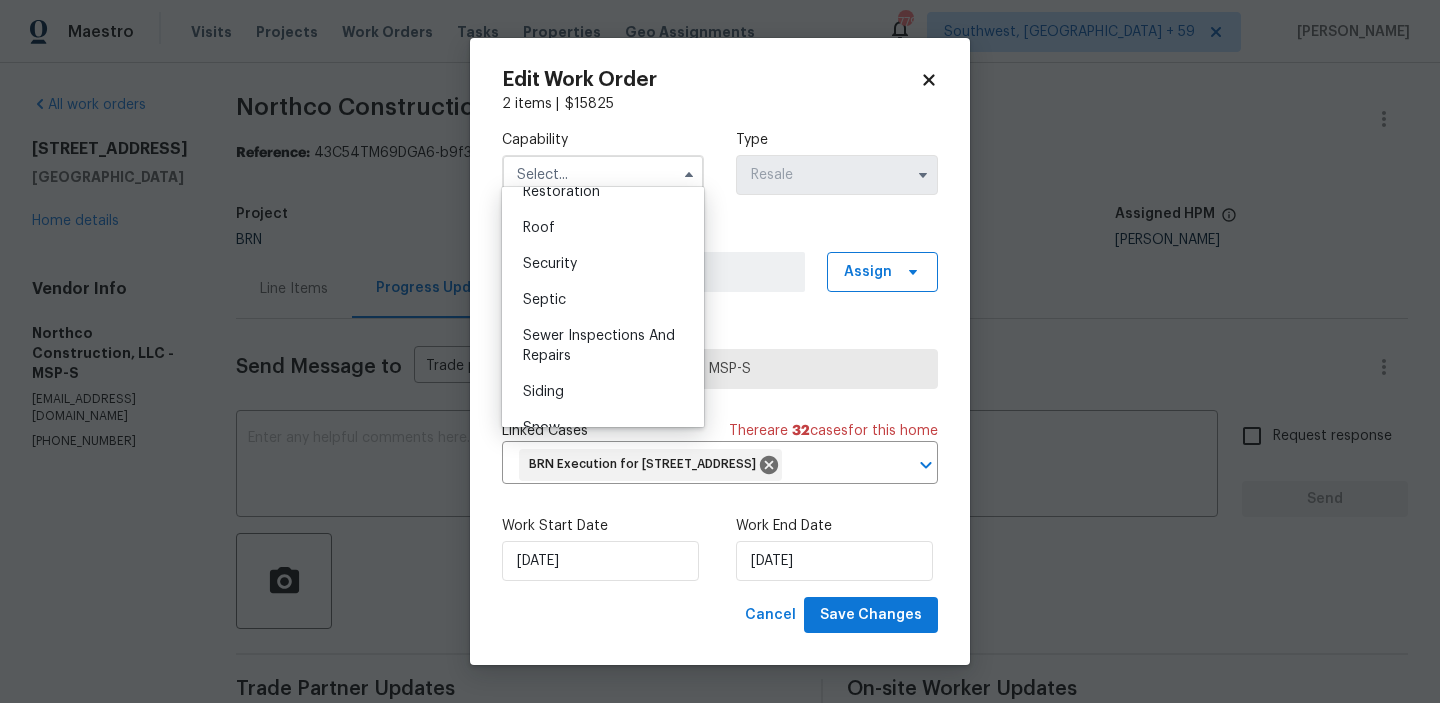 scroll, scrollTop: 2046, scrollLeft: 0, axis: vertical 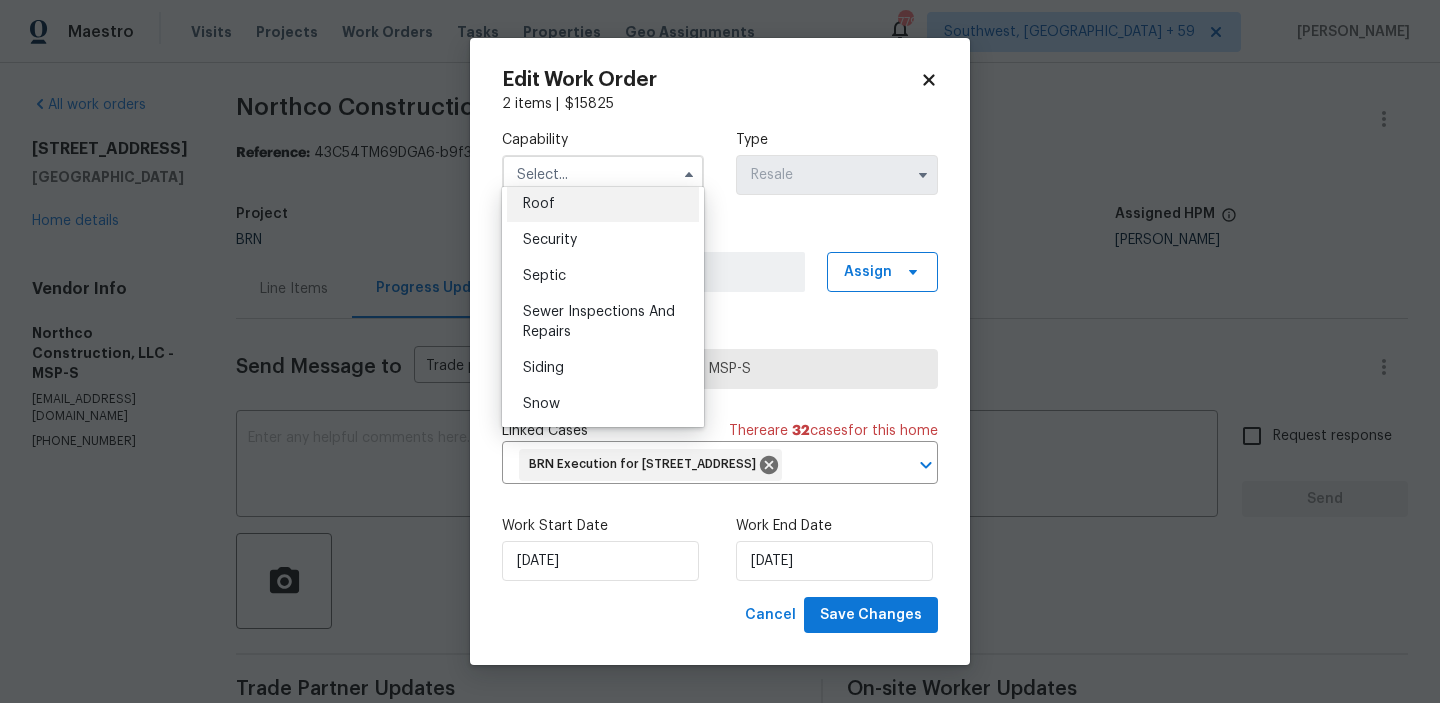 click on "Roof" at bounding box center [603, 204] 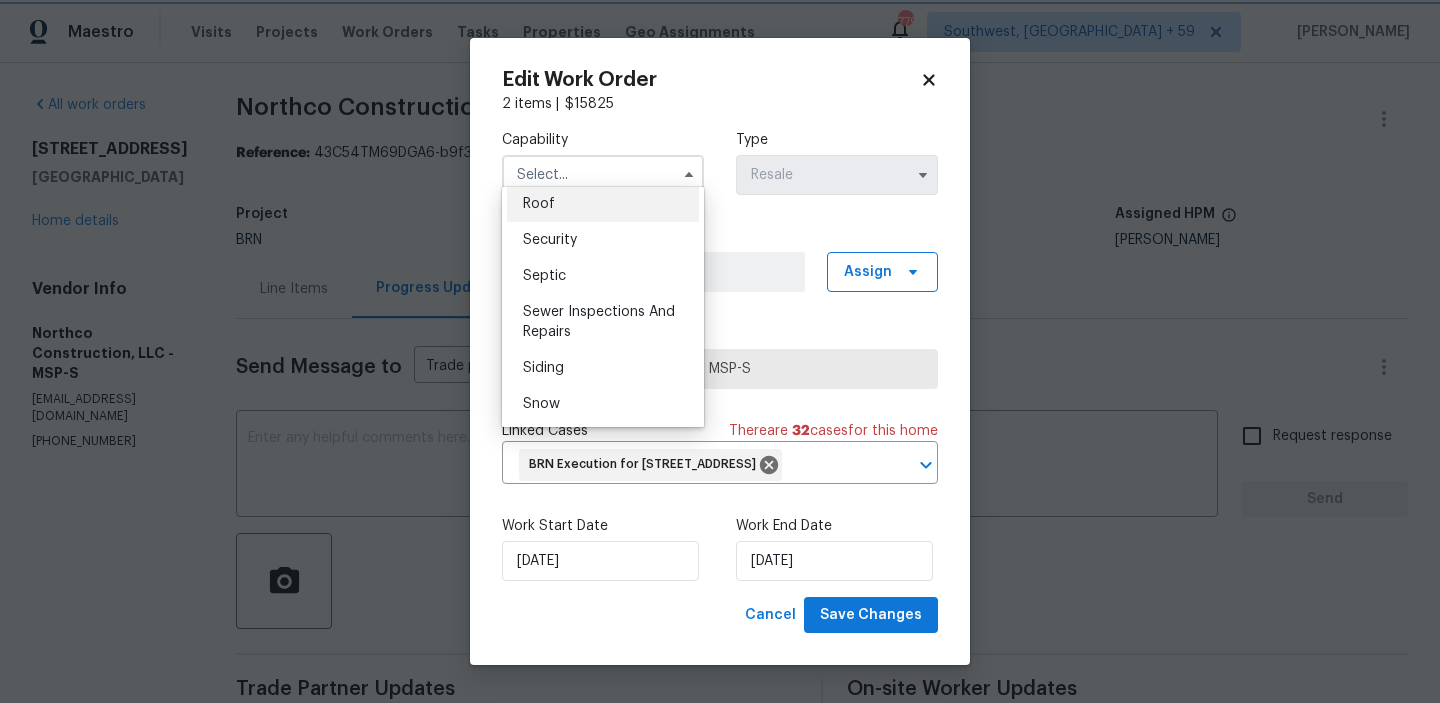 type on "Roof" 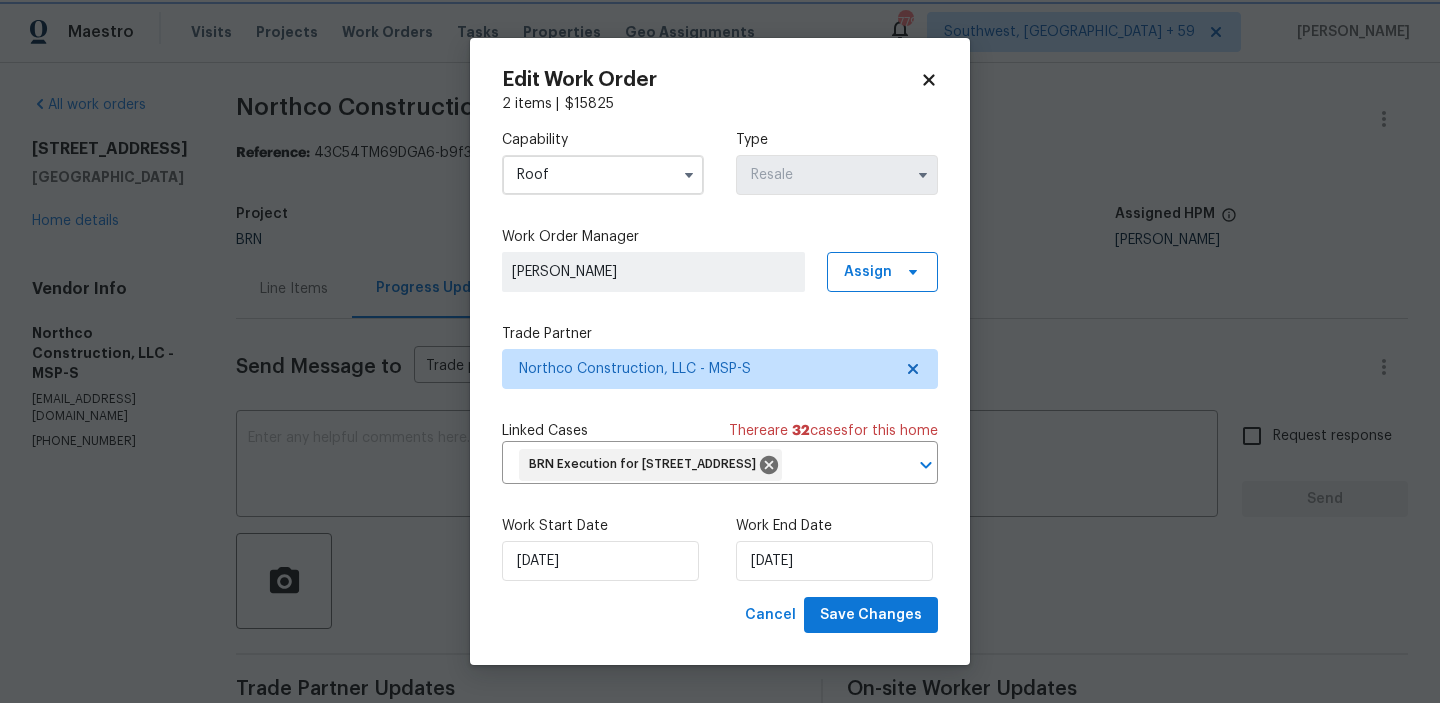 scroll, scrollTop: 2004, scrollLeft: 0, axis: vertical 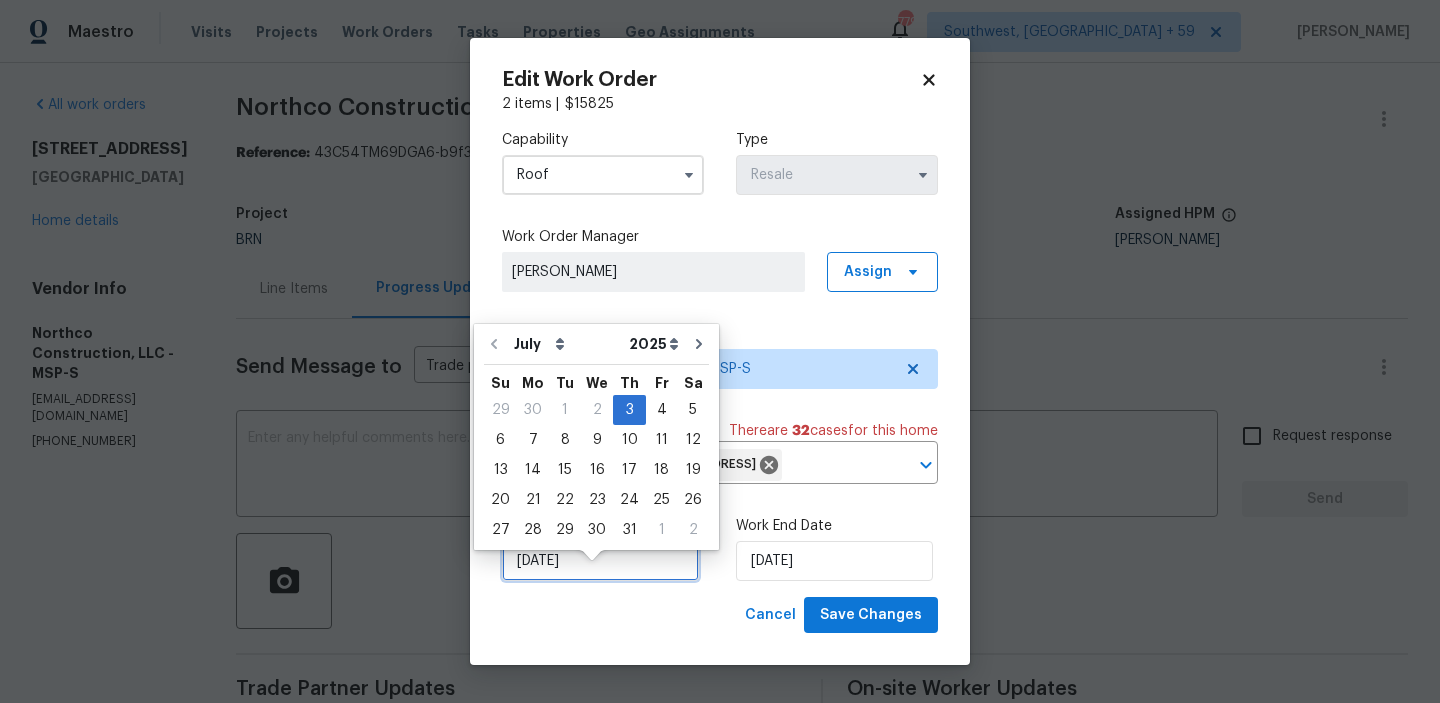 click on "03/07/2025" at bounding box center (600, 561) 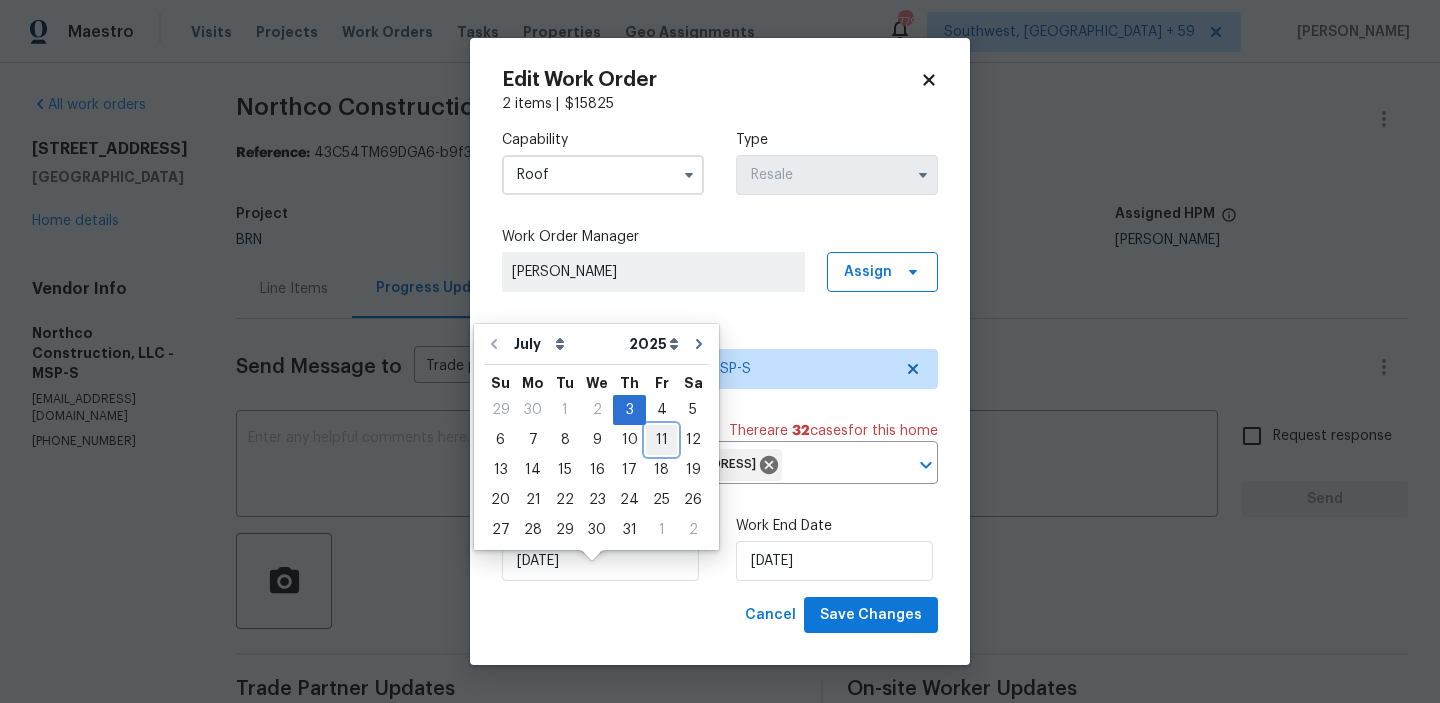 click on "11" at bounding box center [661, 440] 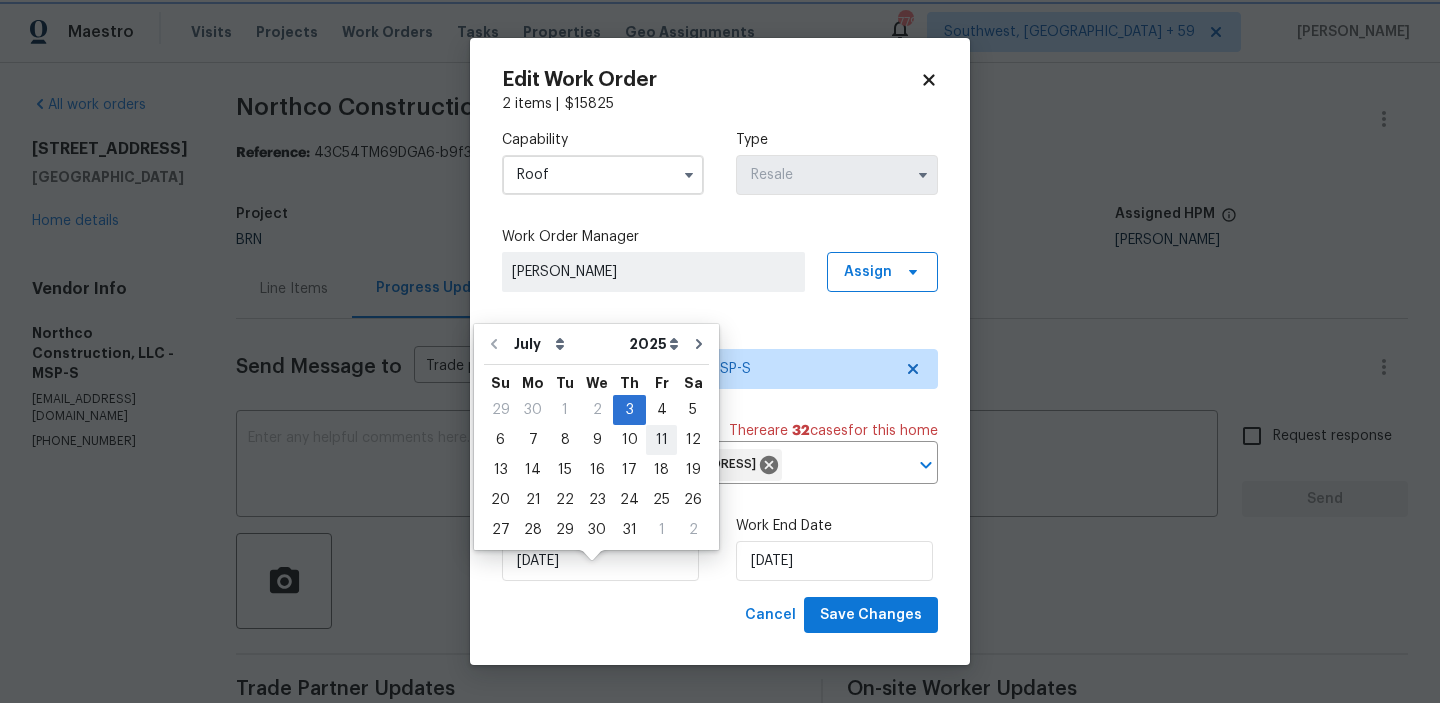type on "11/07/2025" 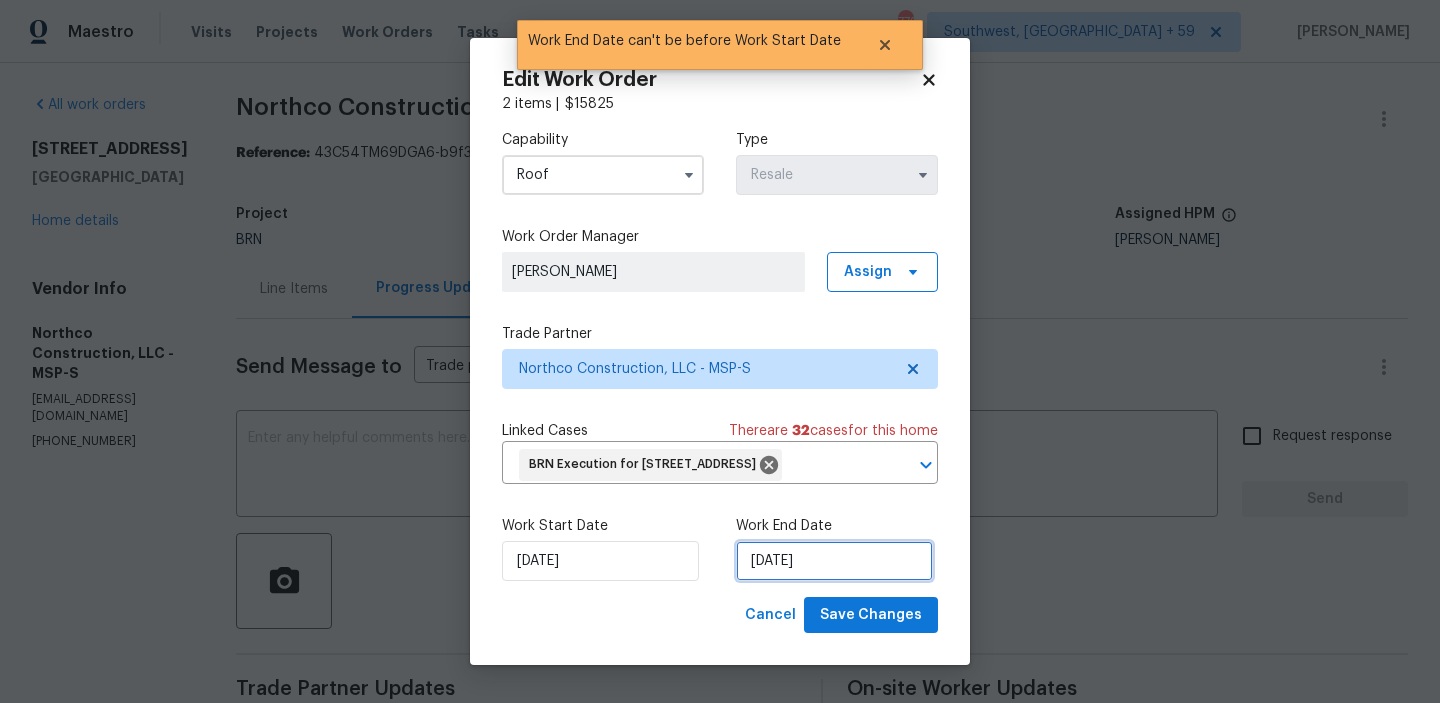 click on "11/07/2025" at bounding box center [834, 561] 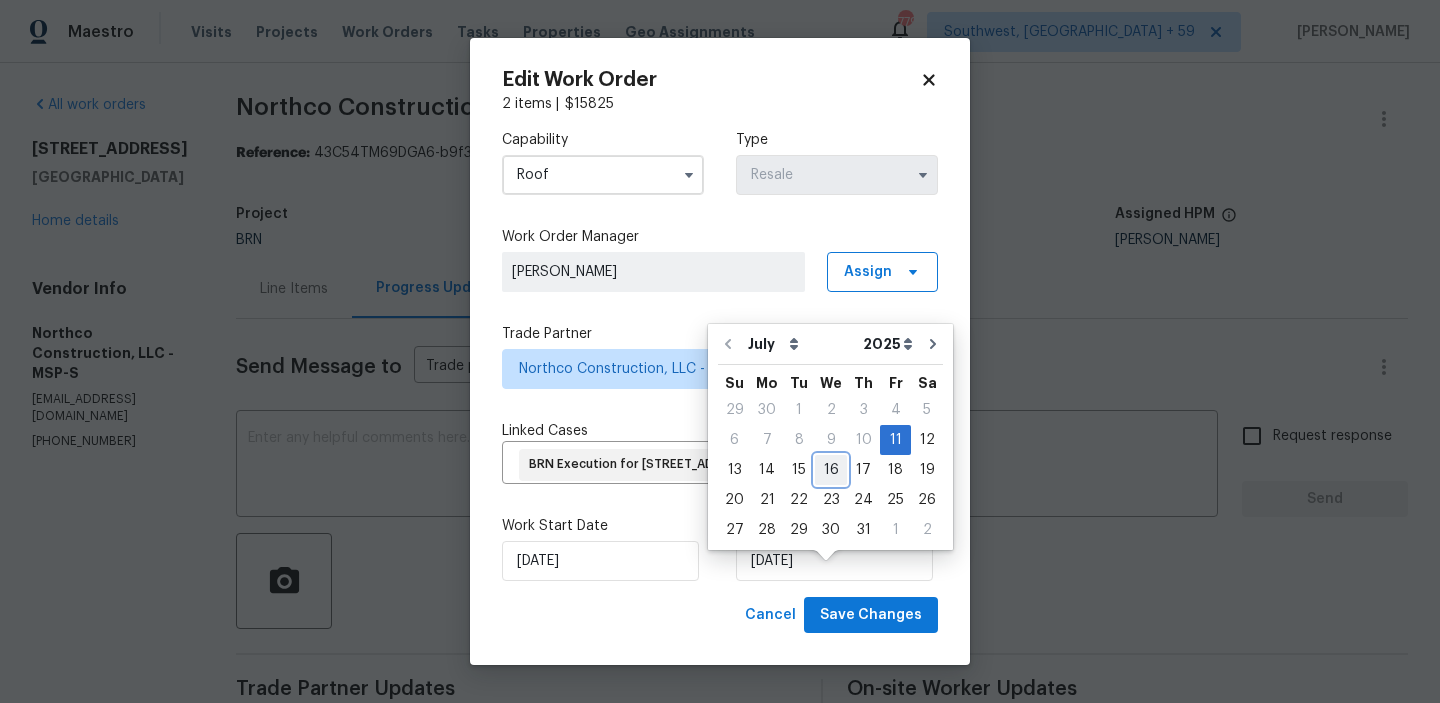 click on "16" at bounding box center [831, 470] 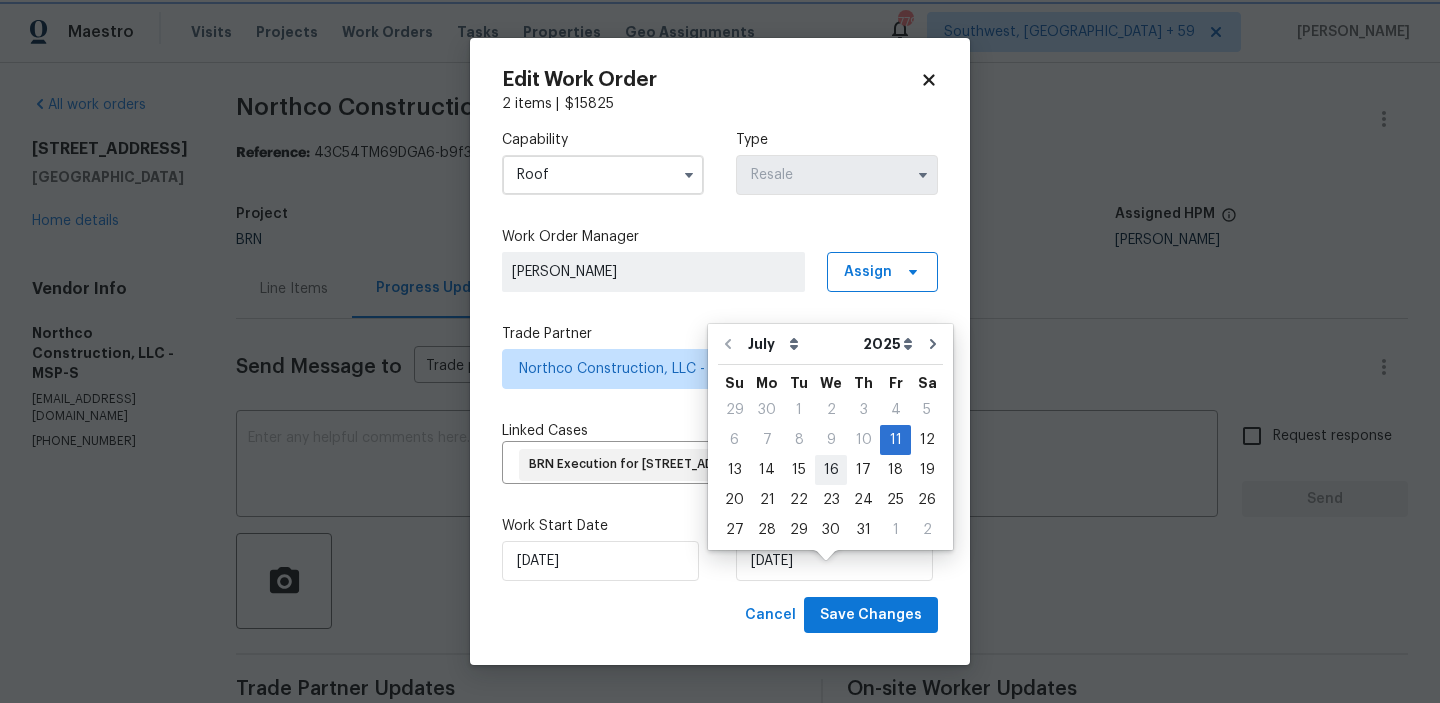 type on "16/07/2025" 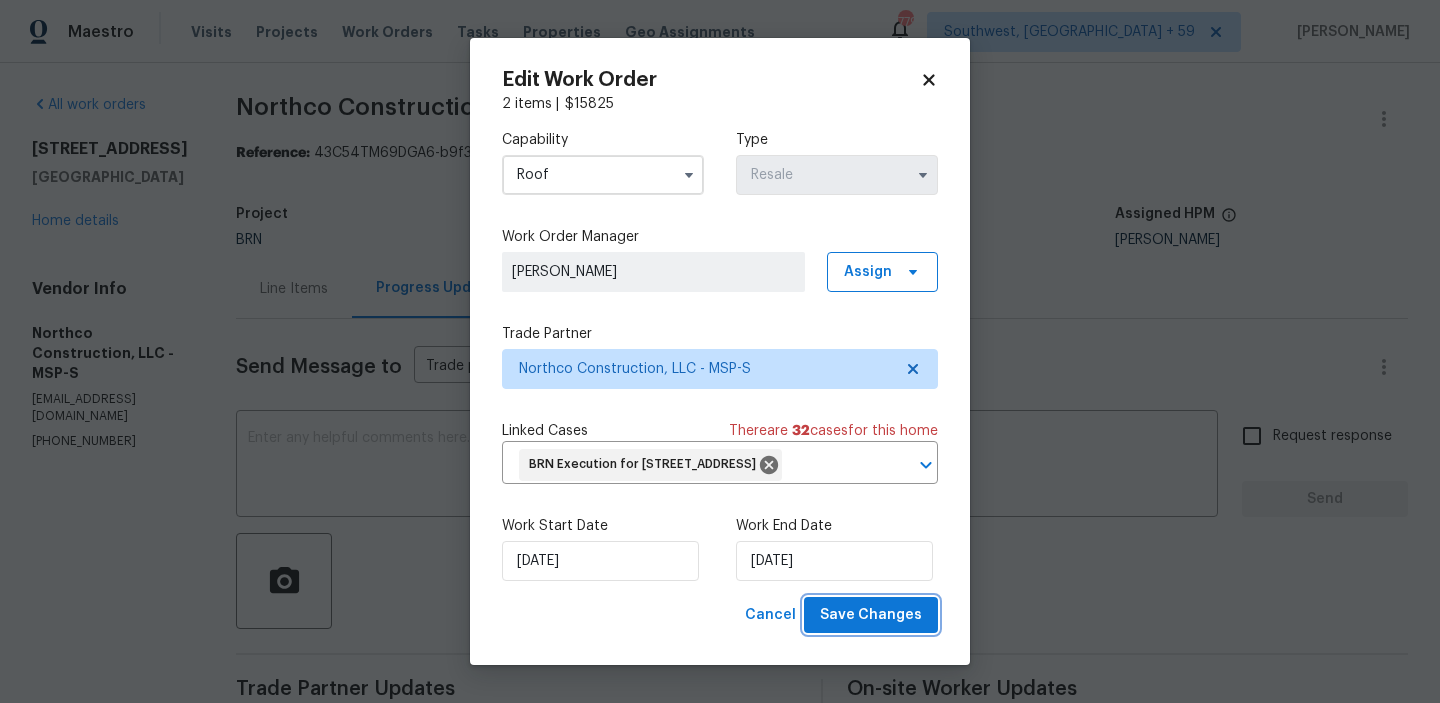 click on "Save Changes" at bounding box center (871, 615) 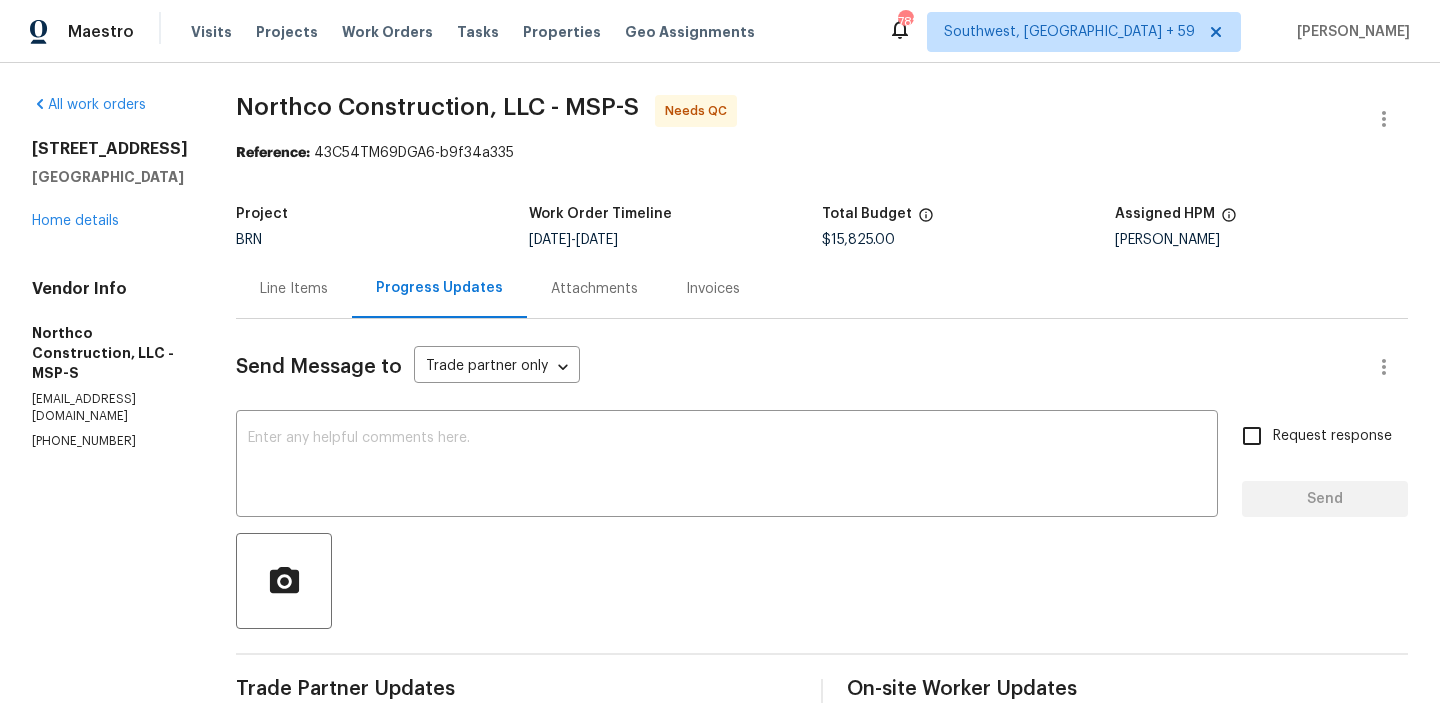 scroll, scrollTop: 0, scrollLeft: 0, axis: both 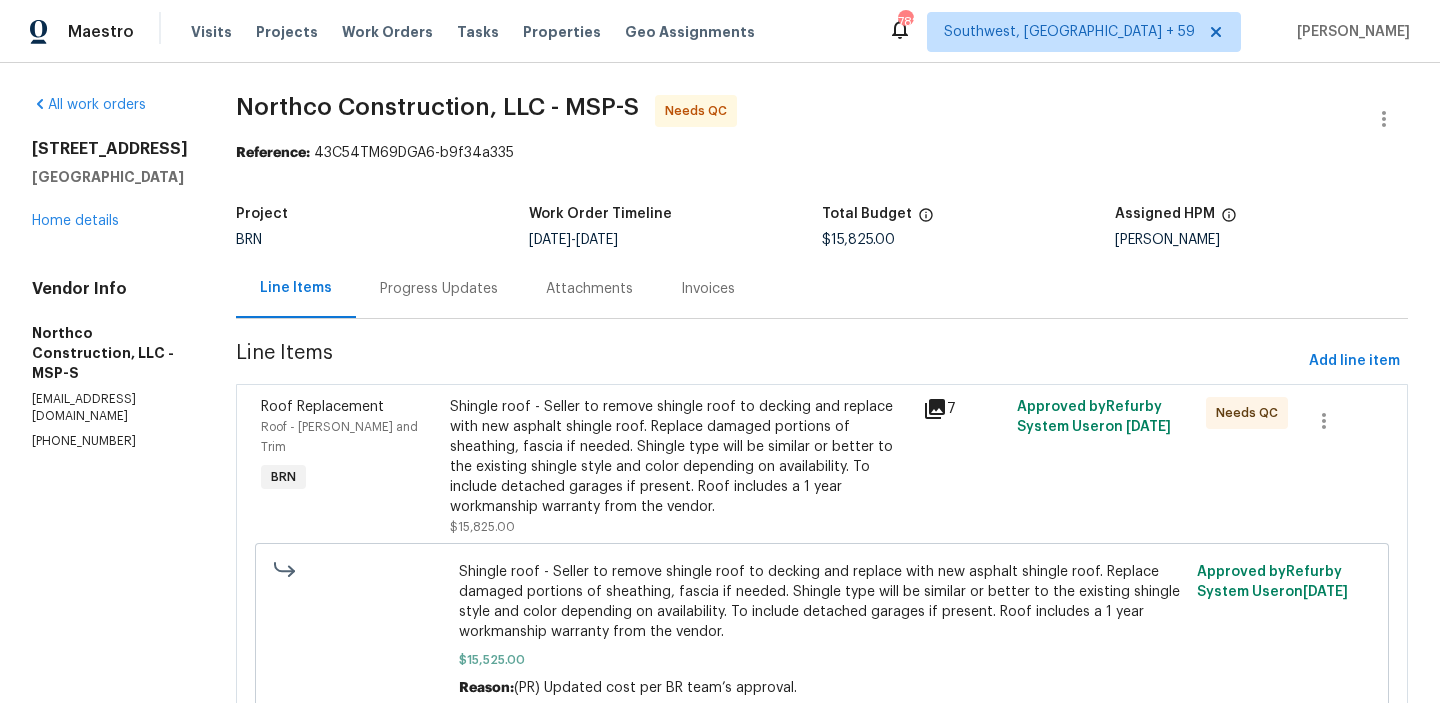 click on "Shingle roof - Seller to remove shingle roof to decking and replace with new asphalt shingle roof. Replace damaged portions of sheathing, fascia if needed. Shingle type will be similar or better to the existing shingle style and color depending on availability. To include detached garages if present. Roof includes a 1 year workmanship warranty from the vendor." at bounding box center [680, 457] 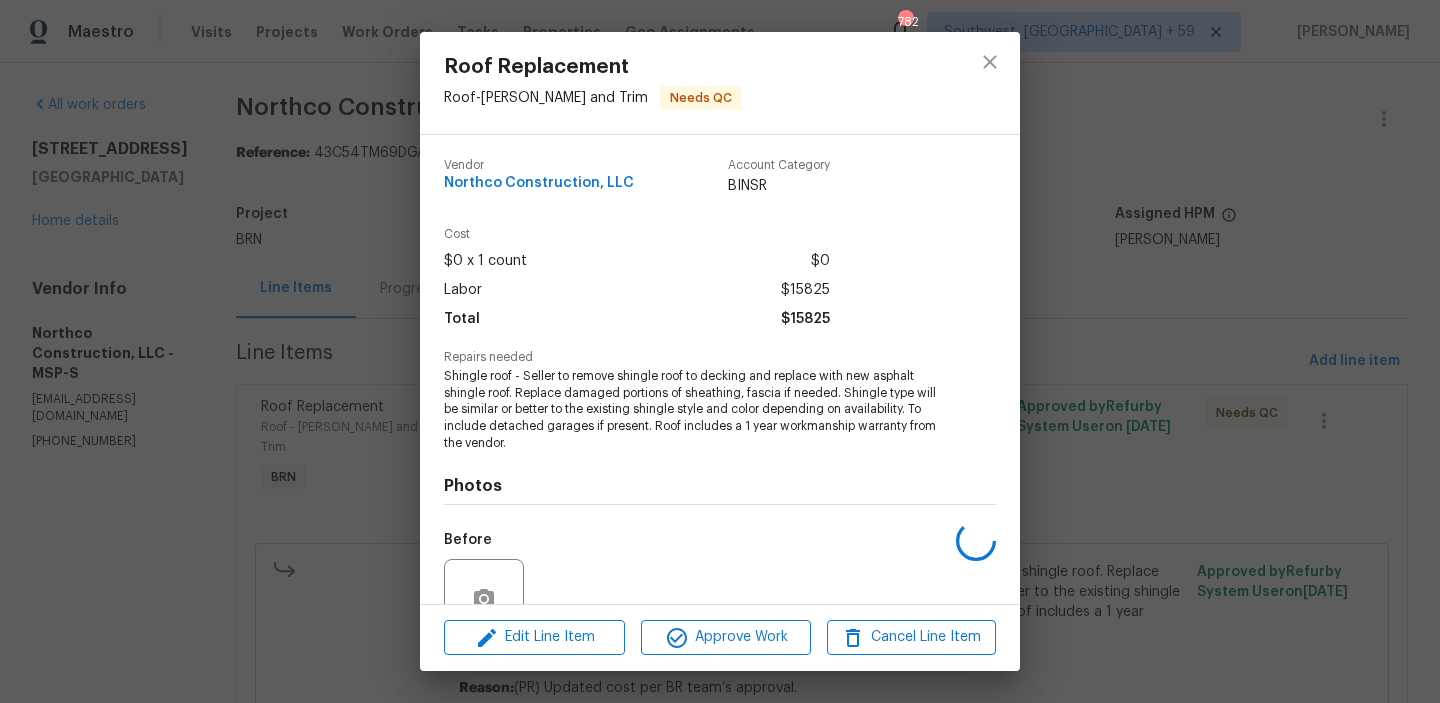 scroll, scrollTop: 185, scrollLeft: 0, axis: vertical 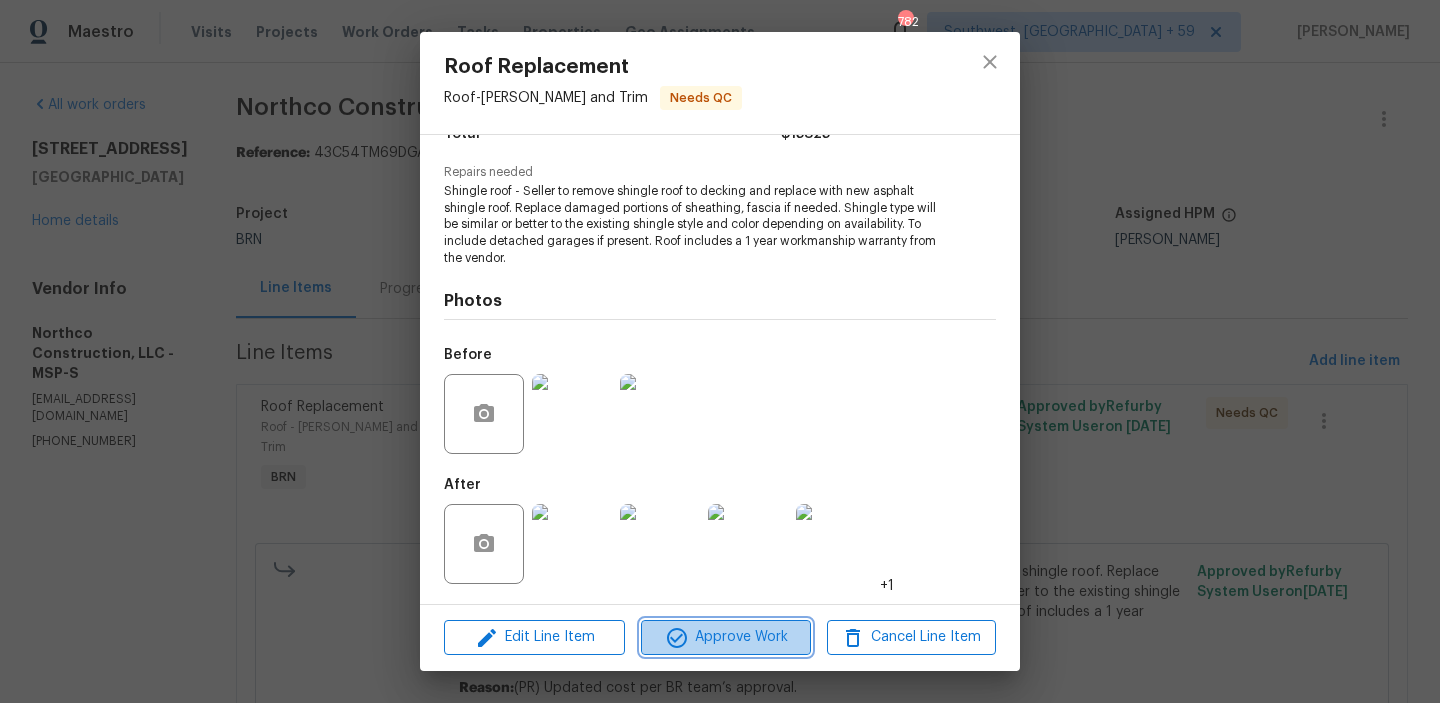 click 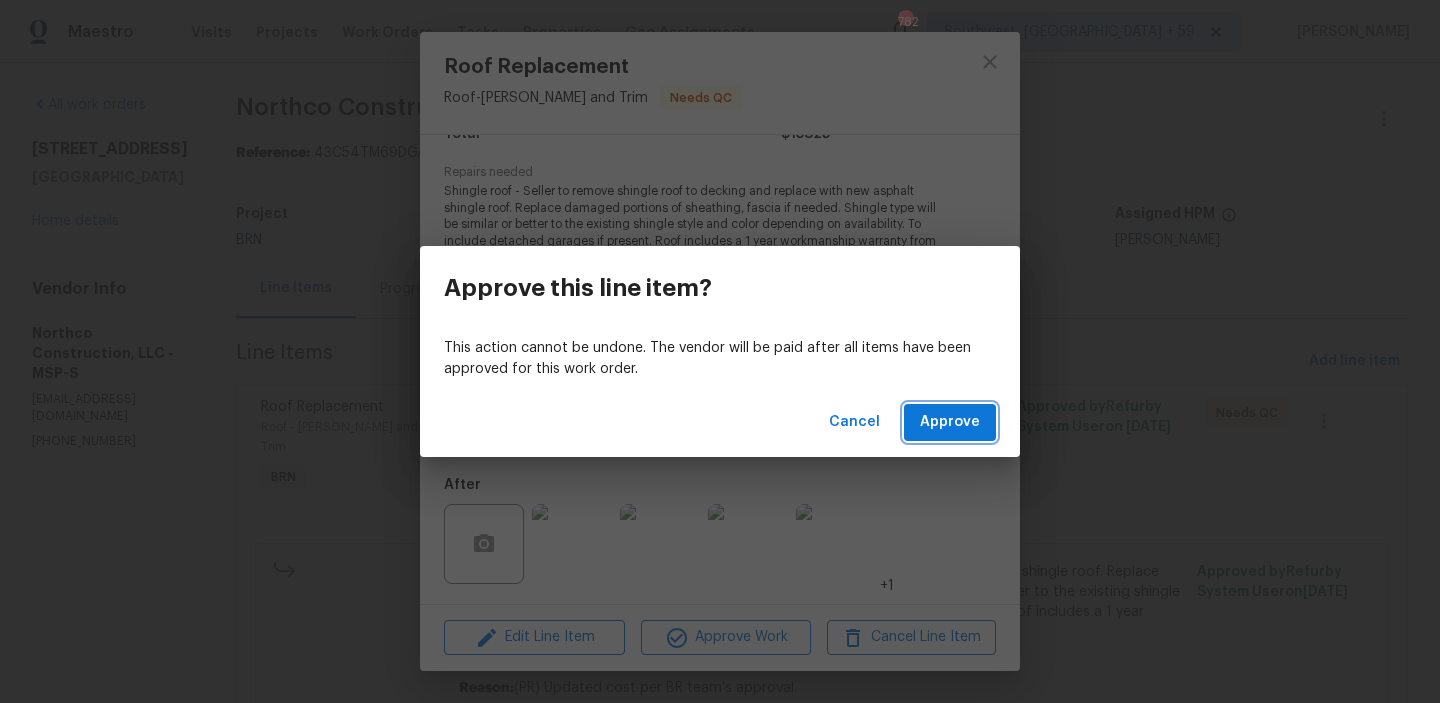 click on "Approve" at bounding box center [950, 422] 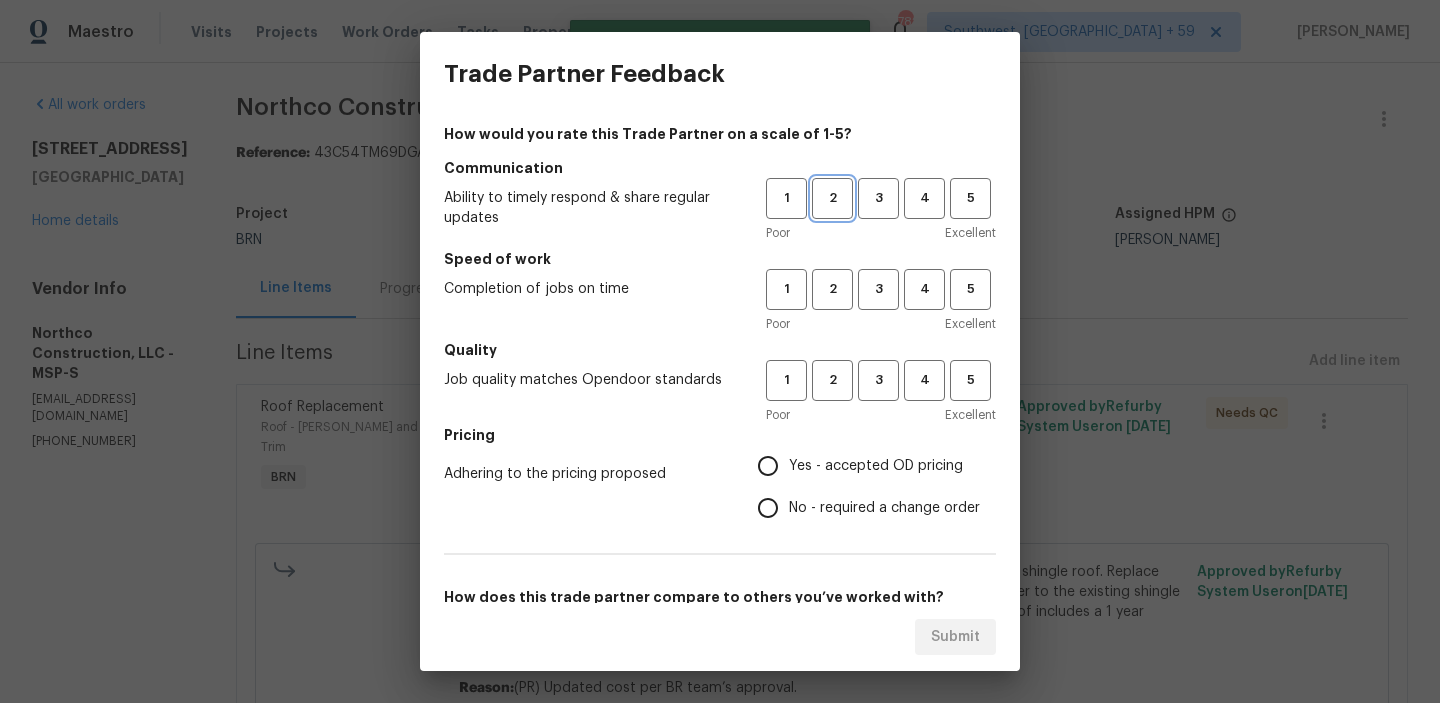 click on "2" at bounding box center (832, 198) 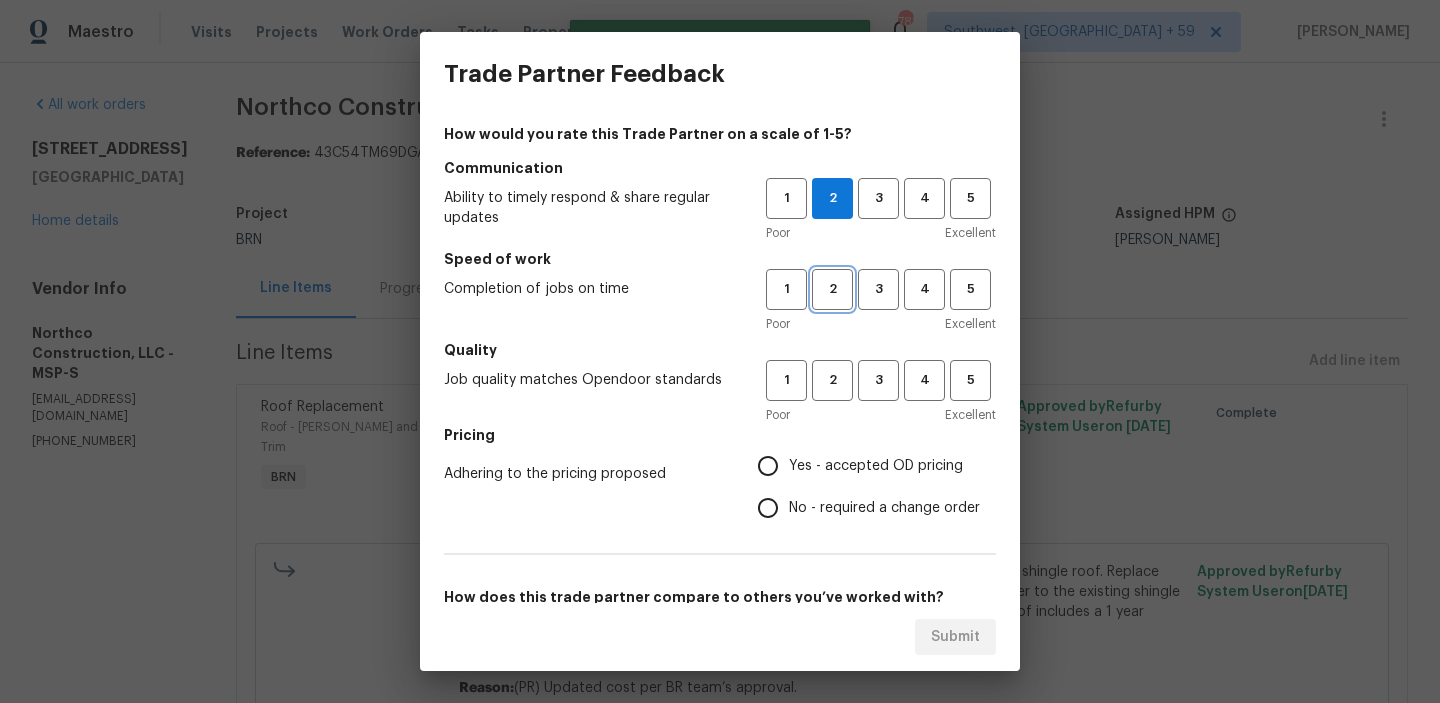 click on "2" at bounding box center (832, 289) 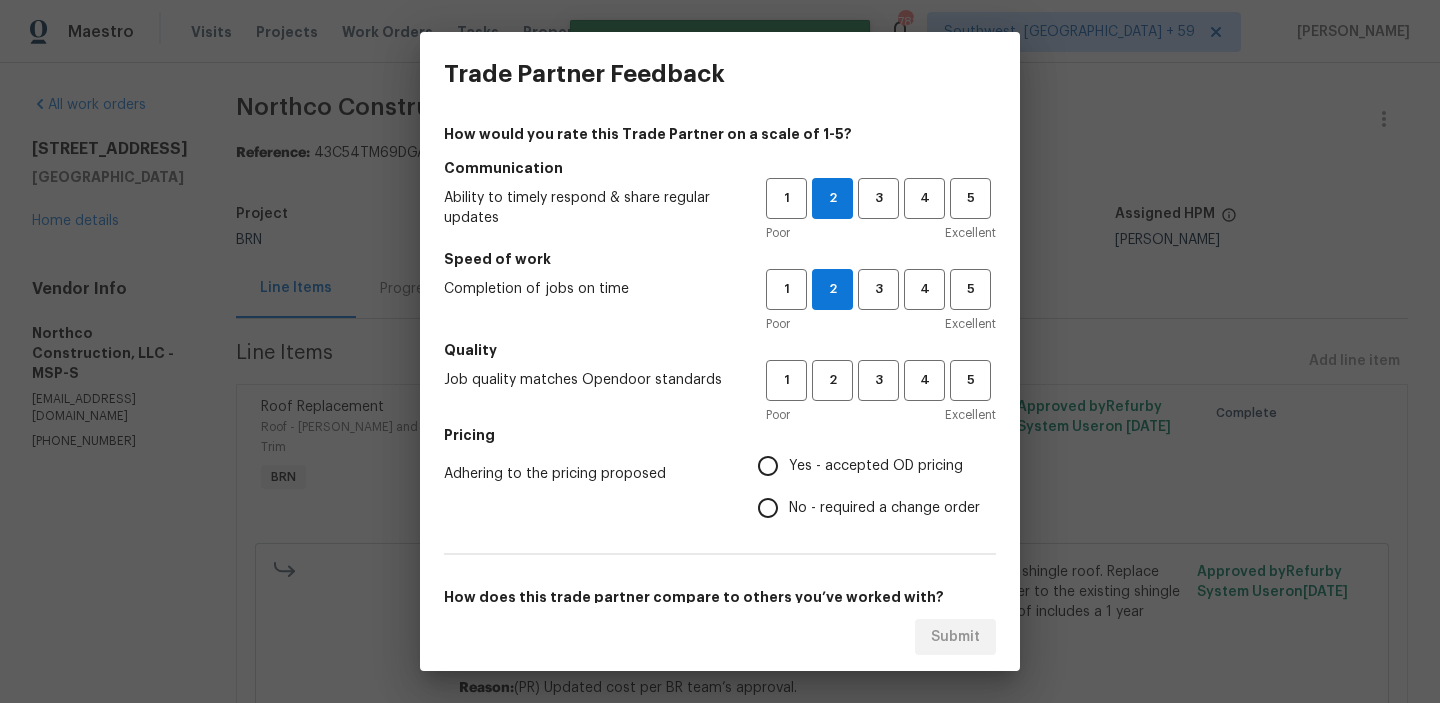 click on "Quality" at bounding box center (720, 350) 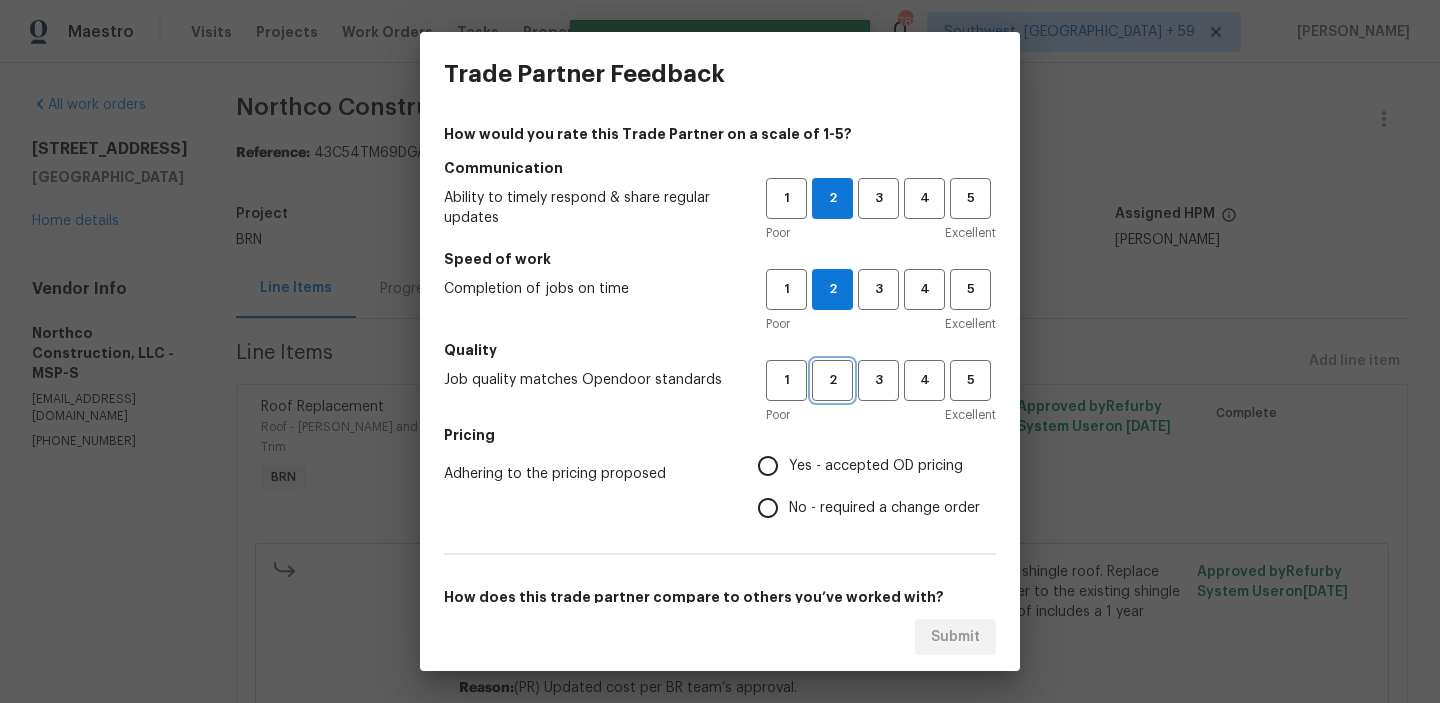 click on "2" at bounding box center (832, 380) 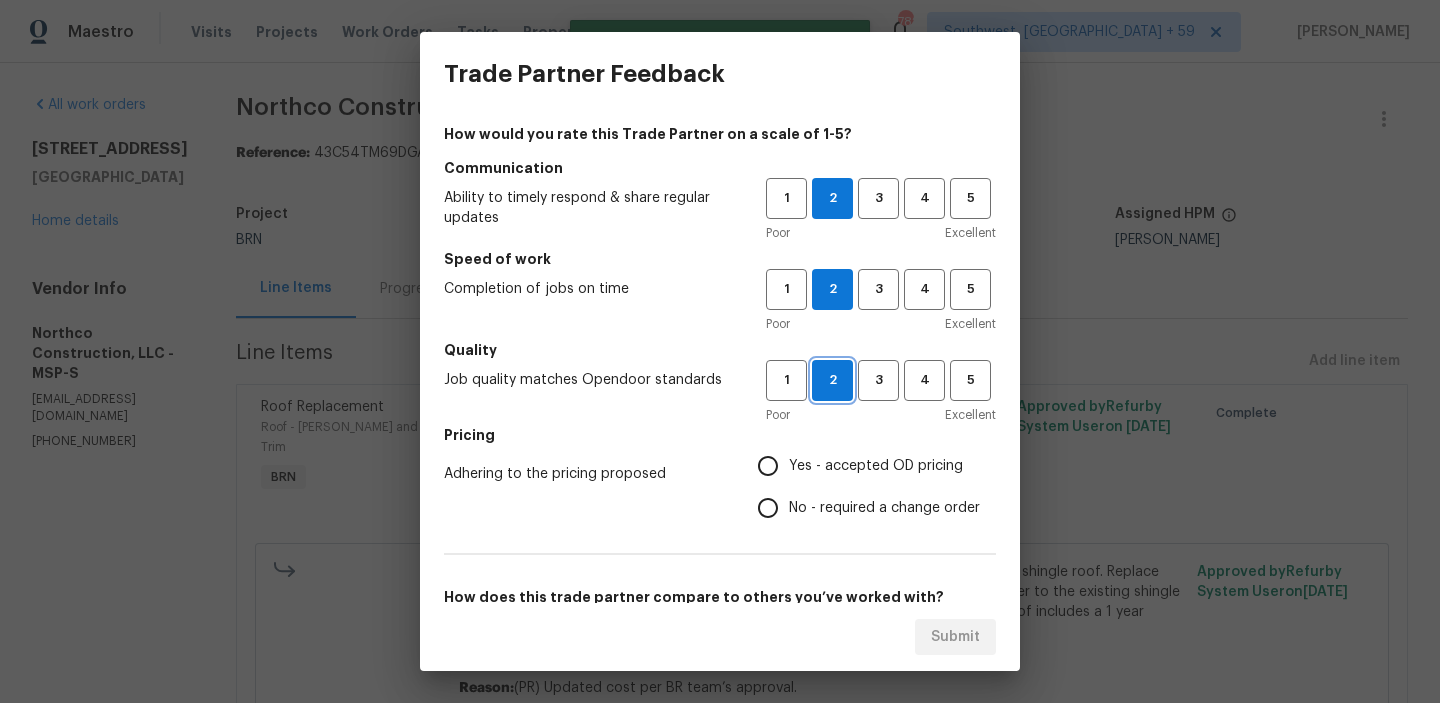 scroll, scrollTop: 258, scrollLeft: 0, axis: vertical 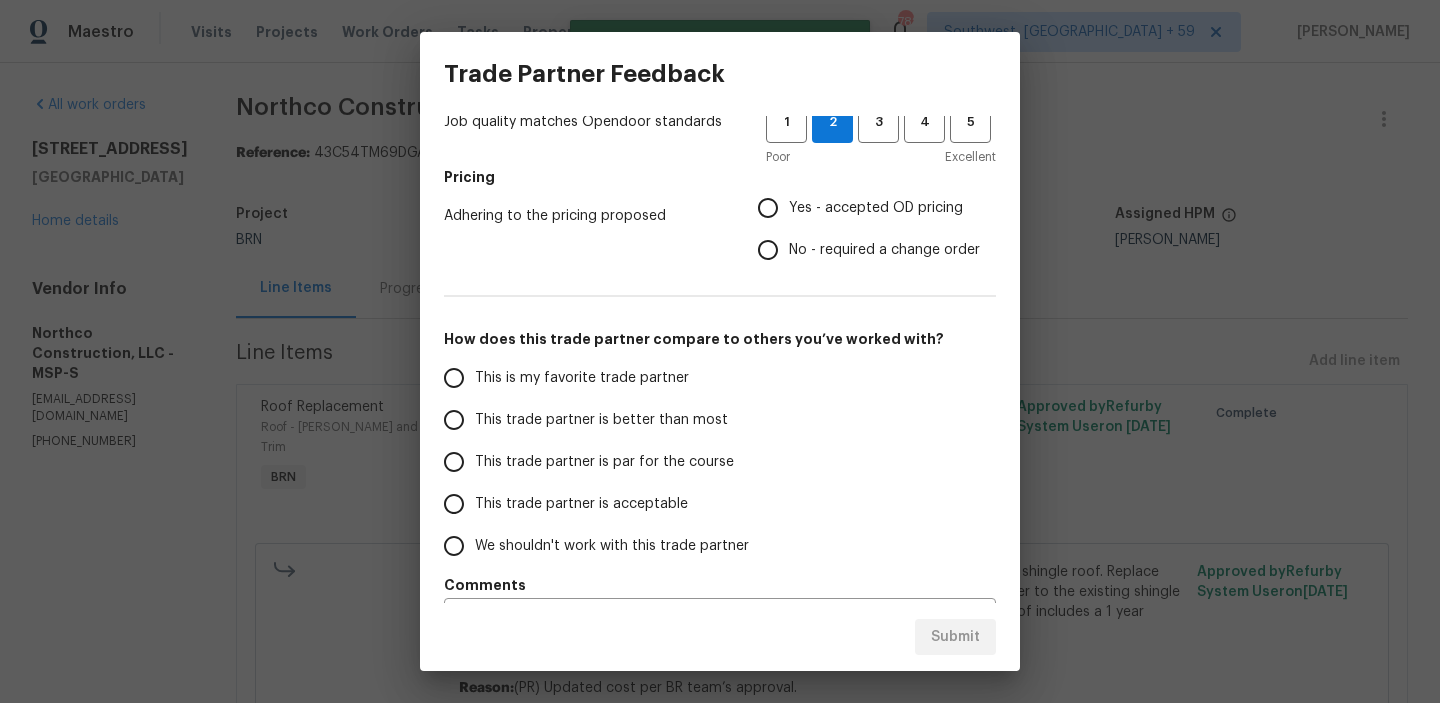 click on "No - required a change order" at bounding box center (768, 250) 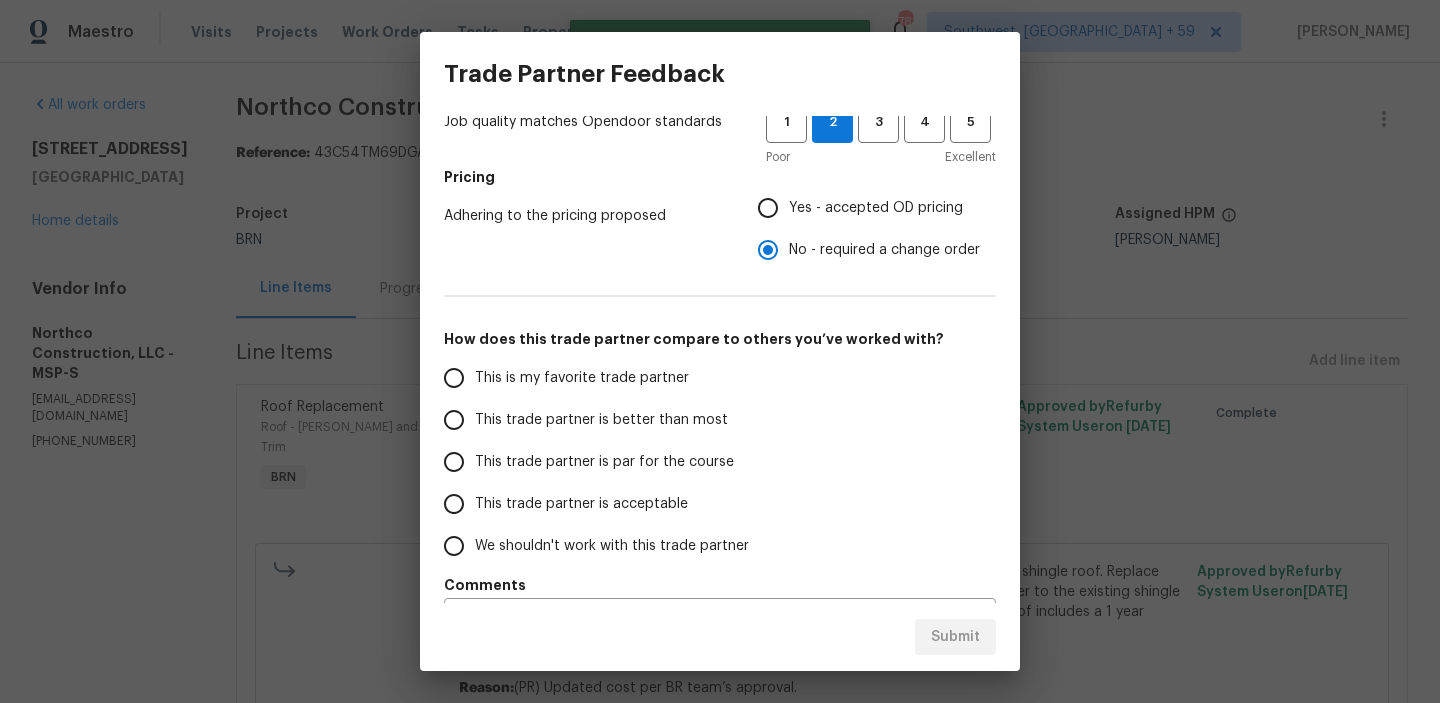 click on "This trade partner is better than most" at bounding box center (601, 420) 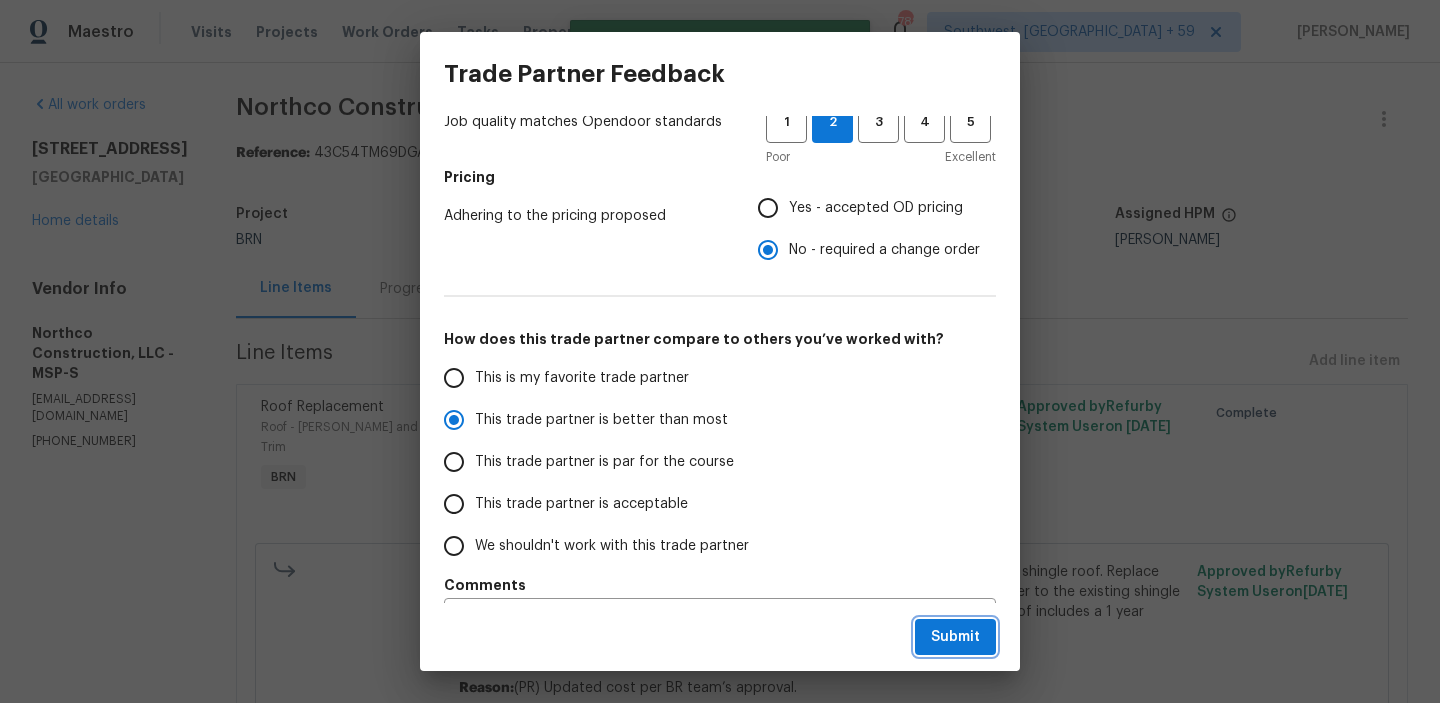 click on "Submit" at bounding box center [955, 637] 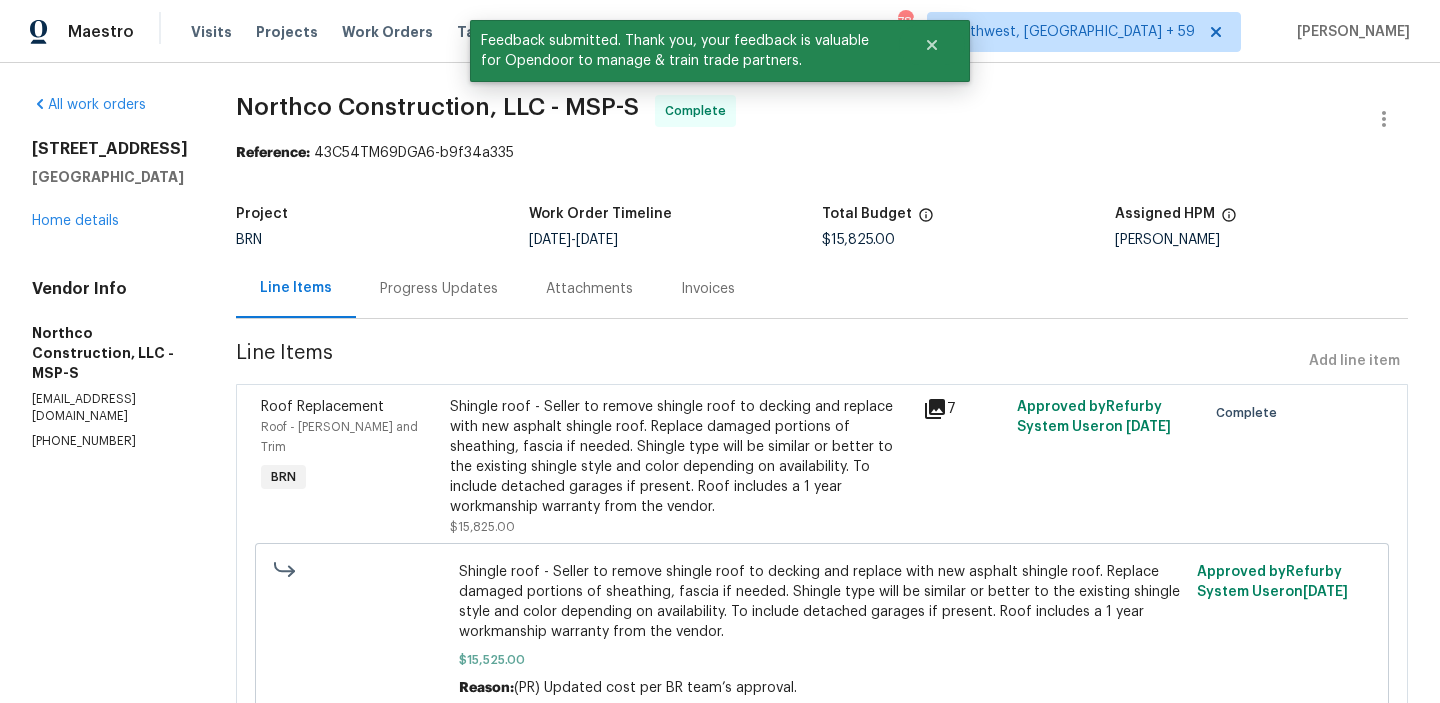 click on "Progress Updates" at bounding box center [439, 288] 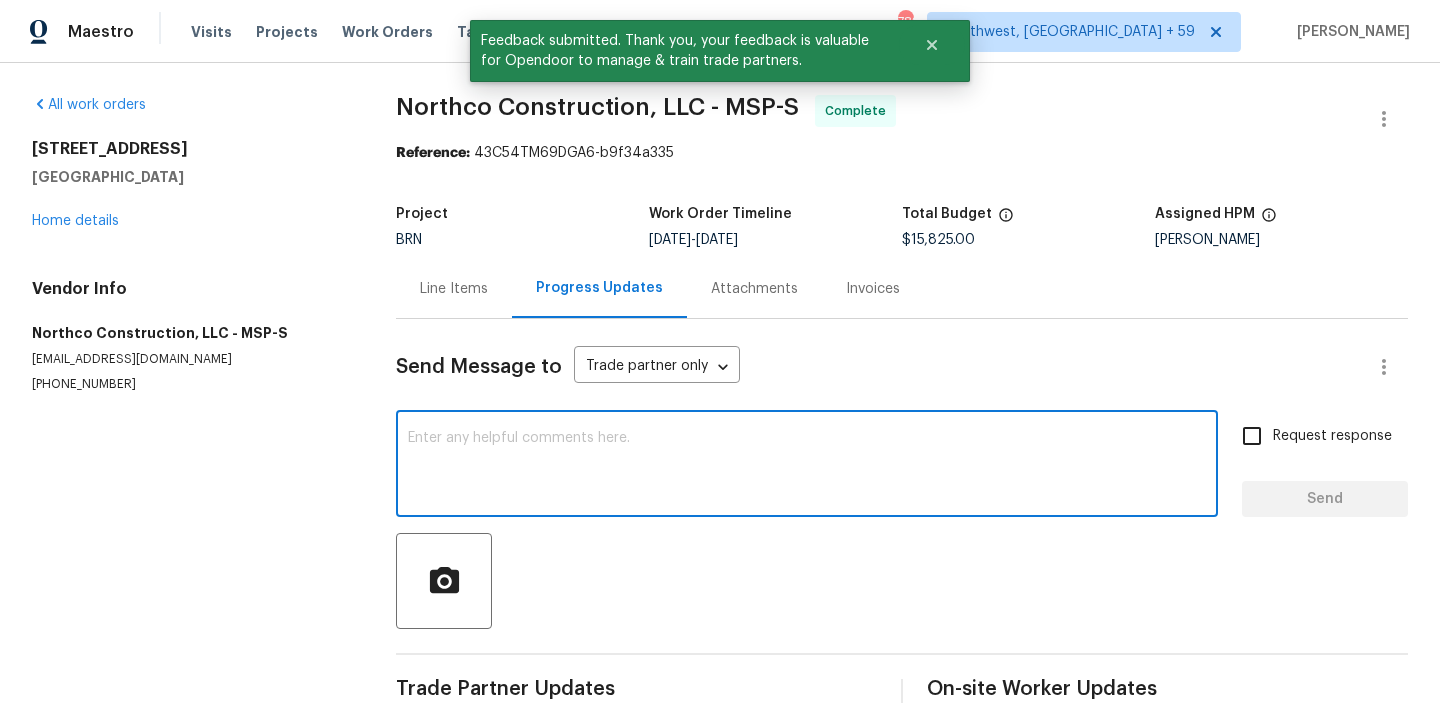 click at bounding box center [807, 466] 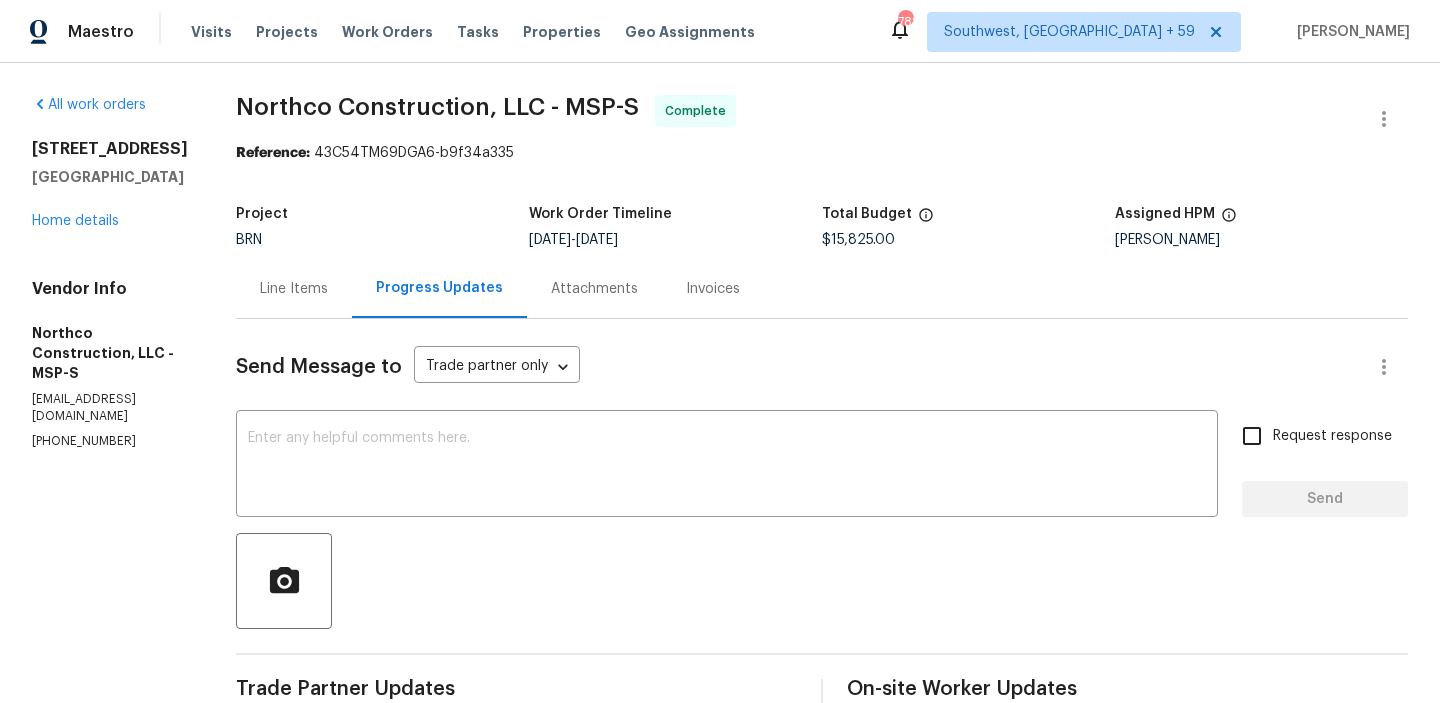 paste on "WO is approved, Please upload the invoice under the invoice section.Thanks" 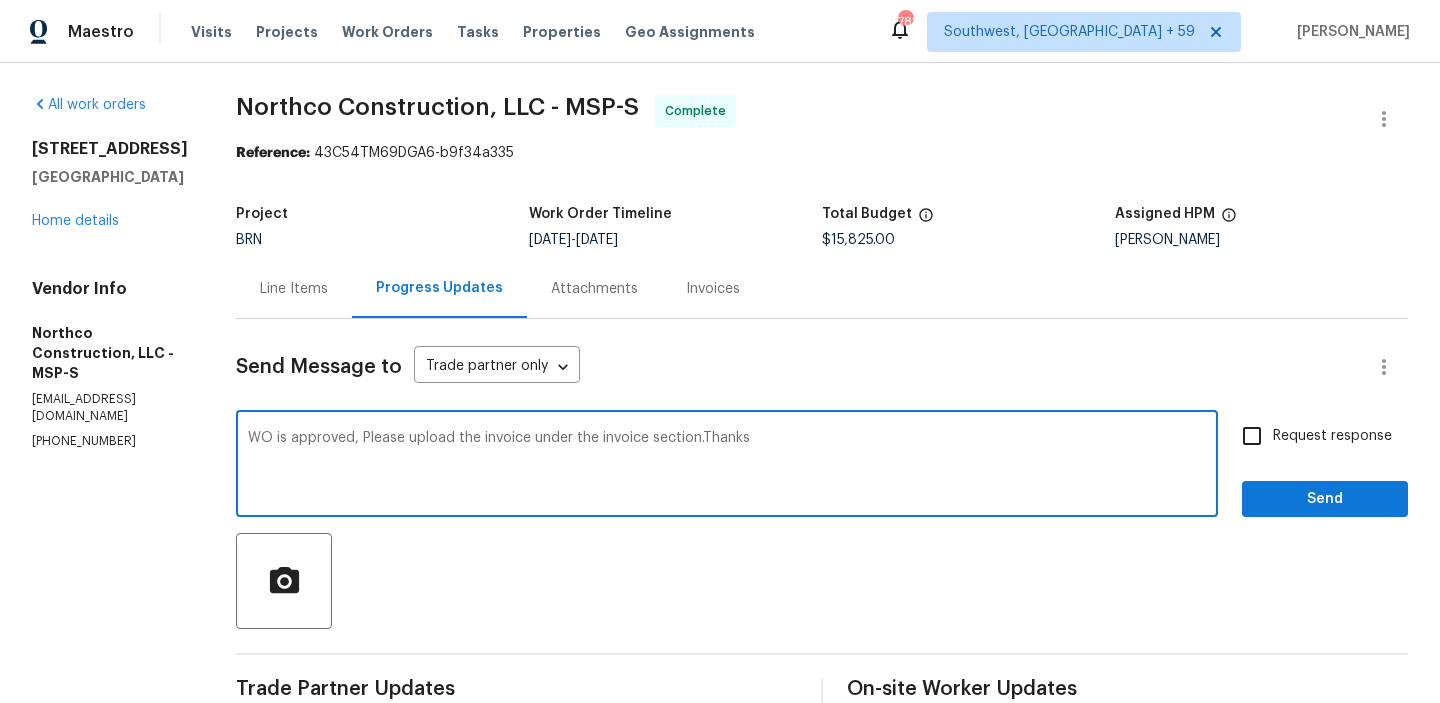 type on "WO is approved, Please upload the invoice under the invoice section.Thanks" 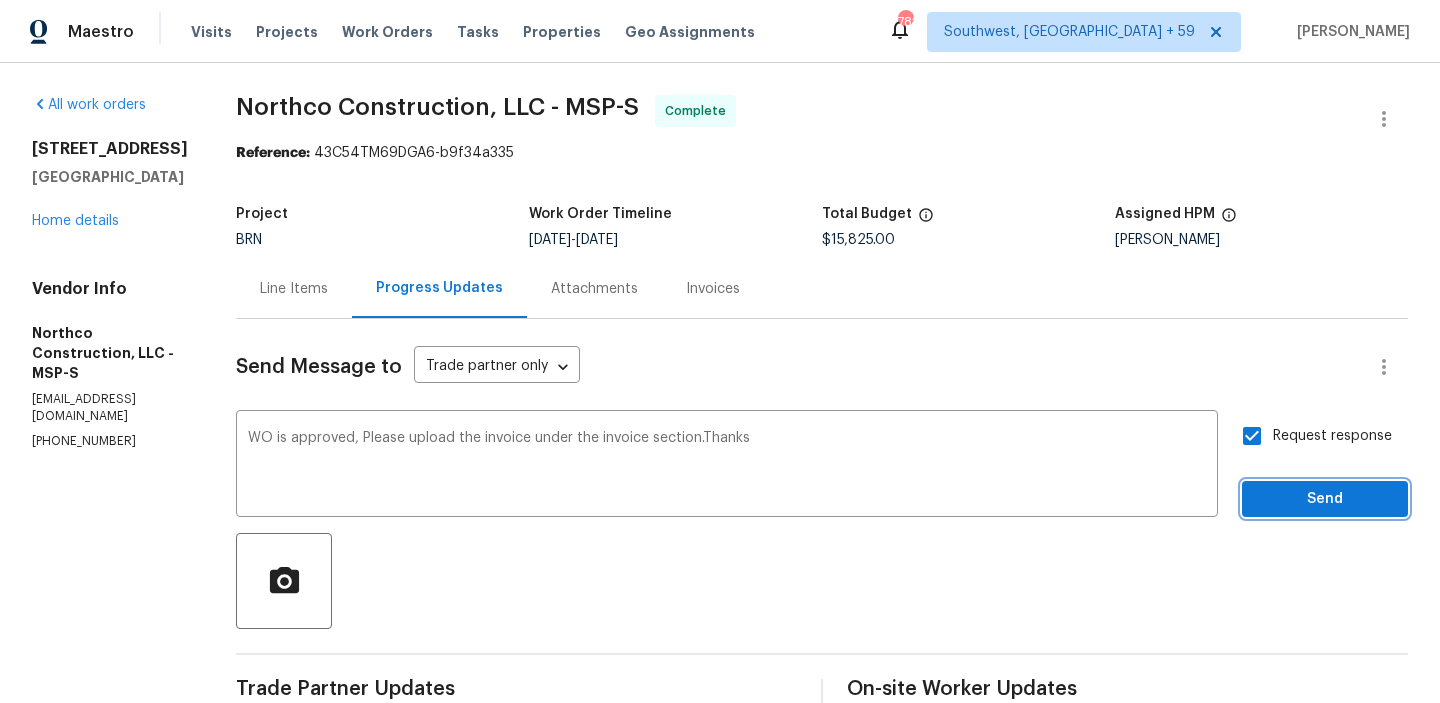 click on "Send" at bounding box center (1325, 499) 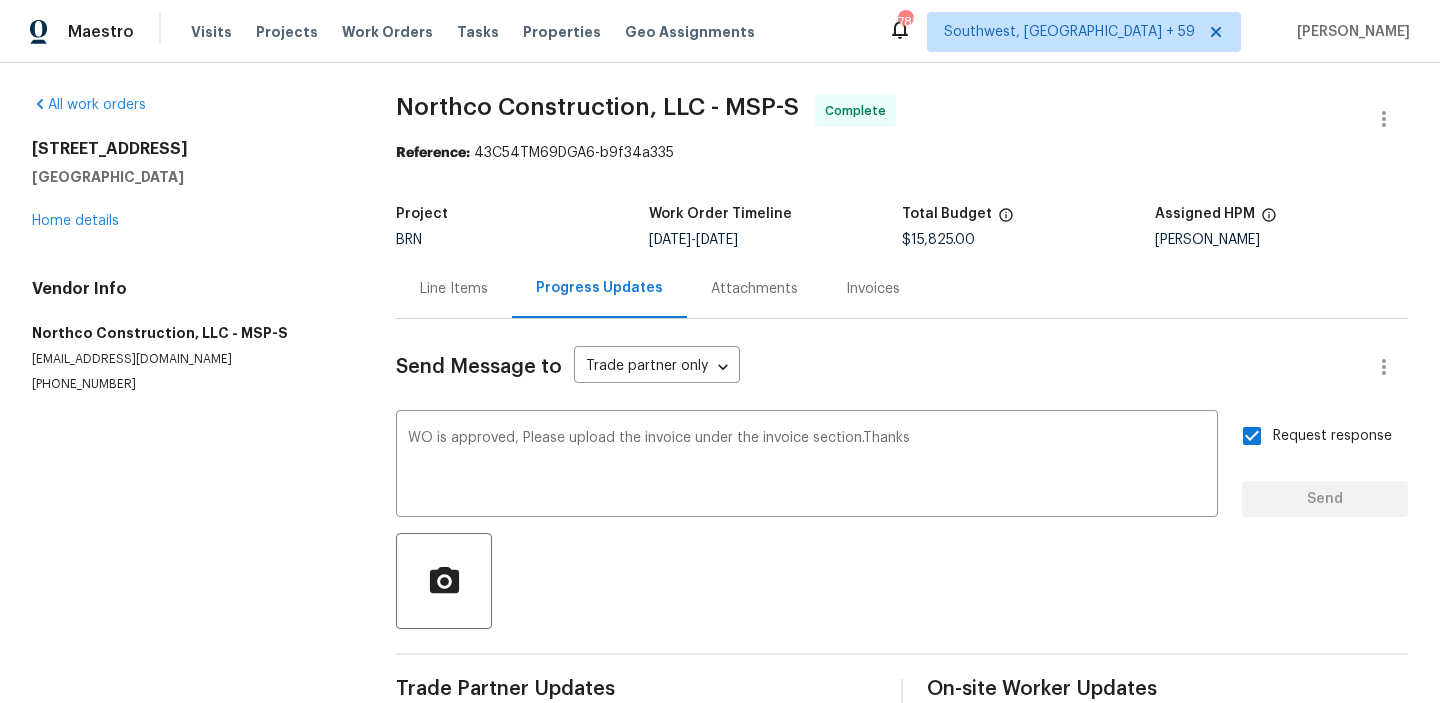 type 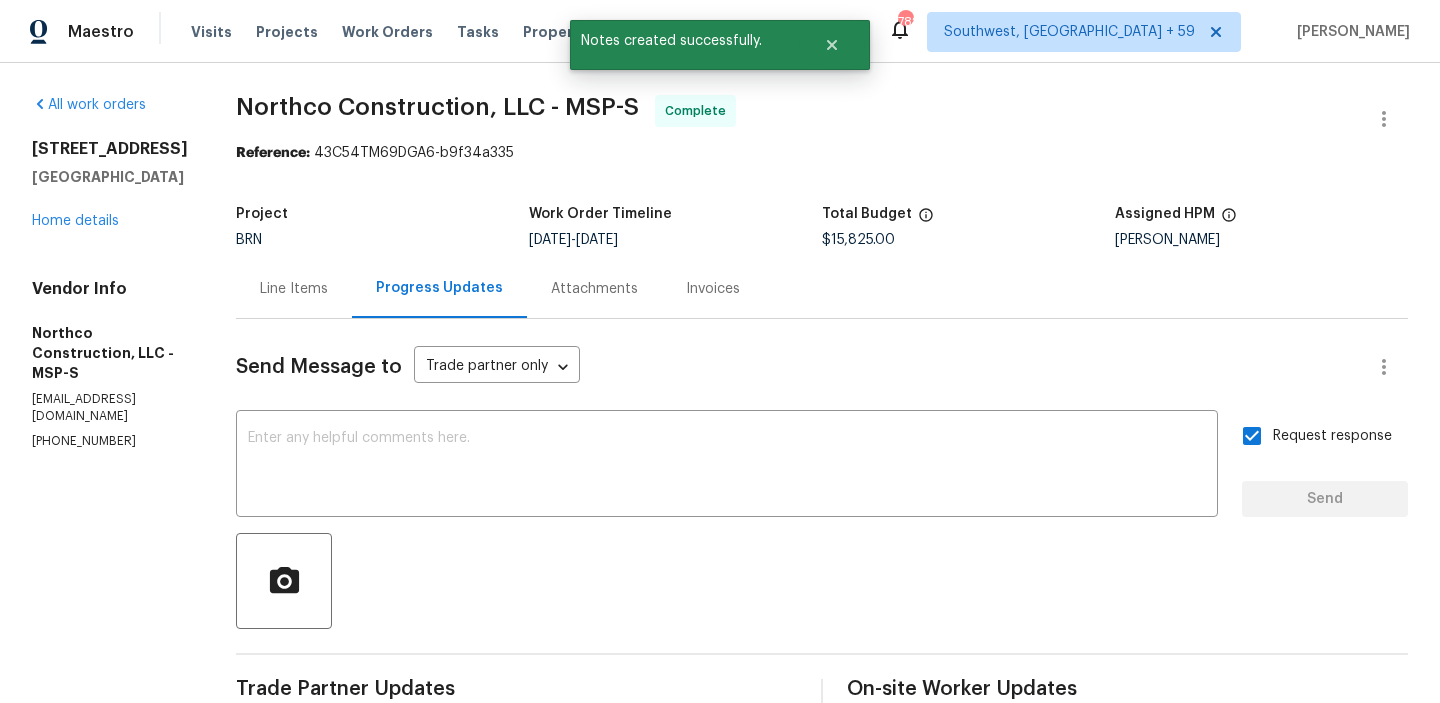 click on "Invoices" at bounding box center (713, 288) 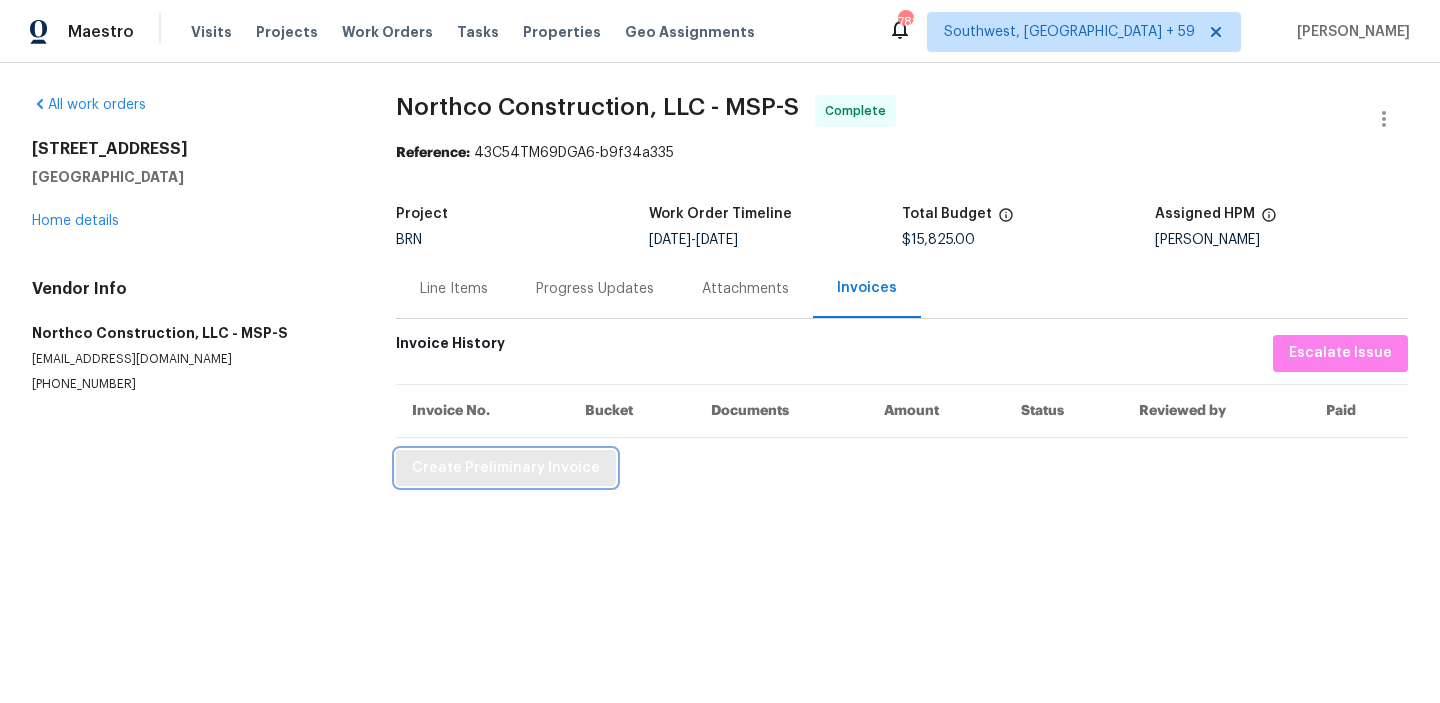 click on "Create Preliminary Invoice" at bounding box center (506, 468) 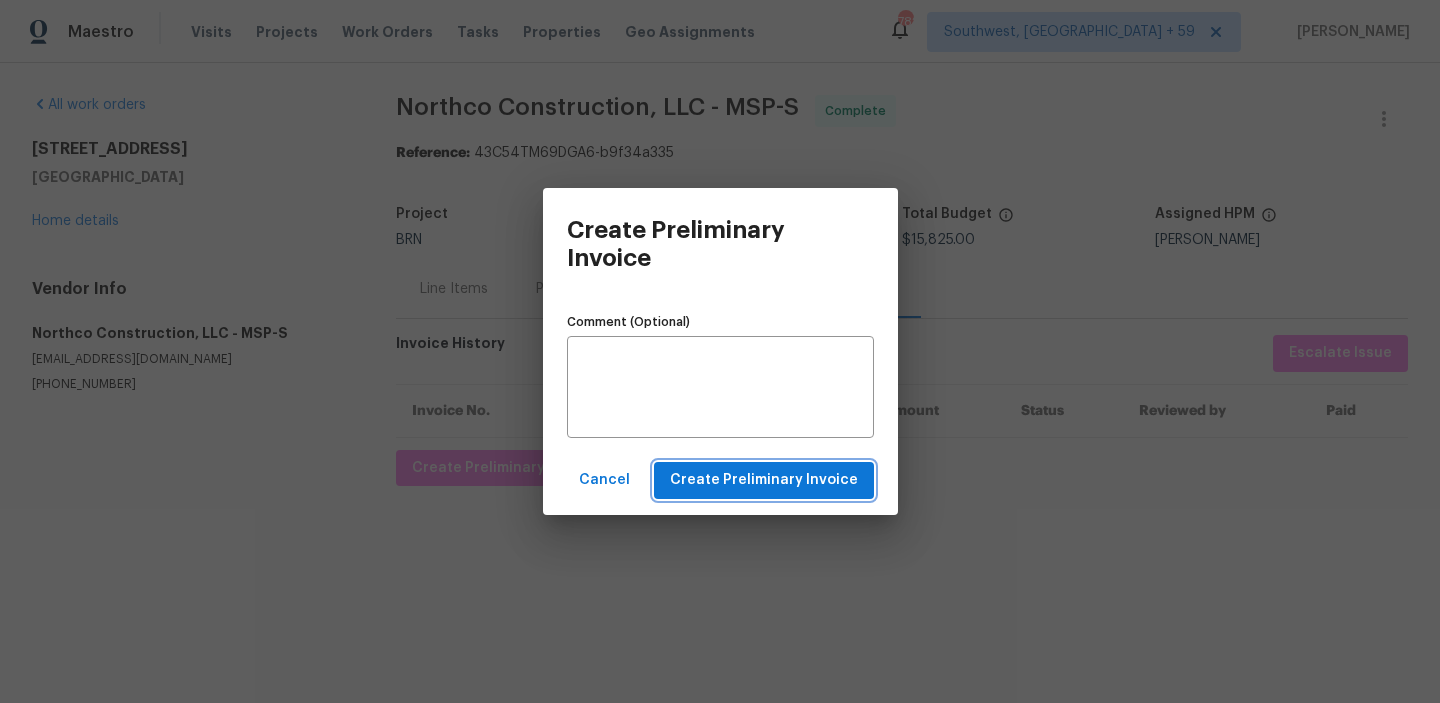 click on "Create Preliminary Invoice" at bounding box center (764, 480) 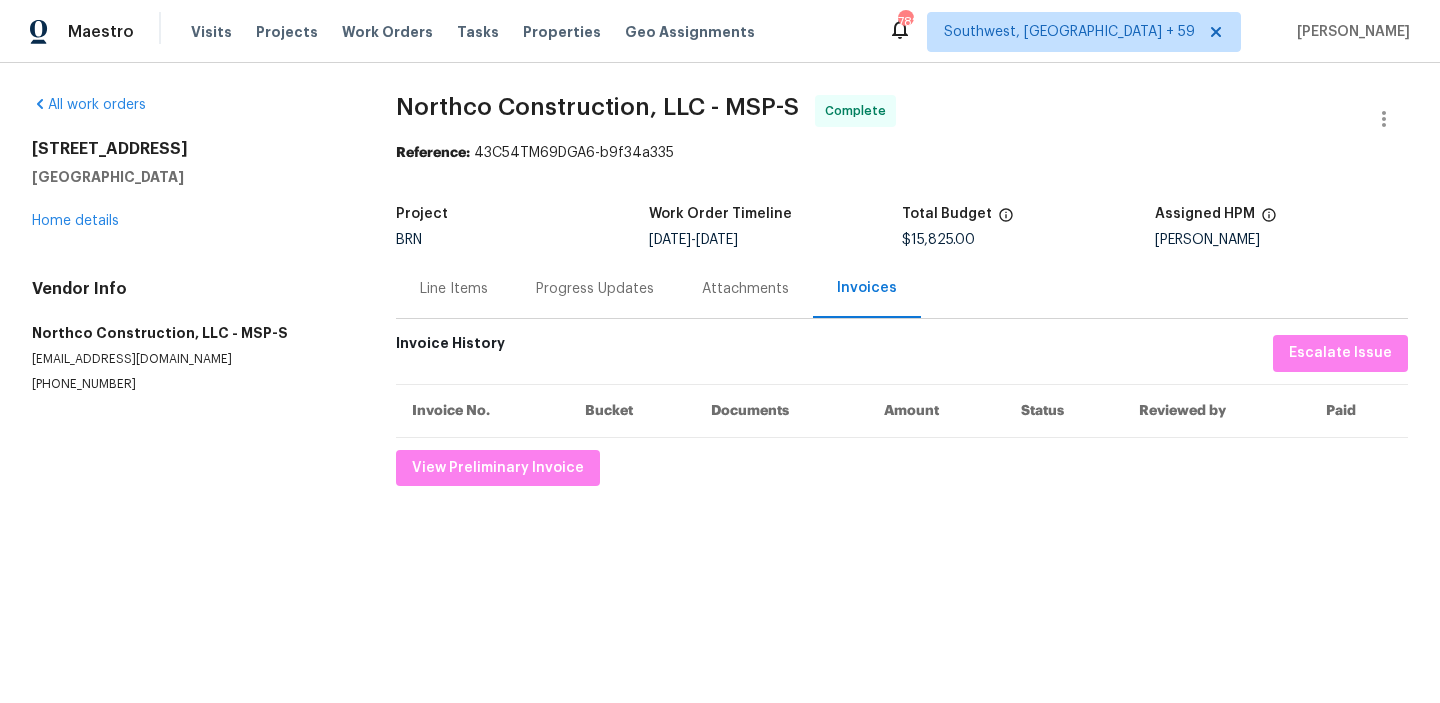 click on "Progress Updates" at bounding box center (595, 288) 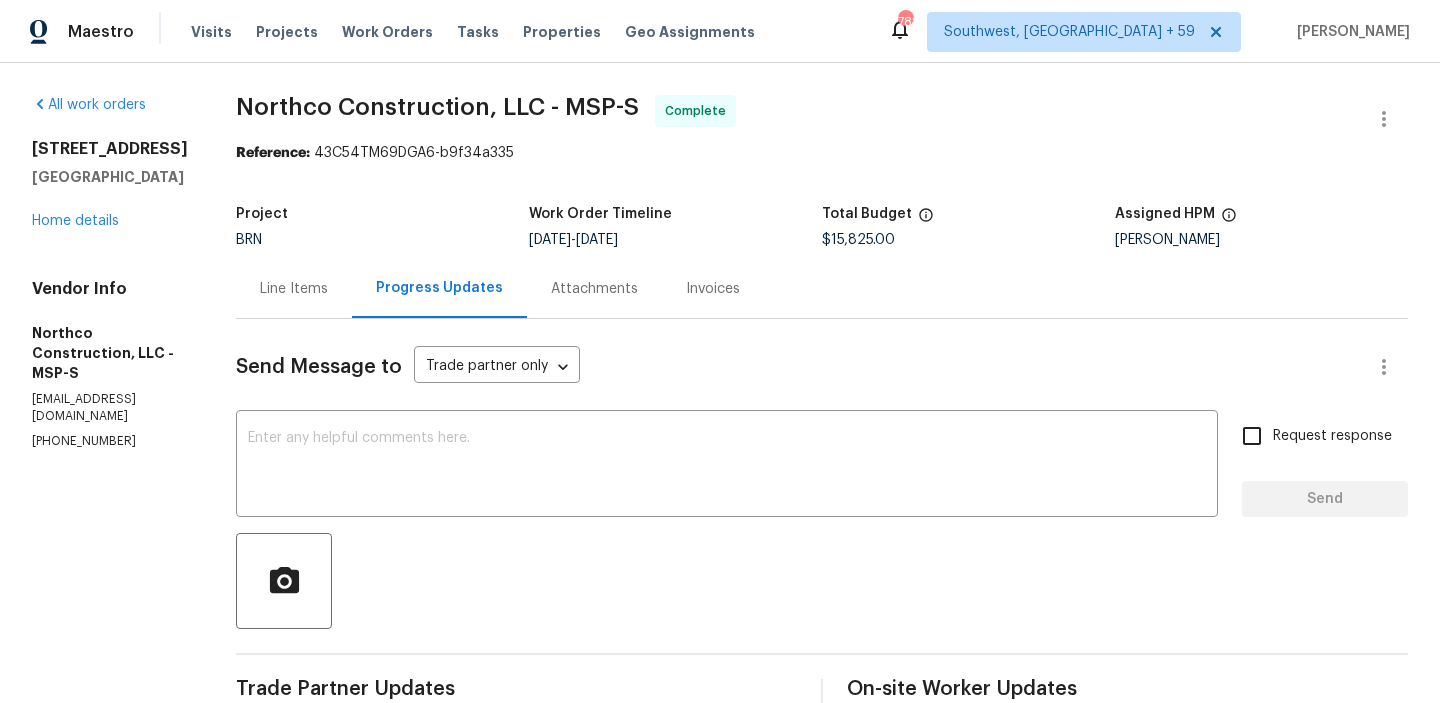 click on "Line Items" at bounding box center (294, 288) 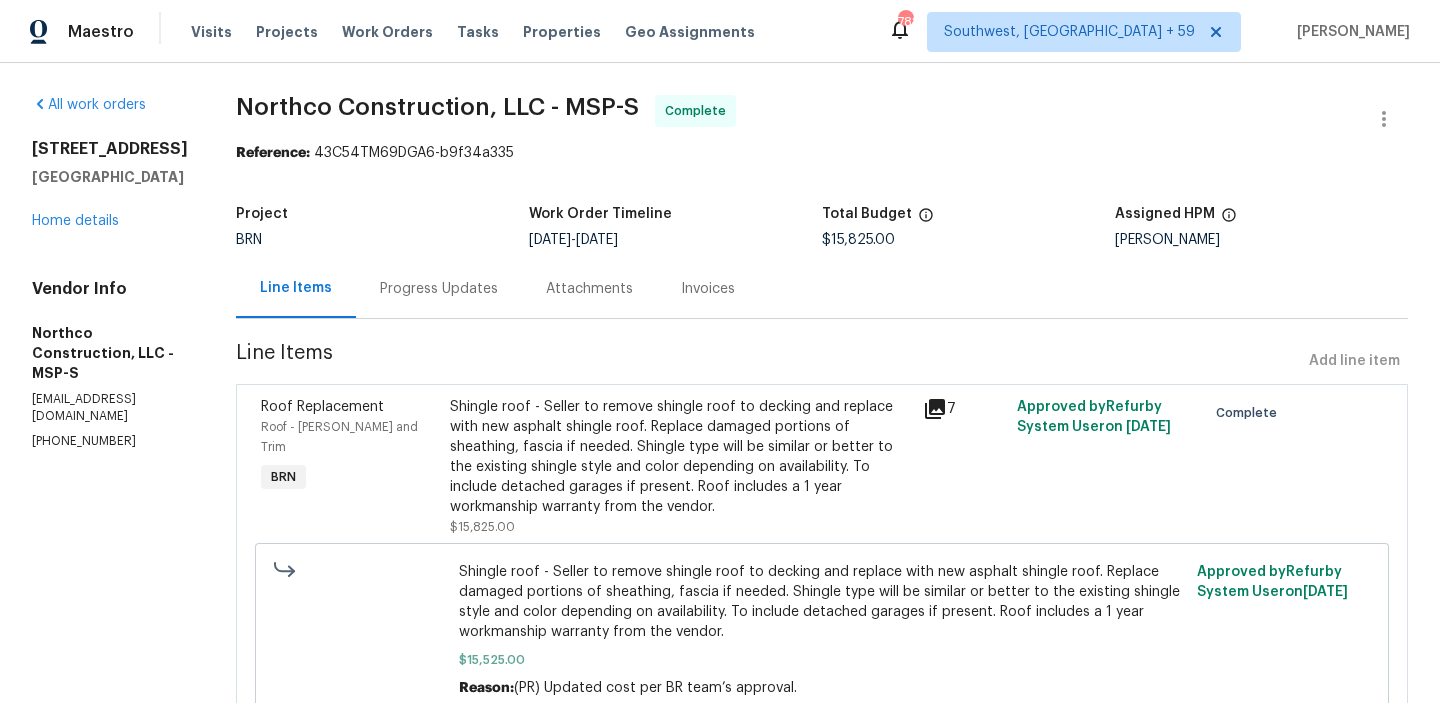 click on "Shingle roof - Seller to remove shingle roof to decking and replace with new asphalt shingle roof. Replace damaged portions of sheathing, fascia if needed. Shingle type will be similar or better to the existing shingle style and color depending on availability. To include detached garages if present. Roof includes a 1 year workmanship warranty from the vendor." at bounding box center (680, 457) 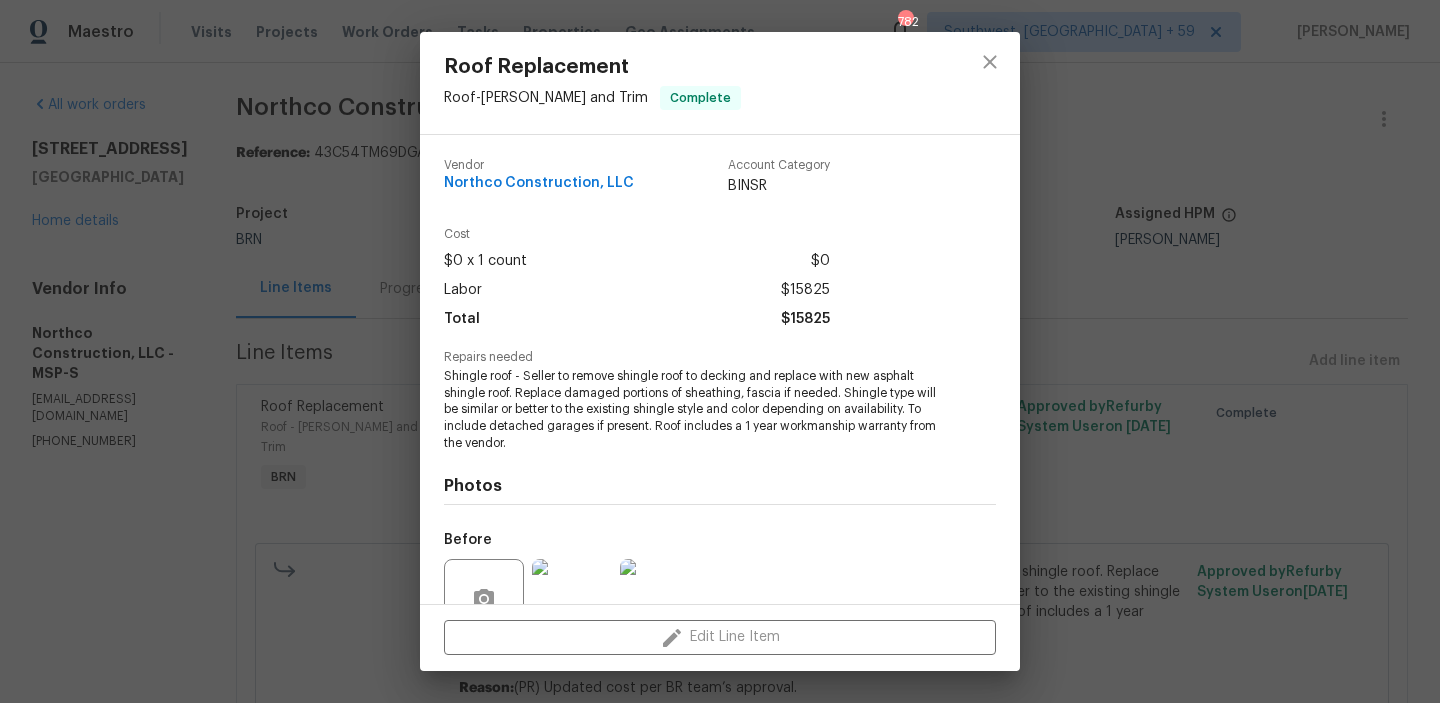 click on "Shingle roof - Seller to remove shingle roof to decking and replace with new asphalt shingle roof. Replace damaged portions of sheathing, fascia if needed. Shingle type will be similar or better to the existing shingle style and color depending on availability. To include detached garages if present. Roof includes a 1 year workmanship warranty from the vendor." at bounding box center [692, 410] 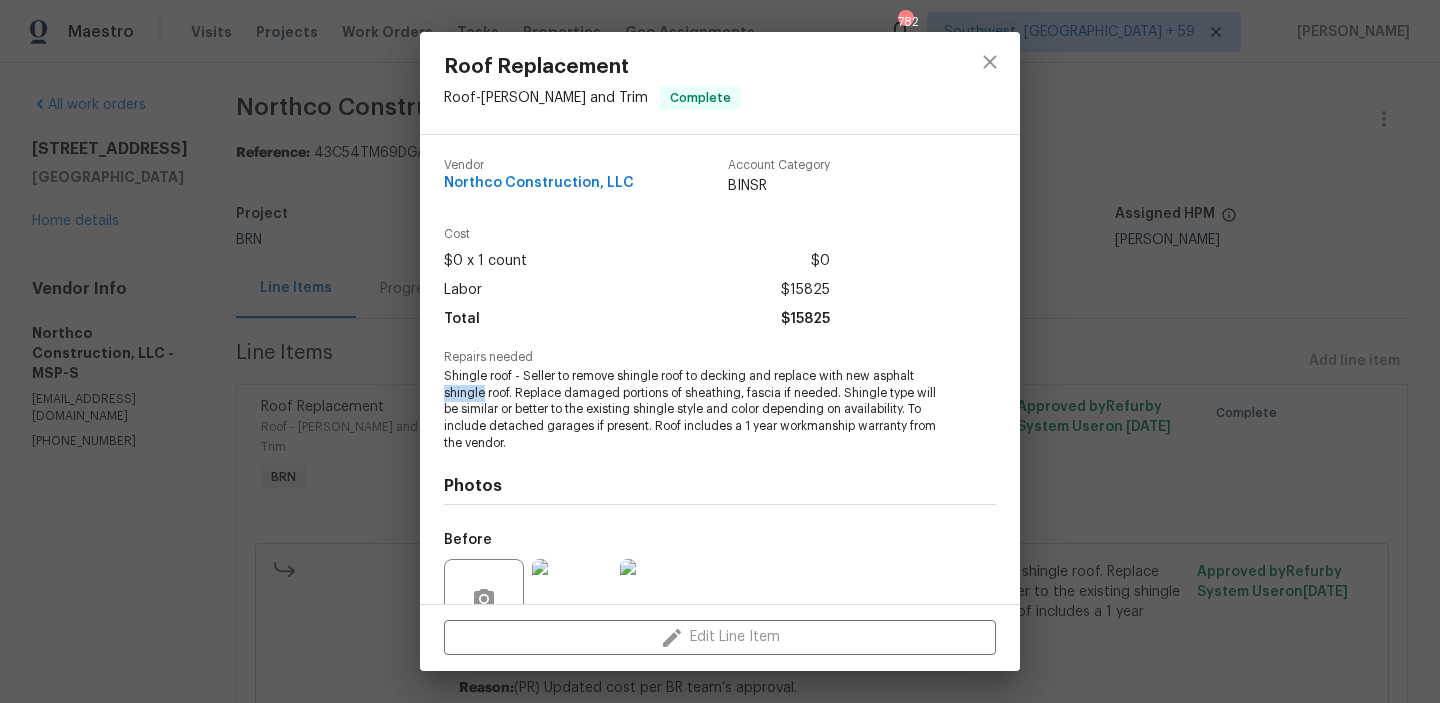 click on "Shingle roof - Seller to remove shingle roof to decking and replace with new asphalt shingle roof. Replace damaged portions of sheathing, fascia if needed. Shingle type will be similar or better to the existing shingle style and color depending on availability. To include detached garages if present. Roof includes a 1 year workmanship warranty from the vendor." at bounding box center [692, 410] 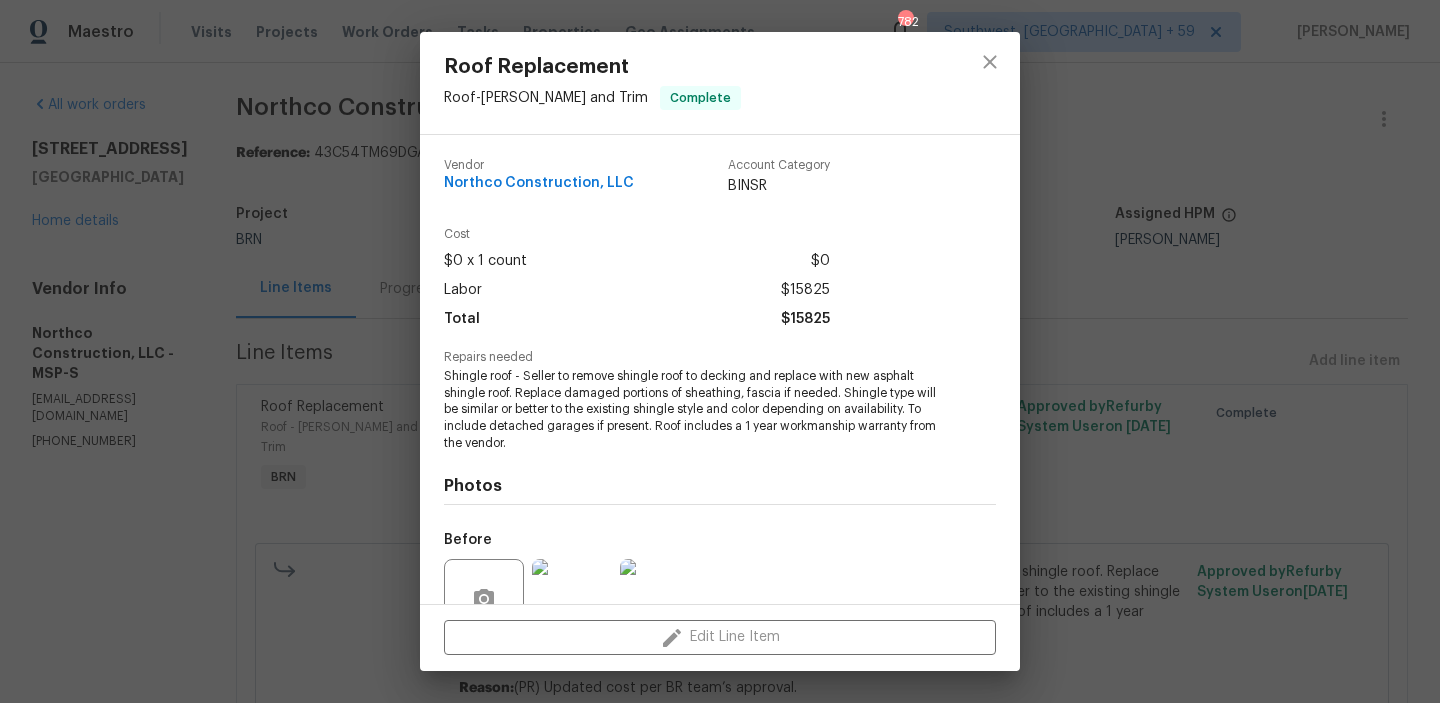 click on "Shingle roof - Seller to remove shingle roof to decking and replace with new asphalt shingle roof. Replace damaged portions of sheathing, fascia if needed. Shingle type will be similar or better to the existing shingle style and color depending on availability. To include detached garages if present. Roof includes a 1 year workmanship warranty from the vendor." at bounding box center (692, 410) 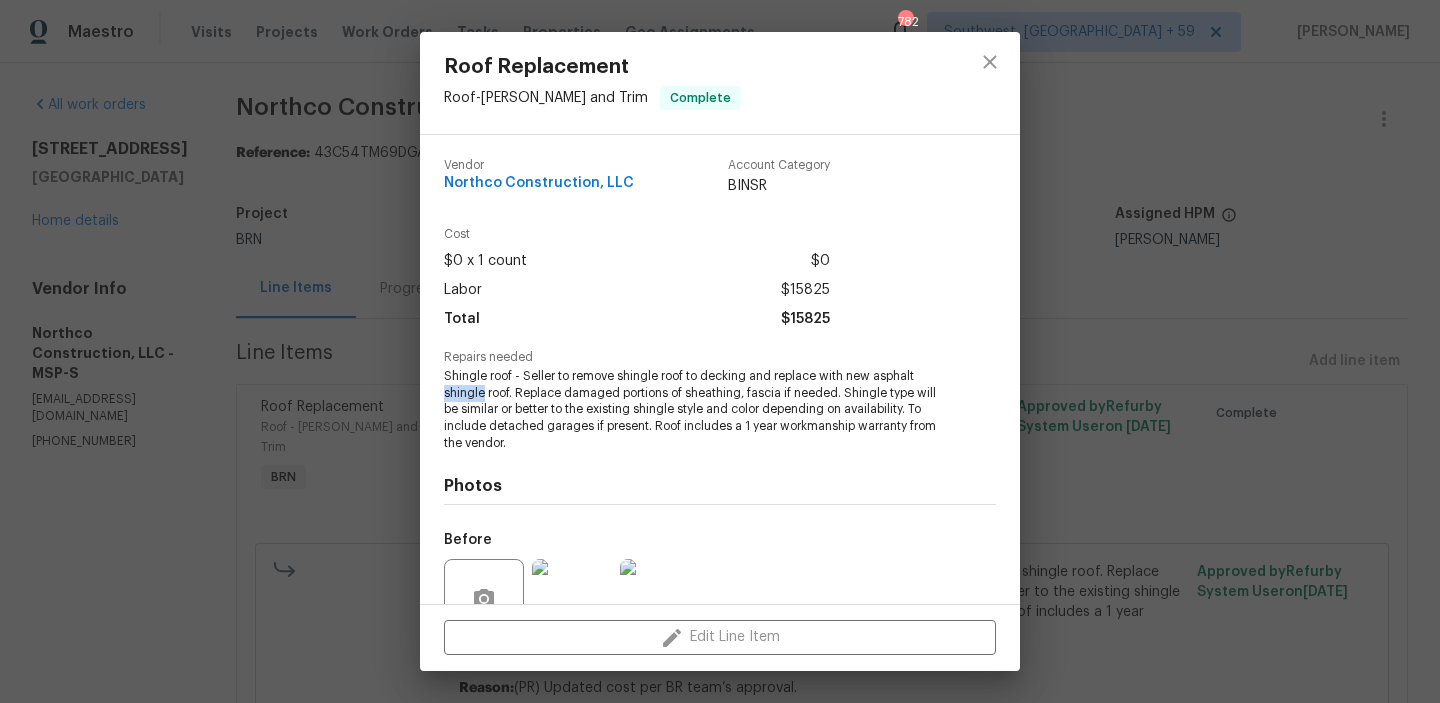 click on "Shingle roof - Seller to remove shingle roof to decking and replace with new asphalt shingle roof. Replace damaged portions of sheathing, fascia if needed. Shingle type will be similar or better to the existing shingle style and color depending on availability. To include detached garages if present. Roof includes a 1 year workmanship warranty from the vendor." at bounding box center [692, 410] 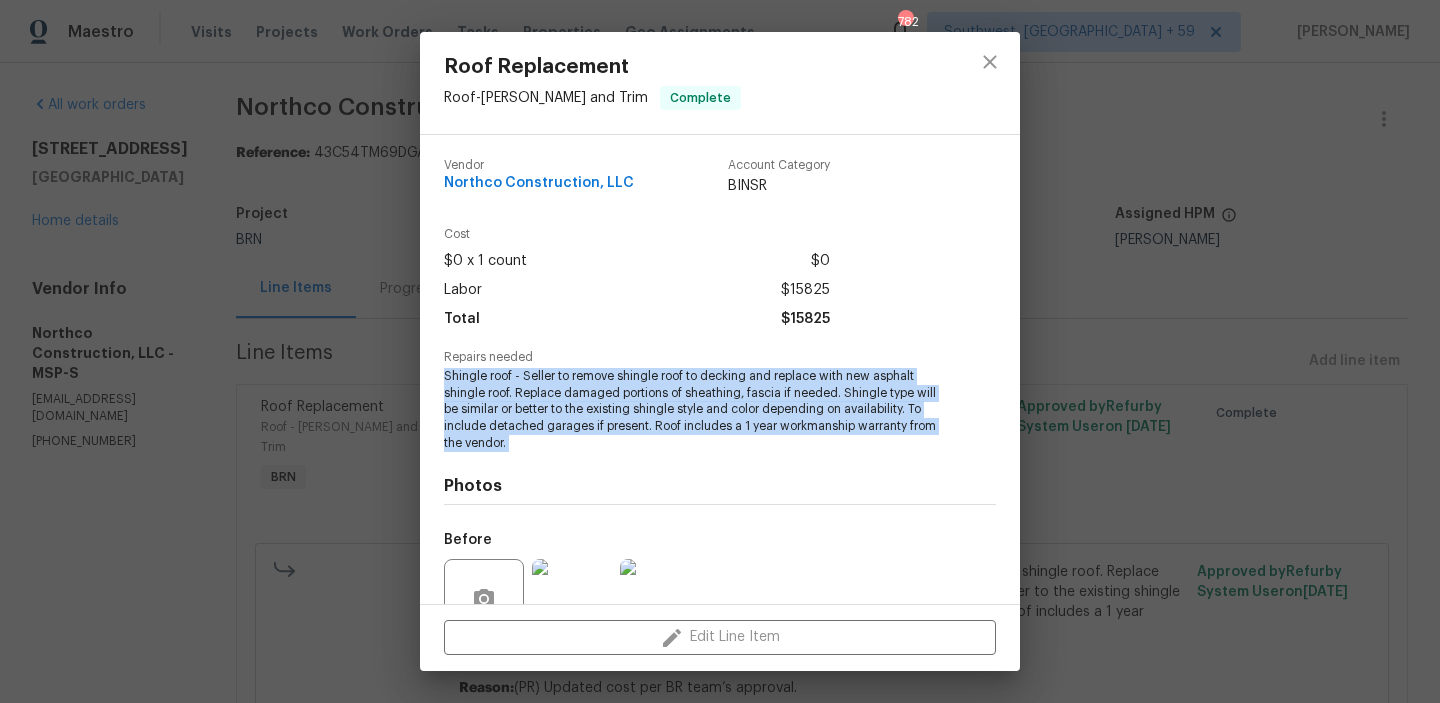 click on "Shingle roof - Seller to remove shingle roof to decking and replace with new asphalt shingle roof. Replace damaged portions of sheathing, fascia if needed. Shingle type will be similar or better to the existing shingle style and color depending on availability. To include detached garages if present. Roof includes a 1 year workmanship warranty from the vendor." at bounding box center [692, 410] 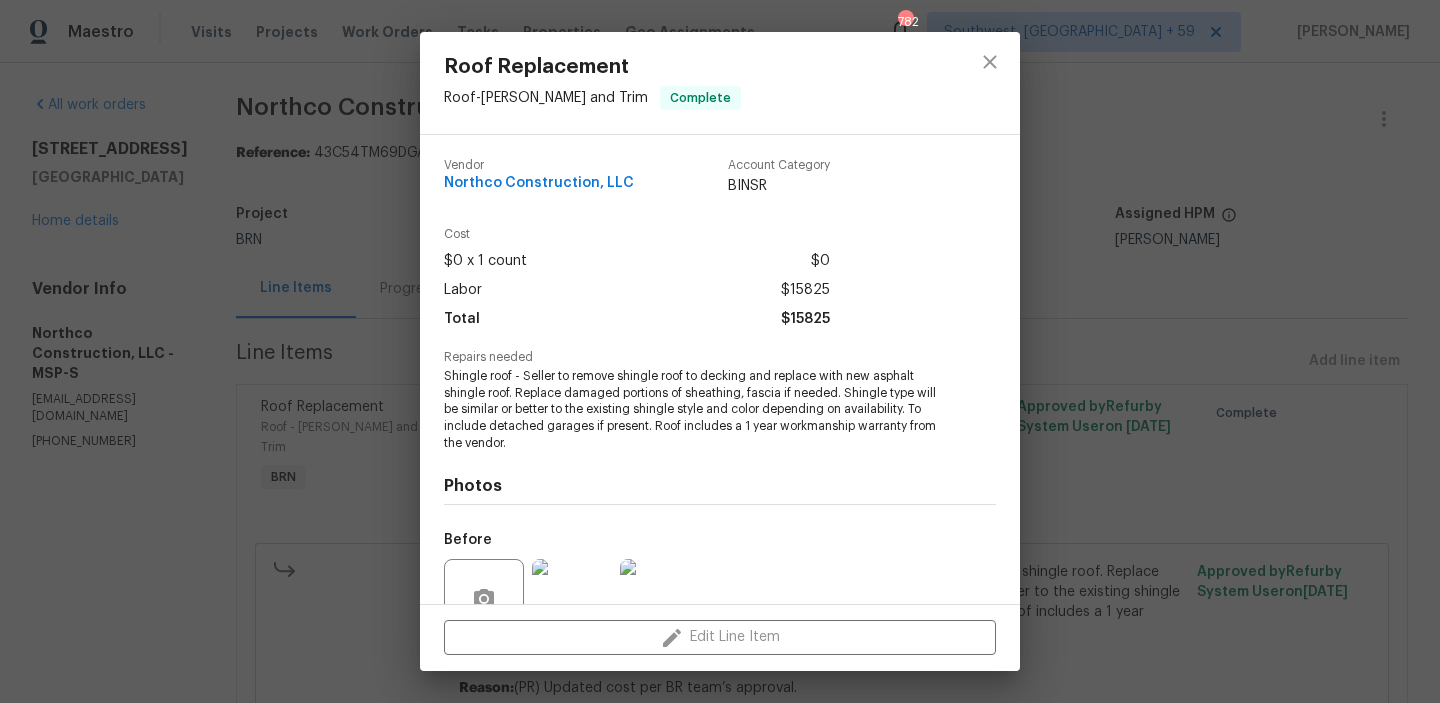 click on "Roof Replacement Roof  -  Eaves and Trim Complete Vendor Northco Construction, LLC Account Category BINSR Cost $0 x 1 count $0 Labor $15825 Total $15825 Repairs needed Shingle roof - Seller to remove shingle roof to decking and replace with new asphalt shingle roof. Replace damaged portions of sheathing, fascia if needed. Shingle type will be similar or better to the existing shingle style and color depending on availability. To include detached garages if present. Roof includes a 1 year workmanship warranty from the vendor. Photos Before After  +1  Edit Line Item" at bounding box center [720, 351] 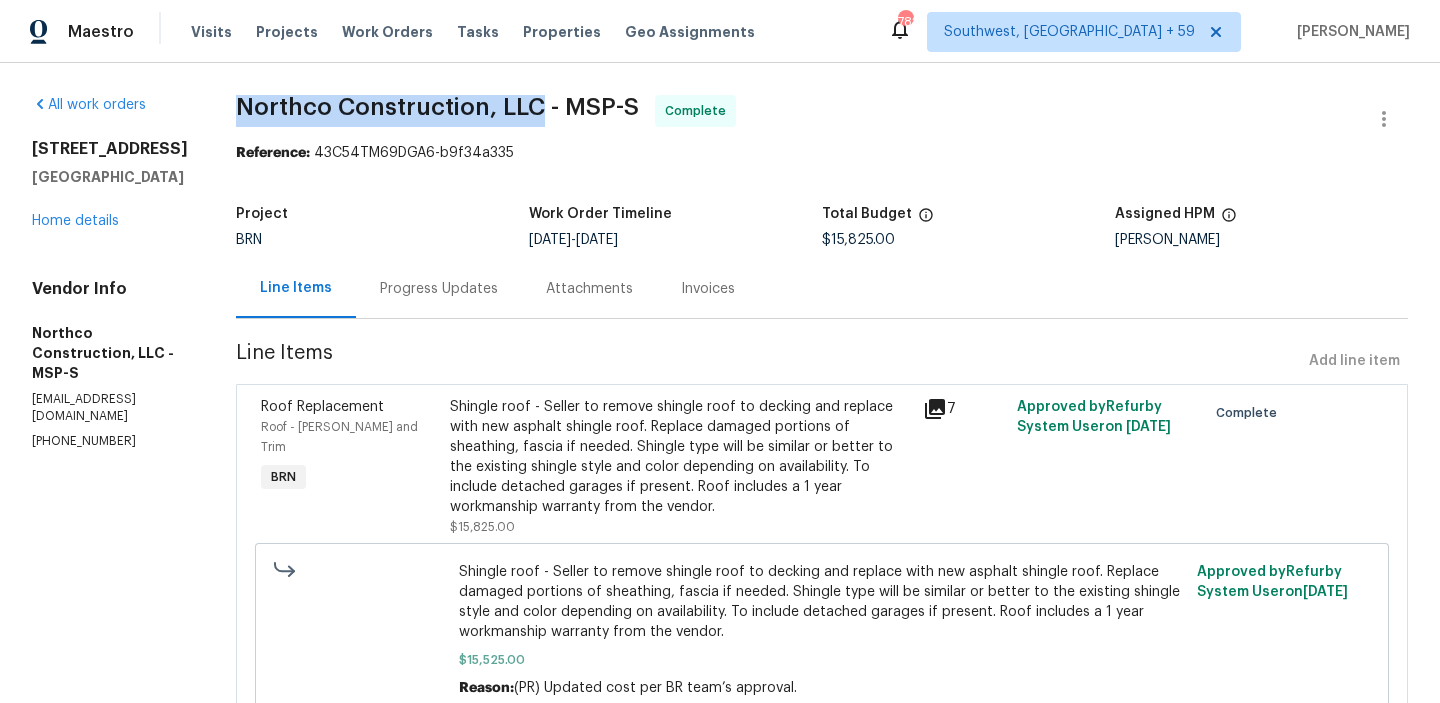 drag, startPoint x: 210, startPoint y: 115, endPoint x: 517, endPoint y: 112, distance: 307.01465 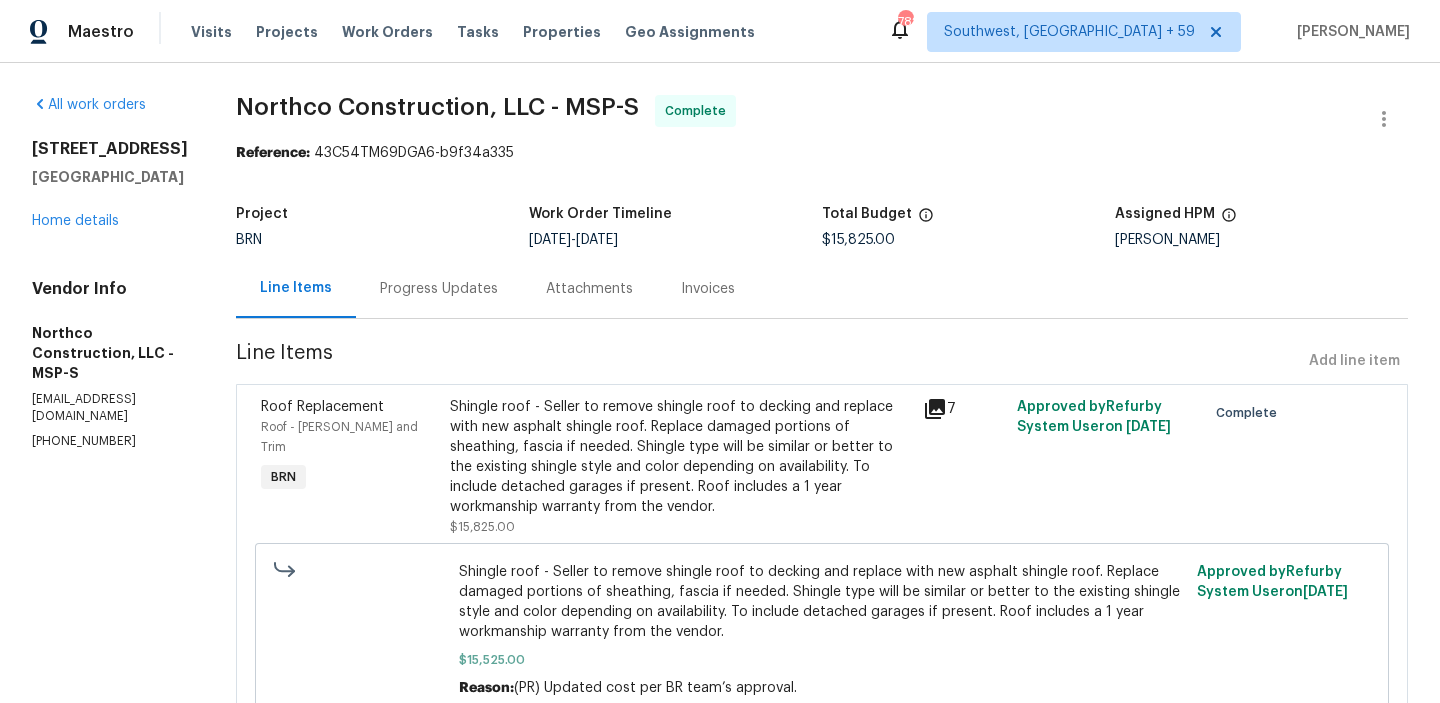 click on "Shingle roof - Seller to remove shingle roof to decking and replace with new asphalt shingle roof. Replace damaged portions of sheathing, fascia if needed. Shingle type will be similar or better to the existing shingle style and color depending on availability. To include detached garages if present. Roof includes a 1 year workmanship warranty from the vendor." at bounding box center [680, 457] 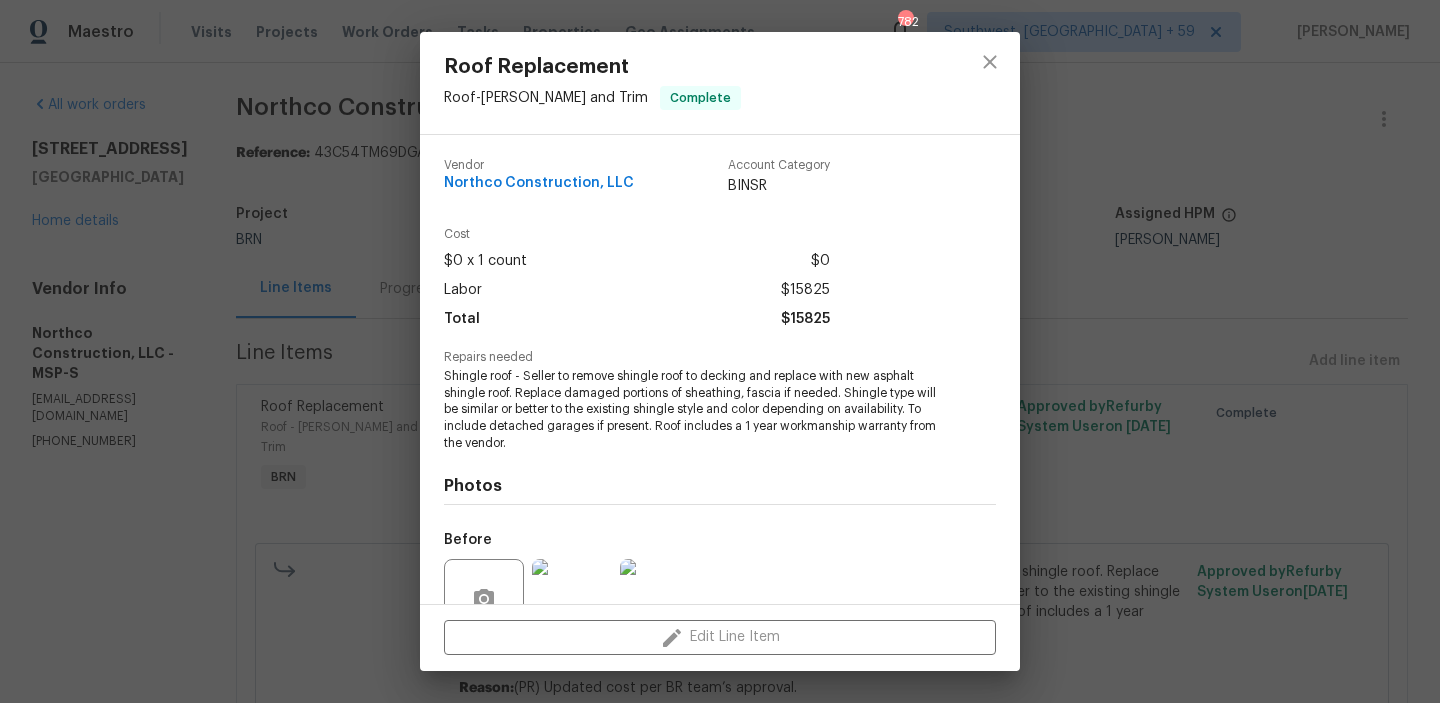 scroll, scrollTop: 185, scrollLeft: 0, axis: vertical 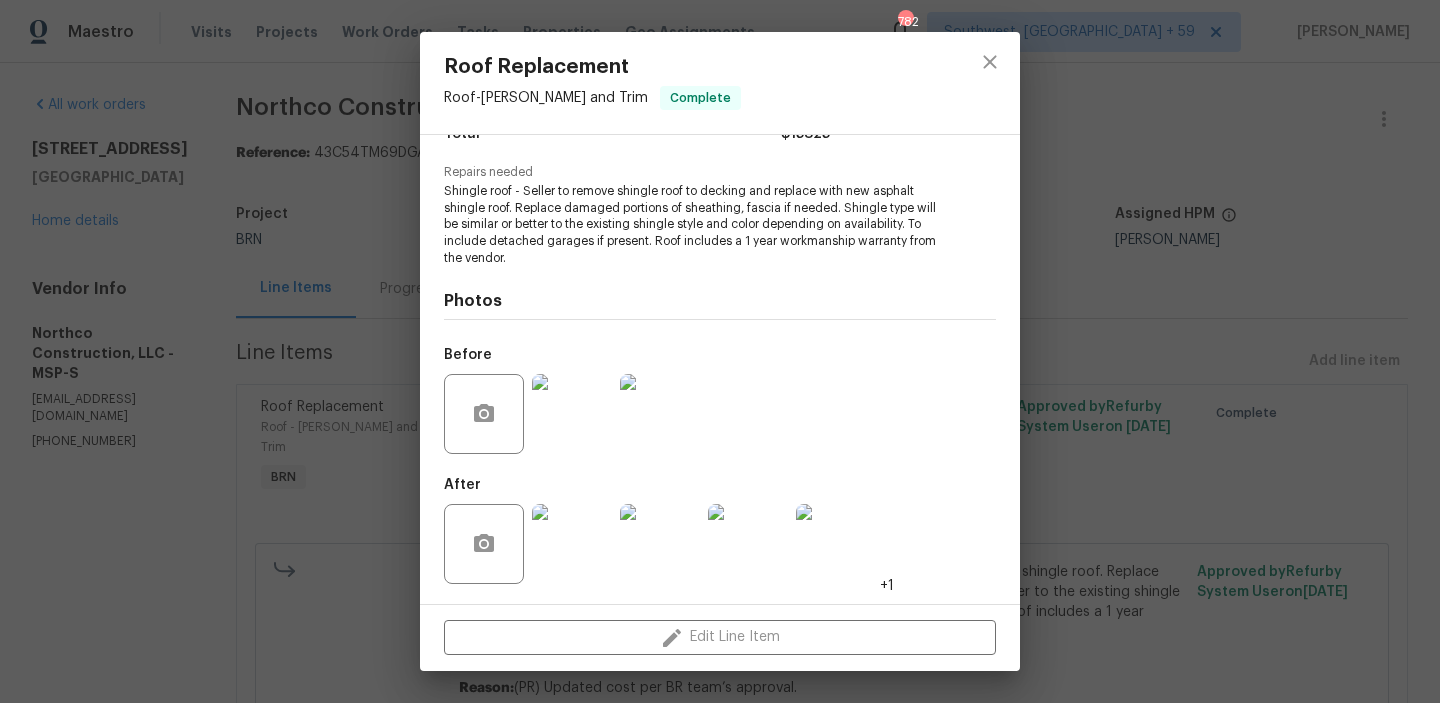 click at bounding box center (572, 414) 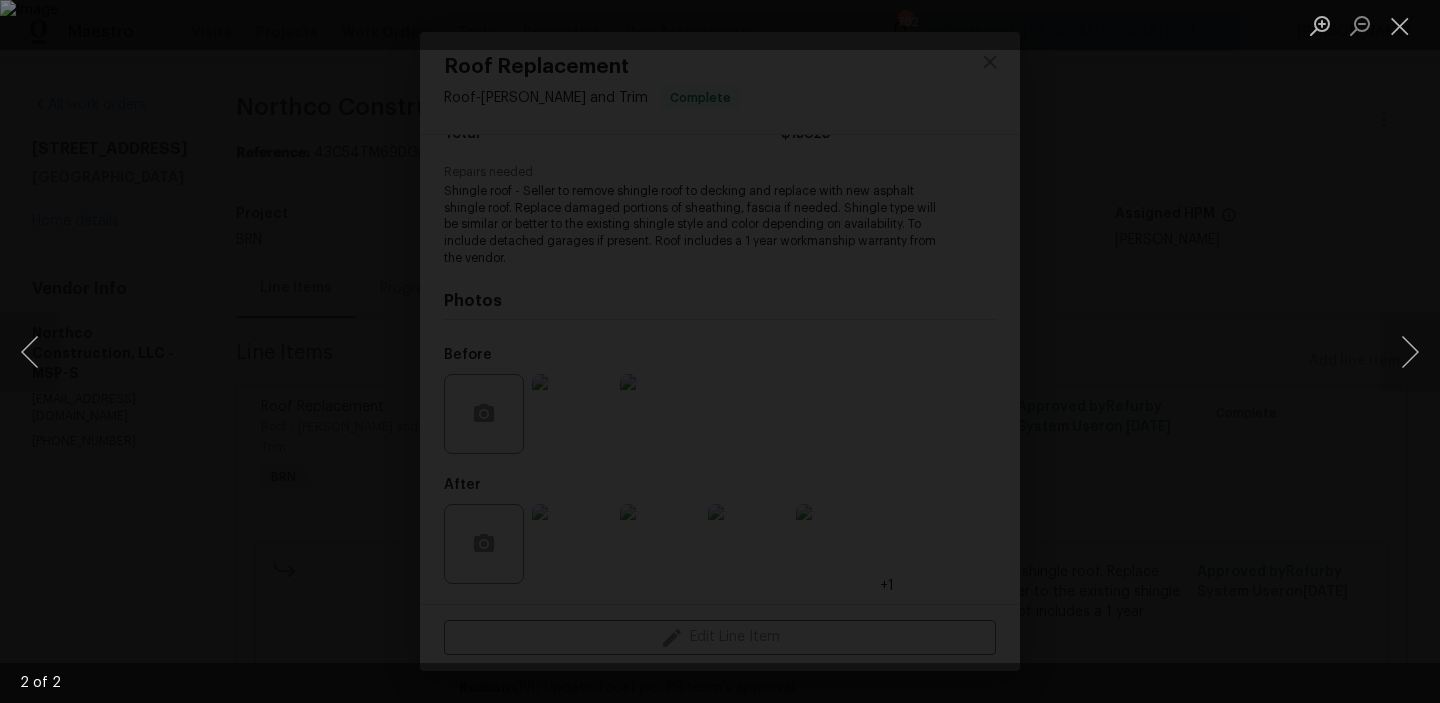 click at bounding box center [720, 351] 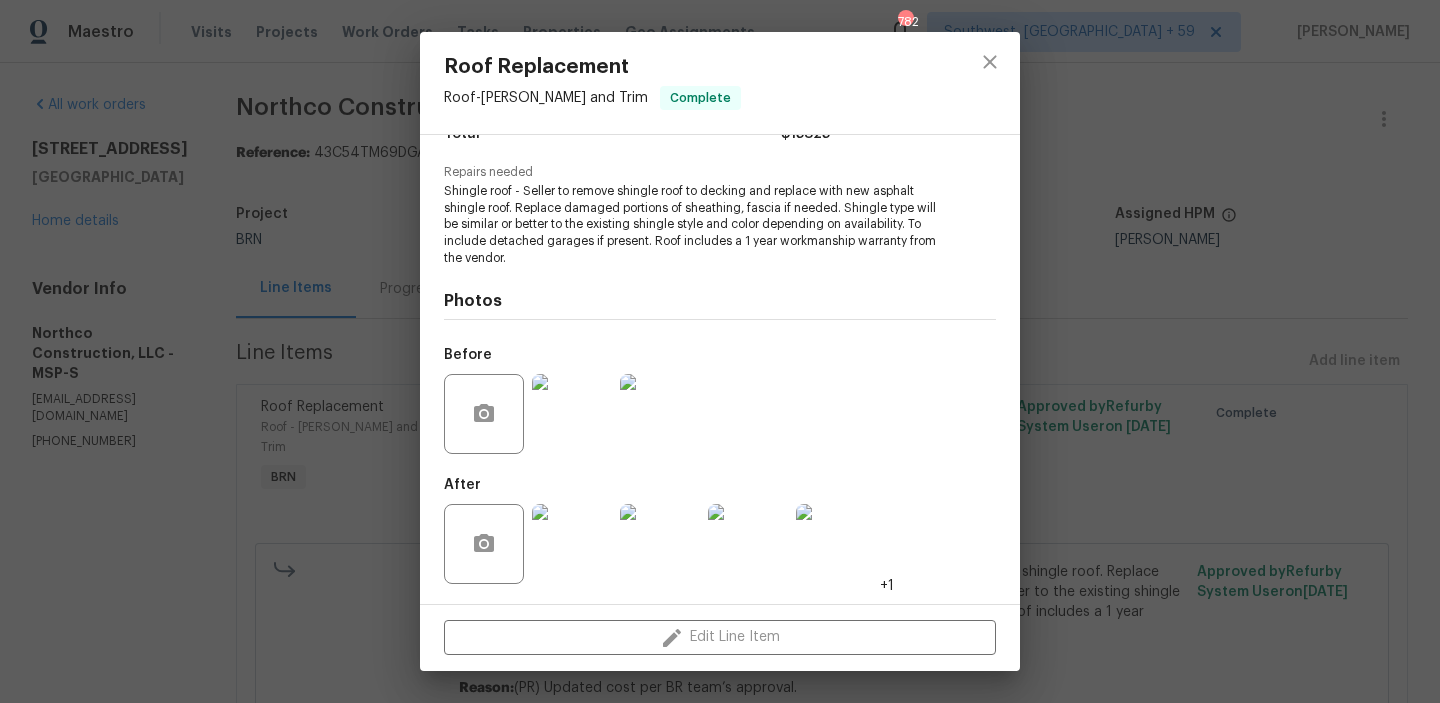 click at bounding box center (572, 544) 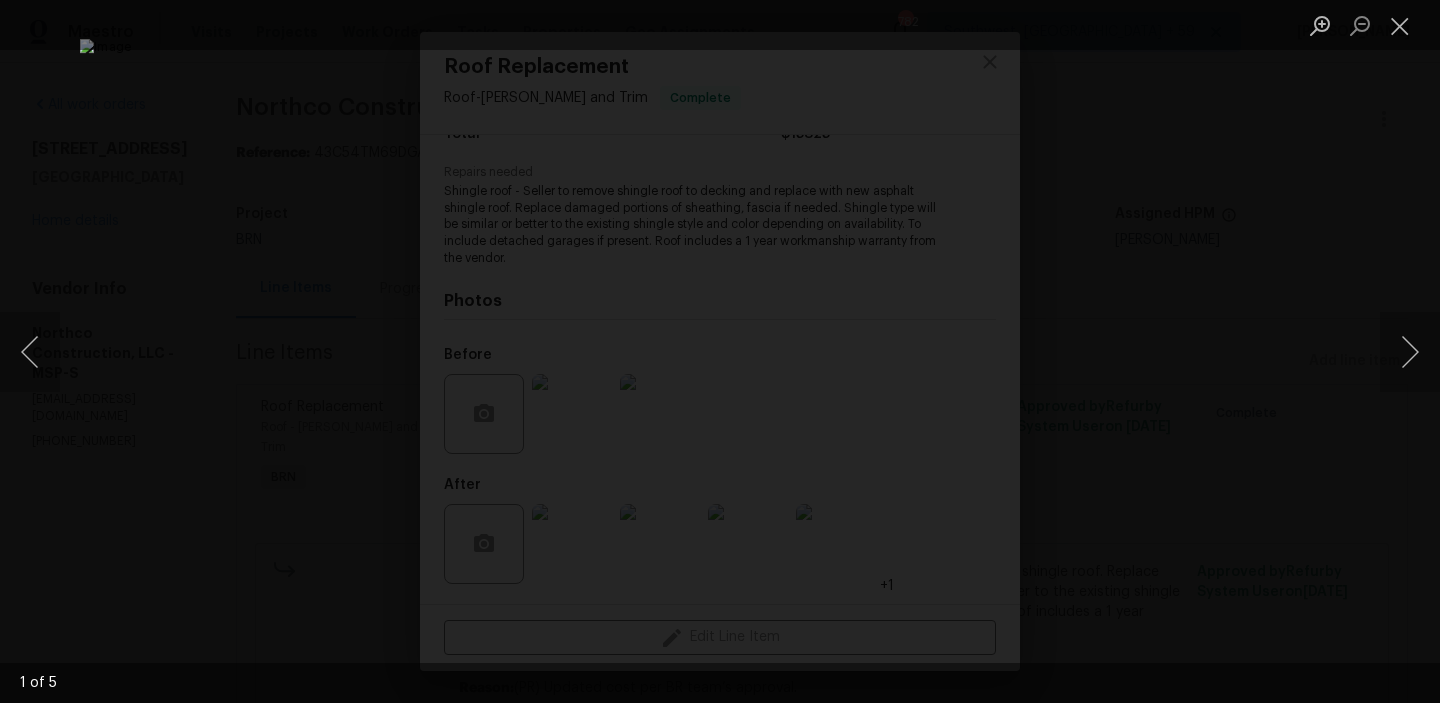 click at bounding box center (720, 351) 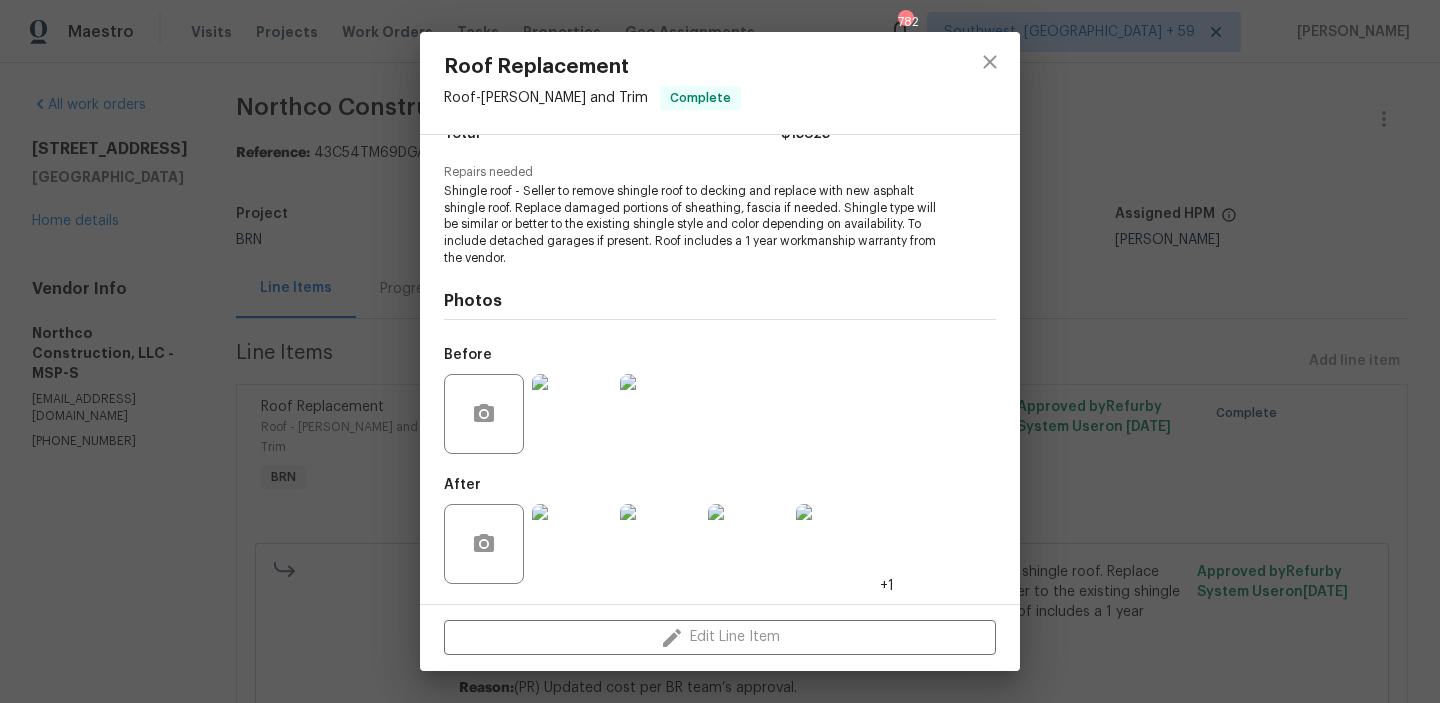 click on "Roof Replacement Roof  -  Eaves and Trim Complete Vendor Northco Construction, LLC Account Category BINSR Cost $0 x 1 count $0 Labor $15825 Total $15825 Repairs needed Shingle roof - Seller to remove shingle roof to decking and replace with new asphalt shingle roof. Replace damaged portions of sheathing, fascia if needed. Shingle type will be similar or better to the existing shingle style and color depending on availability. To include detached garages if present. Roof includes a 1 year workmanship warranty from the vendor. Photos Before After  +1  Edit Line Item" at bounding box center [720, 351] 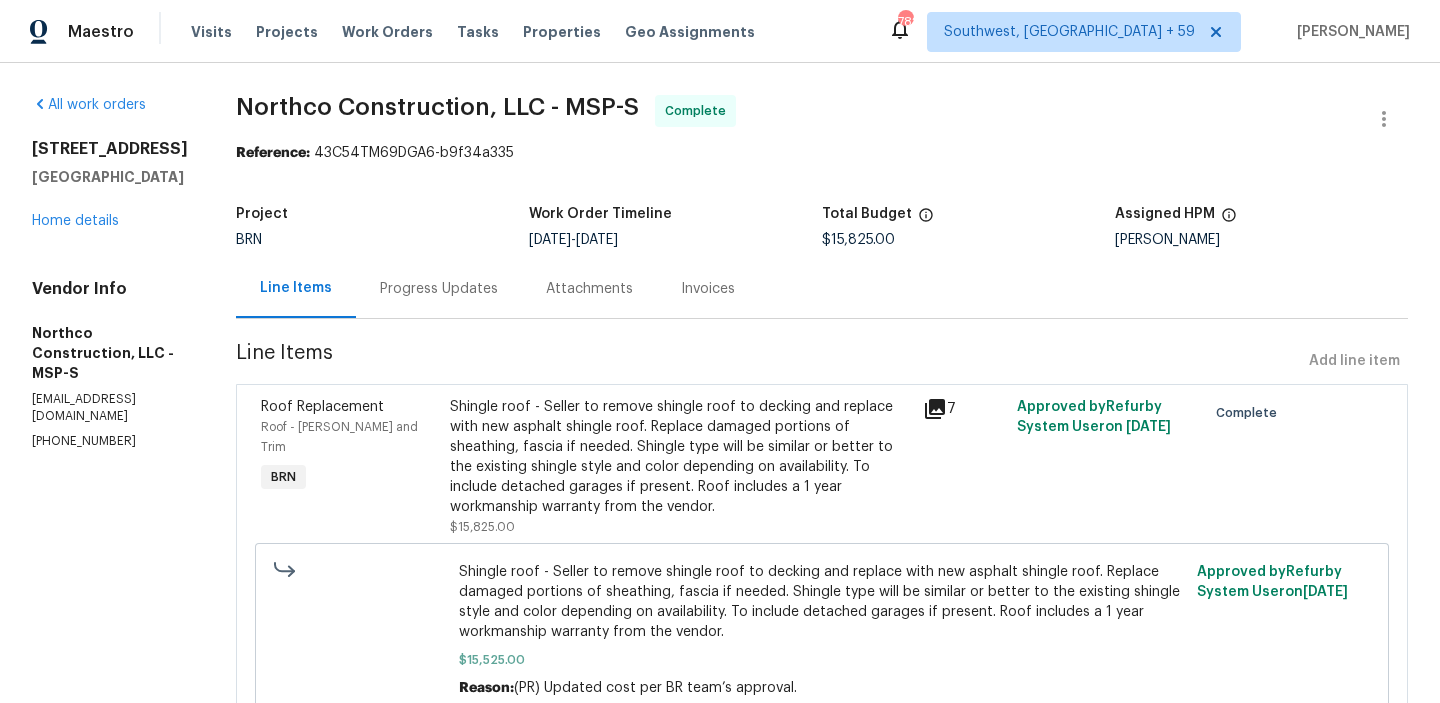 click on "Invoices" at bounding box center [708, 289] 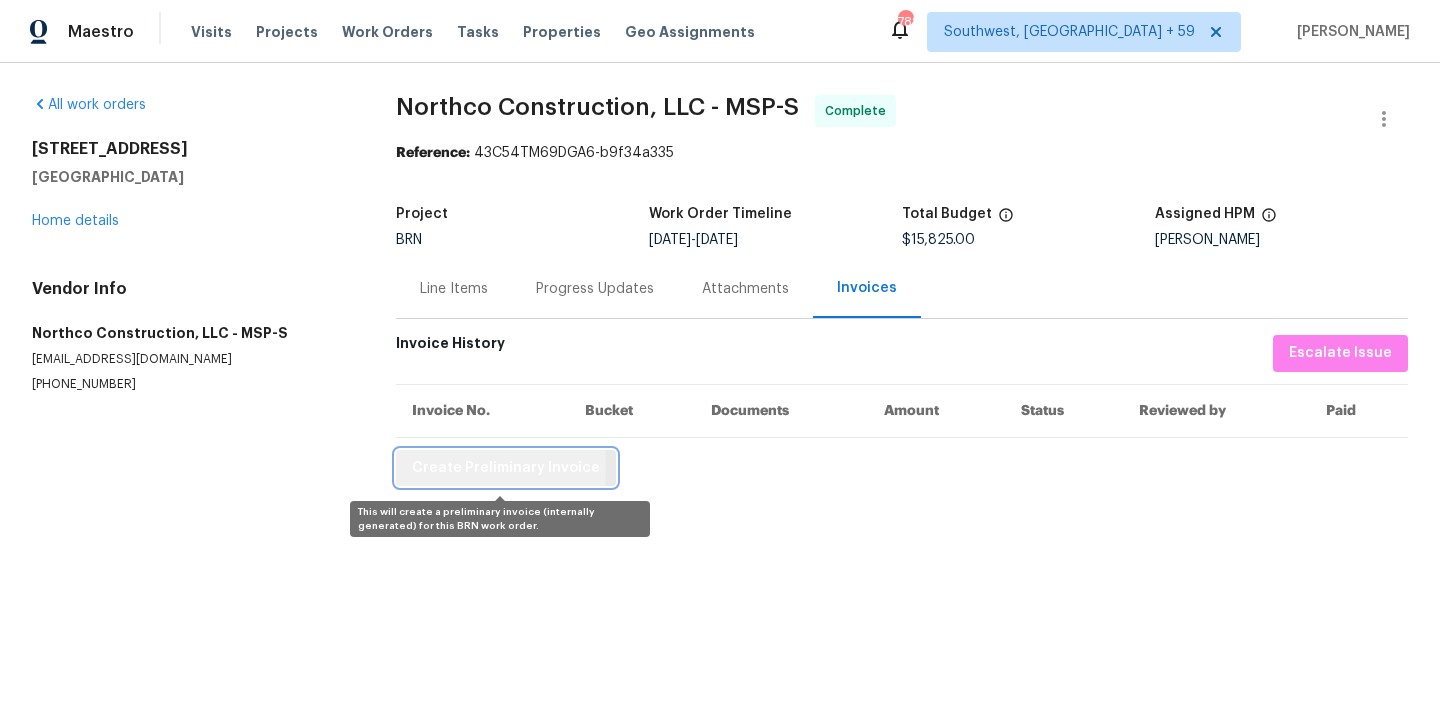 click on "Create Preliminary Invoice" at bounding box center (506, 468) 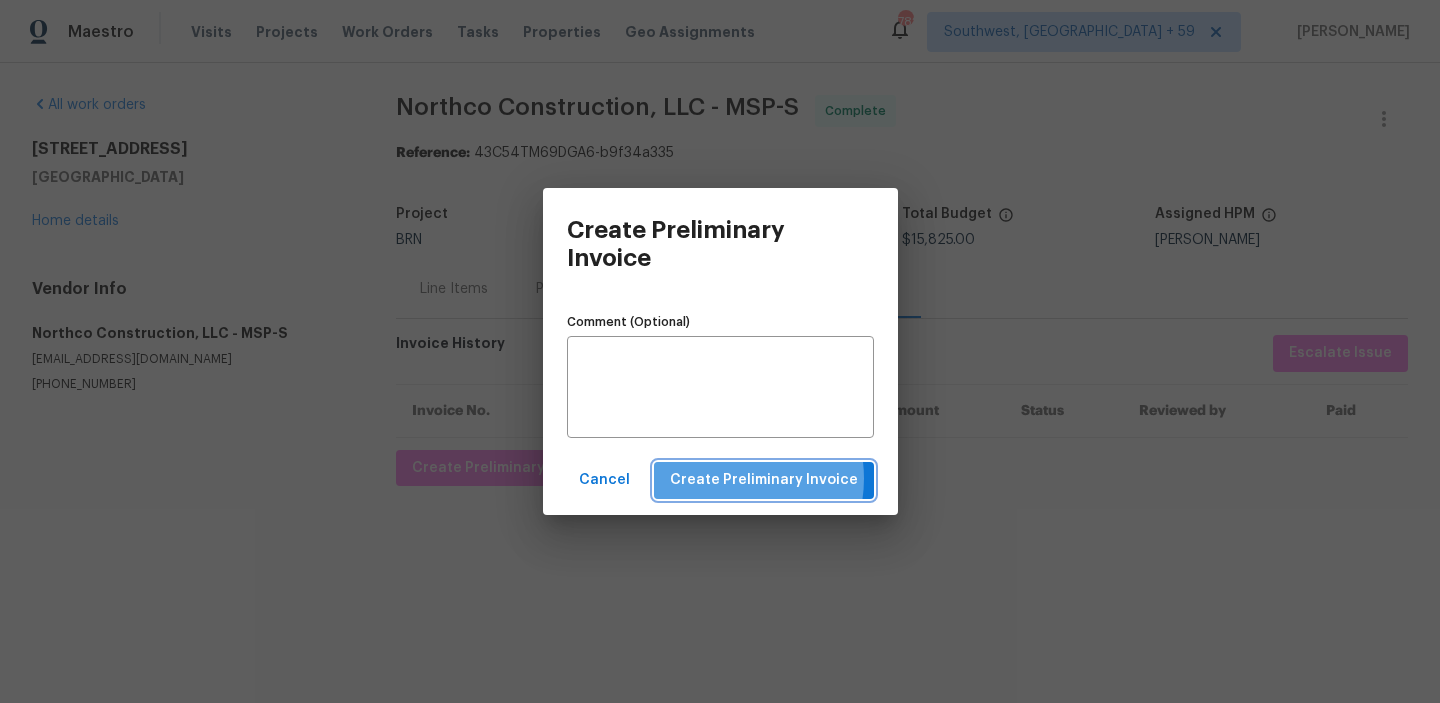 click on "Create Preliminary Invoice" at bounding box center [764, 480] 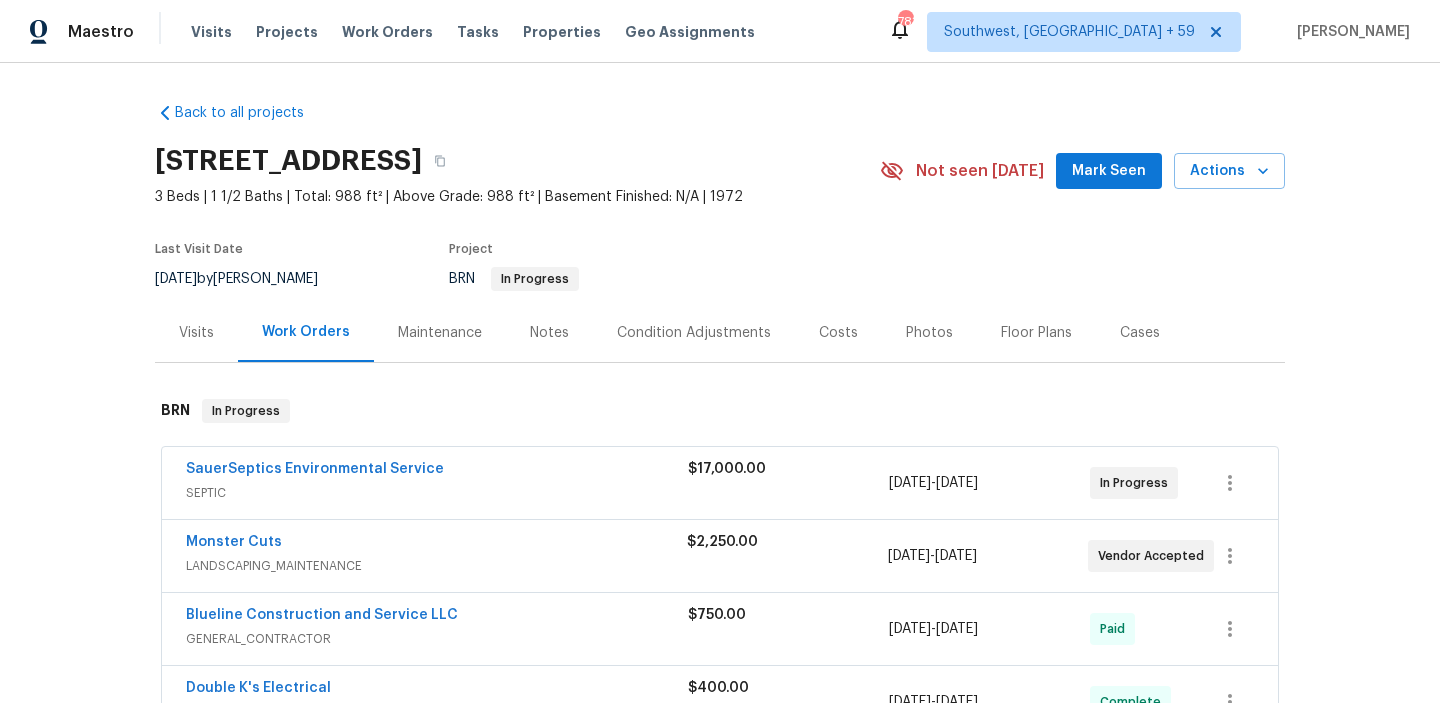 scroll, scrollTop: 0, scrollLeft: 0, axis: both 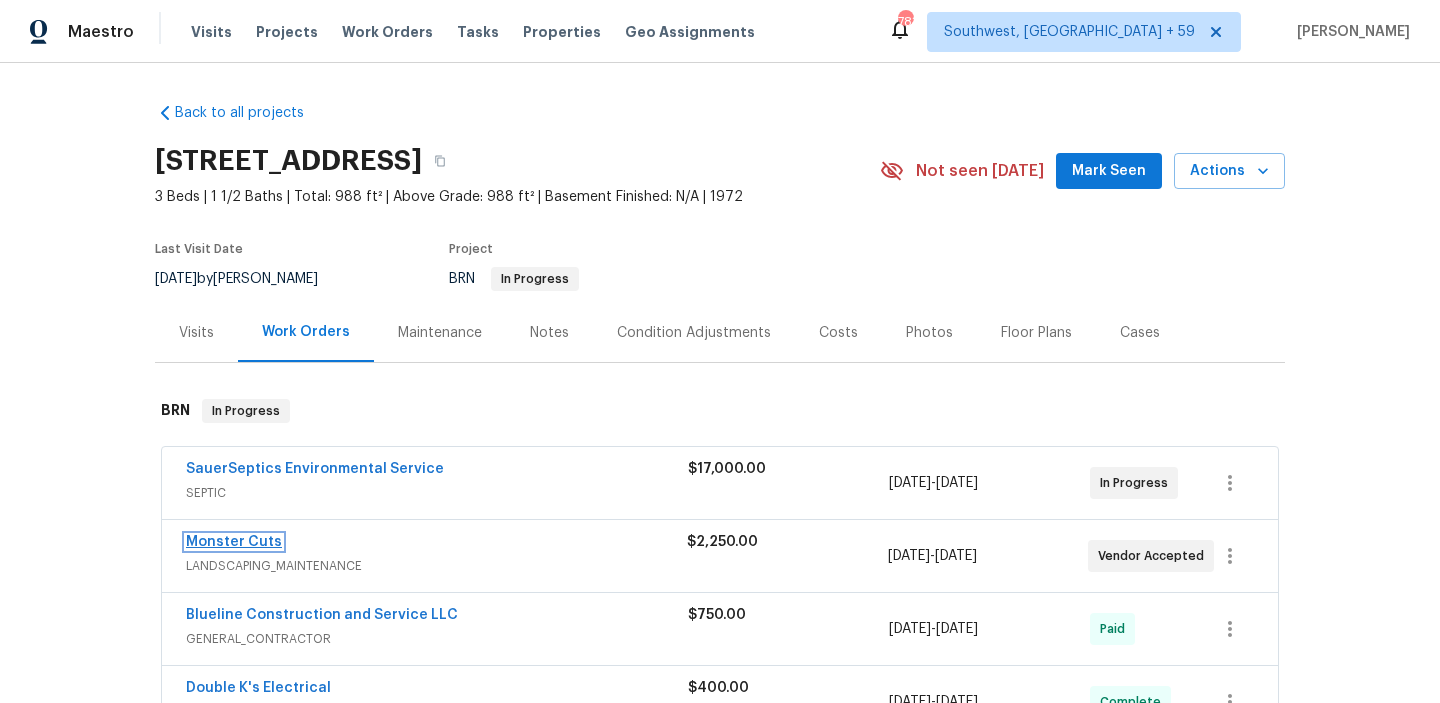 click on "Monster Cuts" at bounding box center [234, 542] 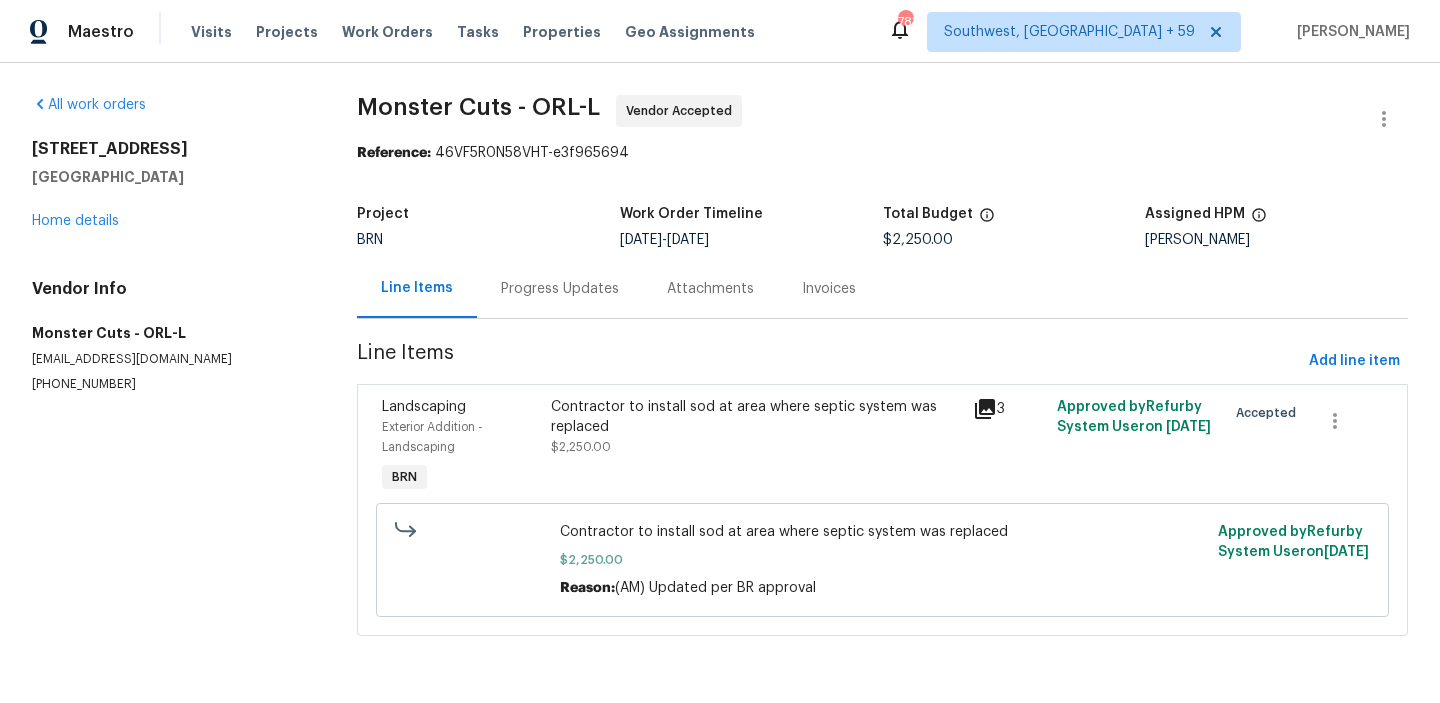 click on "Progress Updates" at bounding box center [560, 289] 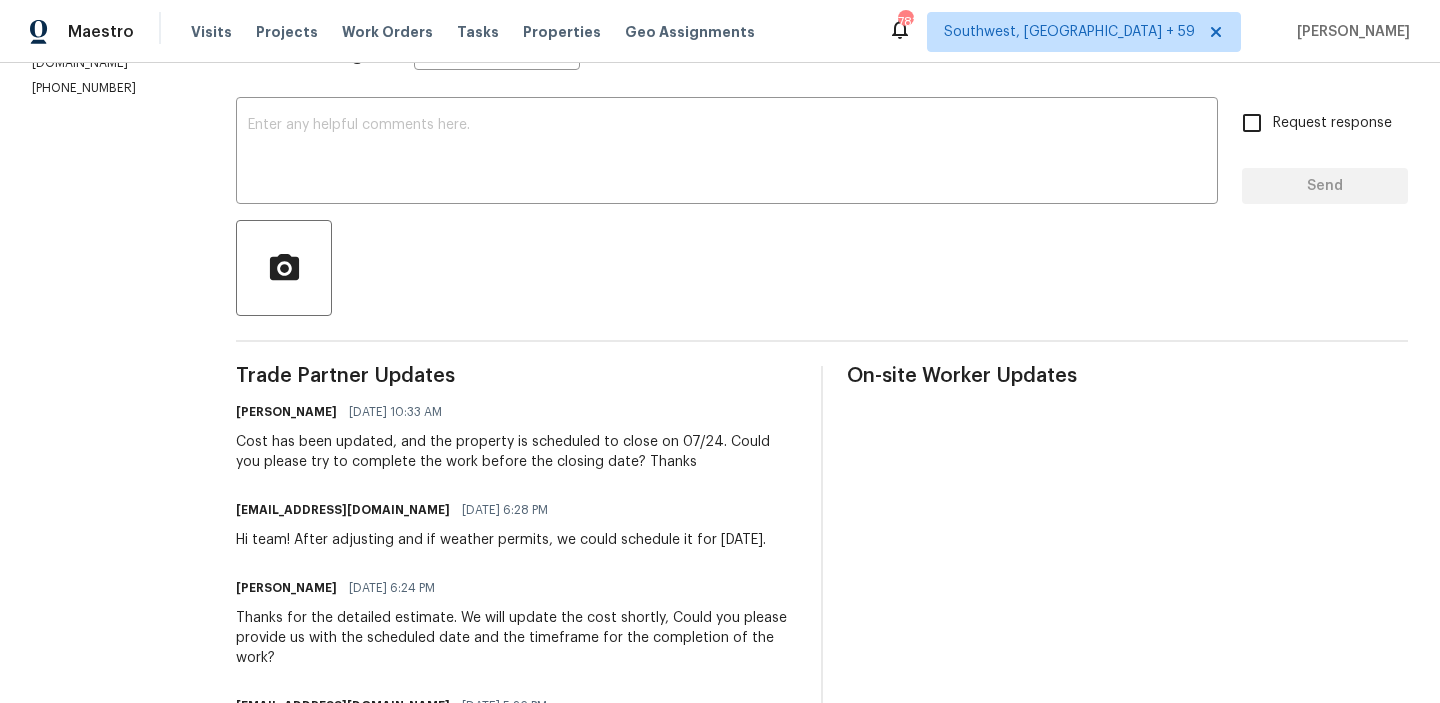 scroll, scrollTop: 0, scrollLeft: 0, axis: both 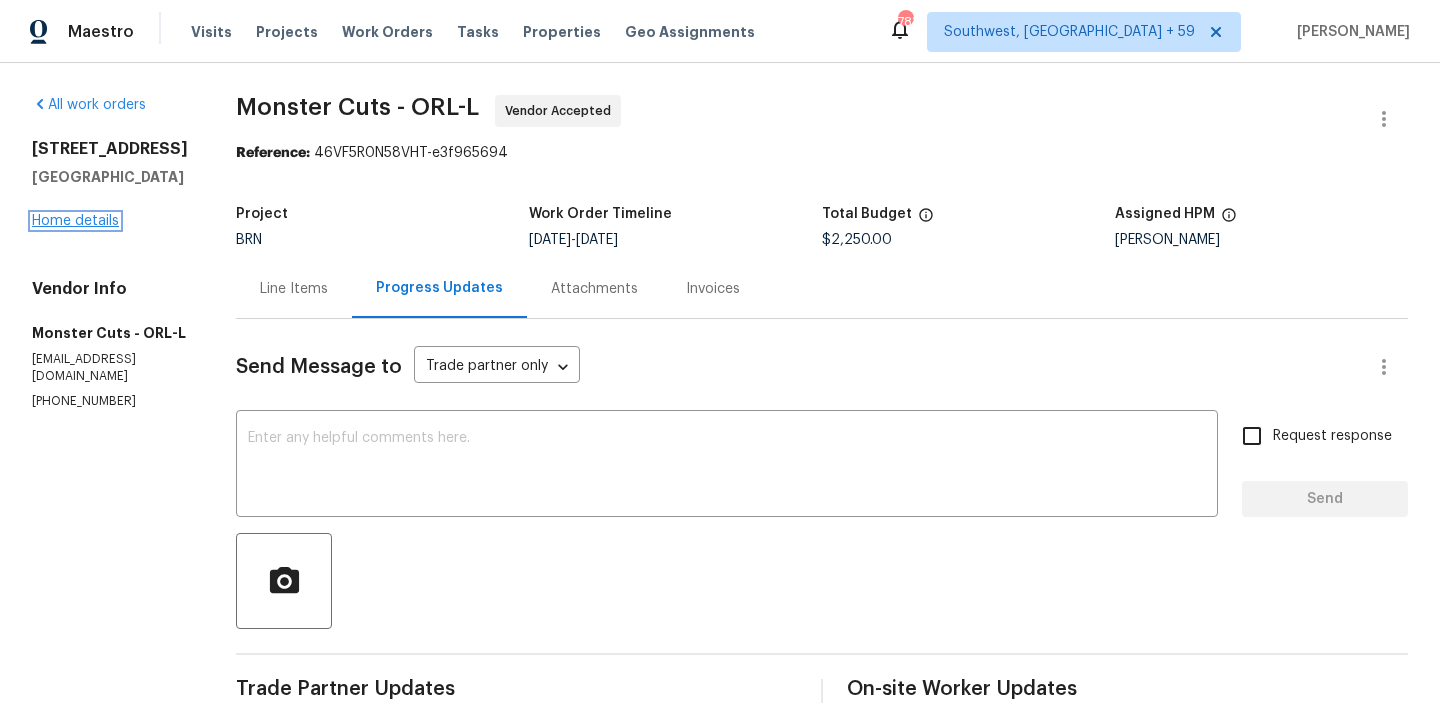 click on "Home details" at bounding box center (75, 221) 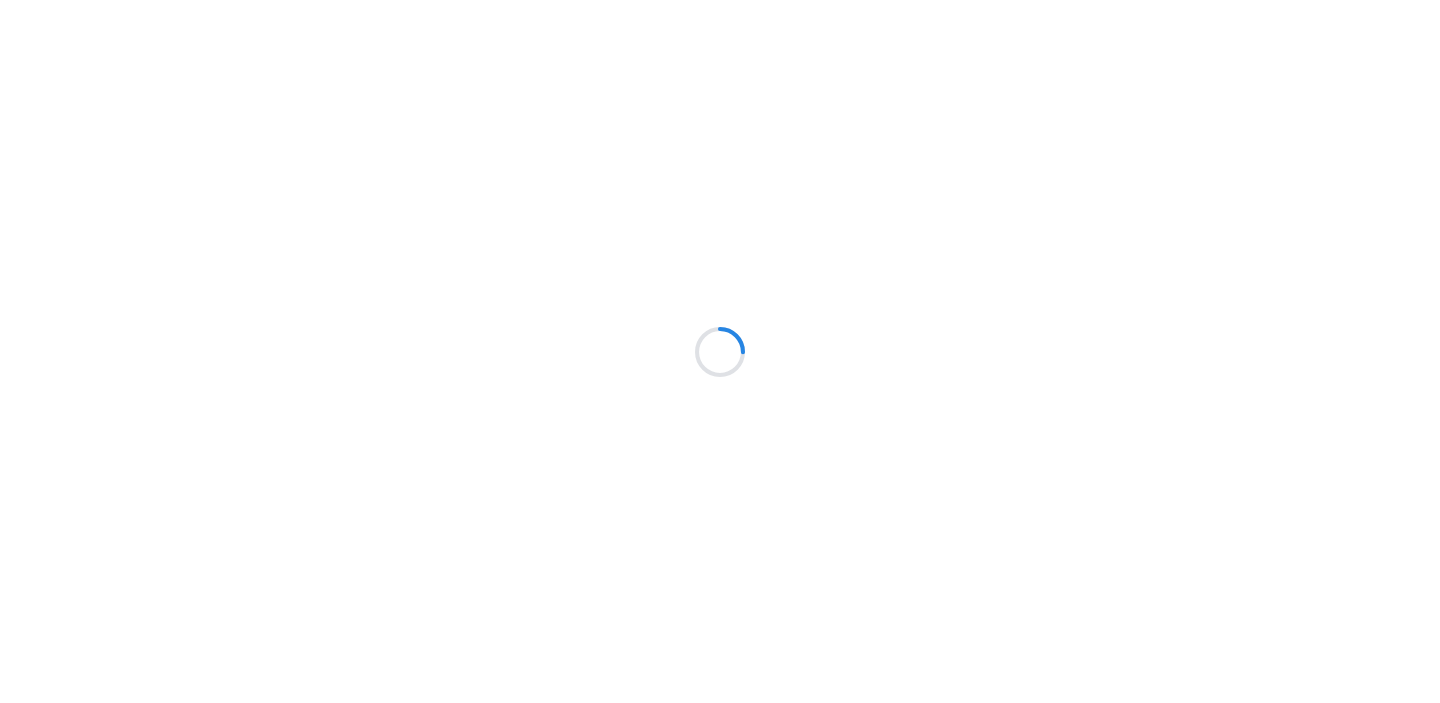 scroll, scrollTop: 0, scrollLeft: 0, axis: both 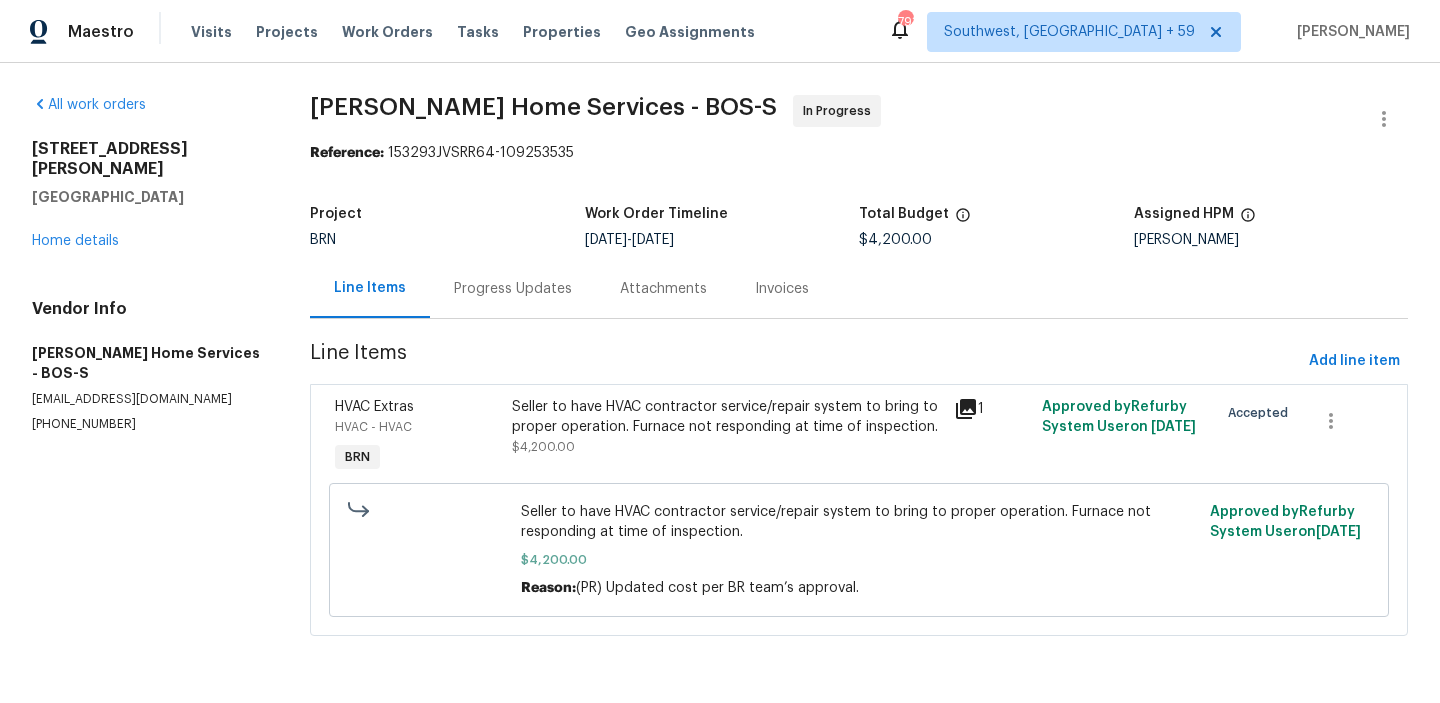 click on "Progress Updates" at bounding box center (513, 289) 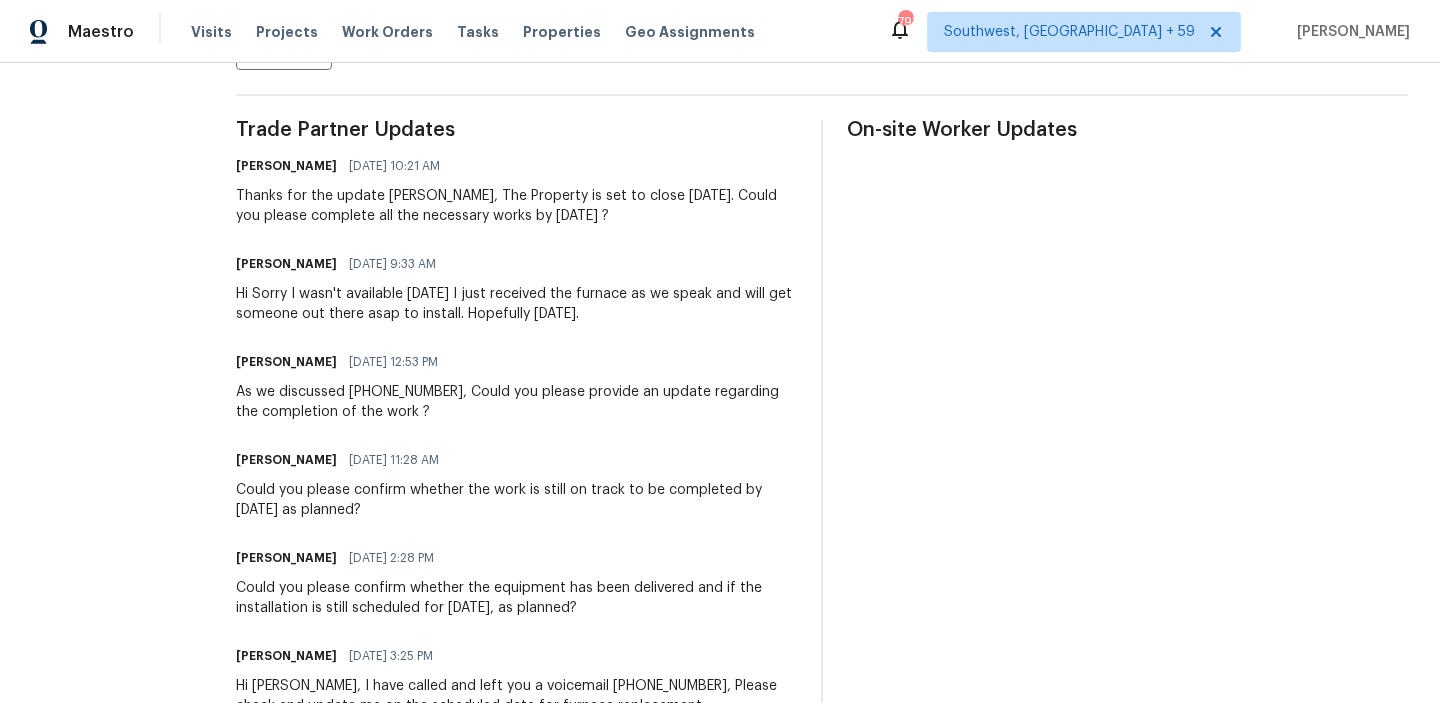 scroll, scrollTop: 566, scrollLeft: 0, axis: vertical 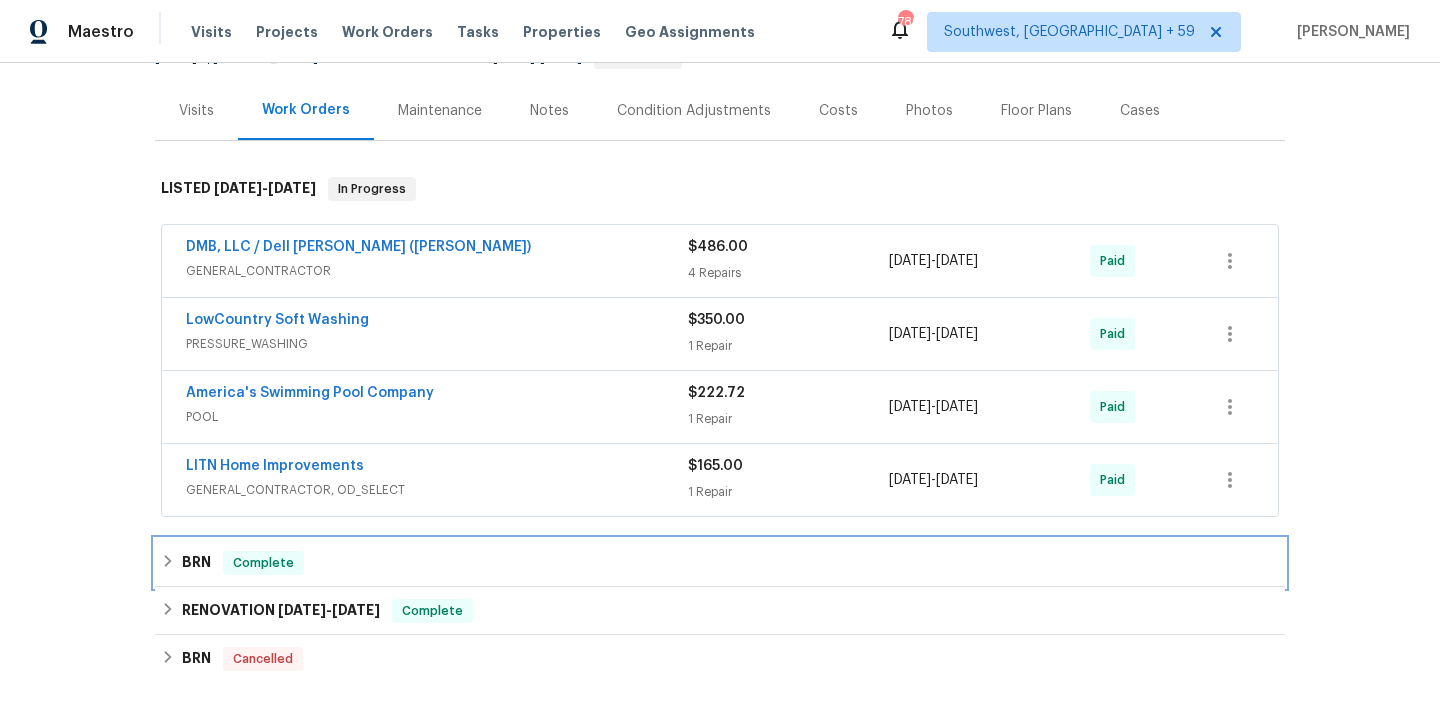 click on "Complete" at bounding box center [263, 563] 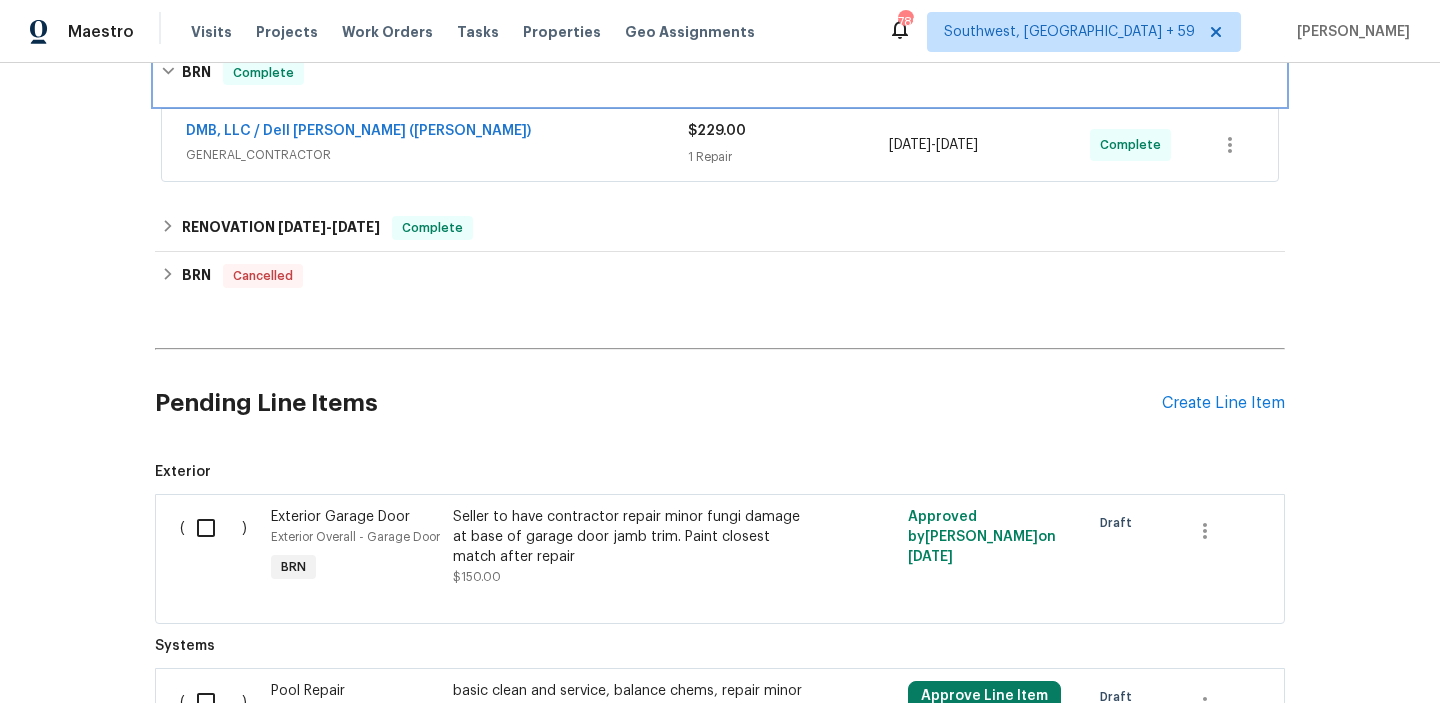 scroll, scrollTop: 654, scrollLeft: 0, axis: vertical 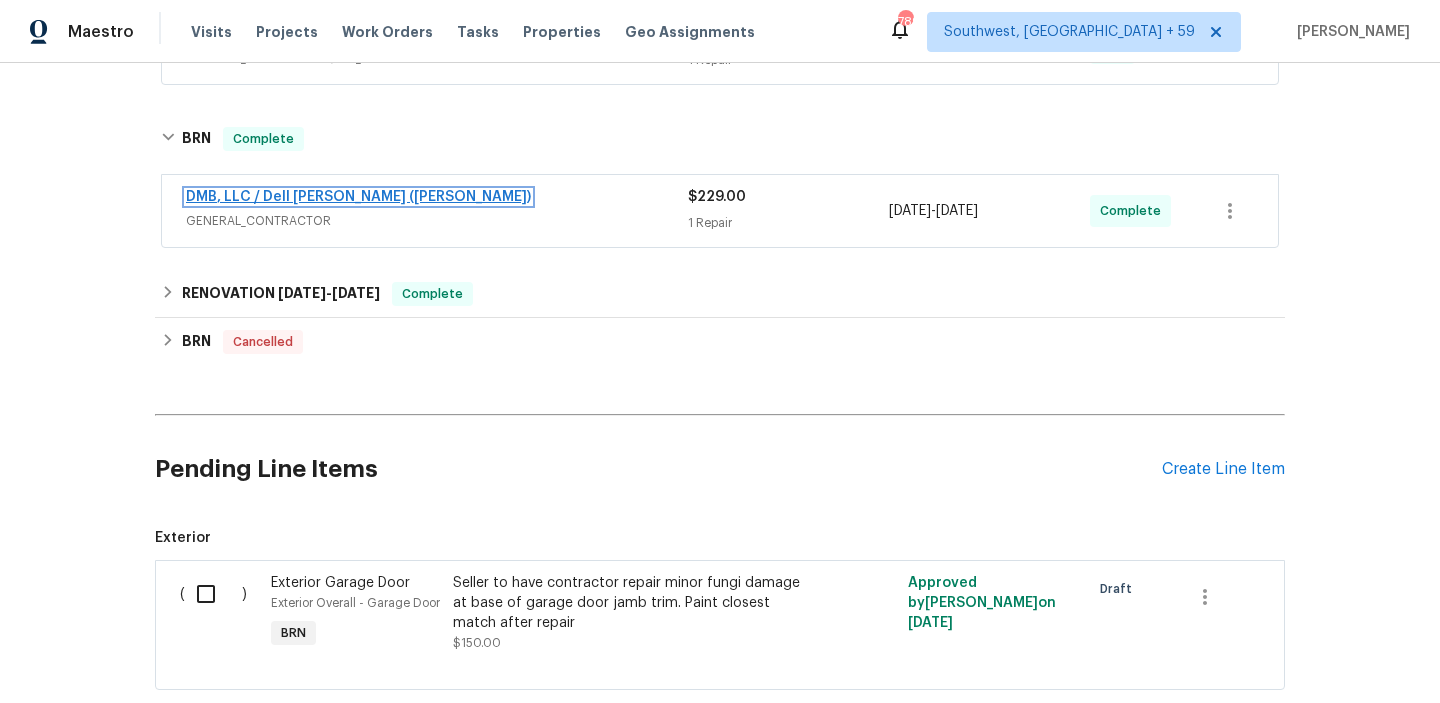 click on "DMB, LLC / Dell [PERSON_NAME] ([PERSON_NAME])" at bounding box center [358, 197] 